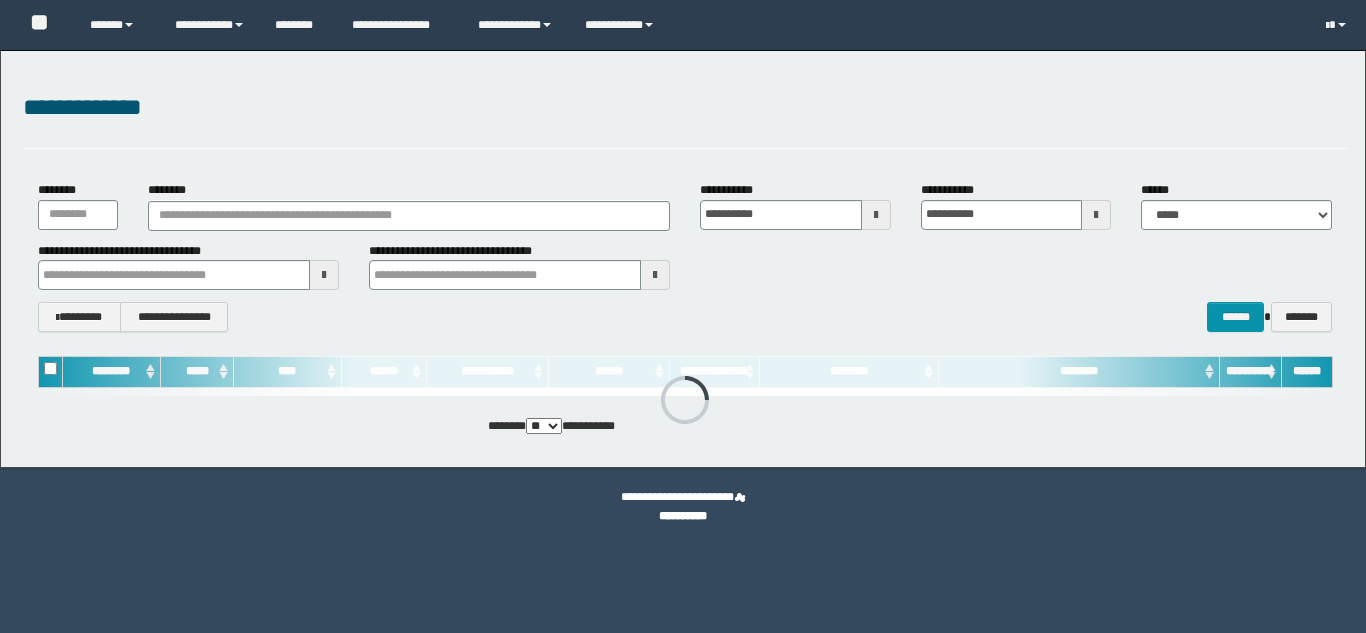 scroll, scrollTop: 0, scrollLeft: 0, axis: both 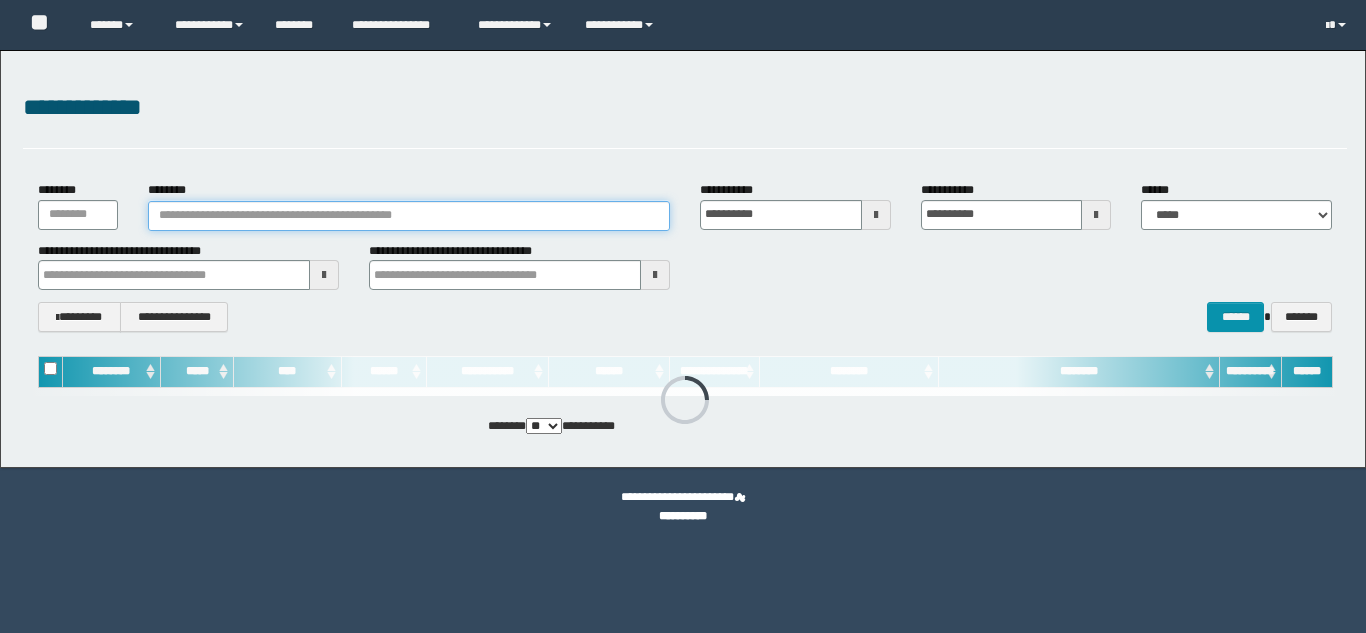 click on "********" at bounding box center [409, 216] 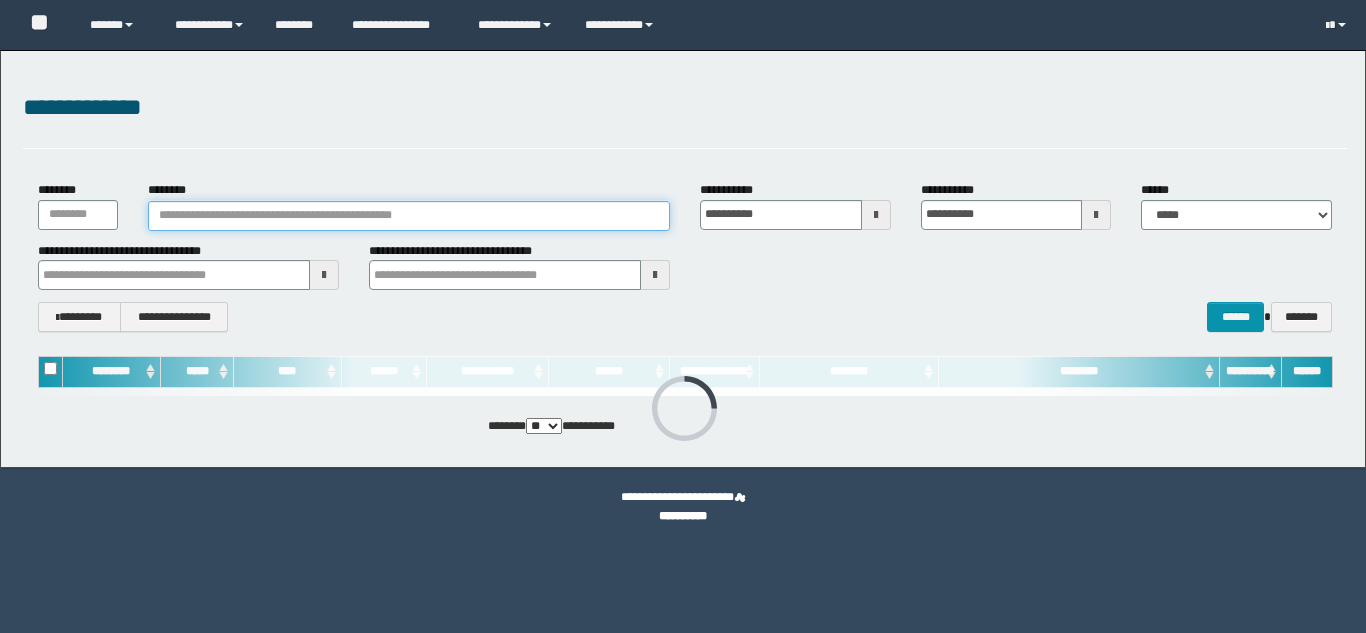 scroll, scrollTop: 0, scrollLeft: 0, axis: both 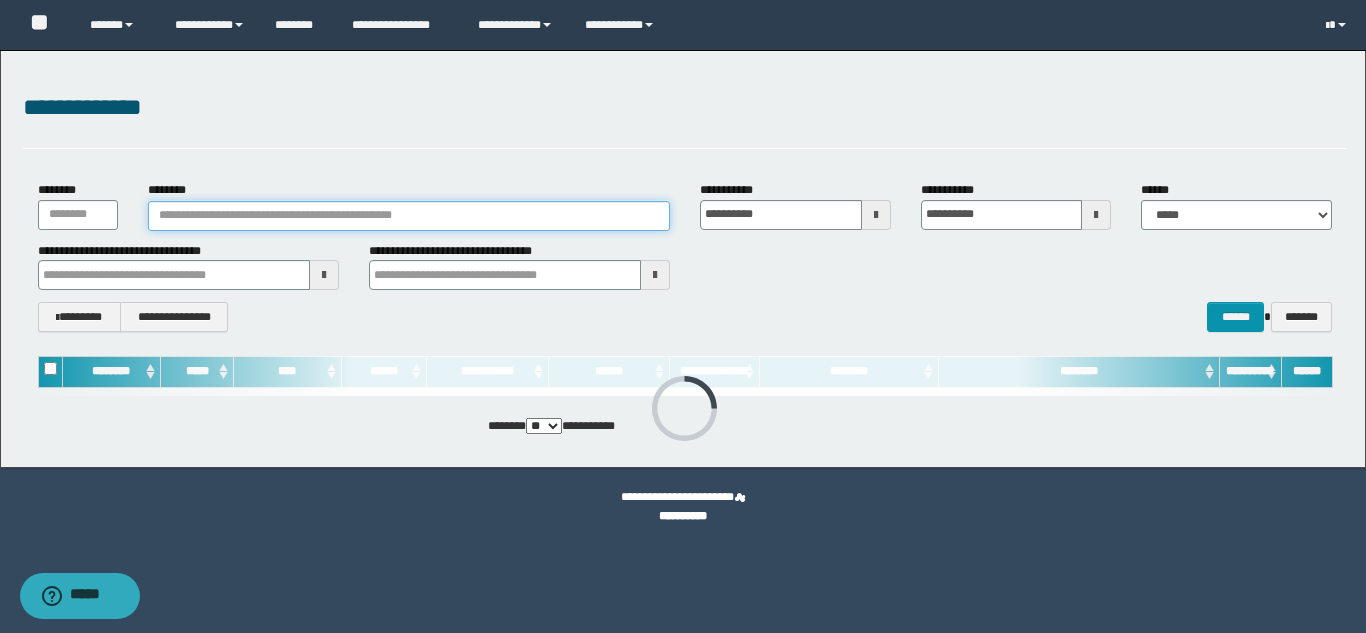 paste on "**********" 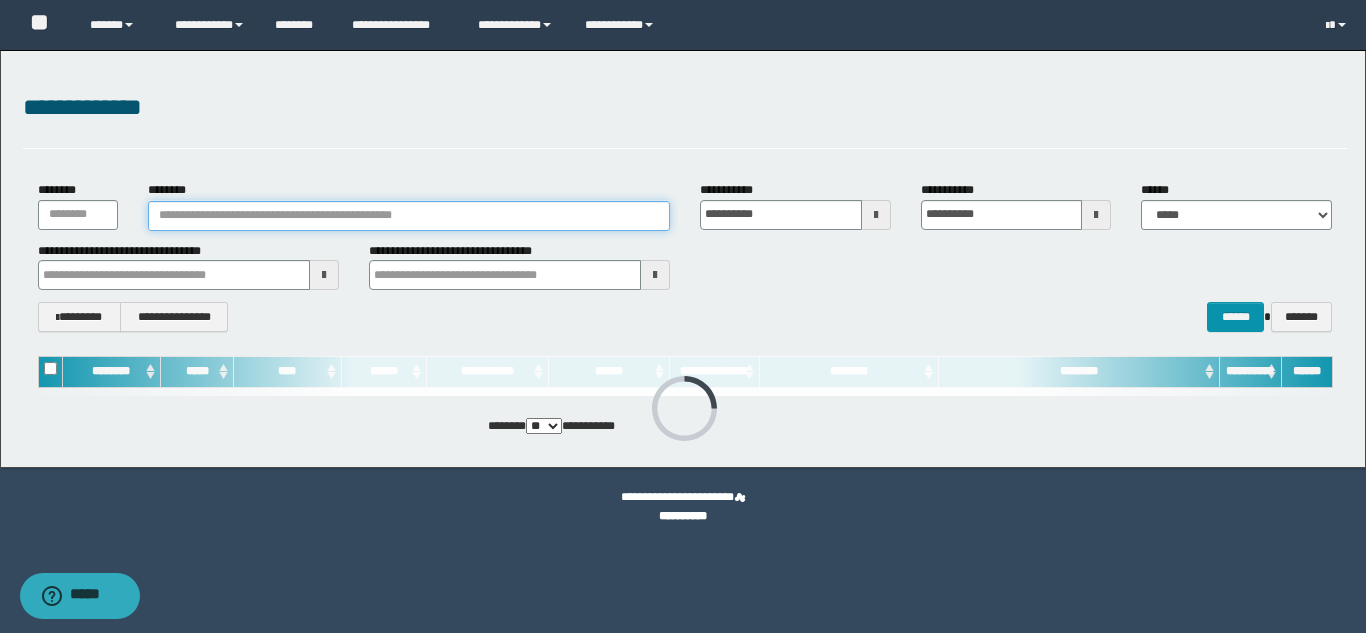 type on "**********" 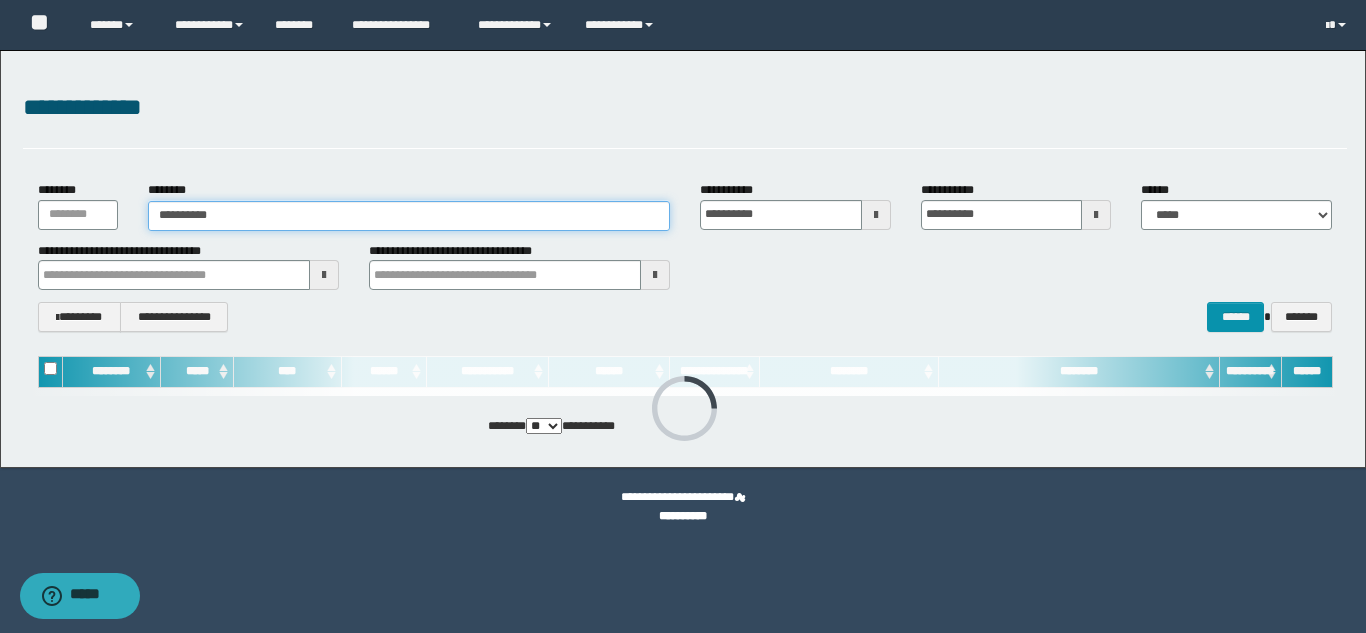 type on "**********" 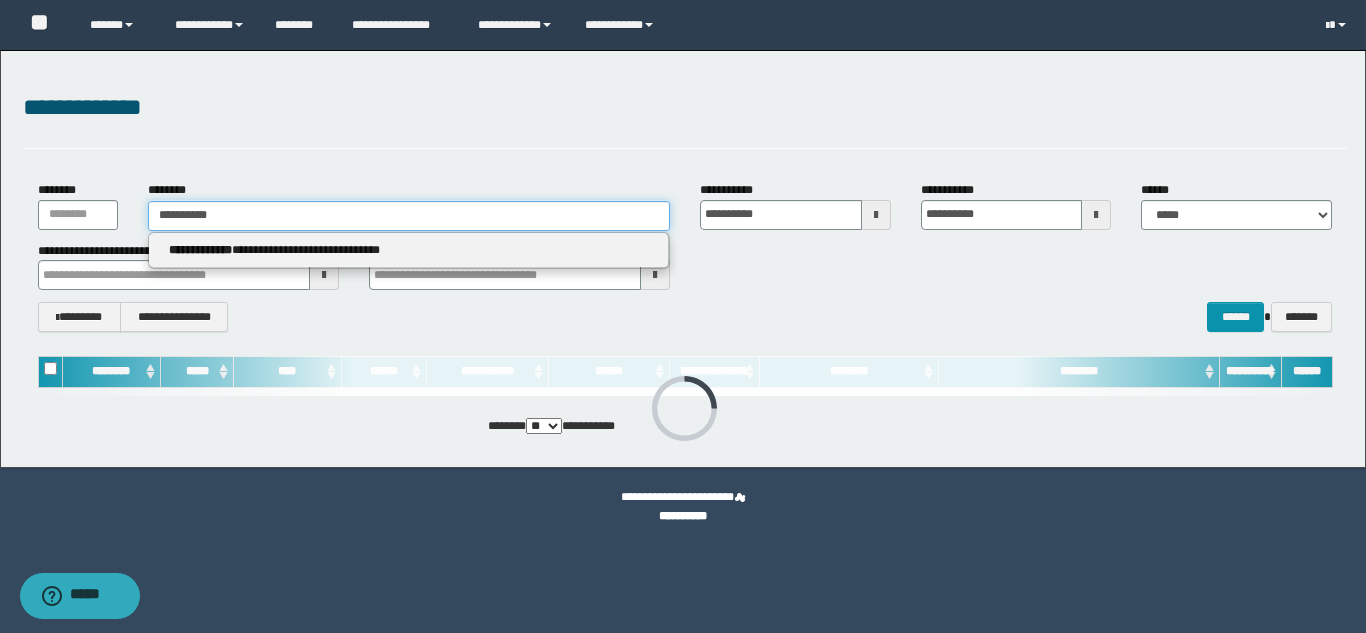 type on "**********" 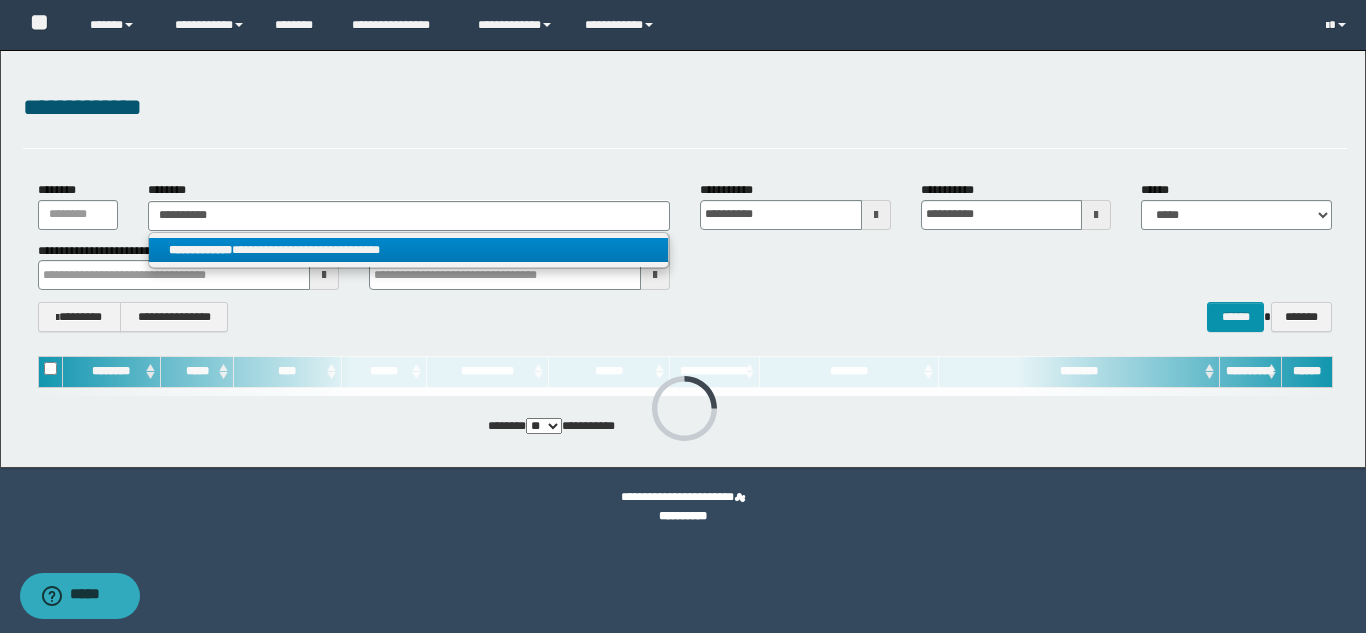 click on "**********" at bounding box center [408, 250] 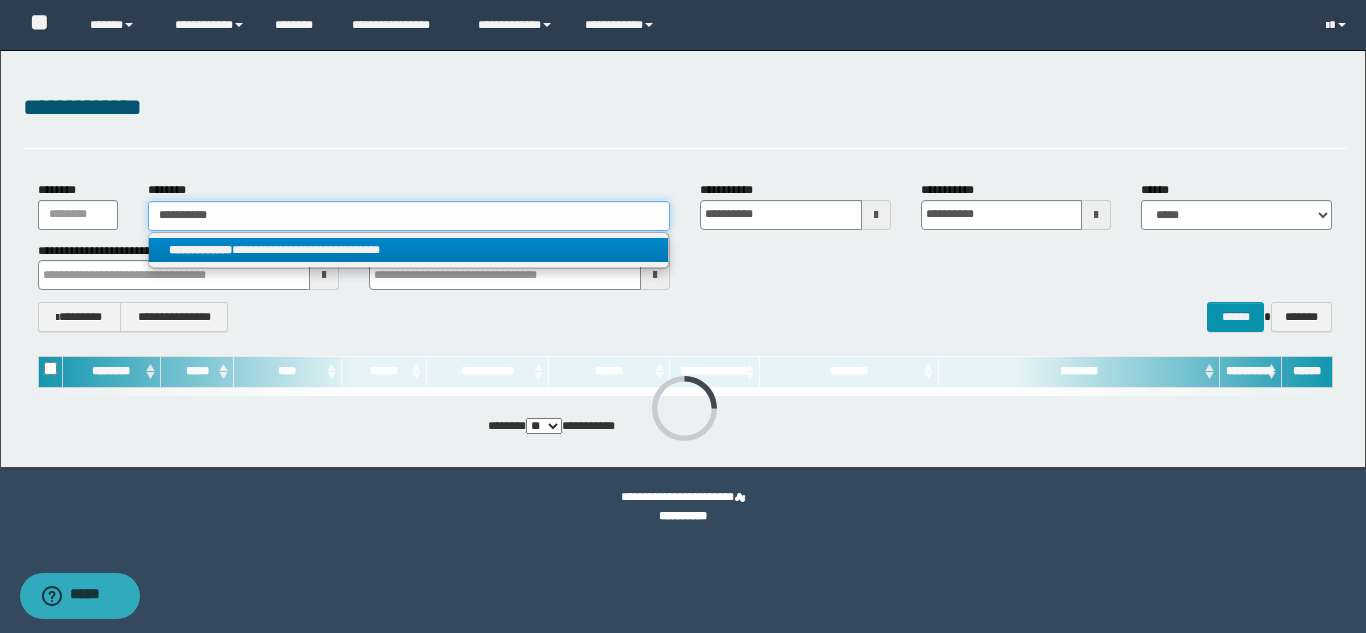 type 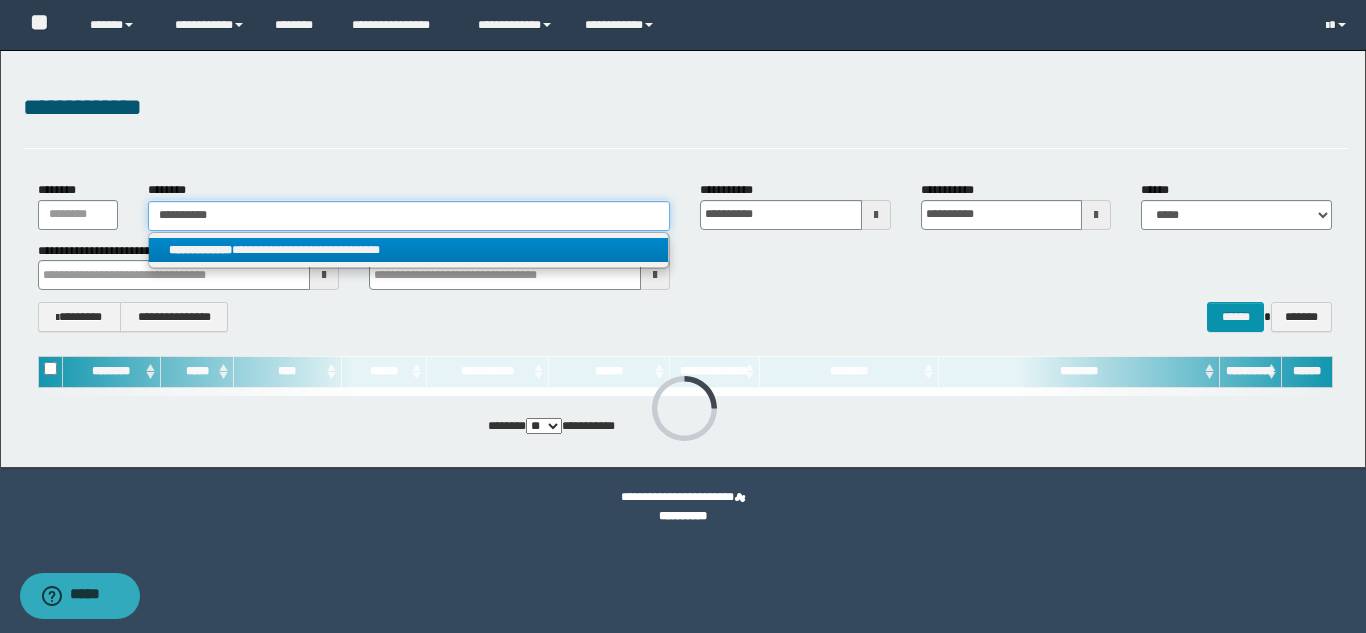 type on "**********" 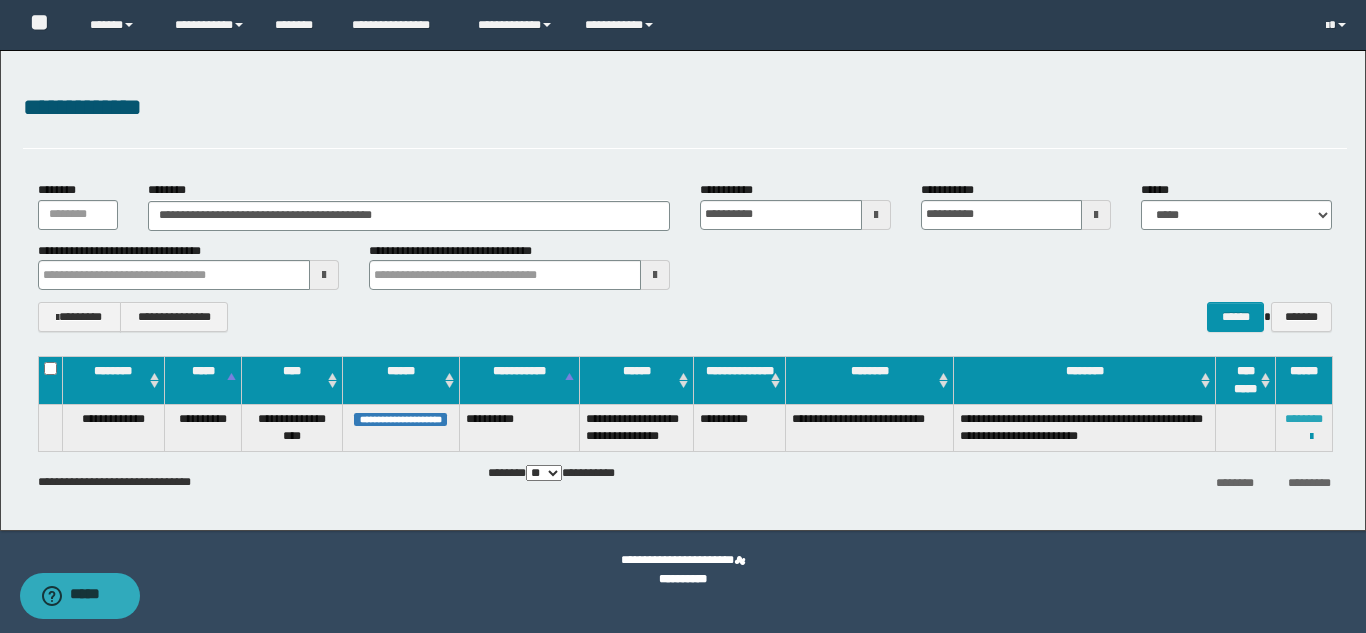 click on "********" at bounding box center (1304, 419) 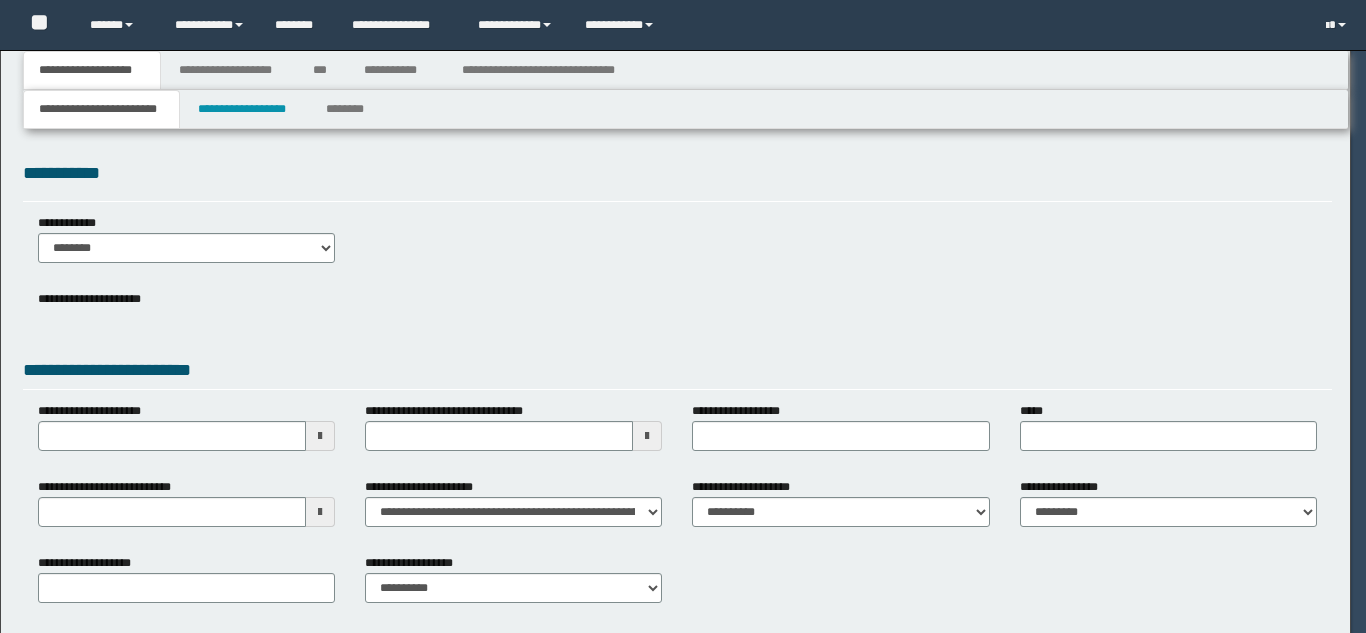scroll, scrollTop: 0, scrollLeft: 0, axis: both 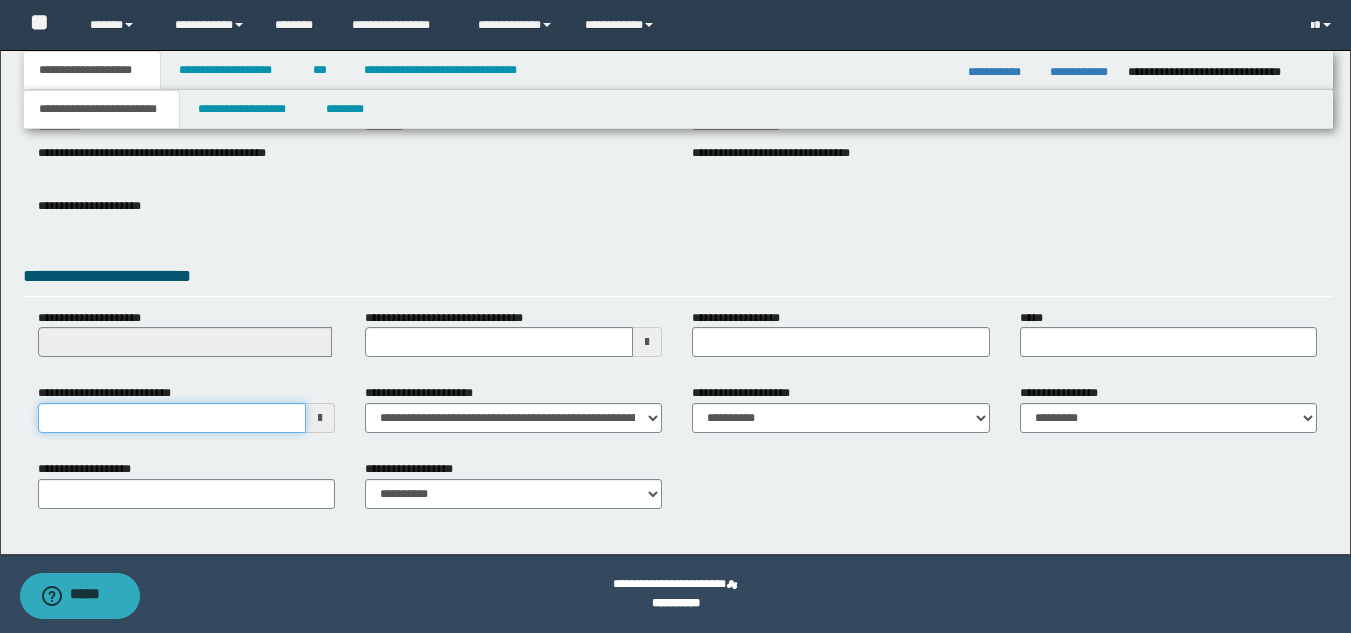 click on "**********" at bounding box center (172, 418) 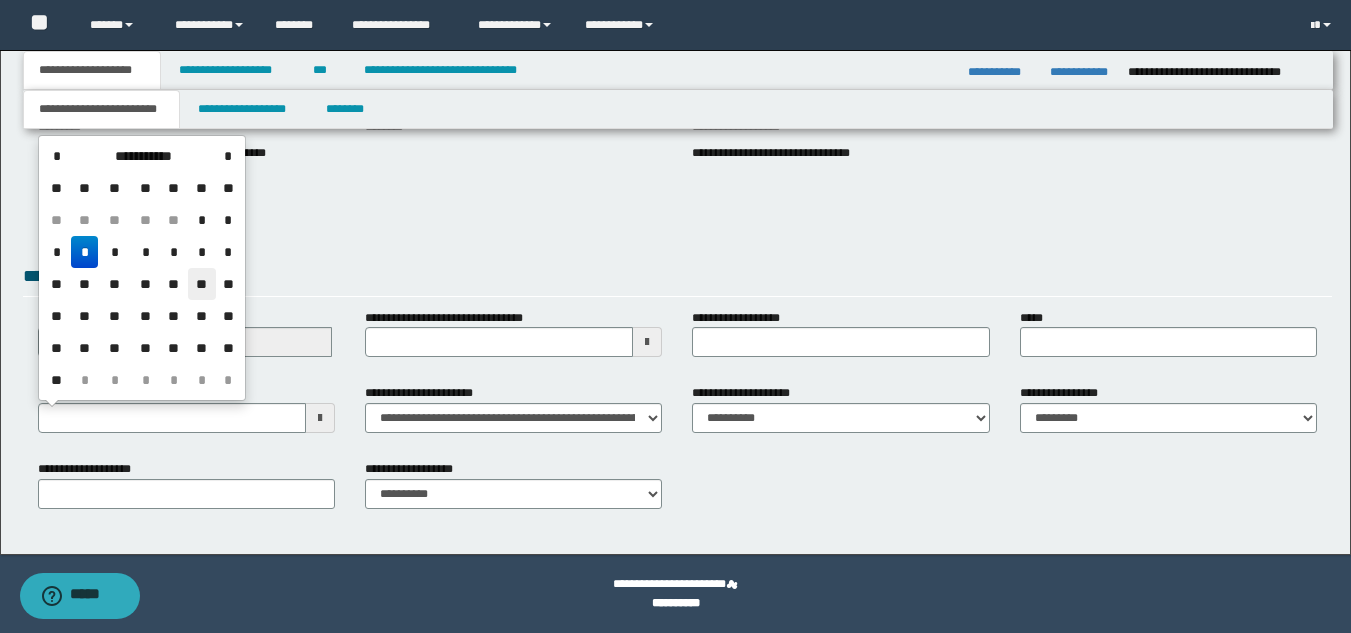 click on "**" at bounding box center (202, 284) 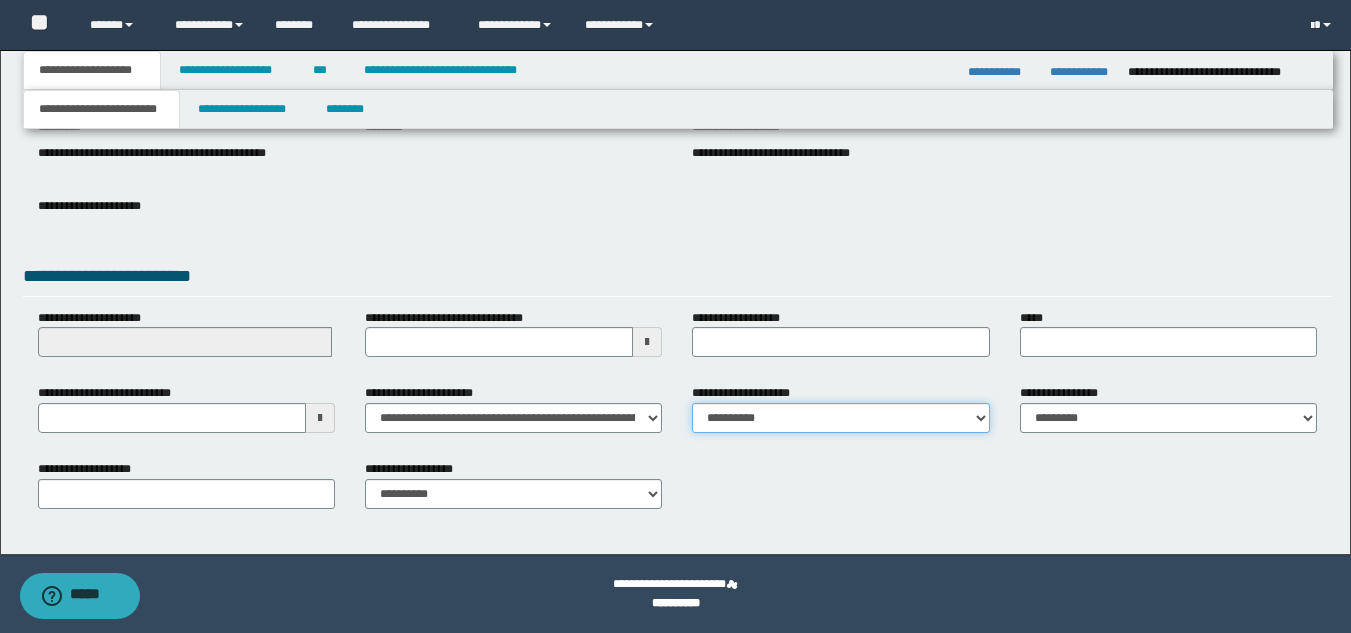 click on "**********" at bounding box center [840, 418] 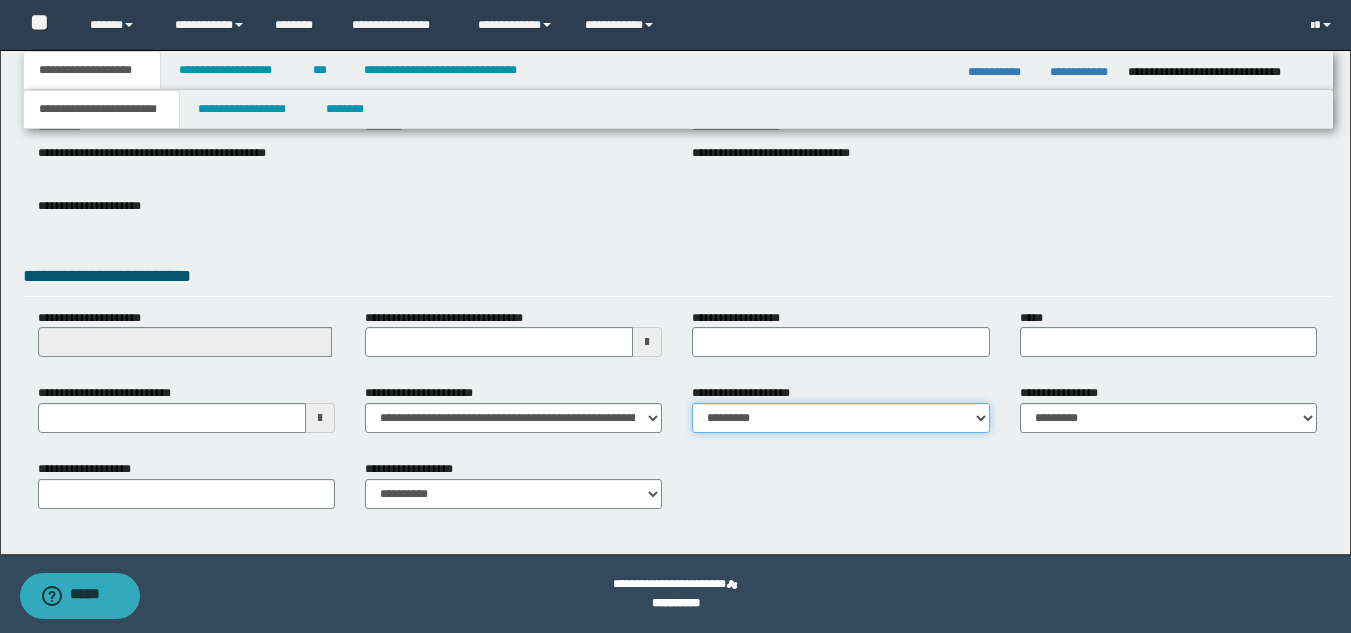 click on "**********" at bounding box center (840, 418) 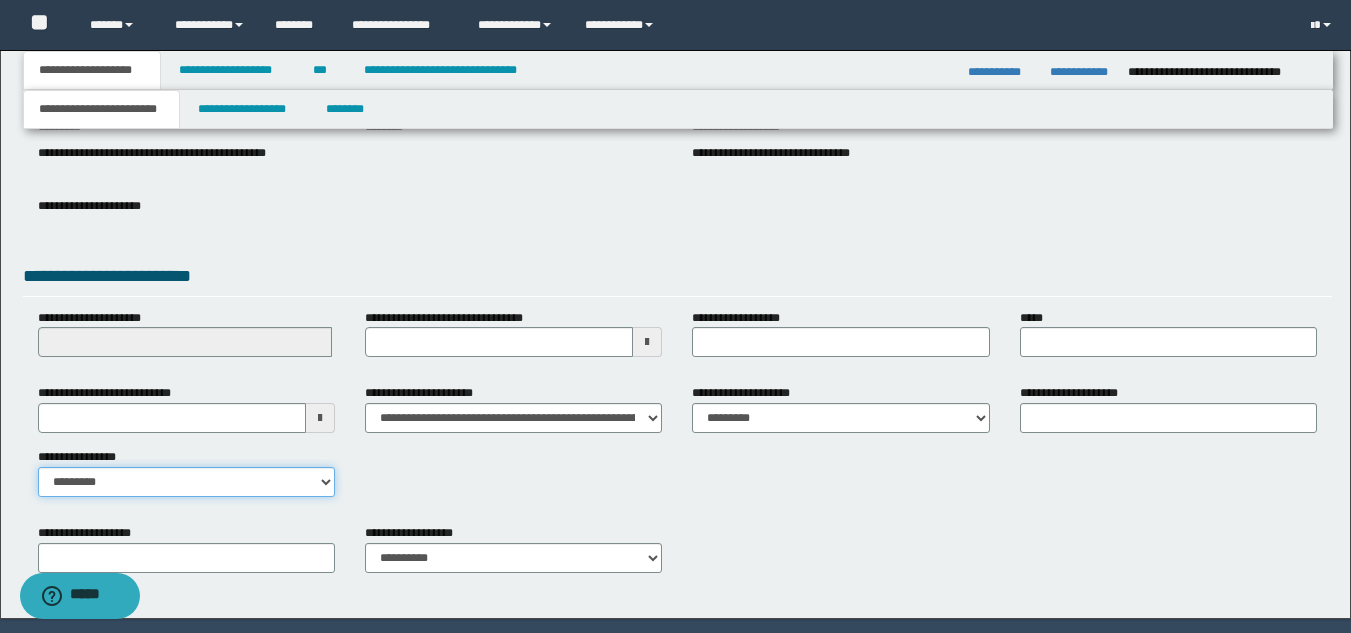 click on "**********" at bounding box center [186, 482] 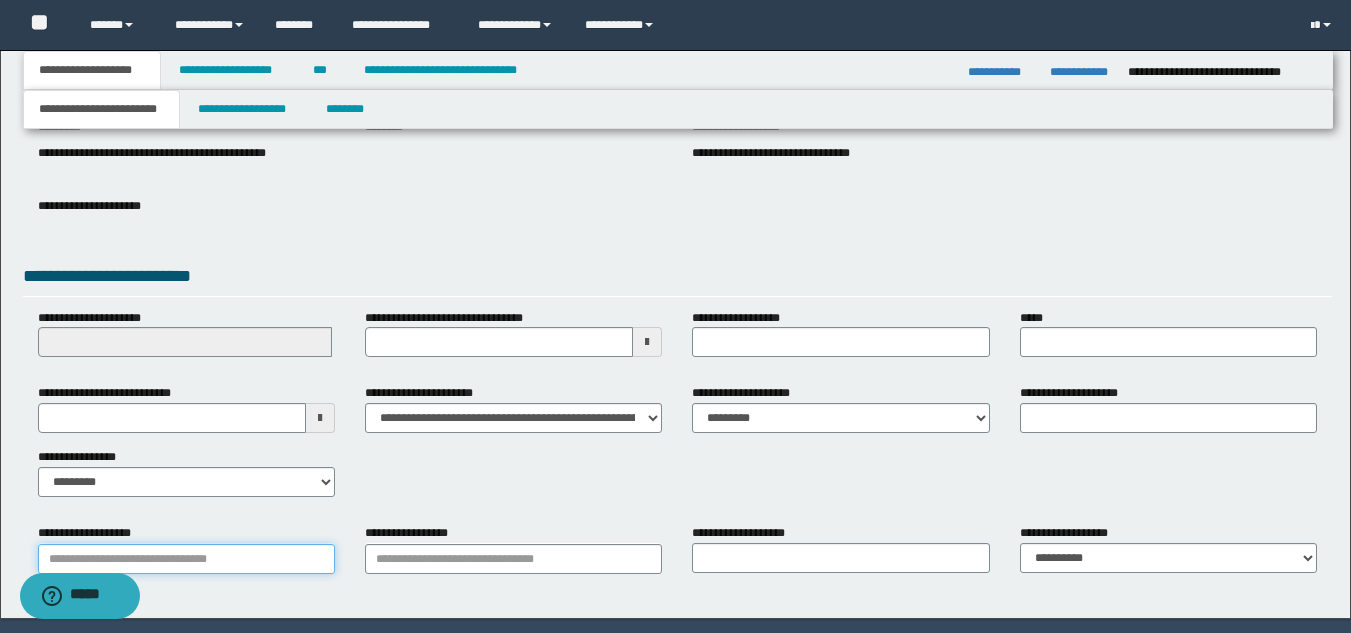 click on "**********" at bounding box center (186, 559) 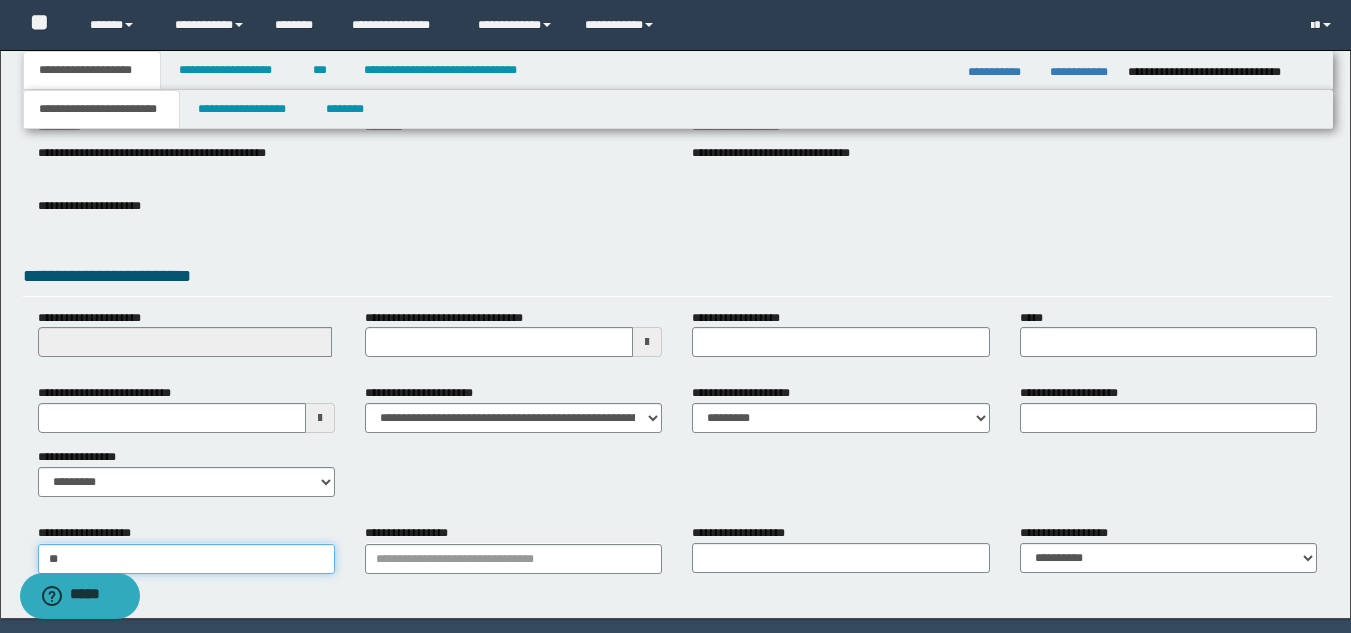 type on "***" 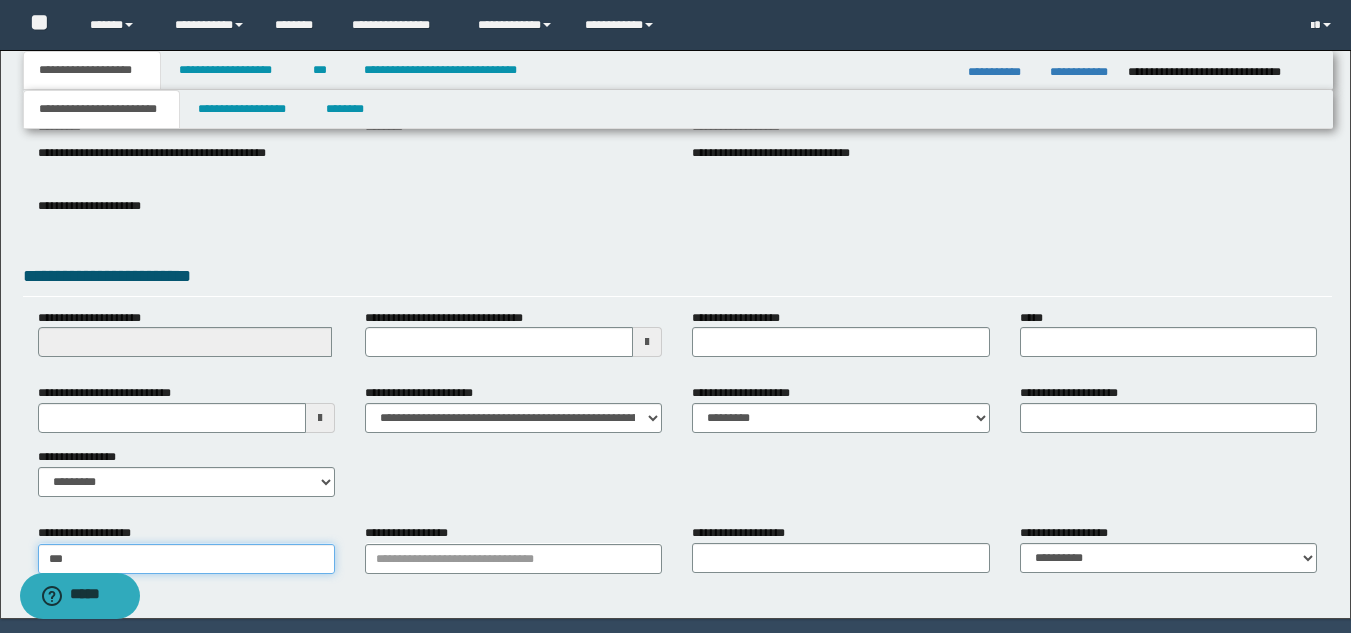 type on "********" 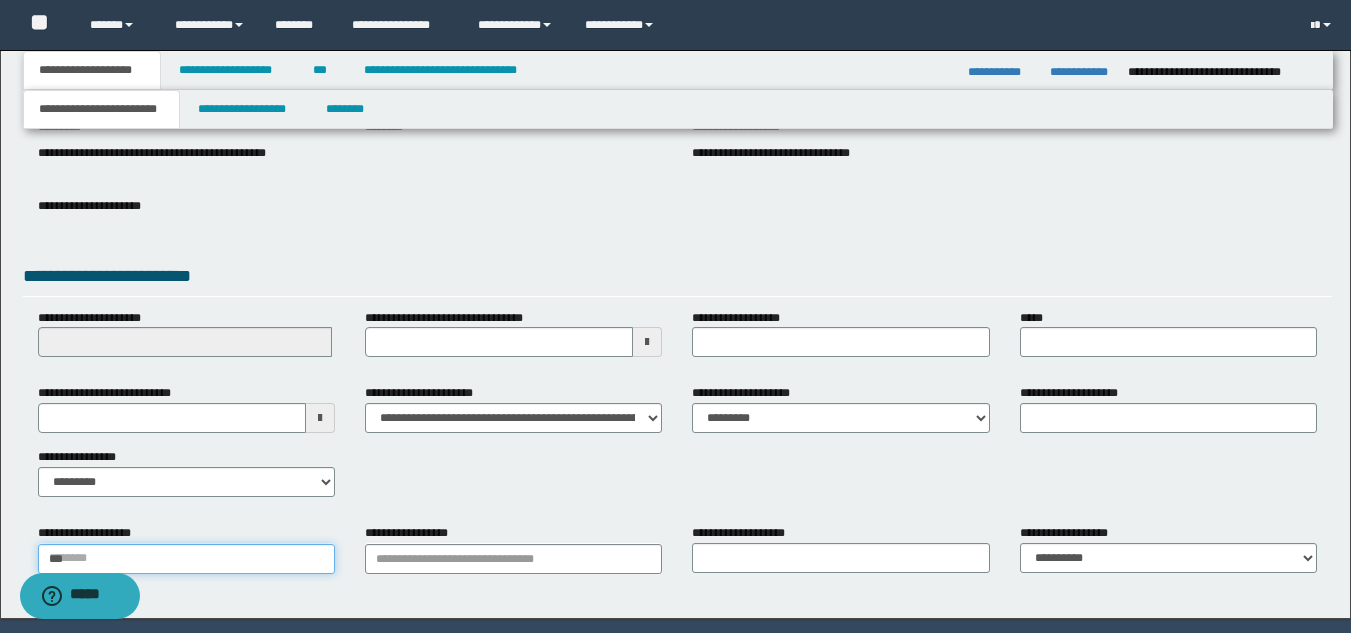 type 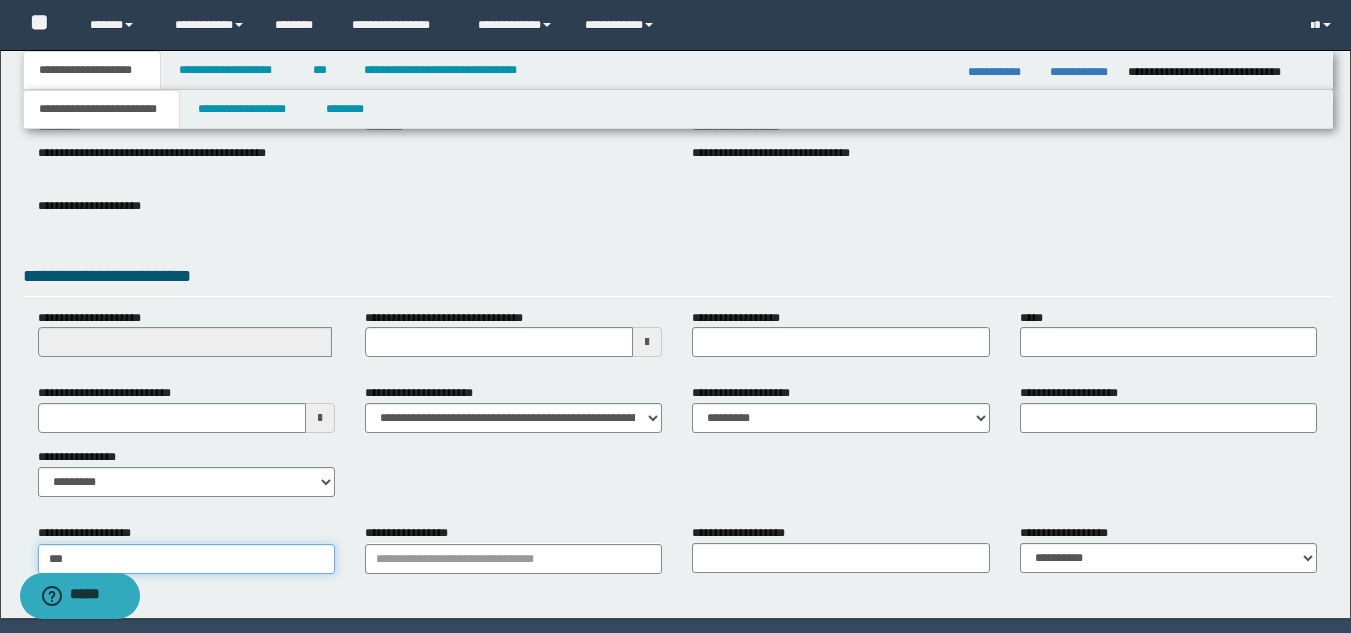 type on "****" 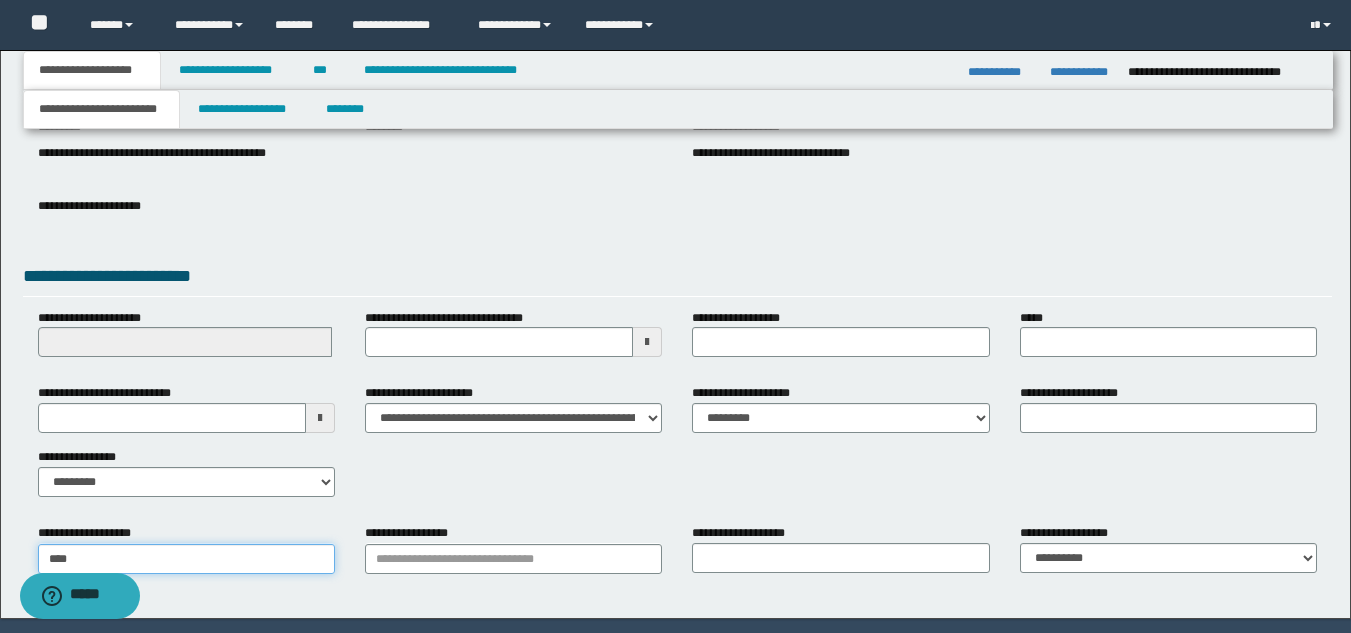 type on "**********" 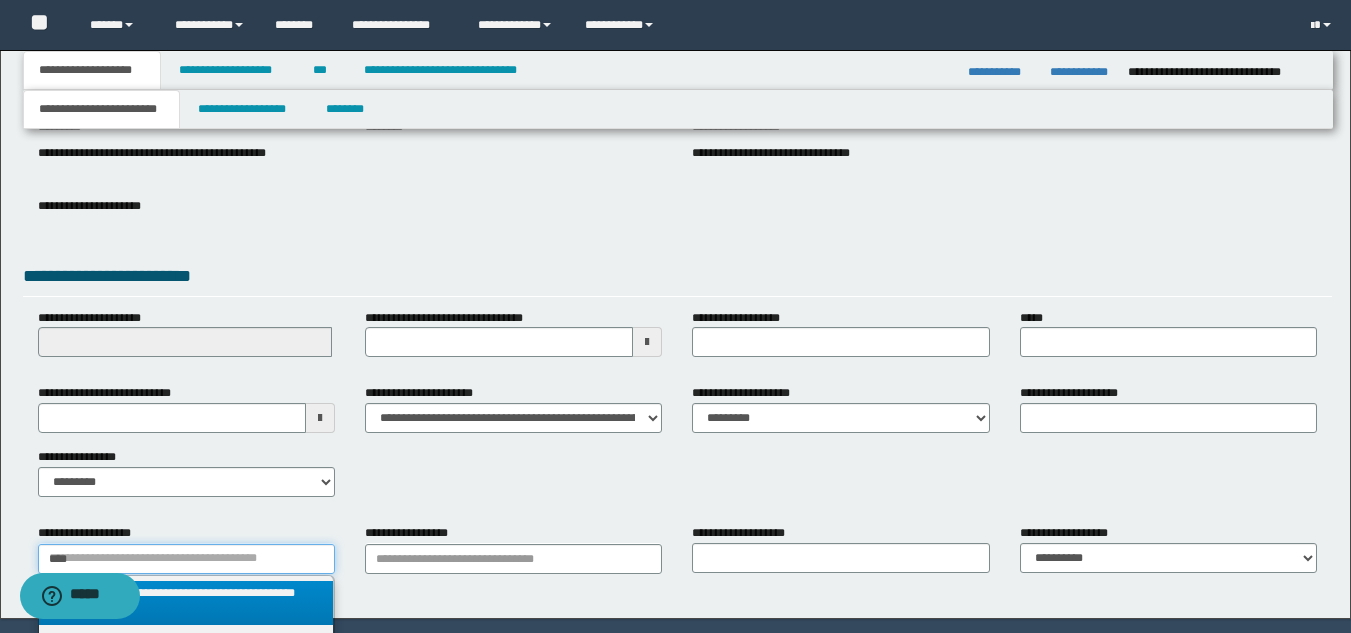 scroll, scrollTop: 551, scrollLeft: 0, axis: vertical 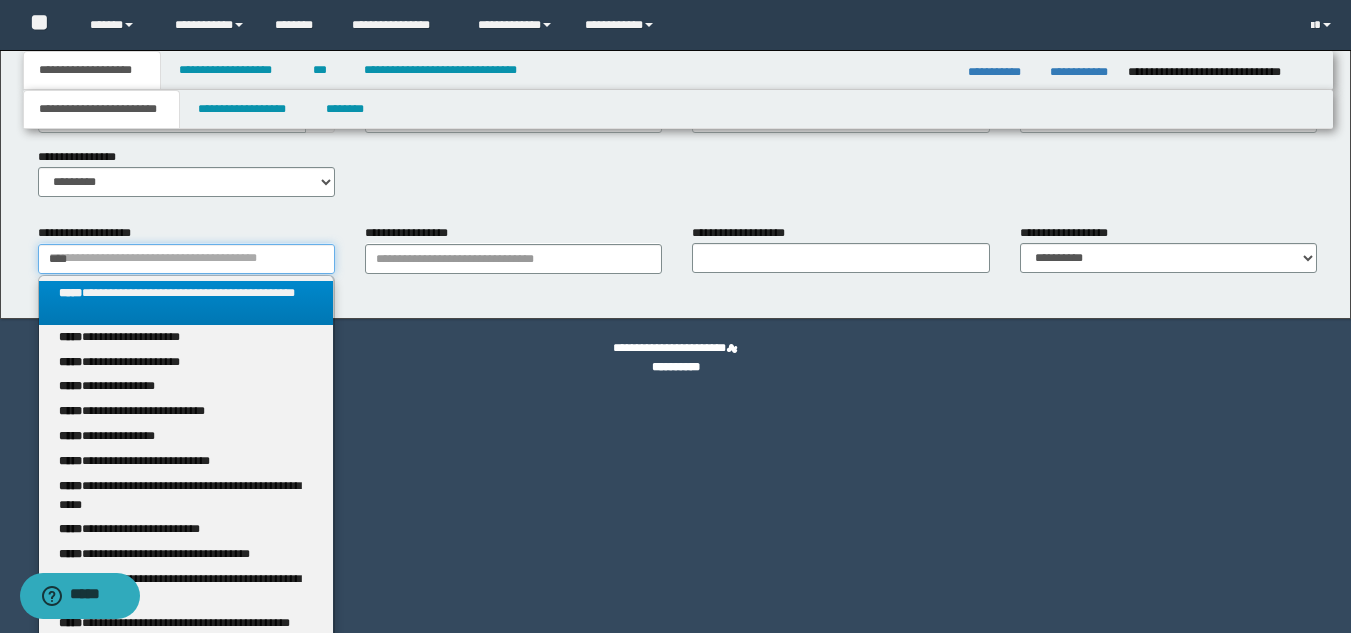 click on "****" at bounding box center [186, 259] 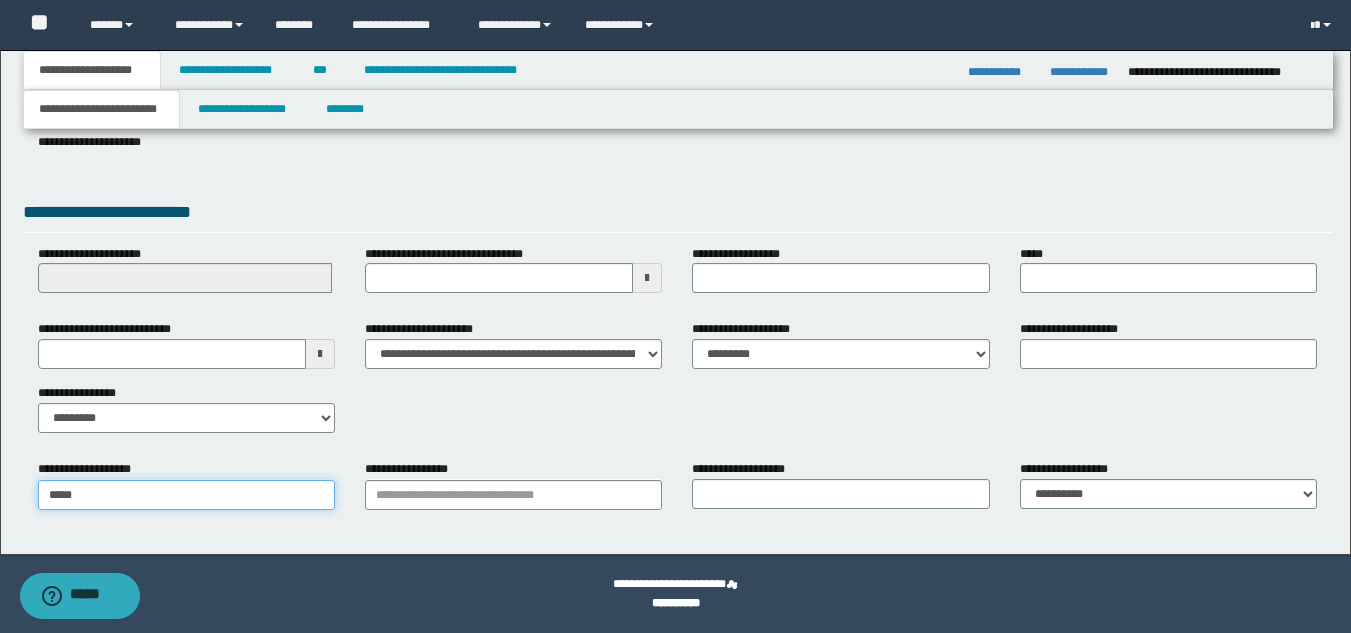 scroll, scrollTop: 315, scrollLeft: 0, axis: vertical 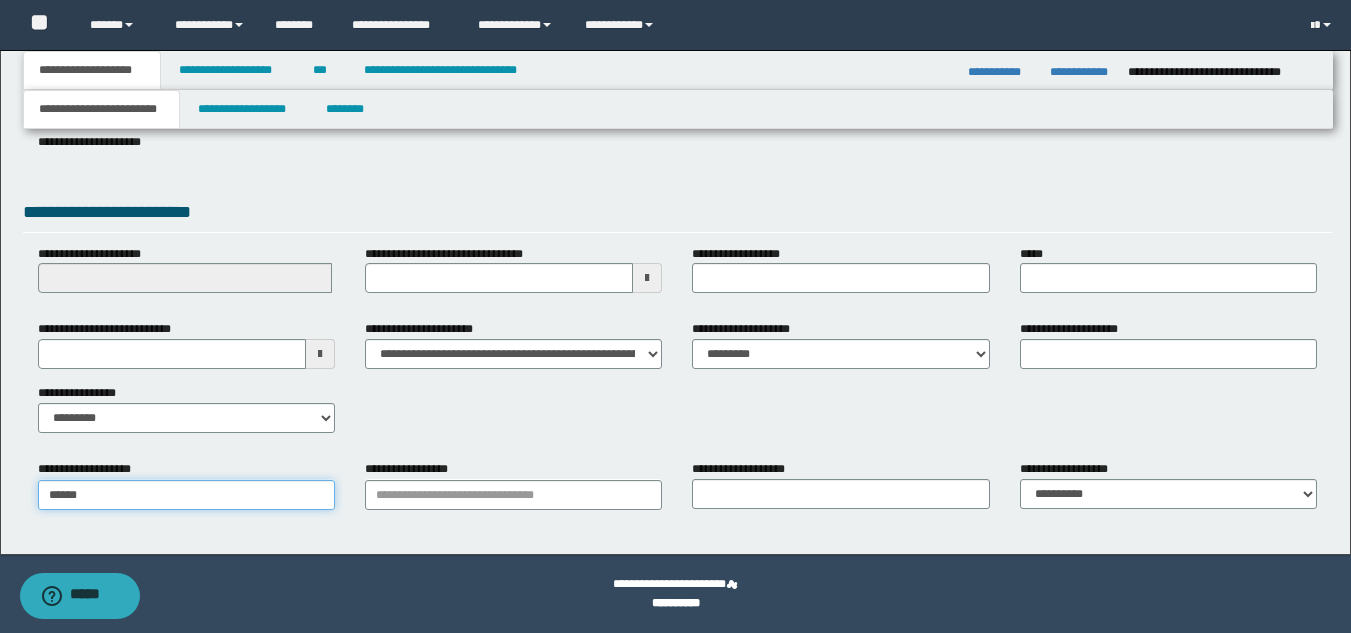 type on "*******" 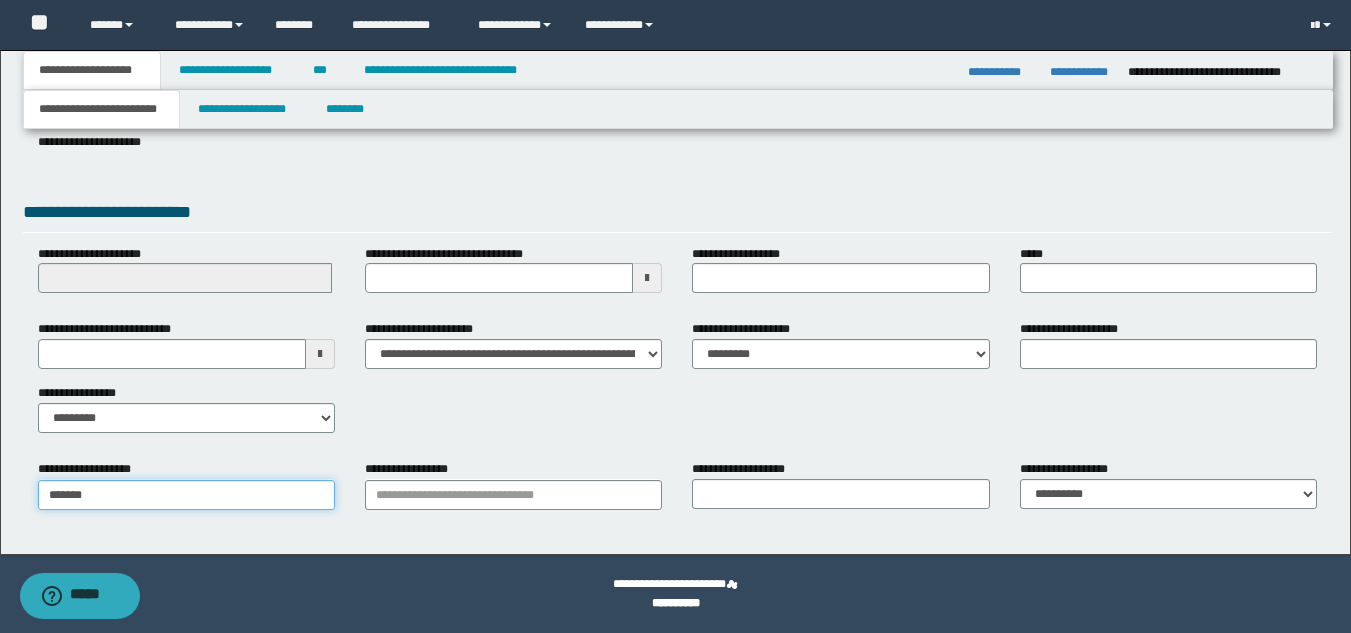 type on "**********" 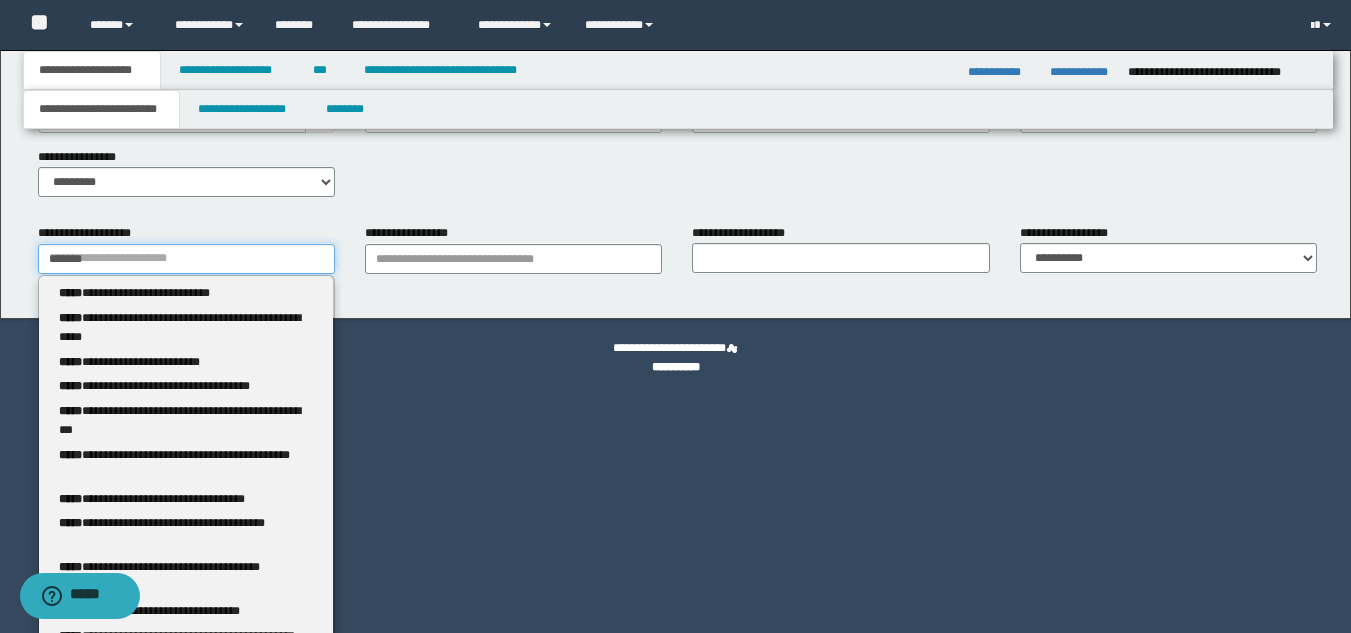 type 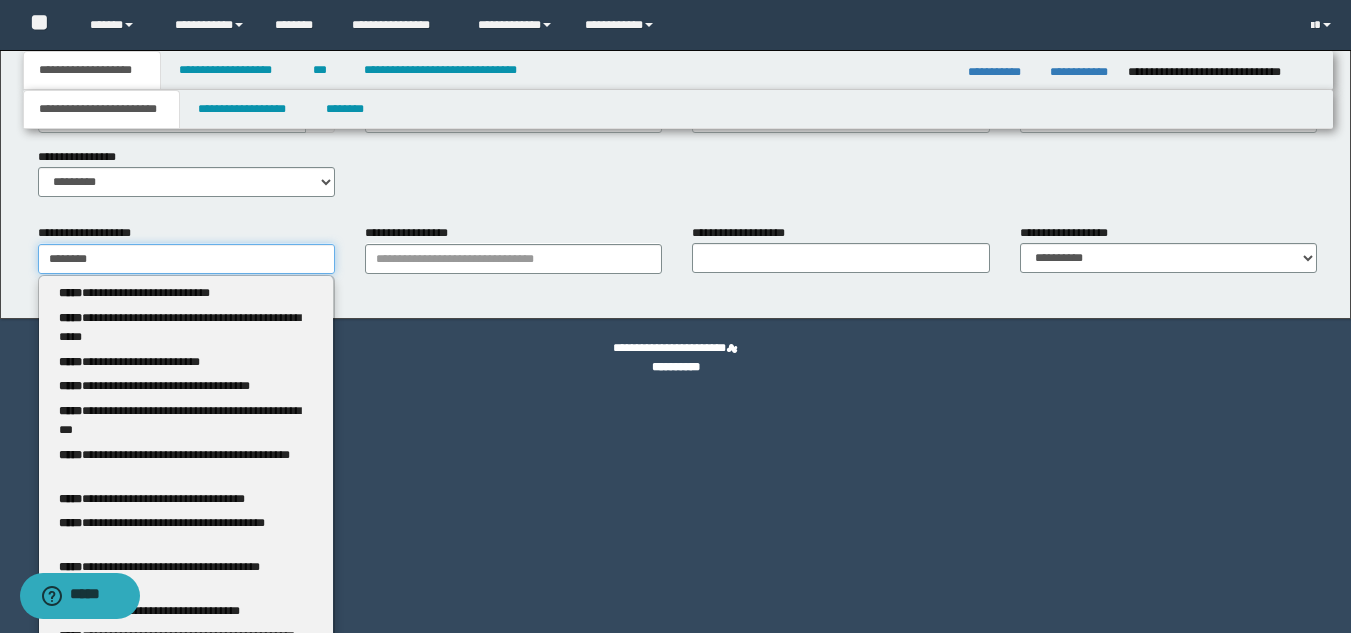 scroll, scrollTop: 315, scrollLeft: 0, axis: vertical 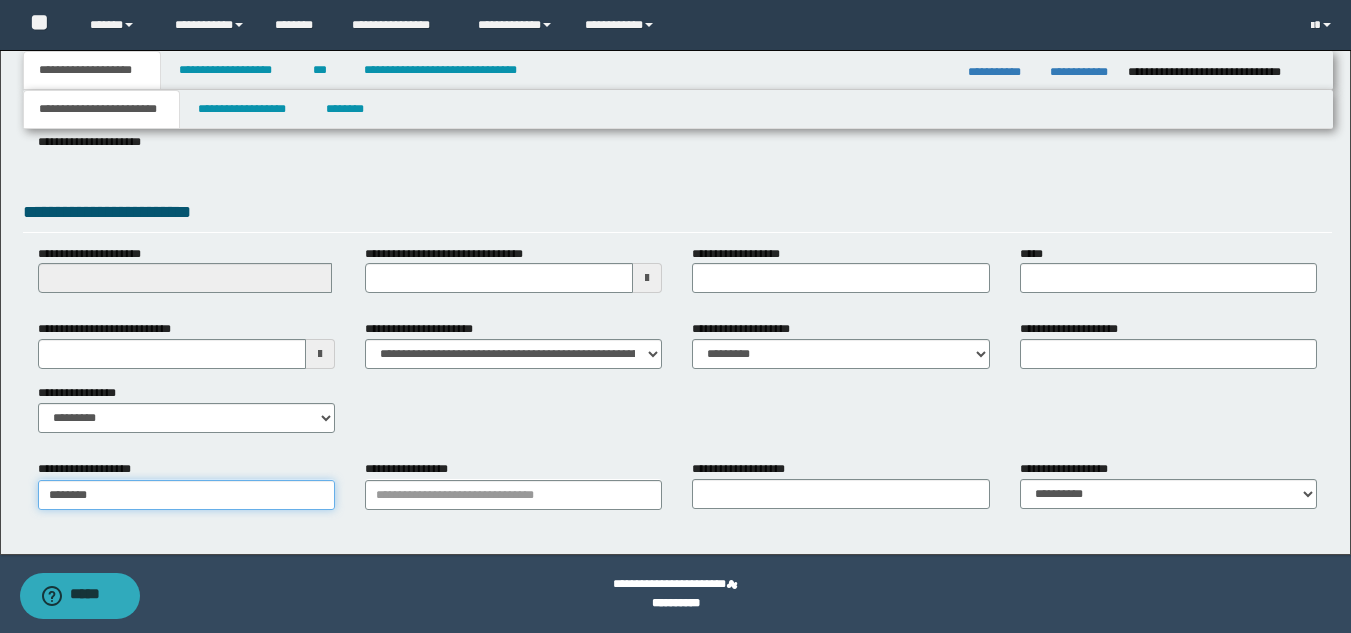 type on "**********" 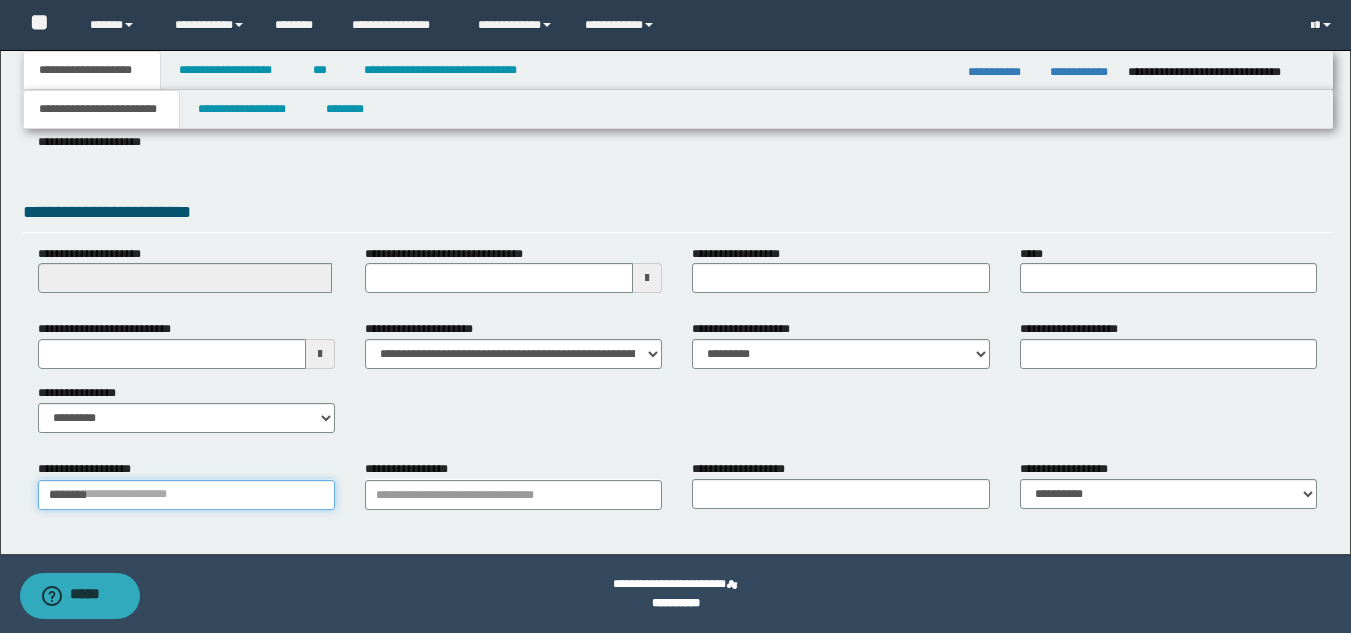 scroll, scrollTop: 551, scrollLeft: 0, axis: vertical 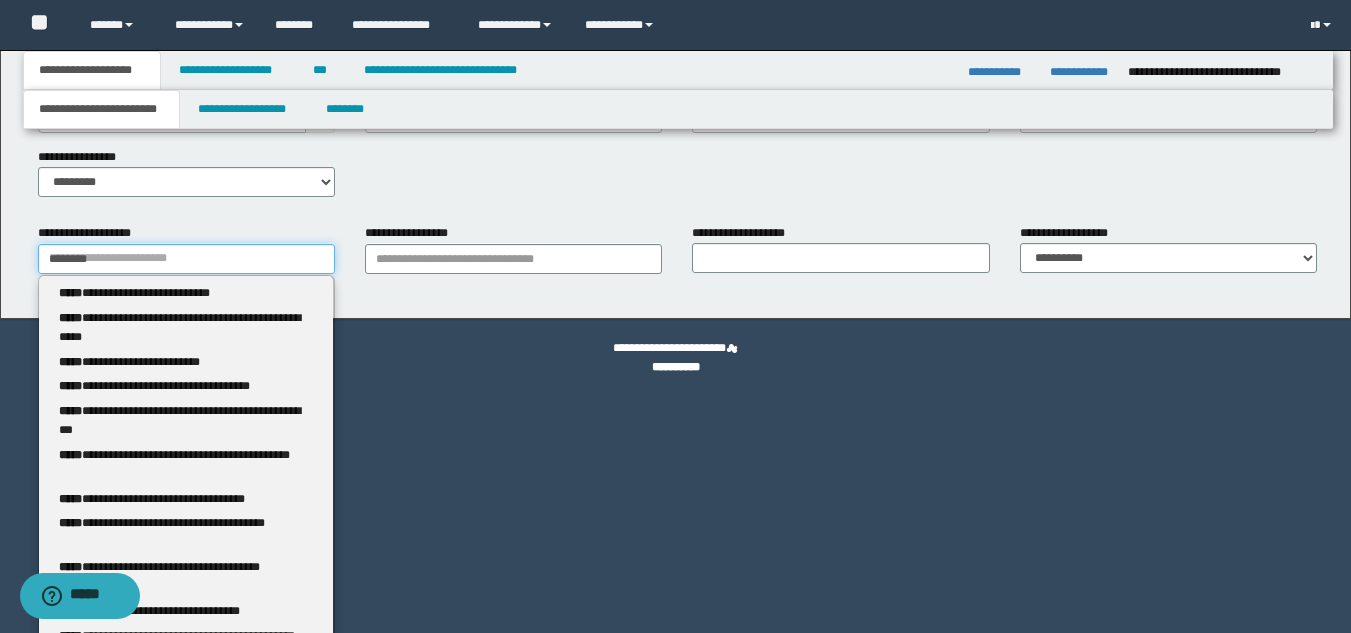 type 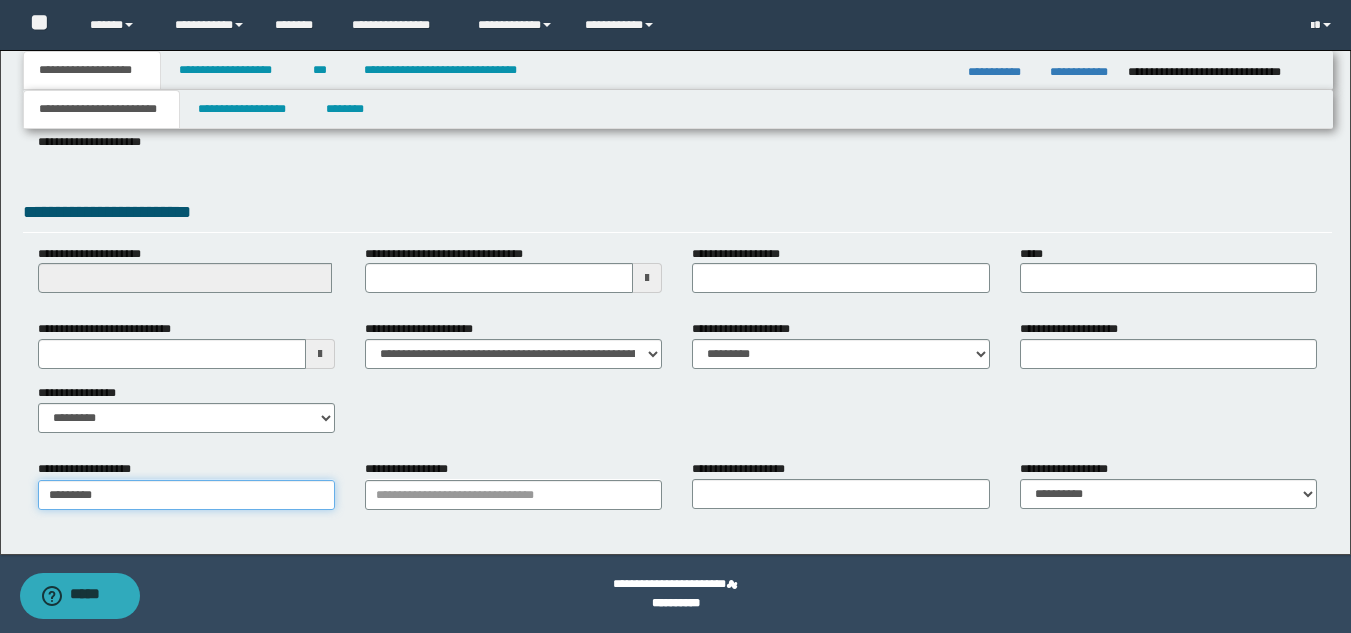 scroll, scrollTop: 315, scrollLeft: 0, axis: vertical 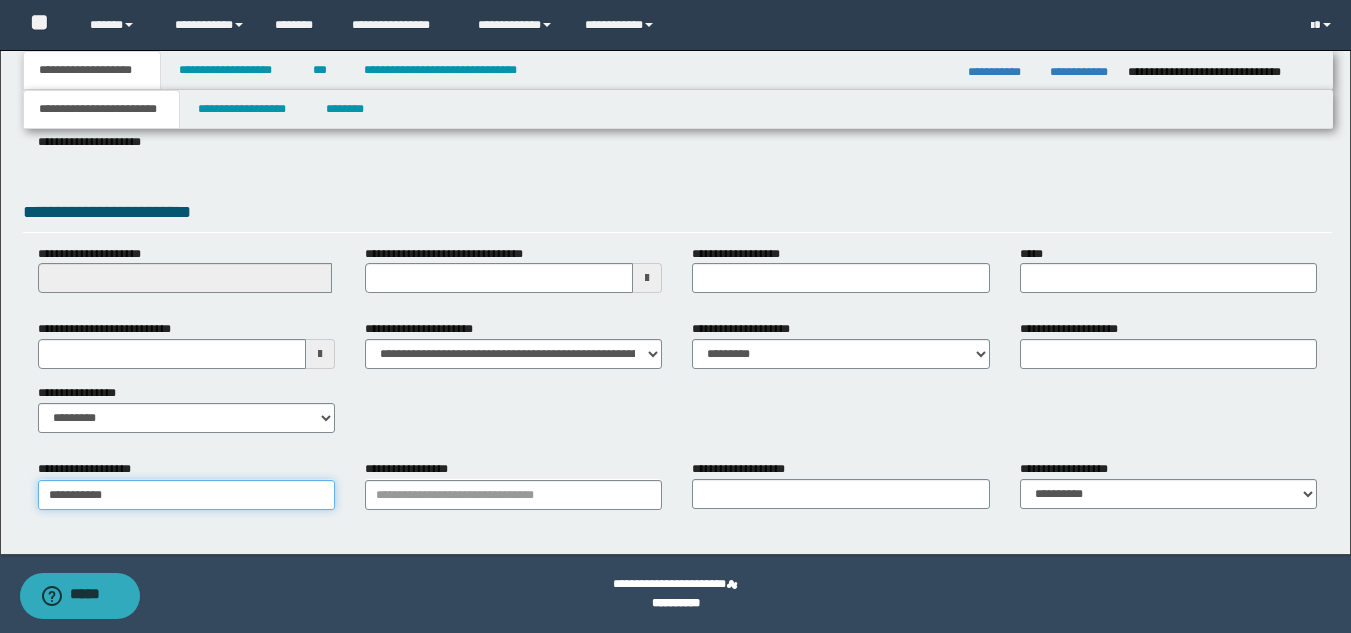 type on "**********" 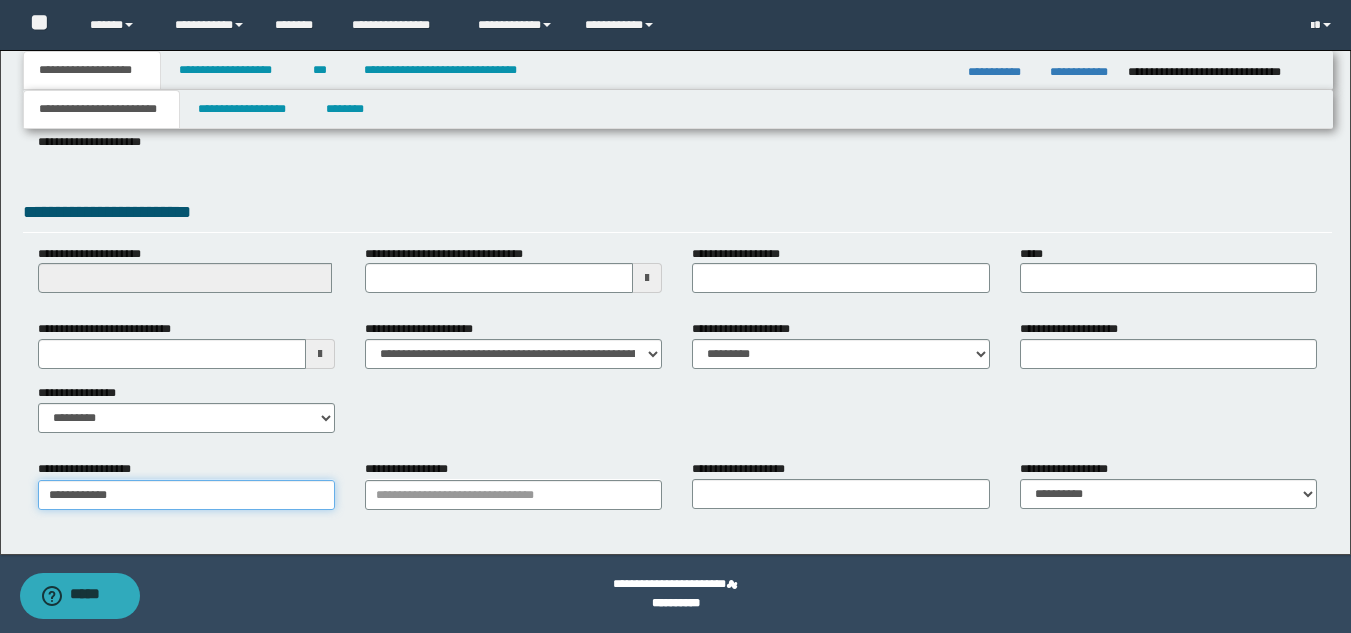 type on "**********" 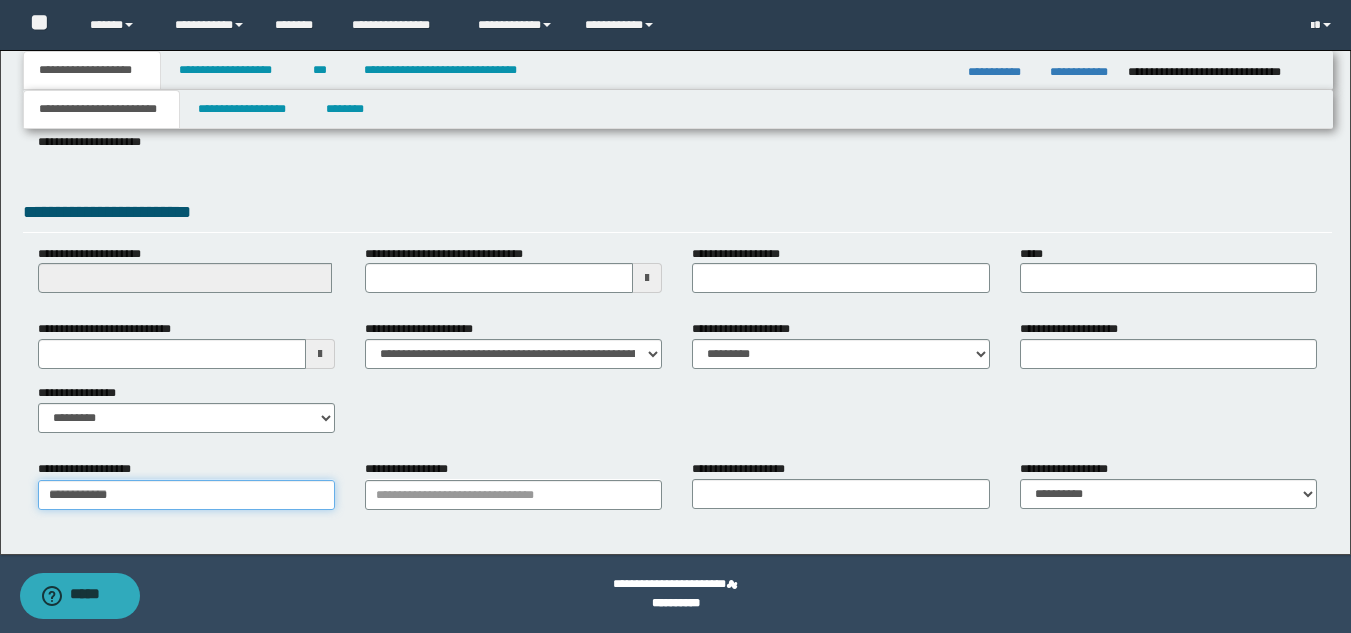scroll, scrollTop: 551, scrollLeft: 0, axis: vertical 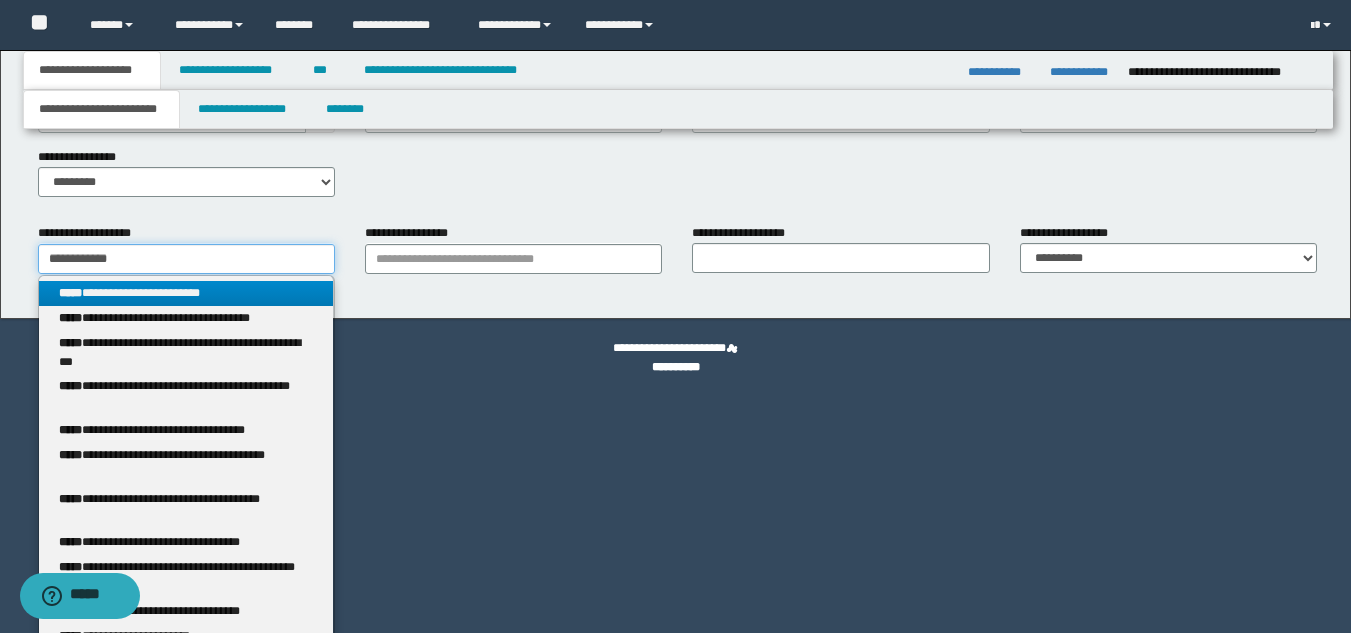 type on "**********" 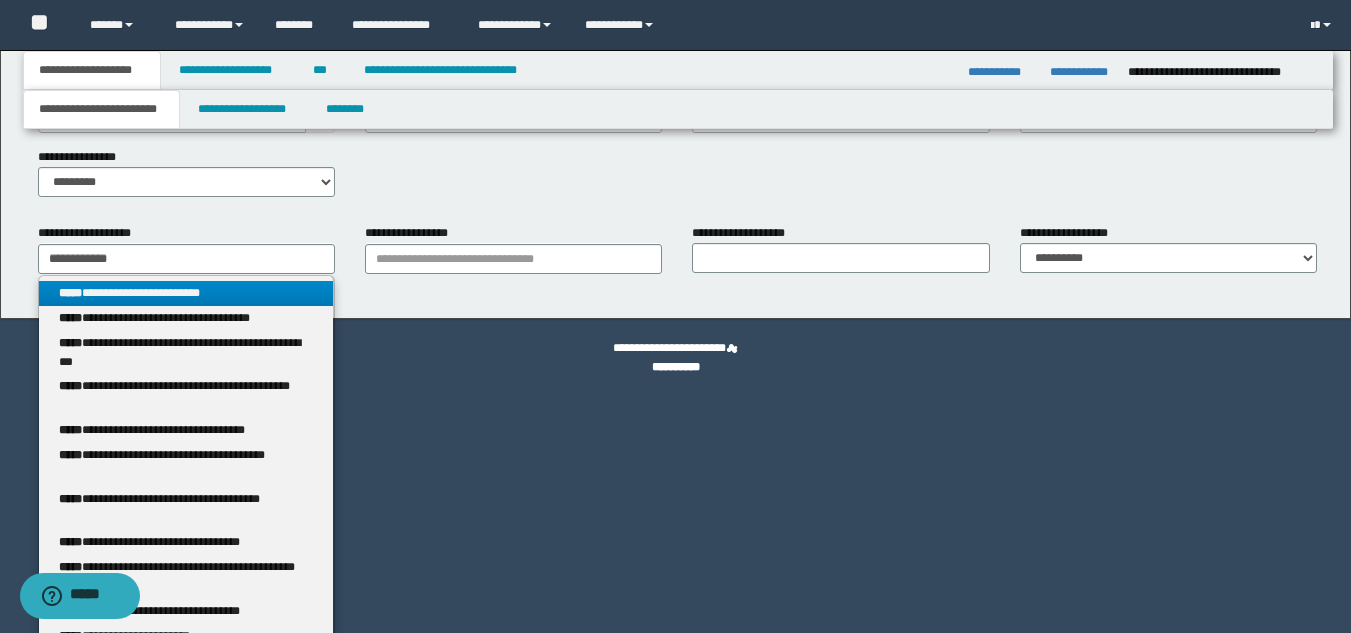 click on "**********" at bounding box center [186, 293] 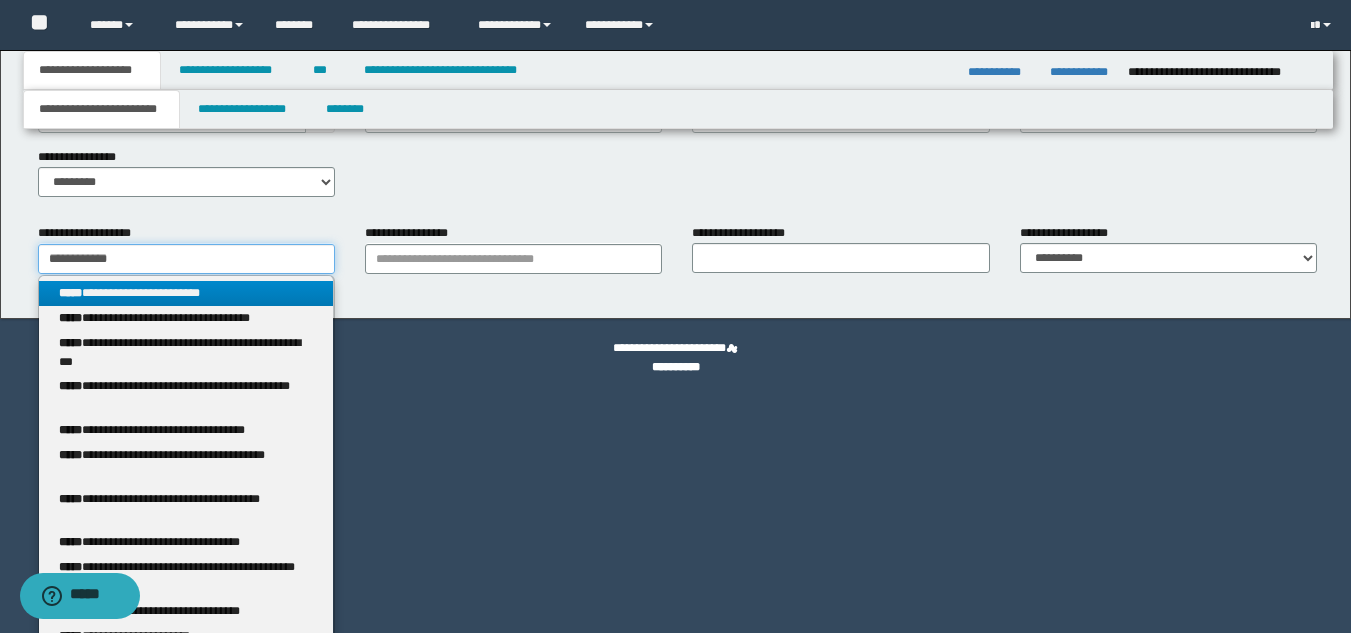 type 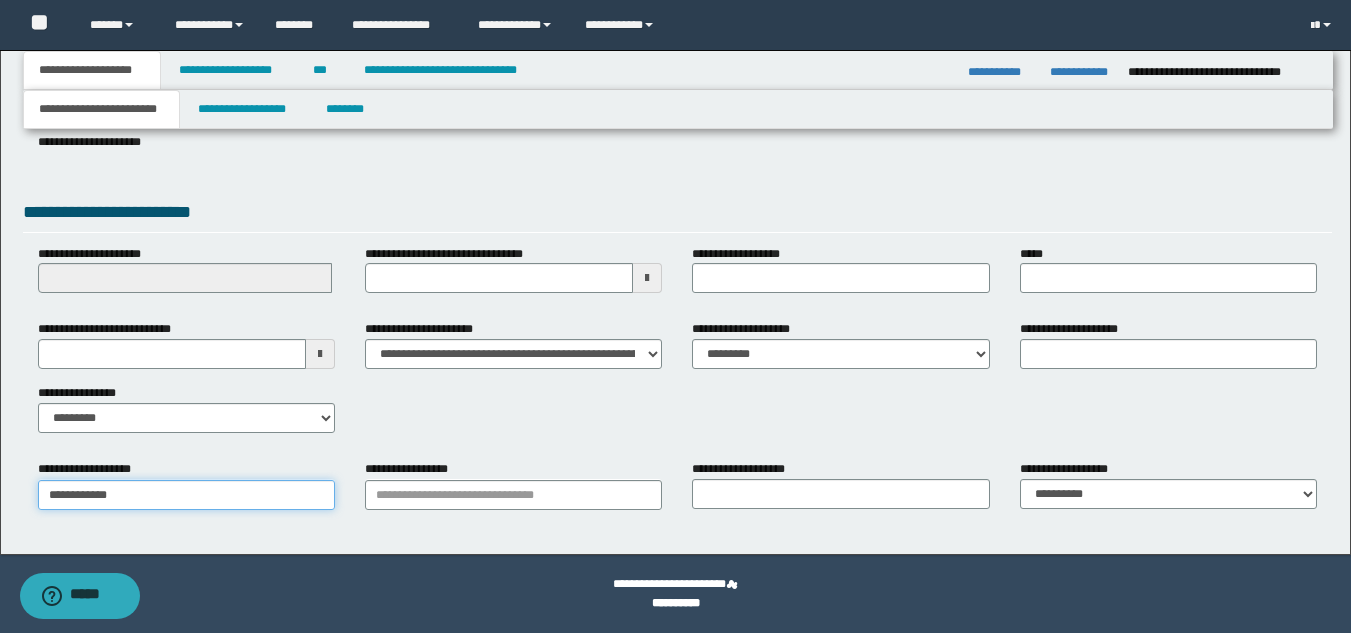 scroll, scrollTop: 315, scrollLeft: 0, axis: vertical 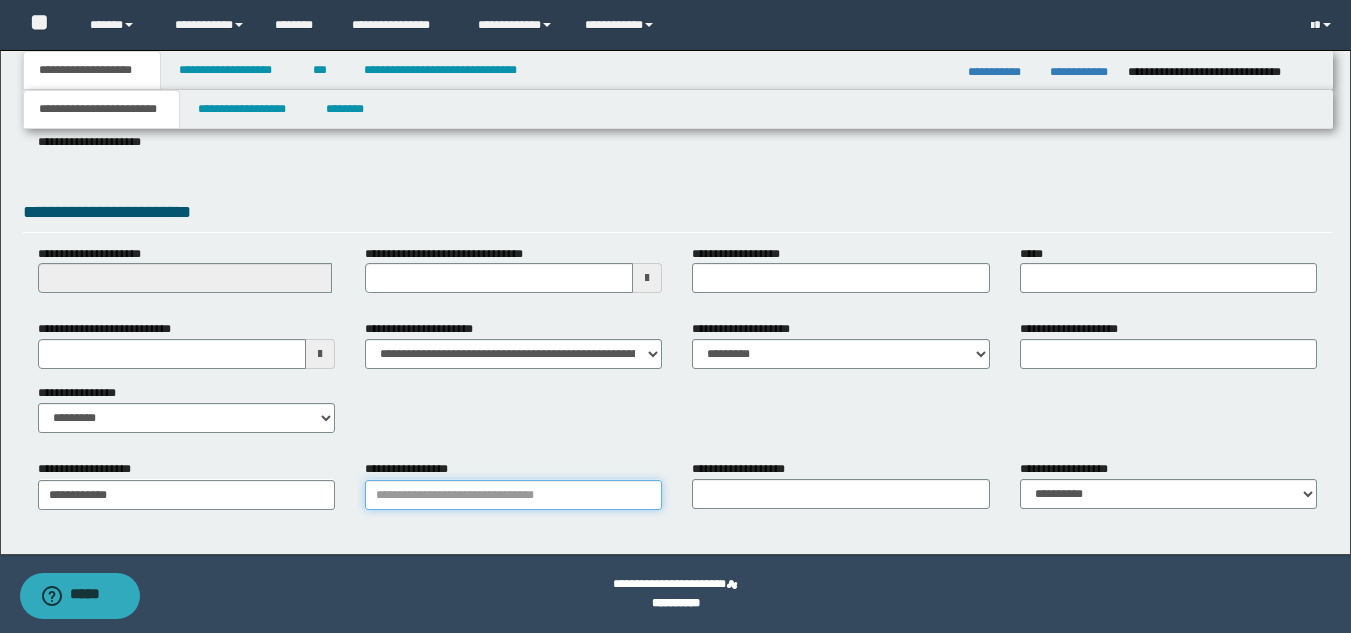 click on "**********" at bounding box center (513, 495) 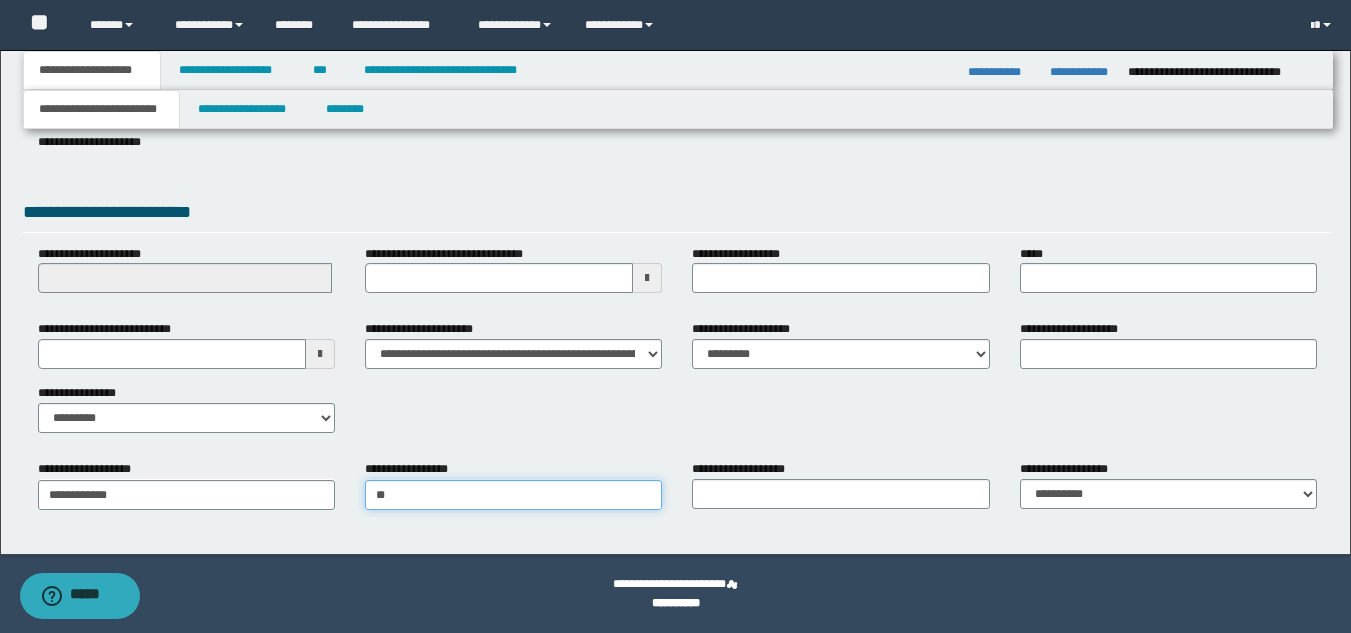 type on "***" 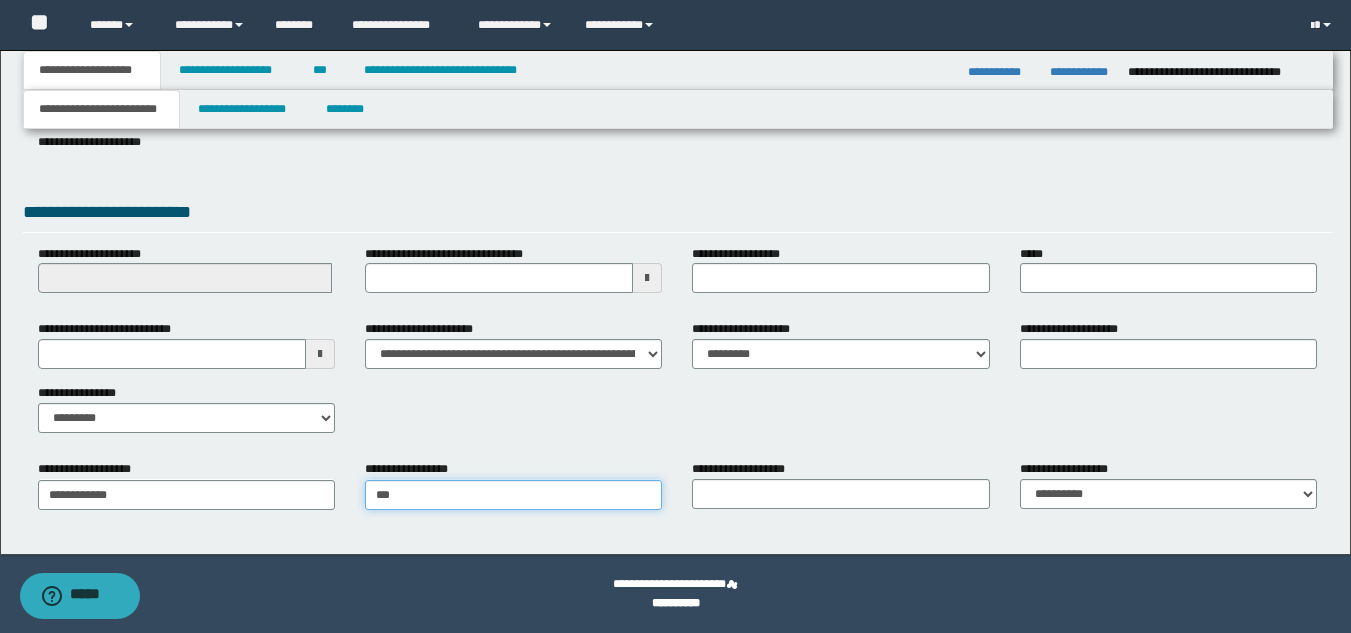 type on "*********" 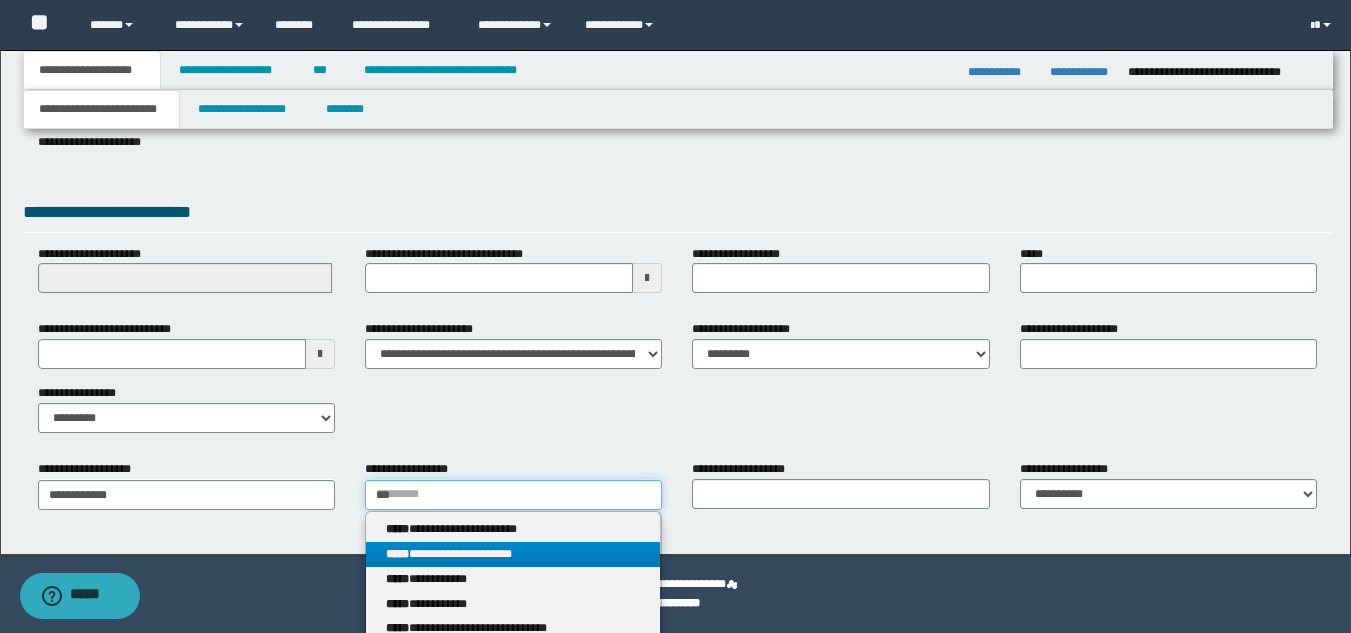 type 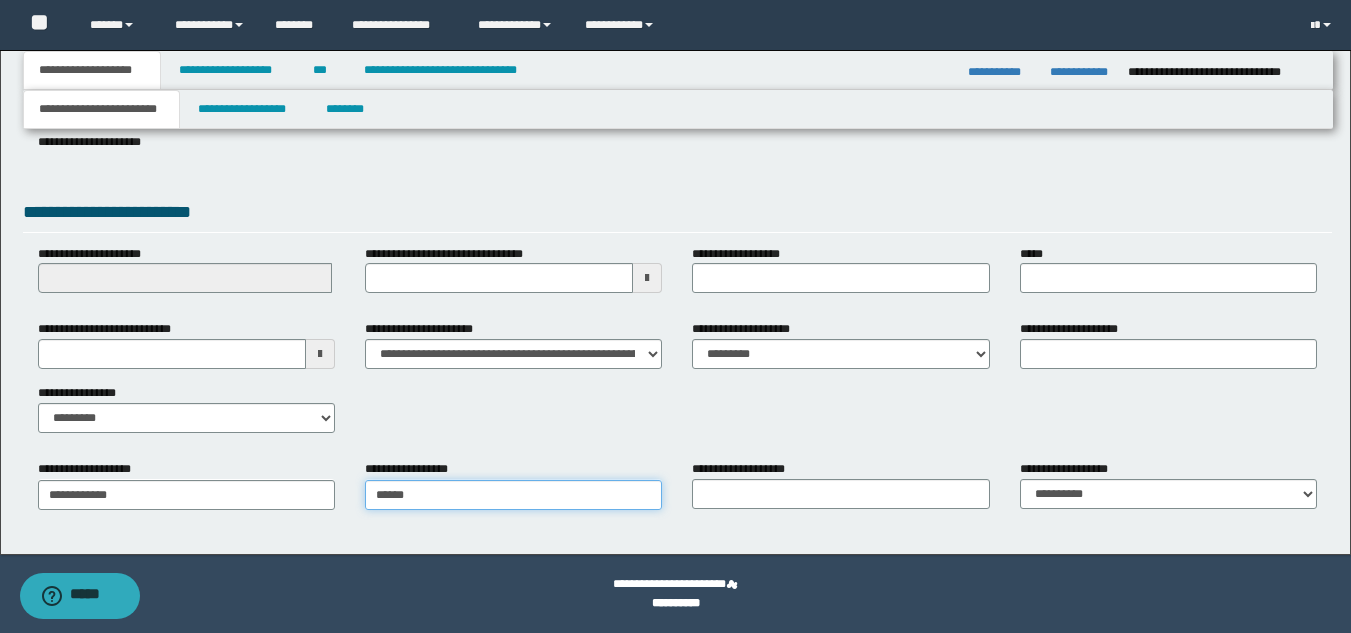 type on "*******" 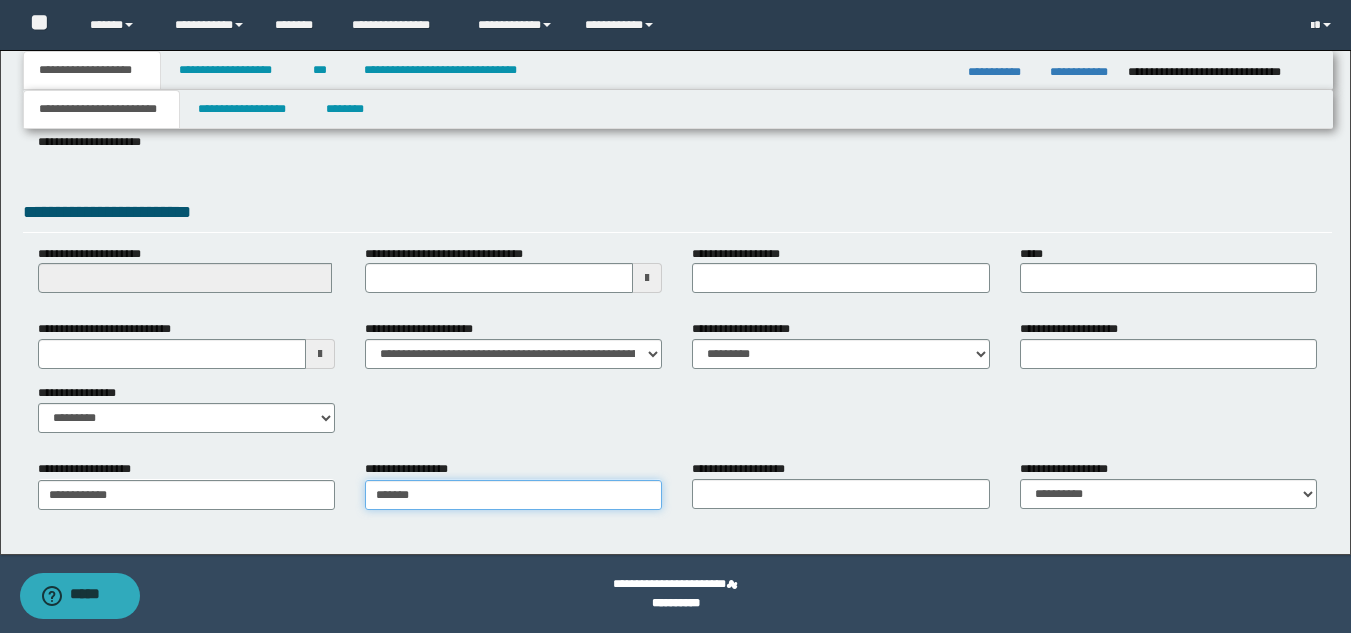 type on "**********" 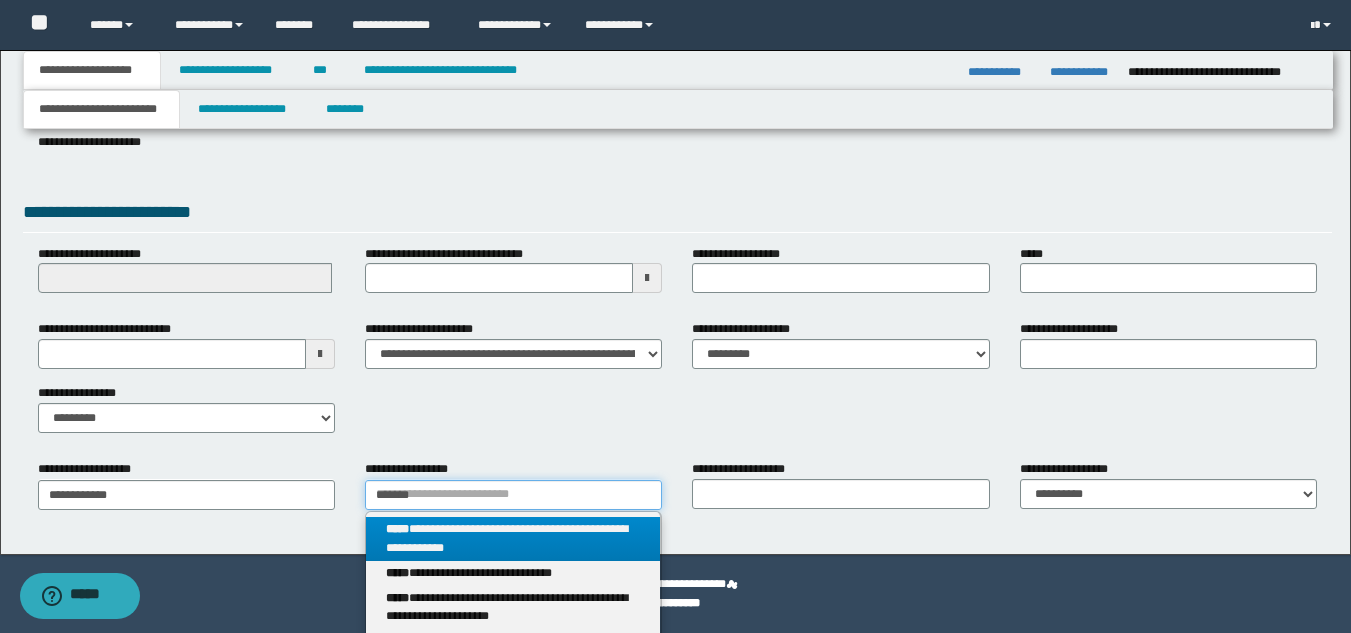 type 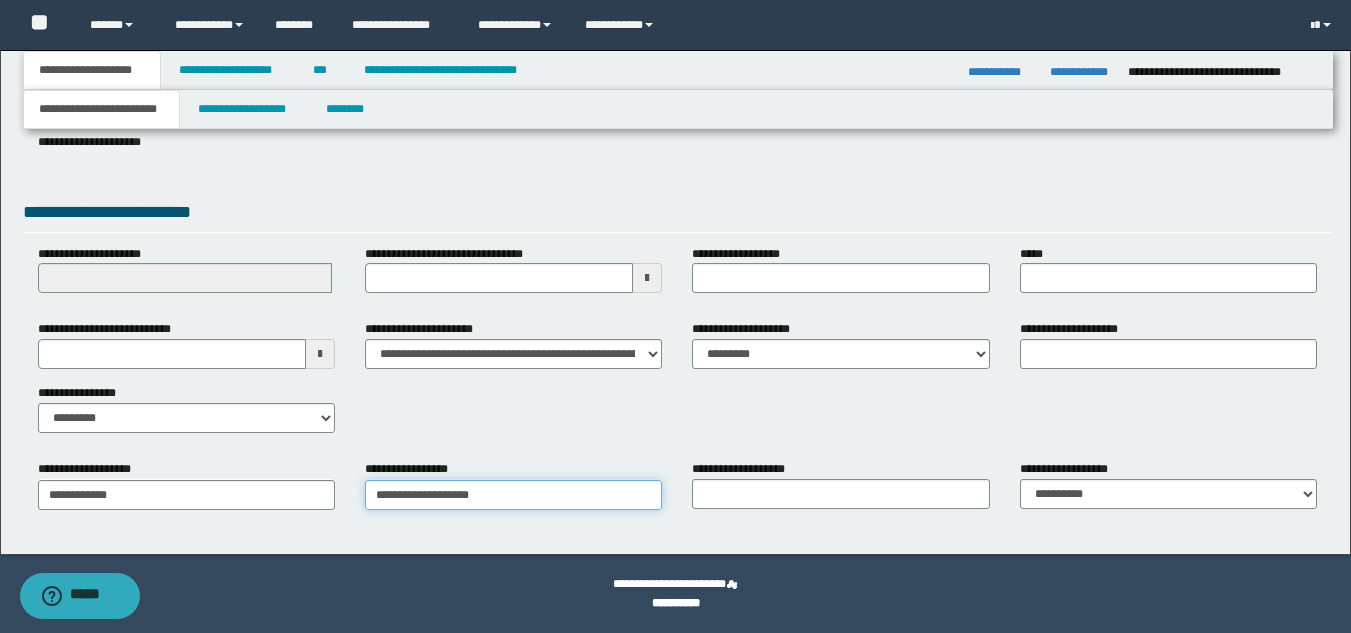 type on "**********" 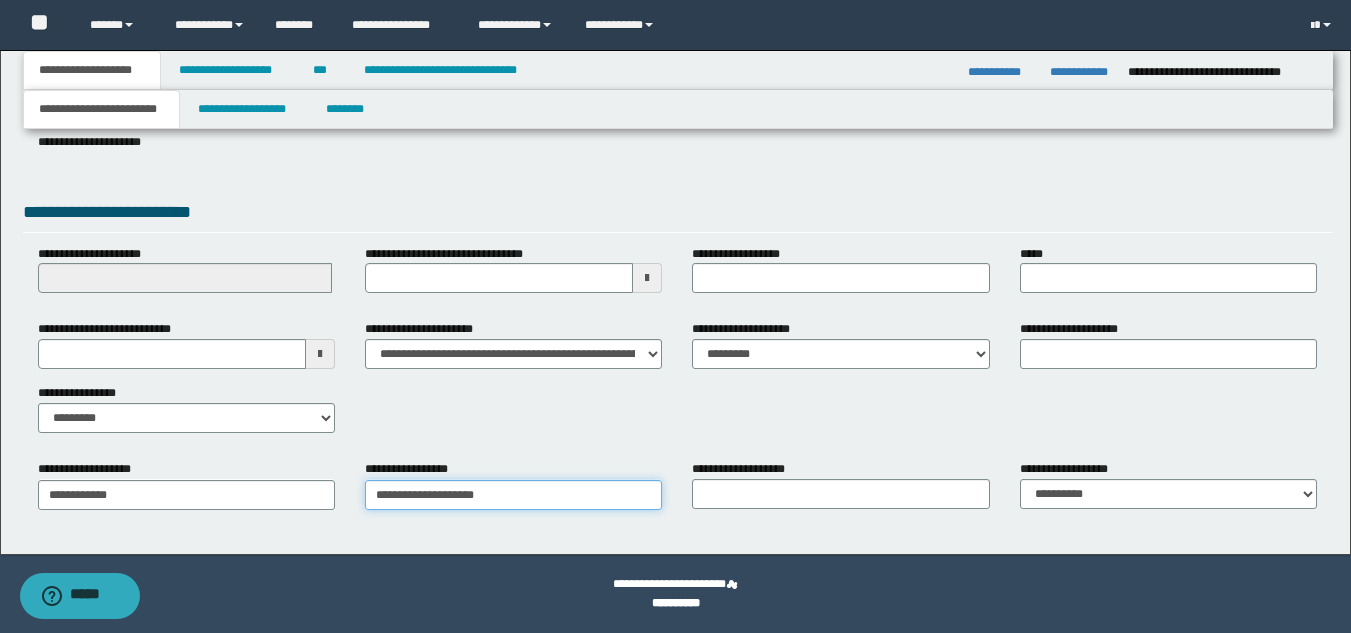 type on "**********" 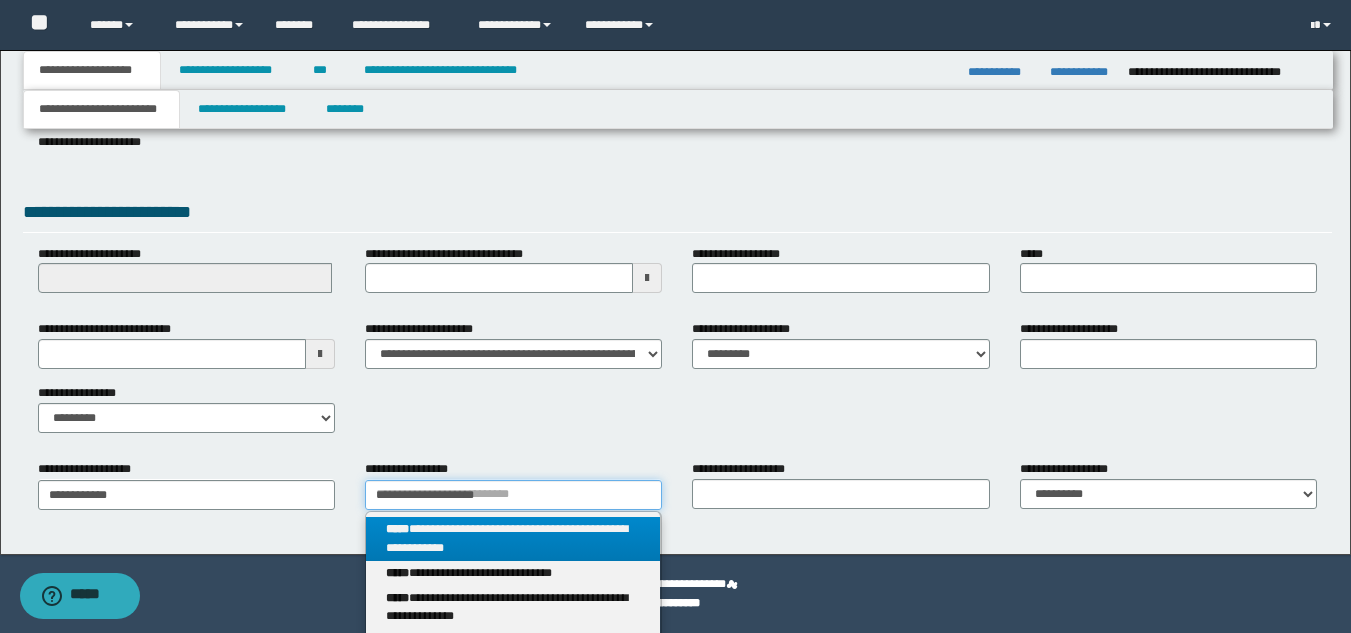 type on "**********" 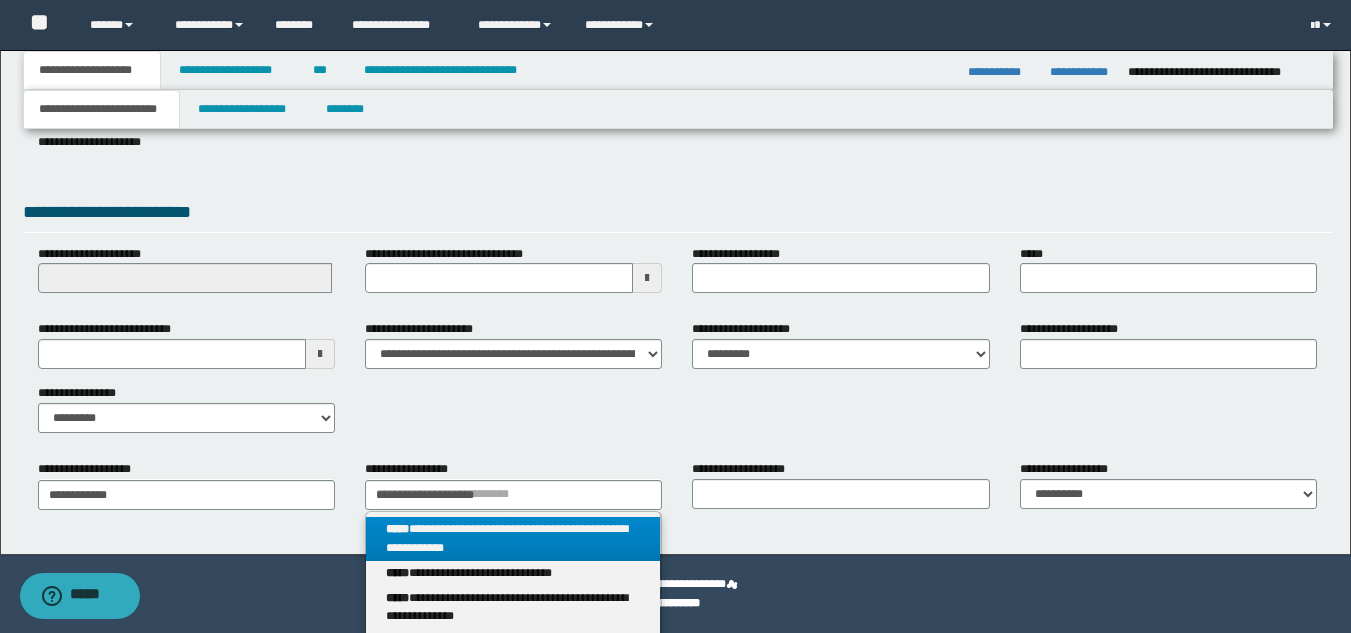 click on "**********" at bounding box center (513, 539) 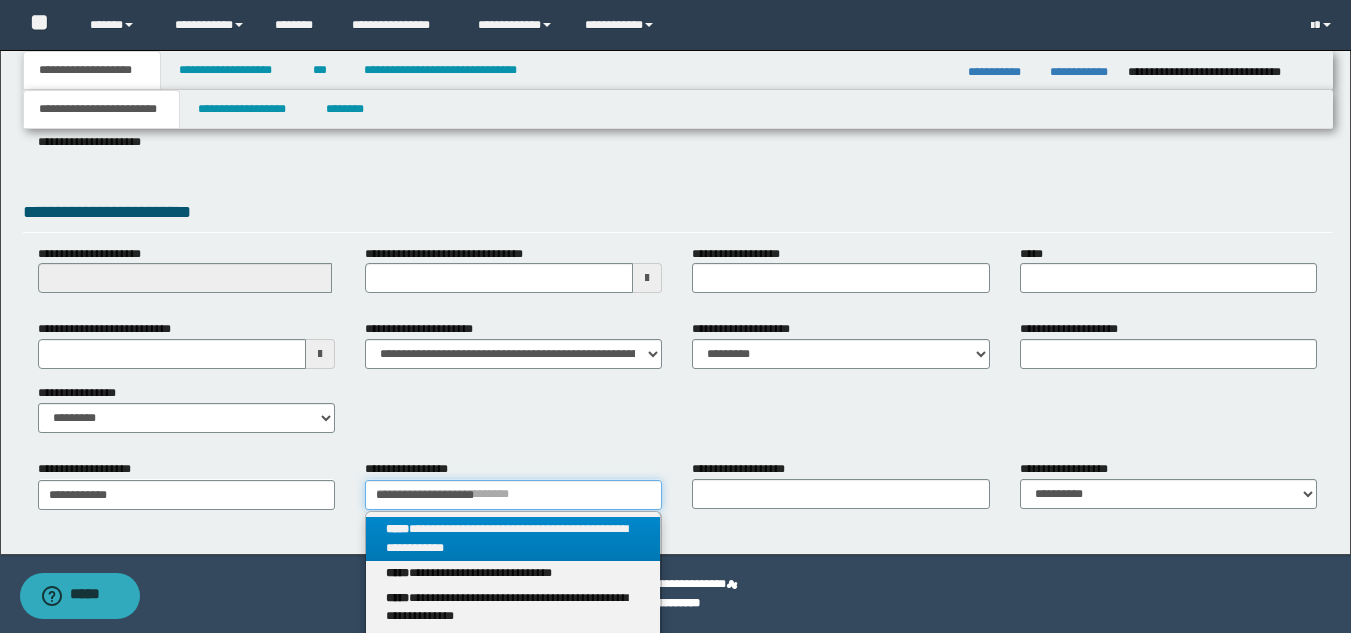 type 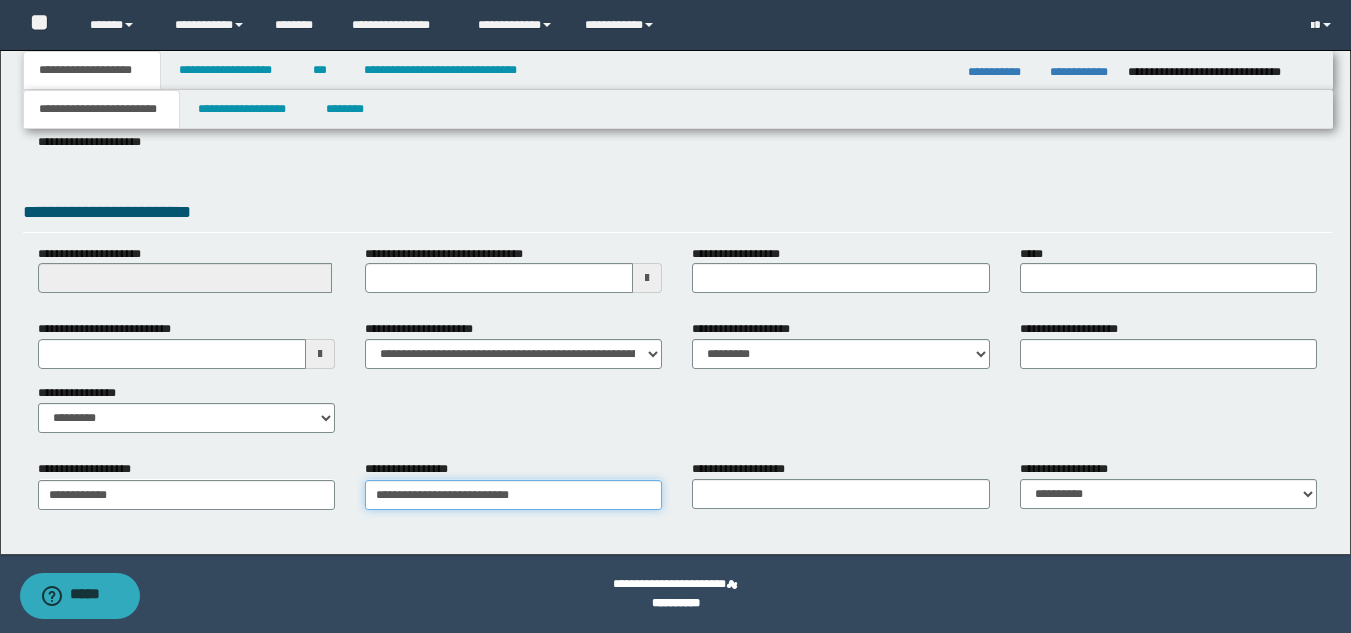 click on "**********" at bounding box center (513, 495) 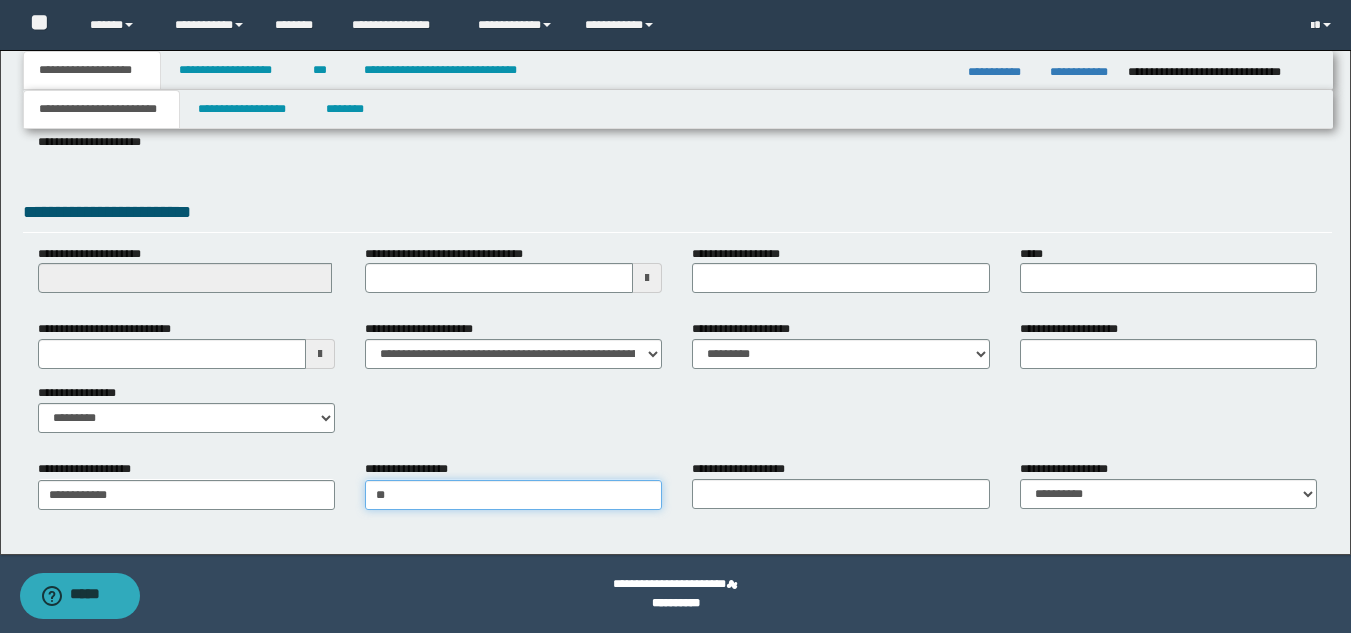 type on "*" 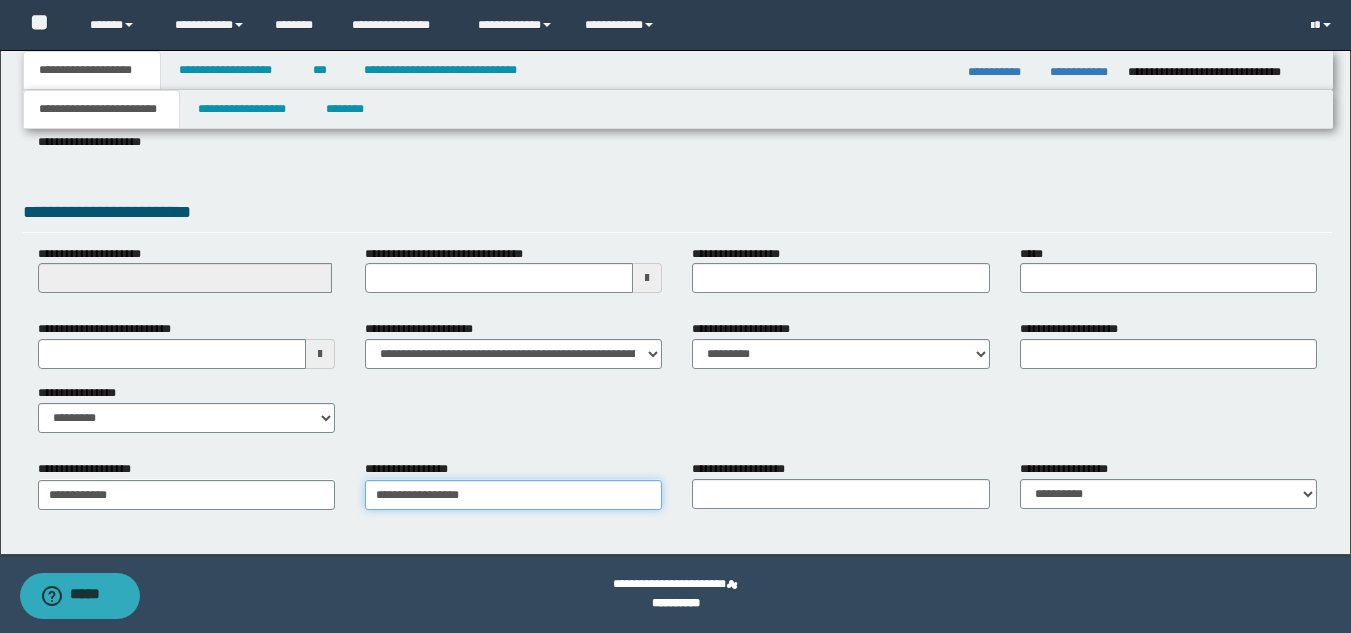 type on "**********" 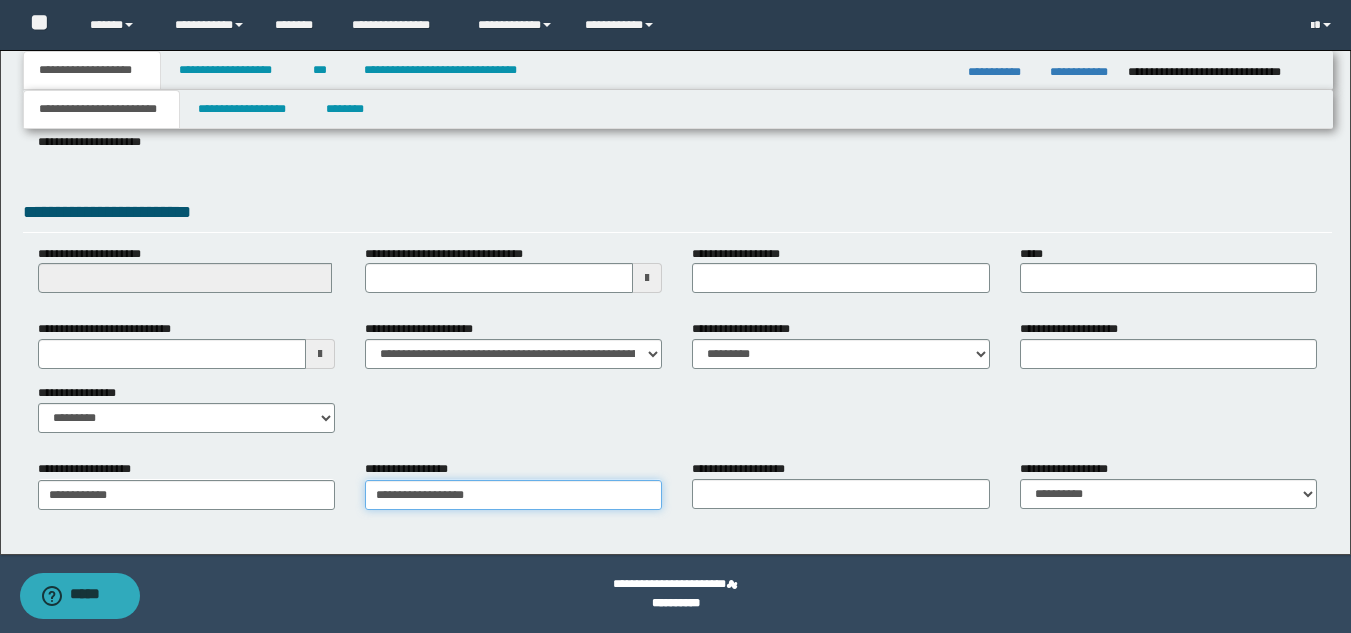 type on "**********" 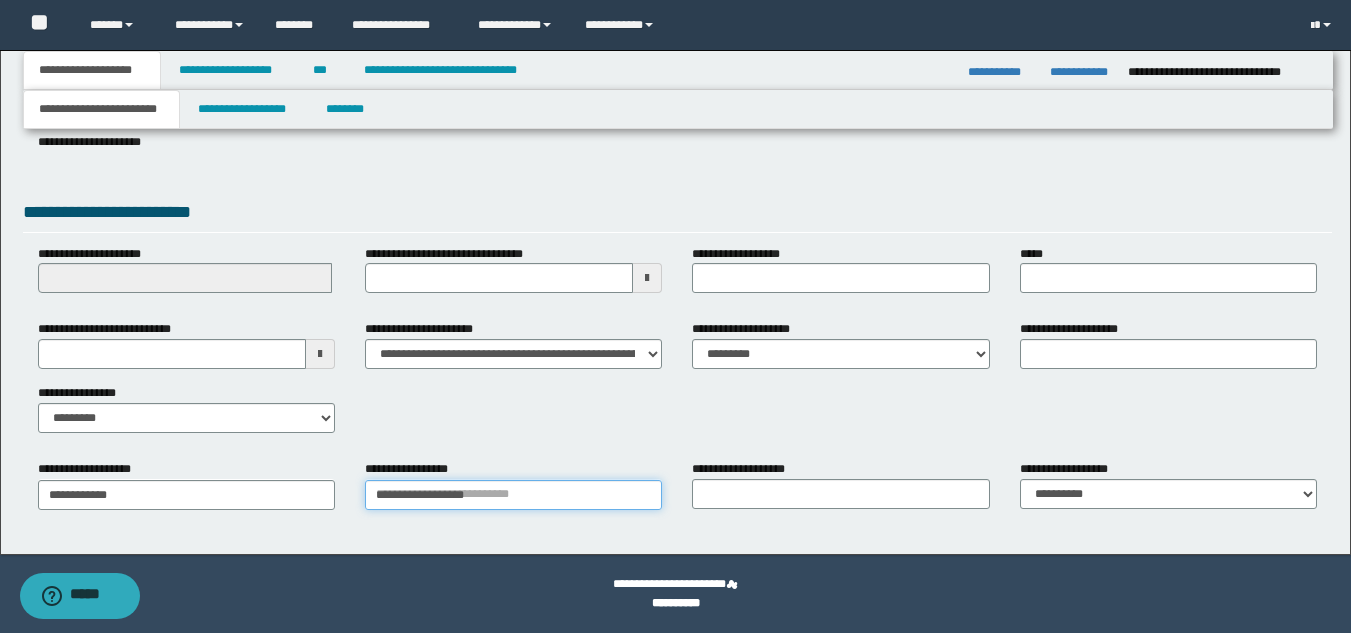 type 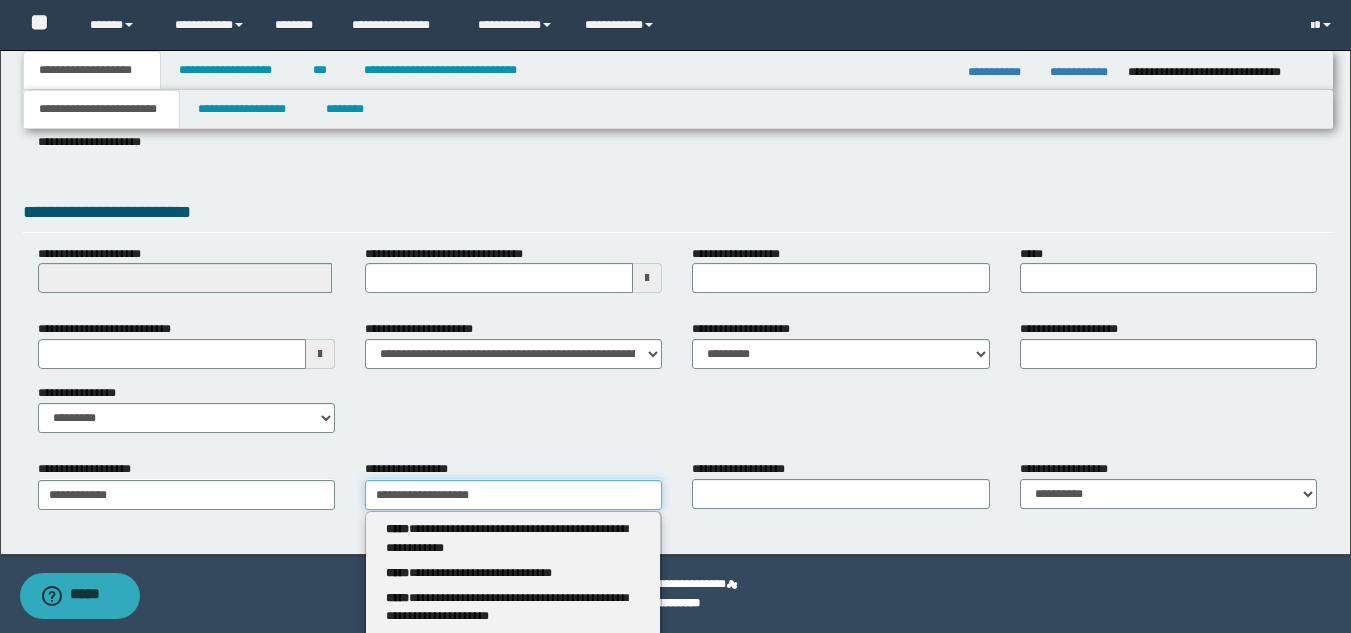 type on "**********" 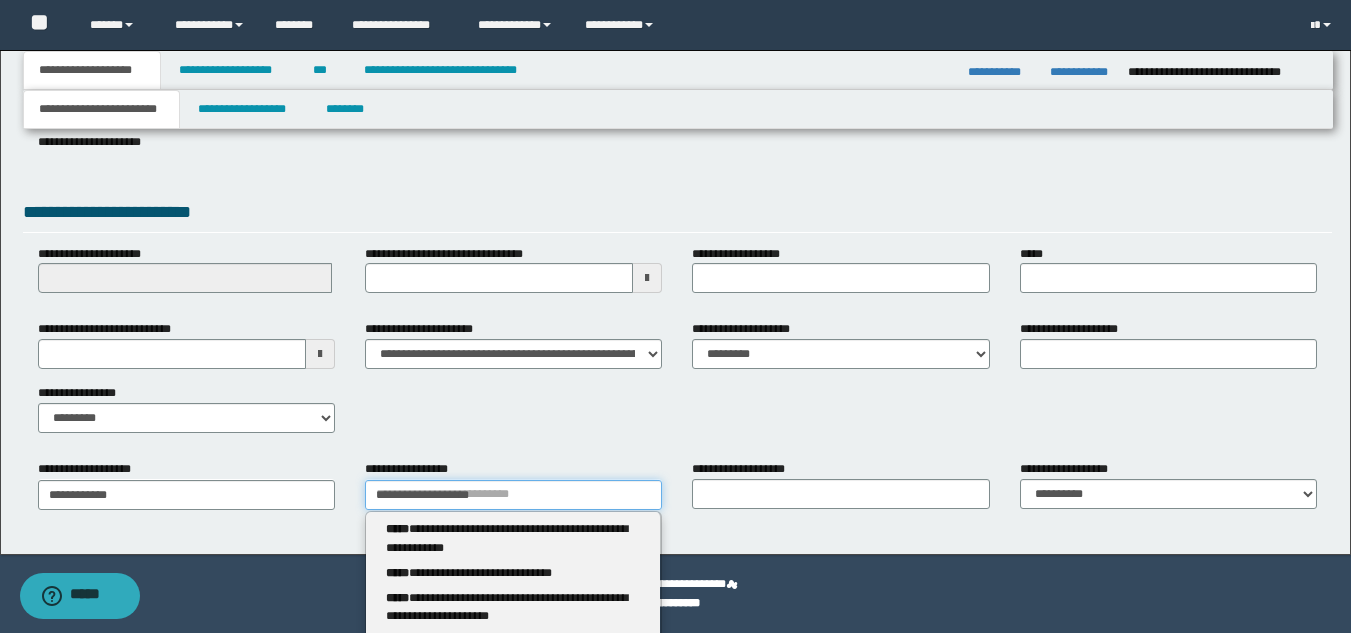 type 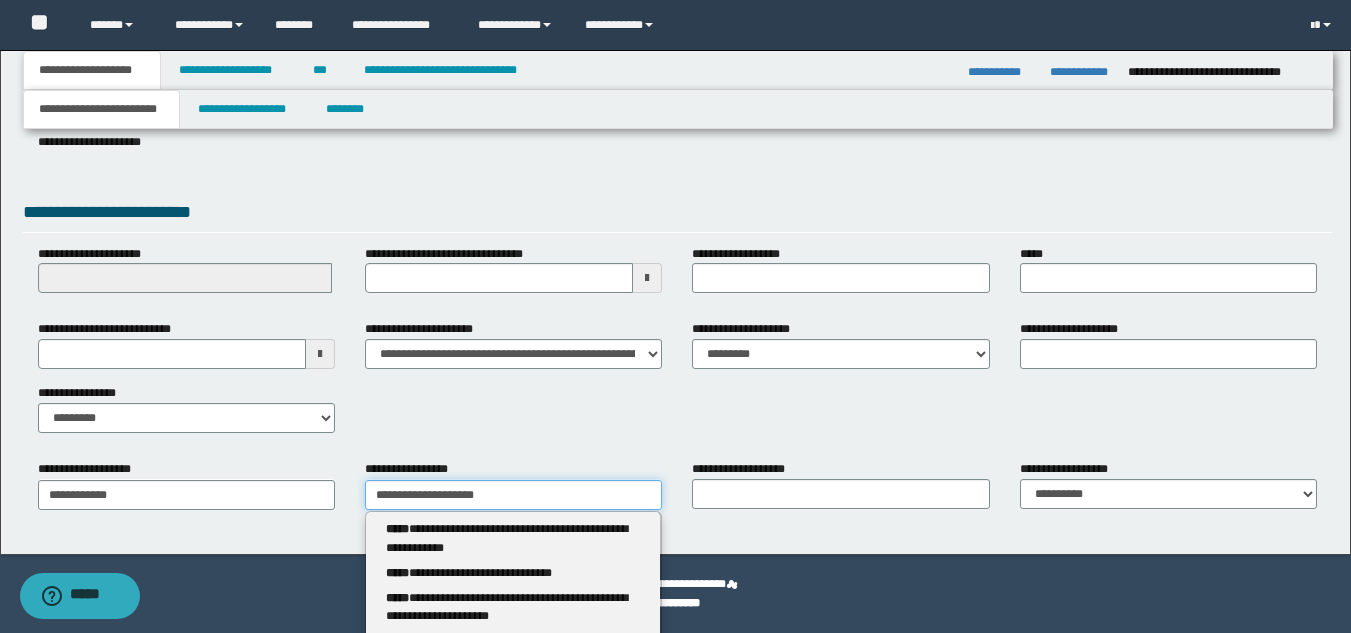 type on "**********" 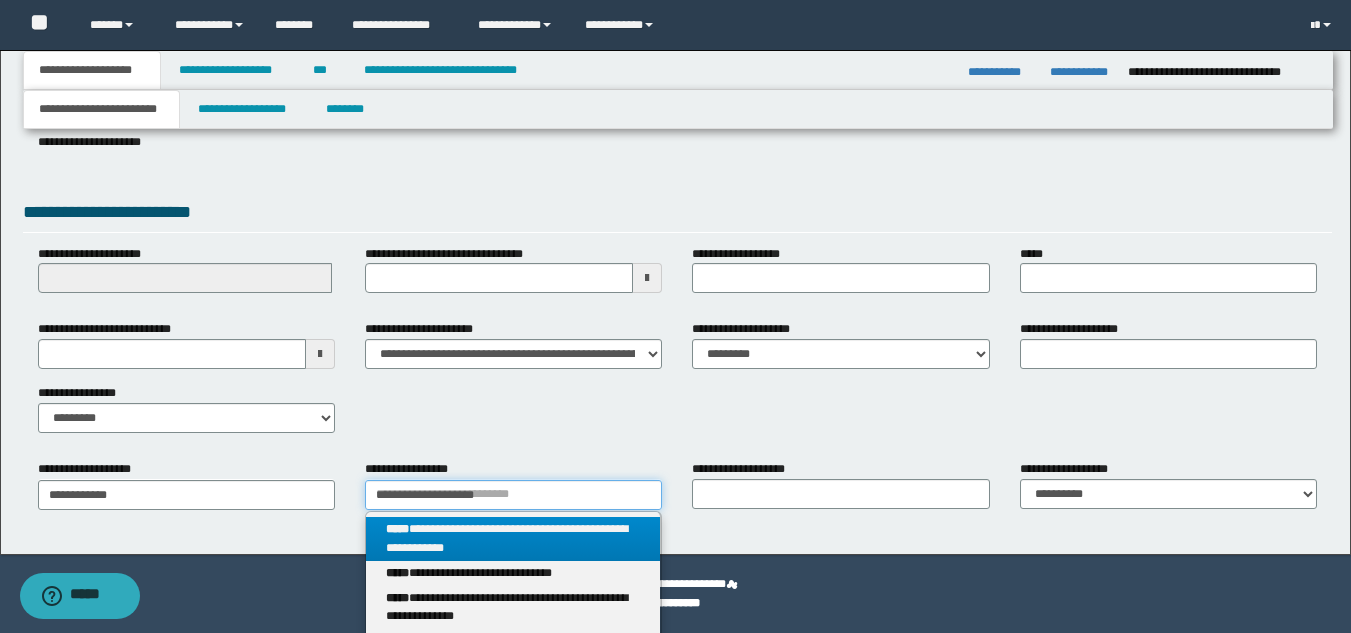 type on "**********" 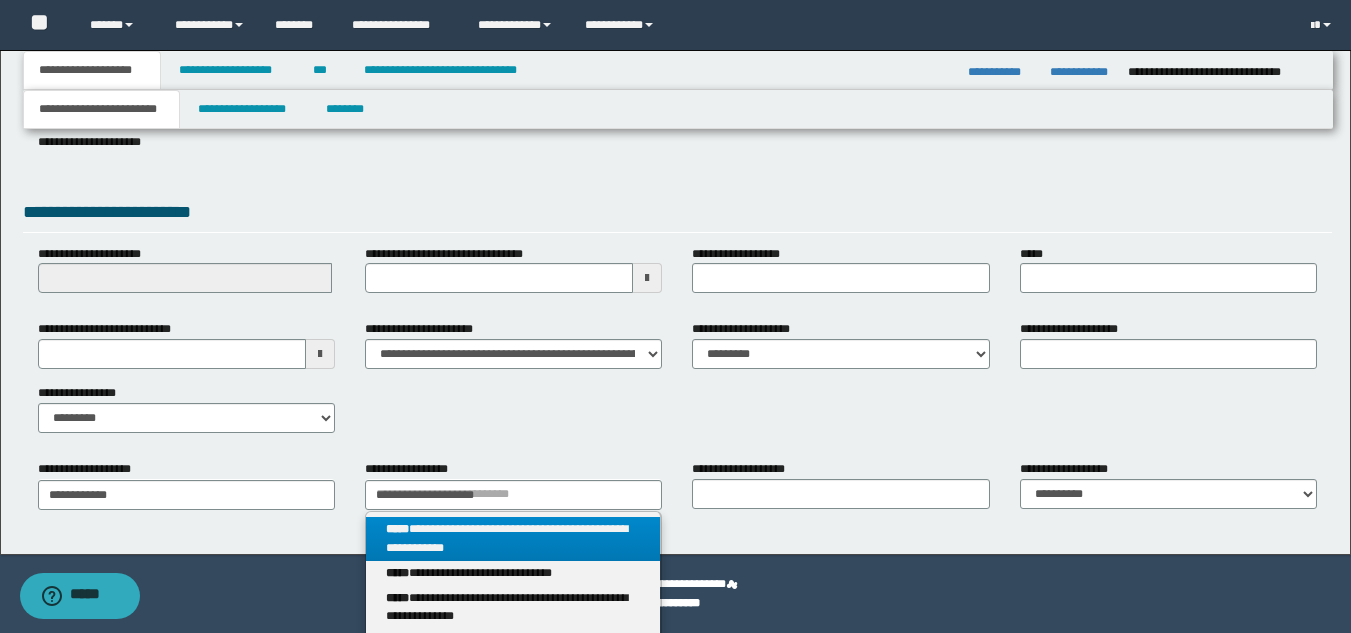 click on "**********" at bounding box center (513, 539) 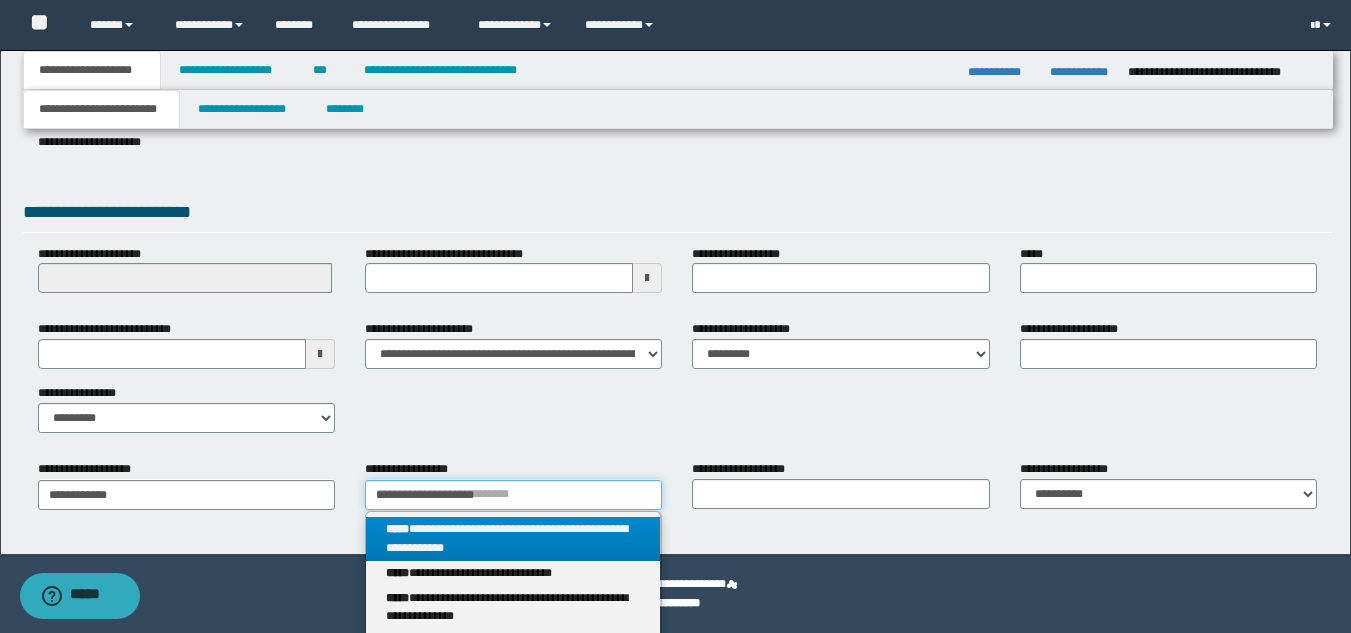 type 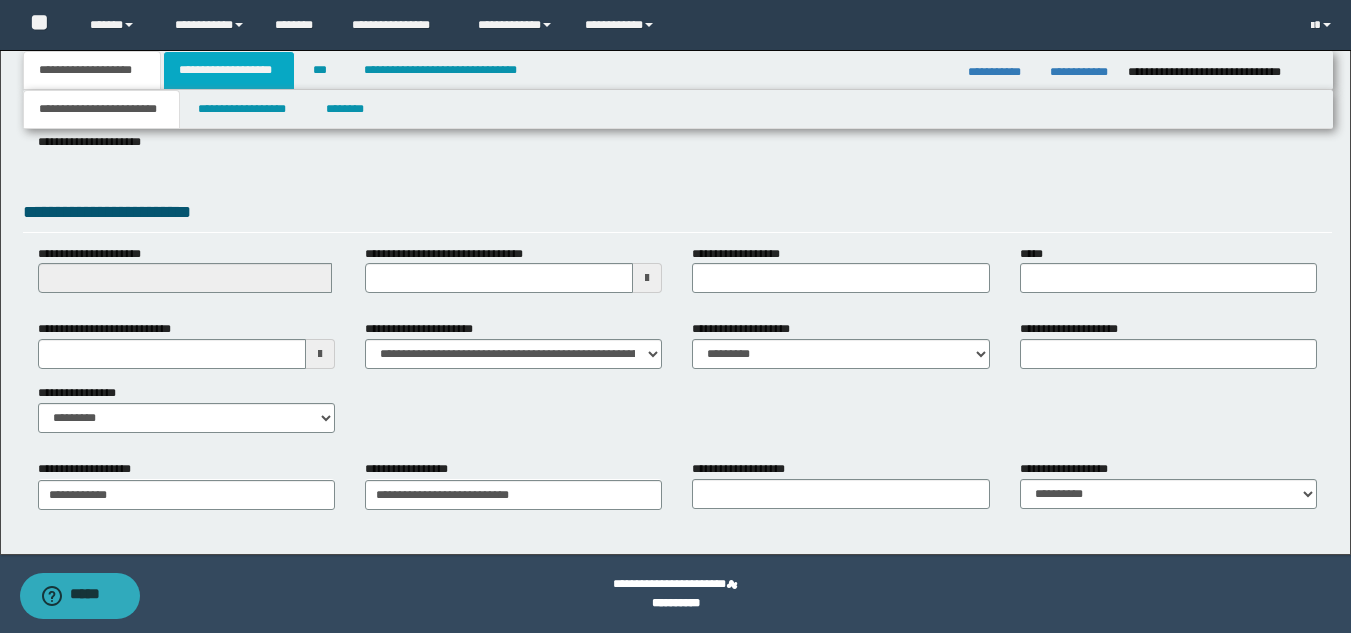 click on "**********" at bounding box center (229, 70) 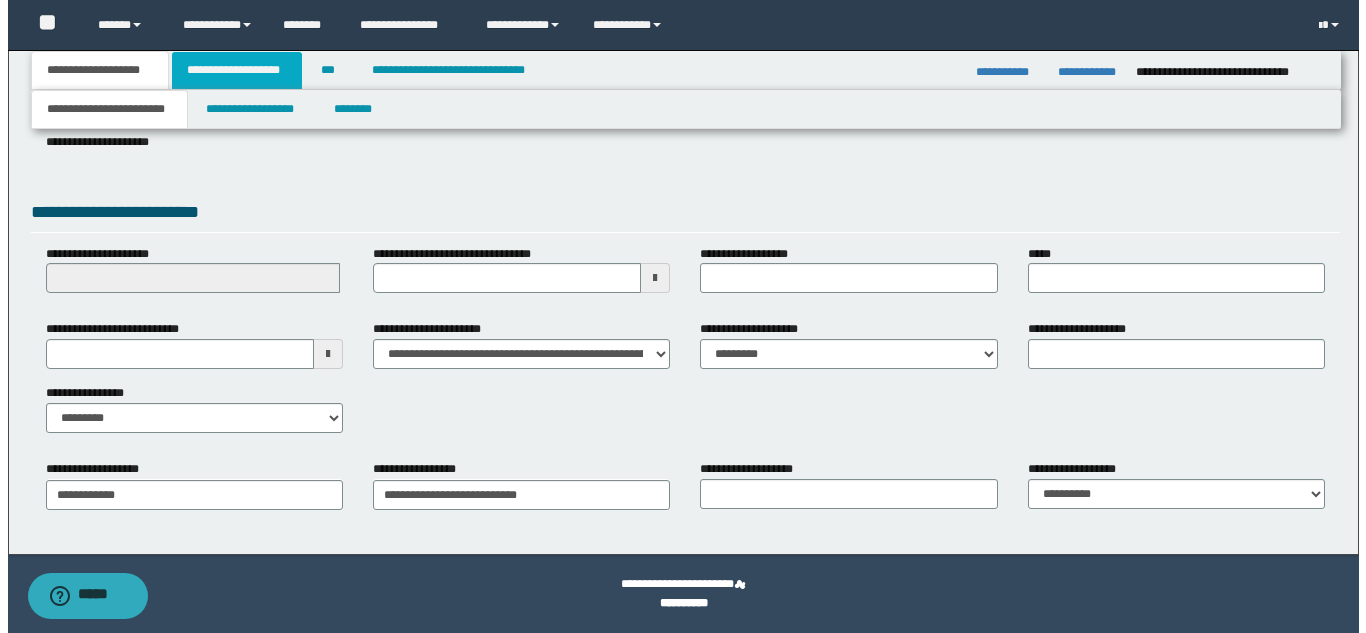 scroll, scrollTop: 0, scrollLeft: 0, axis: both 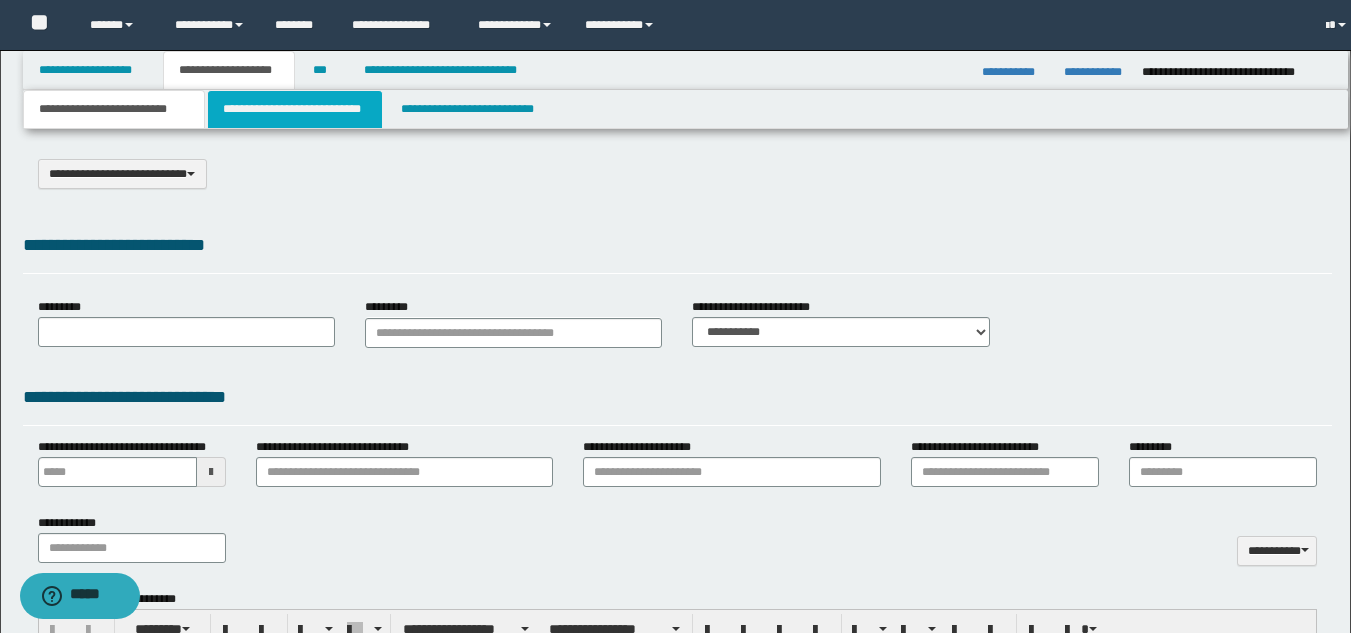 select on "*" 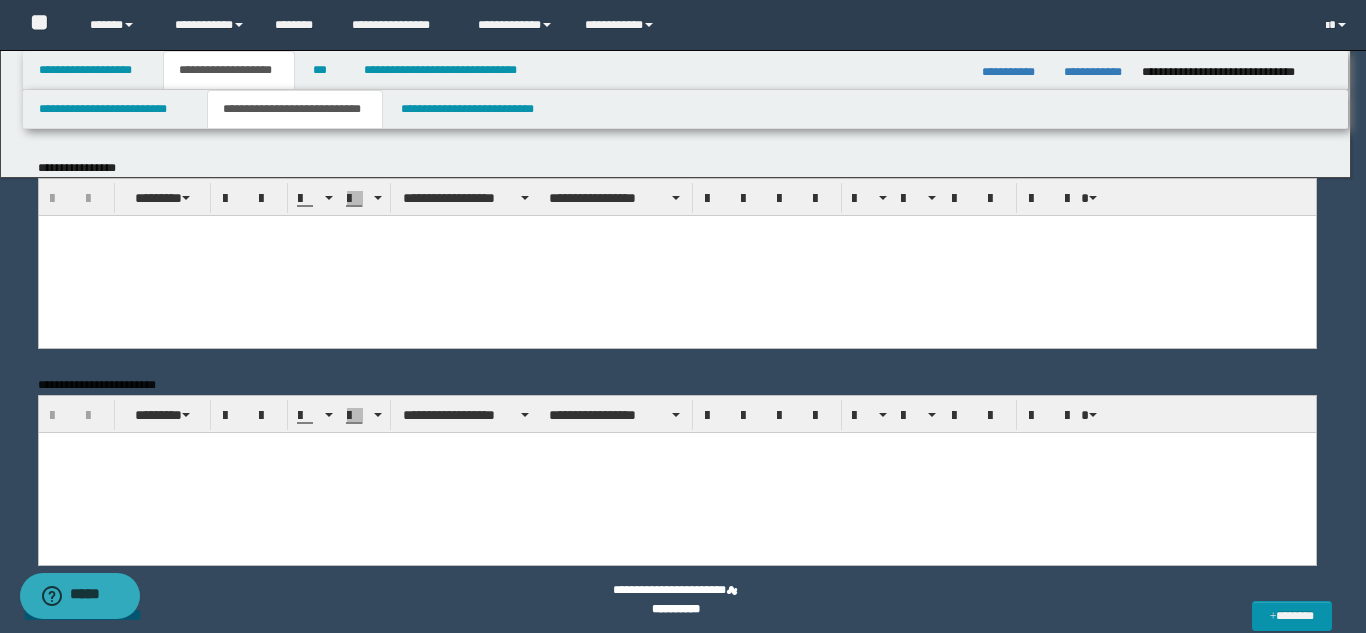 scroll, scrollTop: 0, scrollLeft: 0, axis: both 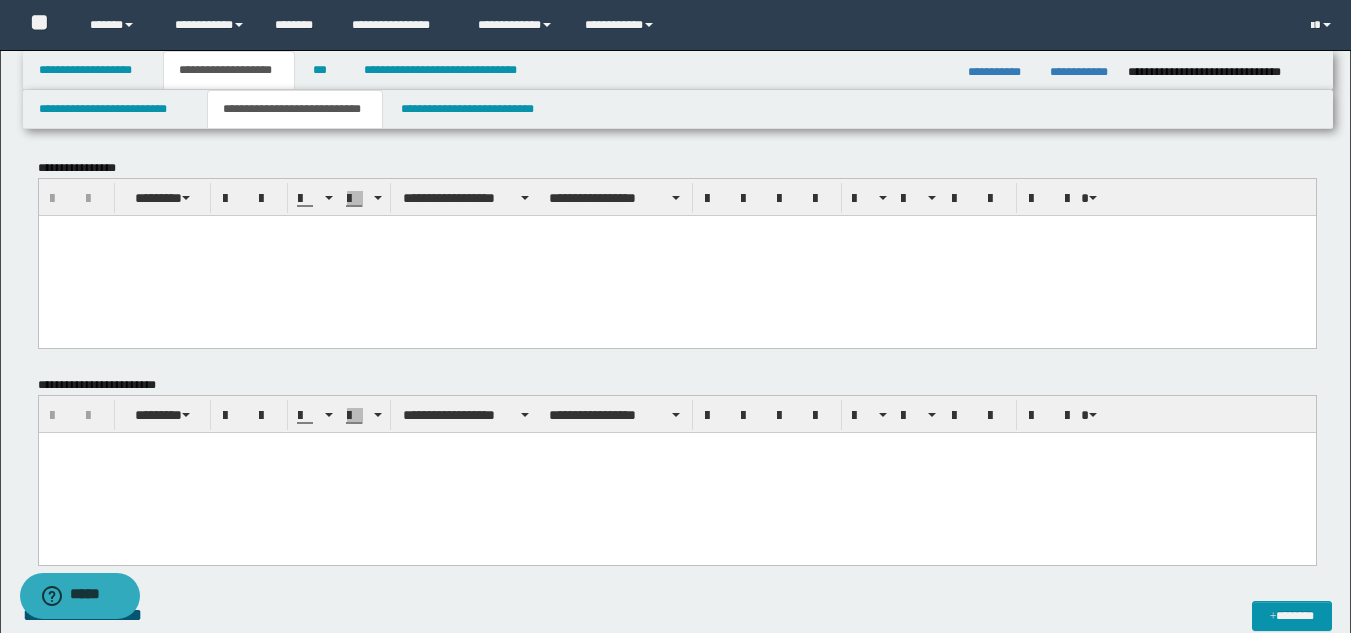 click at bounding box center [676, 255] 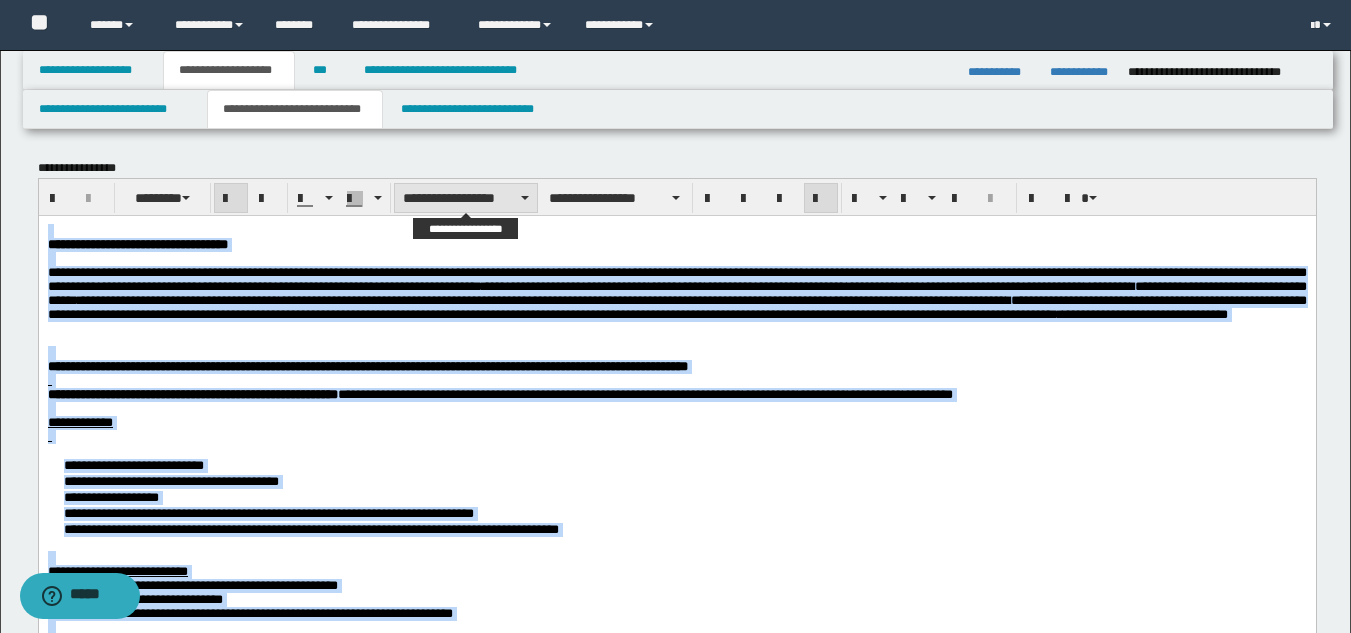 click on "**********" at bounding box center (466, 198) 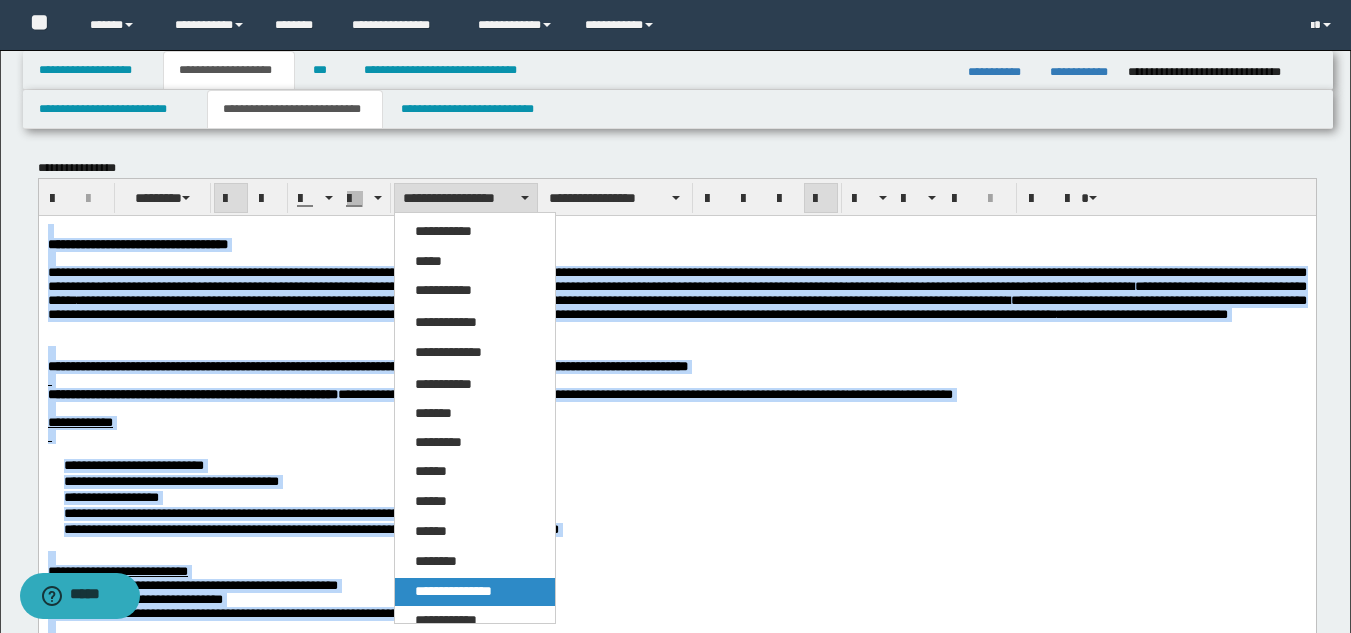 click on "**********" at bounding box center [453, 591] 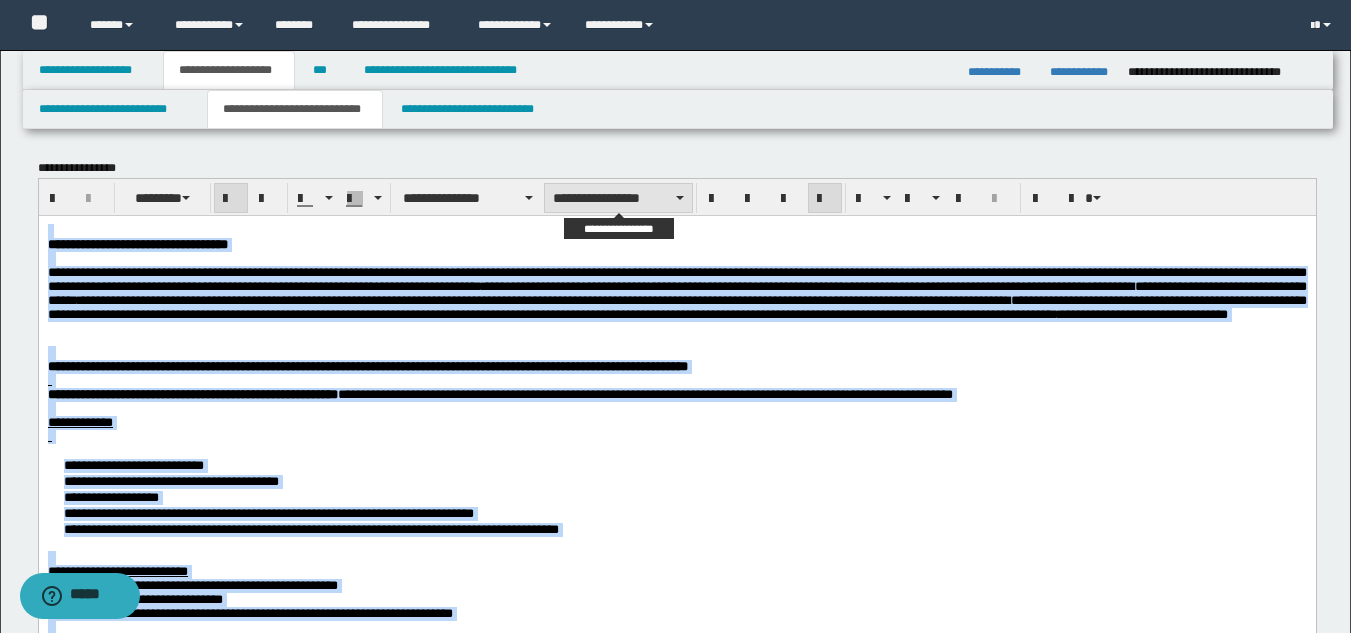 click on "**********" at bounding box center [618, 198] 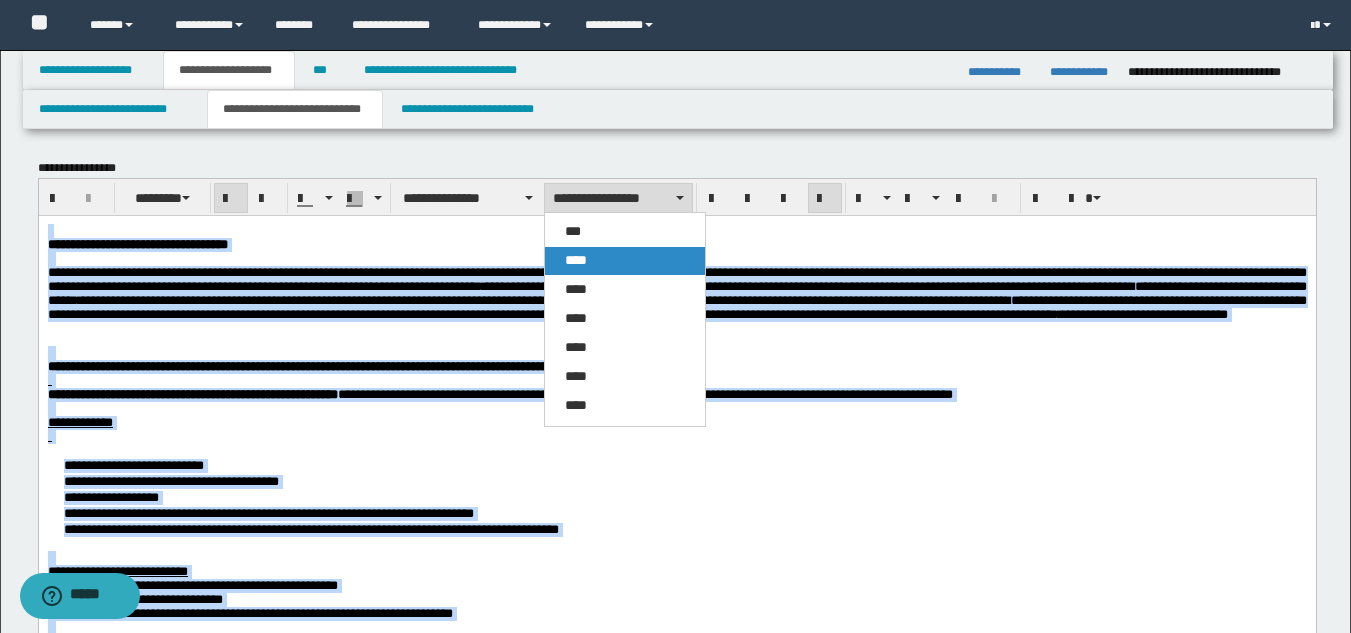 click on "****" at bounding box center (625, 261) 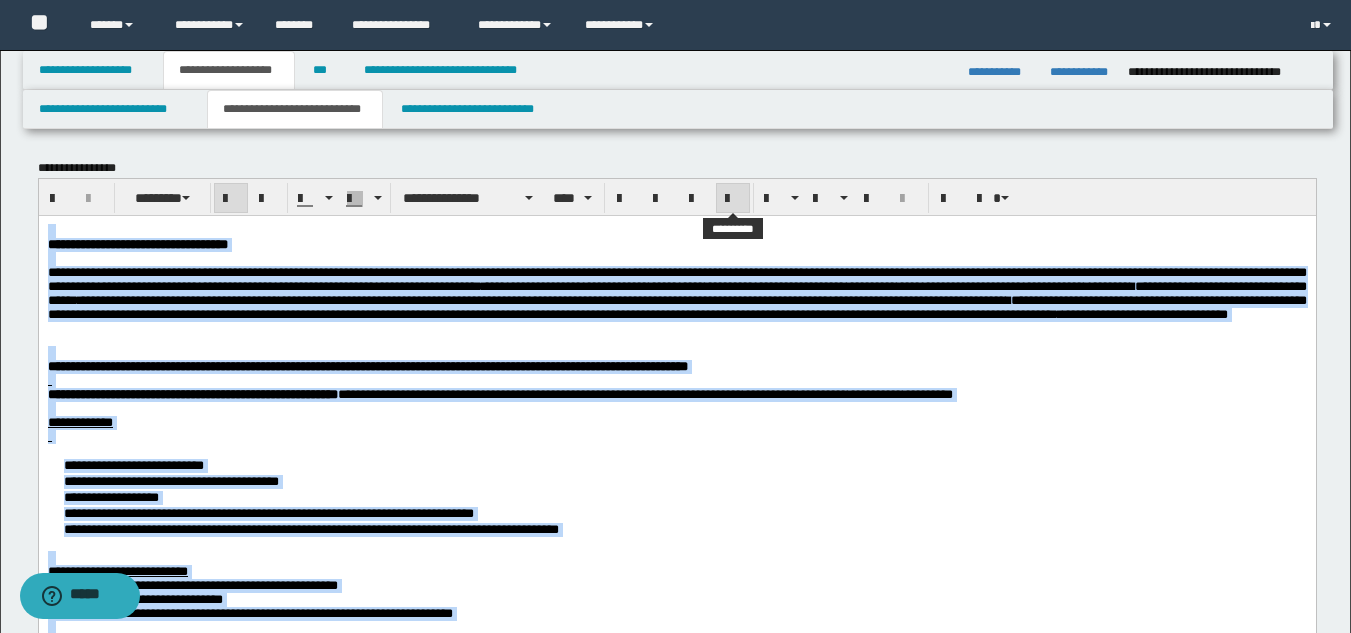 click at bounding box center [733, 199] 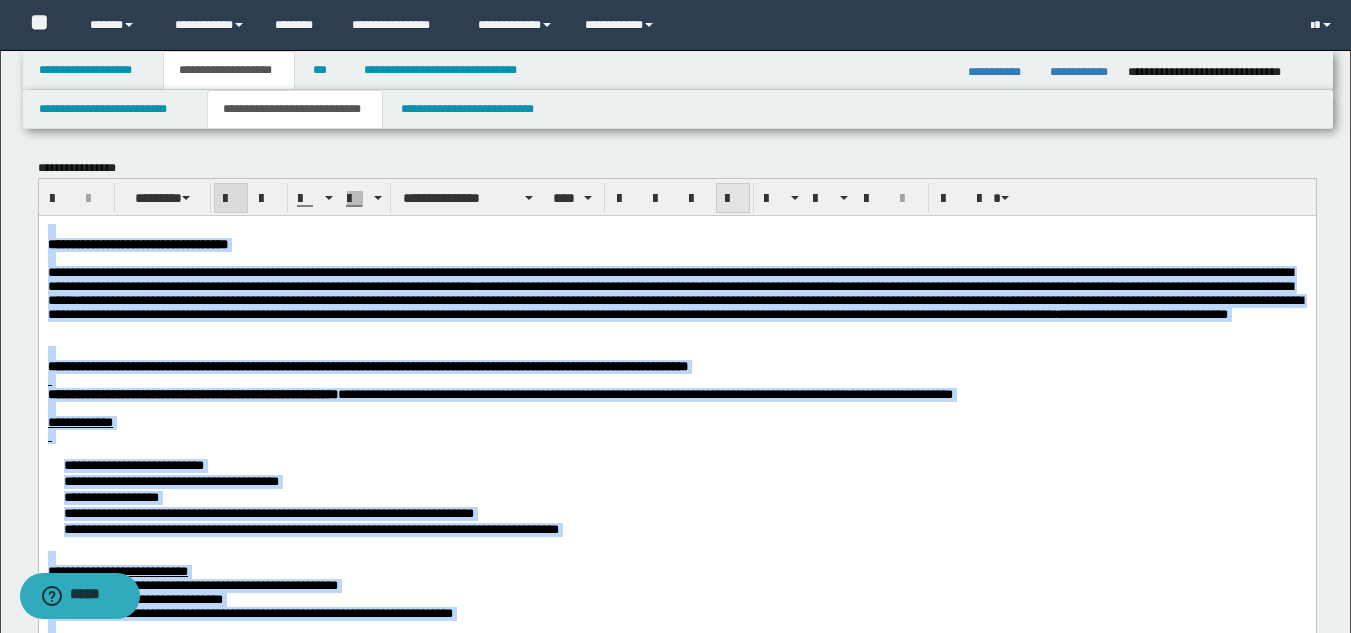 click at bounding box center (733, 199) 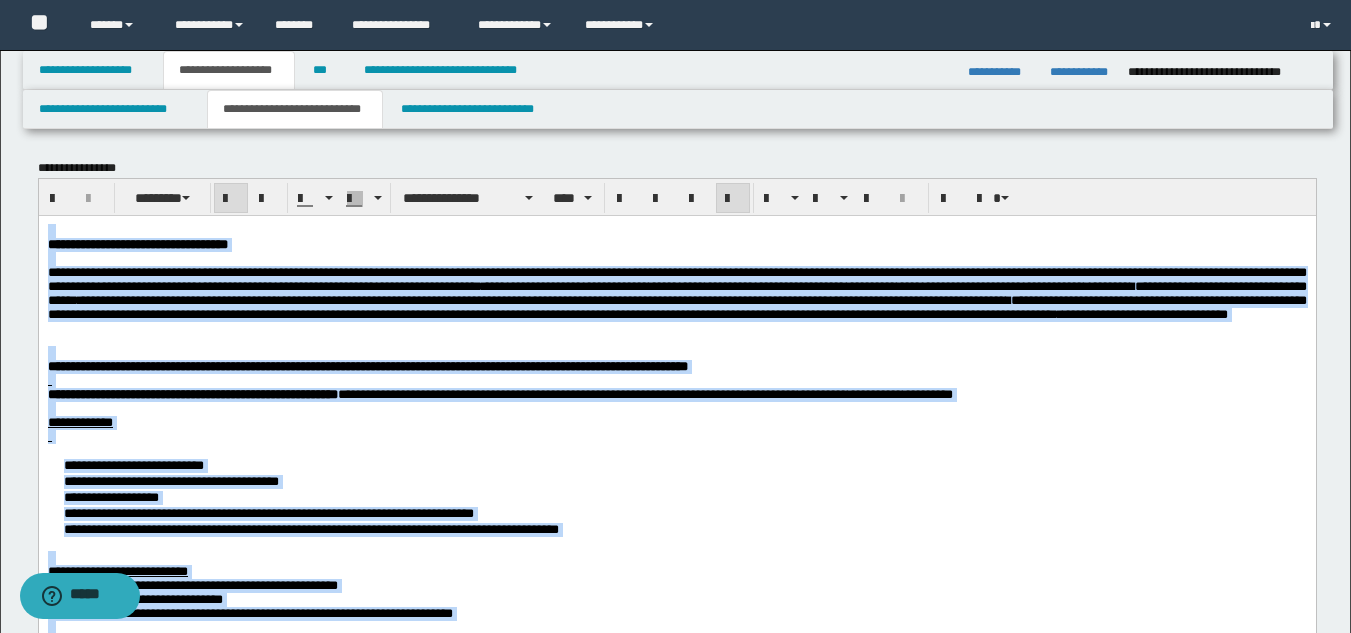 click at bounding box center [676, 258] 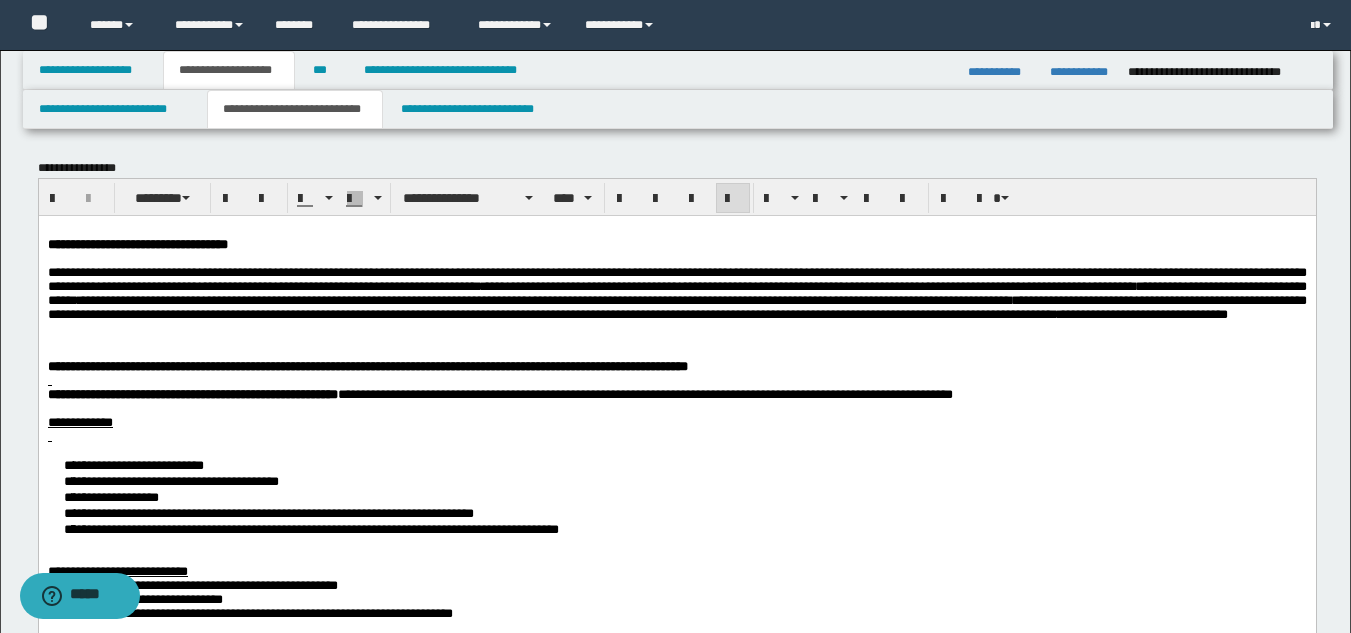 click on "**********" at bounding box center (137, 243) 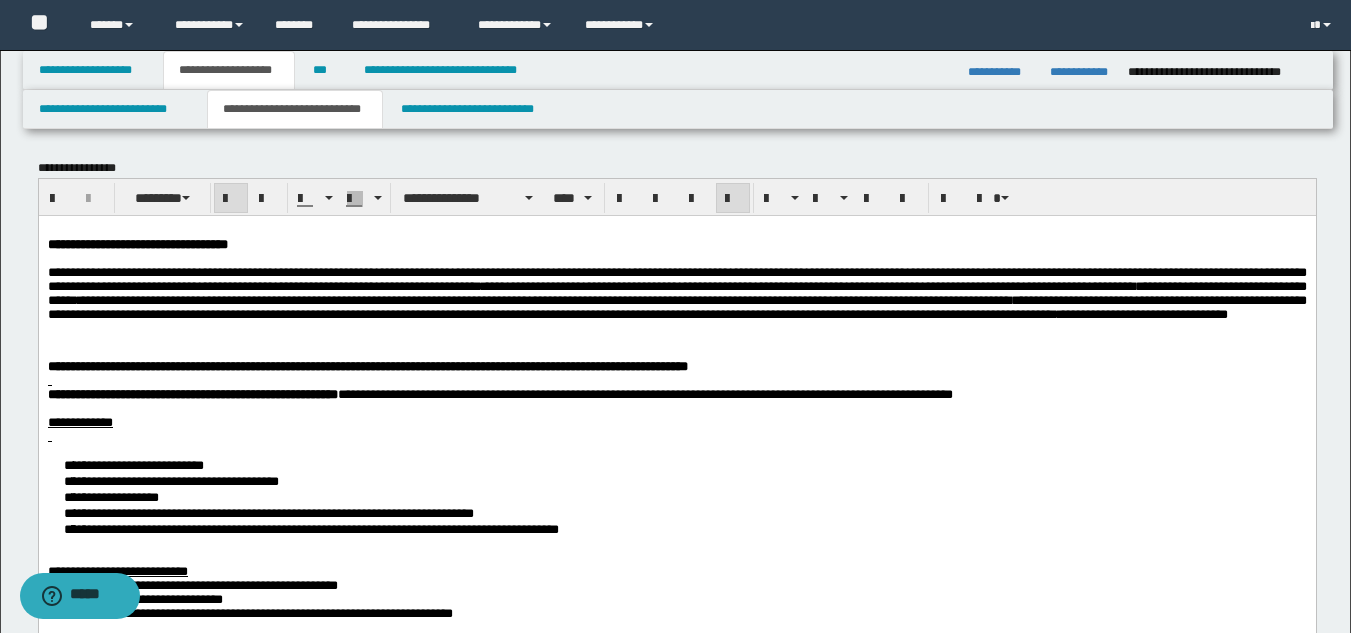click on "**********" at bounding box center [676, 292] 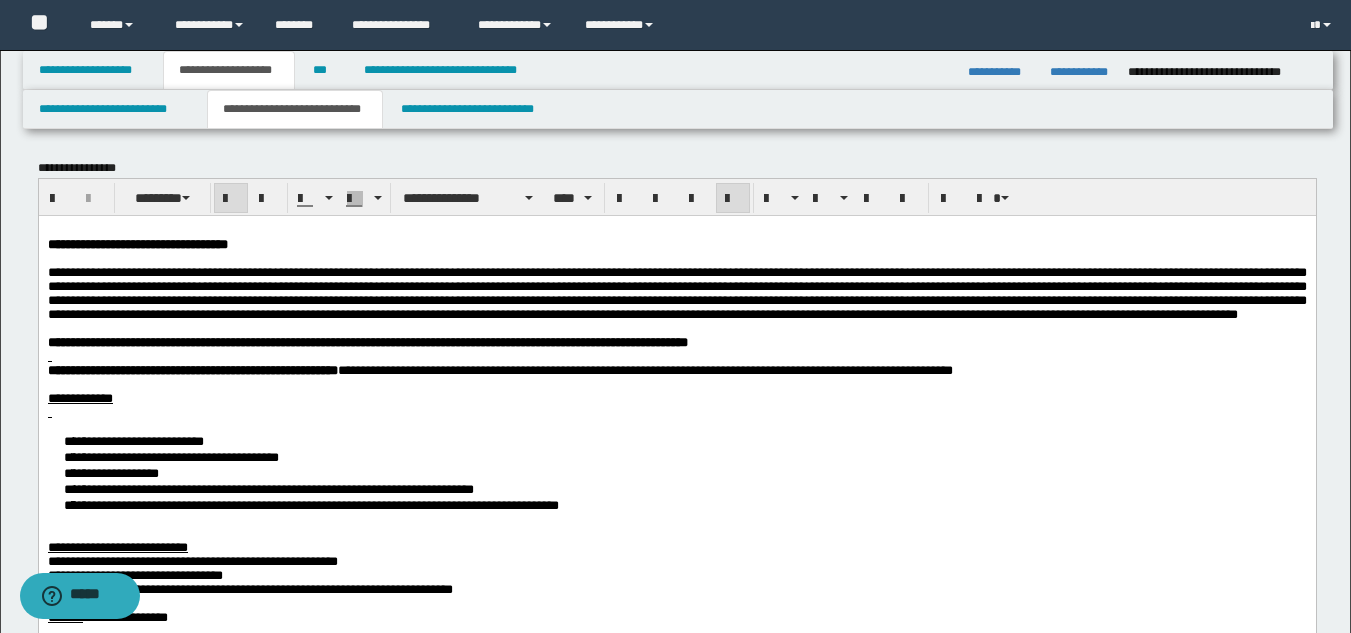 click on "**********" at bounding box center [137, 243] 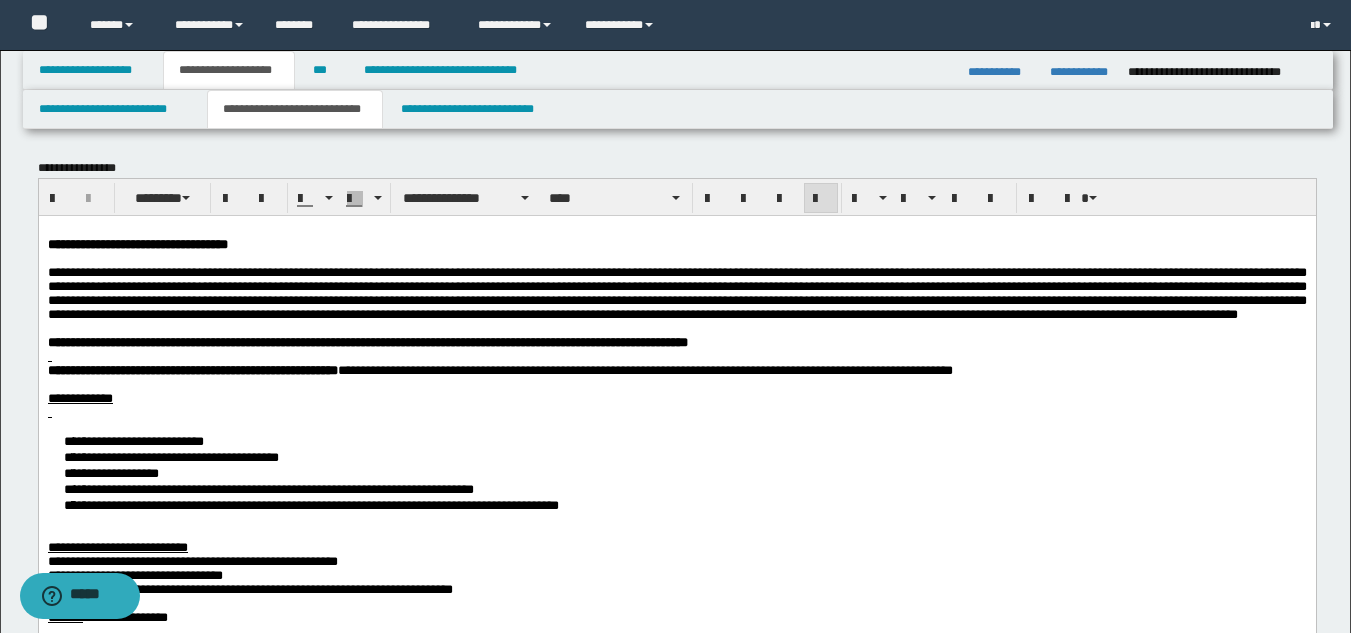click on "**********" at bounding box center (676, 1215) 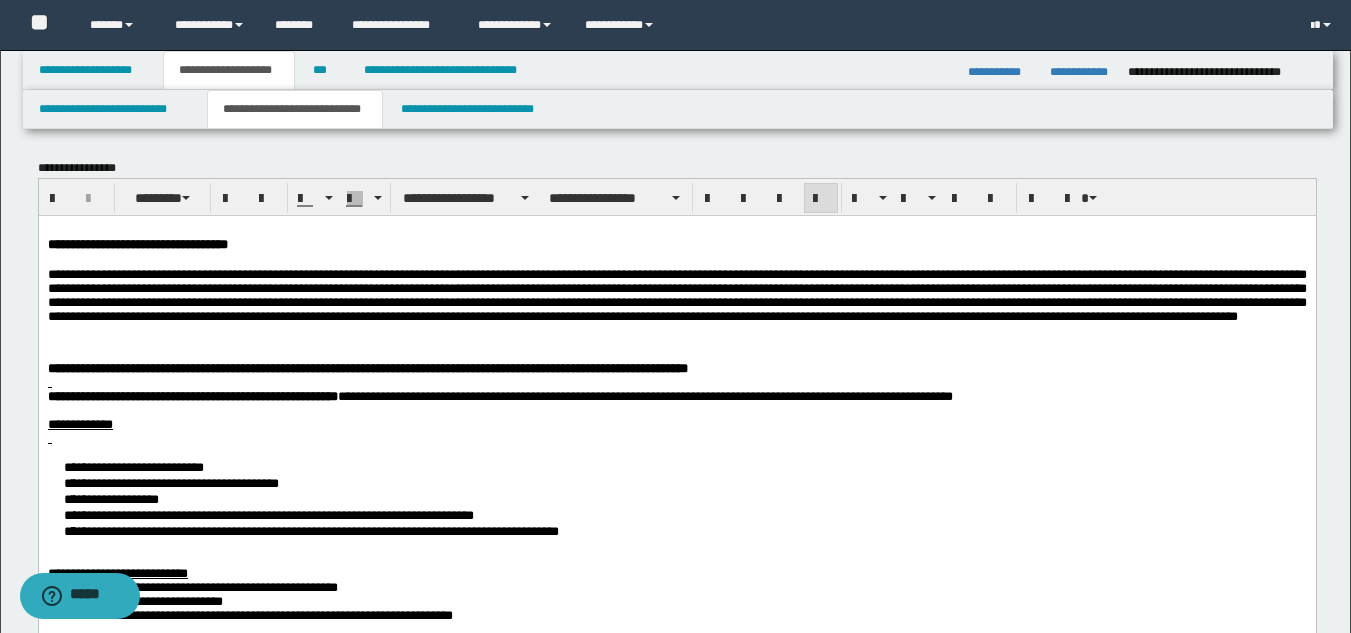 click on "**********" at bounding box center [676, 307] 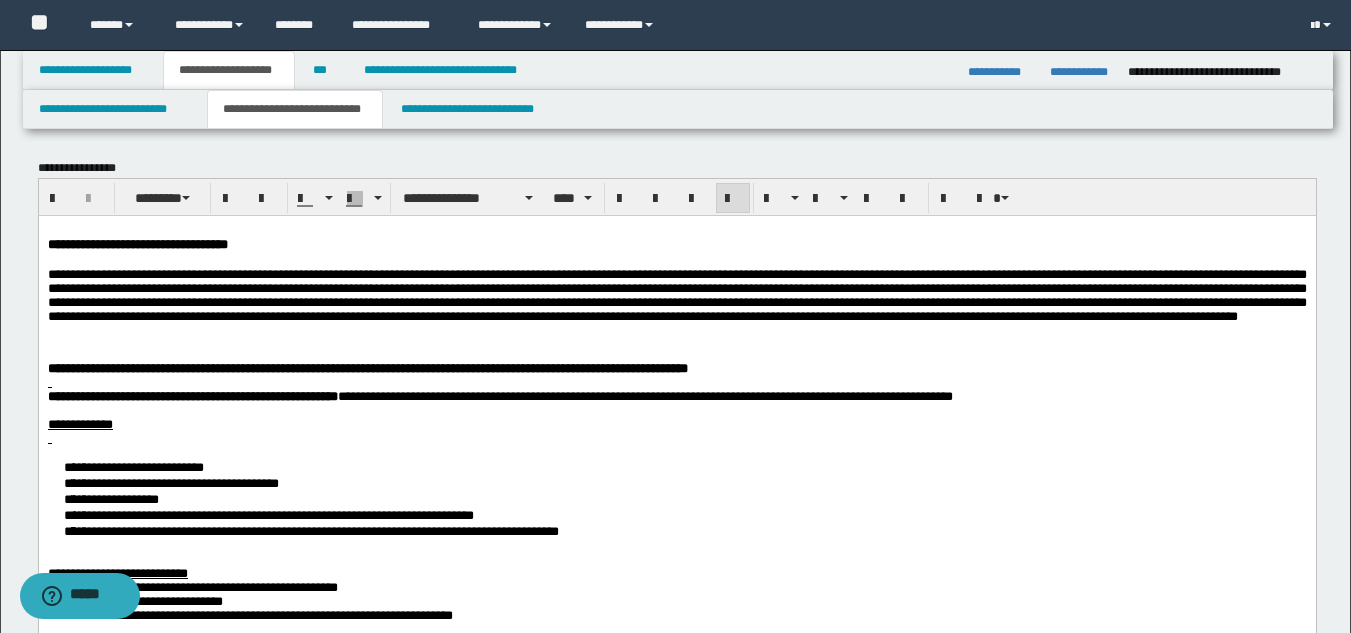 click at bounding box center [676, 354] 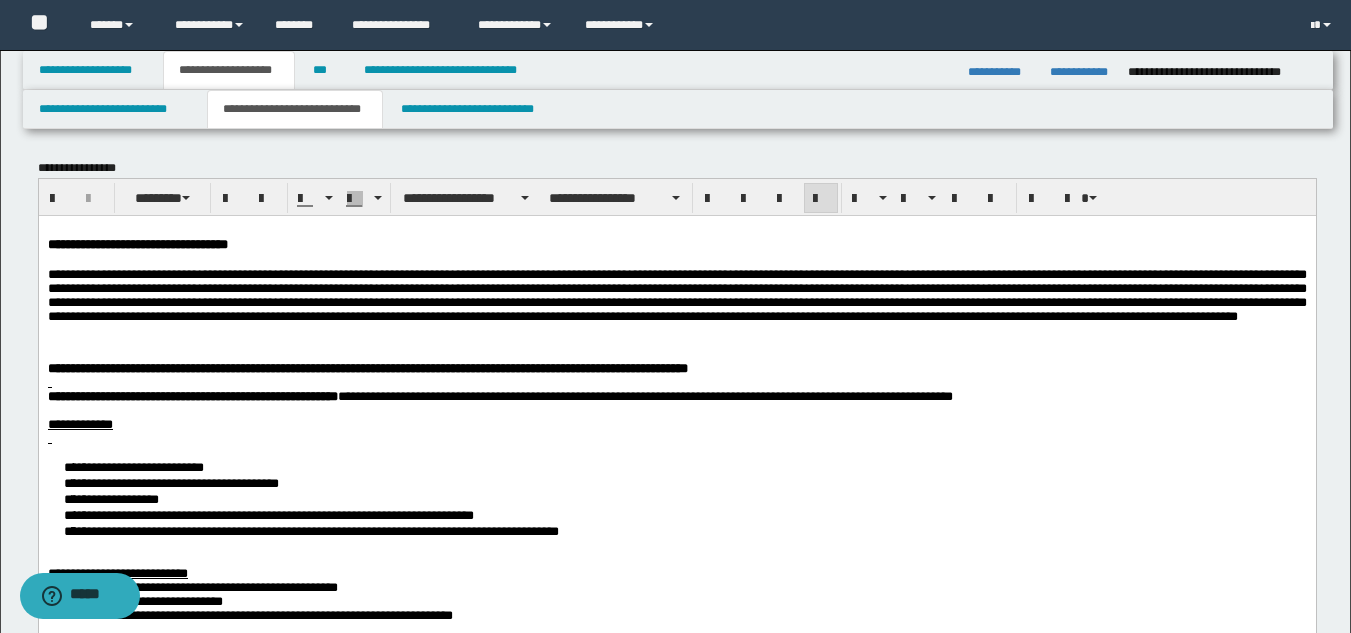 click on "**********" at bounding box center (676, 307) 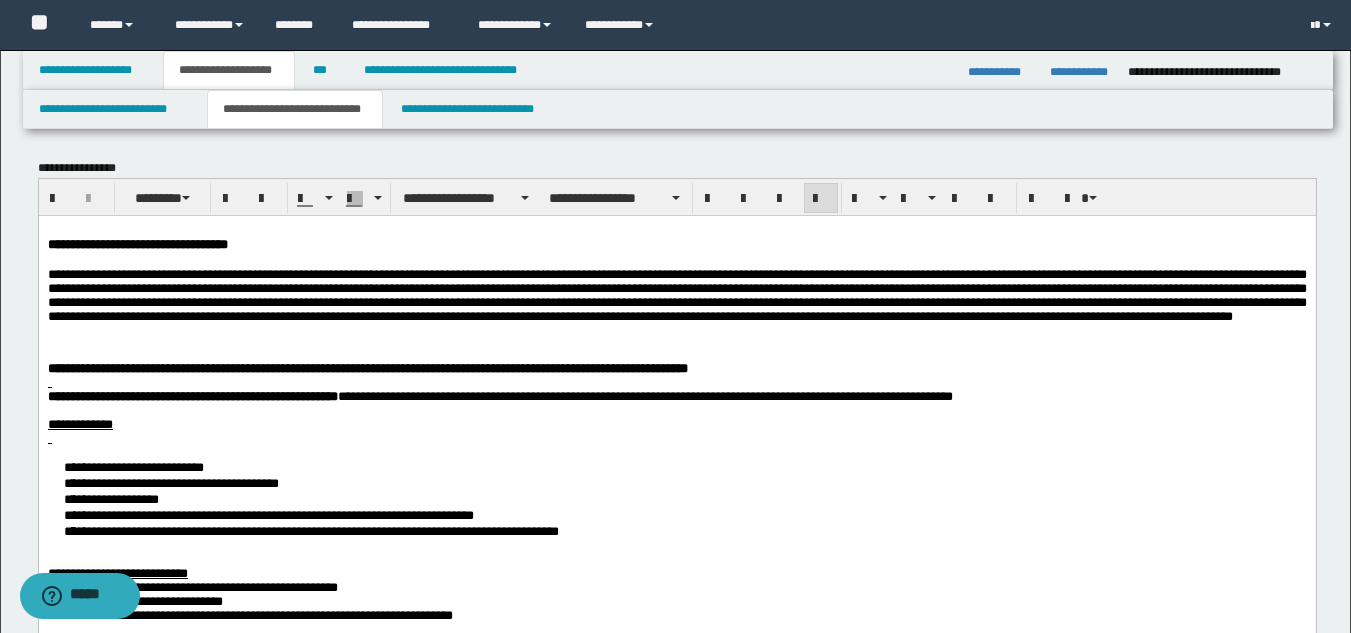 click at bounding box center [676, 354] 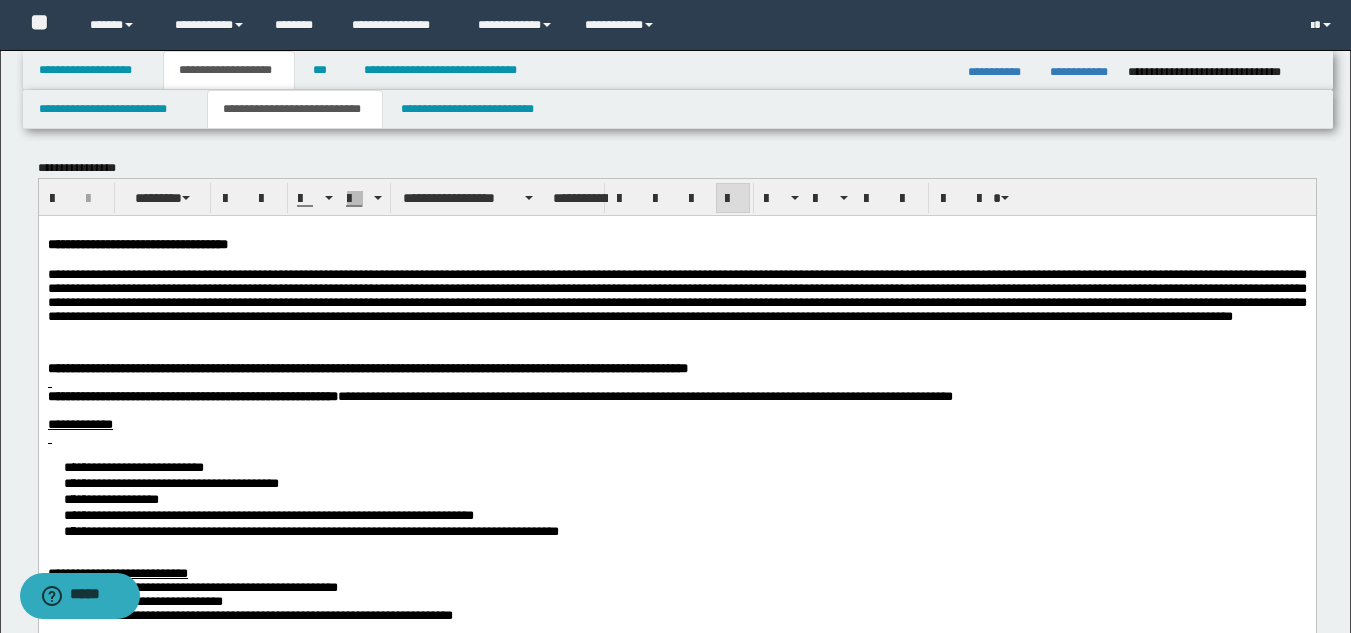 click on "**********" at bounding box center (676, 307) 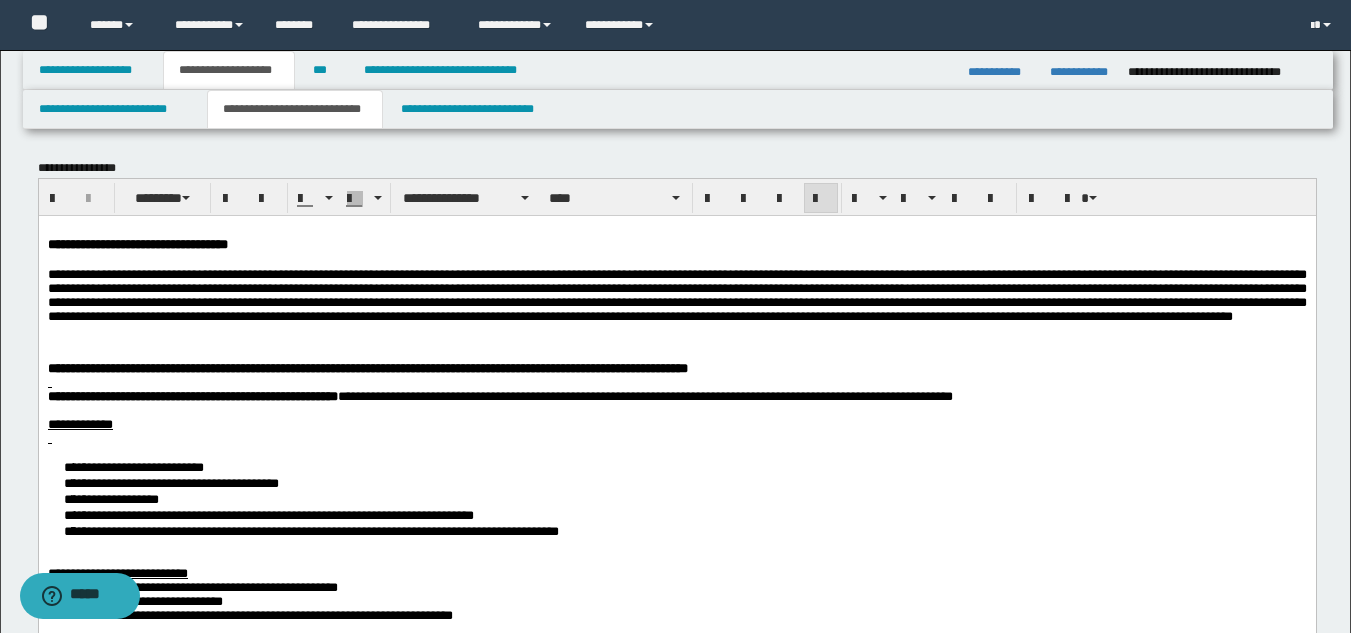 click at bounding box center (676, 354) 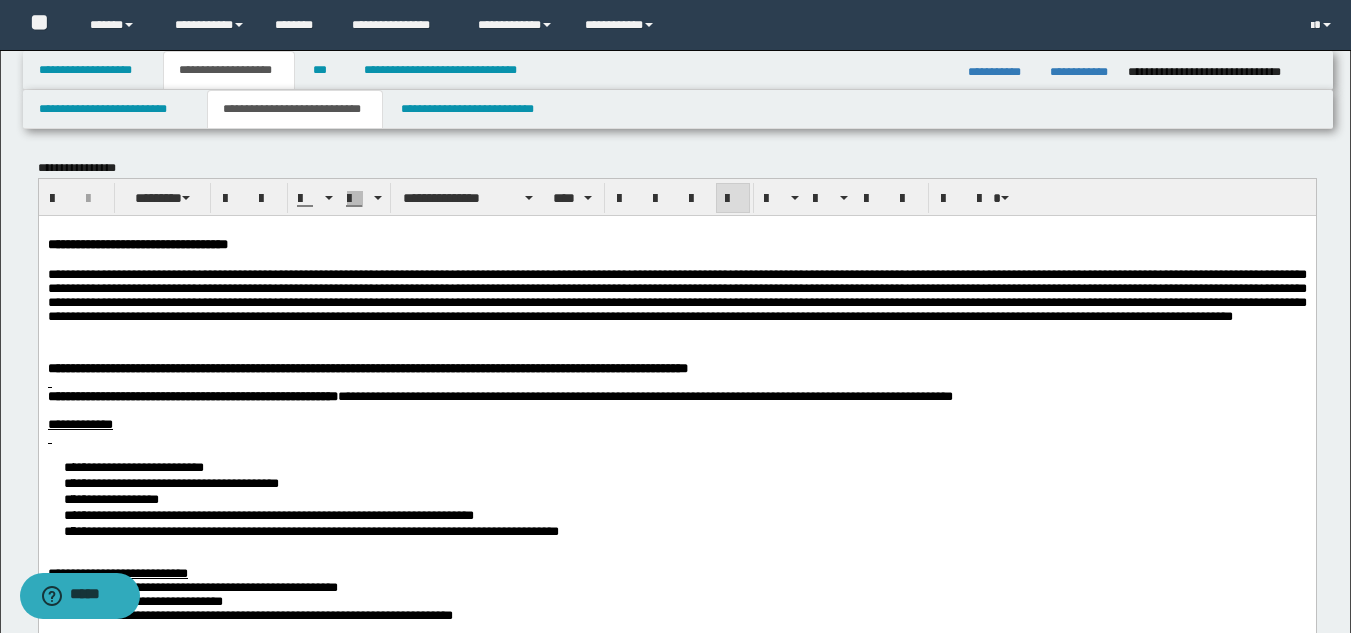 click at bounding box center [676, 354] 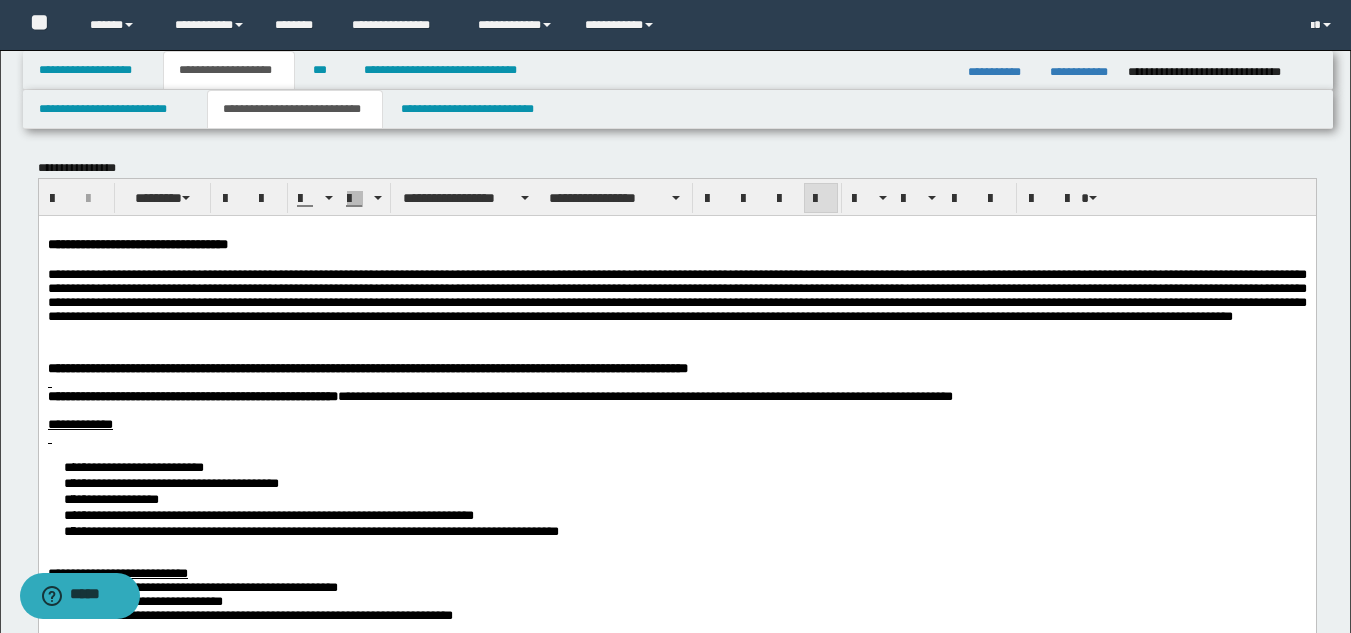 click on "**********" at bounding box center (676, 307) 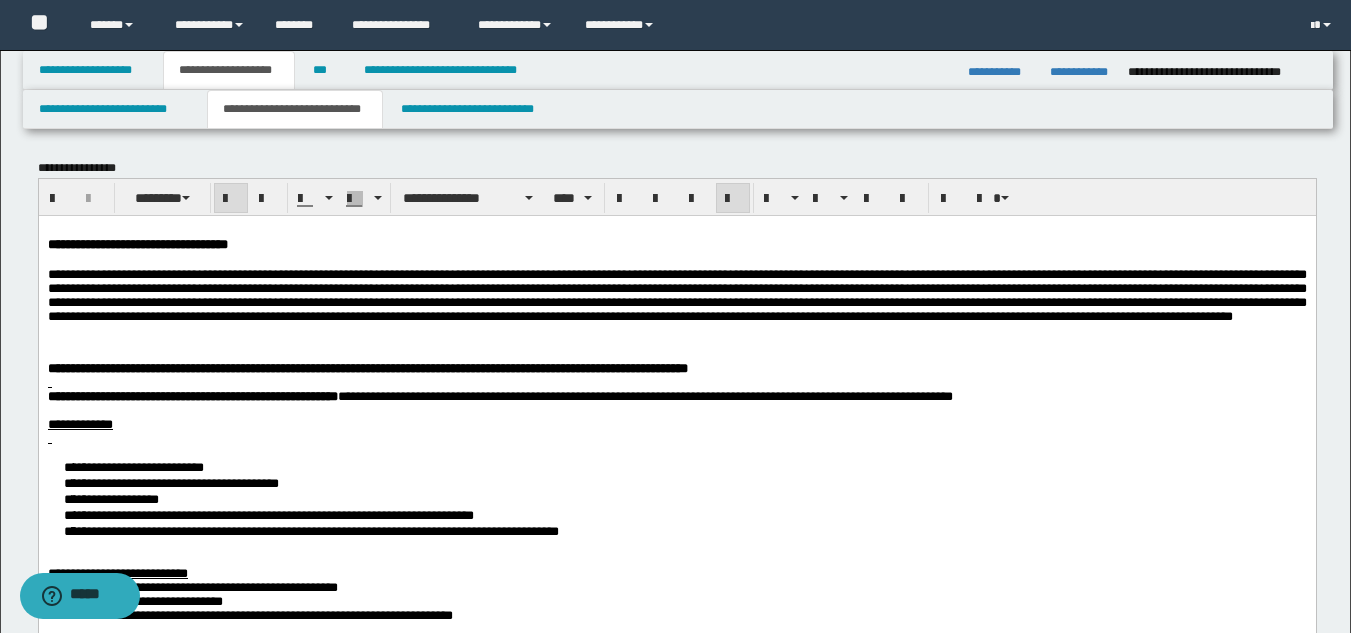 click at bounding box center [676, 382] 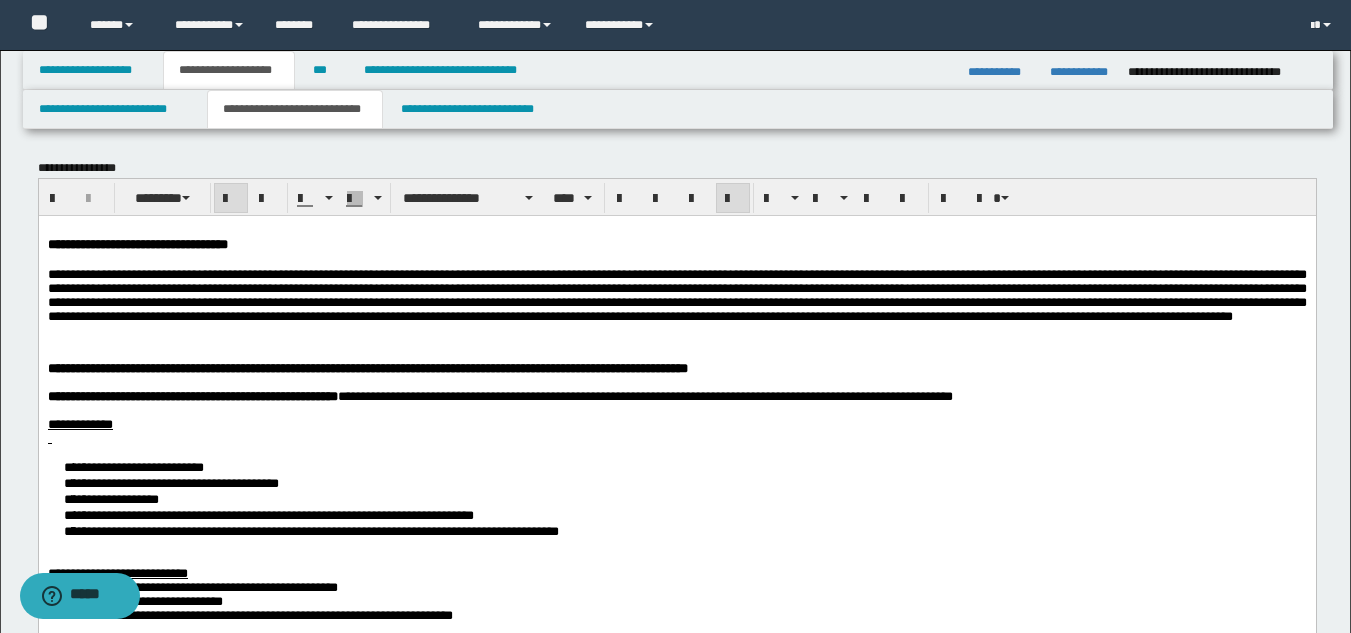 click on "**********" at bounding box center [367, 367] 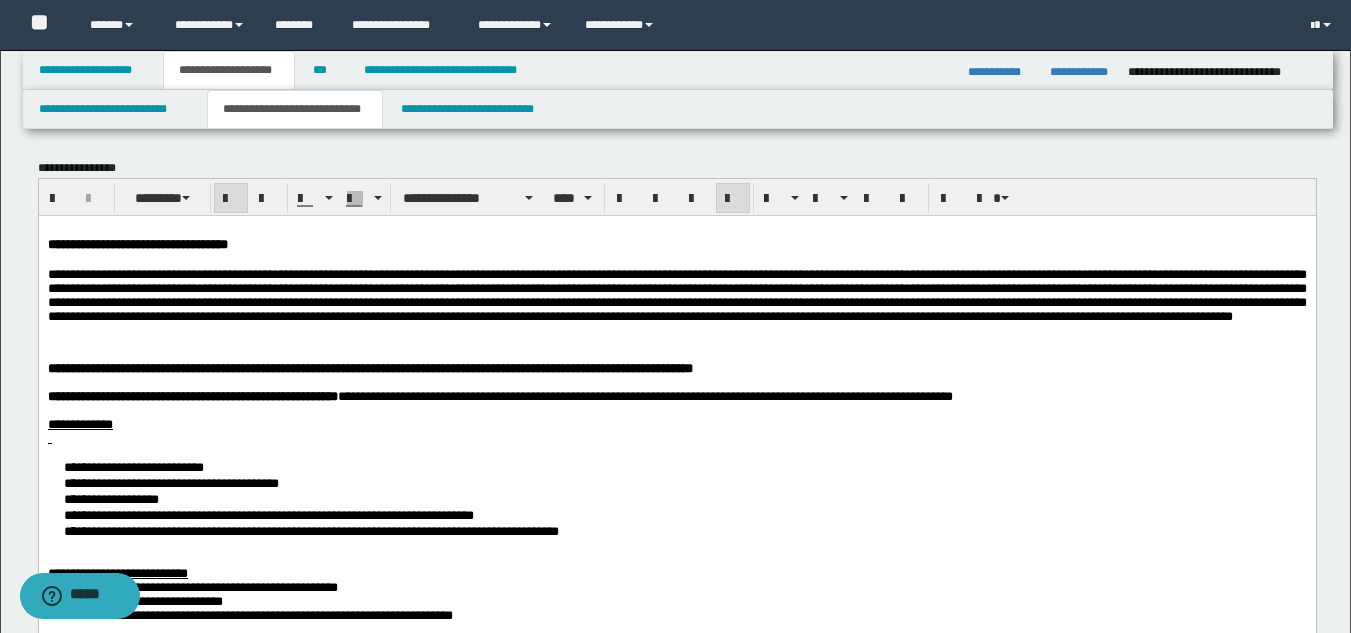 click on "**********" at bounding box center (676, 498) 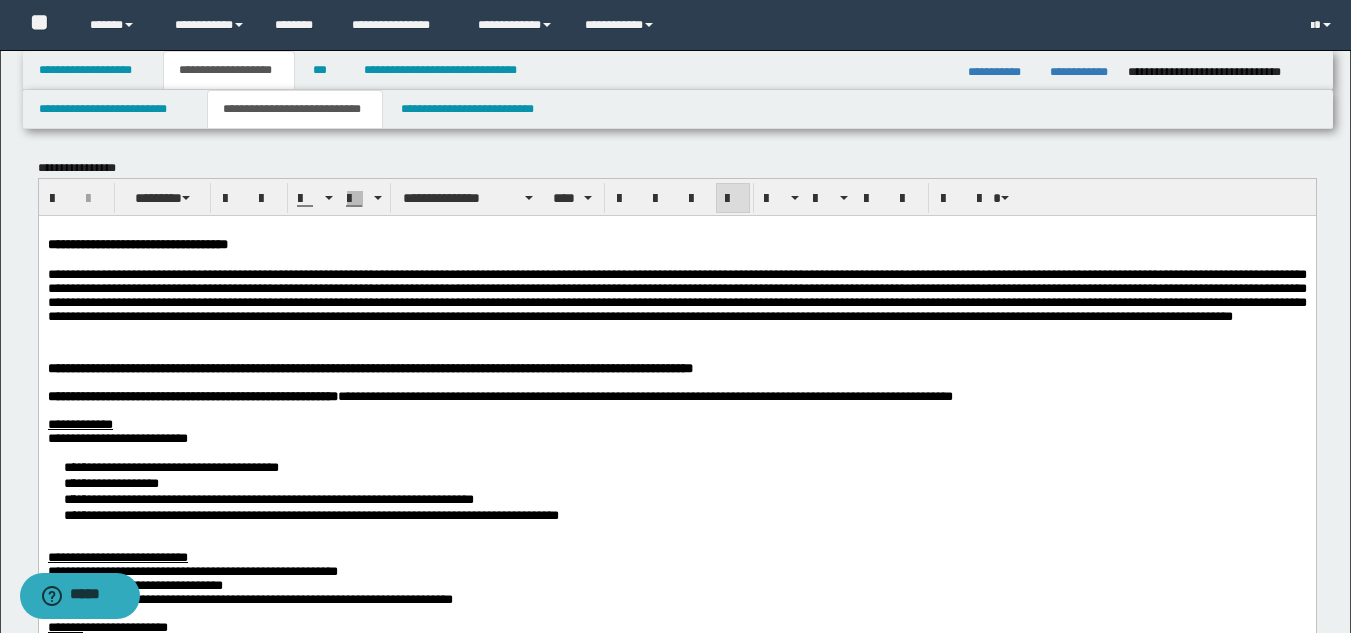 click on "**********" at bounding box center [676, 490] 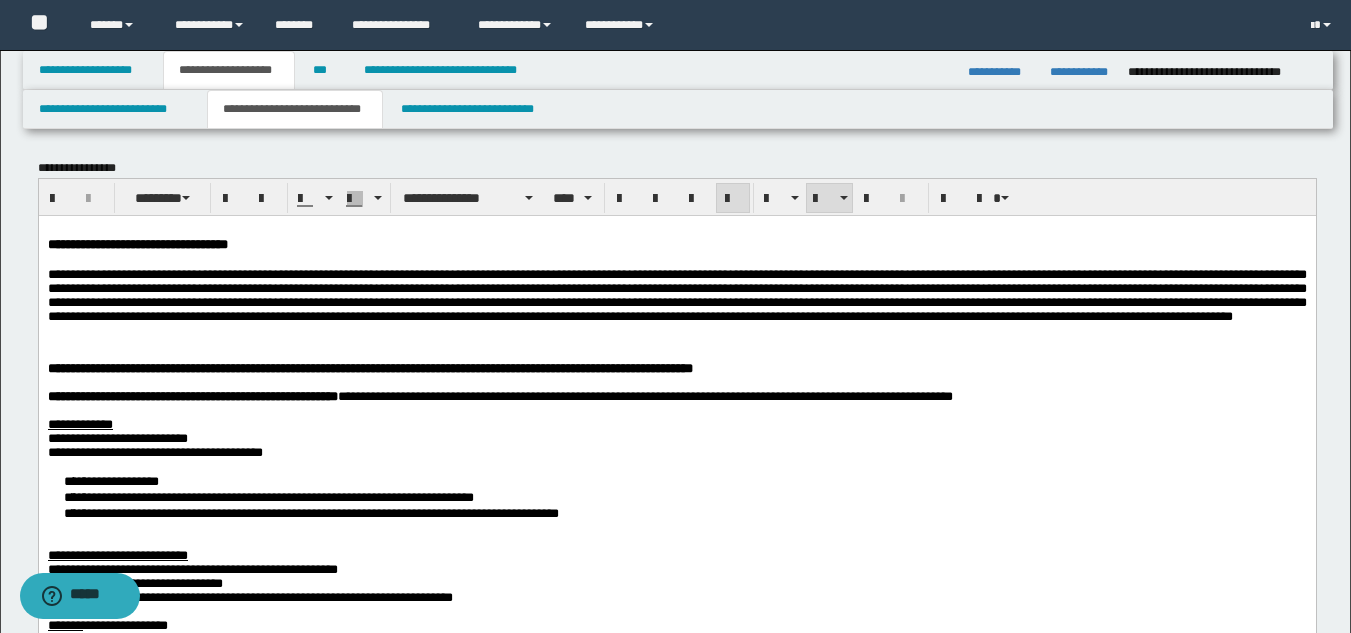 click on "**********" at bounding box center [676, 496] 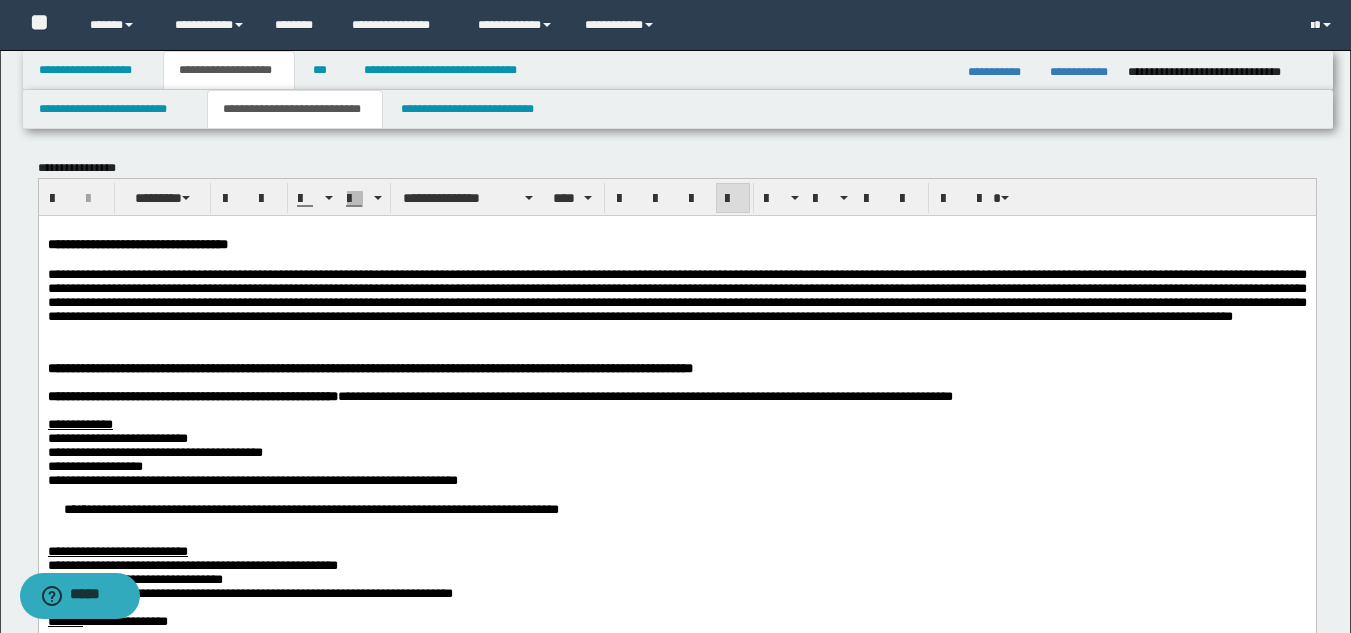 click on "**********" at bounding box center (676, 508) 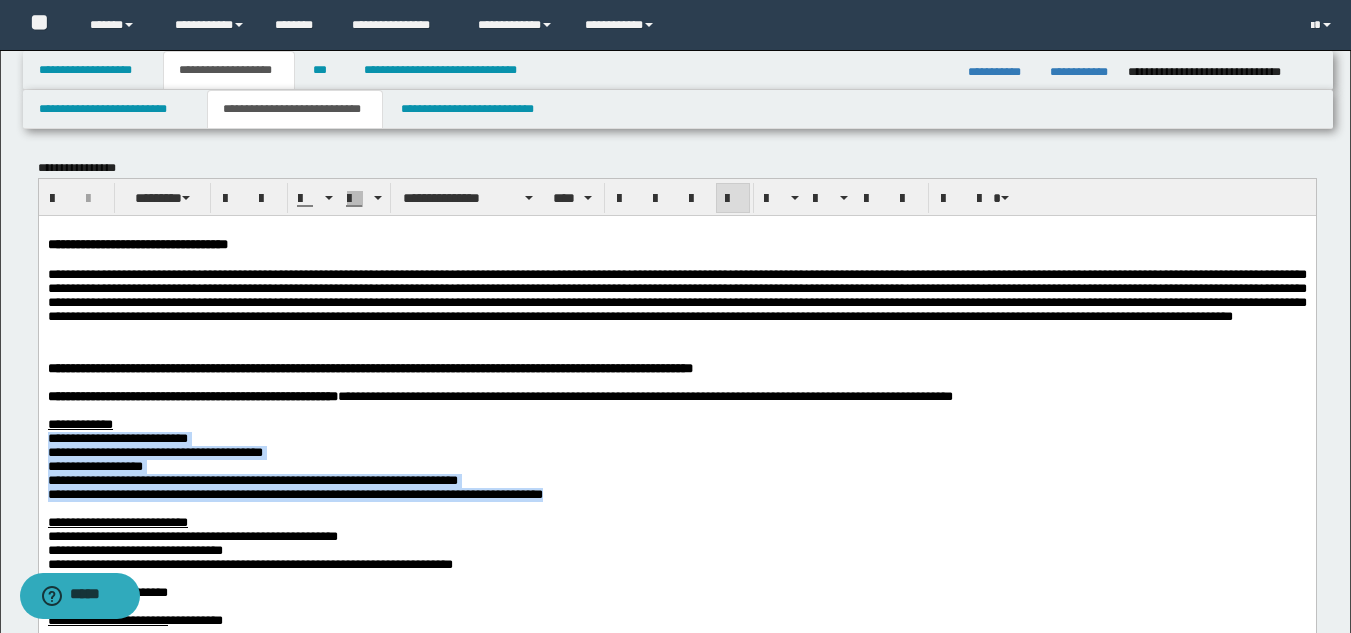 drag, startPoint x: 828, startPoint y: 523, endPoint x: 72, endPoint y: 664, distance: 769.03644 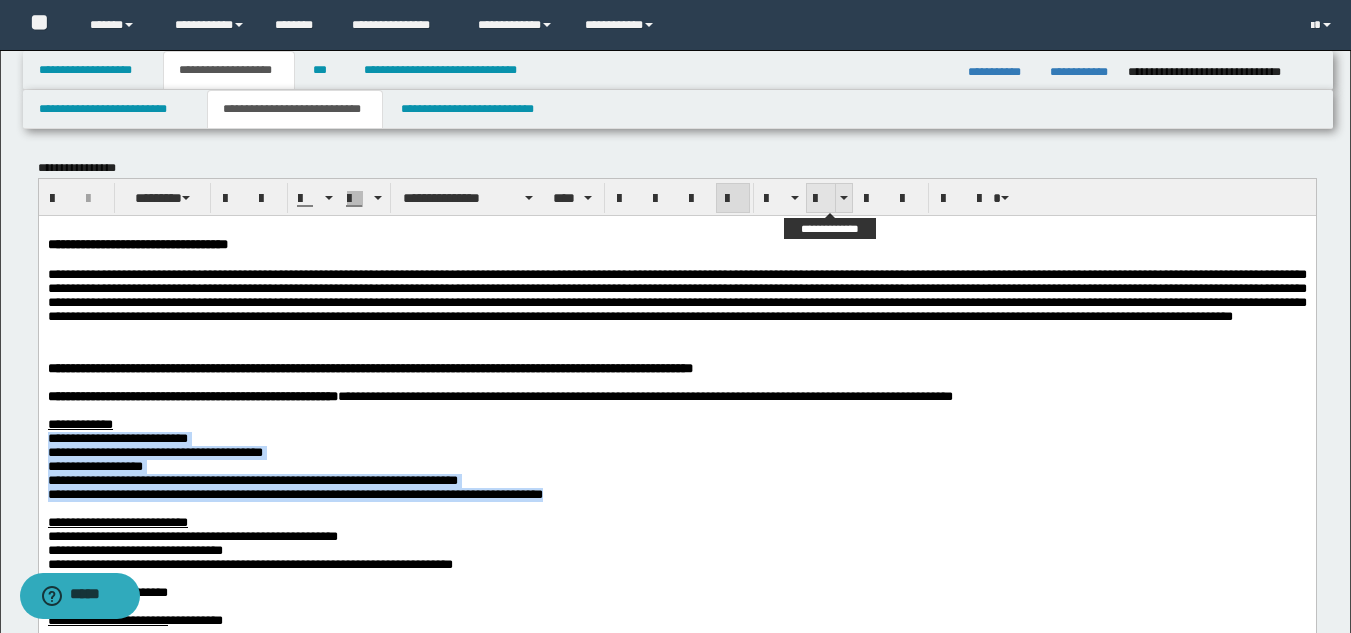 click at bounding box center [821, 199] 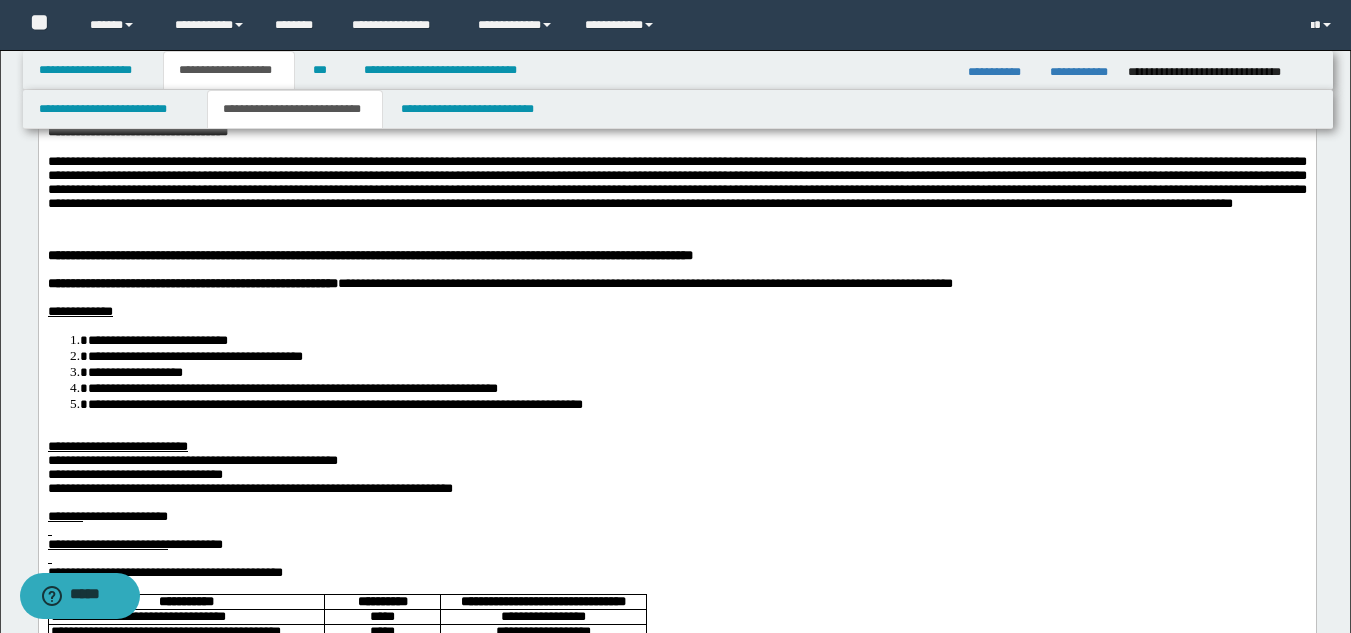 scroll, scrollTop: 200, scrollLeft: 0, axis: vertical 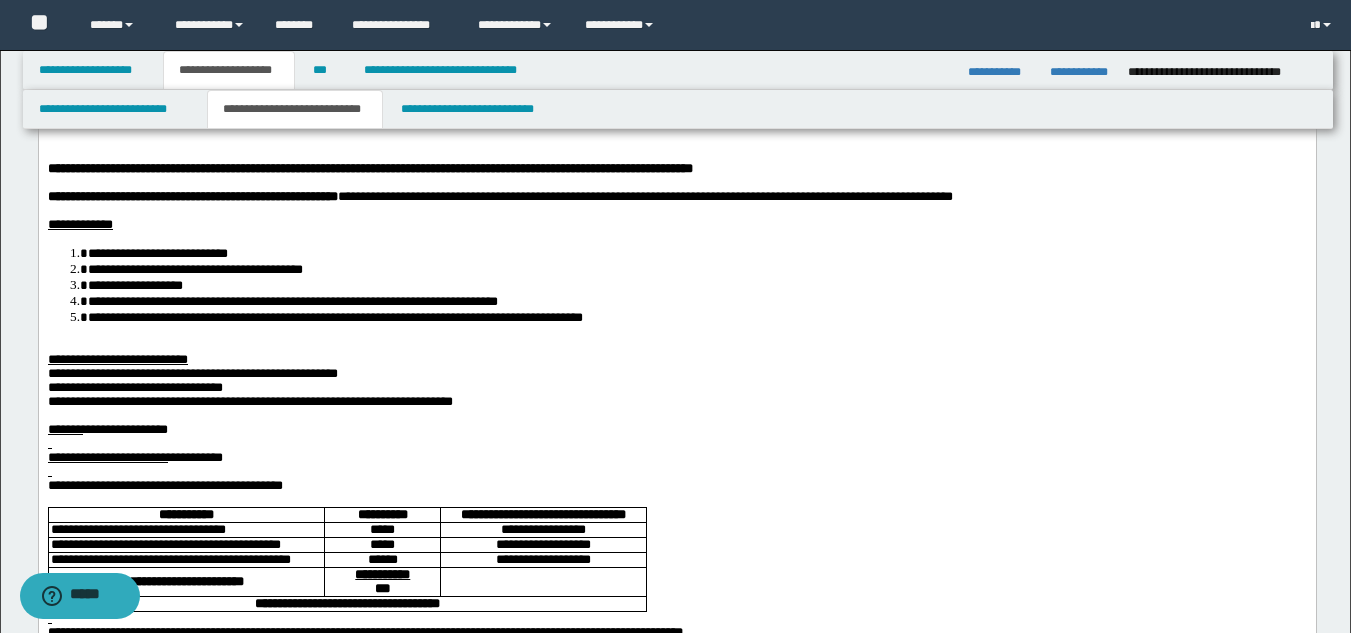 click on "**********" at bounding box center (117, 358) 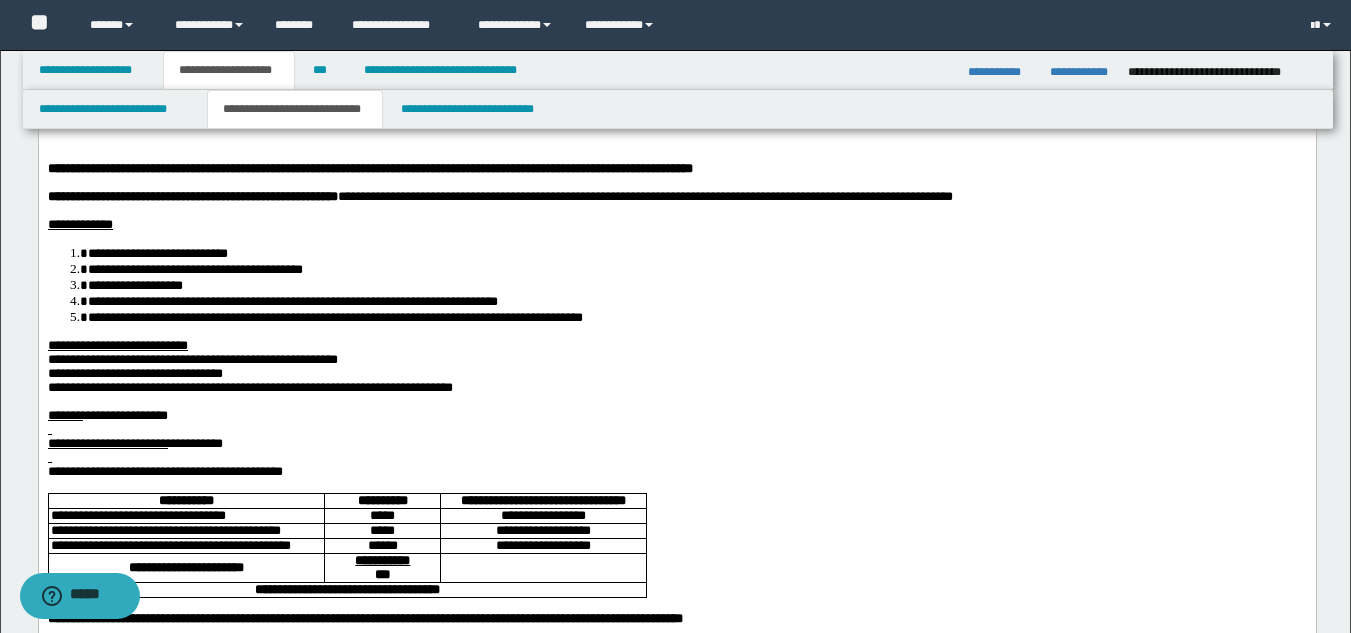 click on "**********" at bounding box center (192, 358) 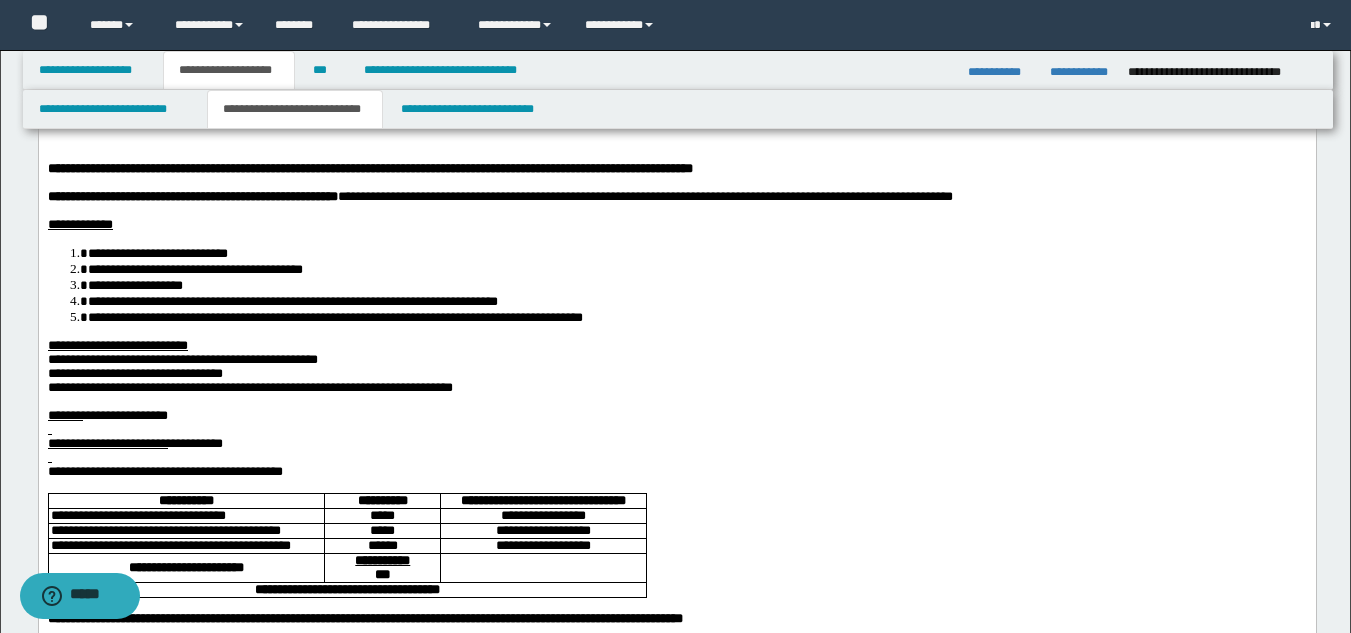 click on "**********" at bounding box center [249, 386] 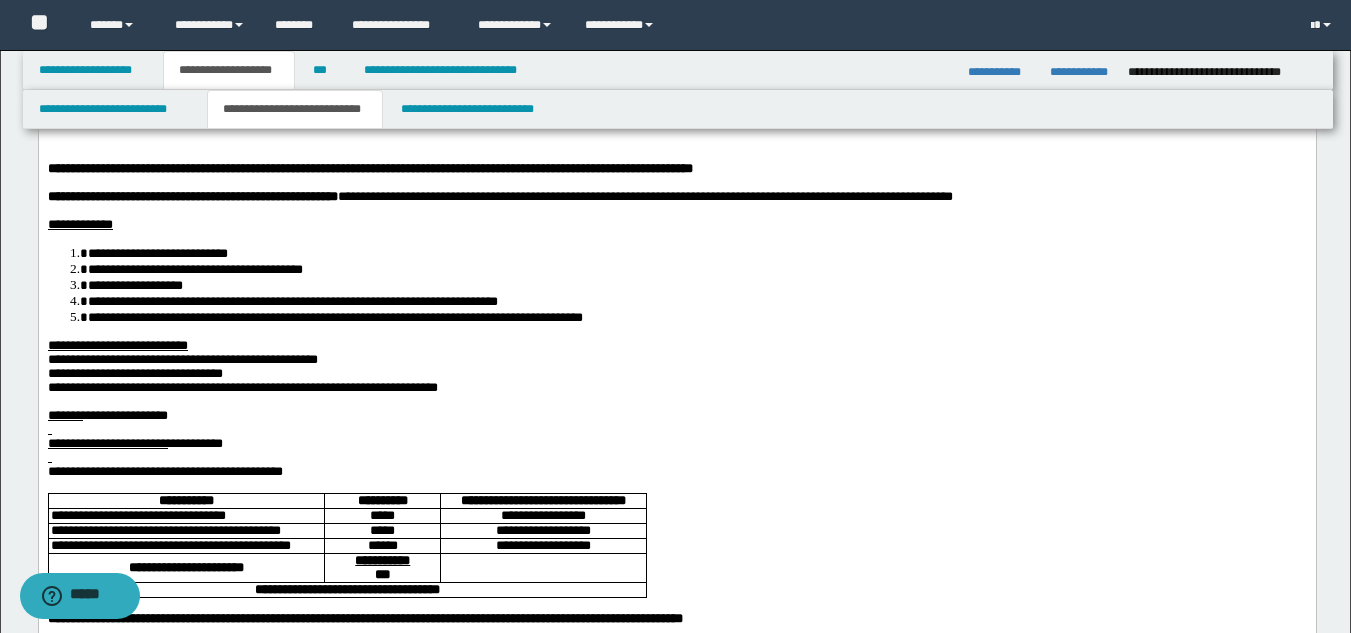 click on "**********" at bounding box center (676, 415) 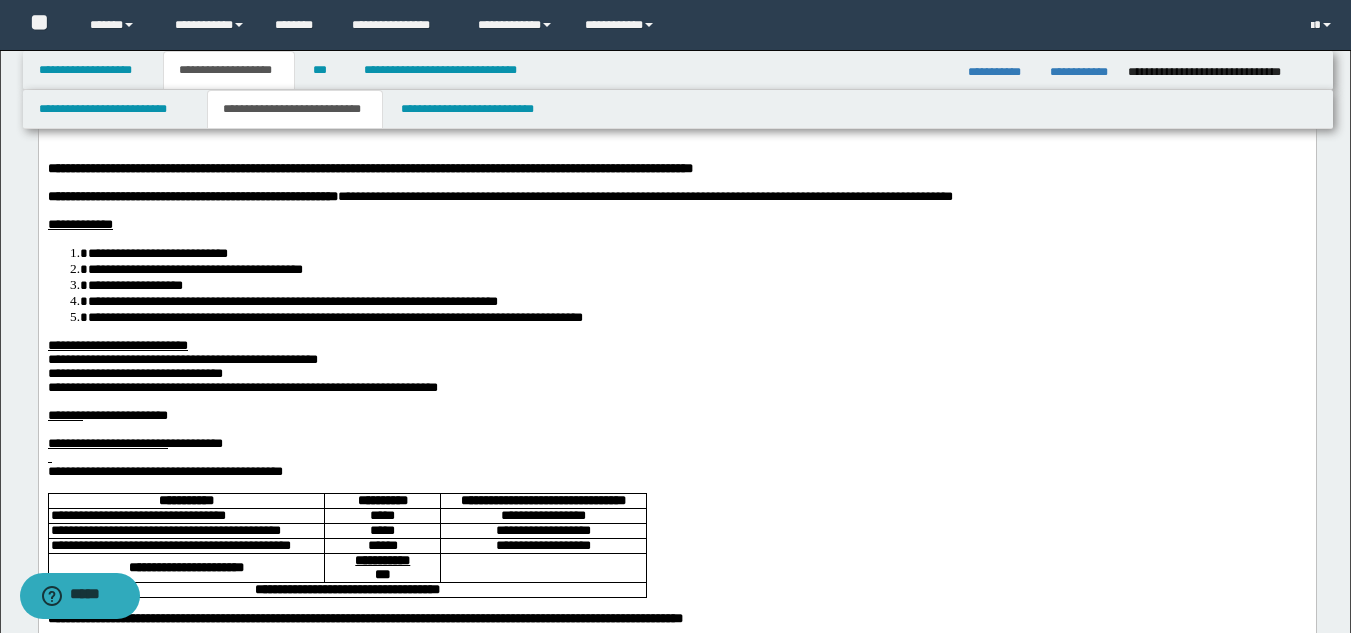 click at bounding box center [676, 457] 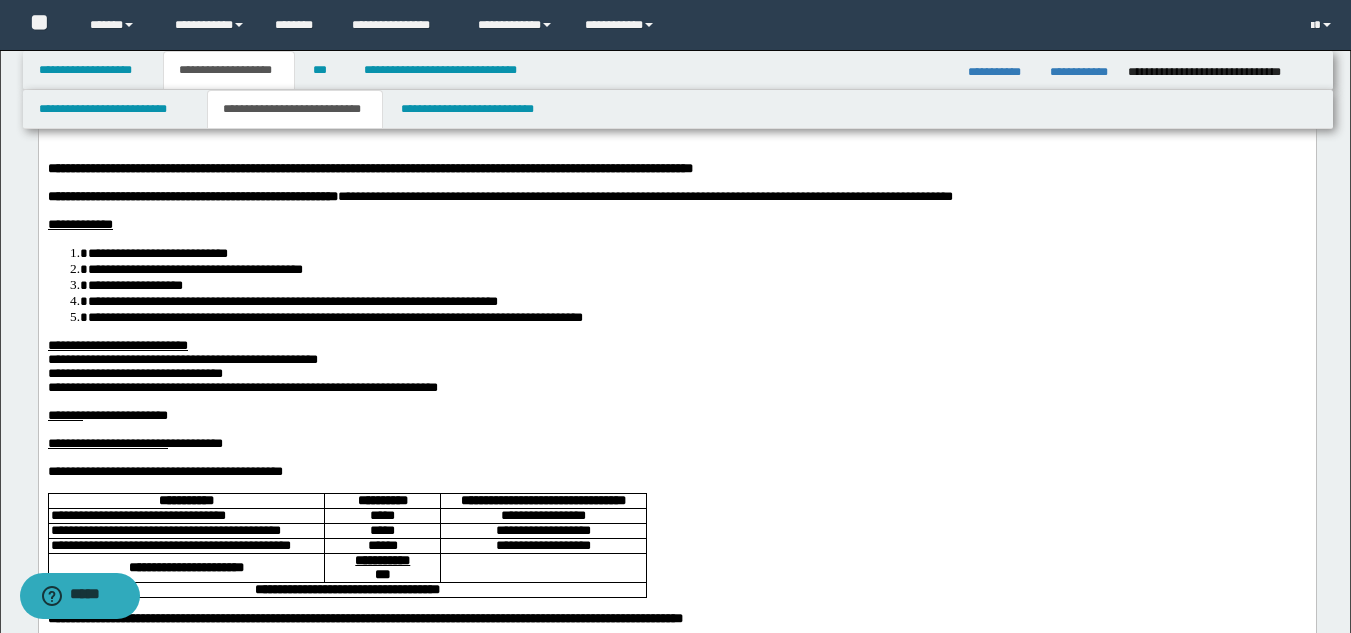 click on "**********" at bounding box center [242, 386] 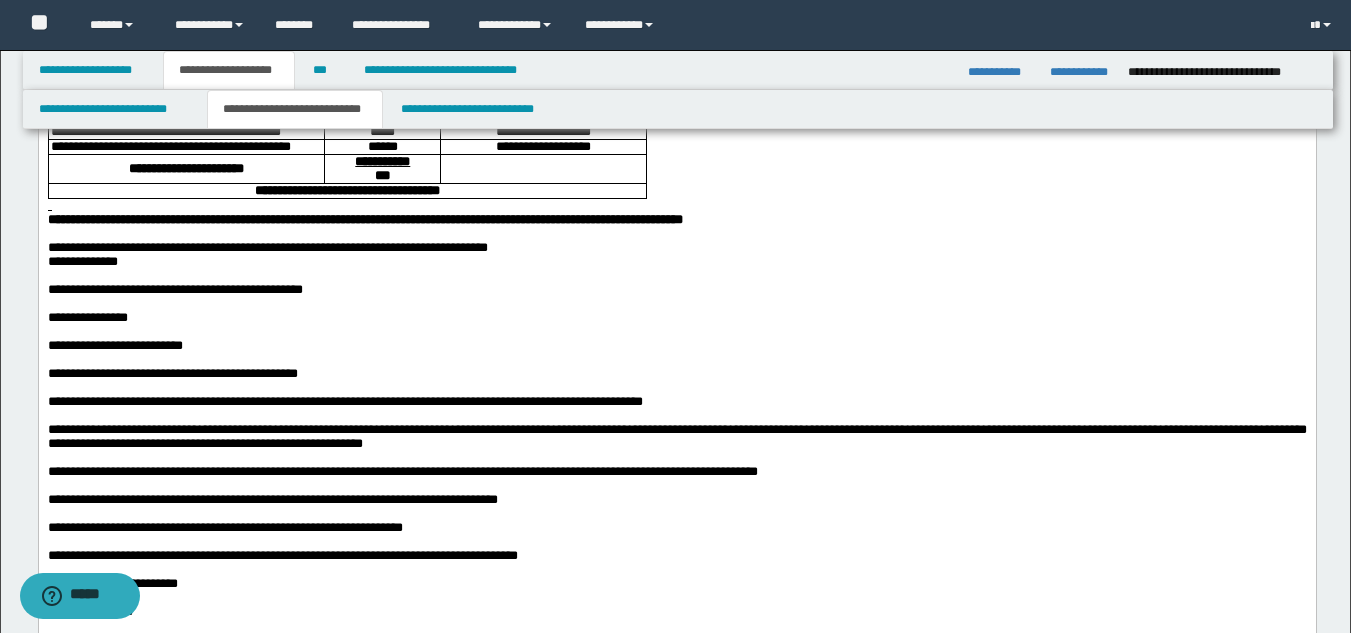 scroll, scrollTop: 600, scrollLeft: 0, axis: vertical 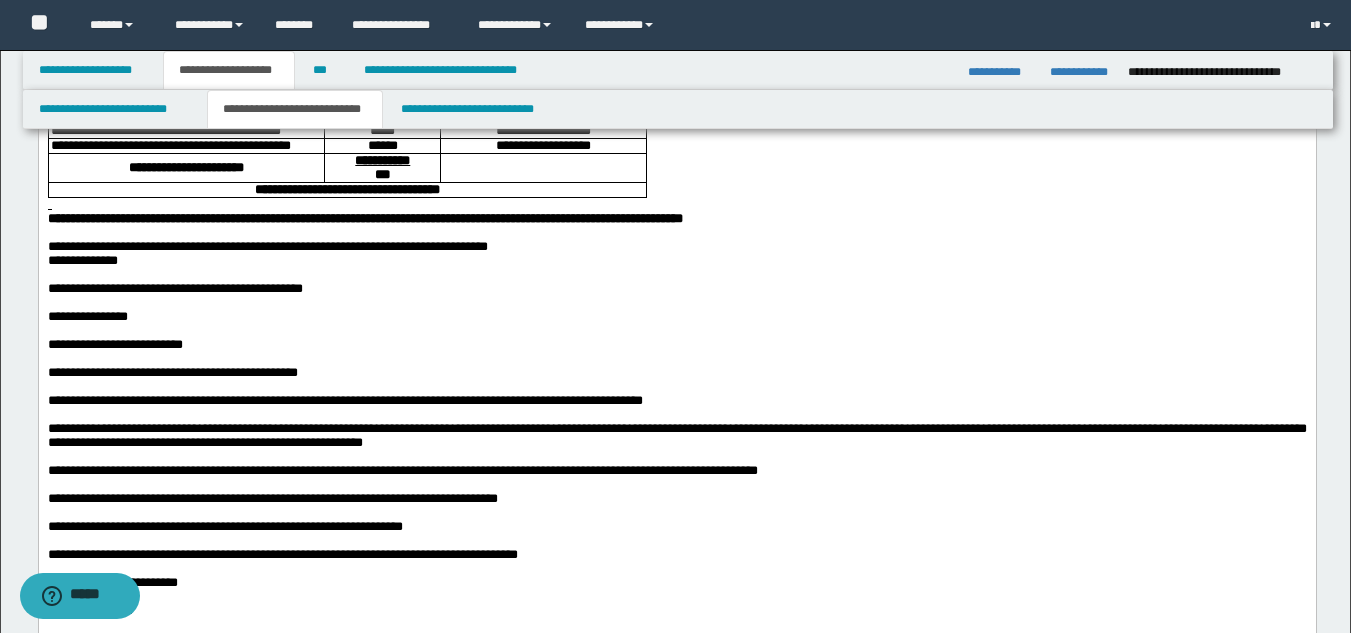 click on "**********" at bounding box center [676, 247] 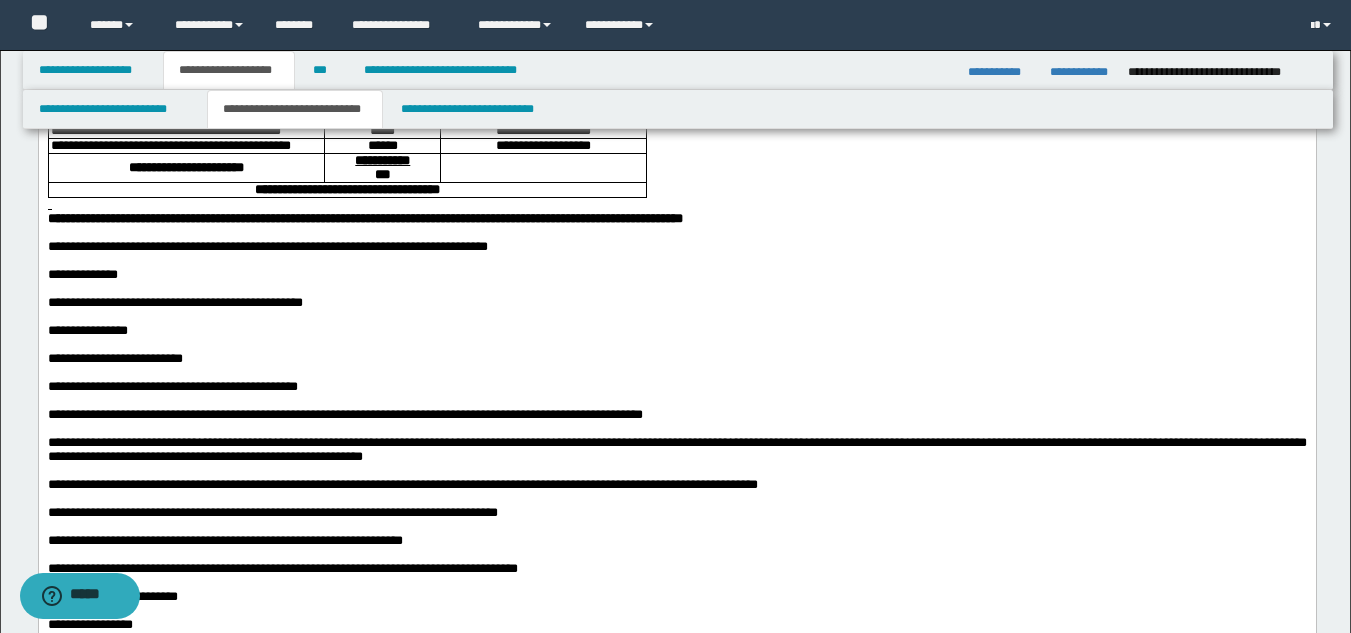 click on "**********" at bounding box center [676, 275] 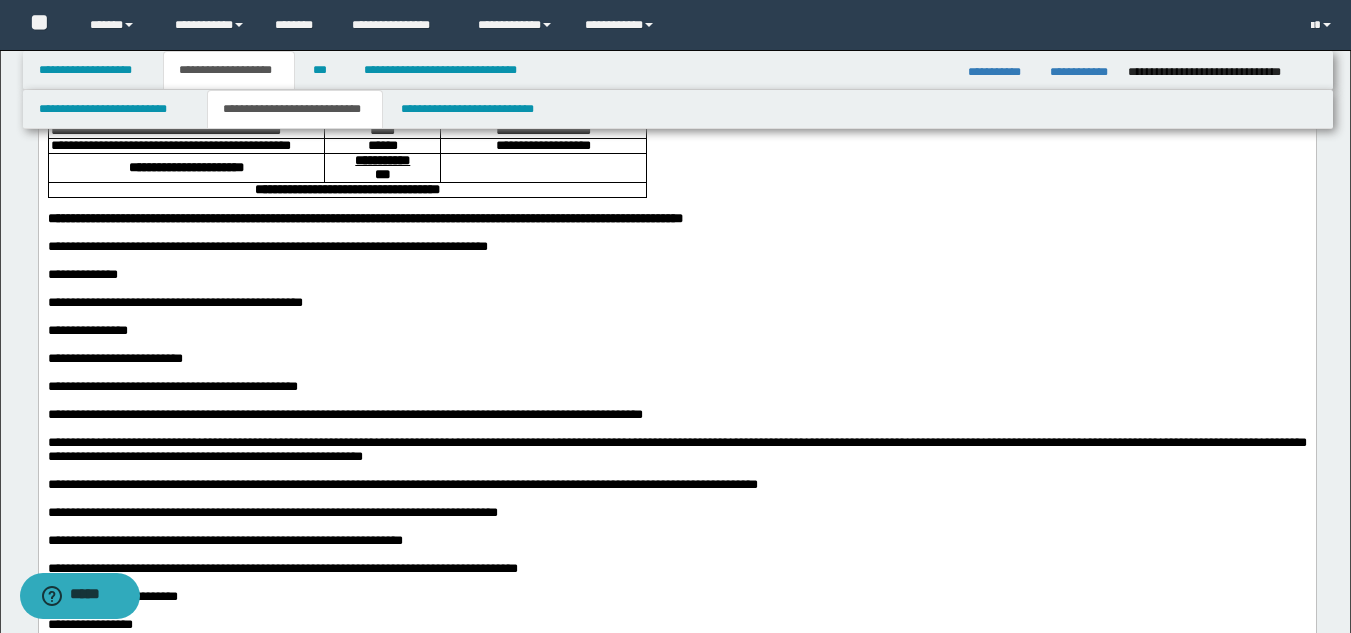 click at bounding box center (676, 289) 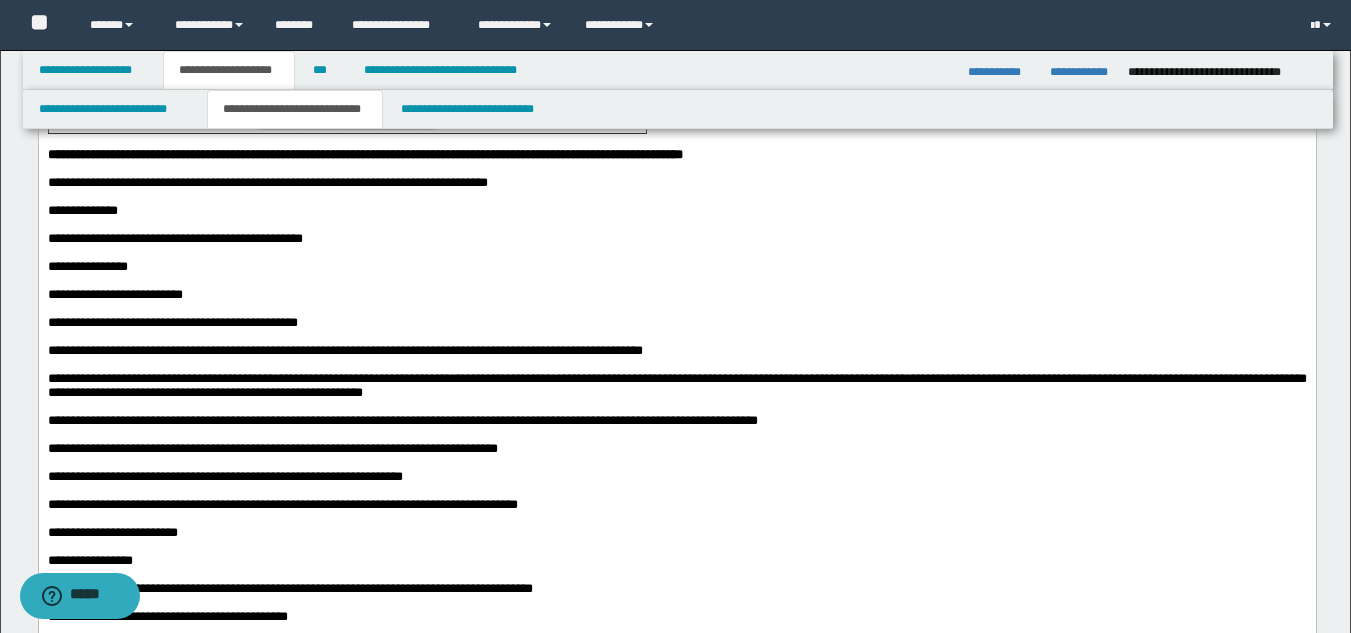 scroll, scrollTop: 700, scrollLeft: 0, axis: vertical 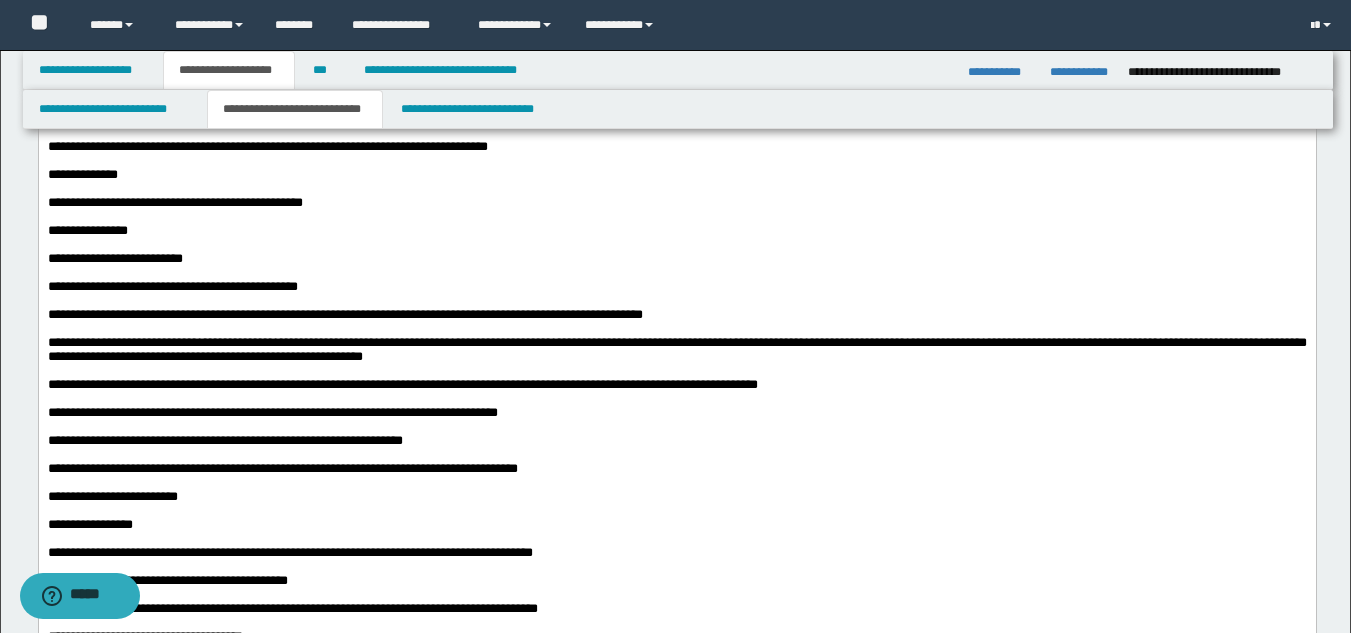 click on "**********" at bounding box center [344, 314] 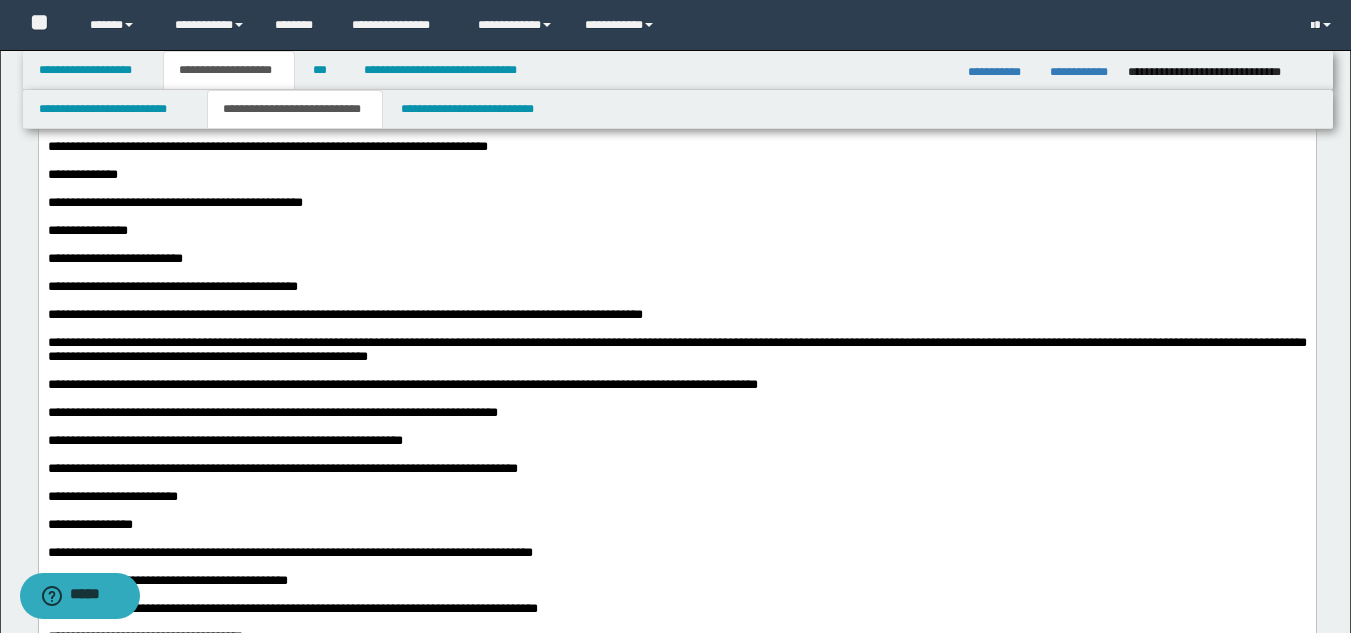 click at bounding box center [676, 371] 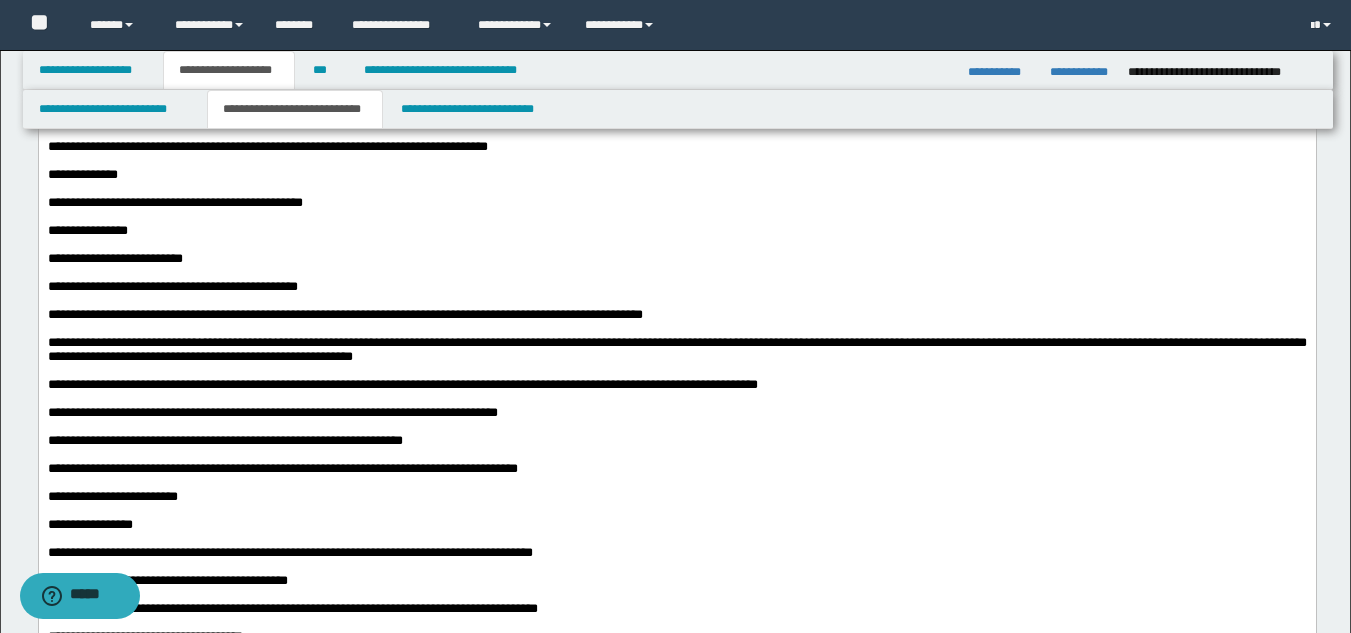 click at bounding box center [676, 371] 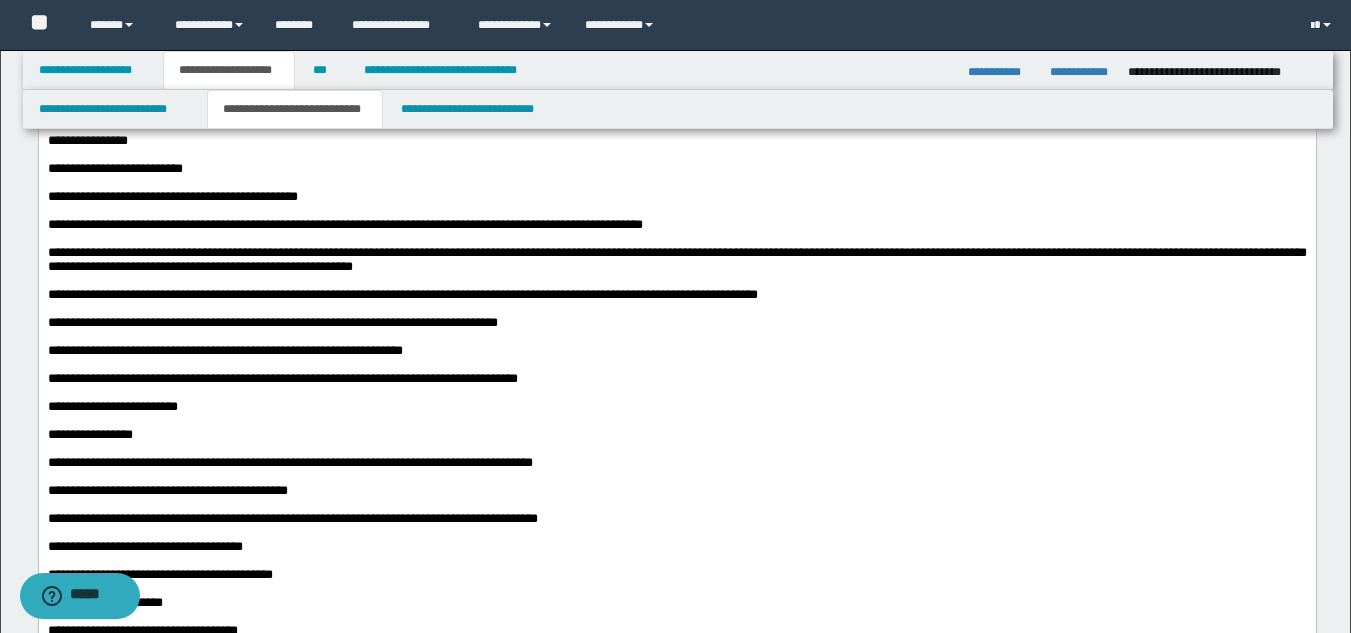 scroll, scrollTop: 900, scrollLeft: 0, axis: vertical 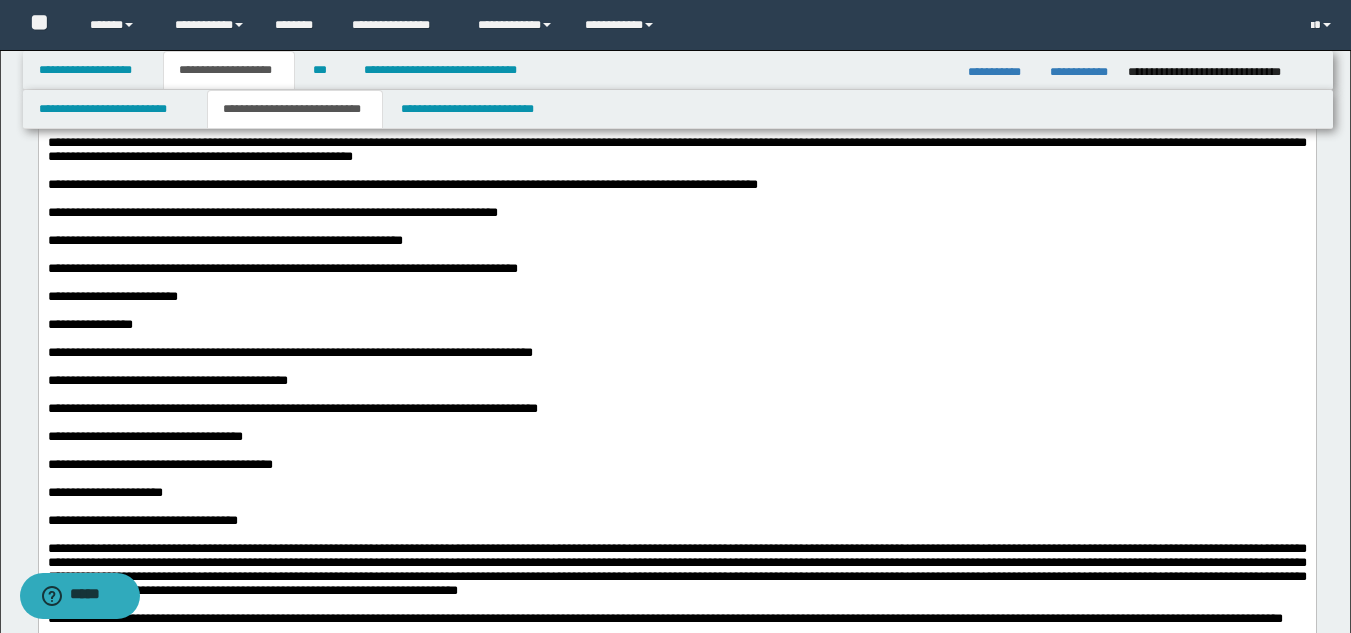 click at bounding box center [676, 283] 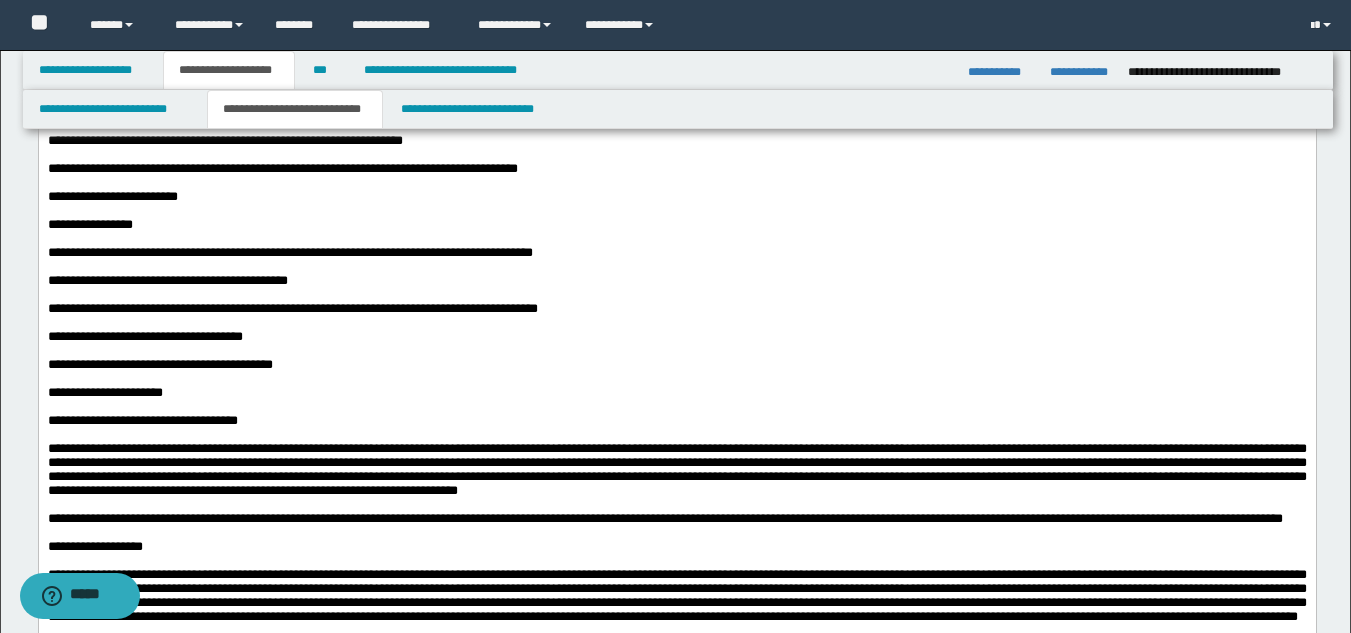 click on "**********" at bounding box center [292, 308] 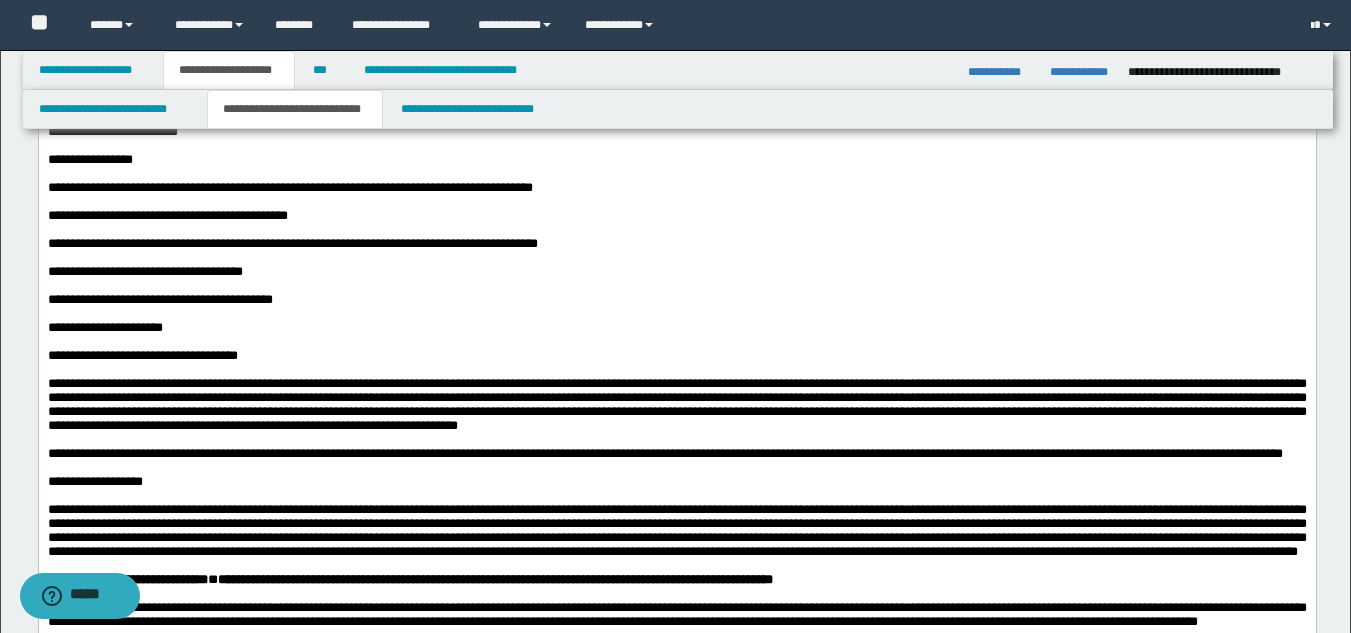 scroll, scrollTop: 1100, scrollLeft: 0, axis: vertical 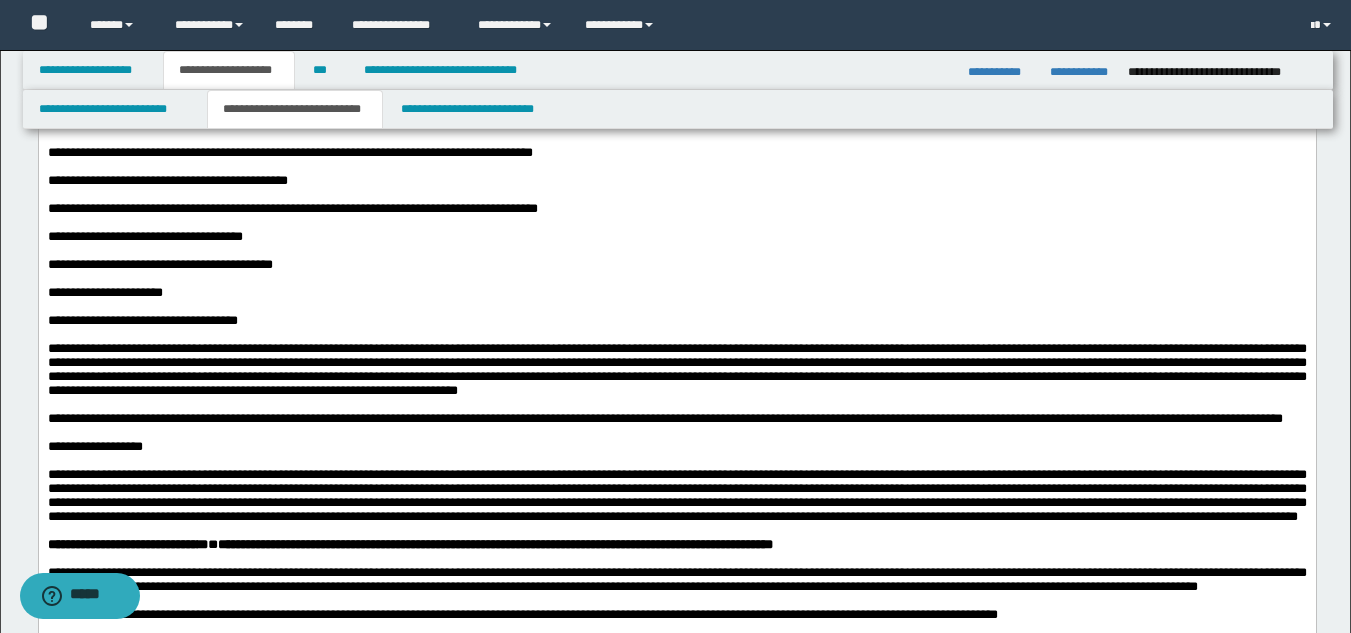 click on "**********" at bounding box center [676, 293] 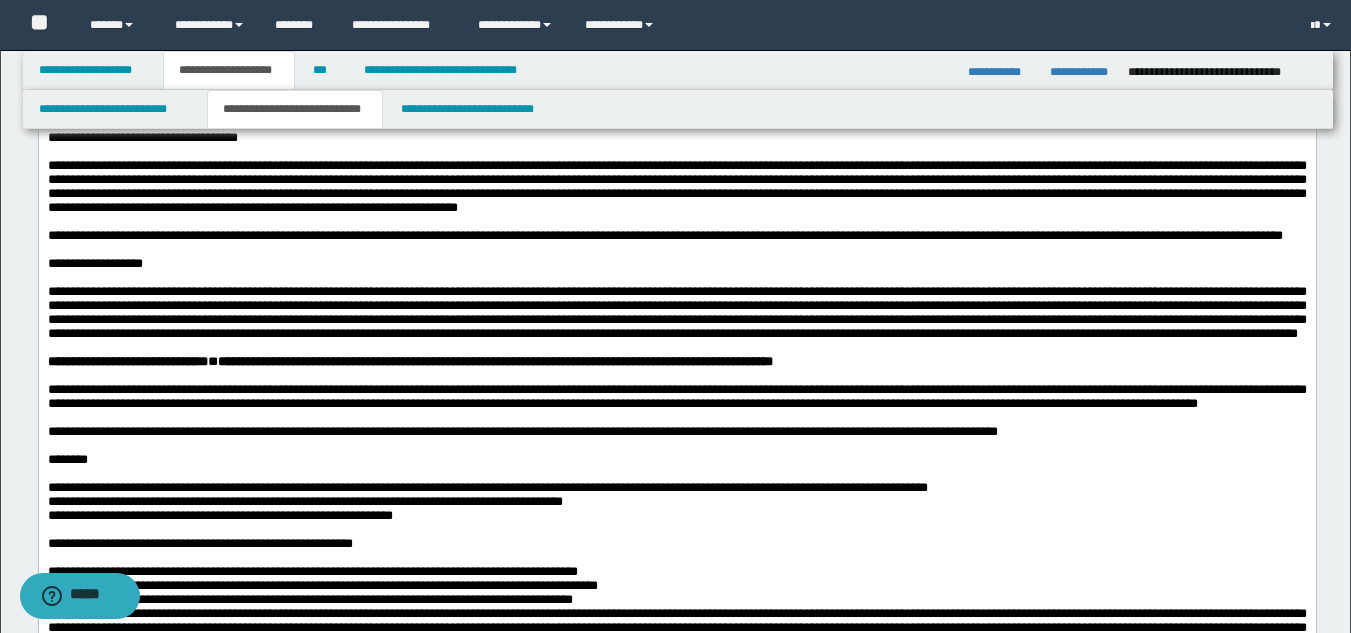 scroll, scrollTop: 1300, scrollLeft: 0, axis: vertical 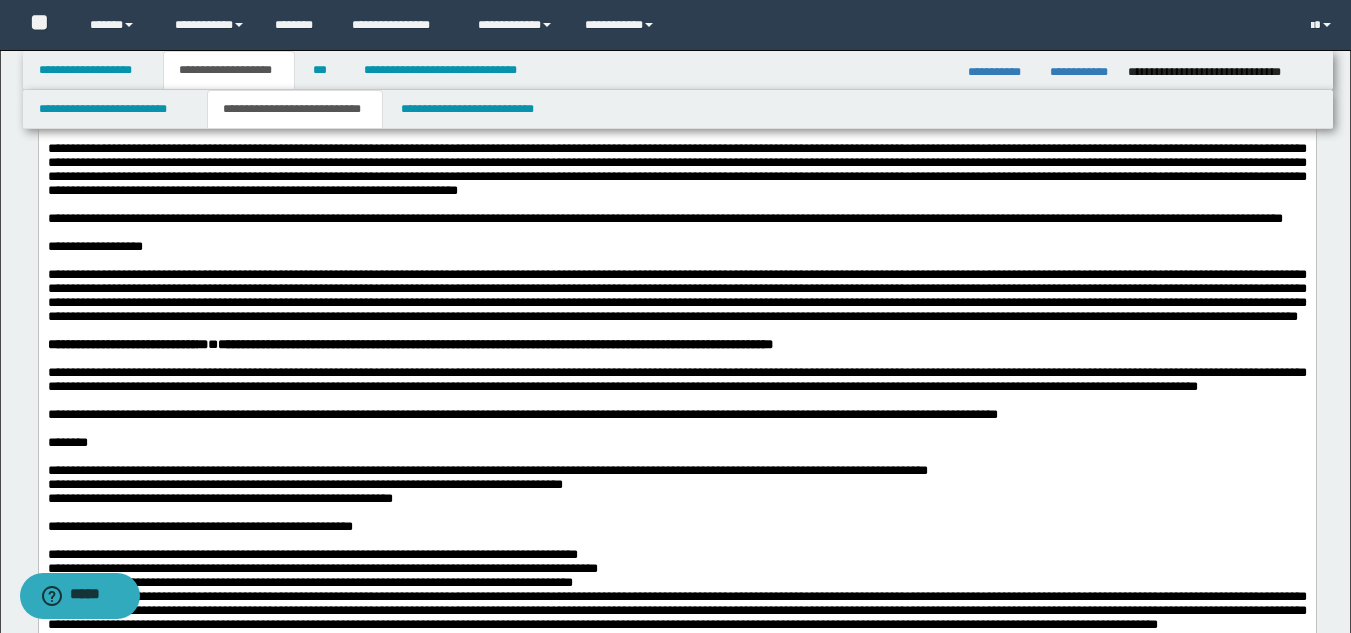click on "**********" at bounding box center [676, 247] 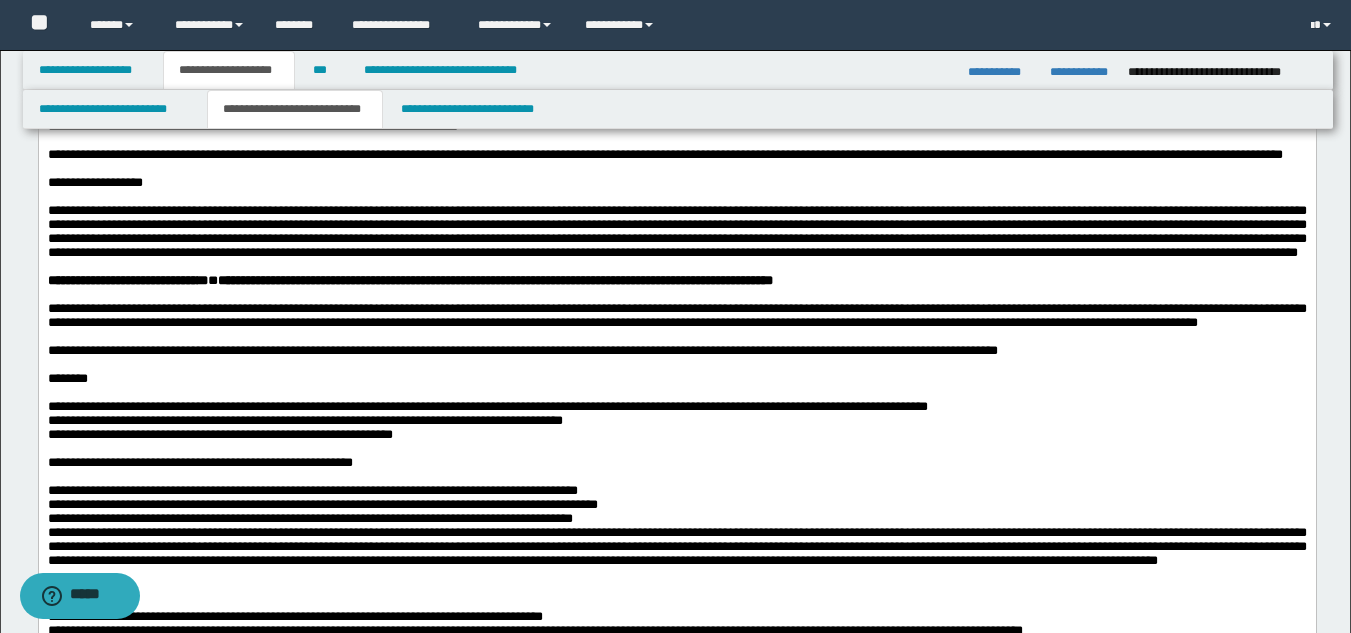 scroll, scrollTop: 1400, scrollLeft: 0, axis: vertical 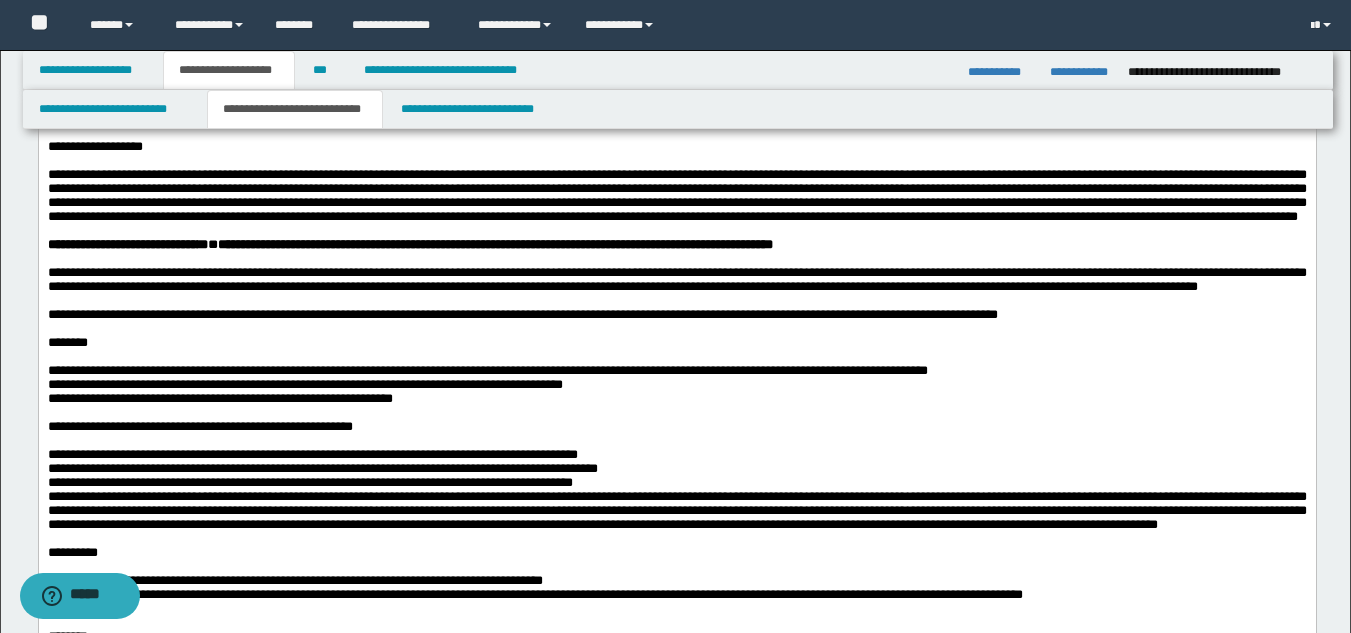 click on "**********" at bounding box center (676, 195) 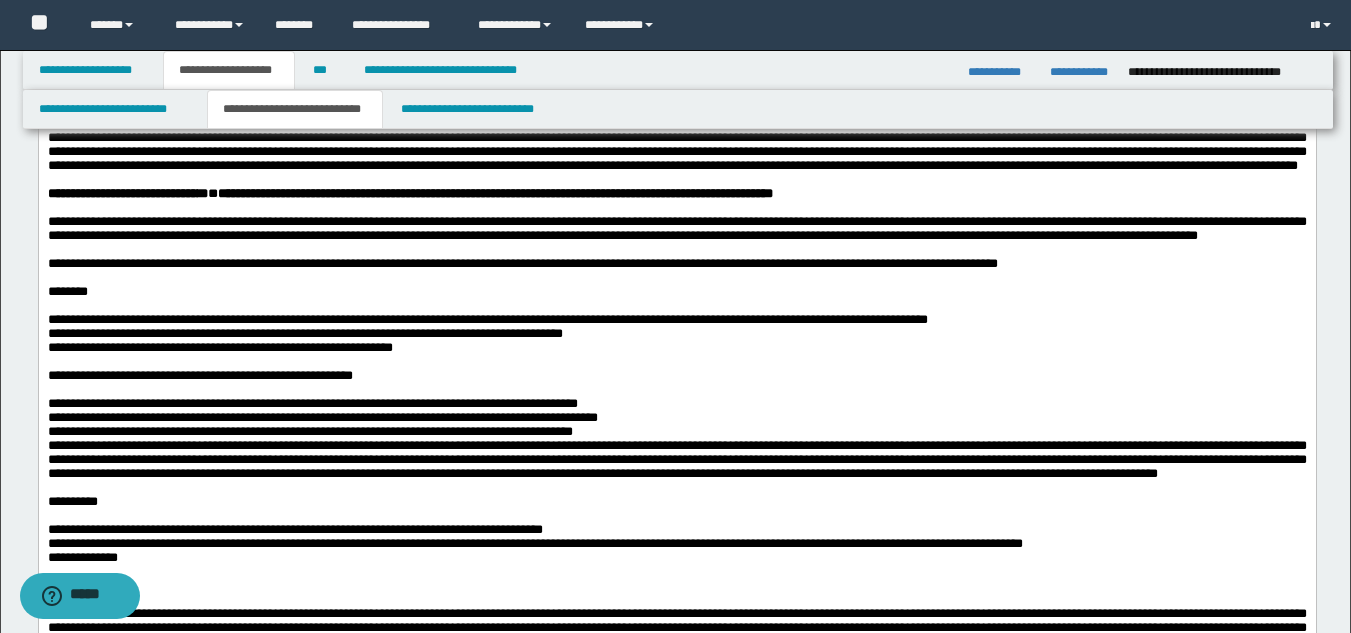 scroll, scrollTop: 1500, scrollLeft: 0, axis: vertical 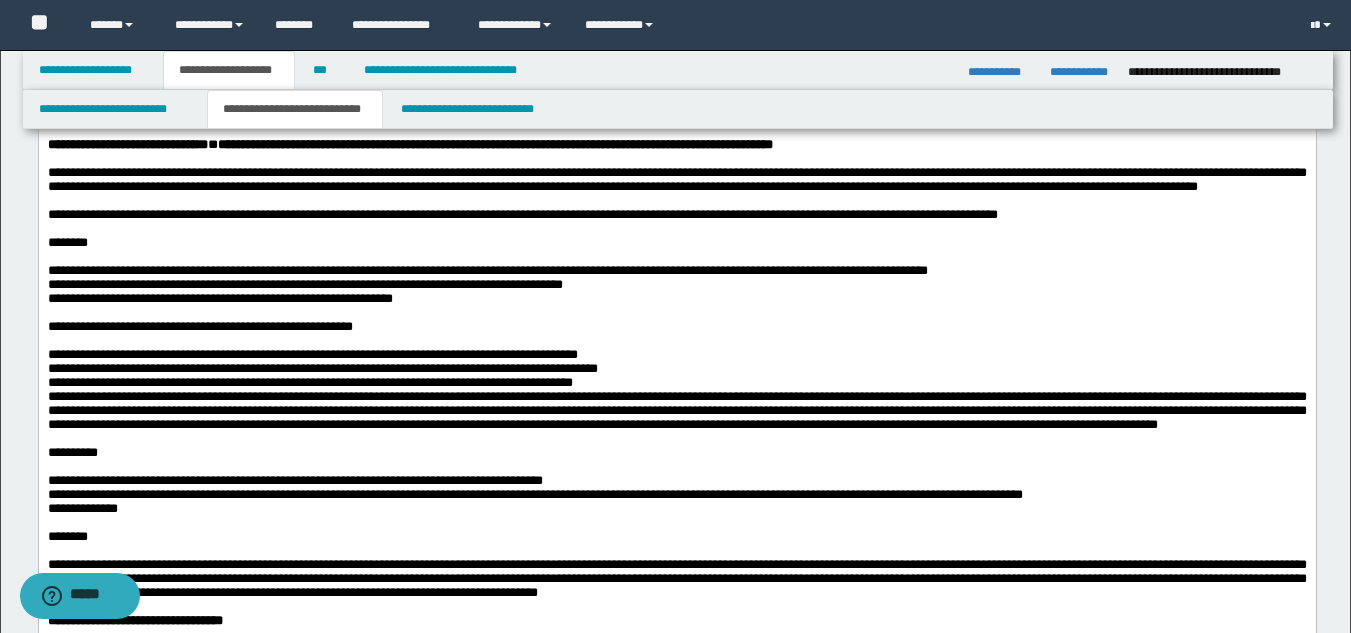 click on "**********" at bounding box center (676, 179) 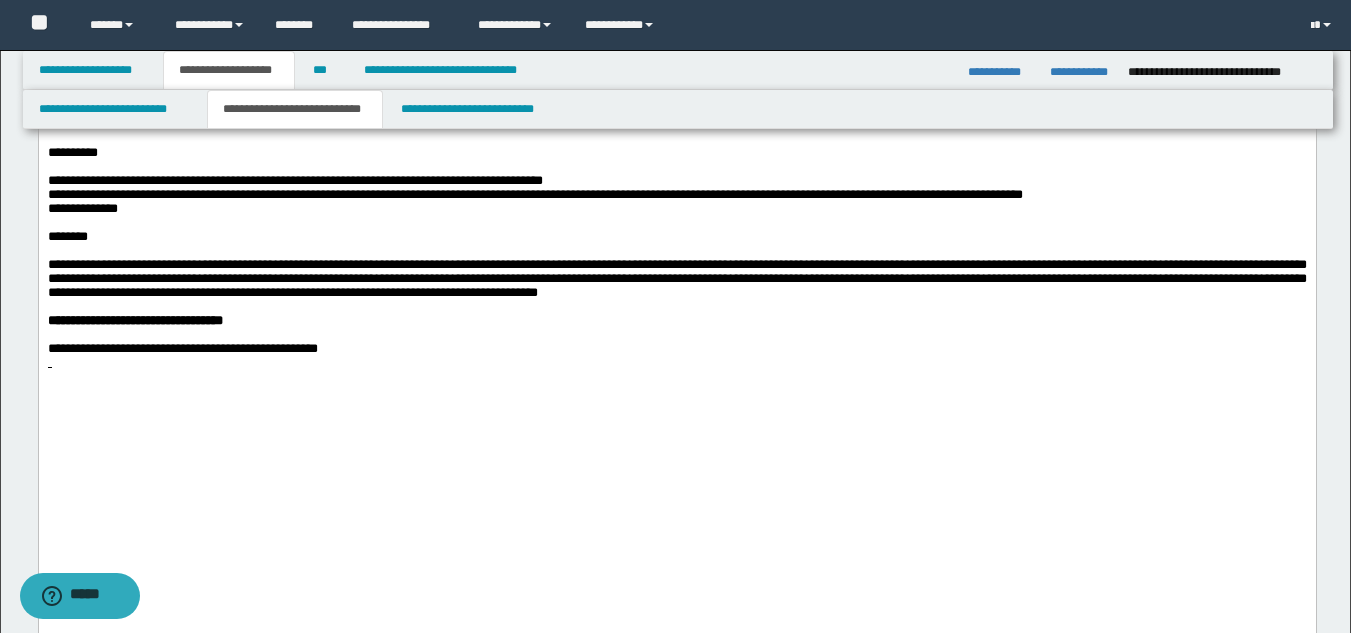 click on "**********" at bounding box center (312, 54) 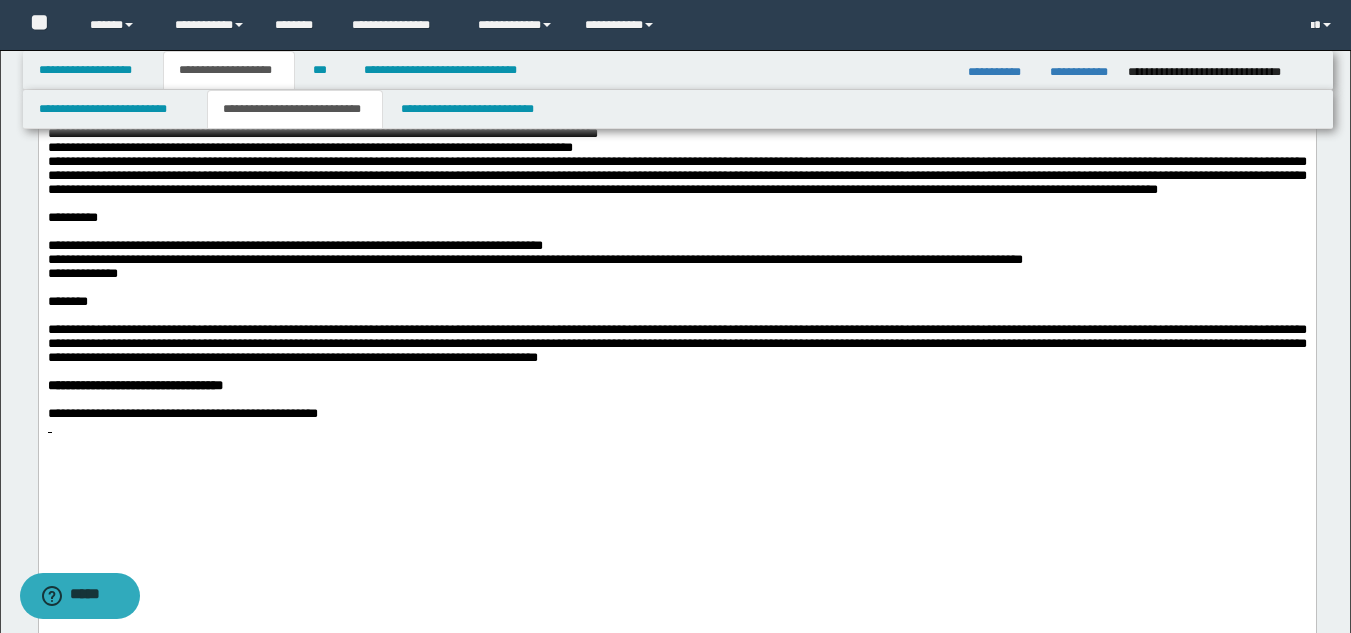 scroll, scrollTop: 1700, scrollLeft: 0, axis: vertical 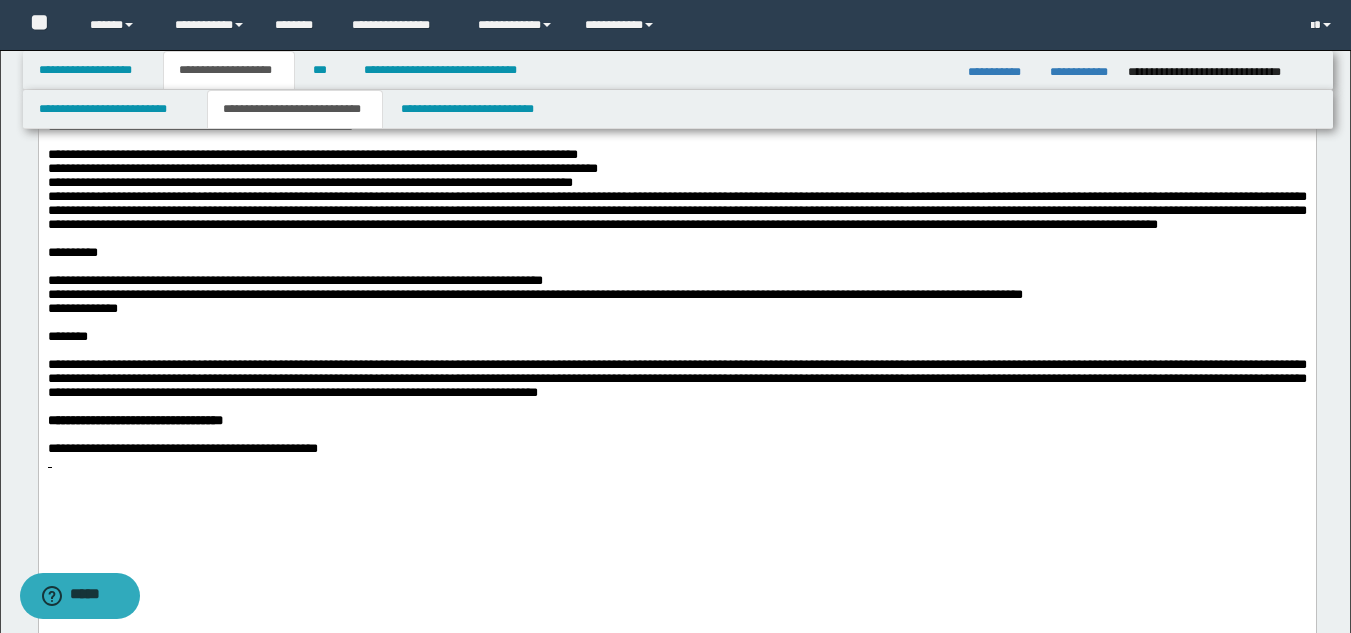 click on "**********" at bounding box center (676, -478) 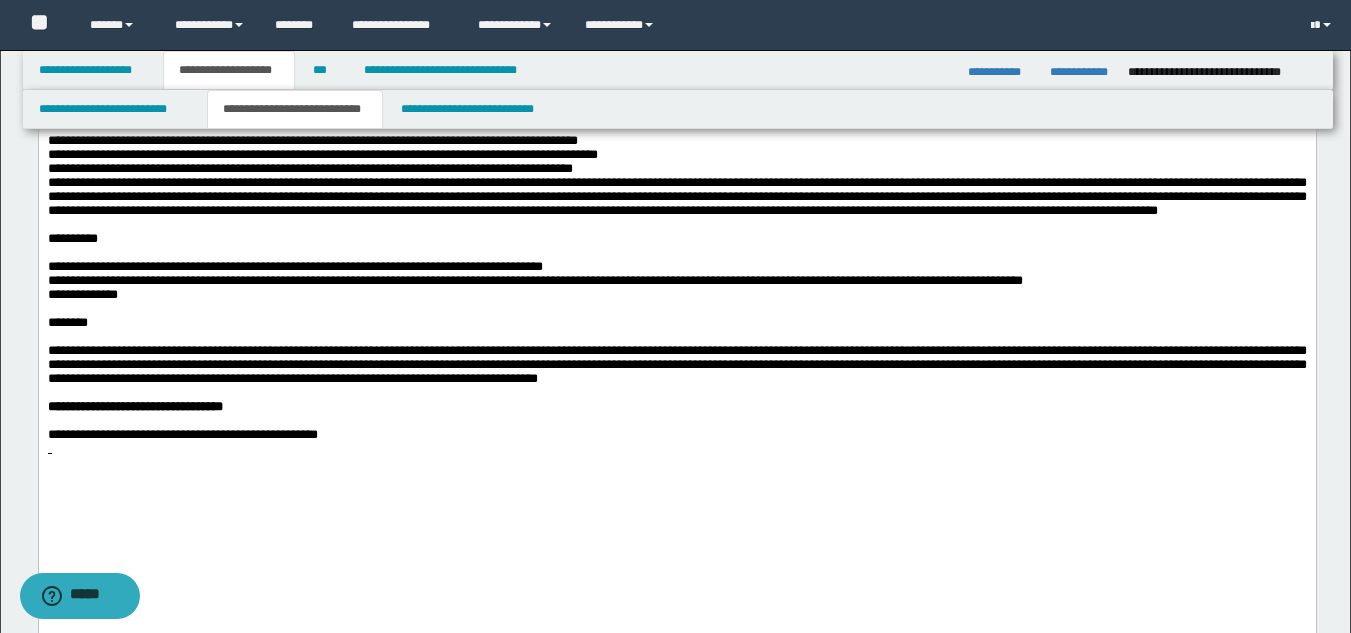click at bounding box center (676, 99) 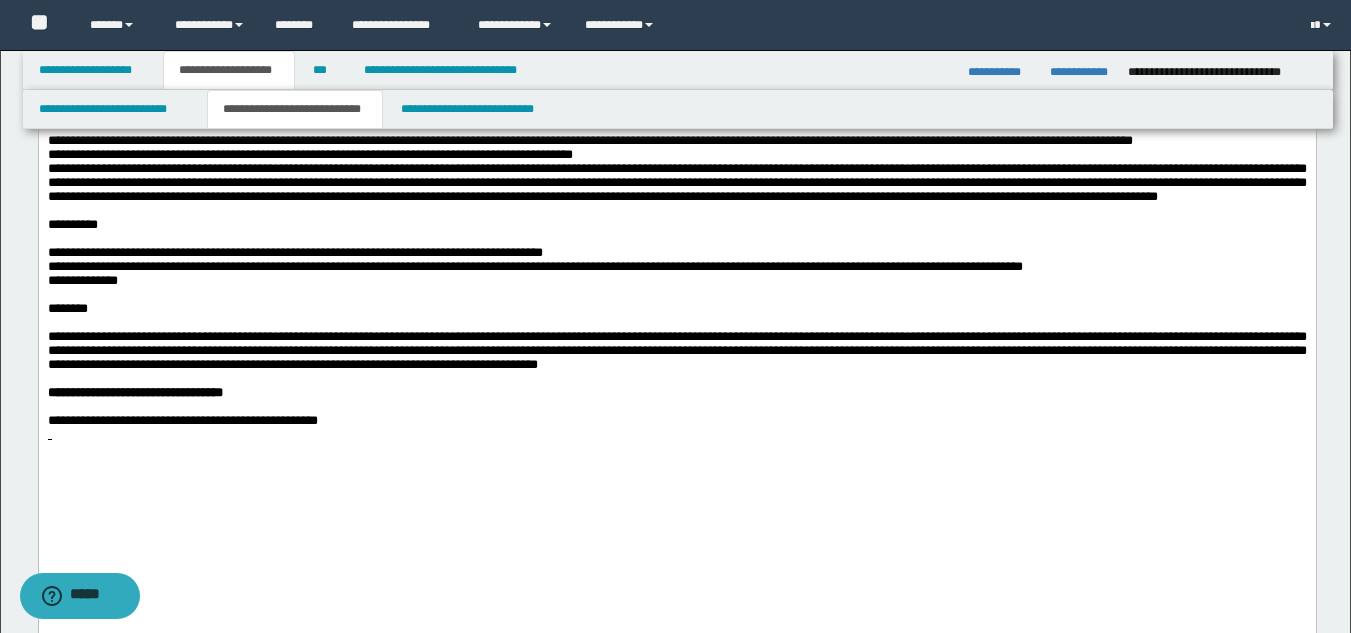 click on "**********" at bounding box center (309, 154) 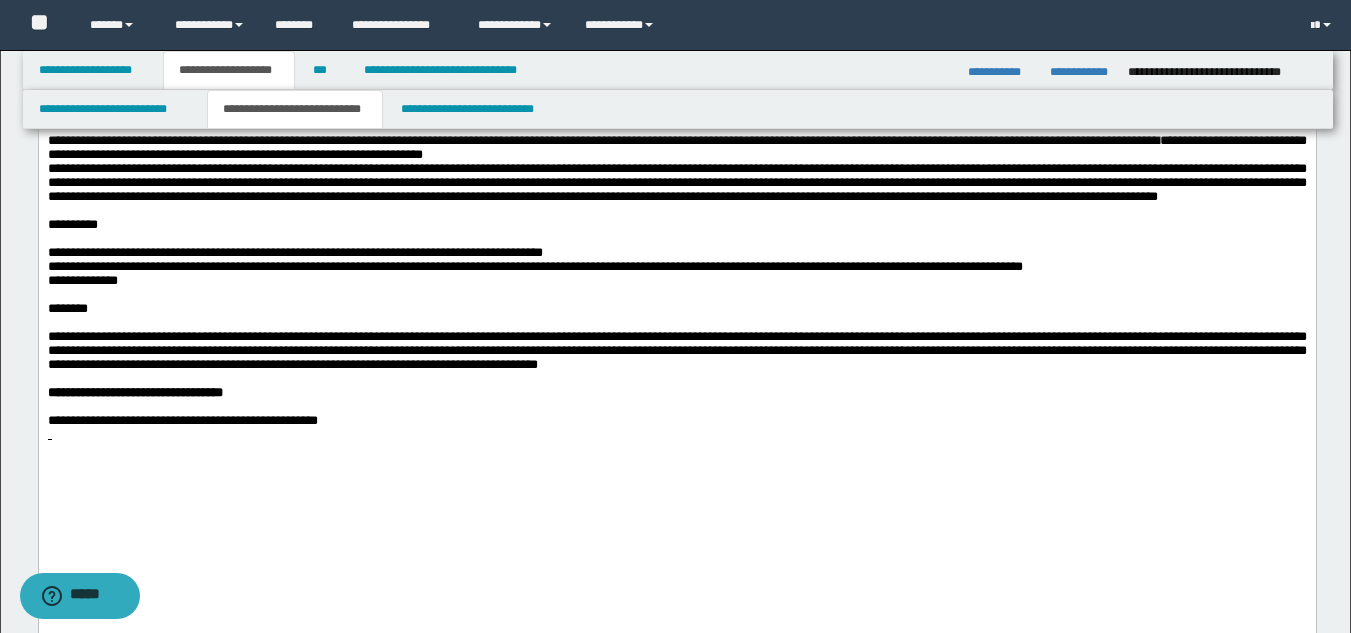 click on "**********" at bounding box center [676, 182] 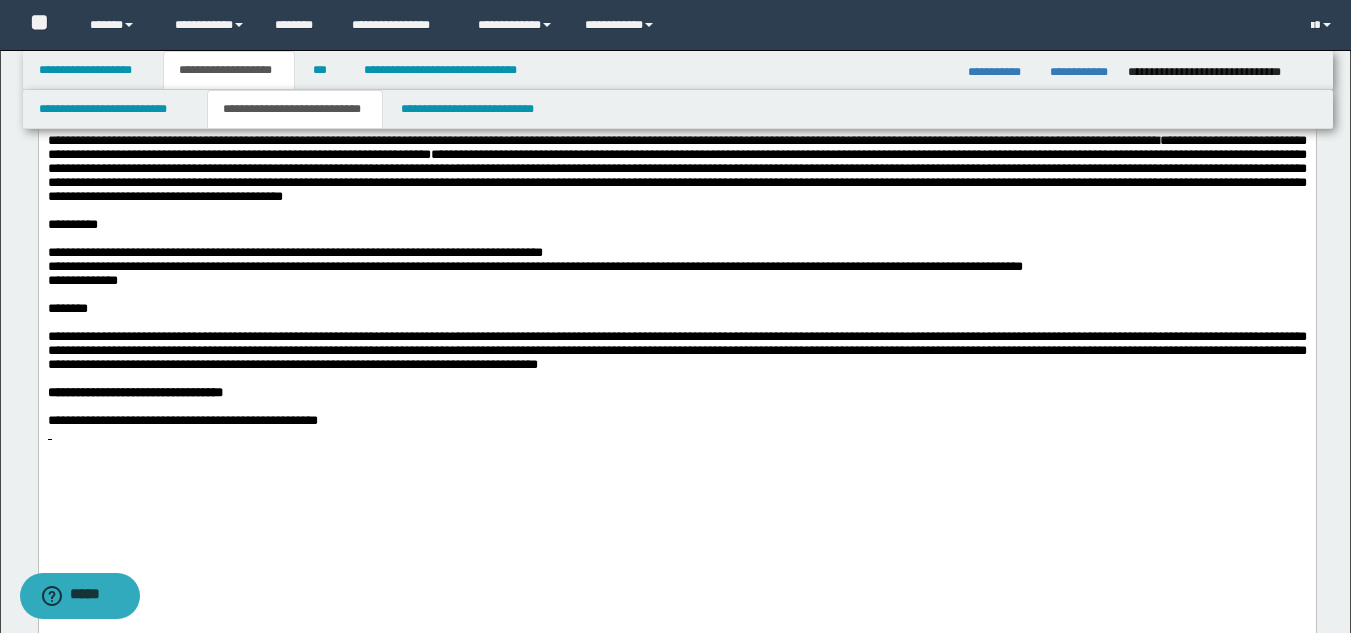 click on "**********" at bounding box center [676, 175] 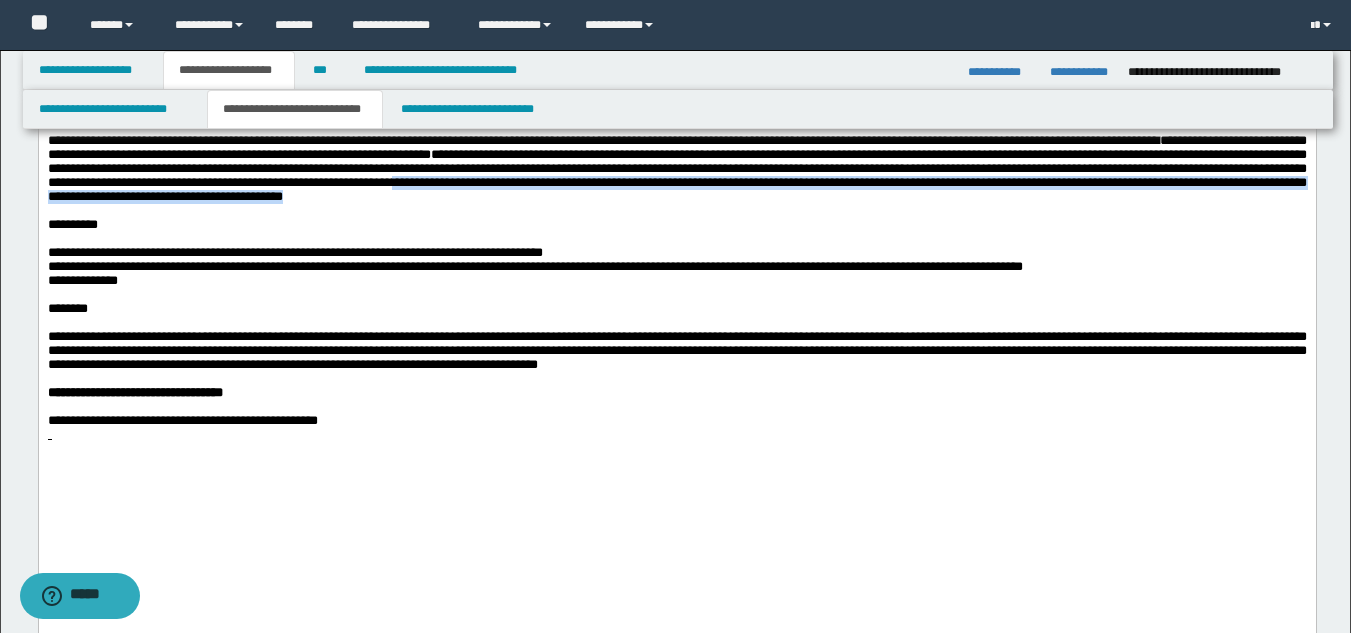 click on "**********" at bounding box center (676, 169) 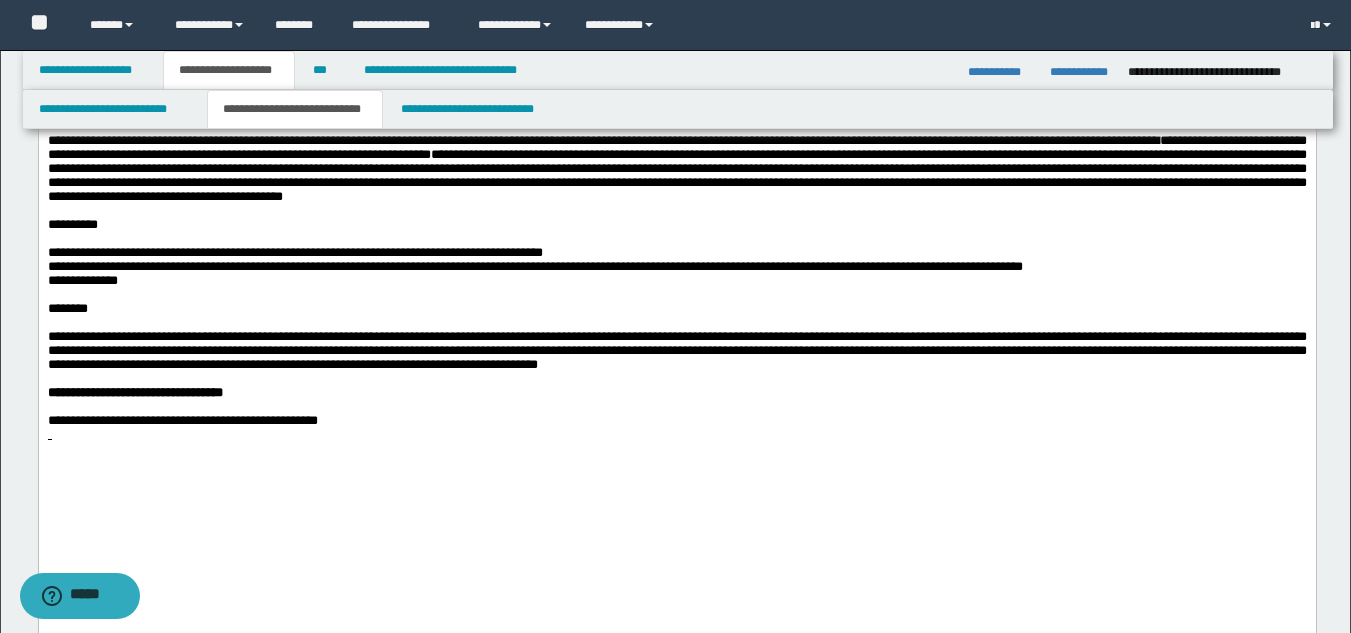 click on "**********" at bounding box center (676, 225) 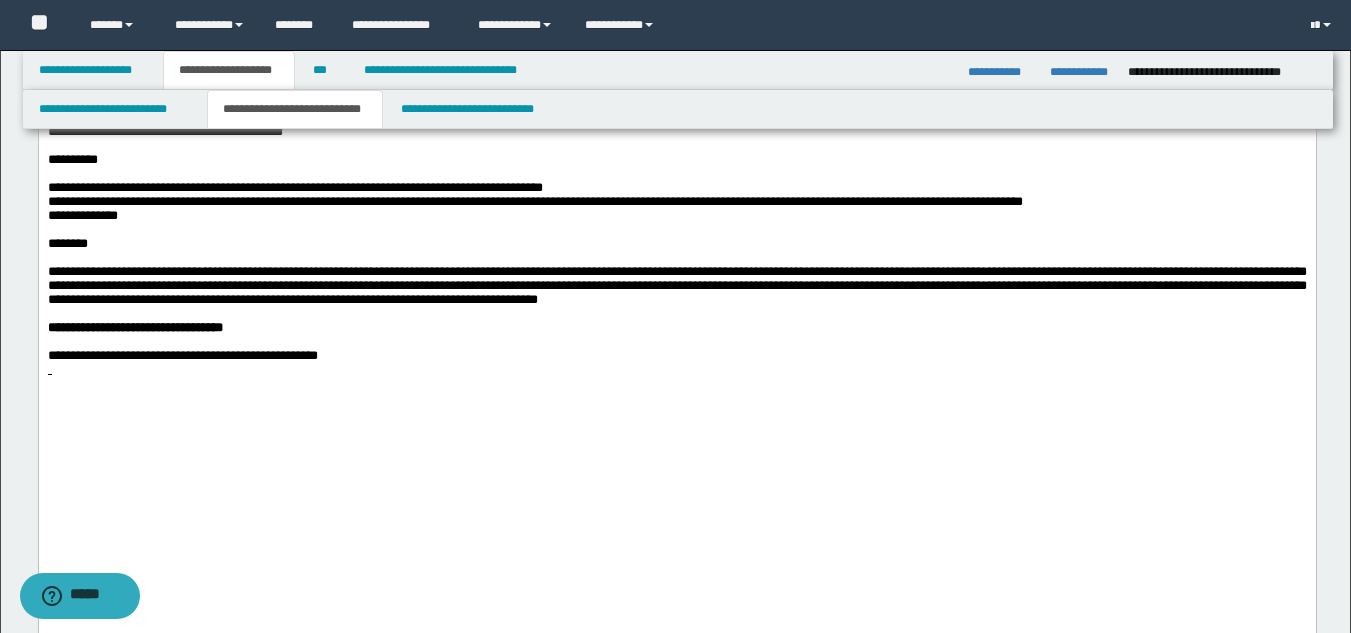 scroll, scrollTop: 1800, scrollLeft: 0, axis: vertical 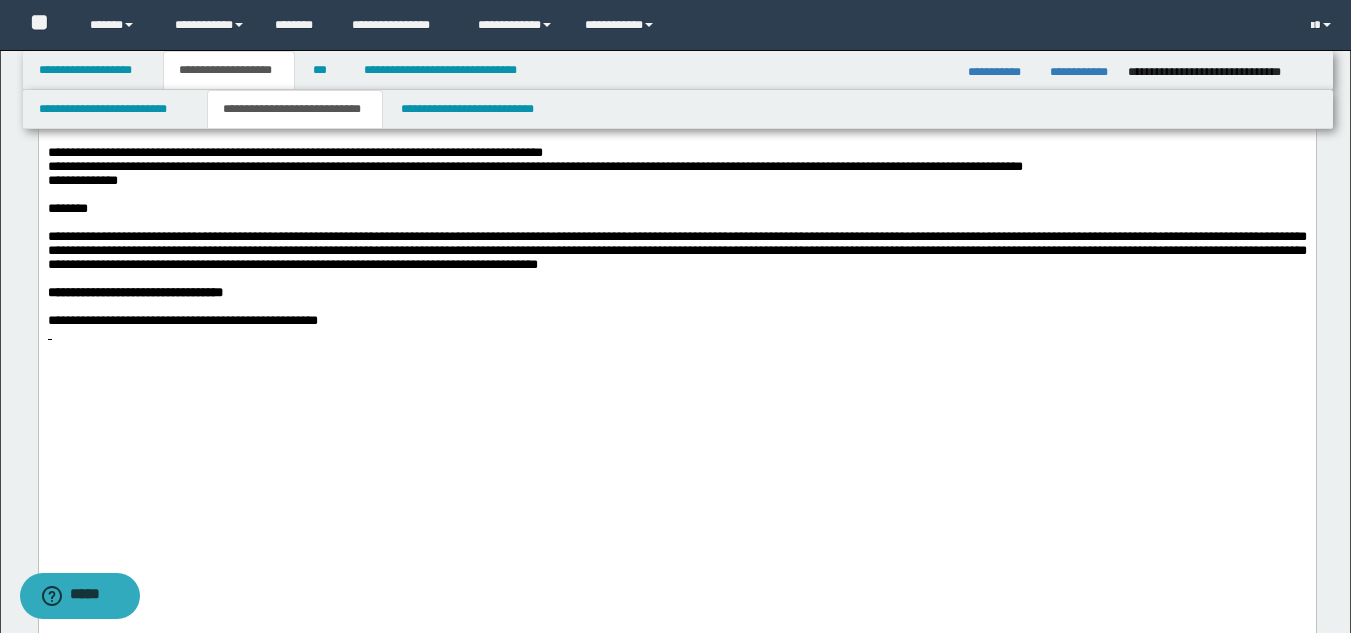 click on "**********" at bounding box center (294, 152) 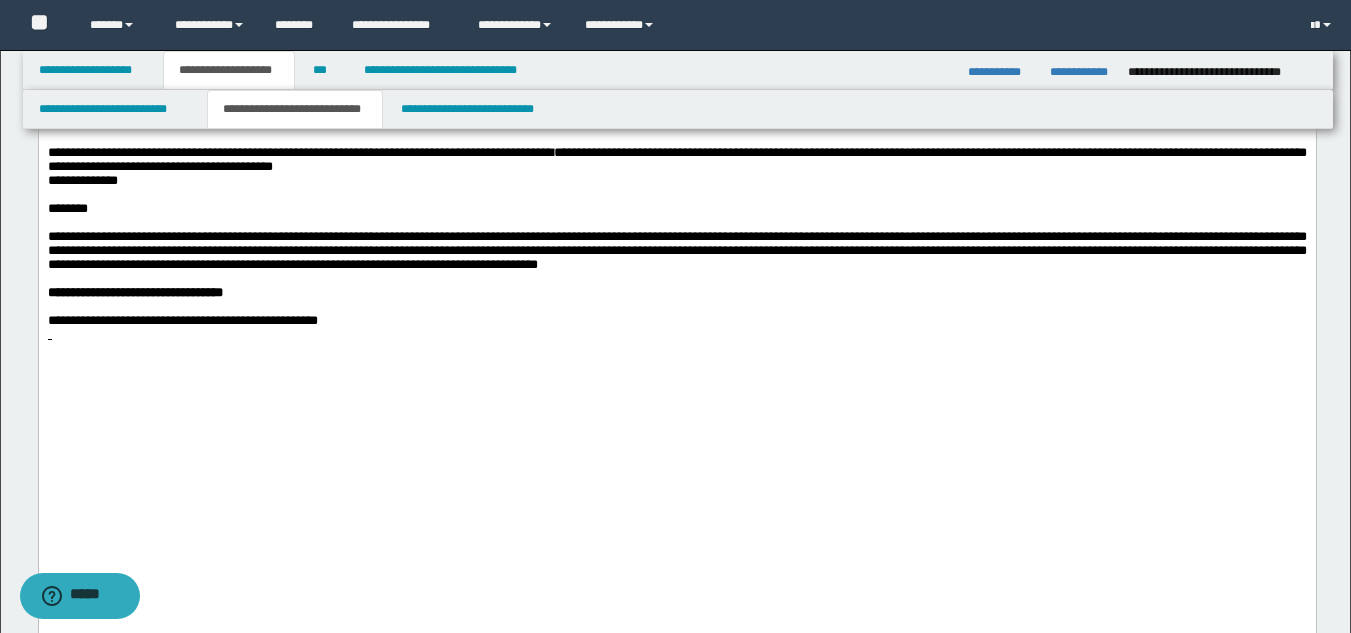 click on "**********" at bounding box center [676, 181] 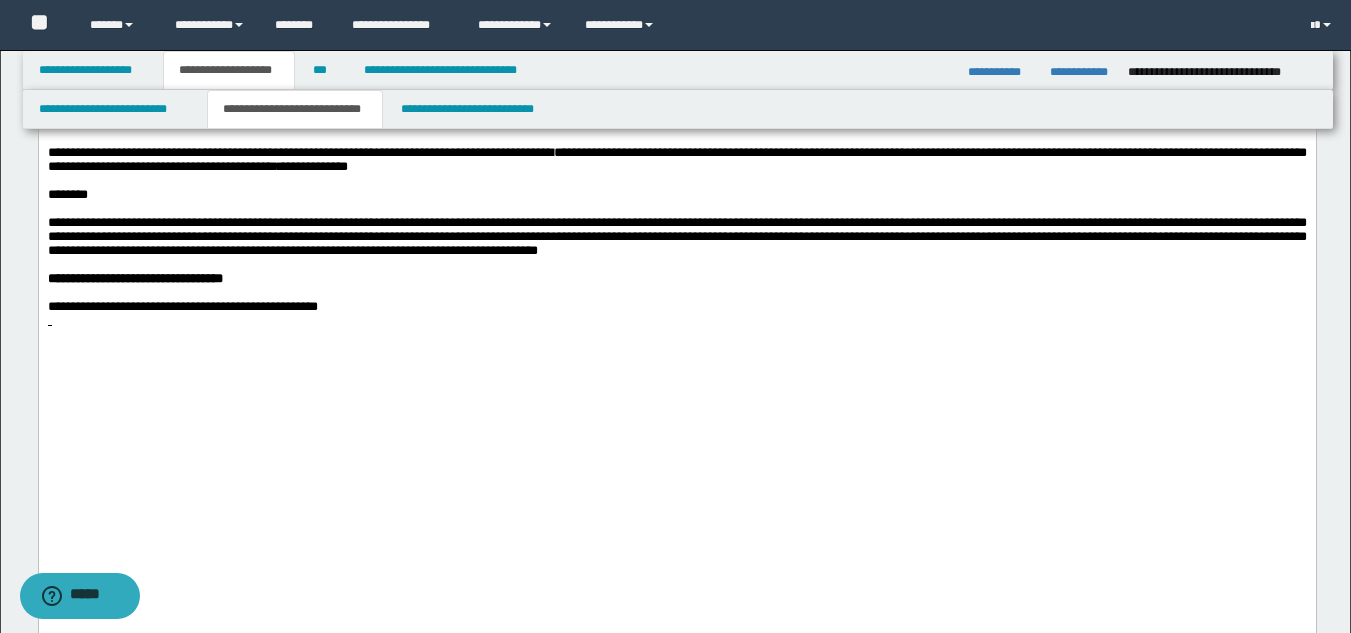 click at bounding box center [676, 209] 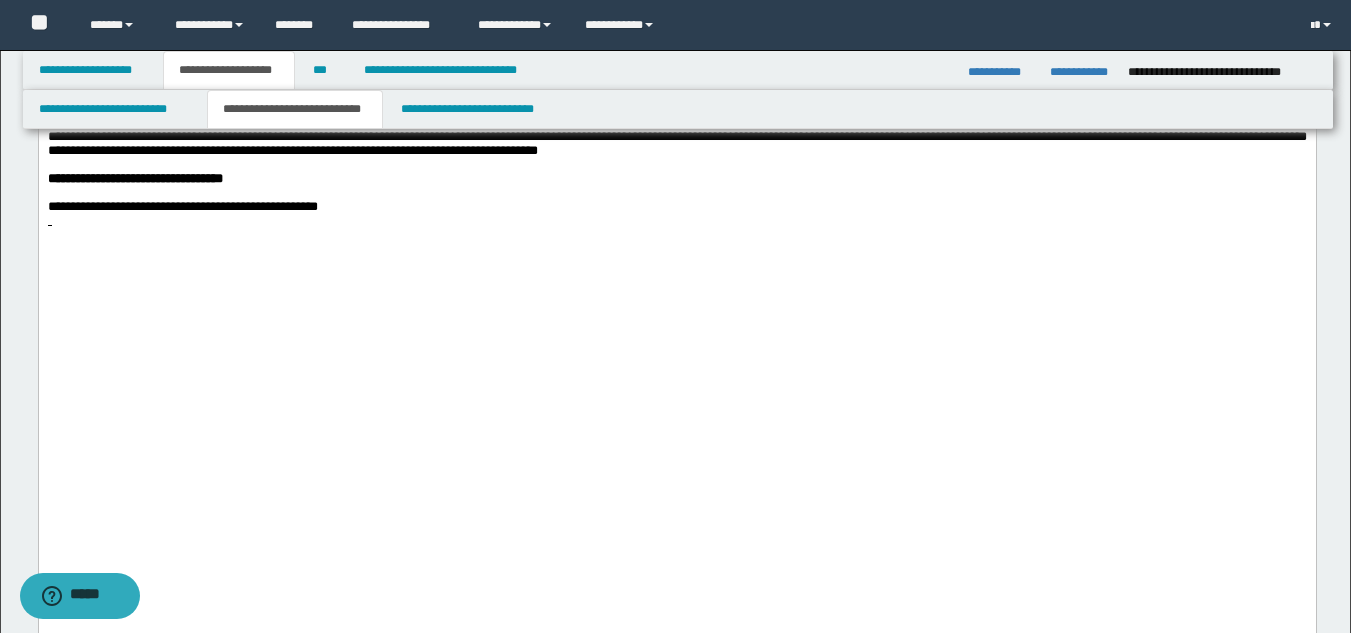 click on "**********" at bounding box center [676, 179] 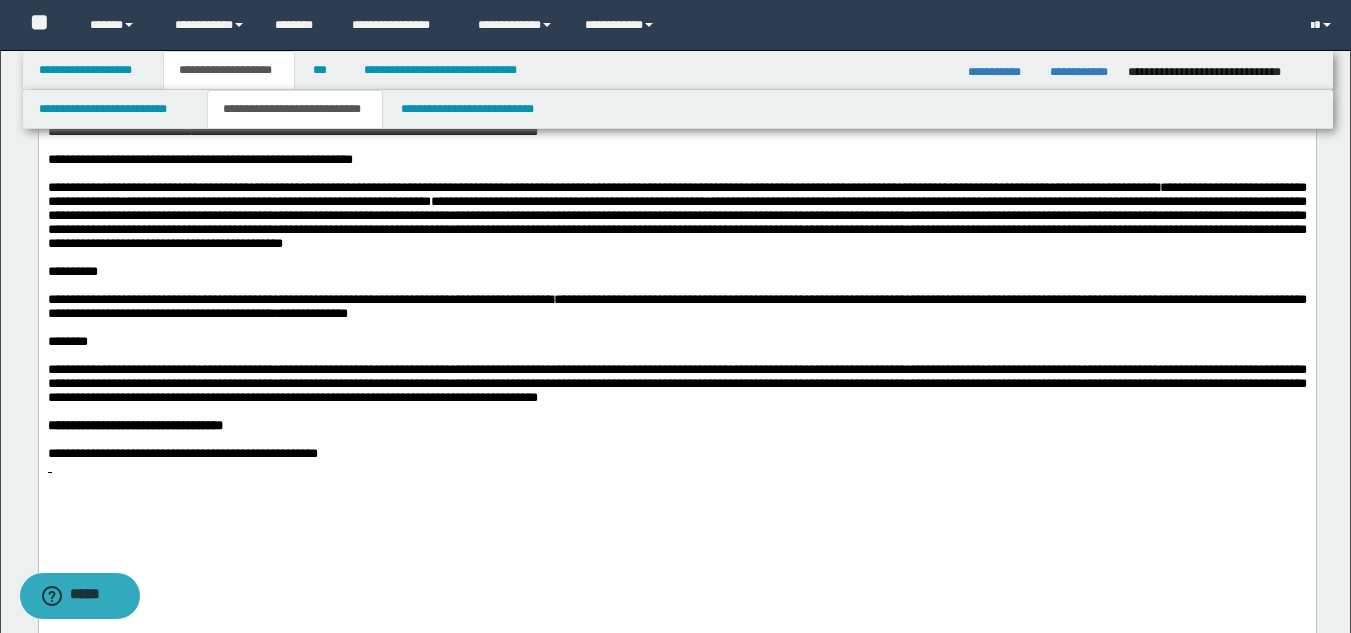 scroll, scrollTop: 1700, scrollLeft: 0, axis: vertical 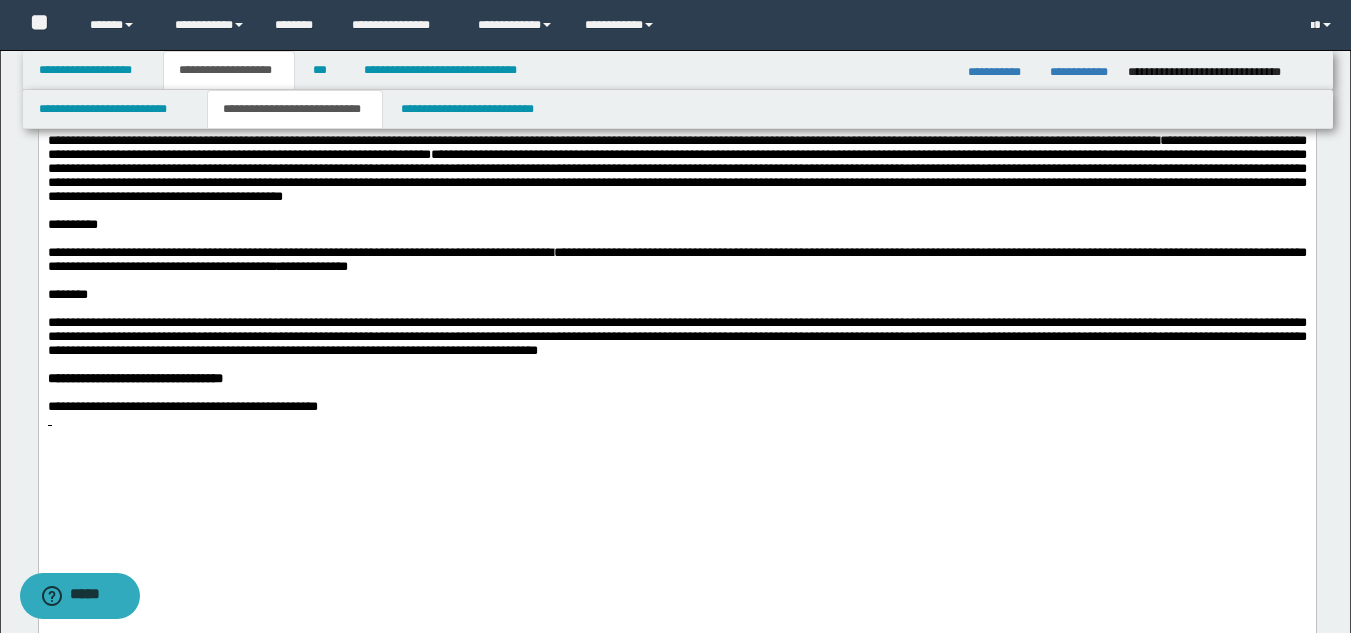 click on "**********" at bounding box center [676, -21] 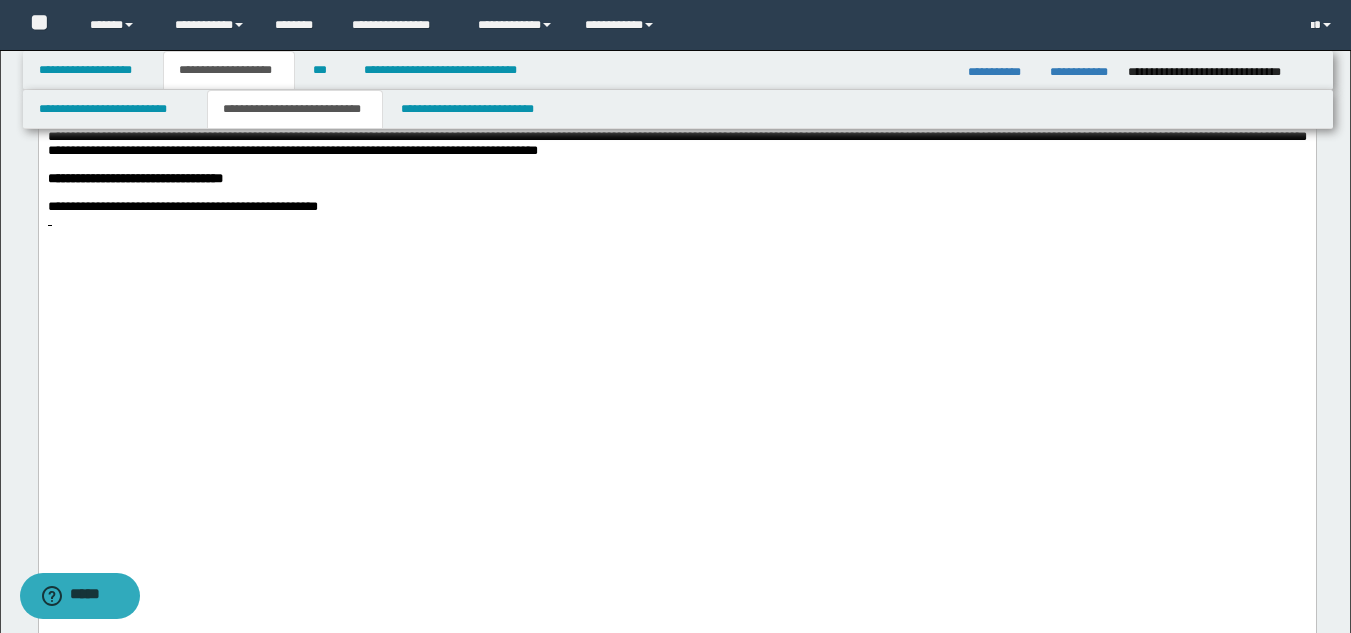 click at bounding box center [676, 109] 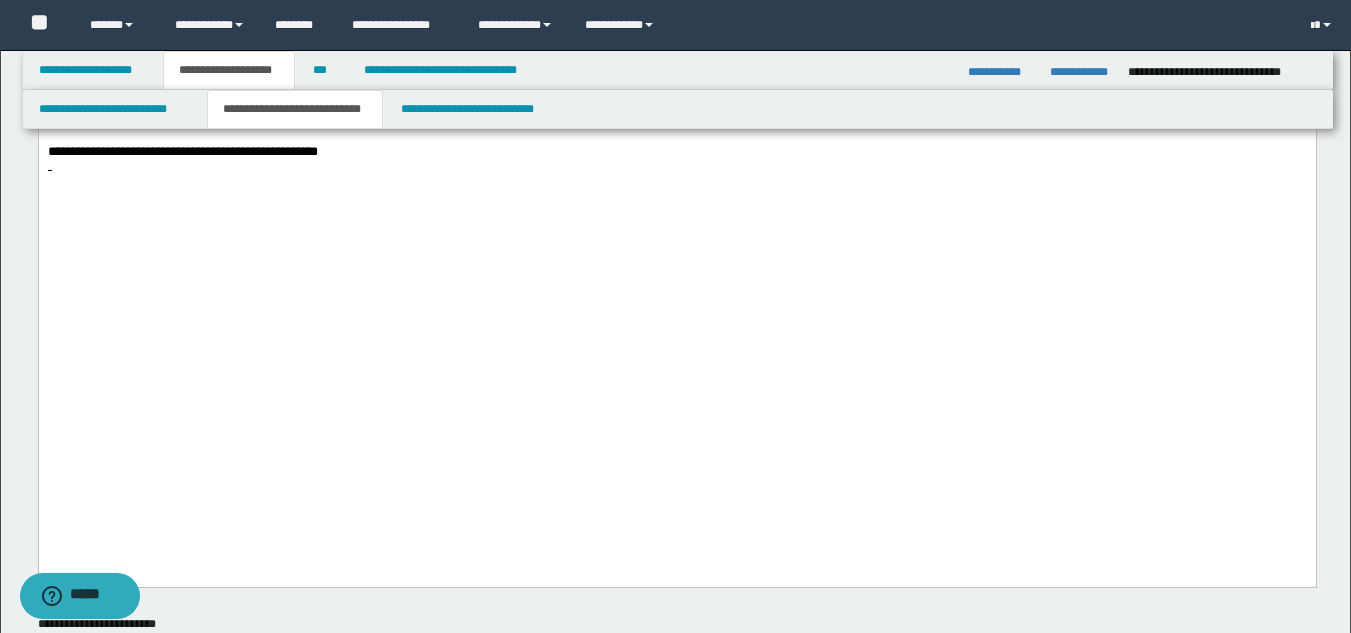 scroll, scrollTop: 2000, scrollLeft: 0, axis: vertical 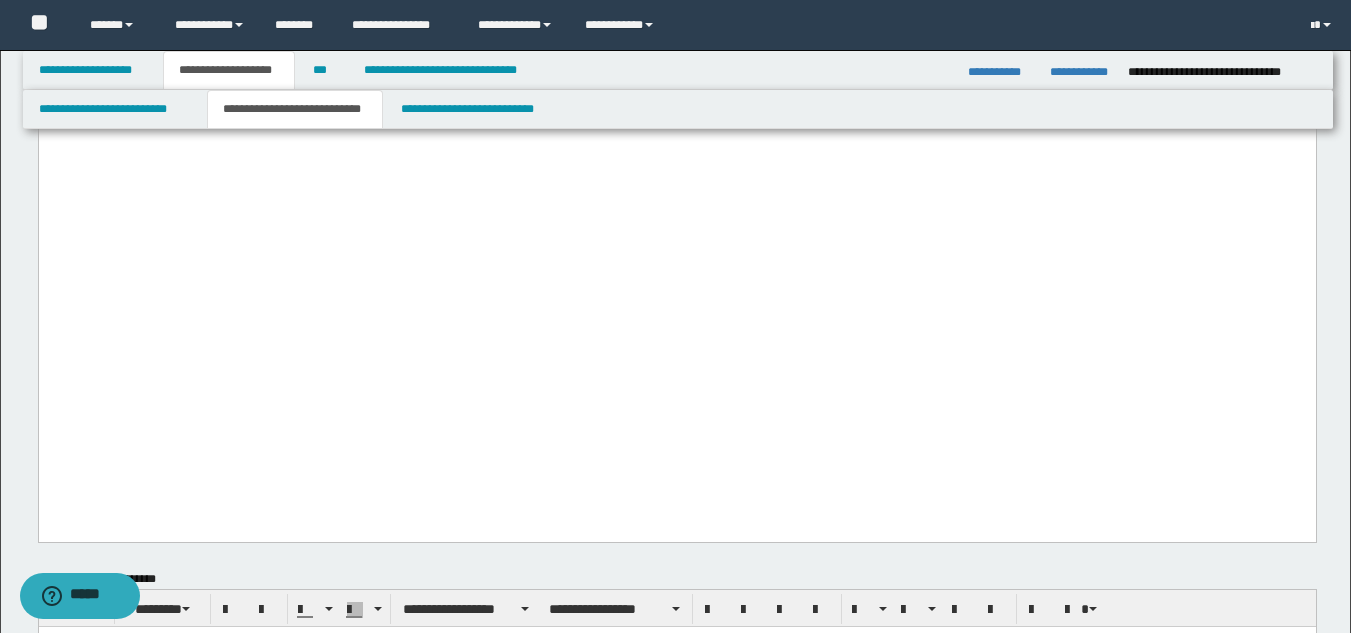 click on "**********" at bounding box center [676, -799] 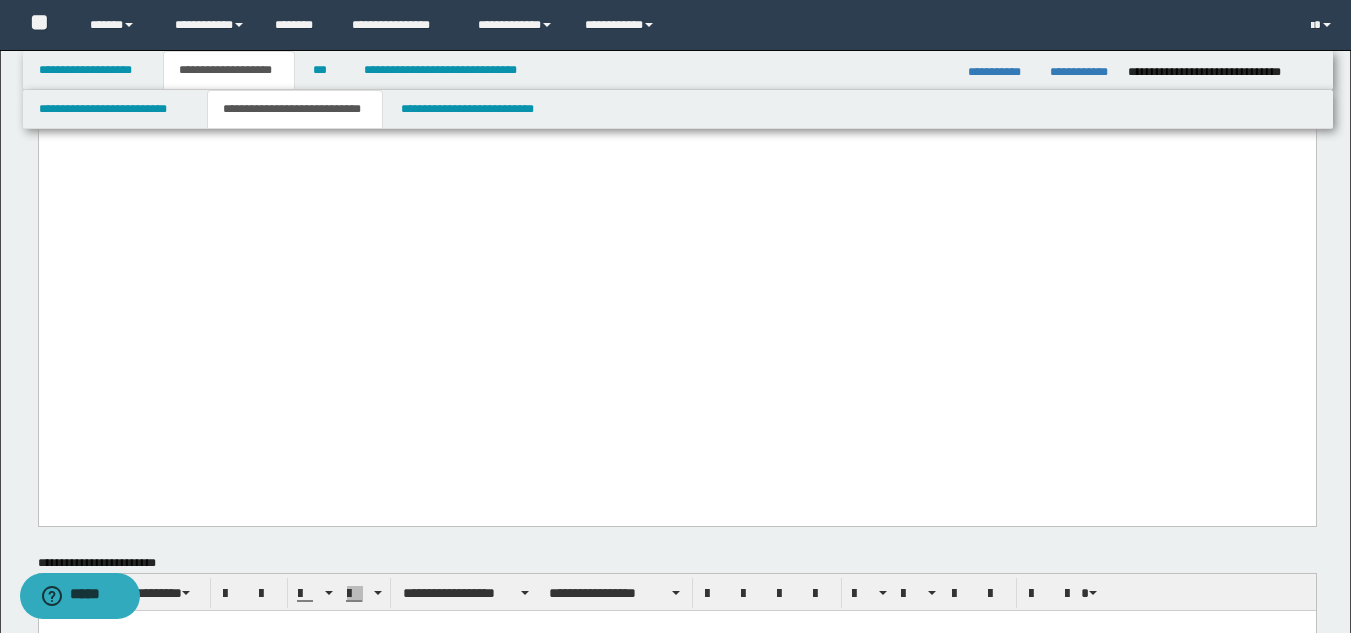 click on "**********" at bounding box center (676, -806) 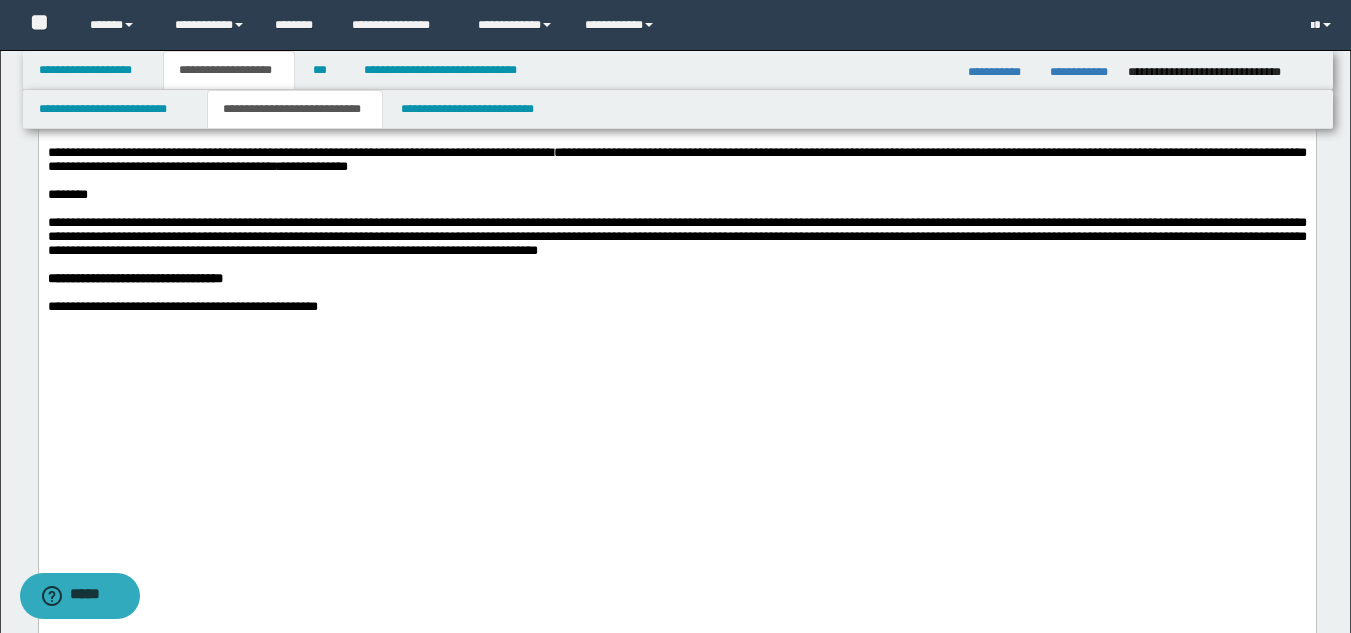 click on "**********" at bounding box center [676, 159] 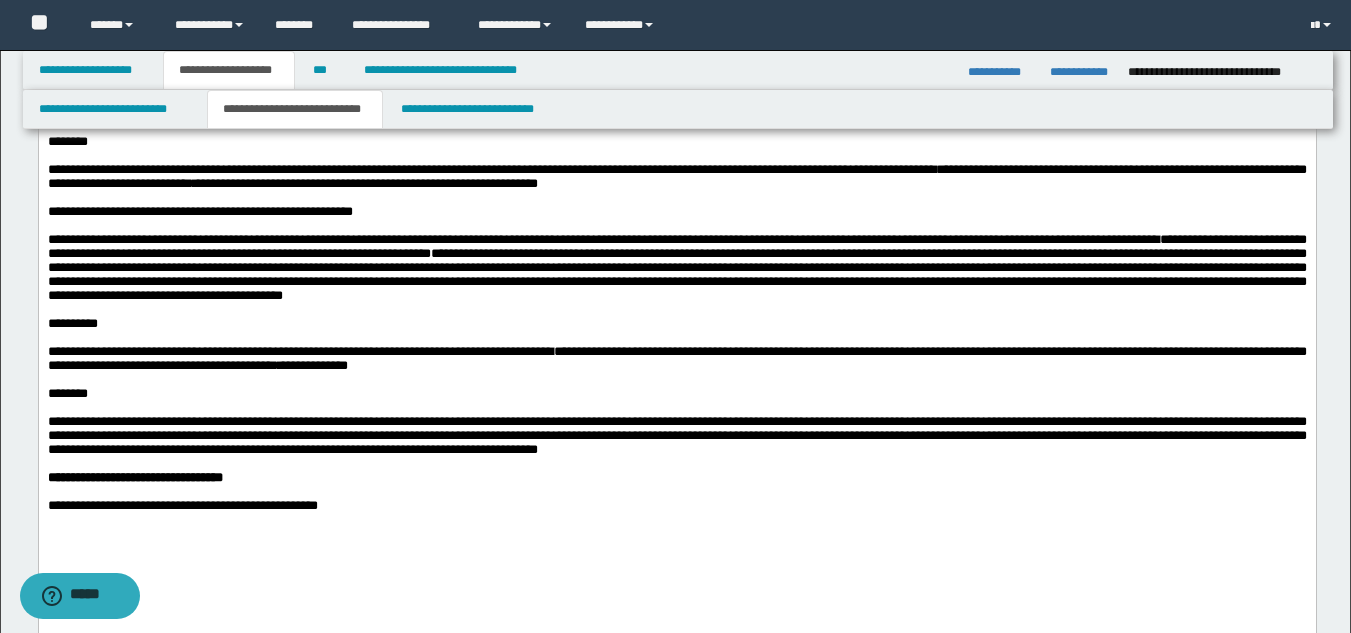 scroll, scrollTop: 1600, scrollLeft: 0, axis: vertical 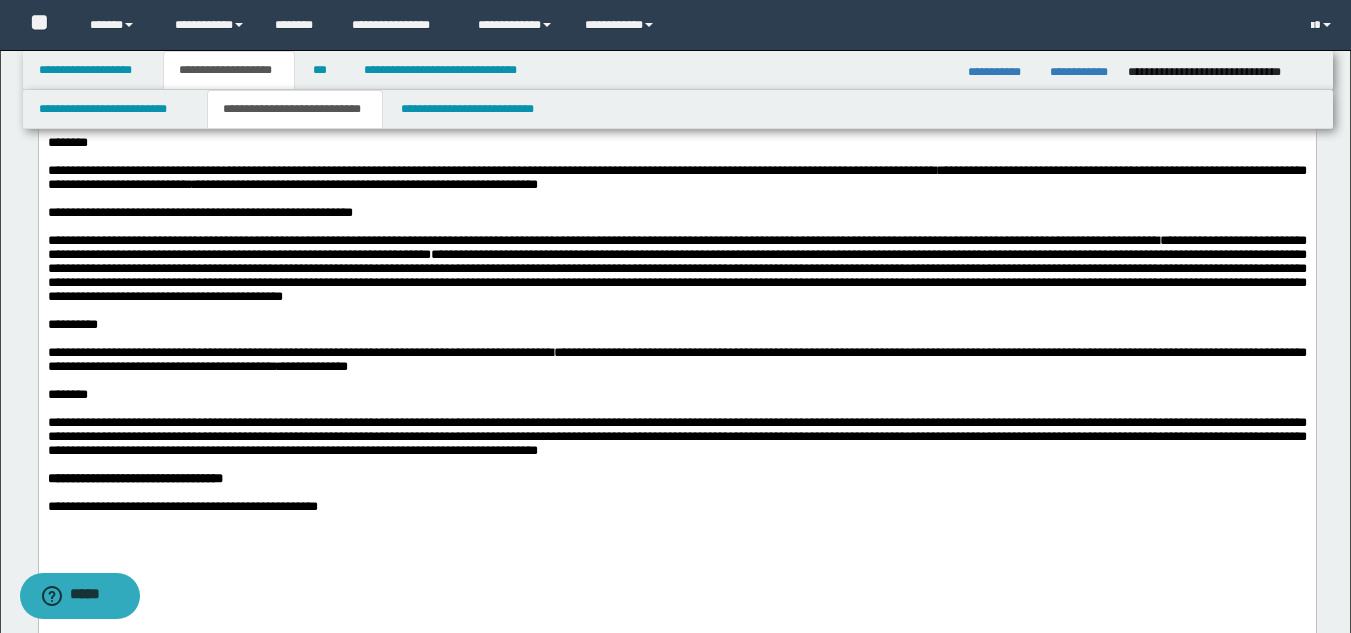 click on "**********" at bounding box center [676, 178] 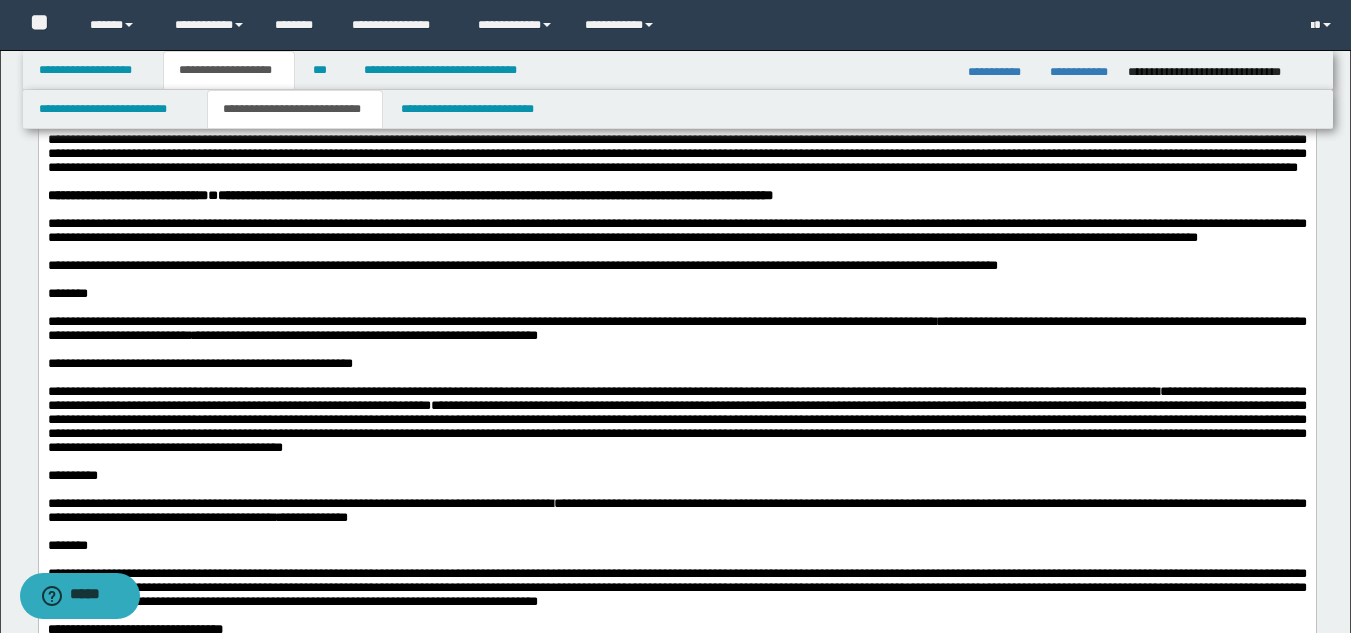 scroll, scrollTop: 1400, scrollLeft: 0, axis: vertical 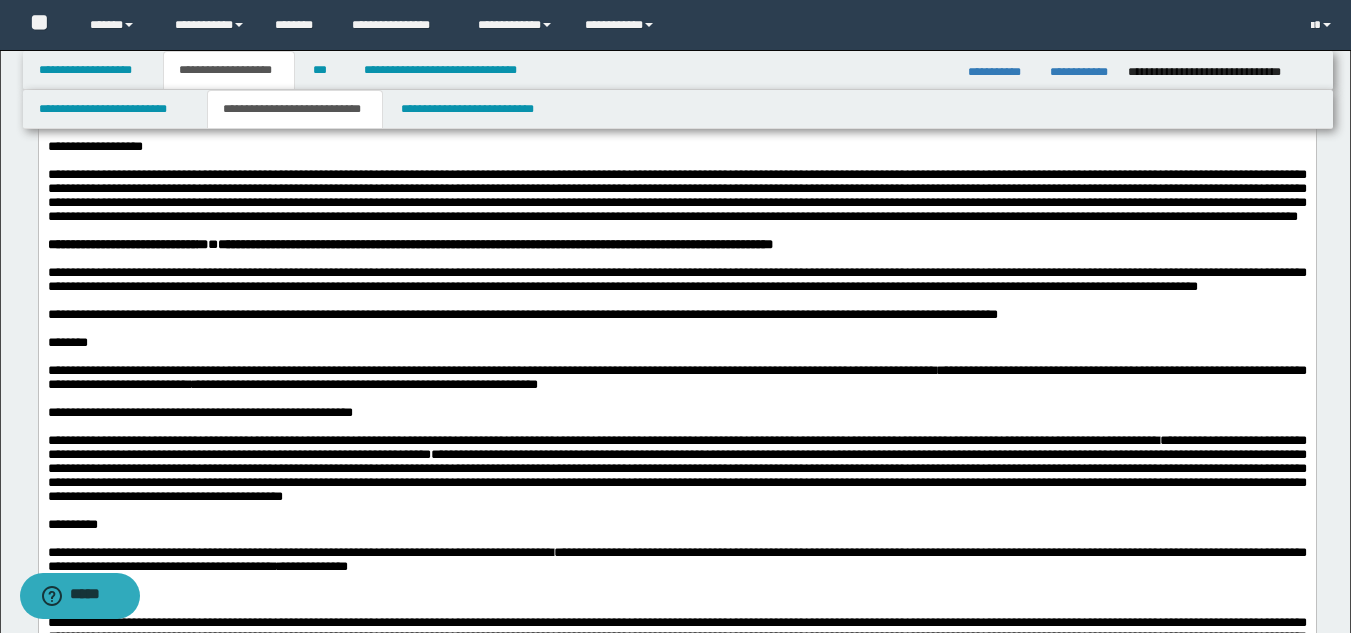 click on "**********" at bounding box center [624, 244] 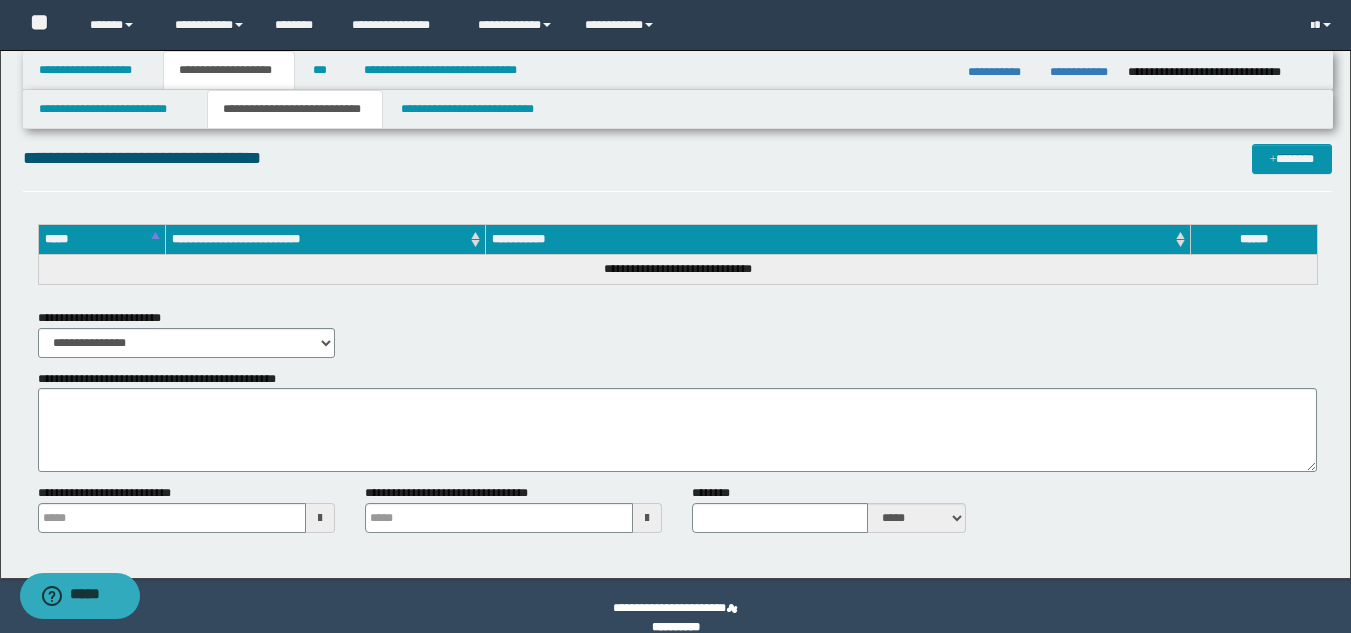 scroll, scrollTop: 3224, scrollLeft: 0, axis: vertical 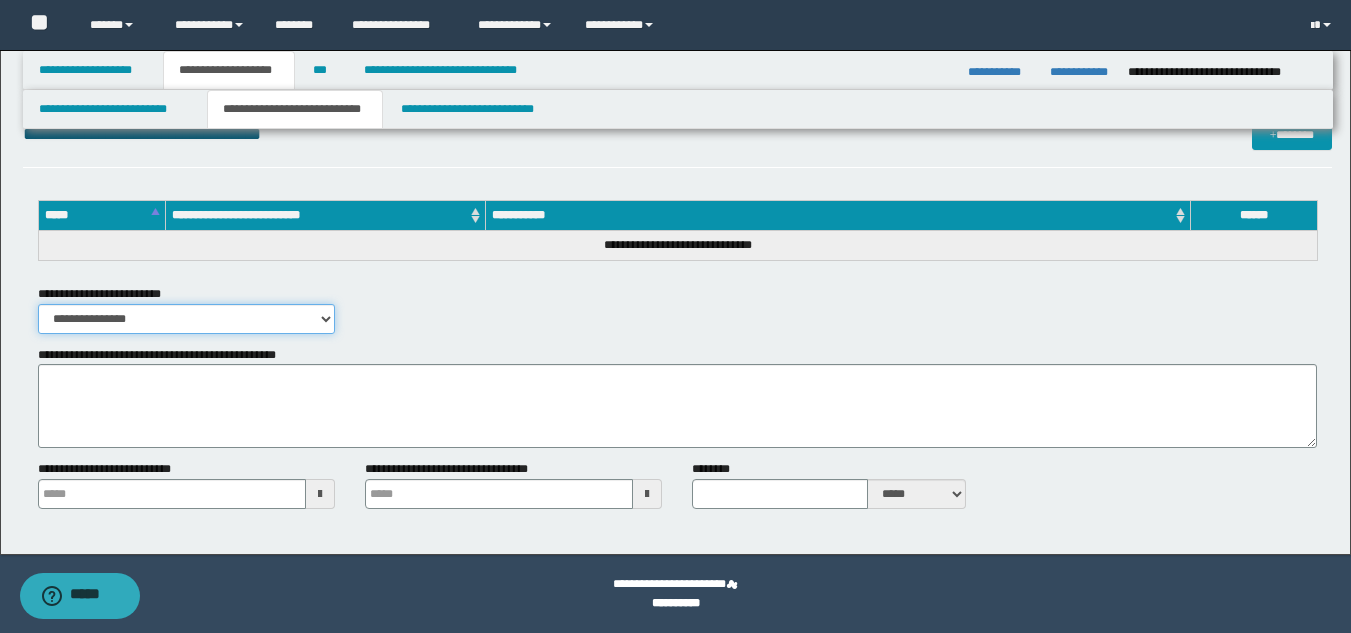 click on "**********" at bounding box center [186, 319] 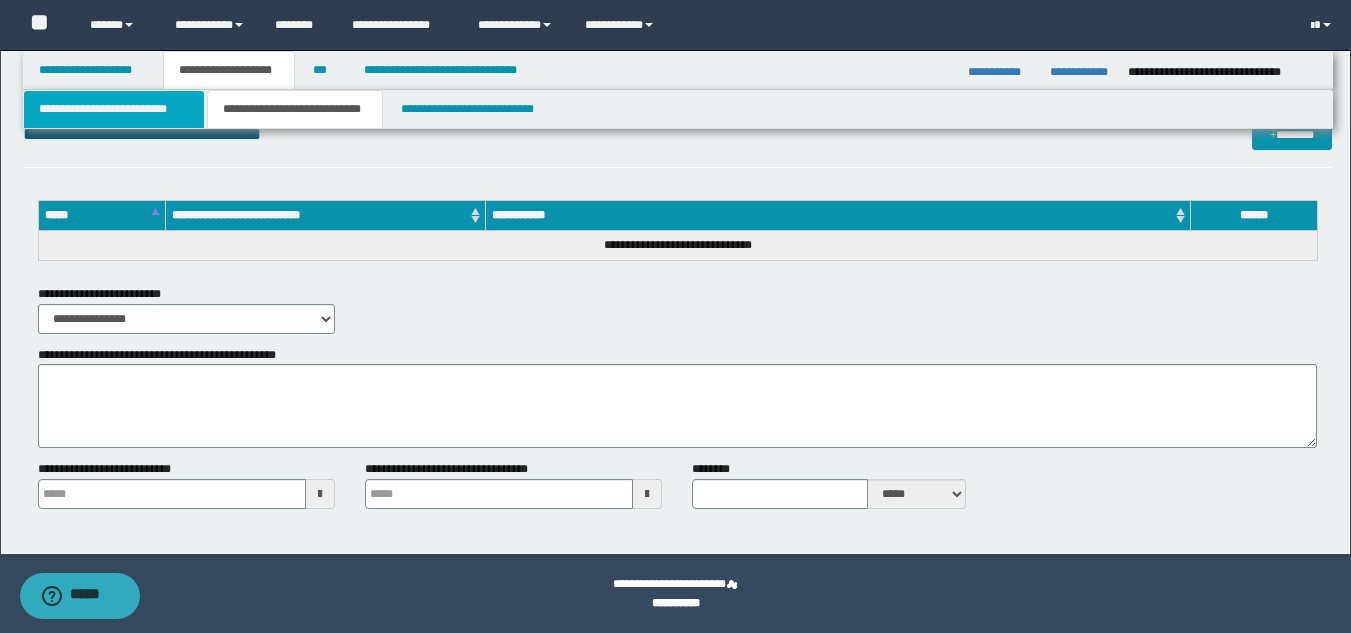 click on "**********" at bounding box center [114, 109] 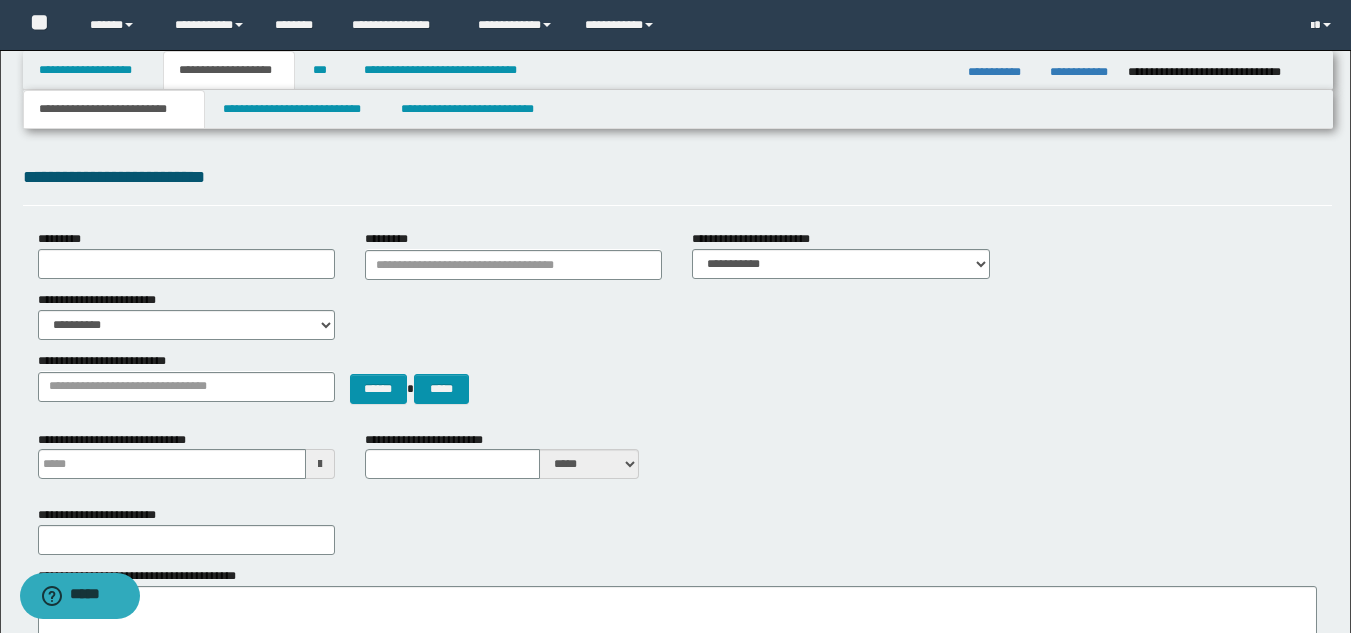 scroll, scrollTop: 0, scrollLeft: 0, axis: both 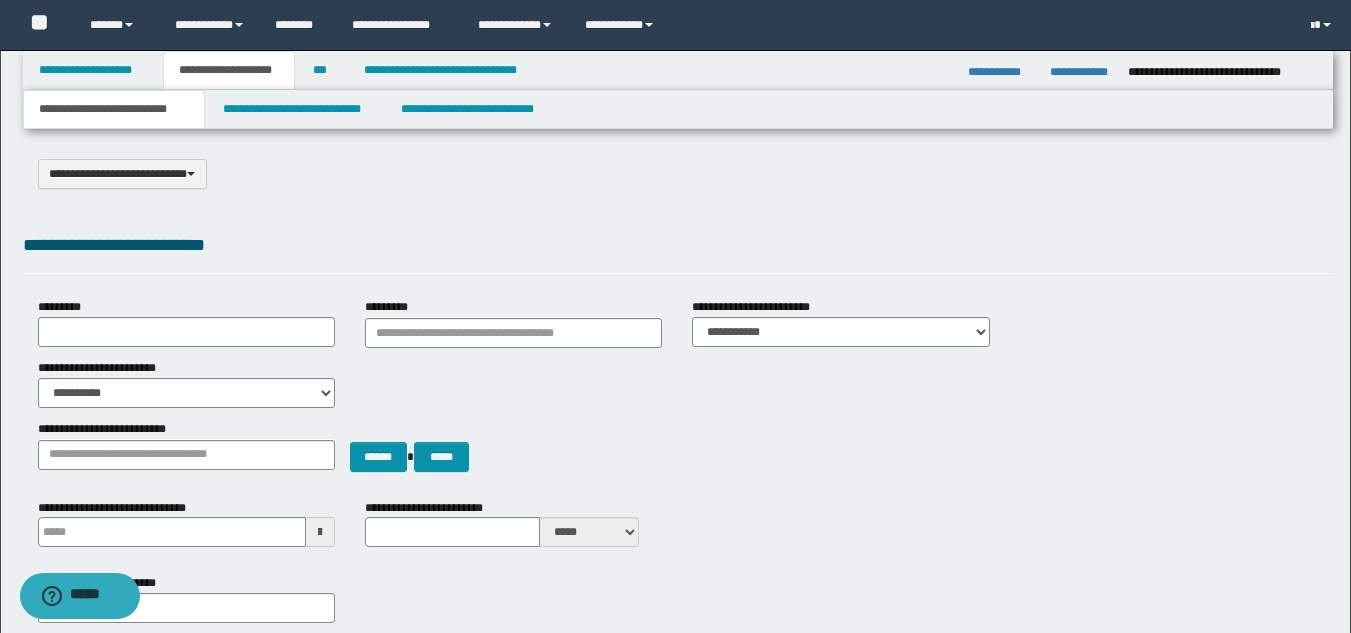 click on "*********" at bounding box center (186, 322) 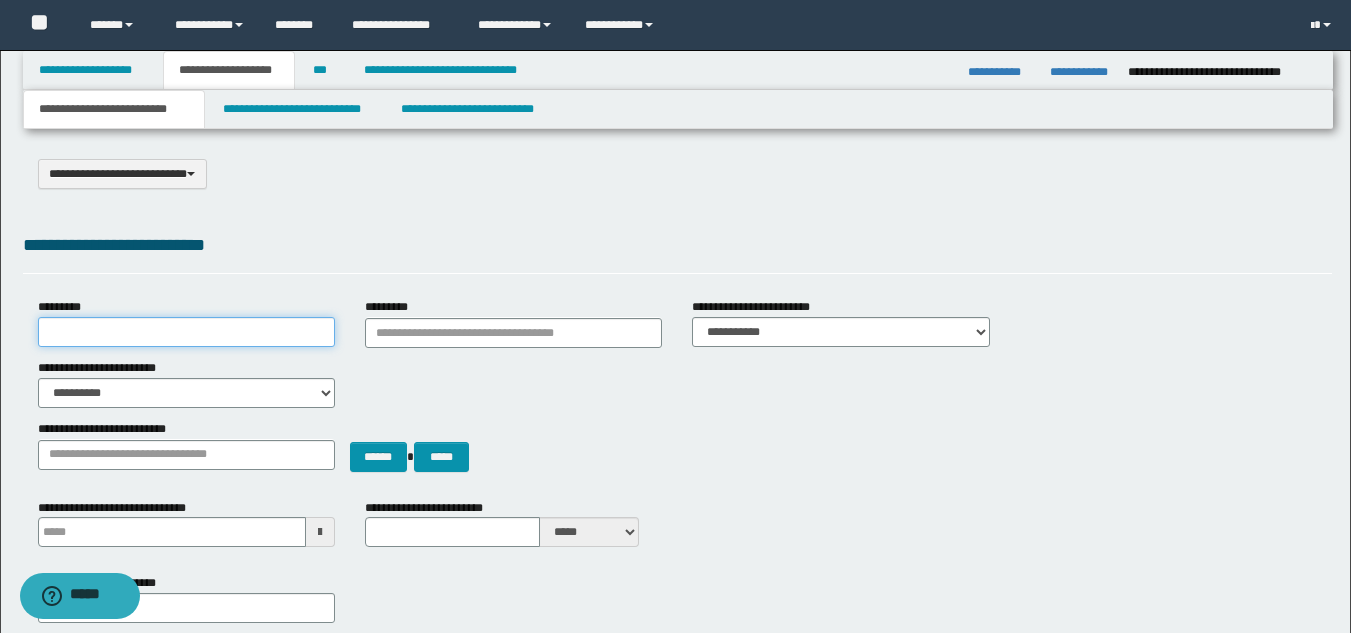 click on "*********" at bounding box center [186, 332] 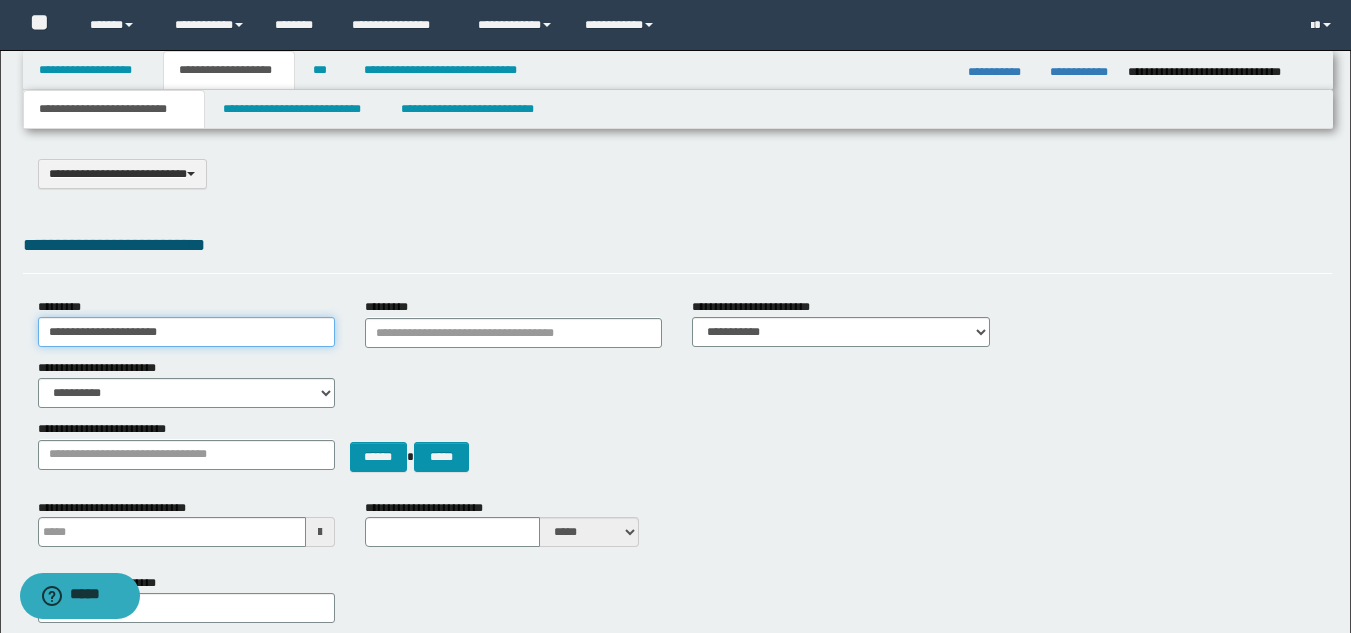 click on "**********" at bounding box center [186, 332] 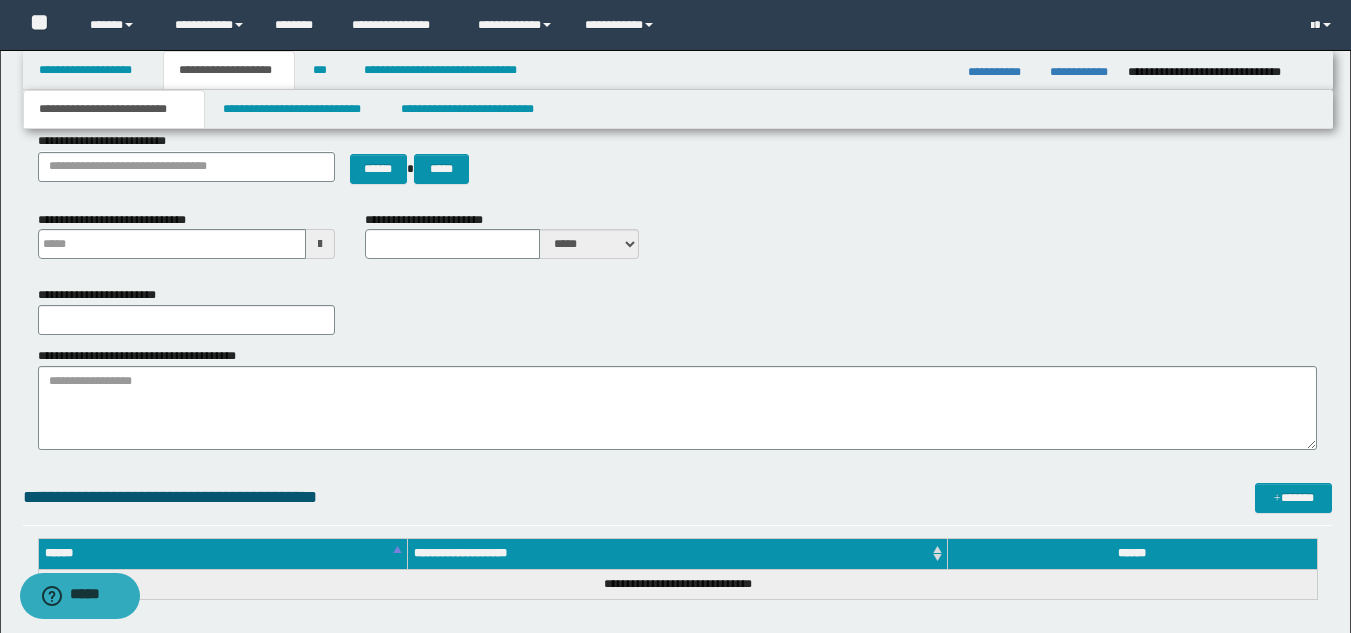 type 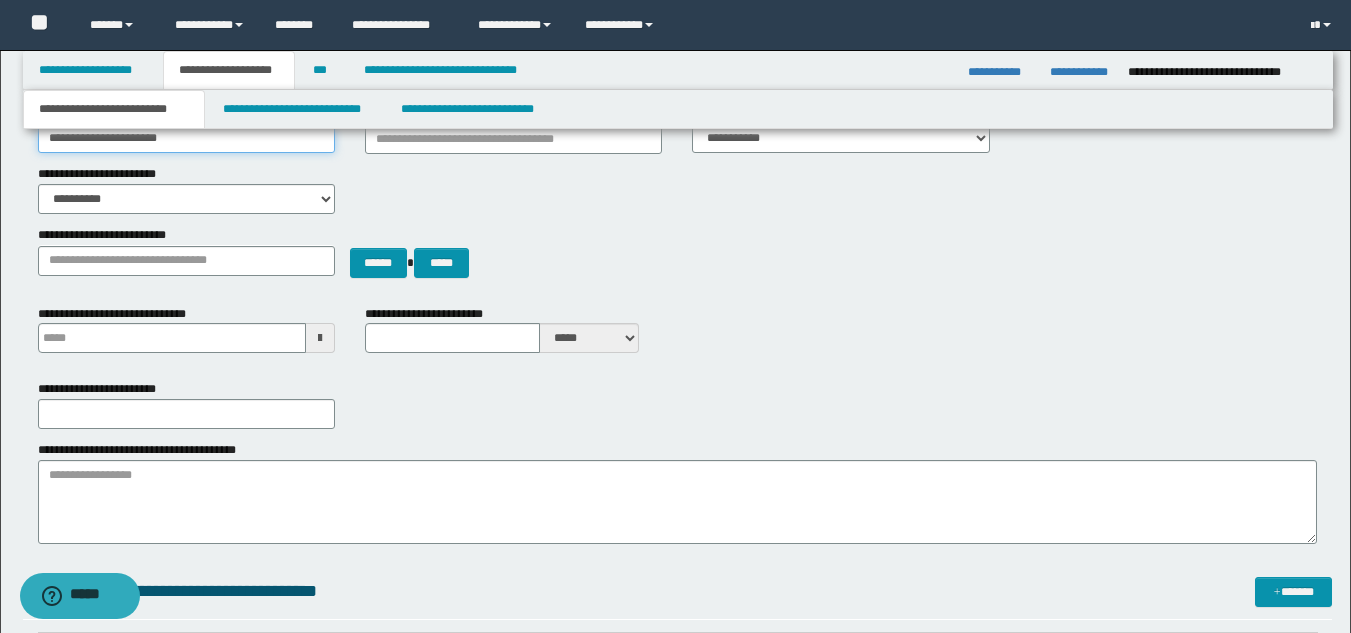 scroll, scrollTop: 0, scrollLeft: 0, axis: both 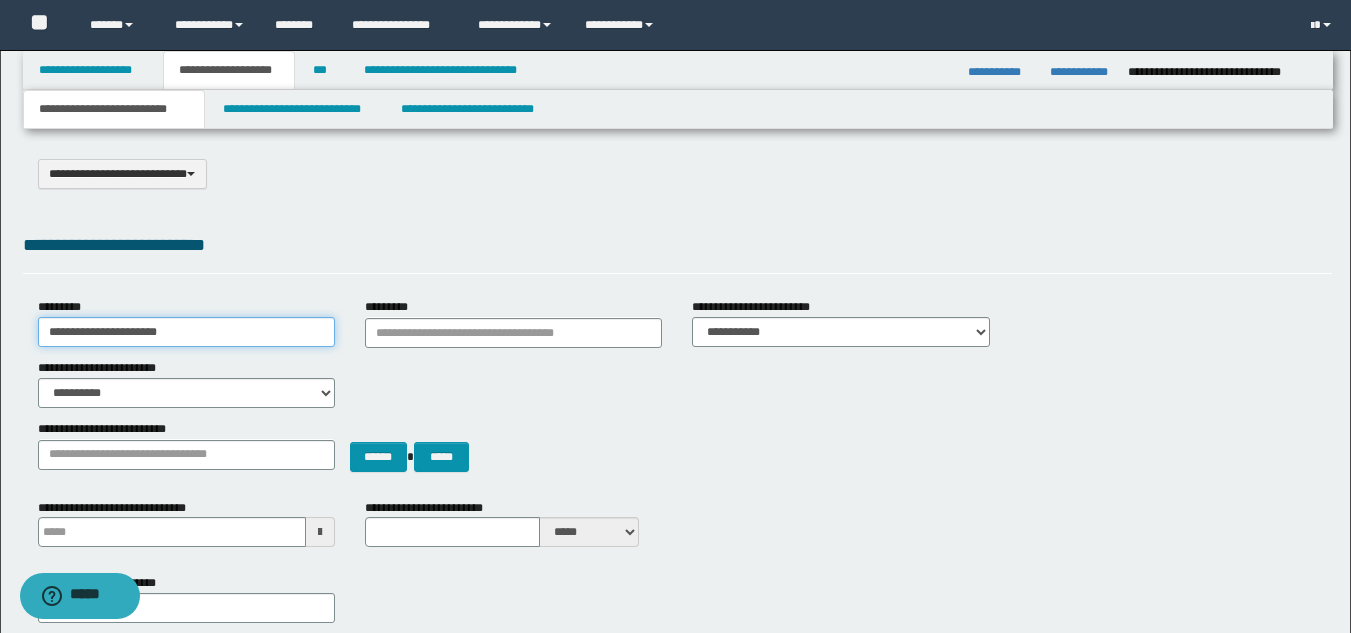 drag, startPoint x: 221, startPoint y: 336, endPoint x: 0, endPoint y: 324, distance: 221.32555 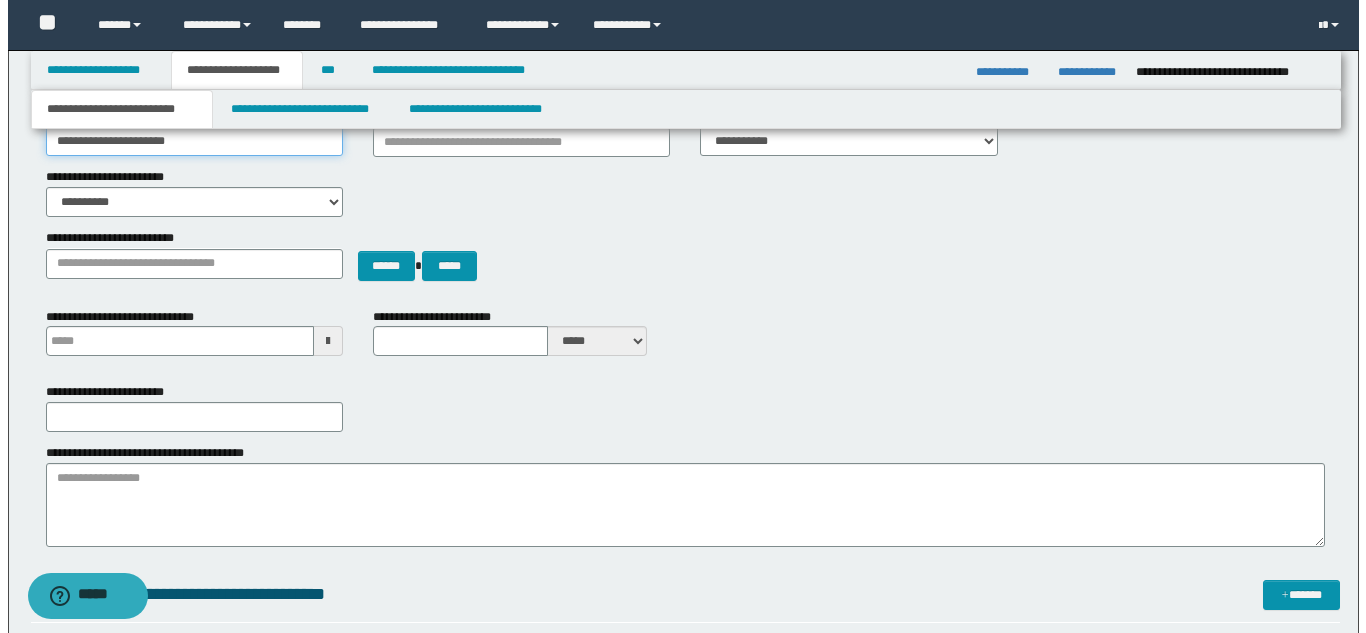 scroll, scrollTop: 200, scrollLeft: 0, axis: vertical 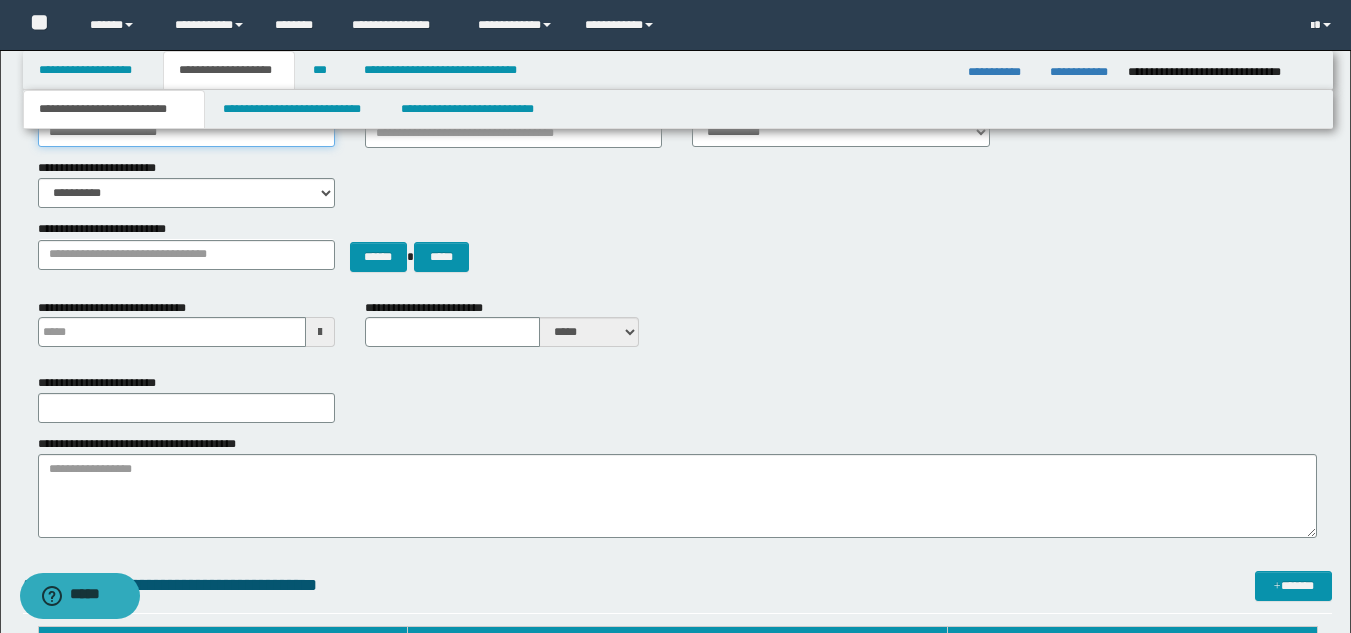 type 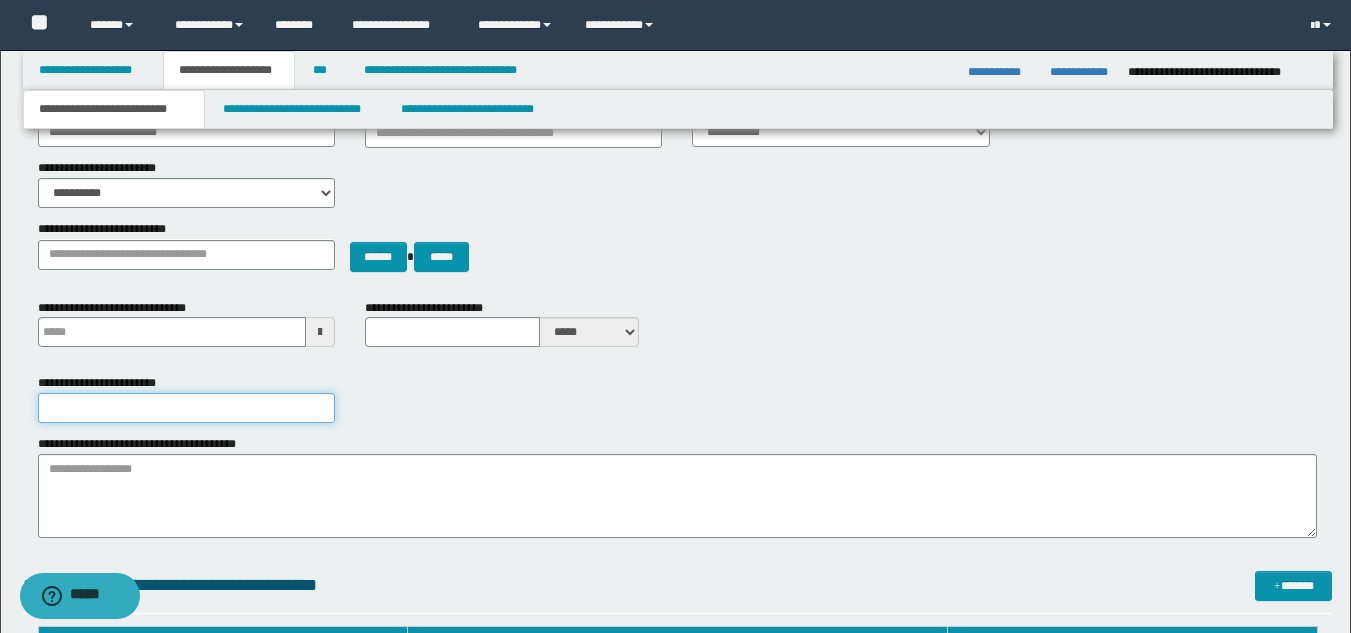 click on "**********" at bounding box center (186, 408) 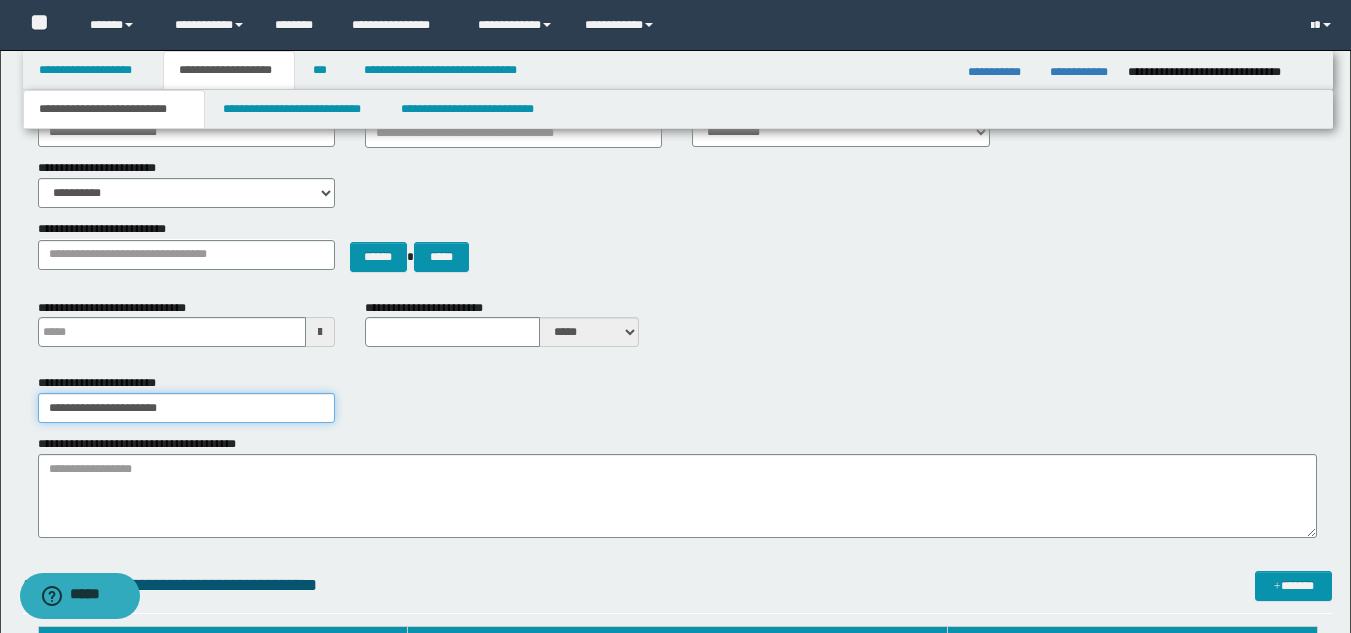 type on "**********" 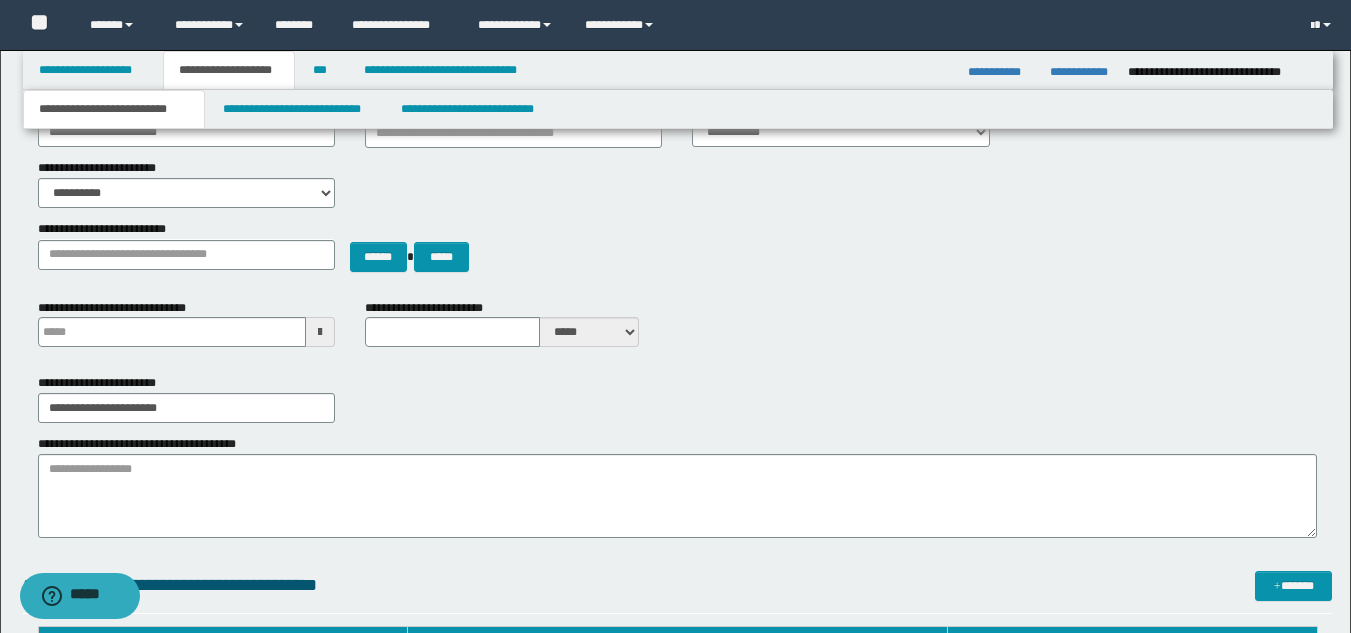 drag, startPoint x: 550, startPoint y: 413, endPoint x: 528, endPoint y: 349, distance: 67.6757 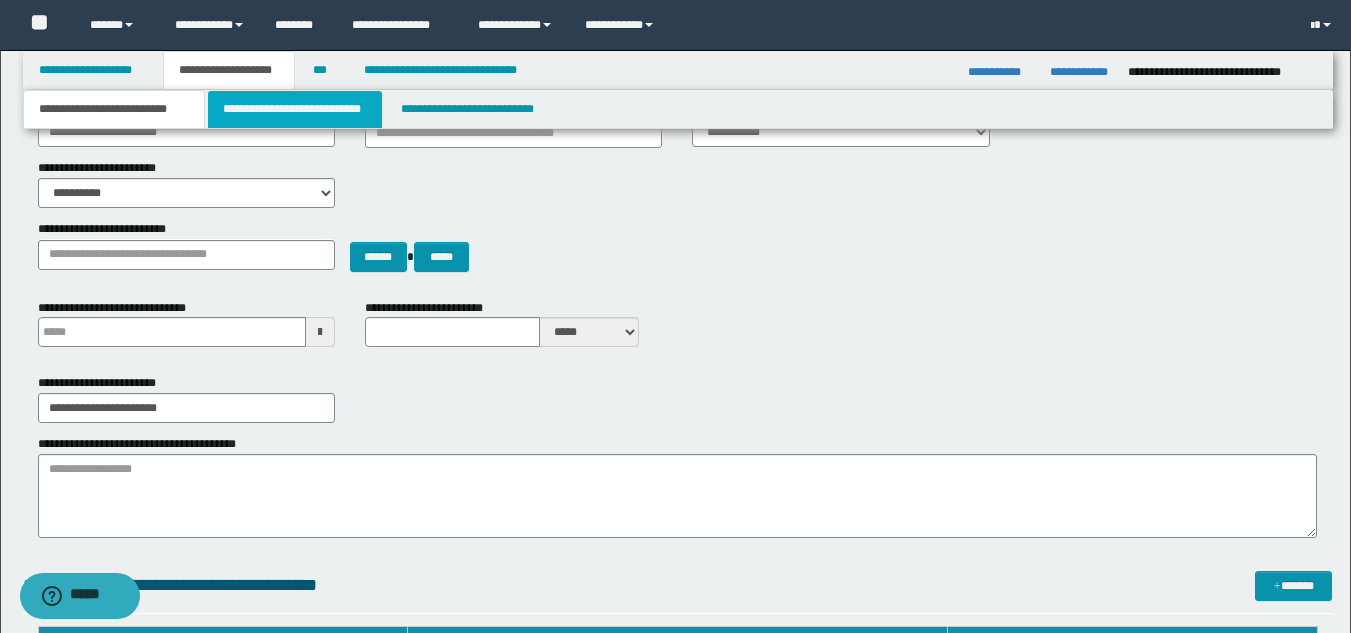 click on "**********" at bounding box center [295, 109] 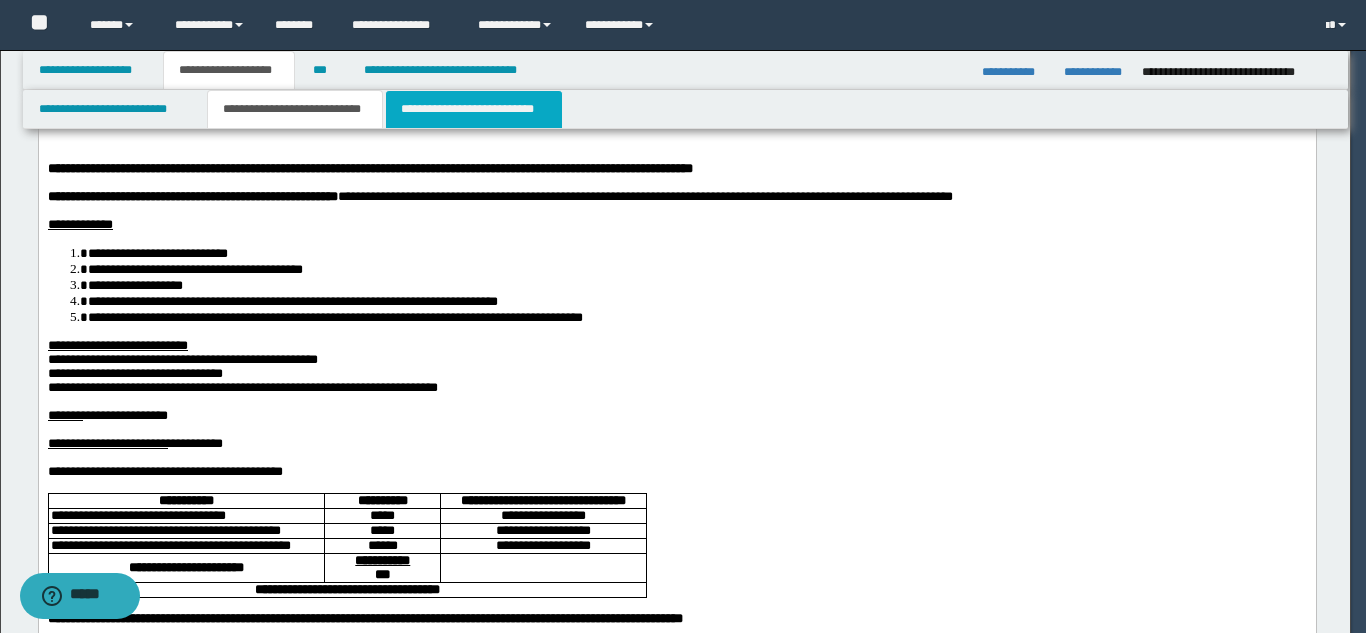 click on "**********" at bounding box center (474, 109) 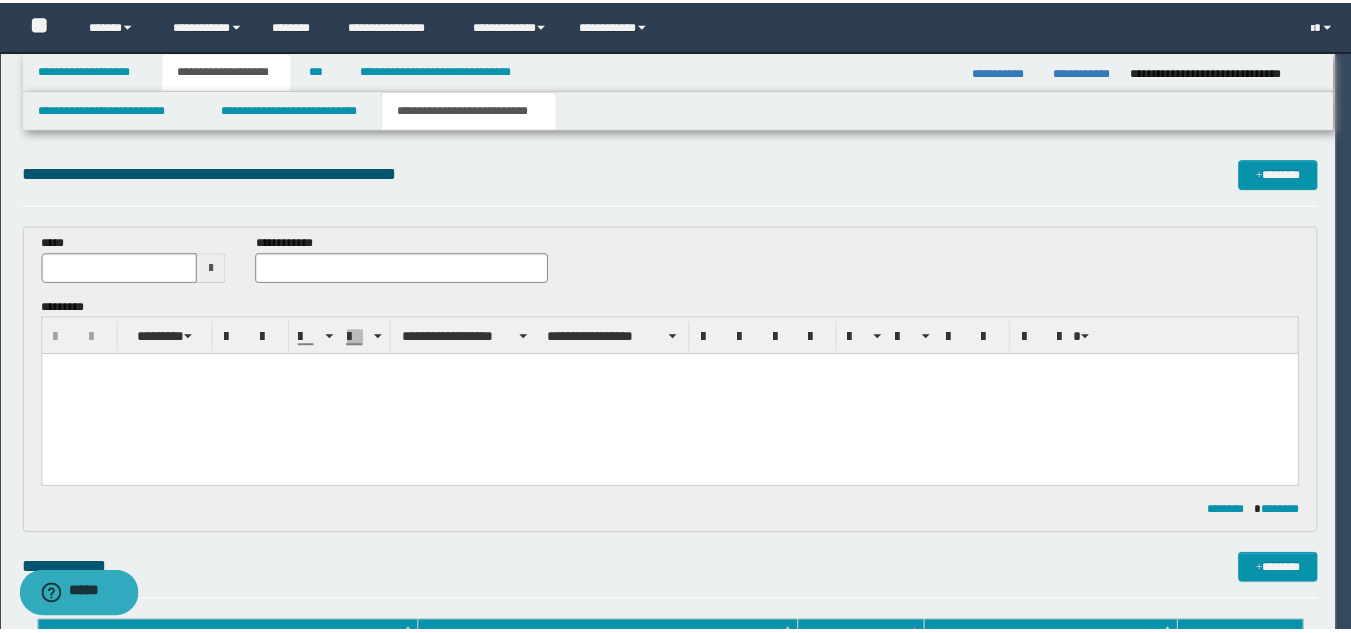 scroll, scrollTop: 0, scrollLeft: 0, axis: both 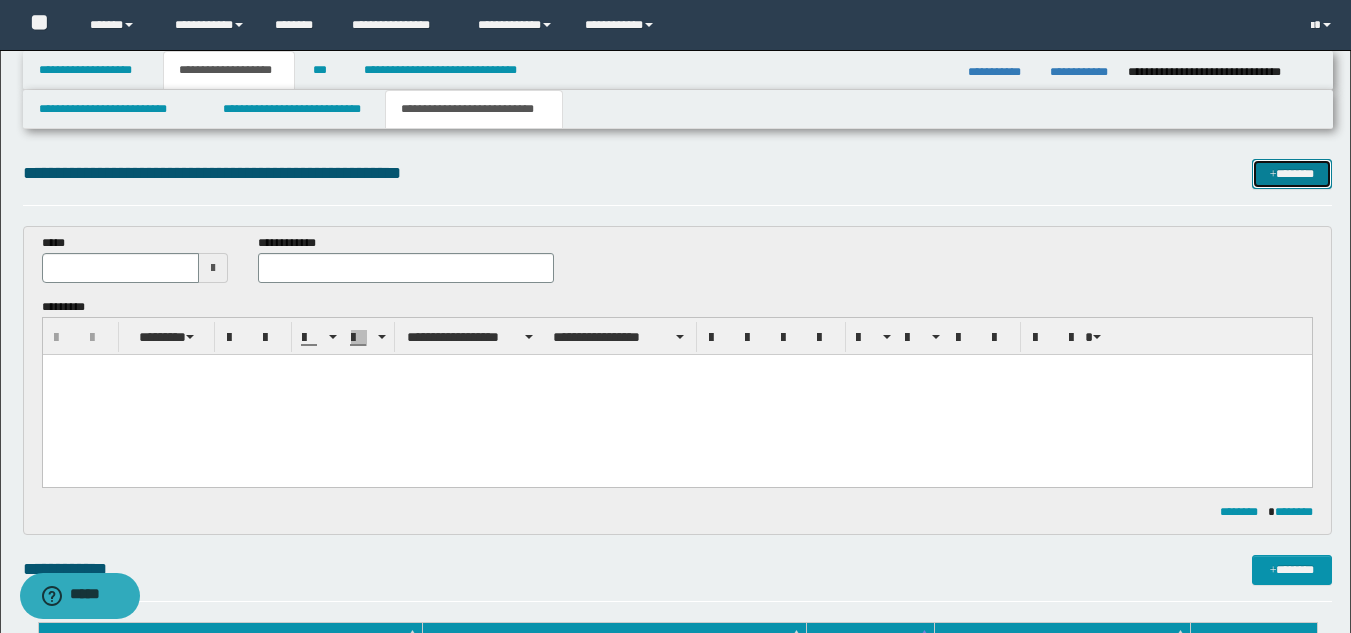 click on "*******" at bounding box center (1292, 174) 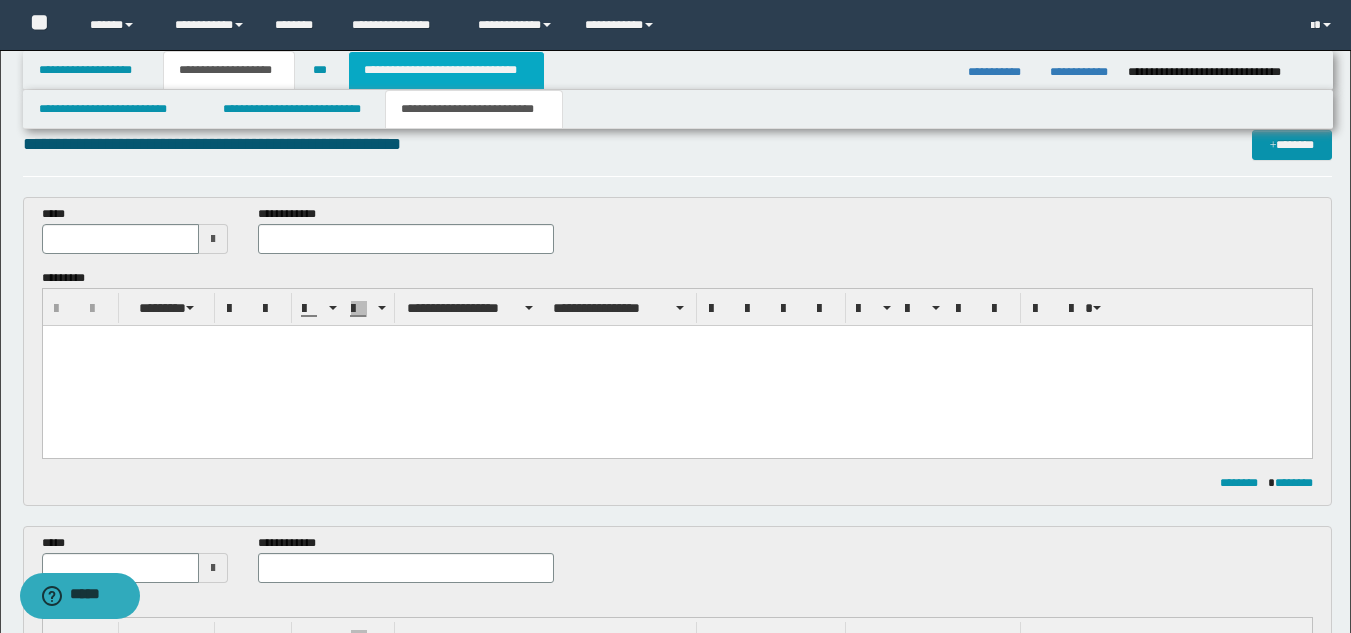 scroll, scrollTop: 0, scrollLeft: 0, axis: both 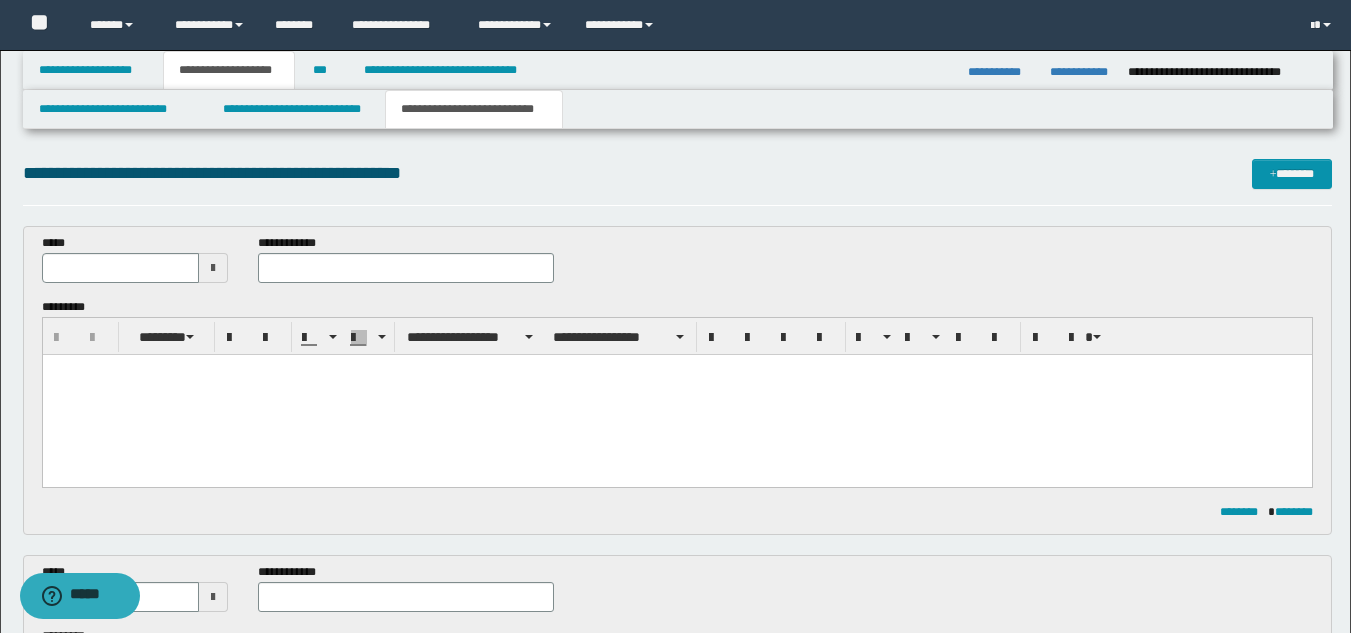 drag, startPoint x: 209, startPoint y: 255, endPoint x: 217, endPoint y: 270, distance: 17 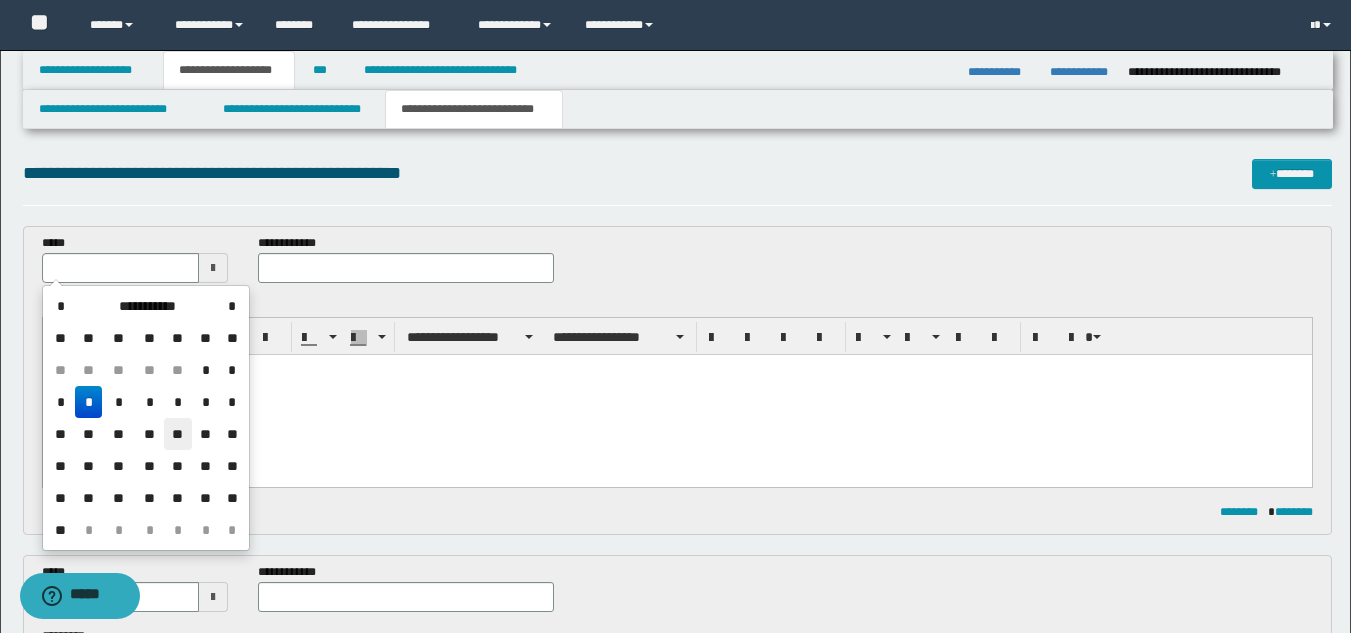 click on "**" at bounding box center (178, 434) 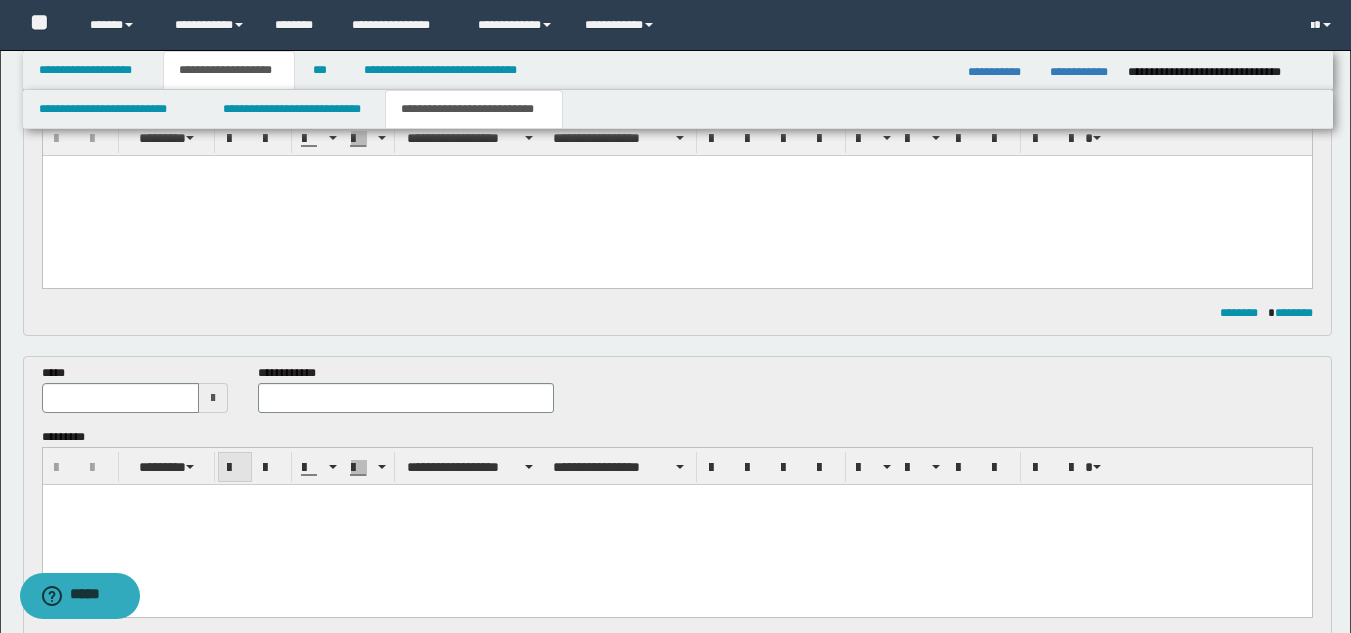scroll, scrollTop: 200, scrollLeft: 0, axis: vertical 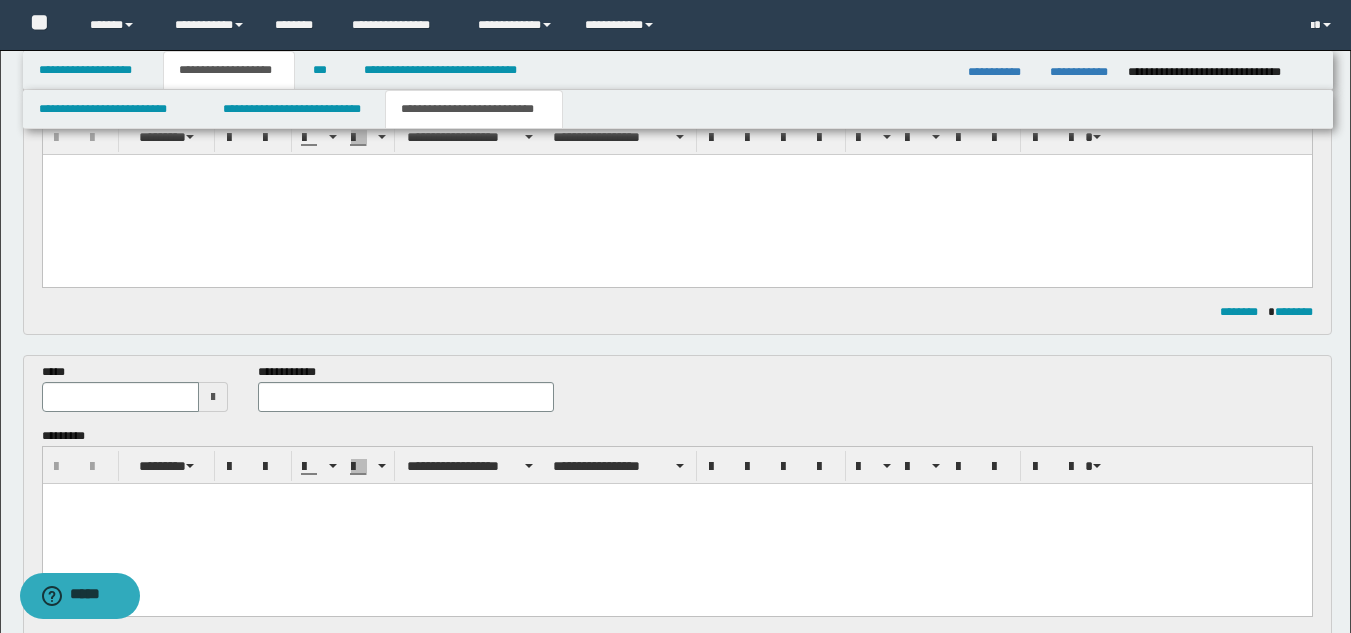 click at bounding box center (213, 397) 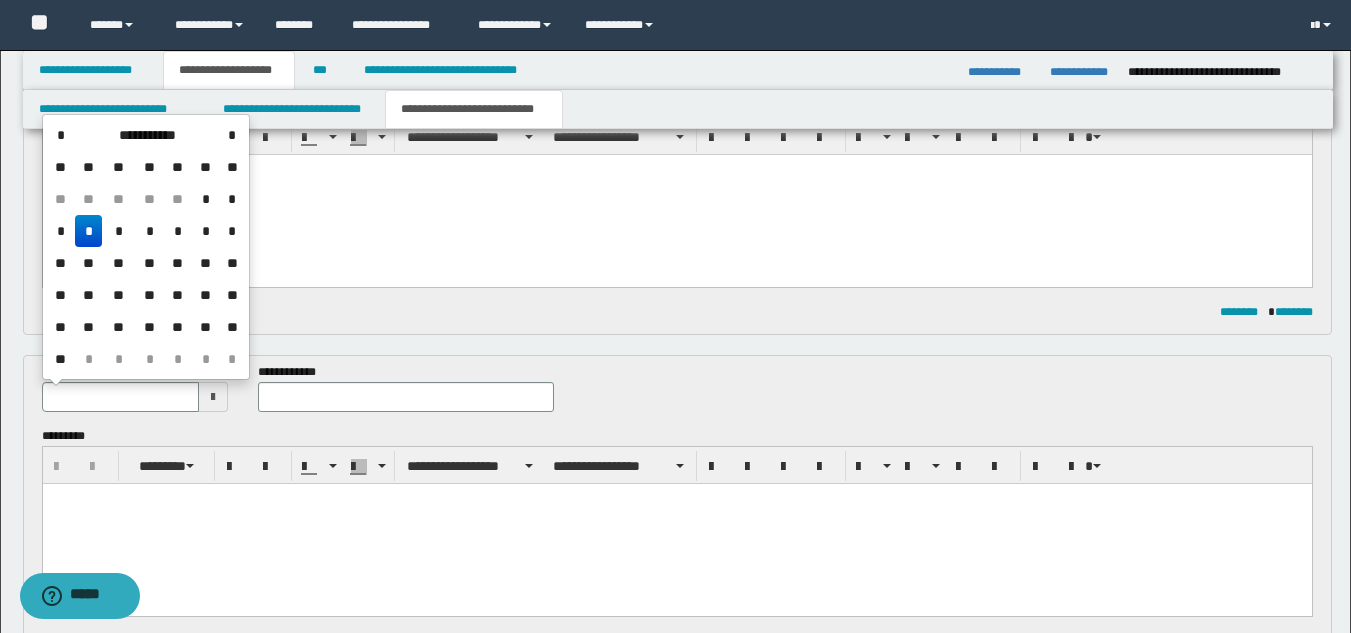 click on "**" at bounding box center (178, 263) 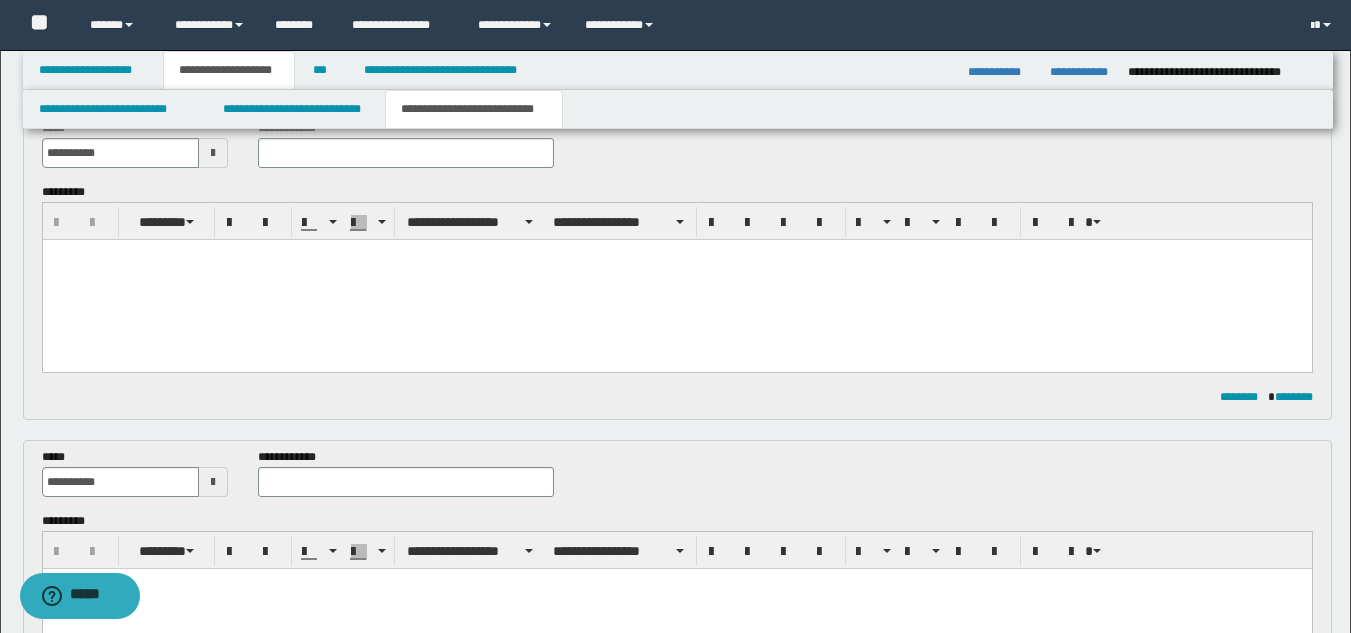 scroll, scrollTop: 0, scrollLeft: 0, axis: both 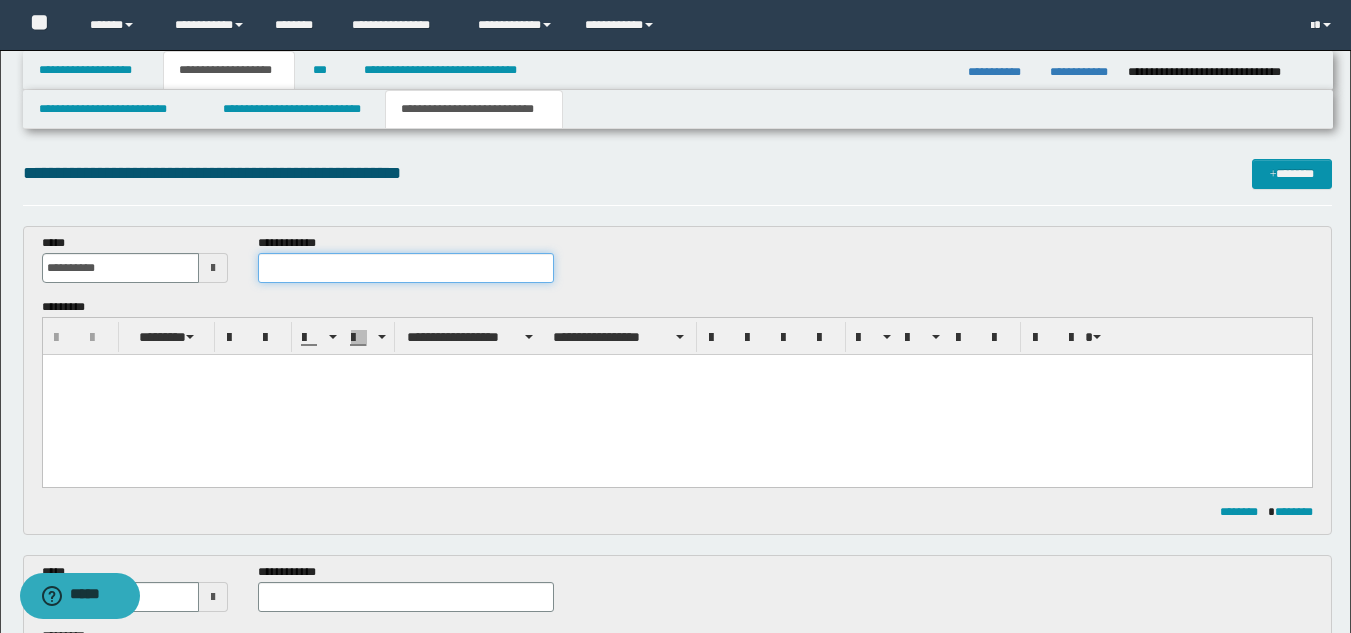 click at bounding box center (405, 268) 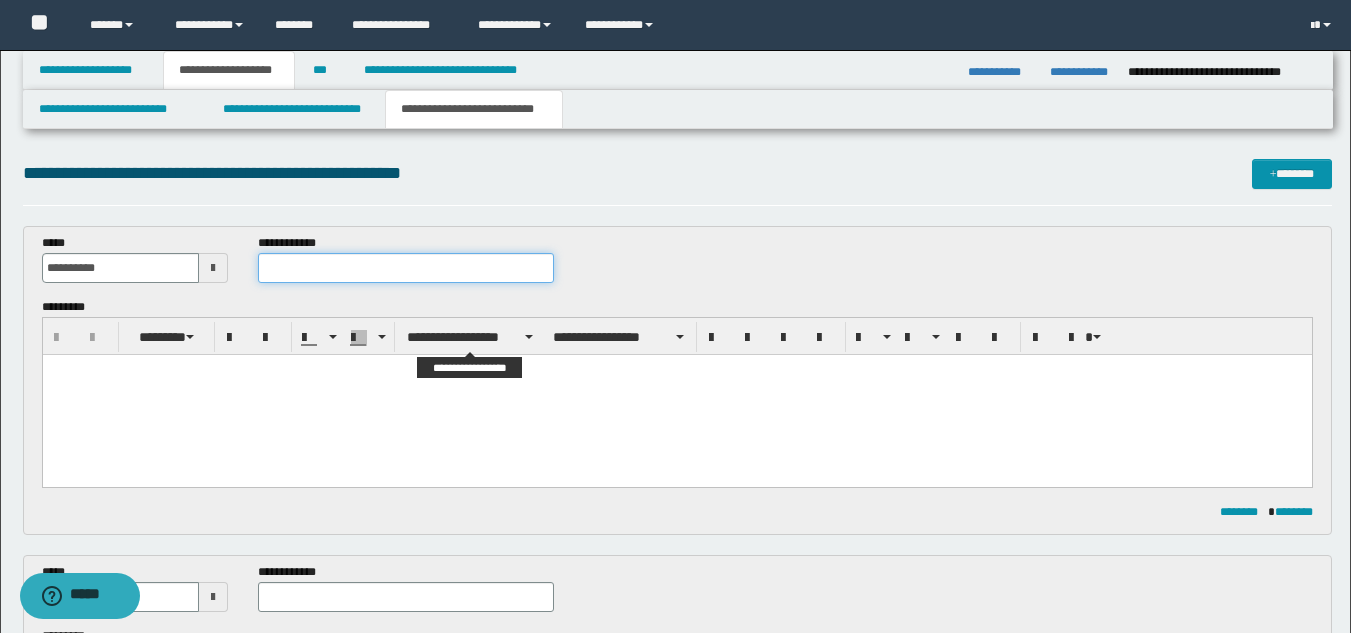 paste on "**********" 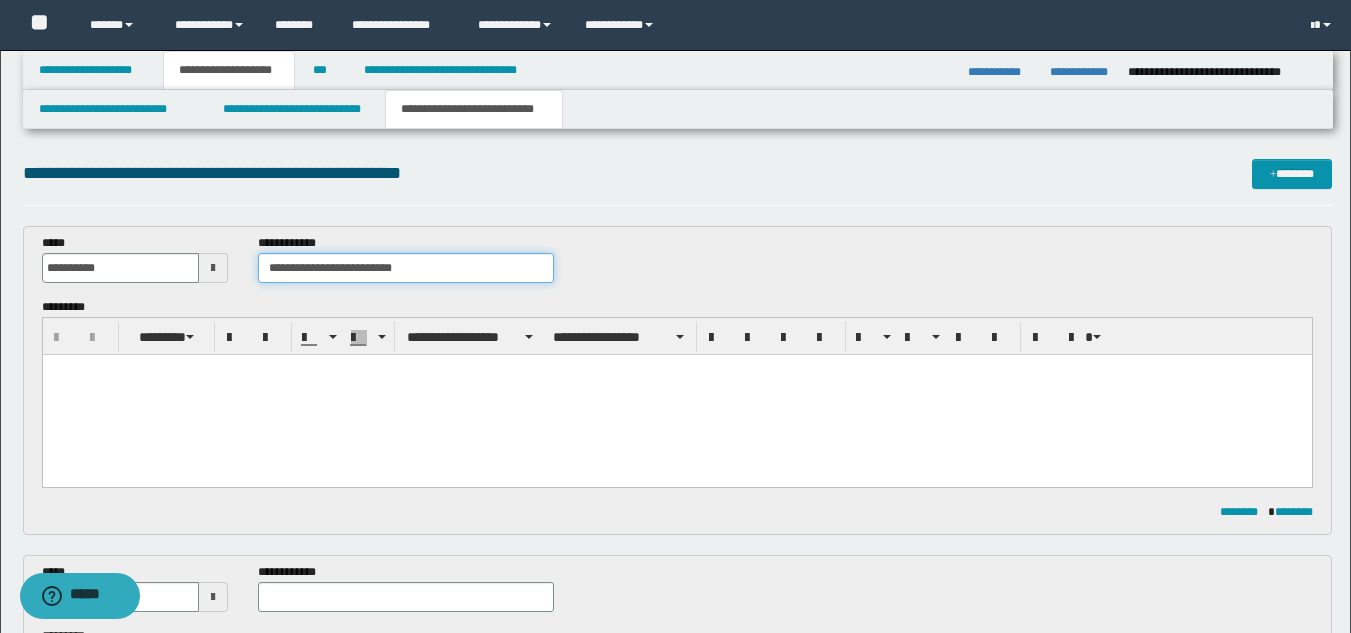 type on "**********" 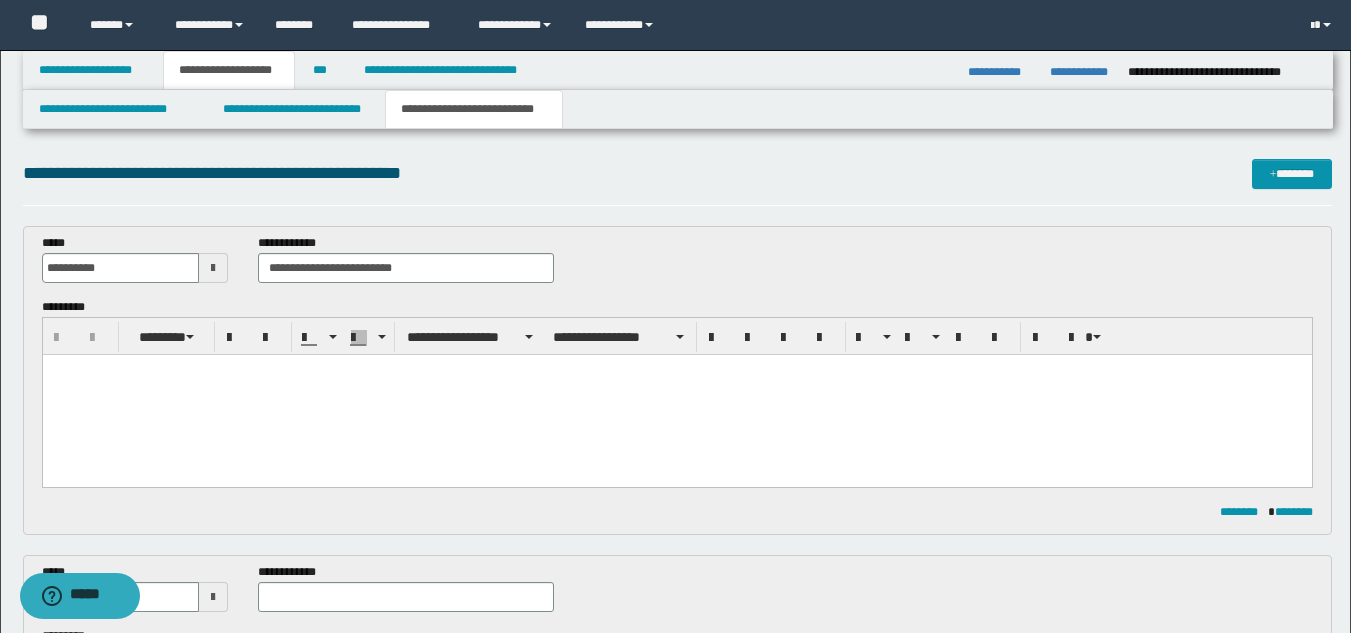 click at bounding box center [676, 395] 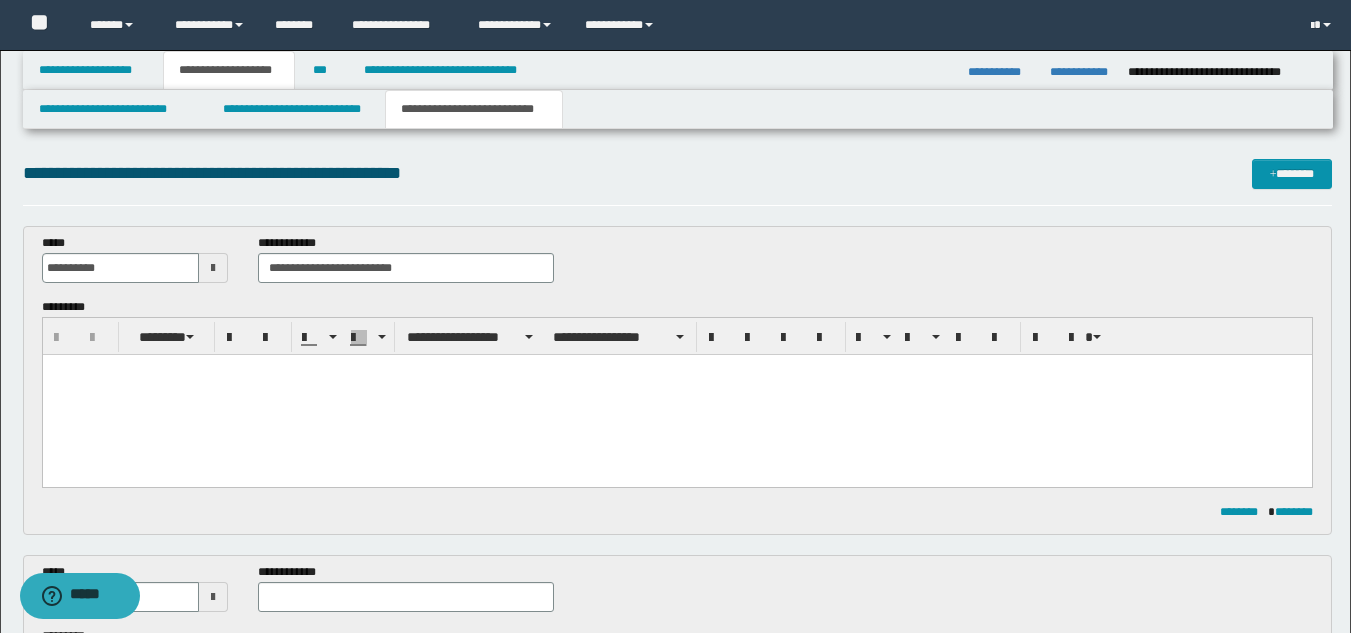 paste 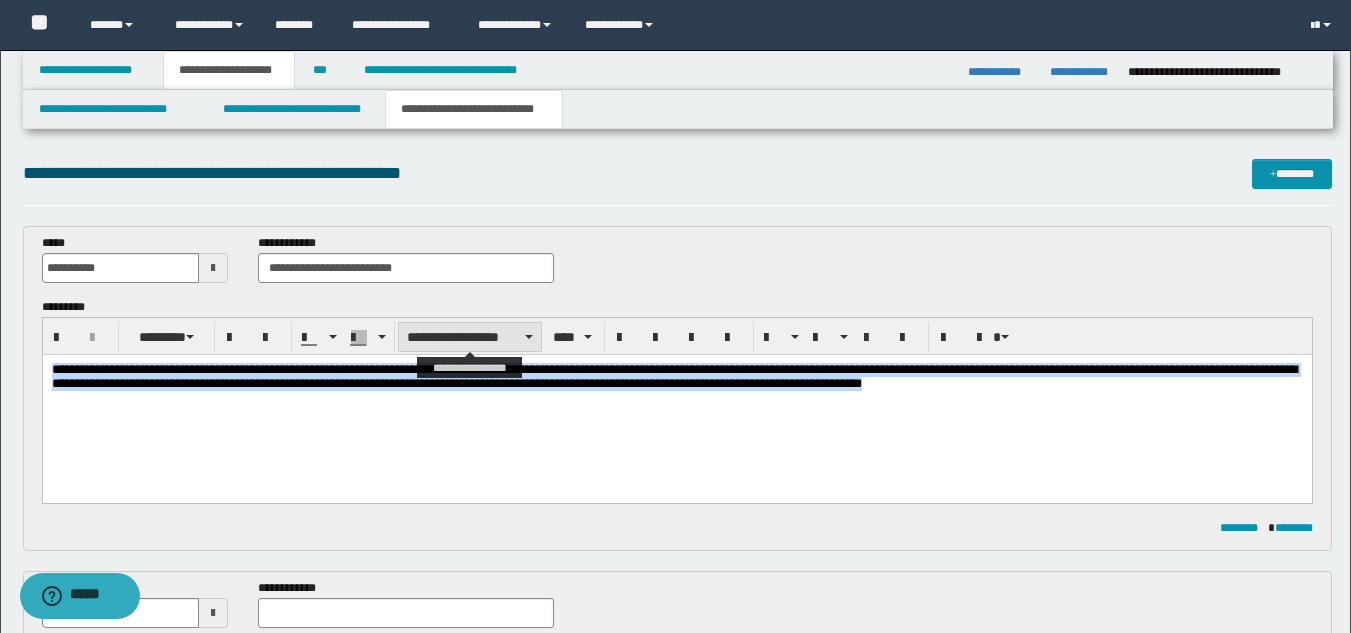 click on "**********" at bounding box center [470, 337] 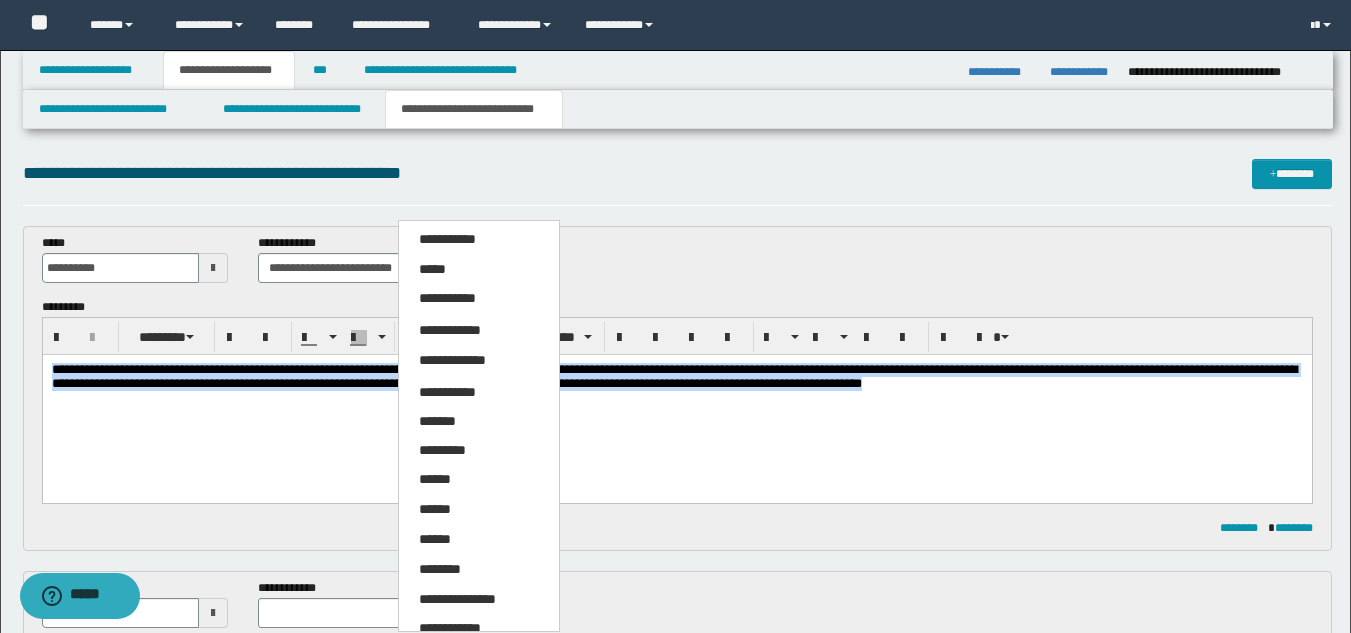 click on "**********" at bounding box center (457, 599) 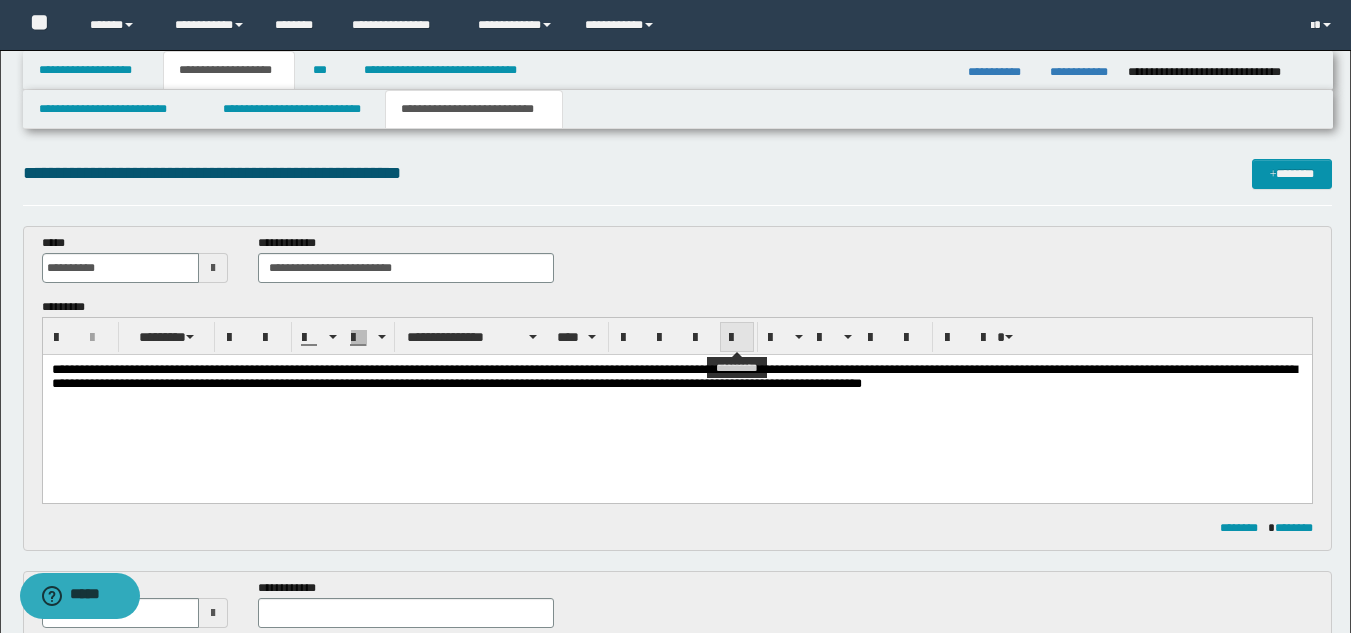 click at bounding box center [737, 338] 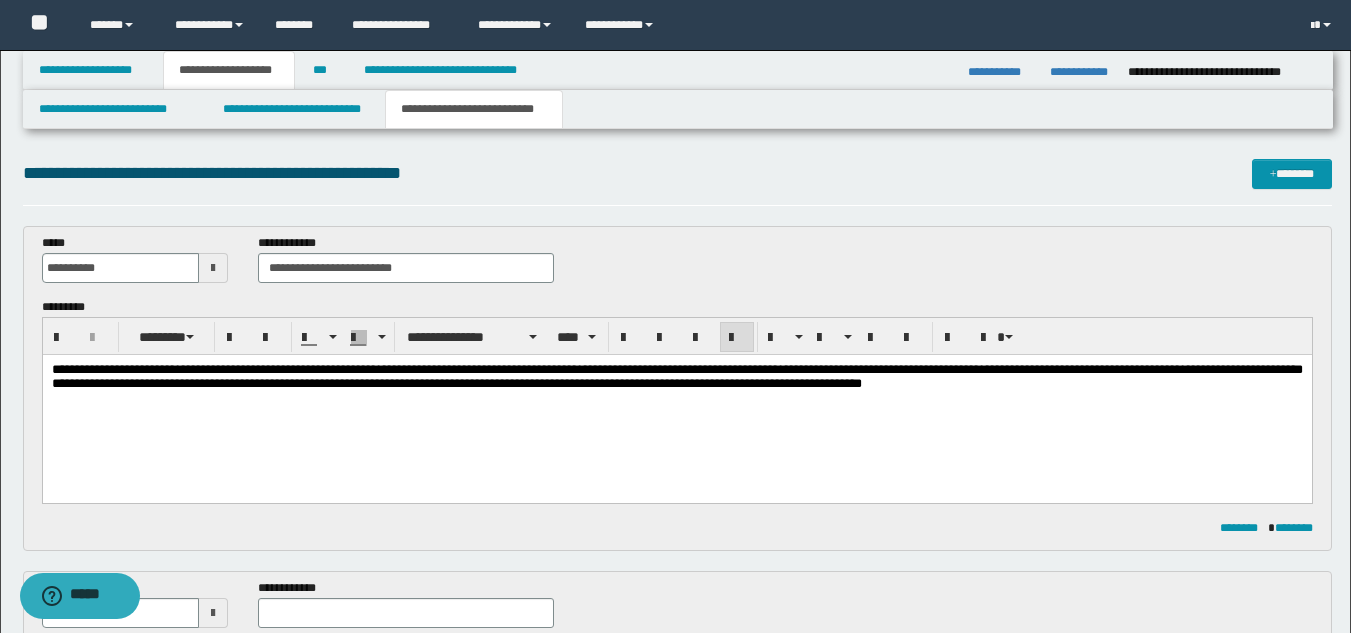 click on "**********" at bounding box center (676, 402) 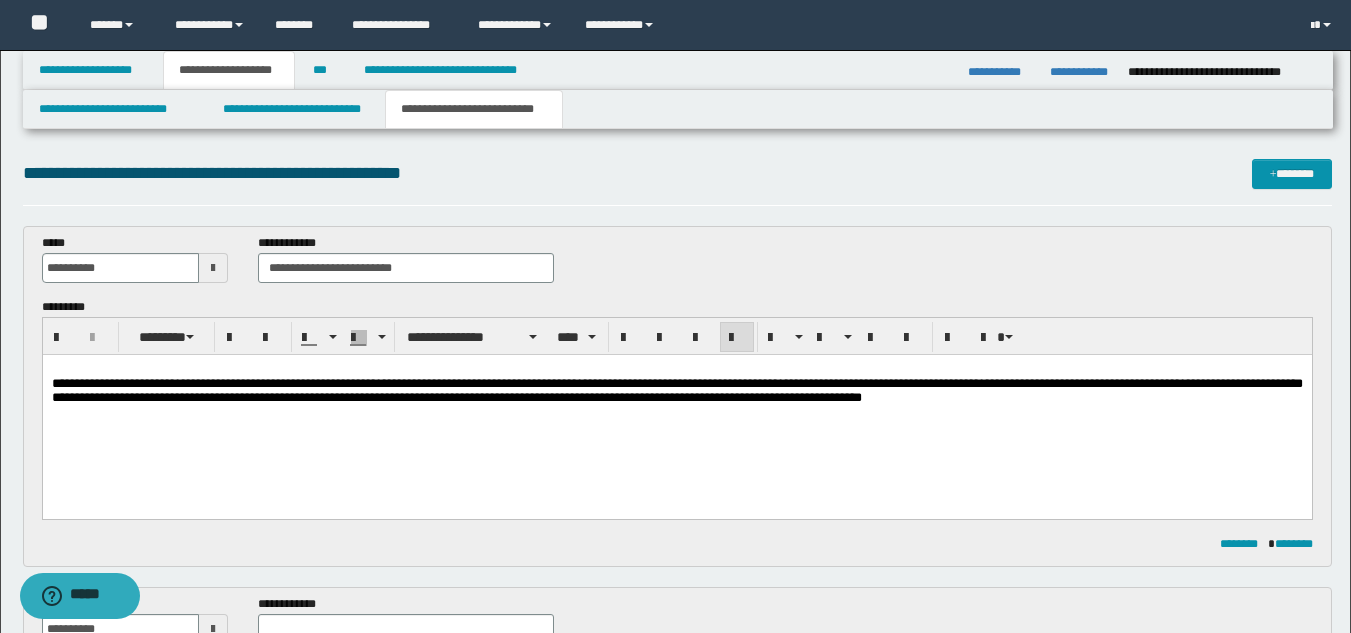 click on "**********" at bounding box center (676, 409) 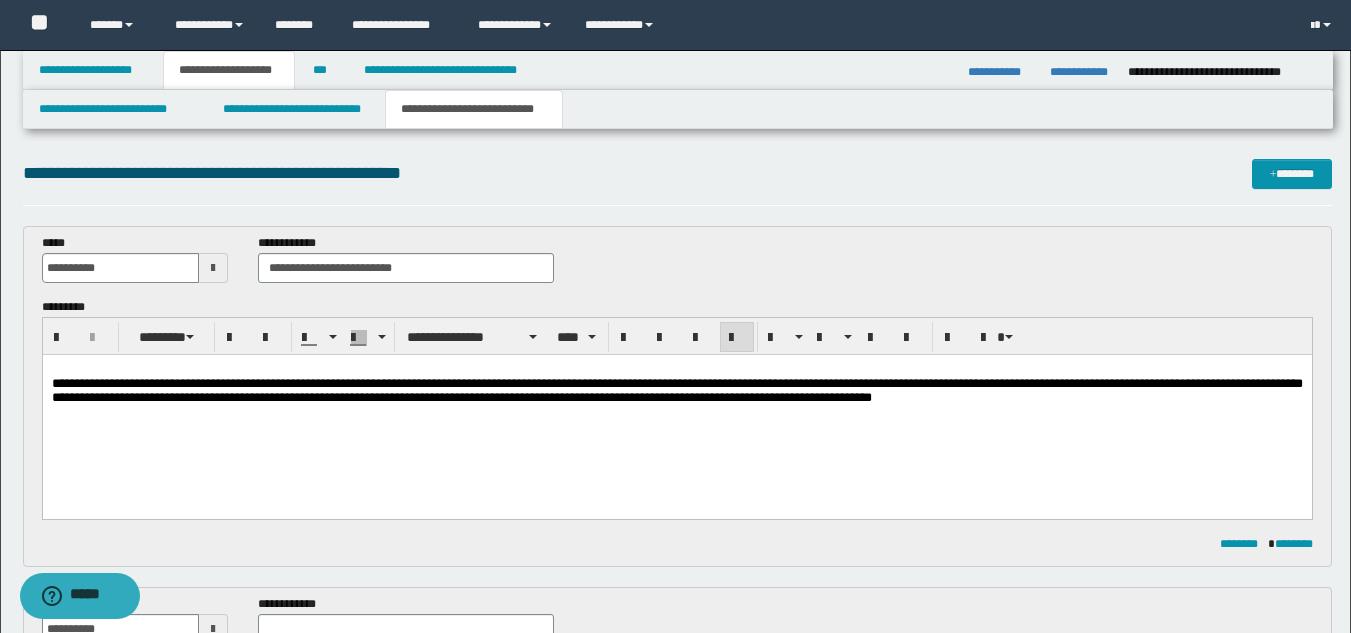 click on "**********" at bounding box center [676, 409] 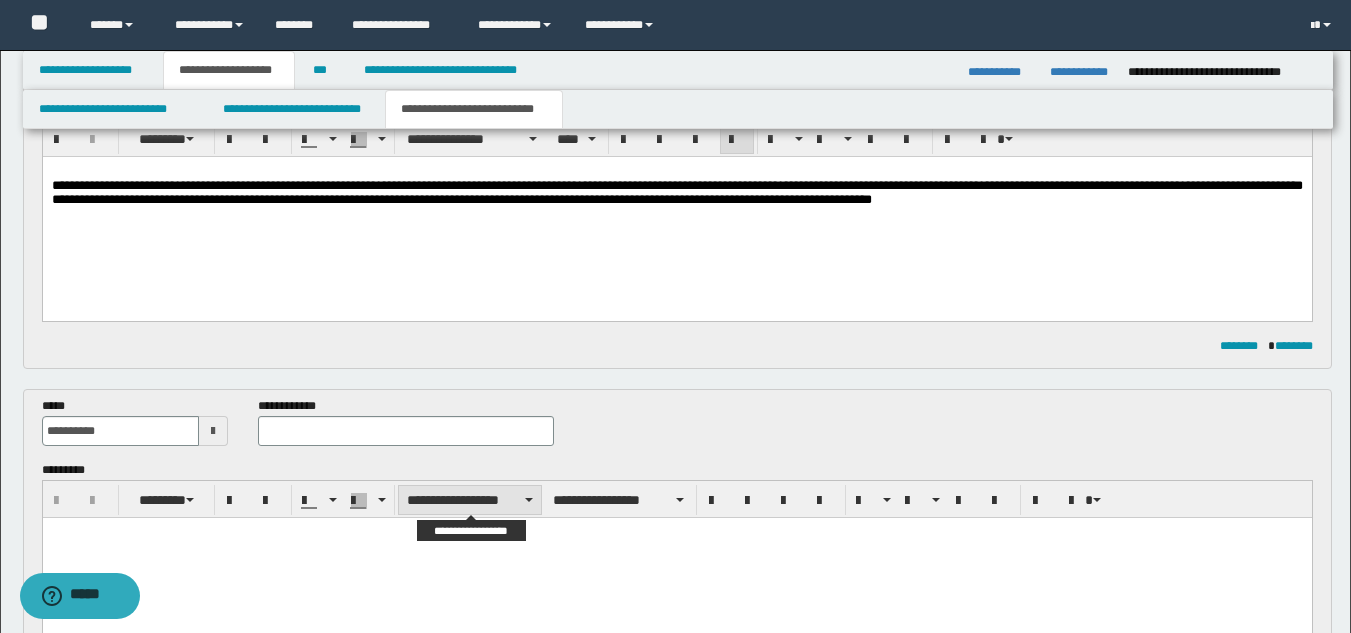 scroll, scrollTop: 200, scrollLeft: 0, axis: vertical 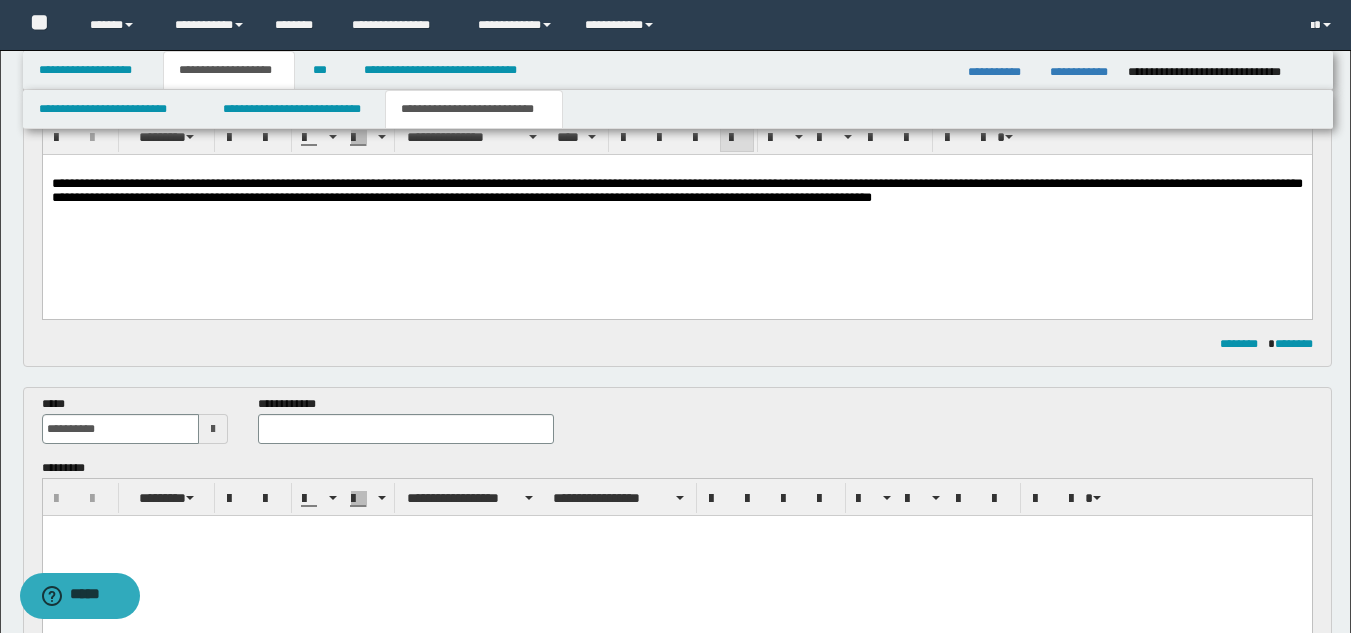 drag, startPoint x: 411, startPoint y: 457, endPoint x: 414, endPoint y: 442, distance: 15.297058 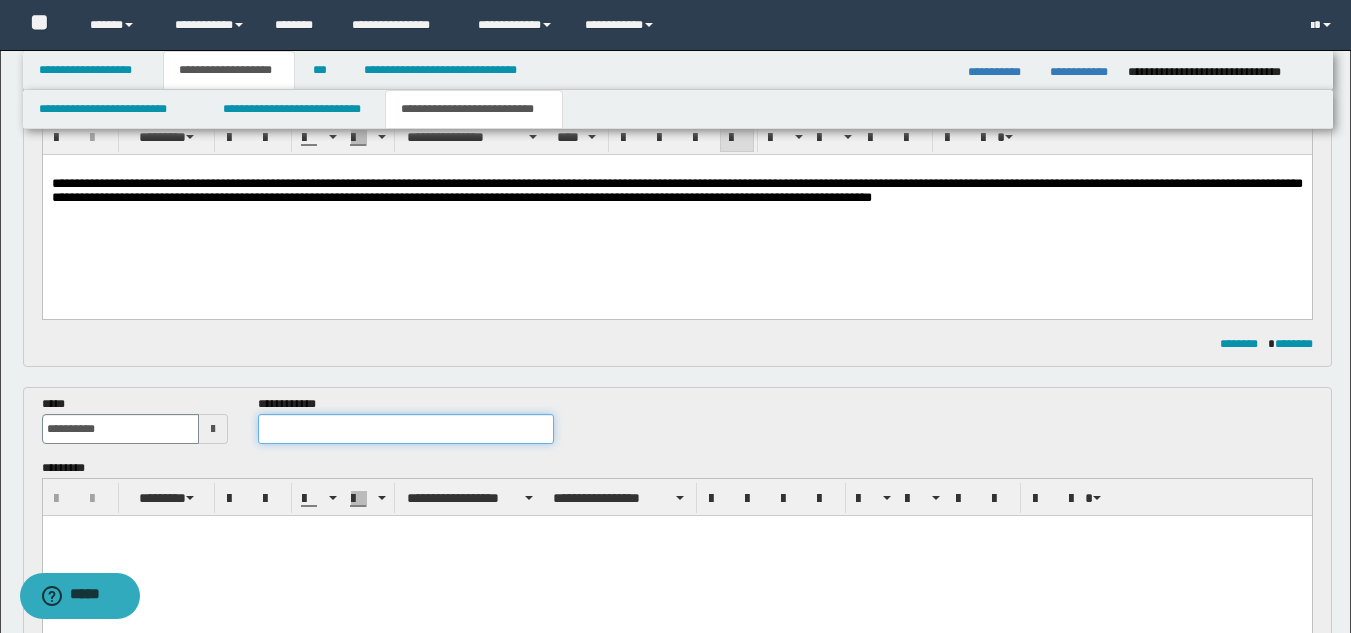 click at bounding box center [405, 429] 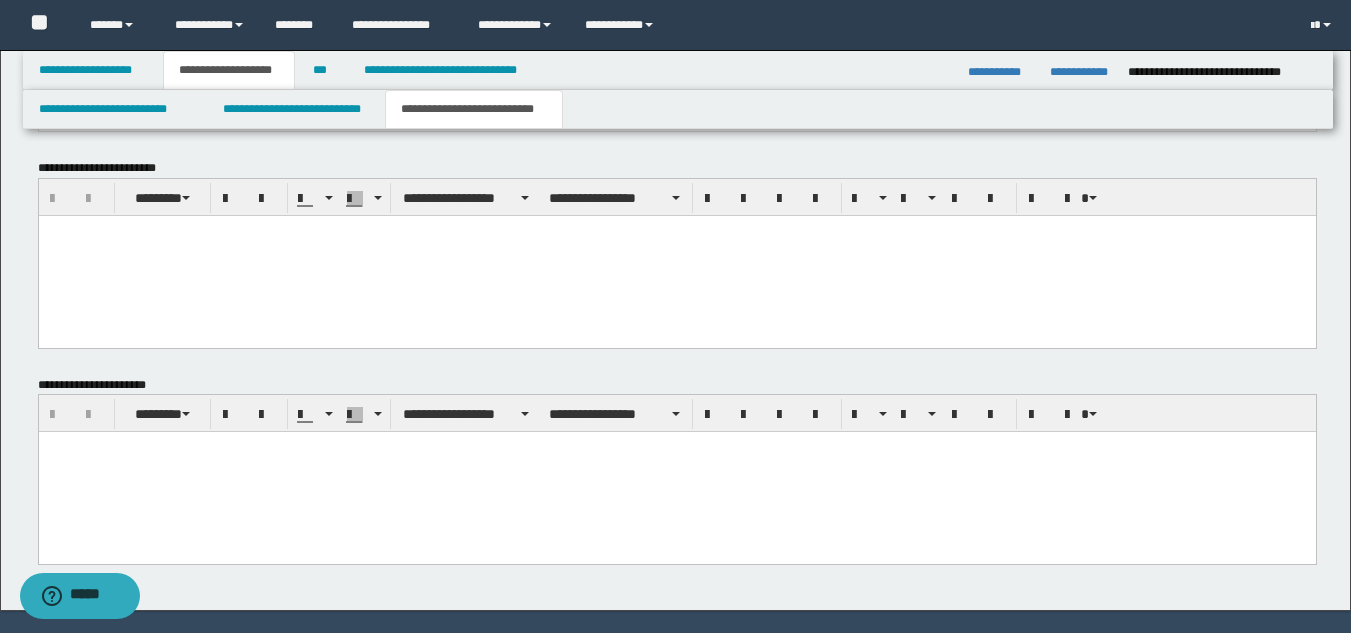 scroll, scrollTop: 1246, scrollLeft: 0, axis: vertical 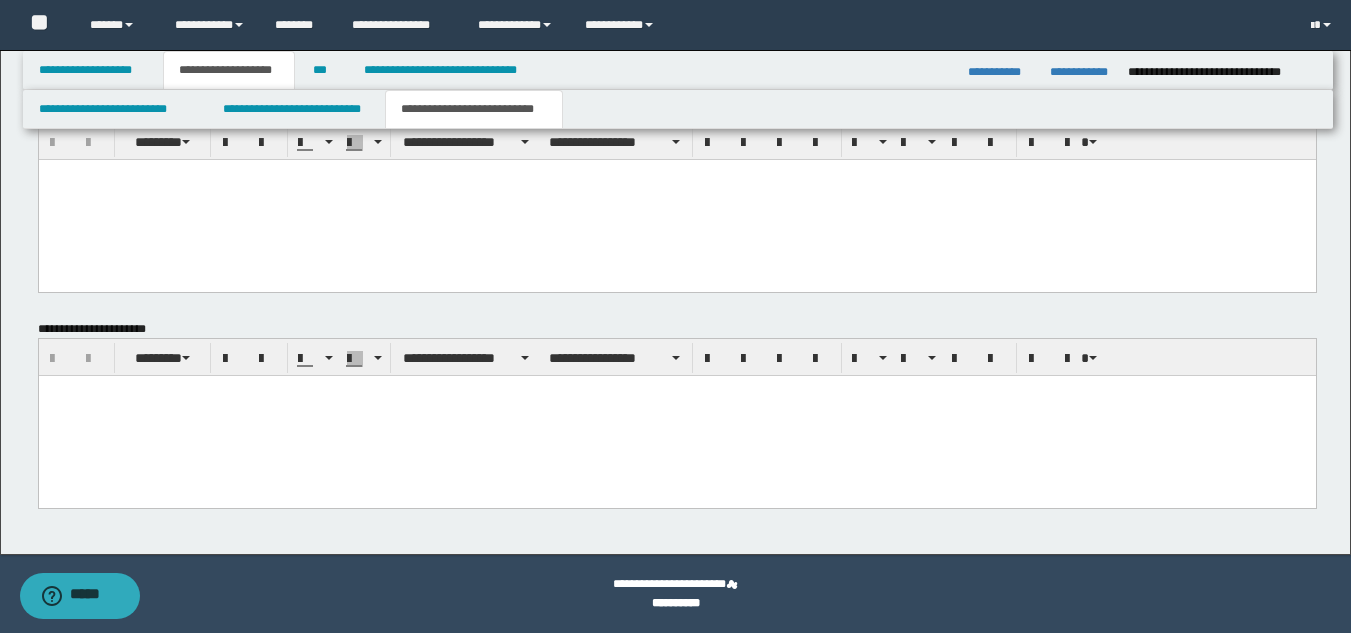 type on "**********" 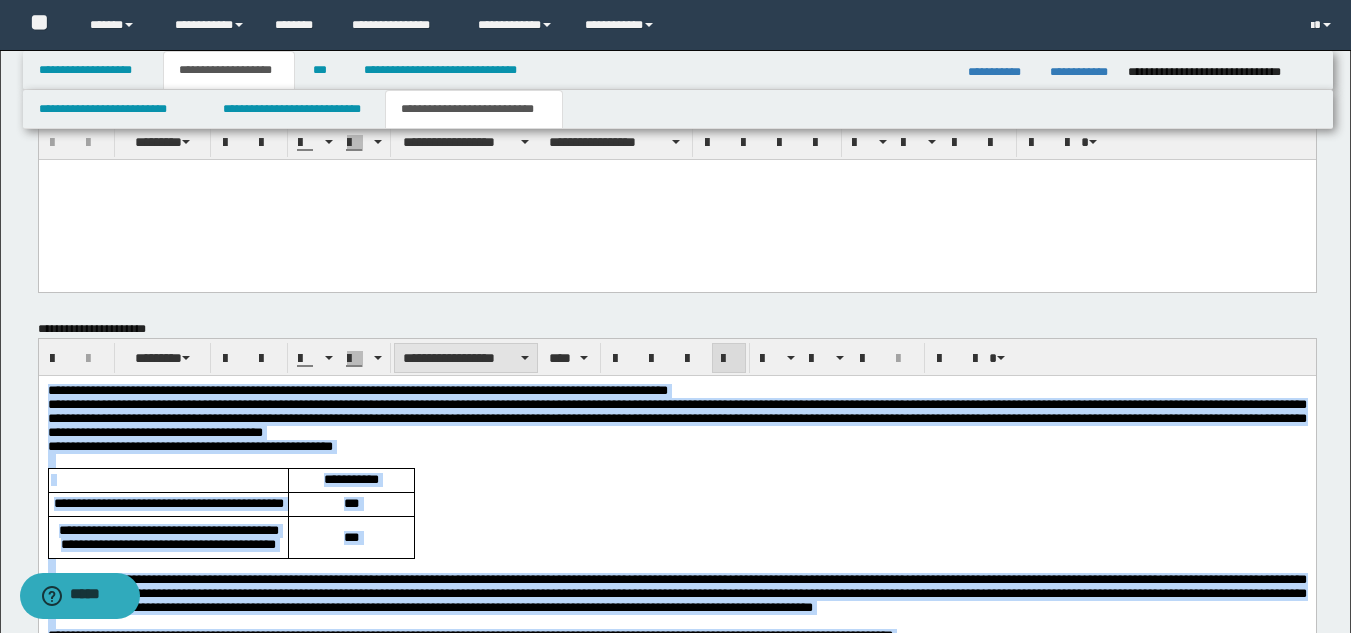 click on "**********" at bounding box center [466, 358] 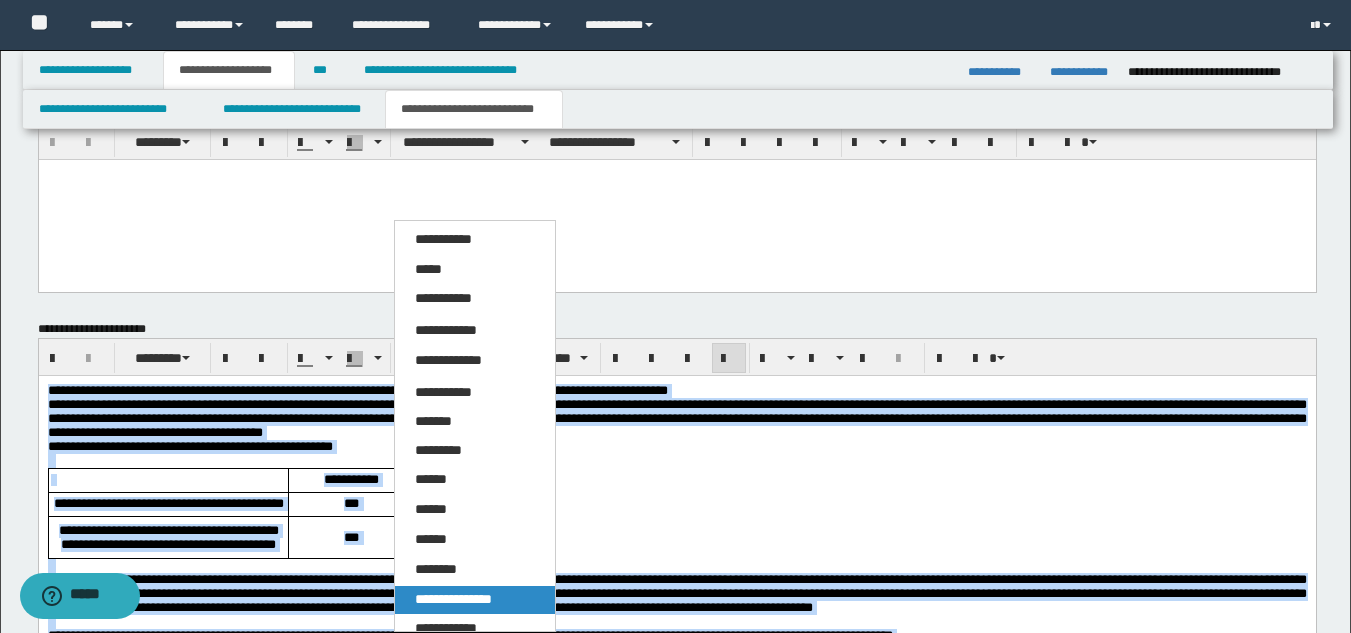 click on "**********" at bounding box center [453, 599] 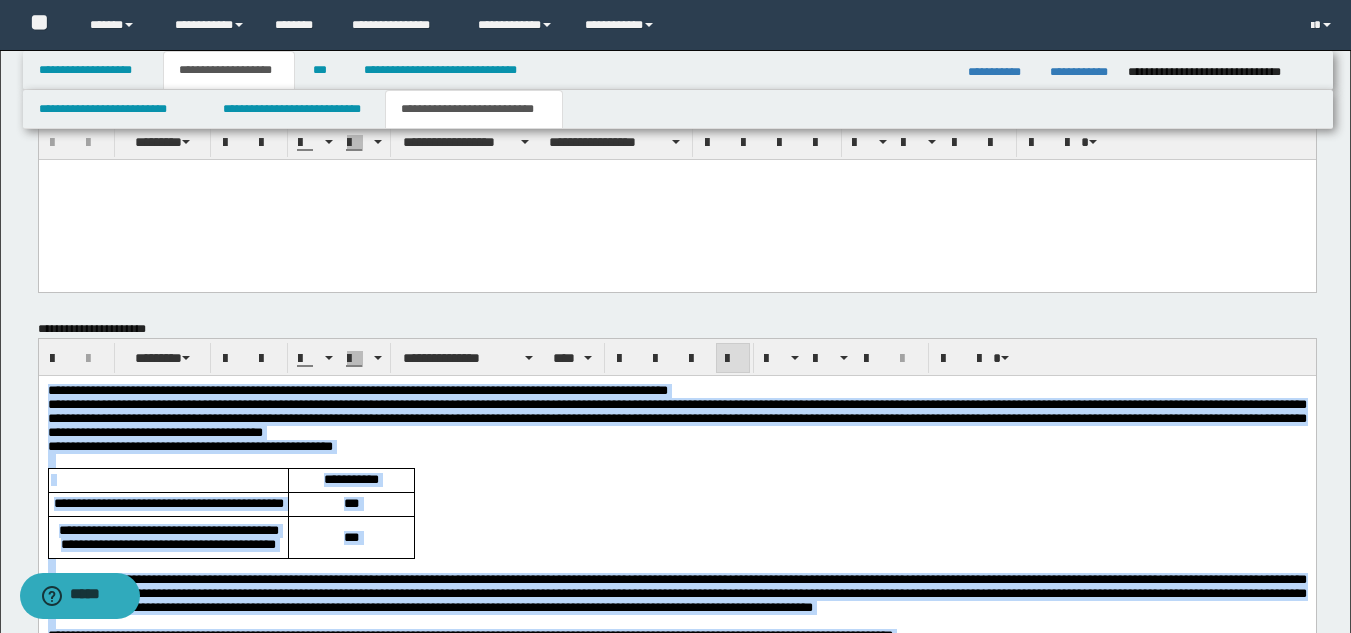 click on "**********" at bounding box center [676, 391] 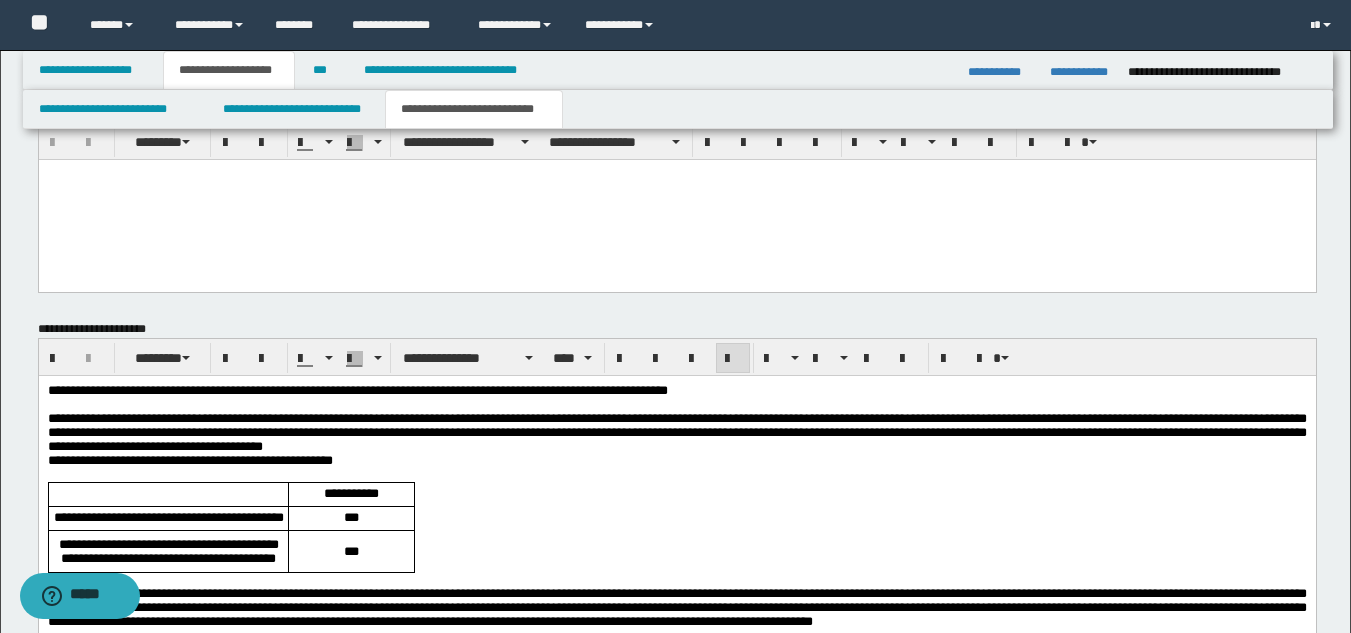 click on "**********" at bounding box center [676, 433] 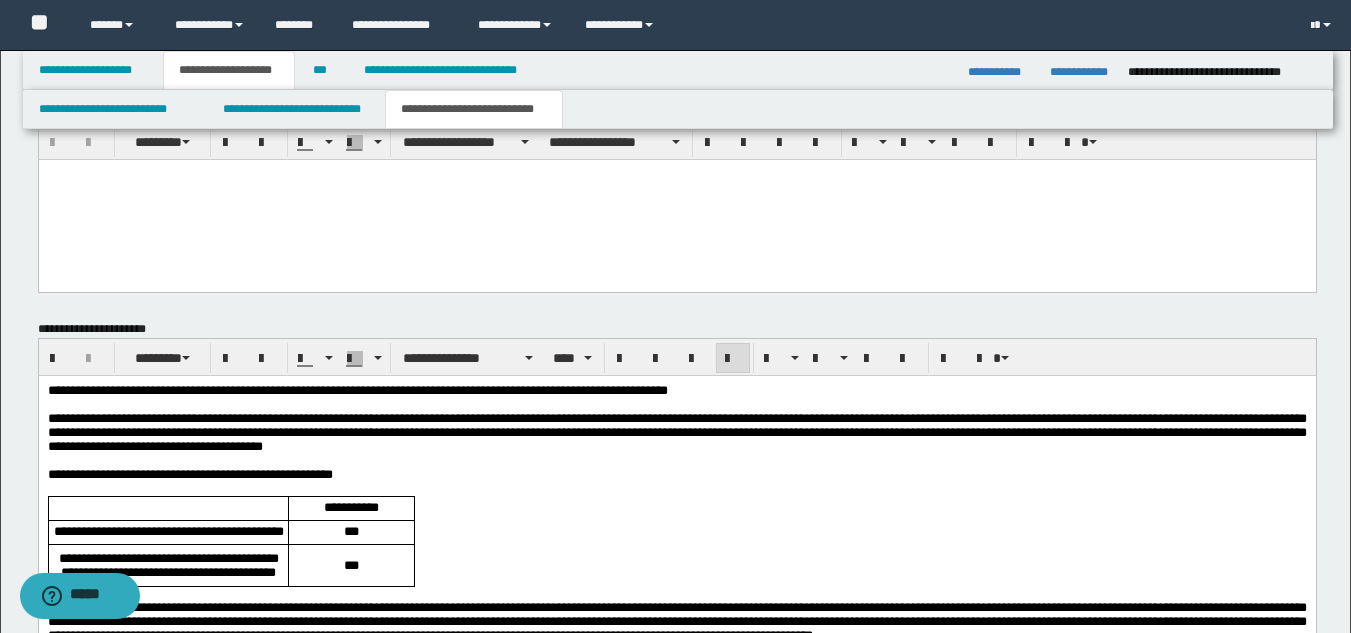 drag, startPoint x: 44, startPoint y: 392, endPoint x: 52, endPoint y: 399, distance: 10.630146 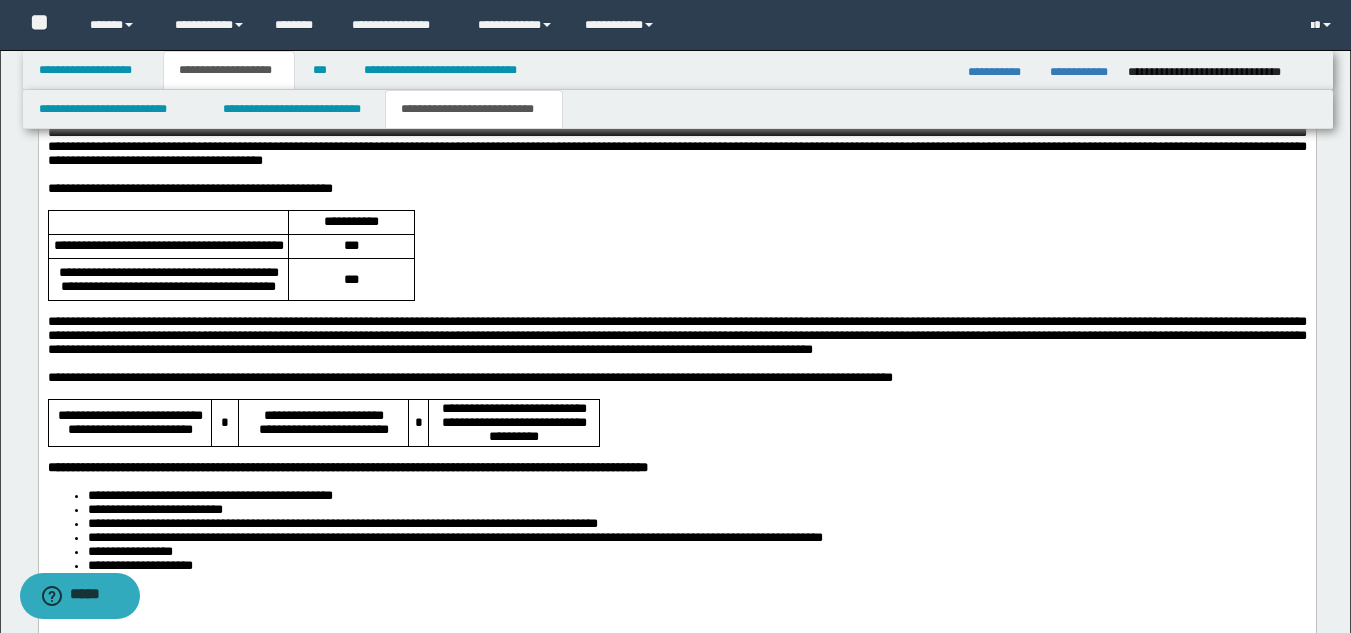 click at bounding box center [676, 392] 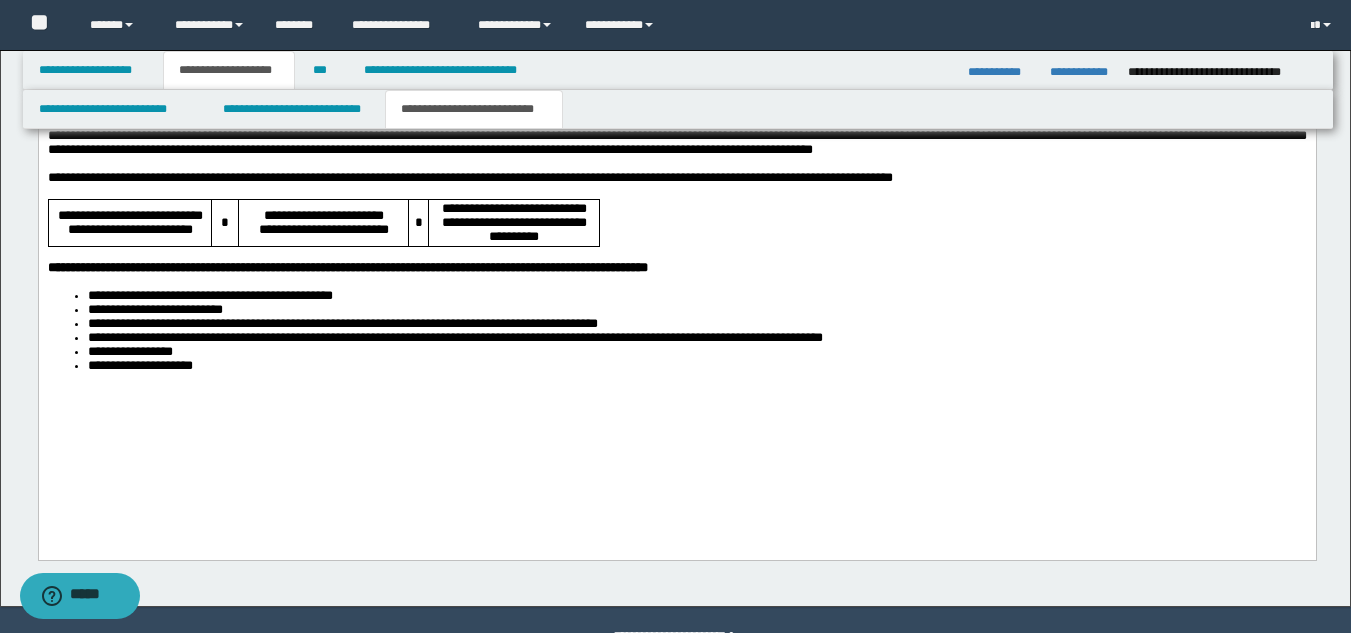 click on "**********" at bounding box center [676, 161] 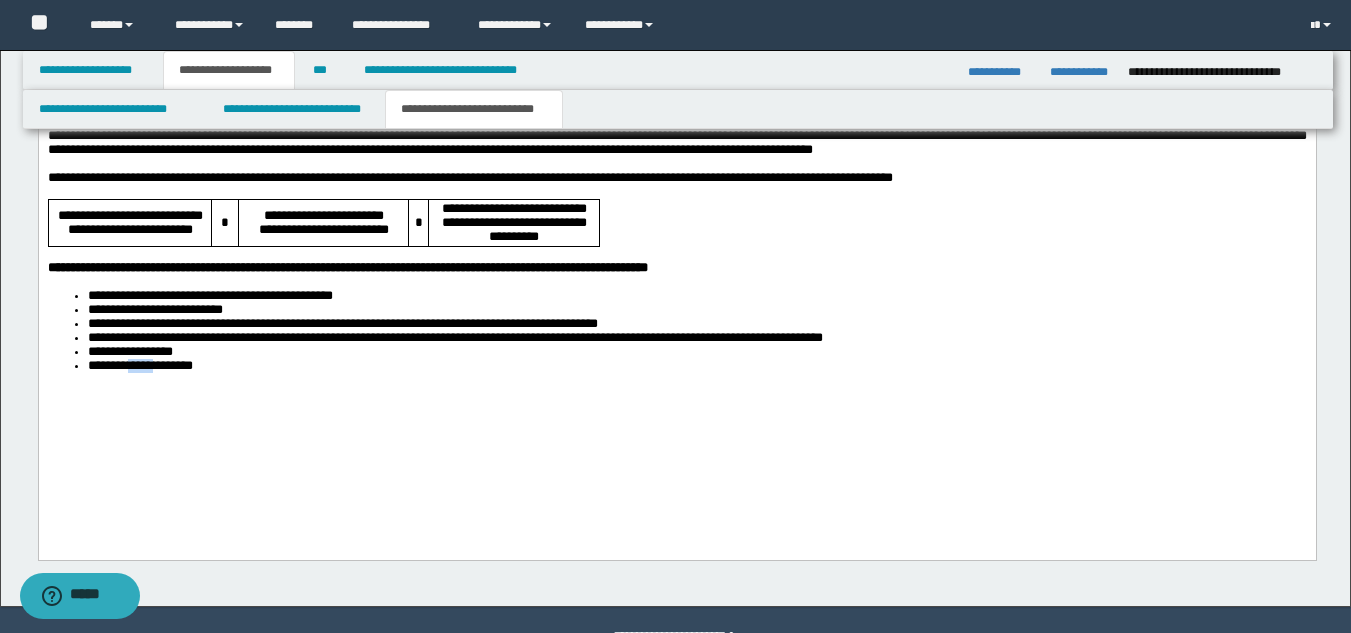 drag, startPoint x: 142, startPoint y: 500, endPoint x: 166, endPoint y: 479, distance: 31.890438 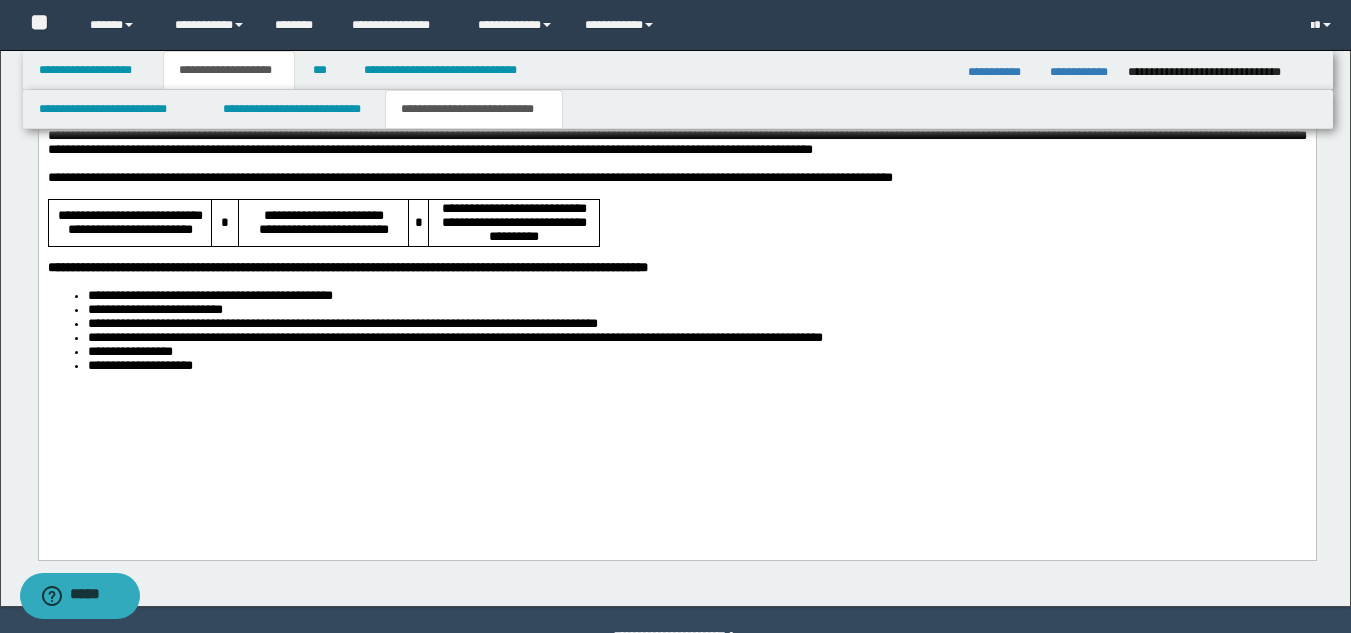 click on "**********" at bounding box center (676, 161) 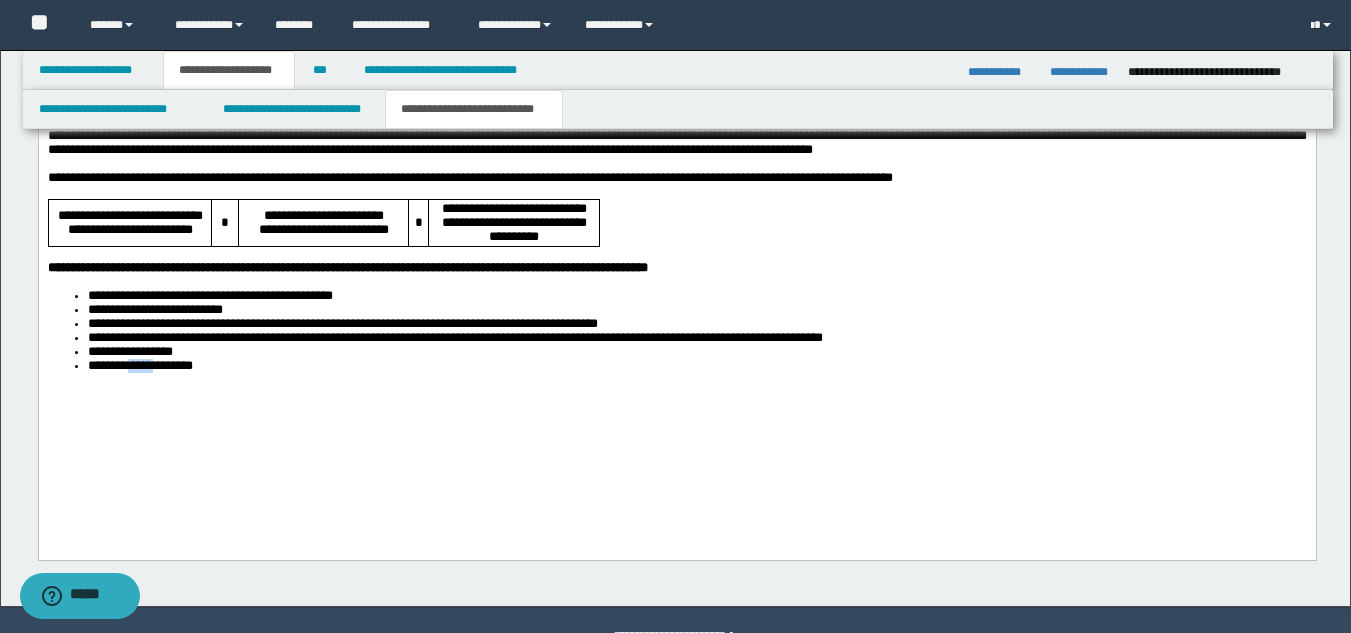drag, startPoint x: 138, startPoint y: 498, endPoint x: 201, endPoint y: 488, distance: 63.788715 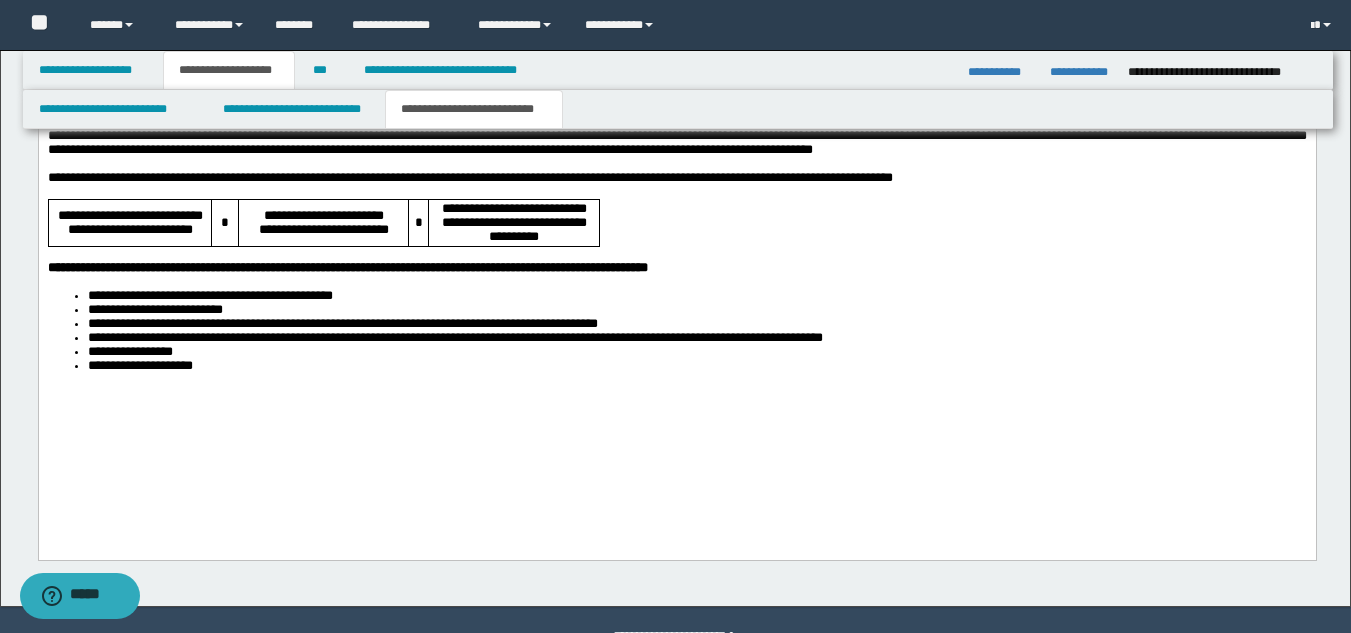 click on "**********" at bounding box center (676, 161) 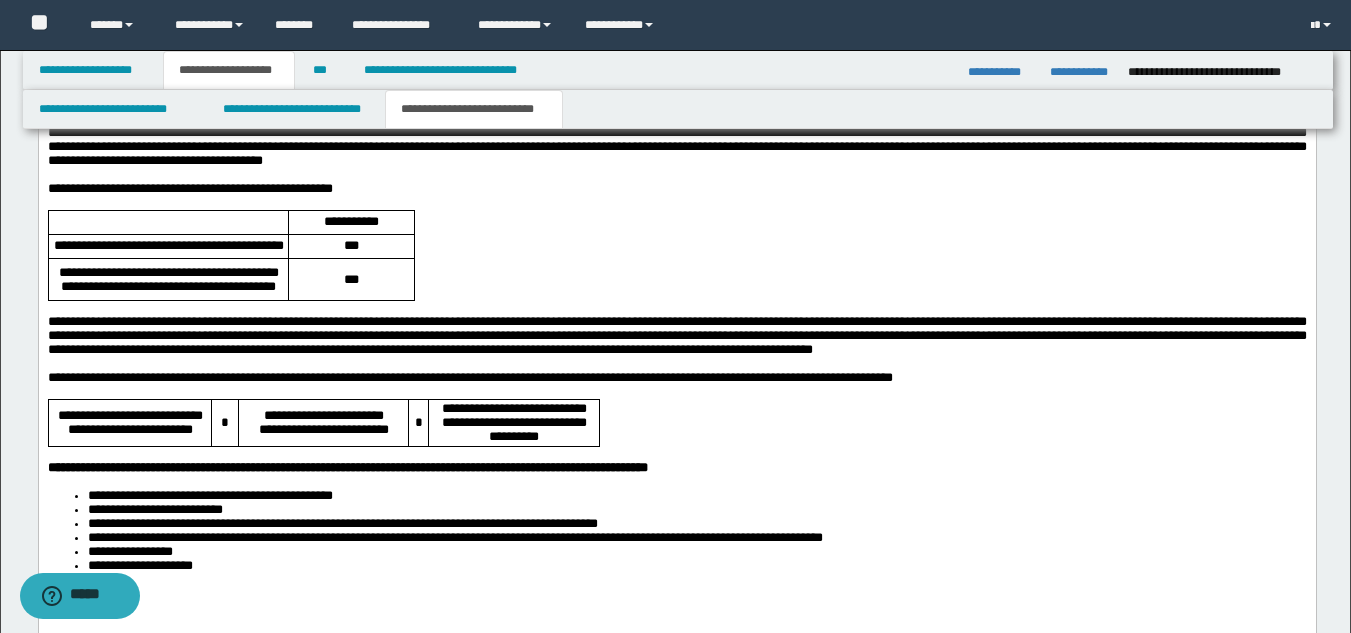 click on "**********" at bounding box center (469, 377) 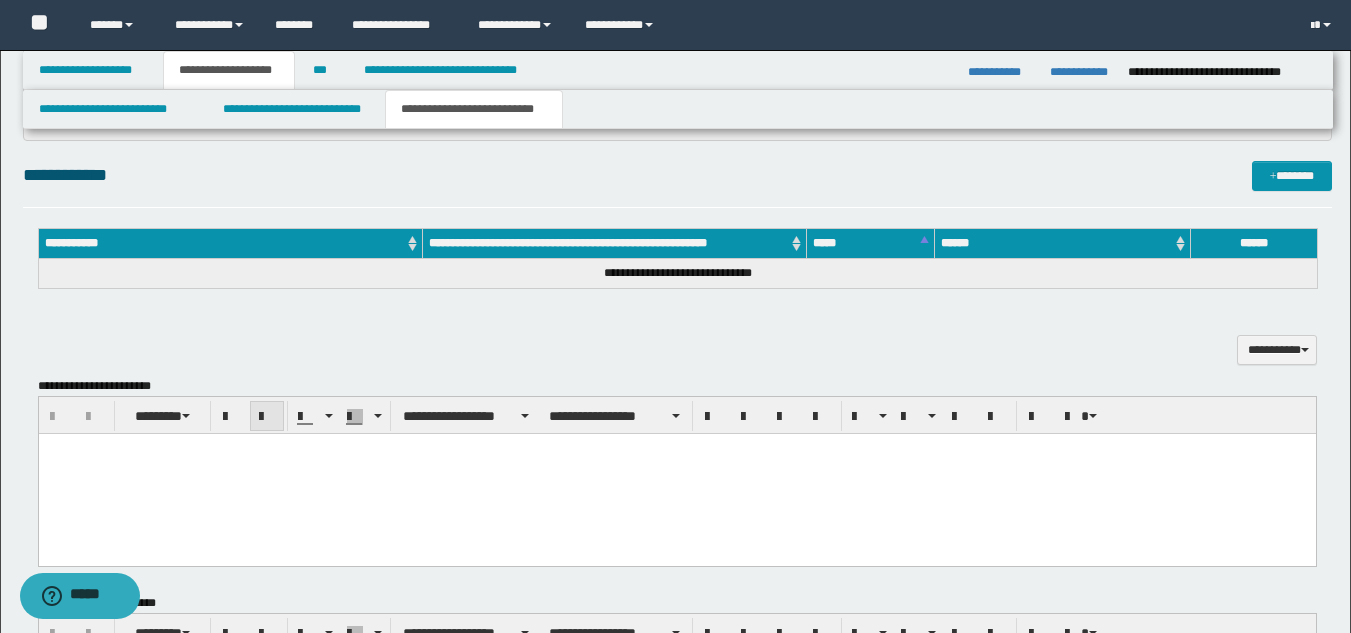 scroll, scrollTop: 746, scrollLeft: 0, axis: vertical 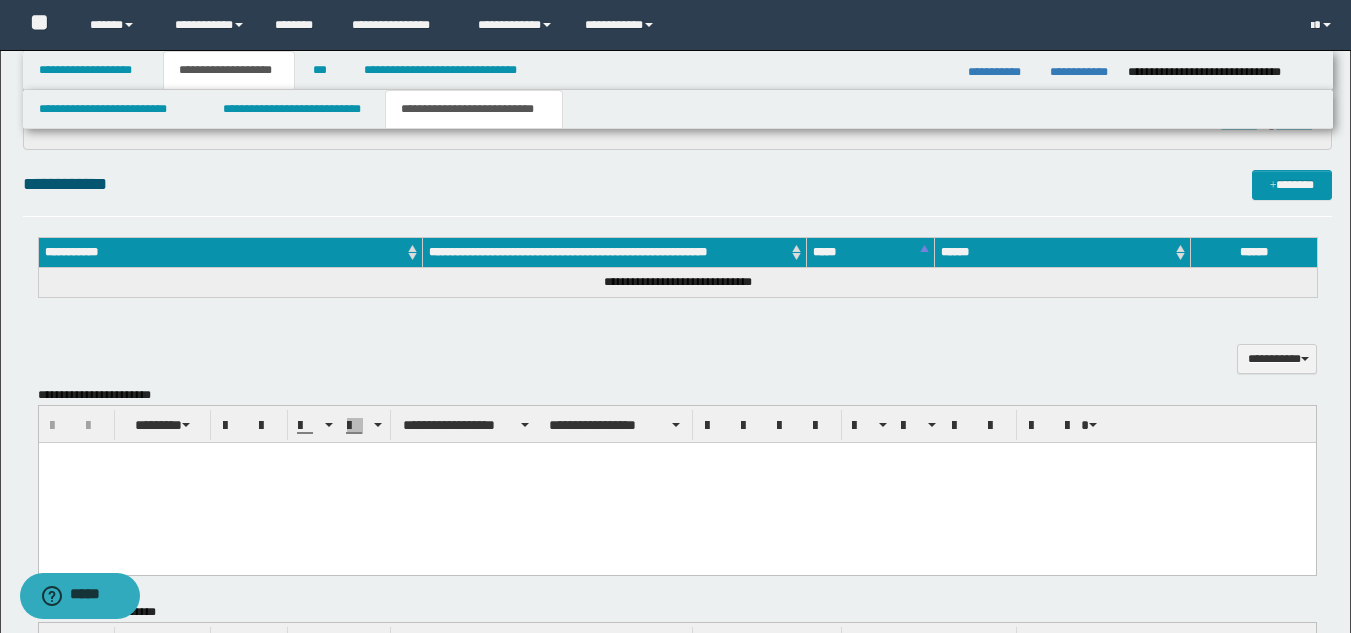 click at bounding box center (676, 482) 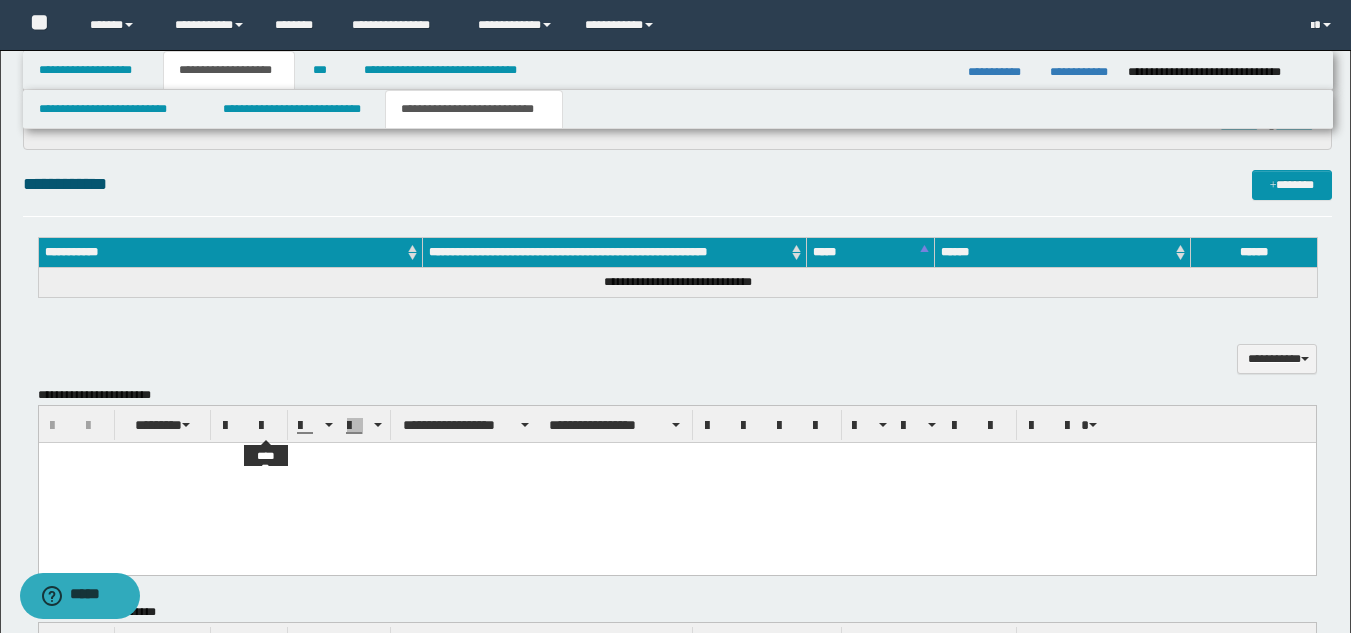 paste 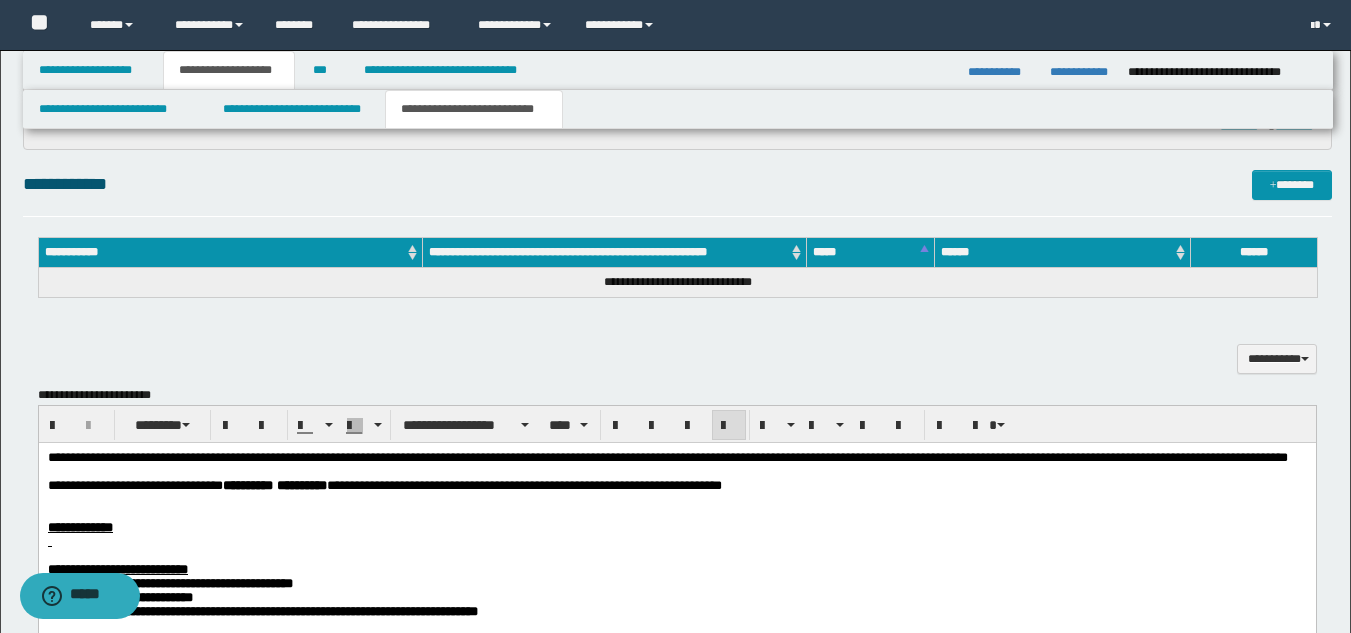 click on "**********" at bounding box center (676, 629) 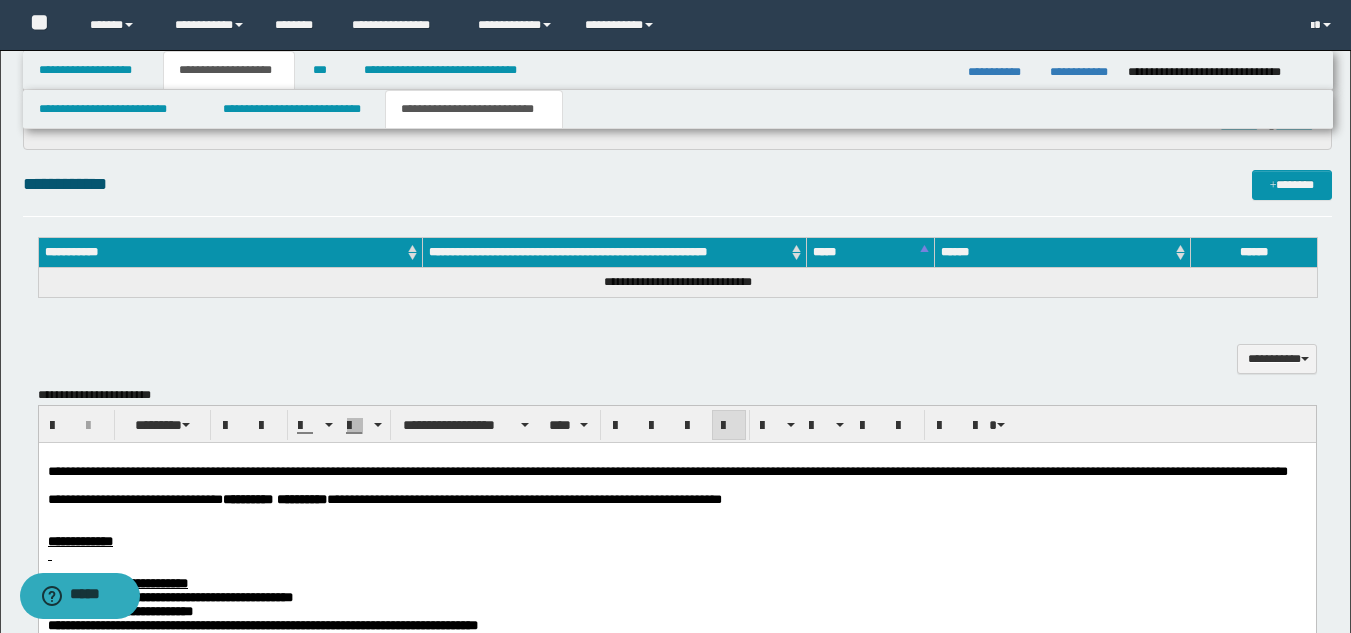 click at bounding box center [676, 513] 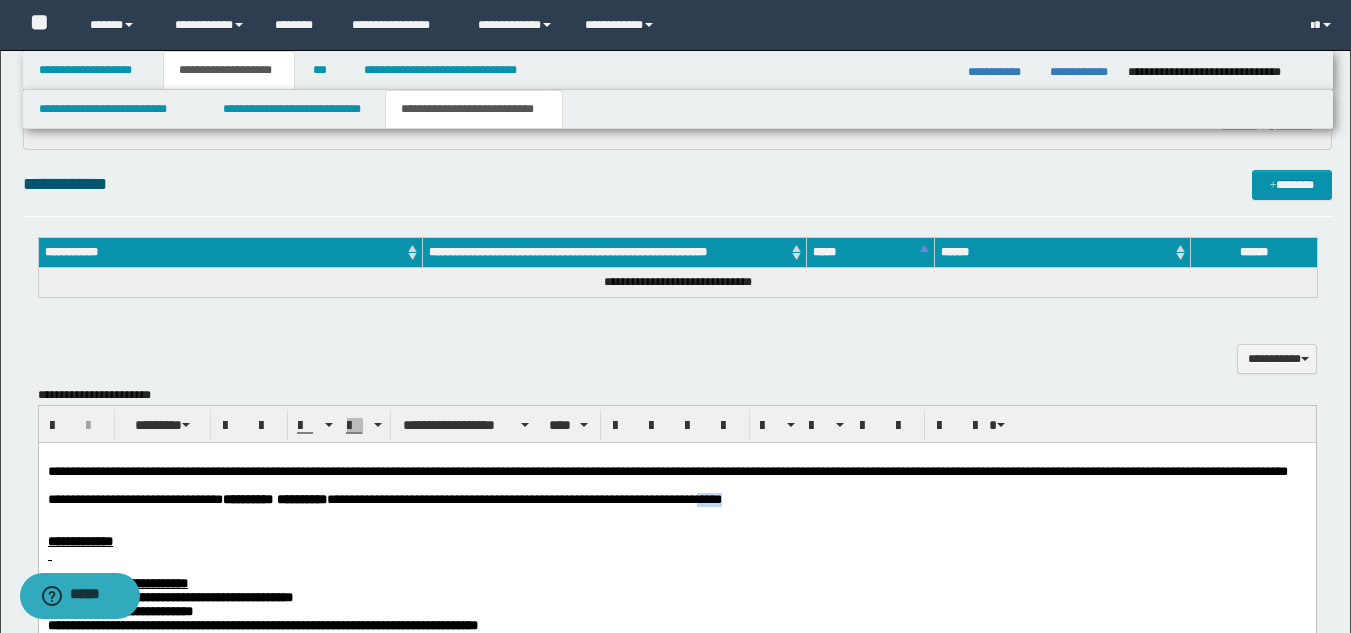 drag, startPoint x: 792, startPoint y: 519, endPoint x: 872, endPoint y: 521, distance: 80.024994 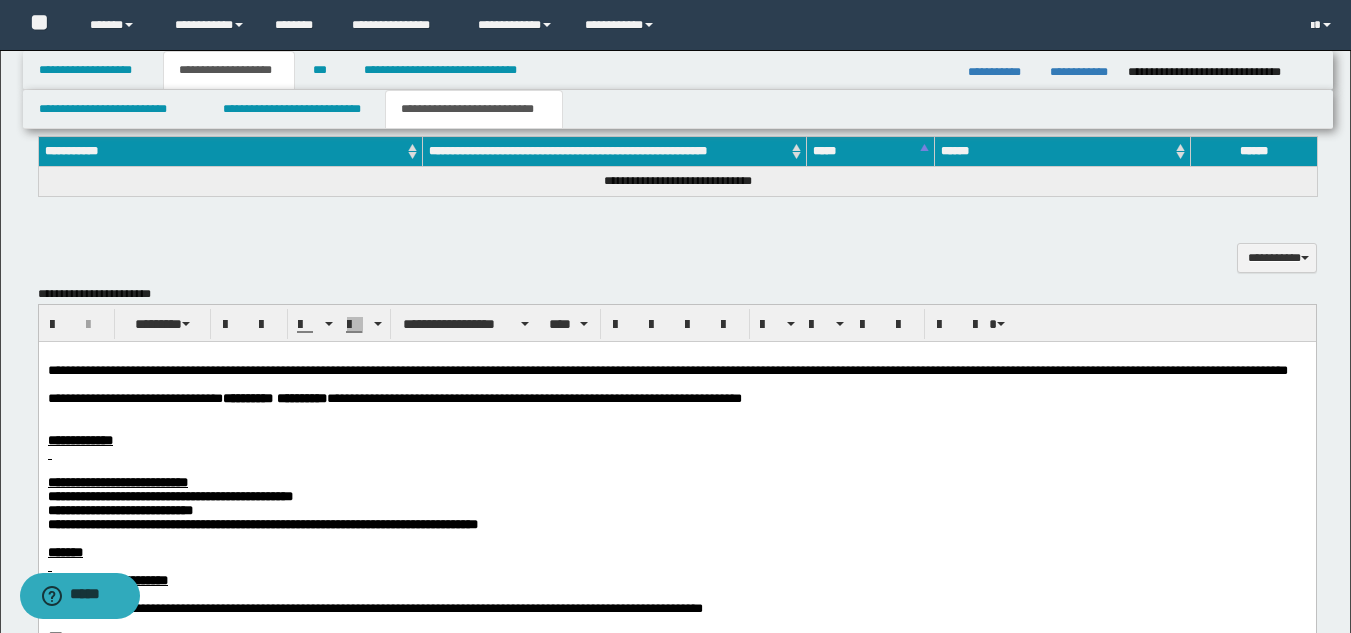 scroll, scrollTop: 1046, scrollLeft: 0, axis: vertical 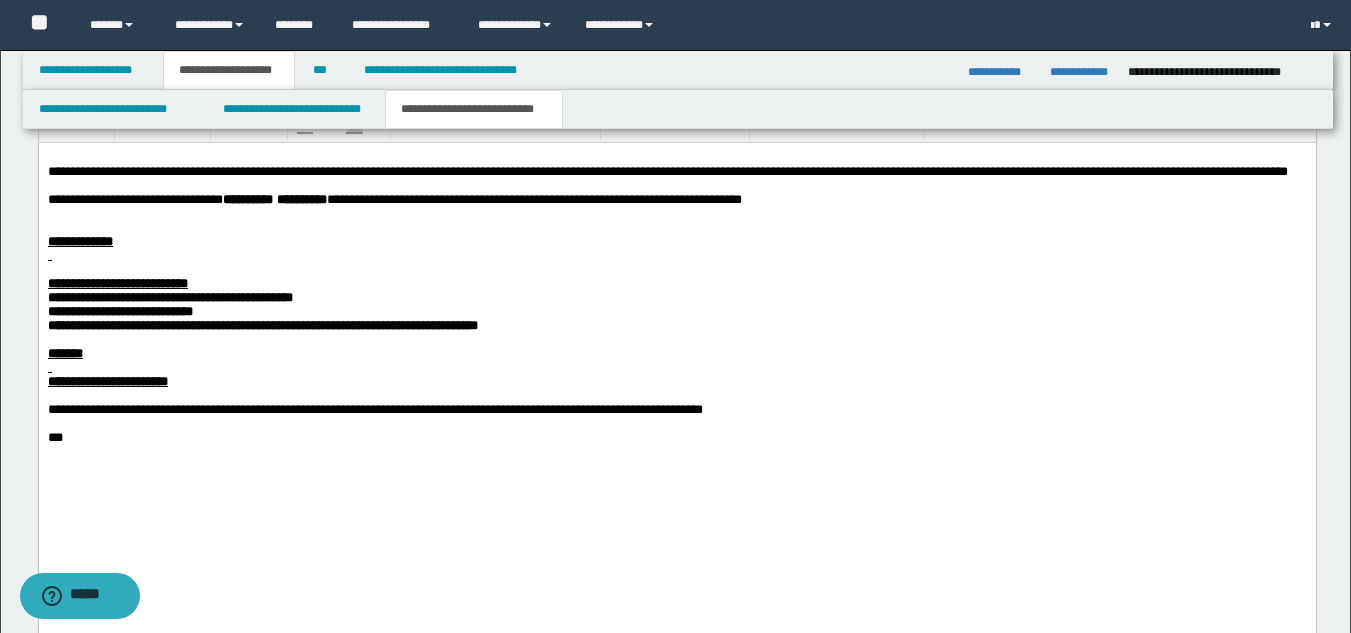 click on "**********" at bounding box center [79, 240] 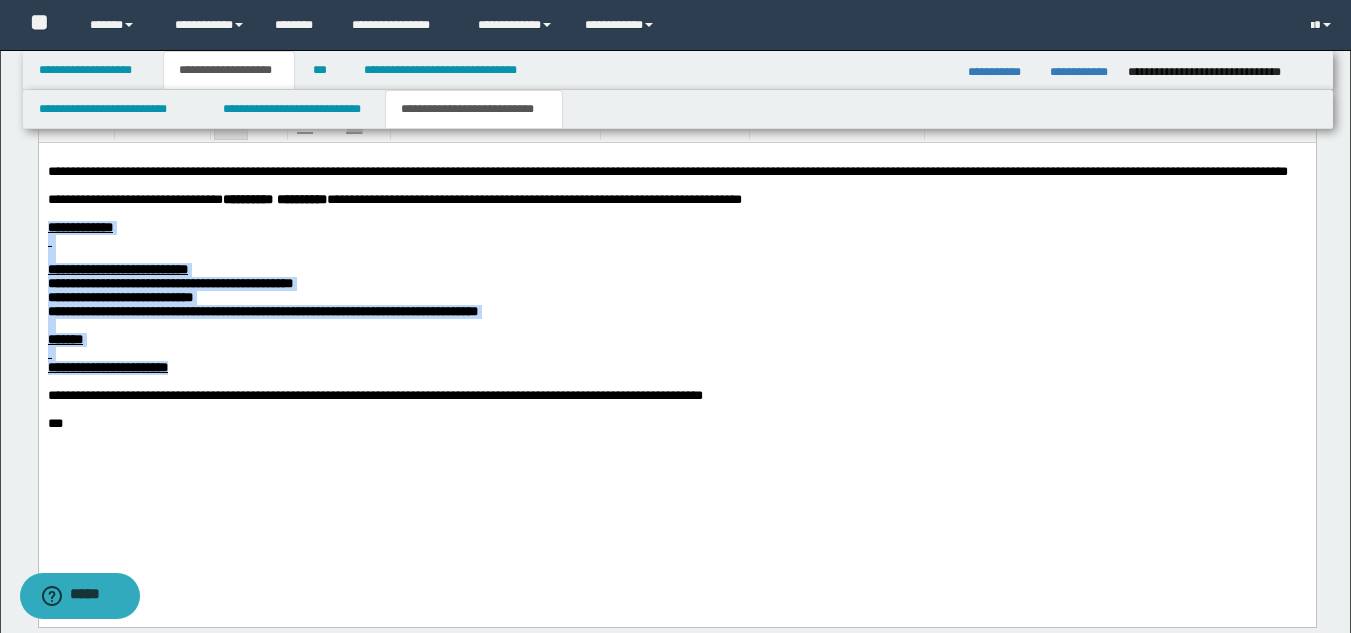 drag, startPoint x: 47, startPoint y: 252, endPoint x: 266, endPoint y: 409, distance: 269.46243 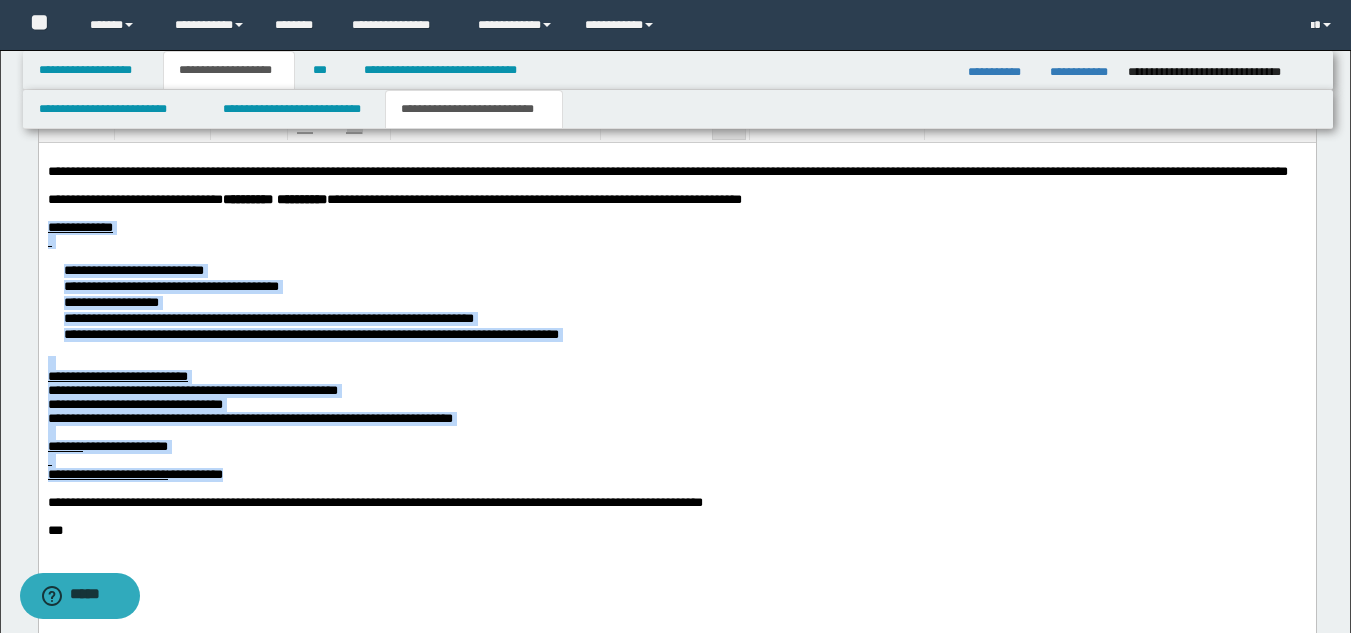 drag, startPoint x: 311, startPoint y: 516, endPoint x: 25, endPoint y: 247, distance: 392.62833 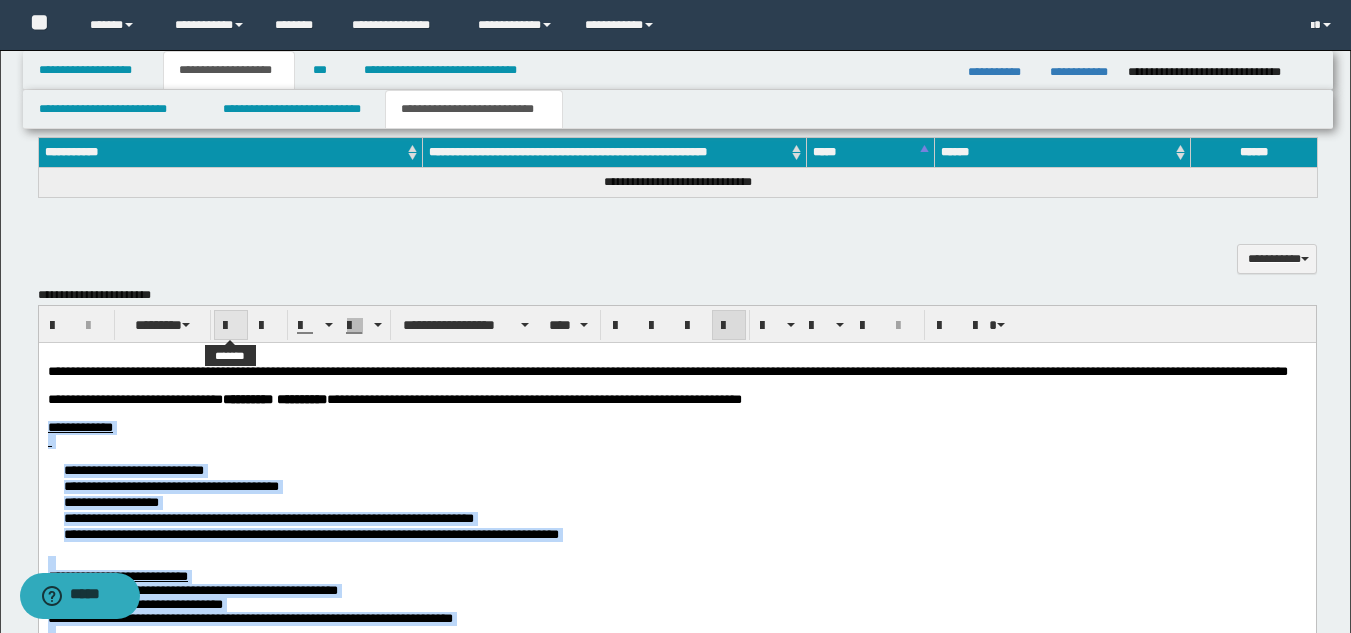 click at bounding box center (231, 326) 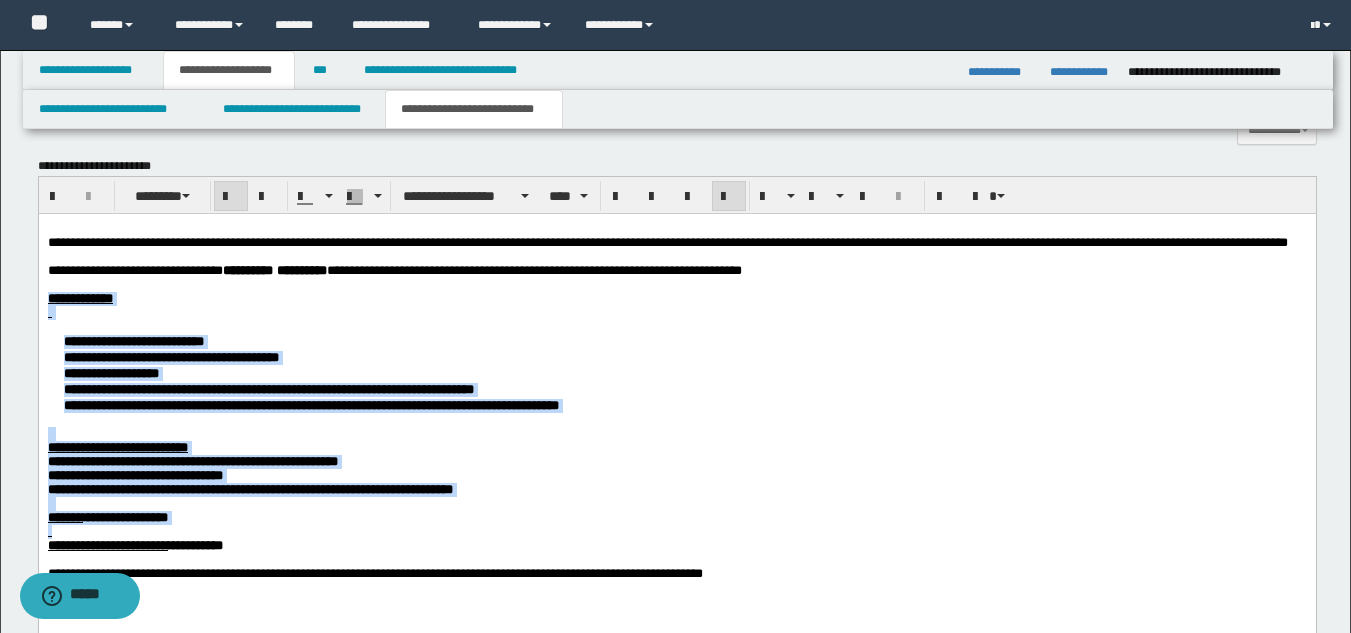 scroll, scrollTop: 1146, scrollLeft: 0, axis: vertical 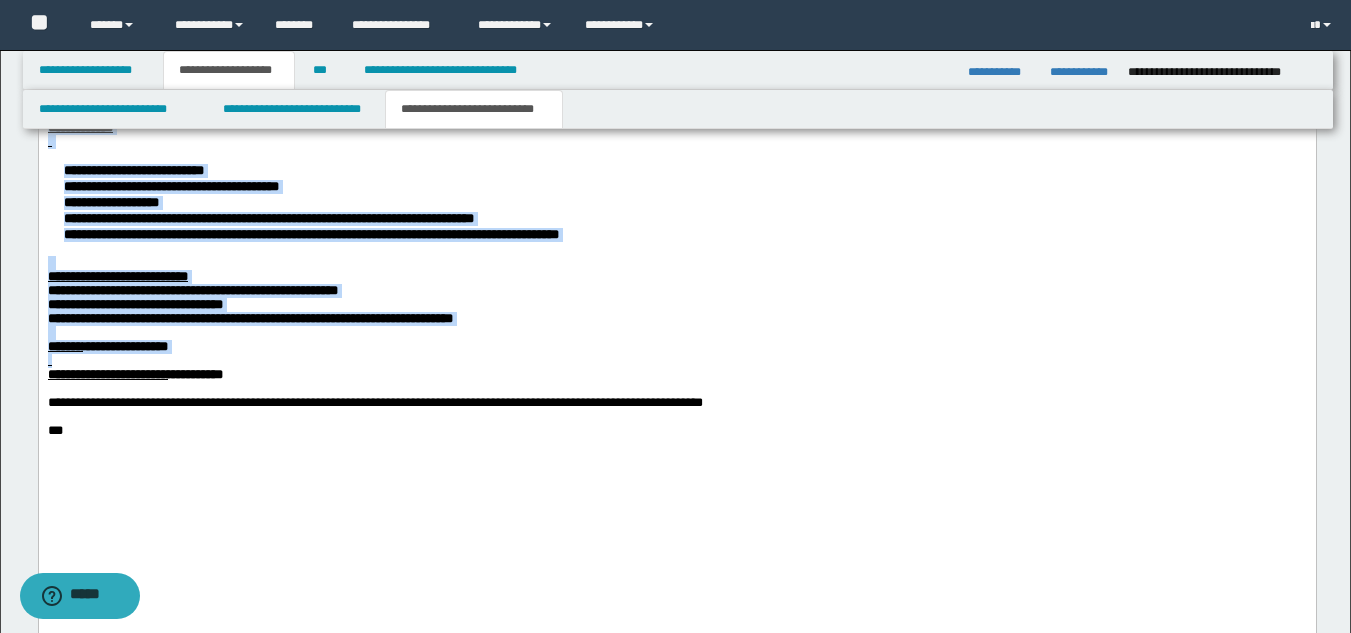 click on "**********" at bounding box center (268, 217) 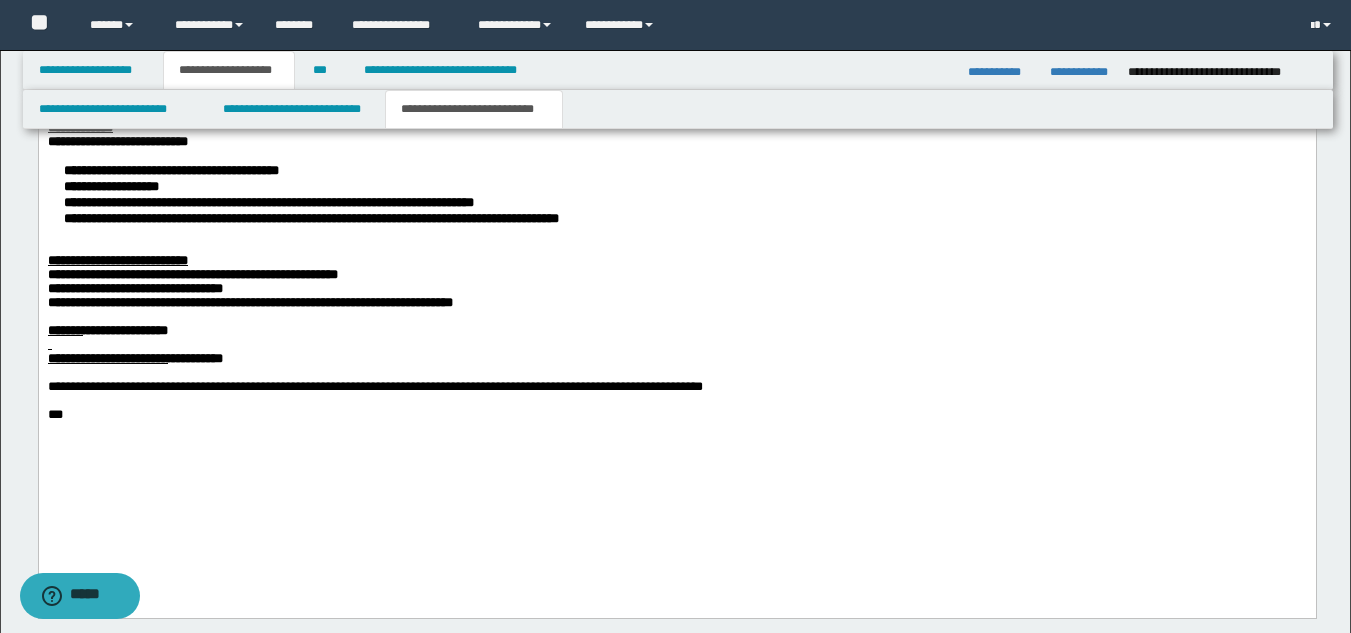 click on "**********" at bounding box center (676, 193) 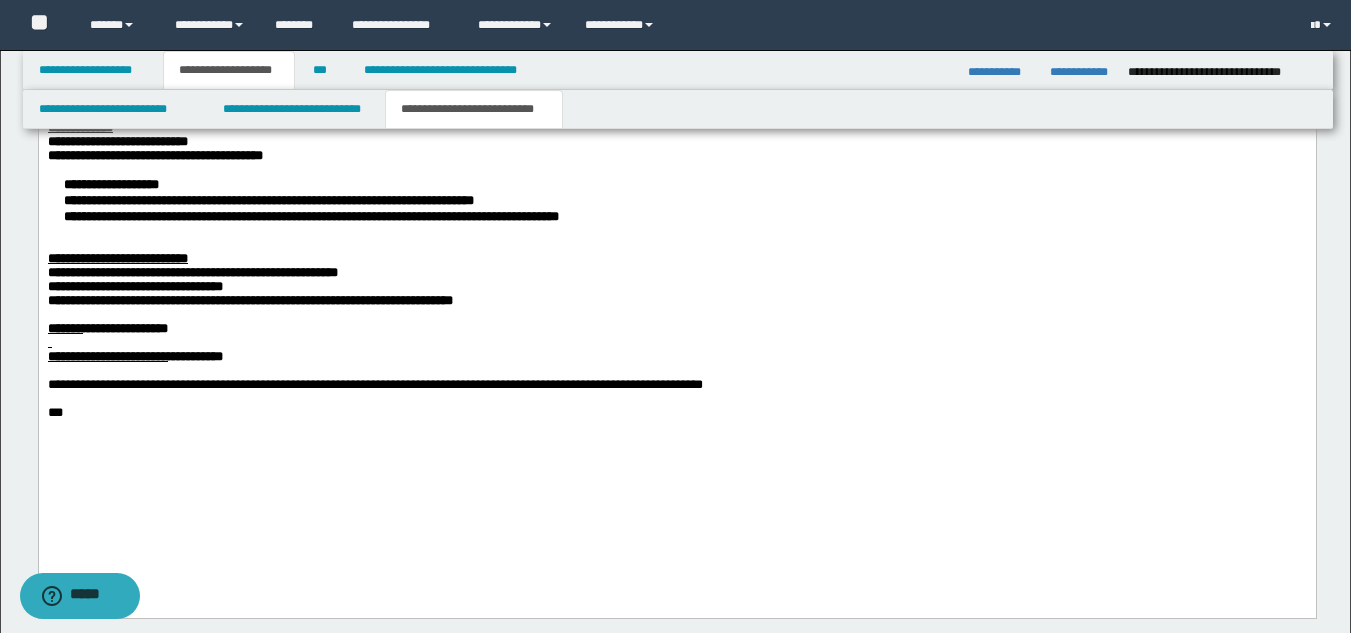 click on "**********" at bounding box center [676, 199] 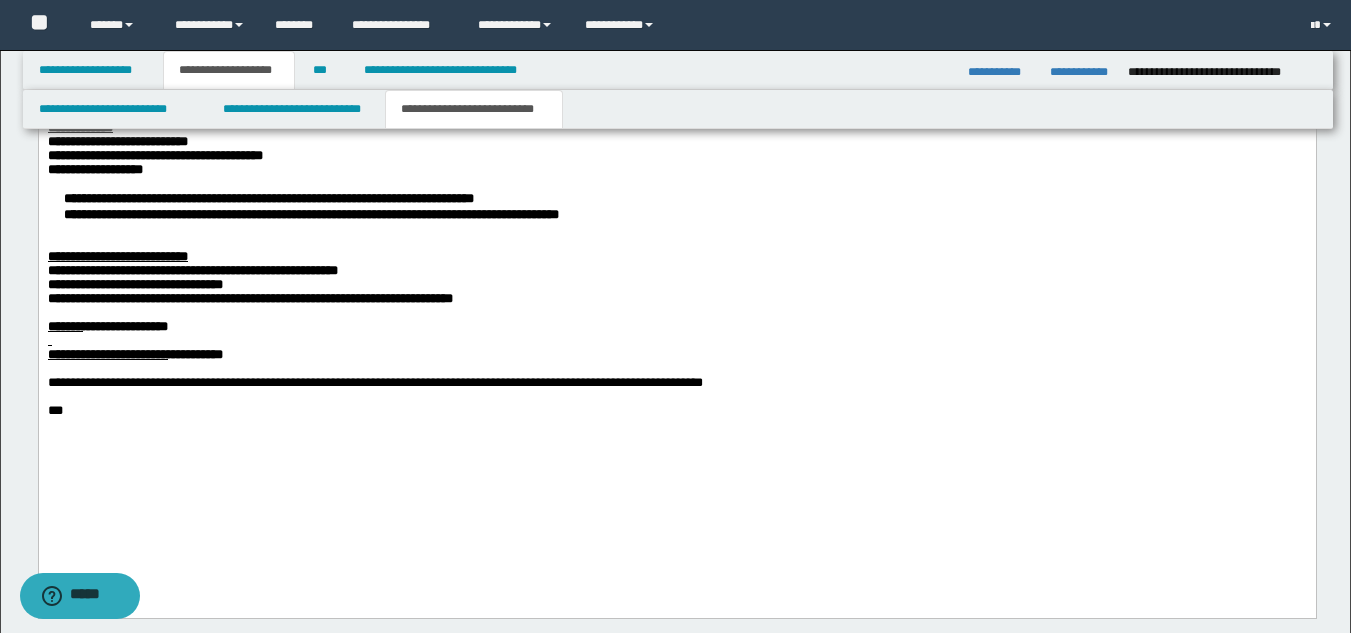 click on "**********" at bounding box center [676, 205] 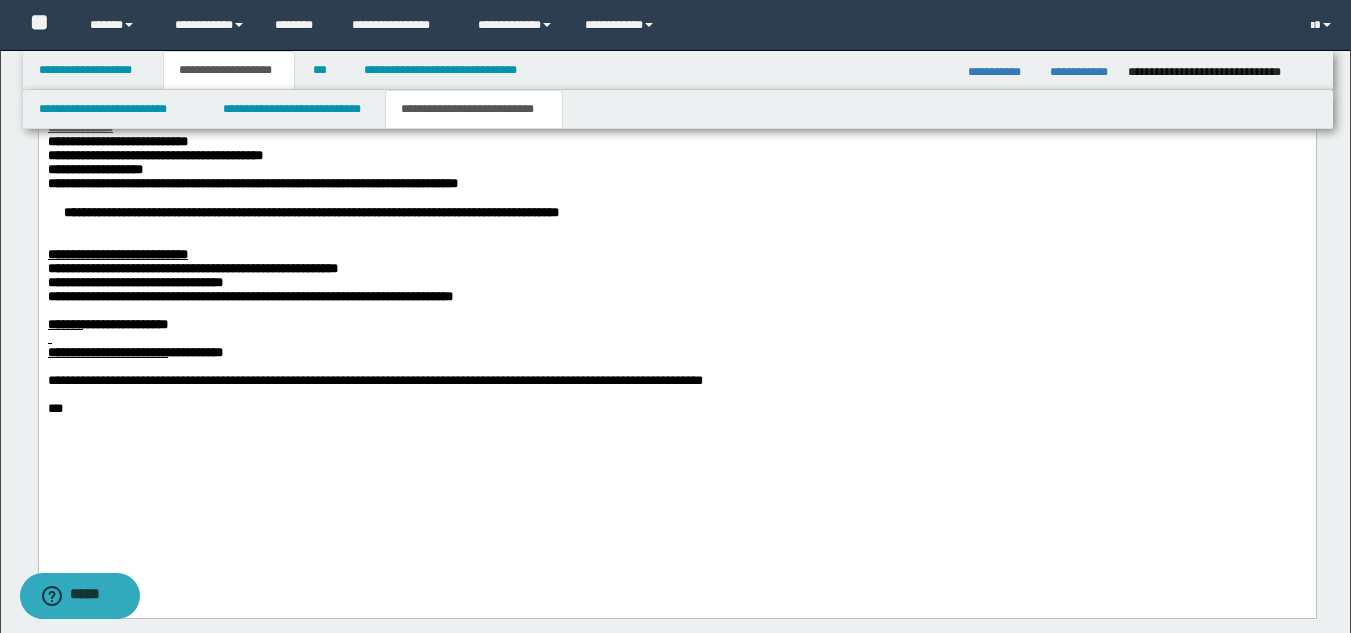 click on "**********" at bounding box center [676, 211] 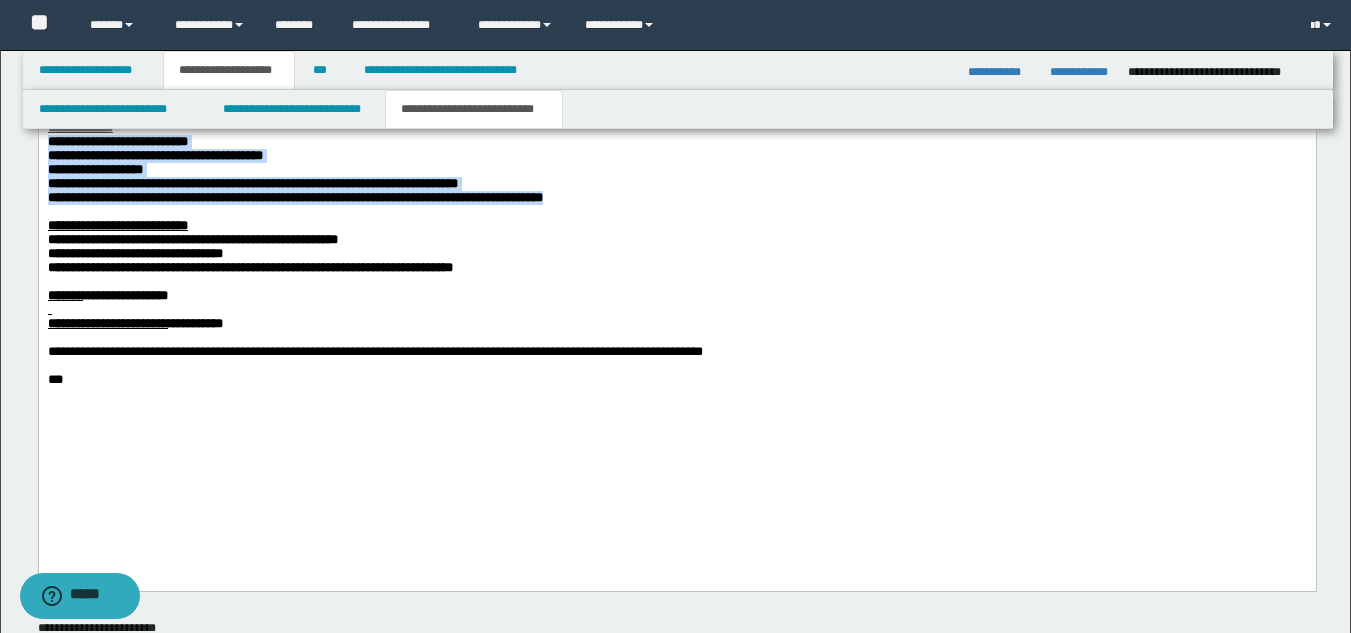 drag, startPoint x: 858, startPoint y: 239, endPoint x: 90, endPoint y: 190, distance: 769.5616 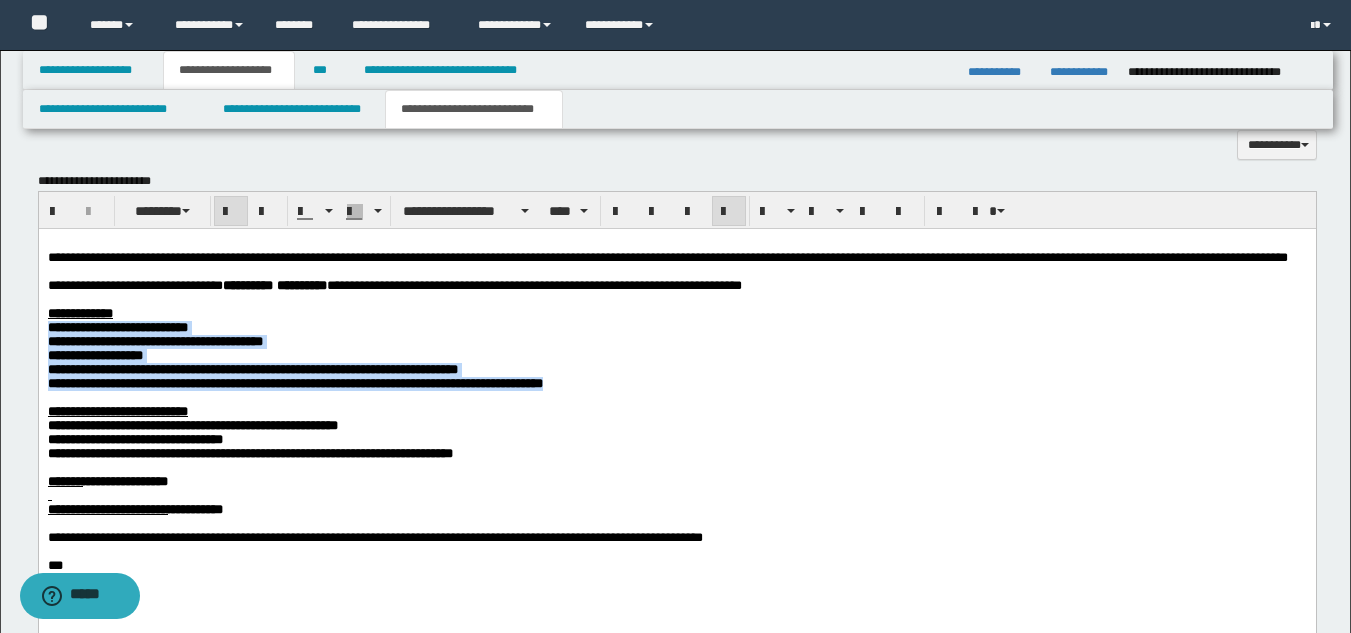 scroll, scrollTop: 946, scrollLeft: 0, axis: vertical 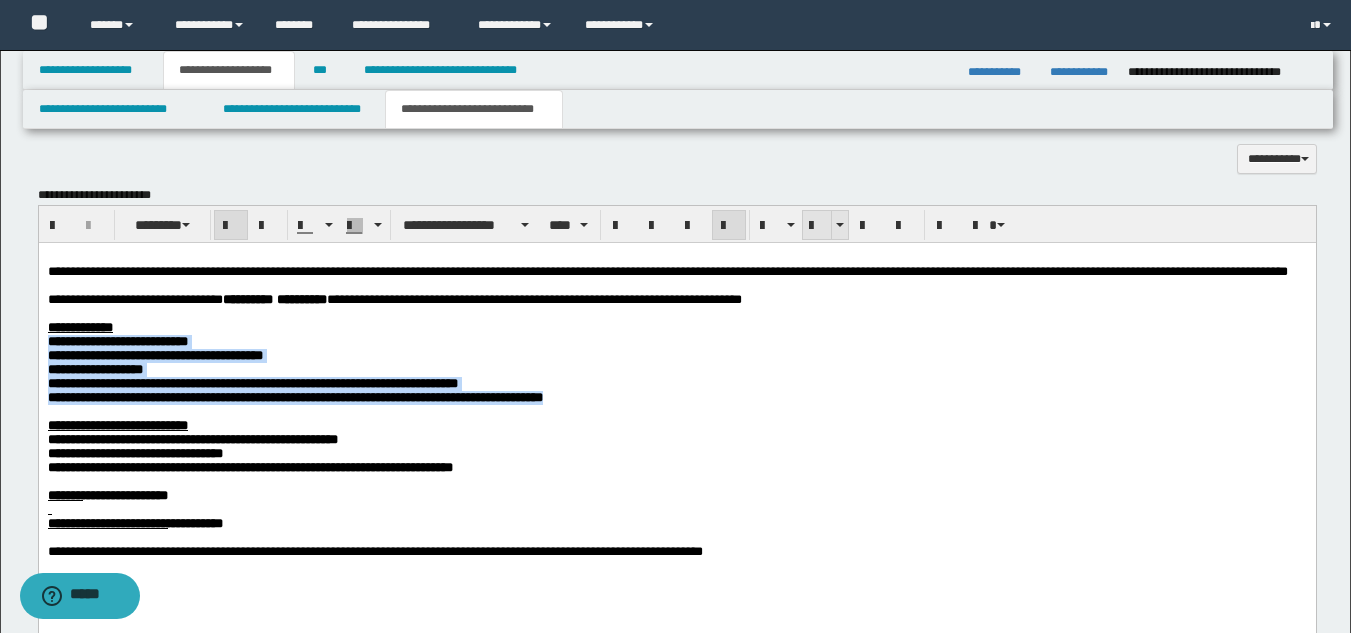 click at bounding box center [817, 225] 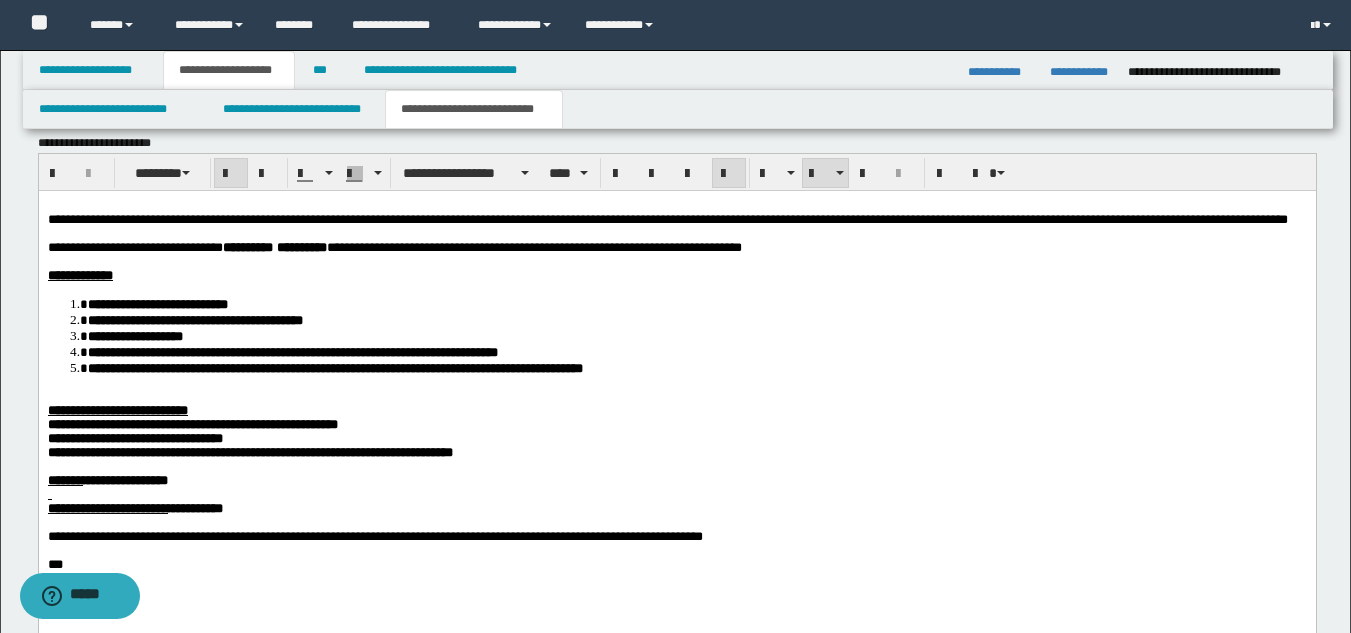 scroll, scrollTop: 1046, scrollLeft: 0, axis: vertical 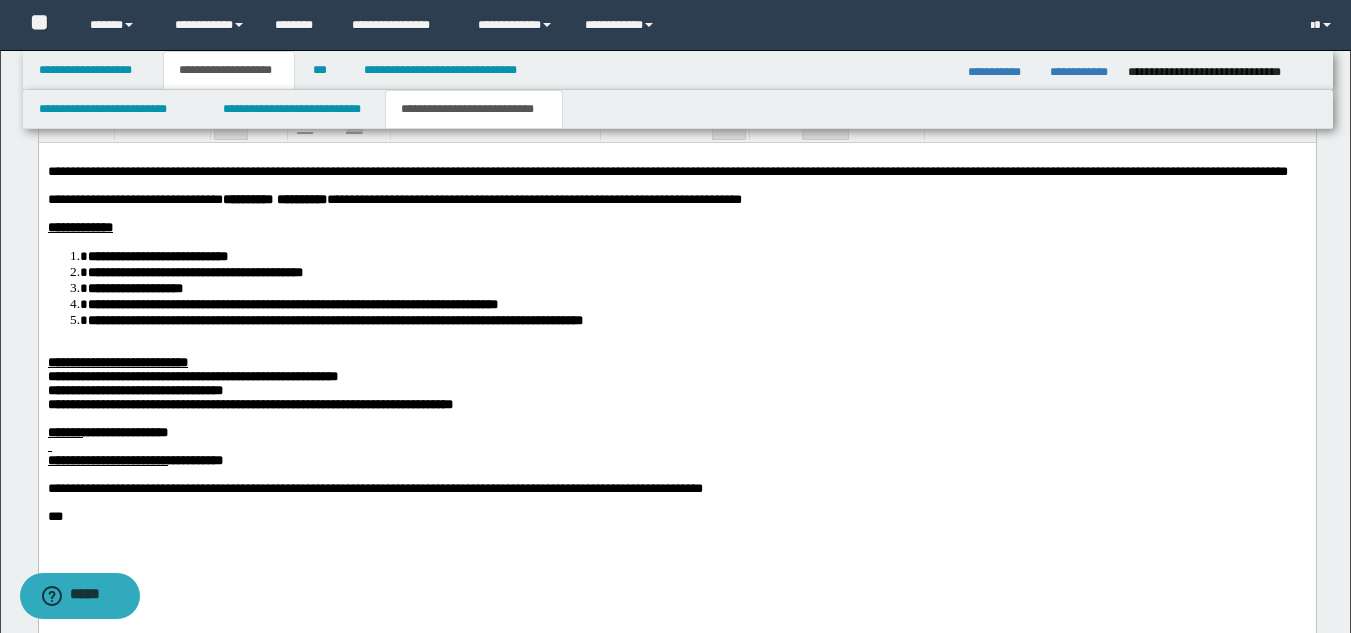 click on "**********" at bounding box center (117, 361) 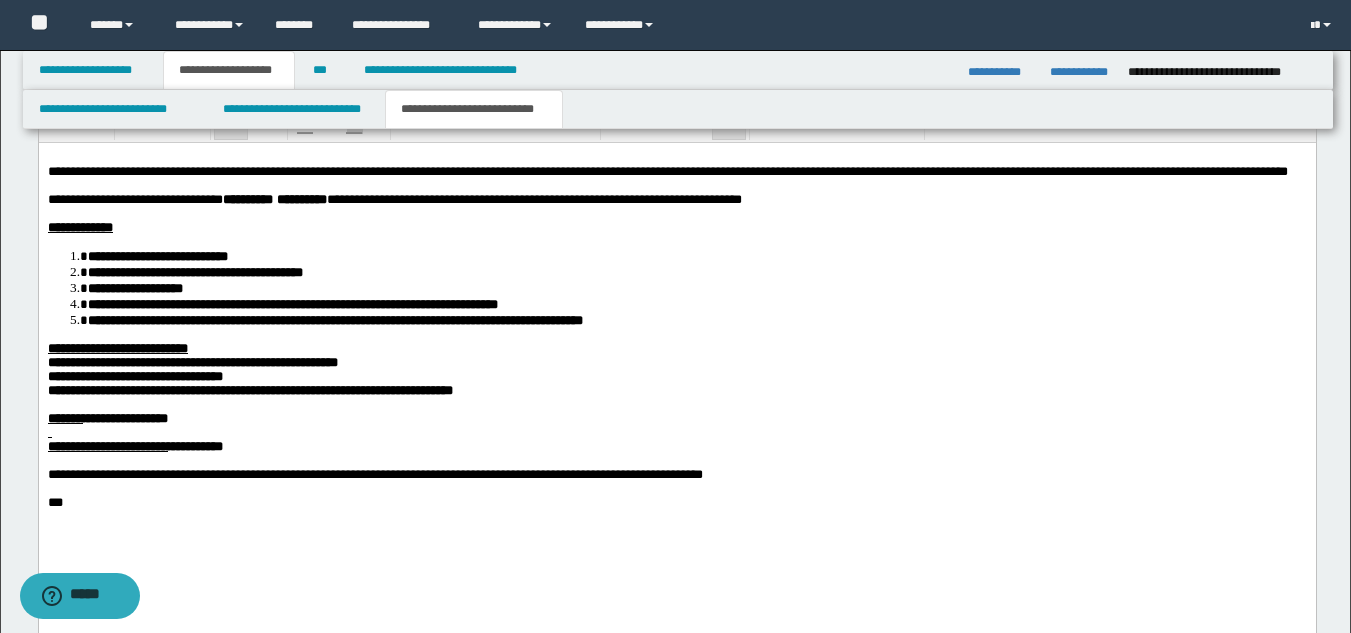 click on "**********" at bounding box center (192, 361) 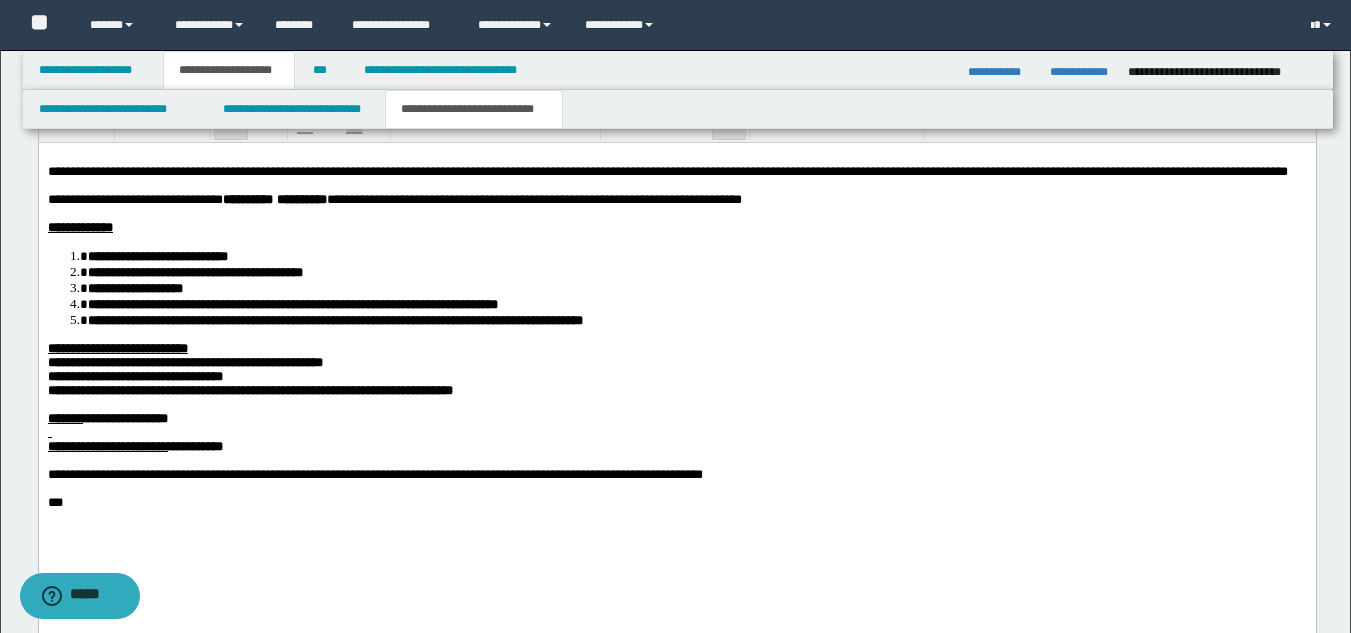 click on "**********" at bounding box center [249, 389] 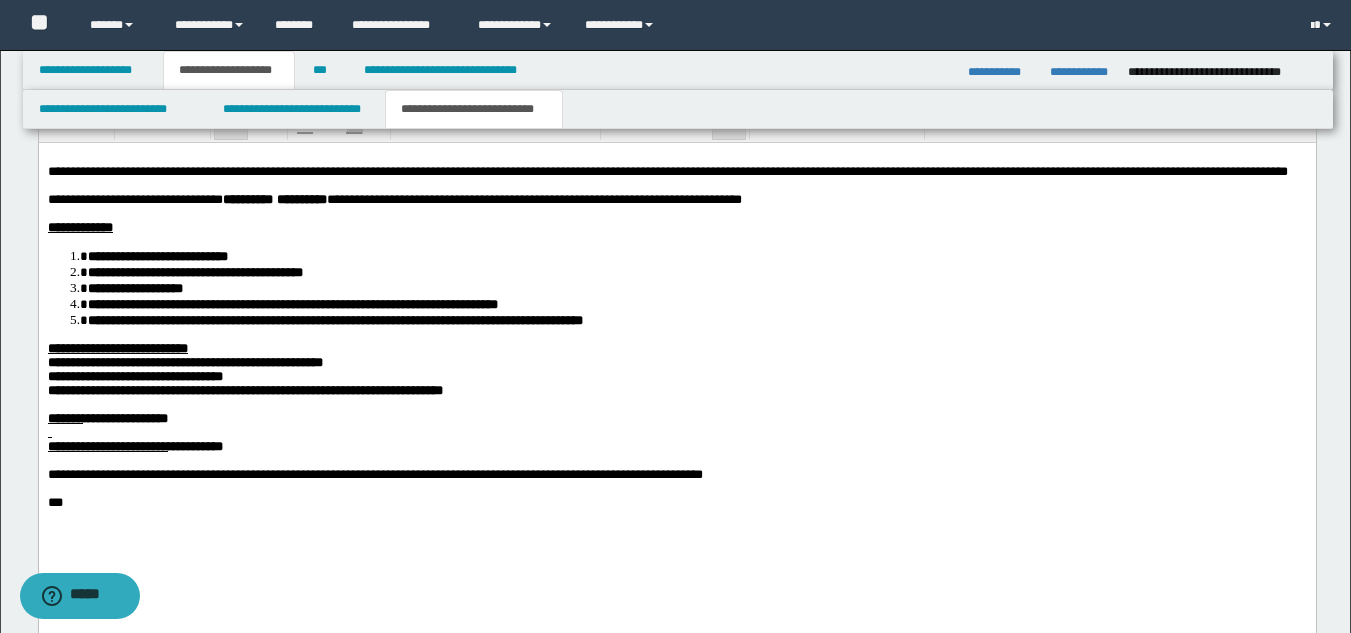 click at bounding box center (676, 432) 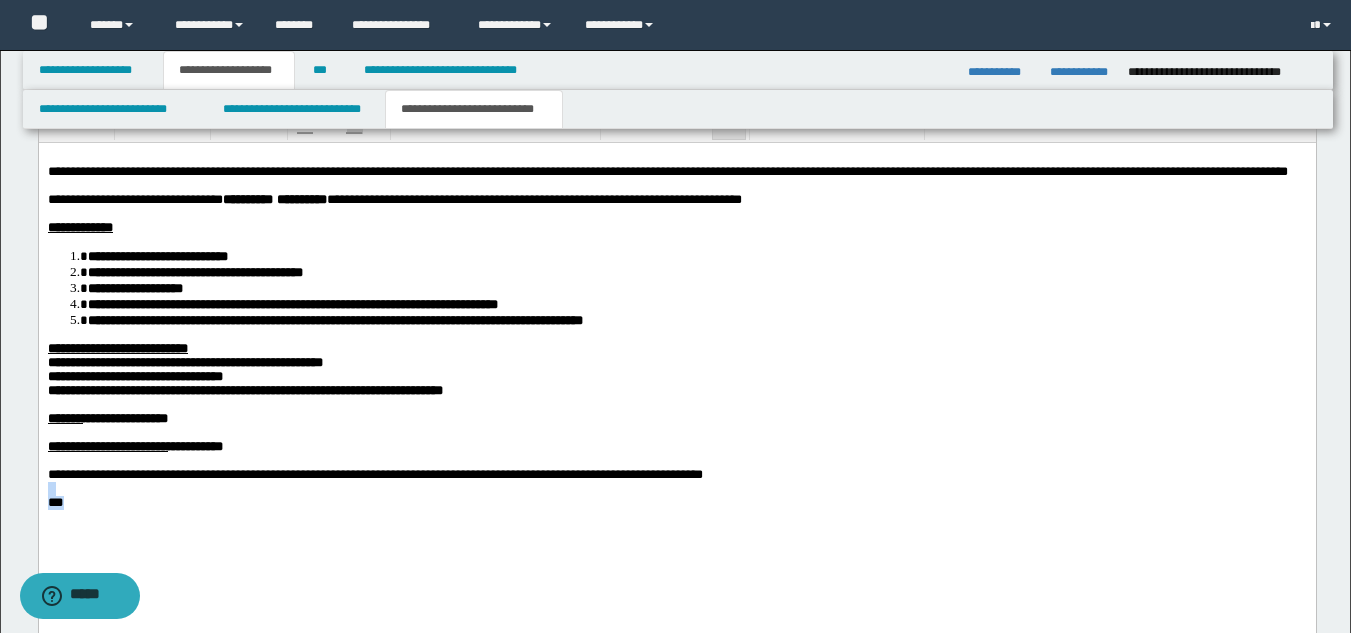 drag, startPoint x: 90, startPoint y: 546, endPoint x: 43, endPoint y: 682, distance: 143.89232 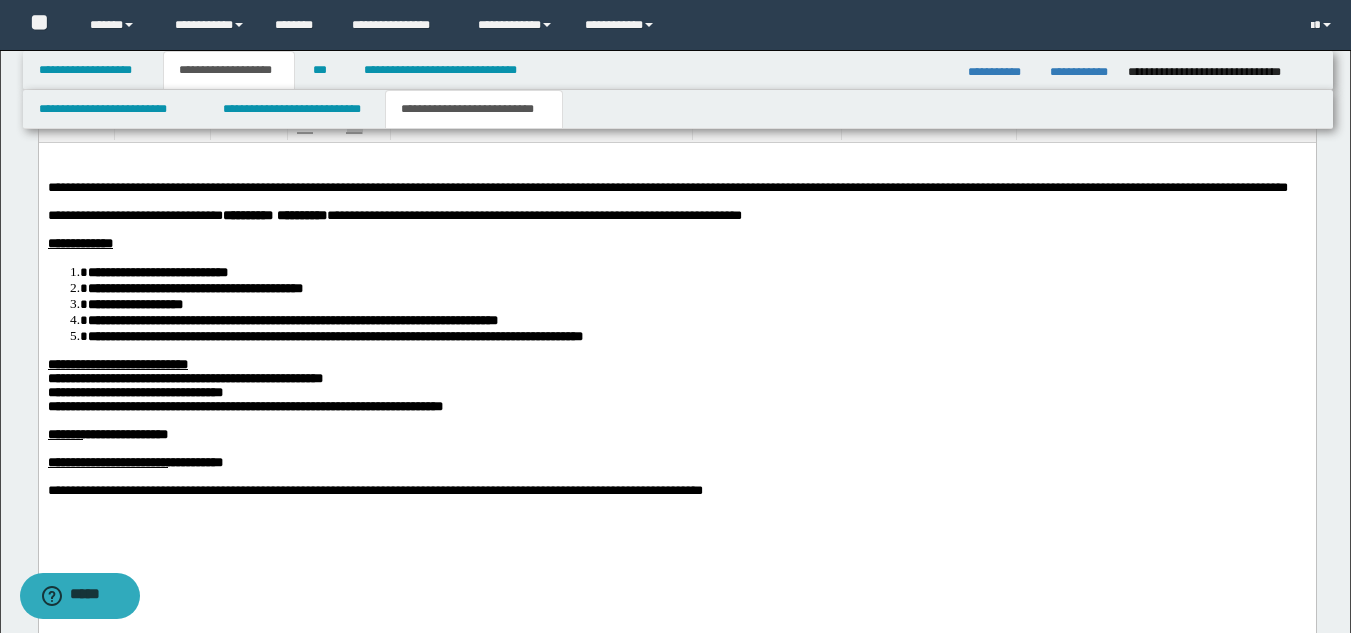 click on "**********" at bounding box center [667, 186] 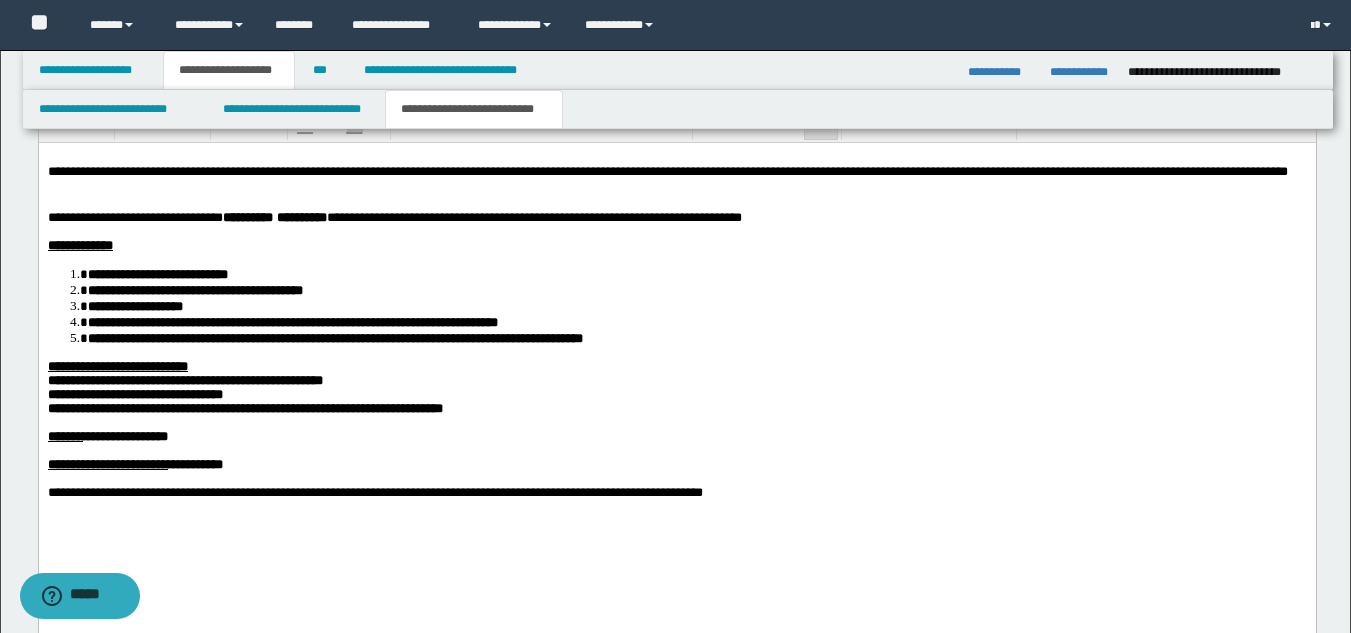 click at bounding box center (676, 520) 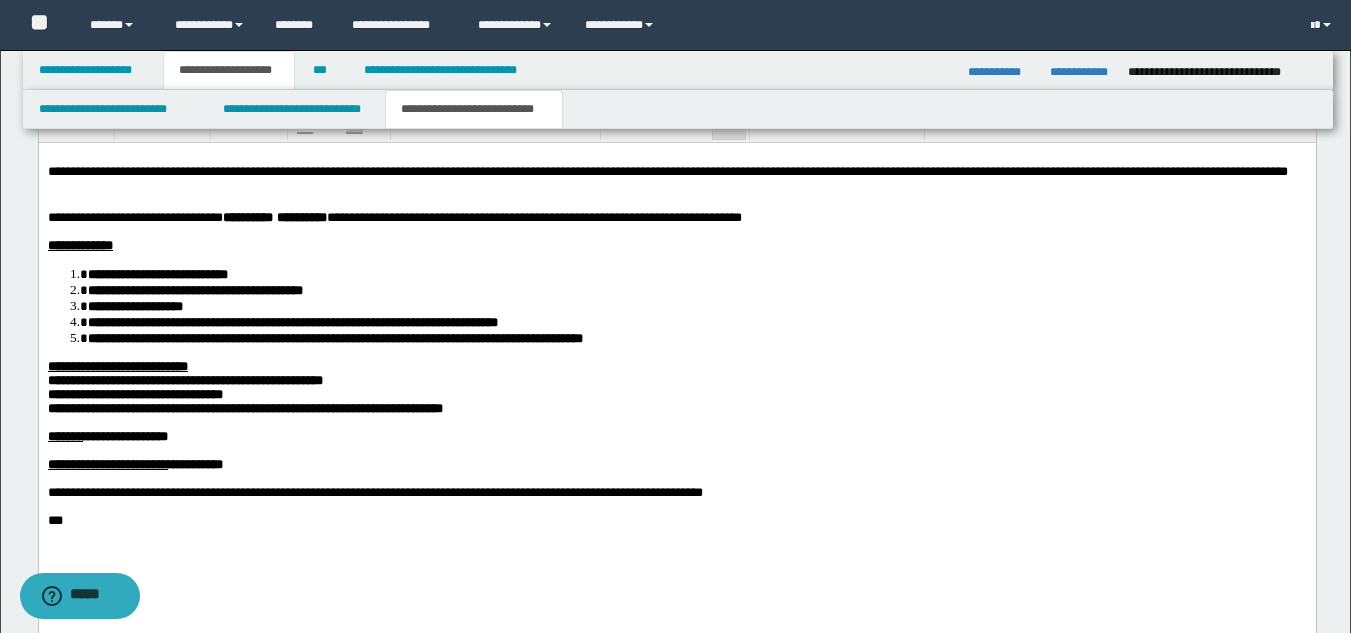 click at bounding box center [676, 478] 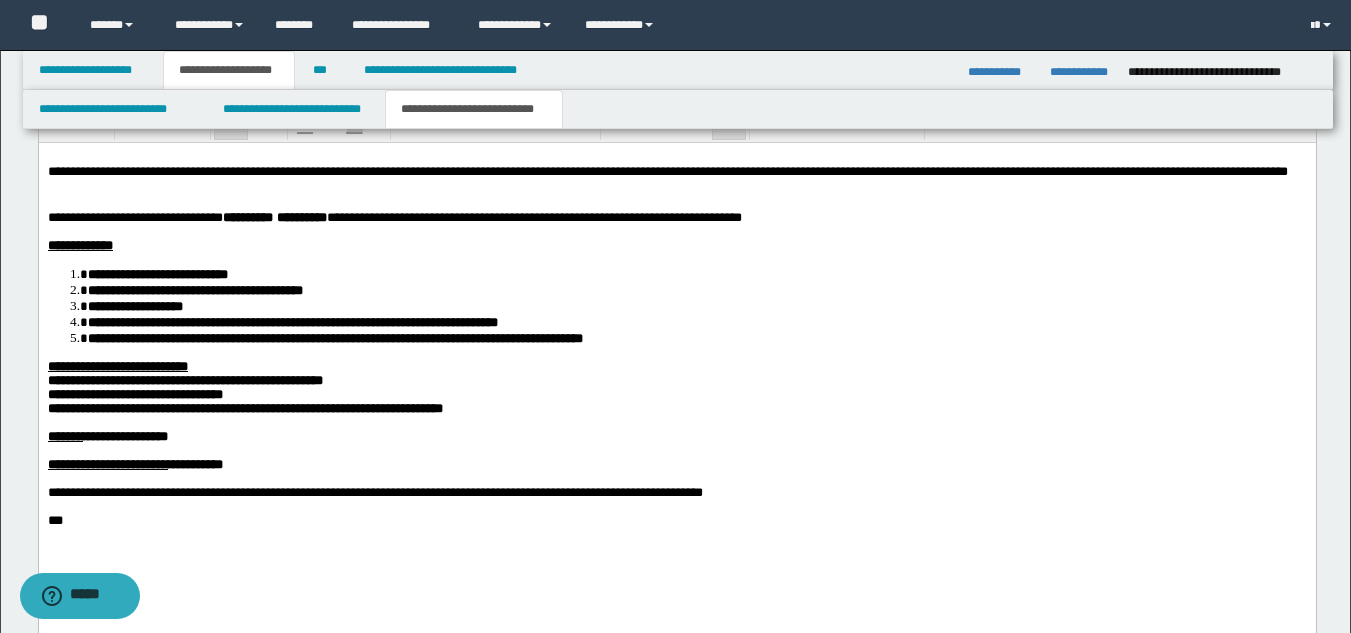 click at bounding box center (676, 422) 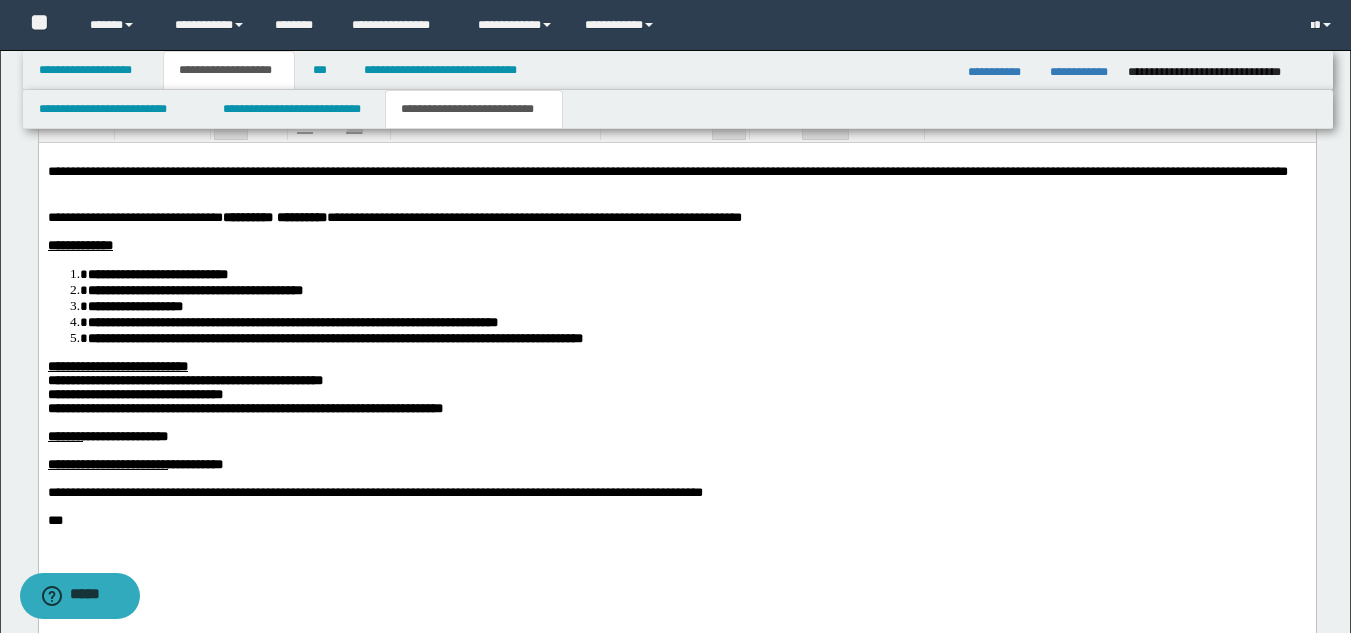click on "**********" at bounding box center (334, 337) 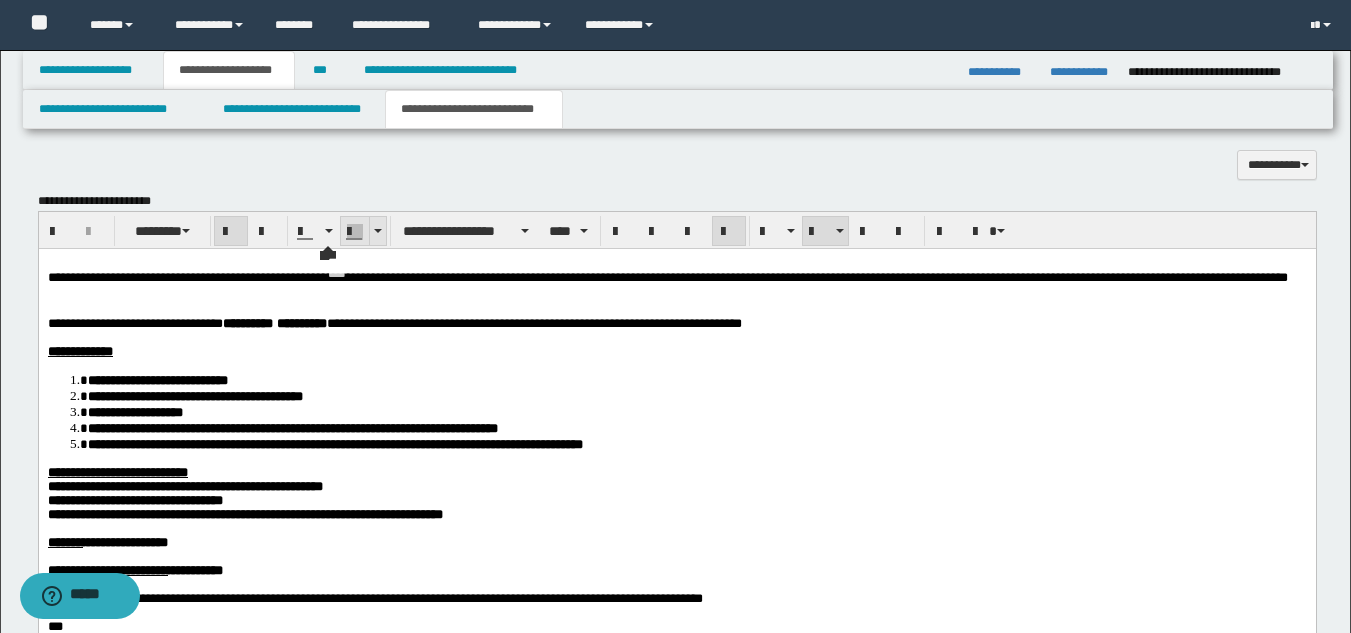 scroll, scrollTop: 746, scrollLeft: 0, axis: vertical 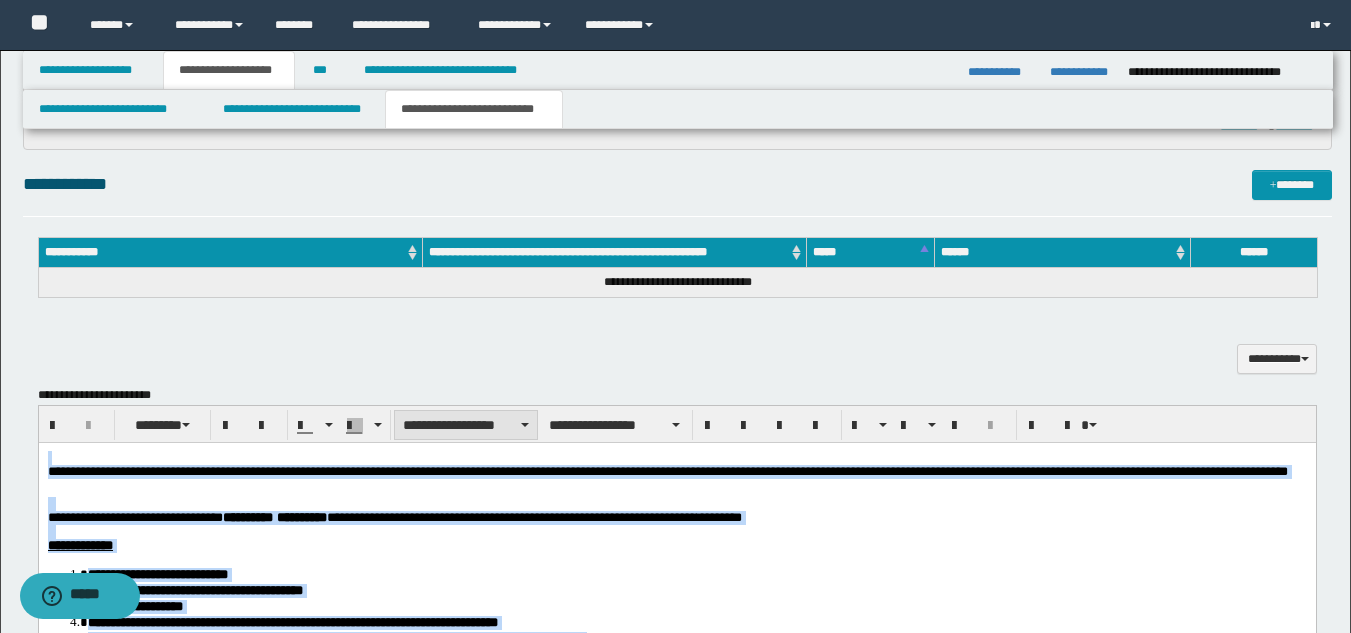 click on "**********" at bounding box center (466, 425) 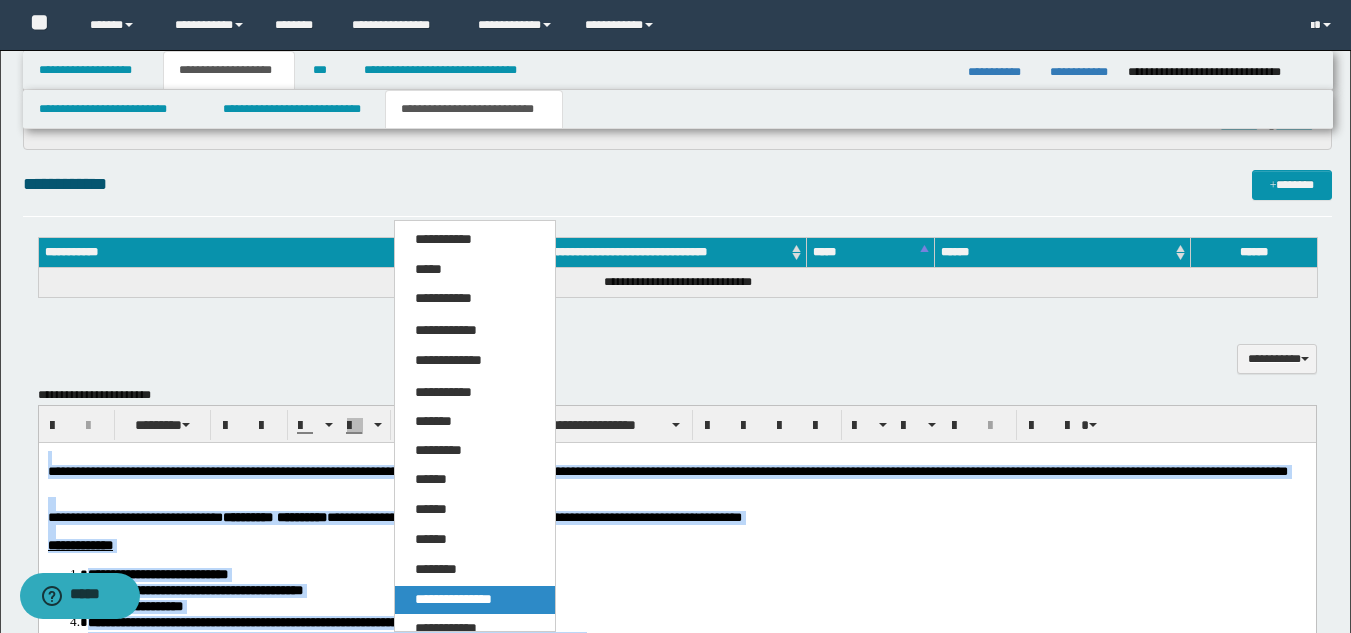 click on "**********" at bounding box center (453, 599) 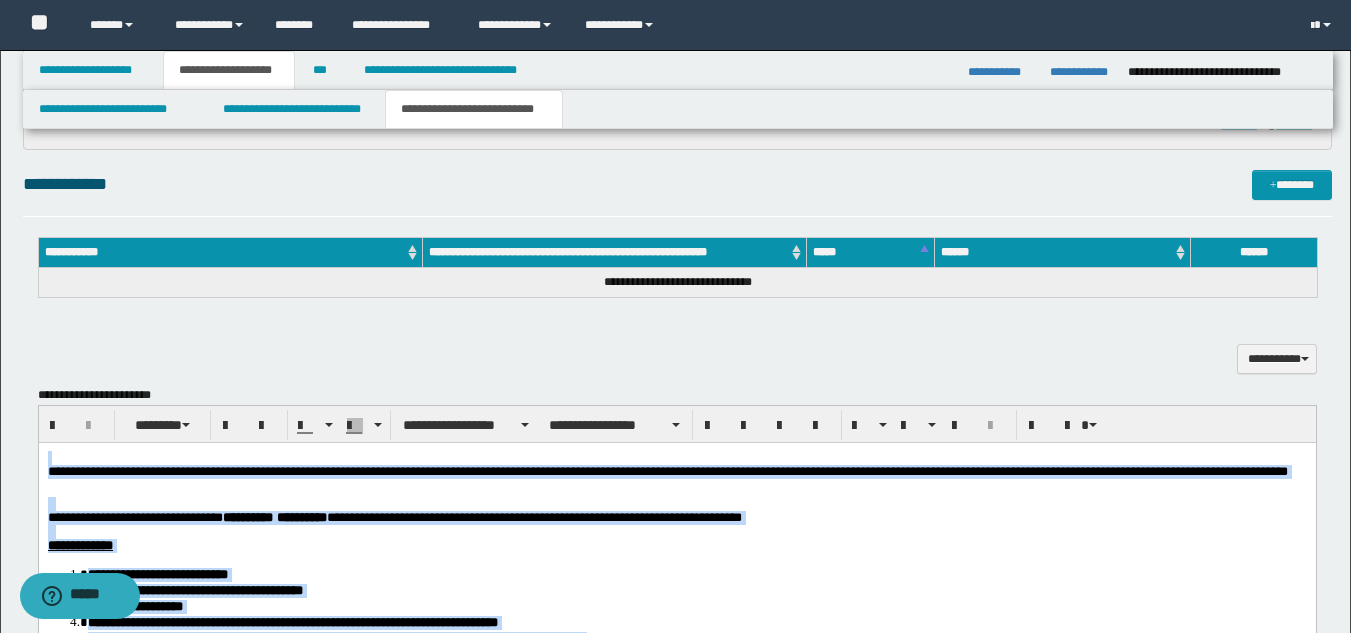 drag, startPoint x: 480, startPoint y: 415, endPoint x: 488, endPoint y: 442, distance: 28.160255 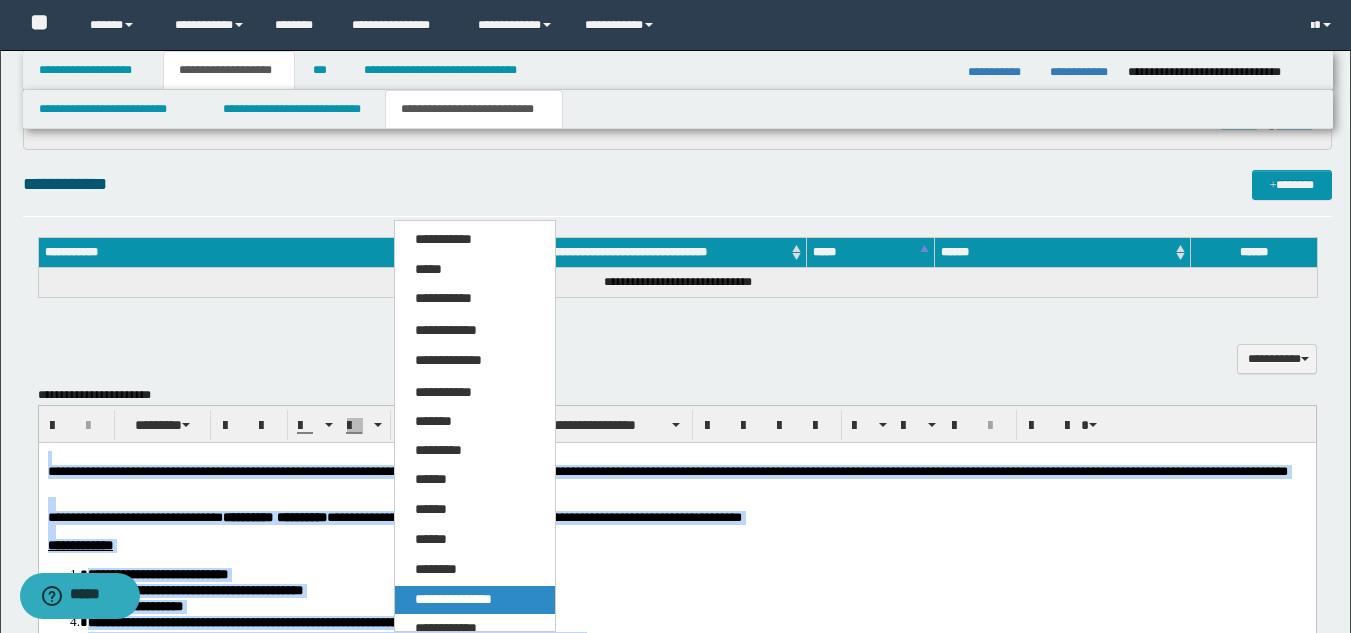 click on "**********" at bounding box center (453, 599) 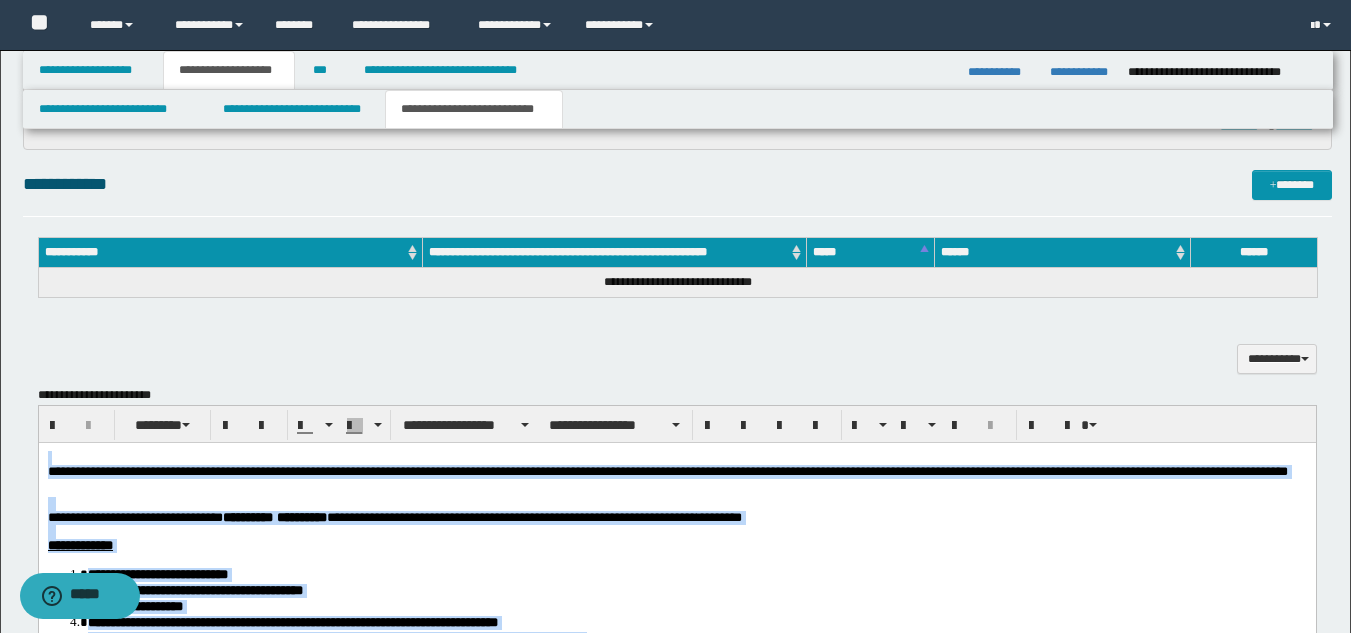 click on "**********" at bounding box center (667, 470) 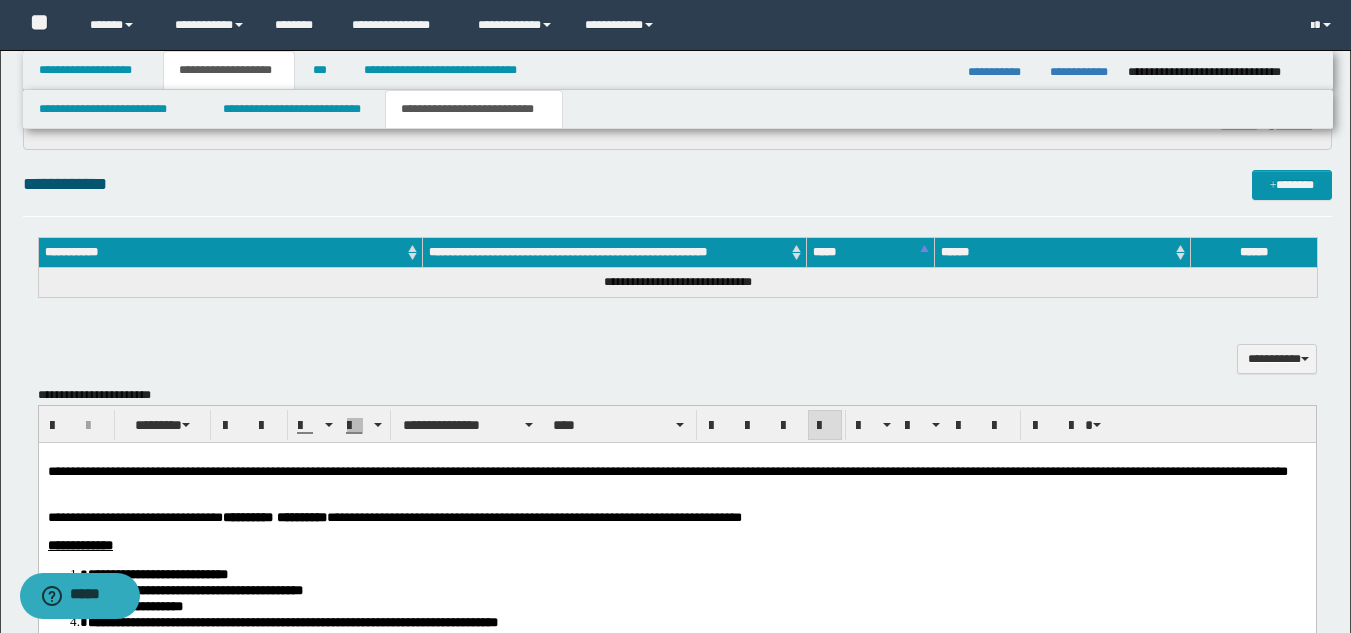 click at bounding box center [676, 503] 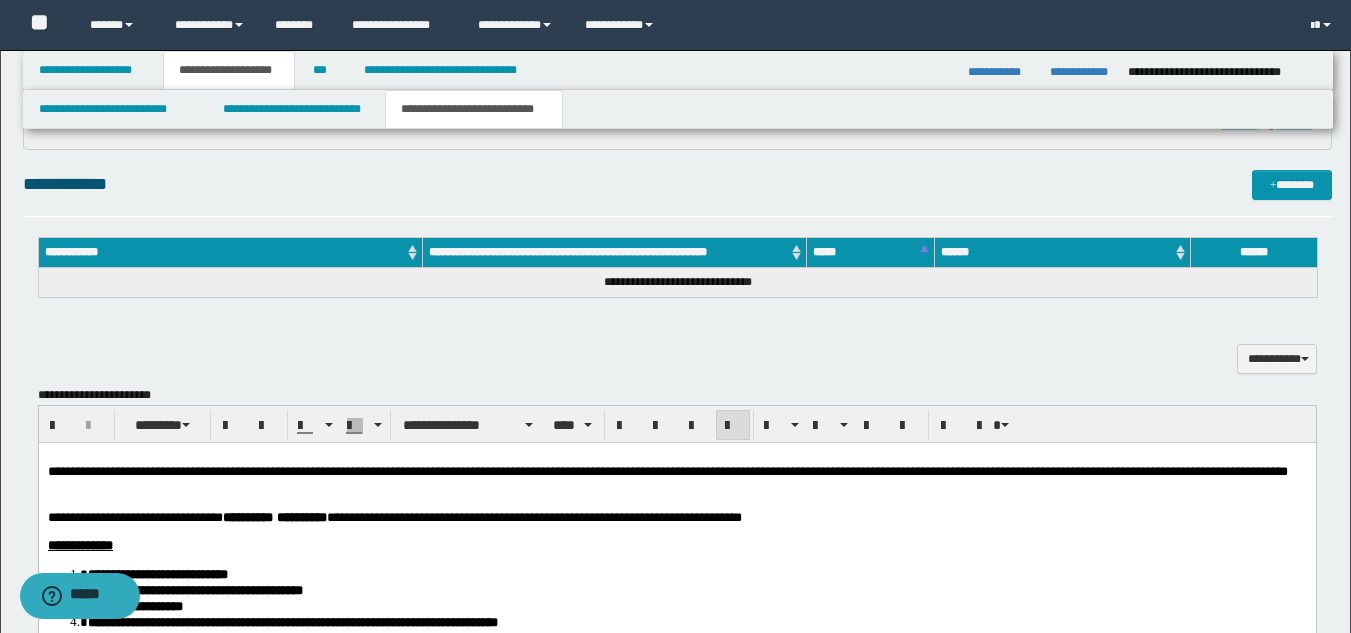 click on "**********" at bounding box center [533, 516] 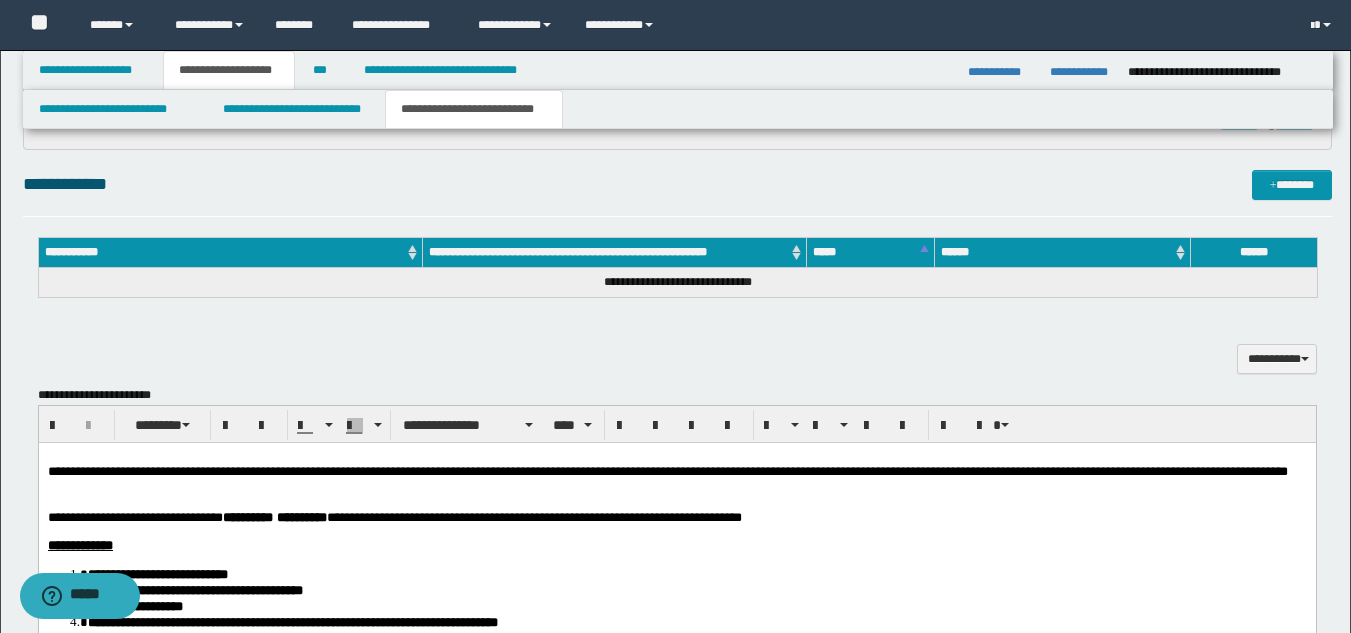 click on "**********" at bounding box center [667, 470] 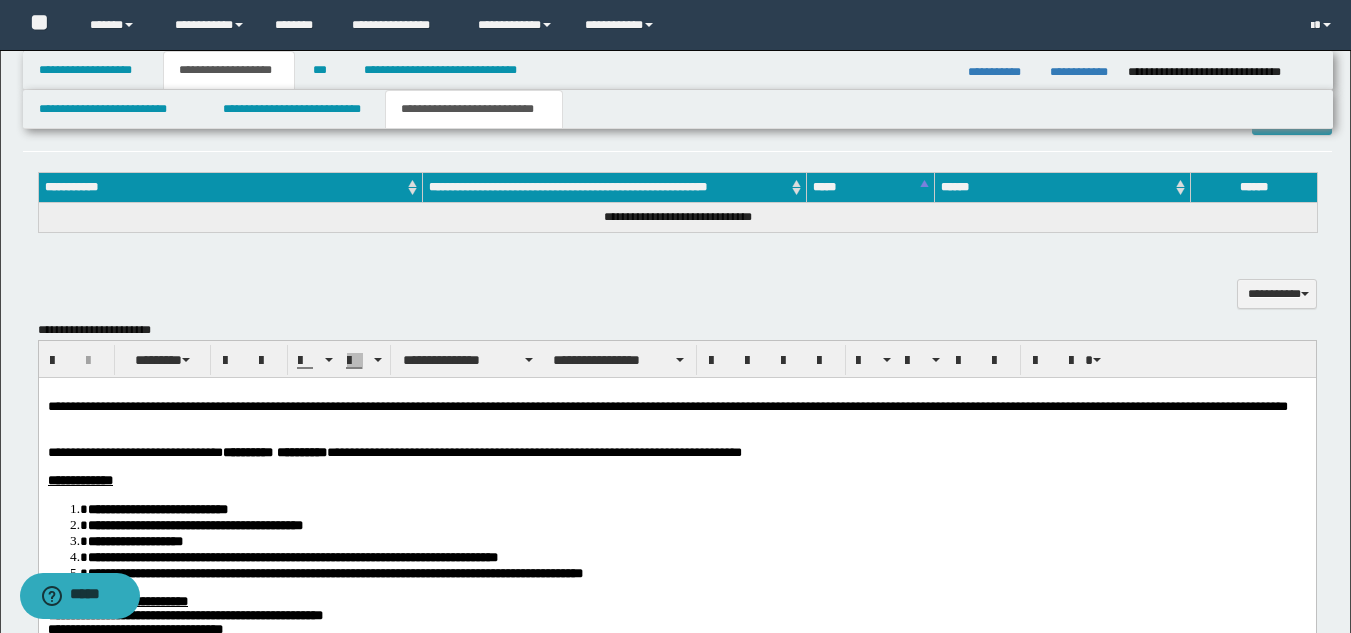 scroll, scrollTop: 846, scrollLeft: 0, axis: vertical 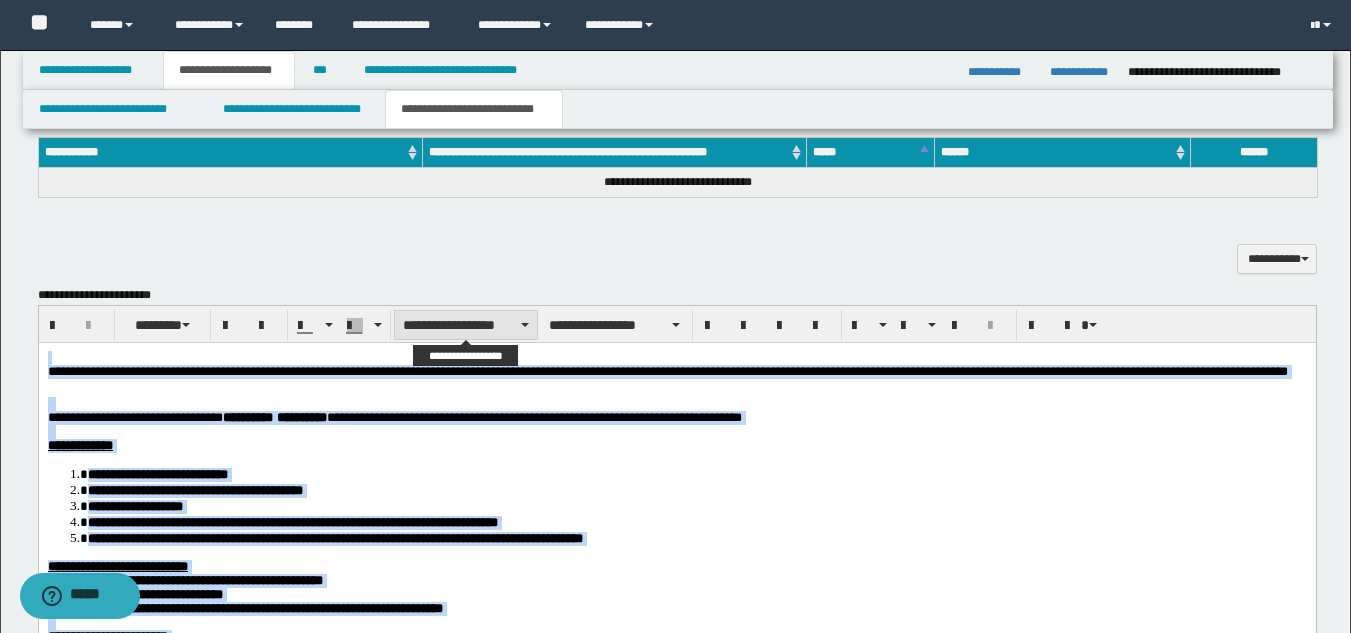 click on "**********" at bounding box center (466, 325) 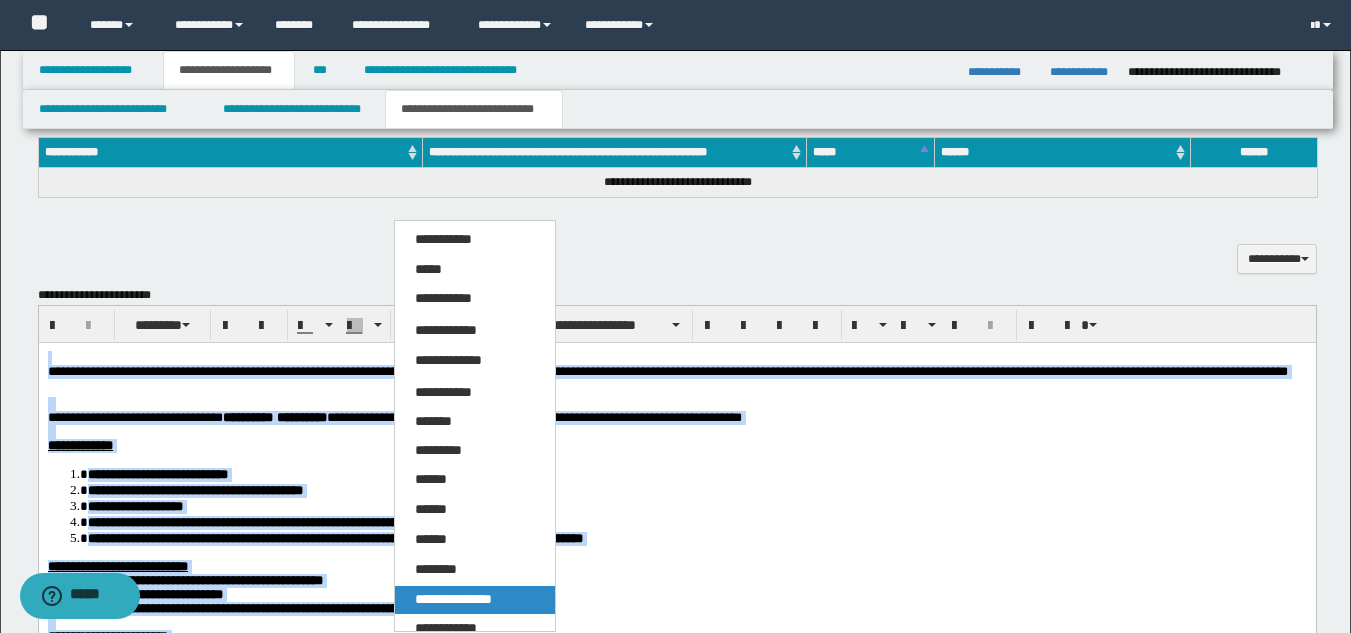 click on "**********" at bounding box center (453, 599) 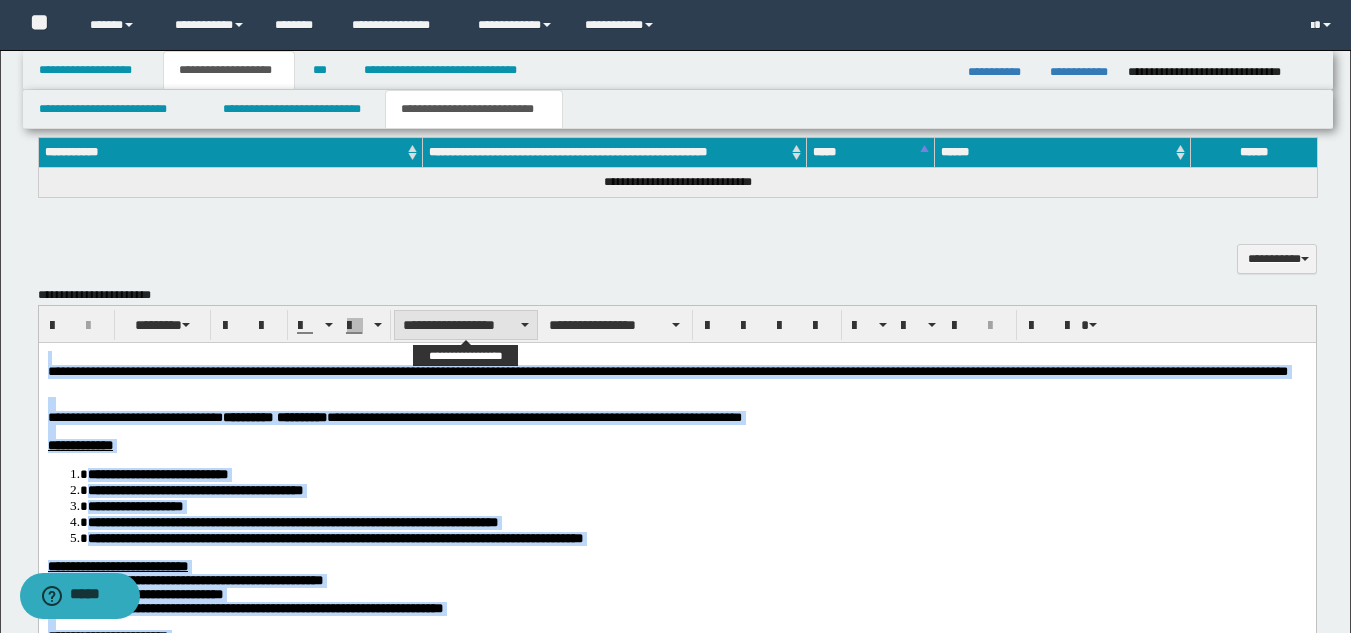 click on "**********" at bounding box center [466, 325] 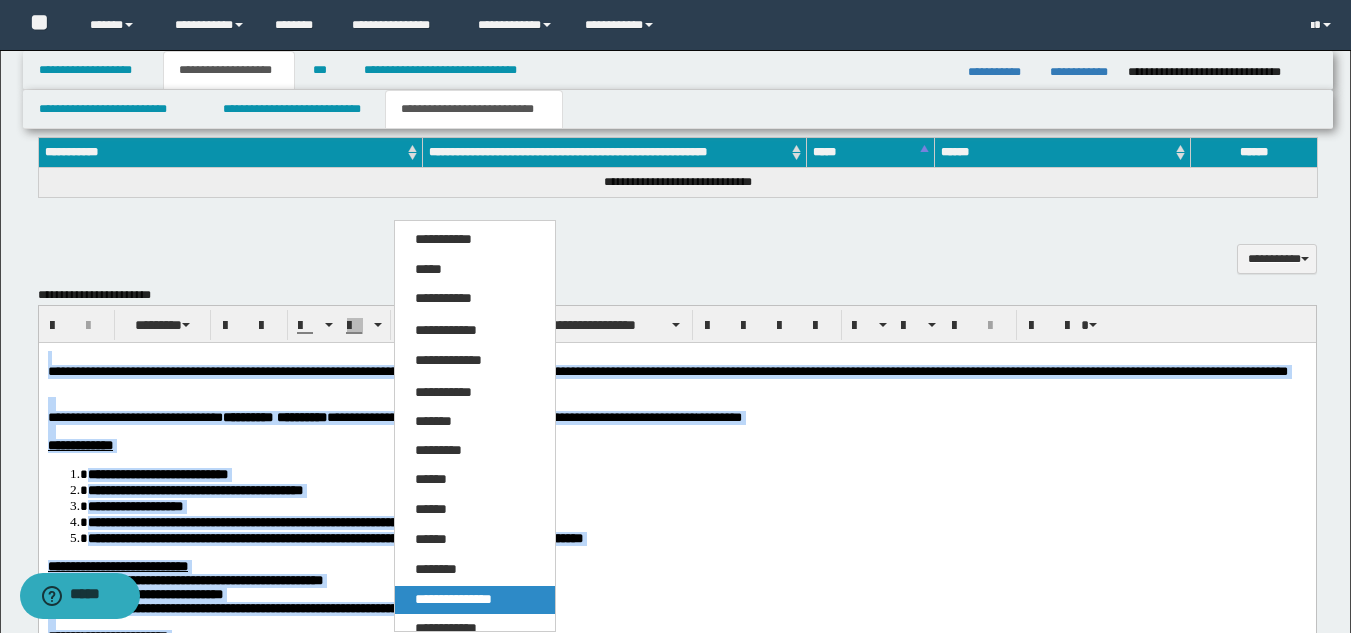 click on "**********" at bounding box center [475, 600] 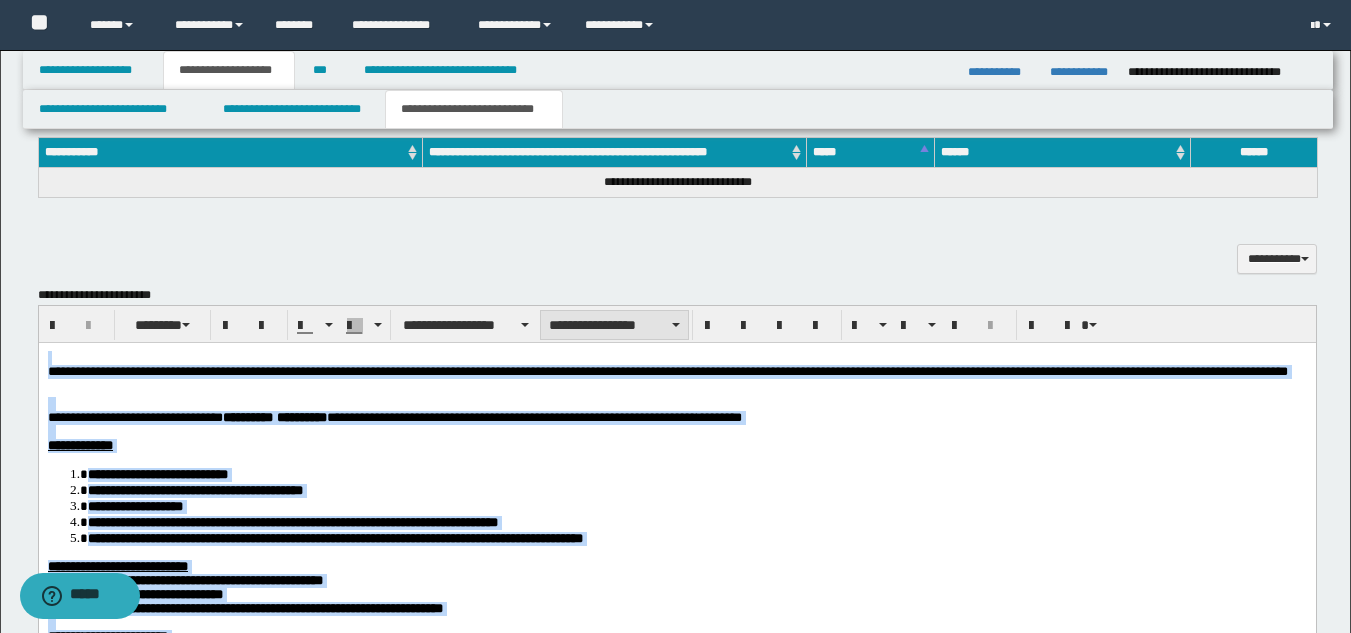 click on "**********" at bounding box center [614, 325] 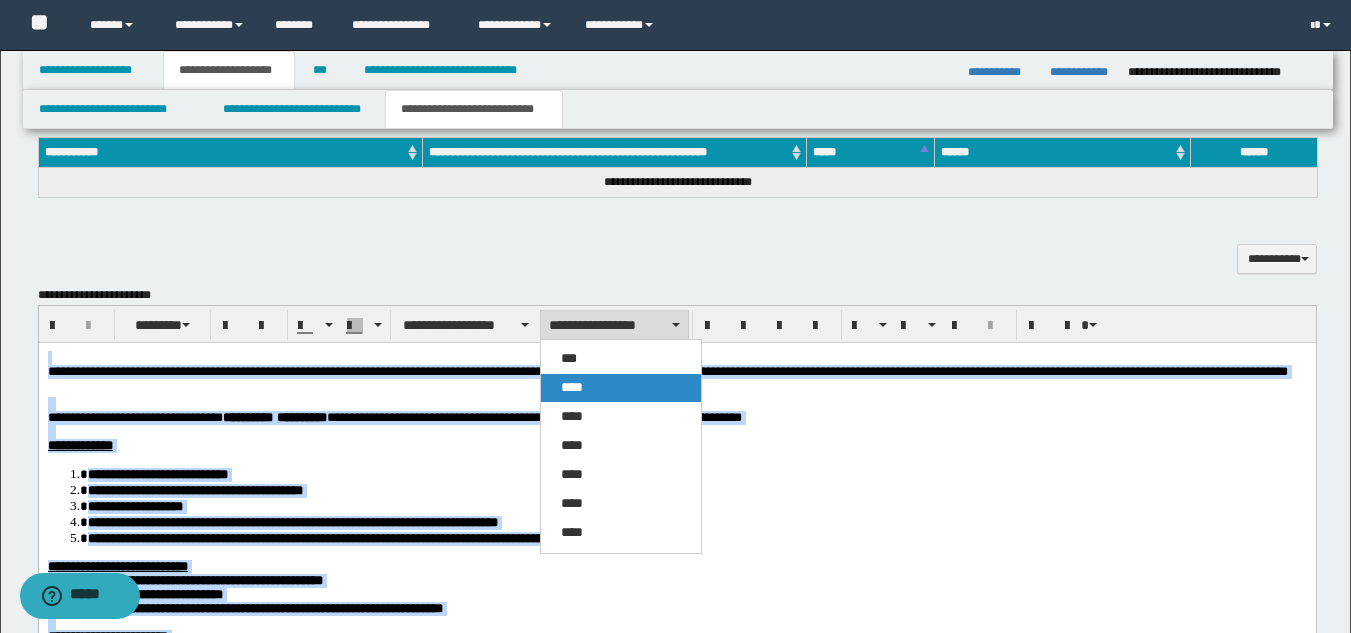 click on "****" at bounding box center (621, 388) 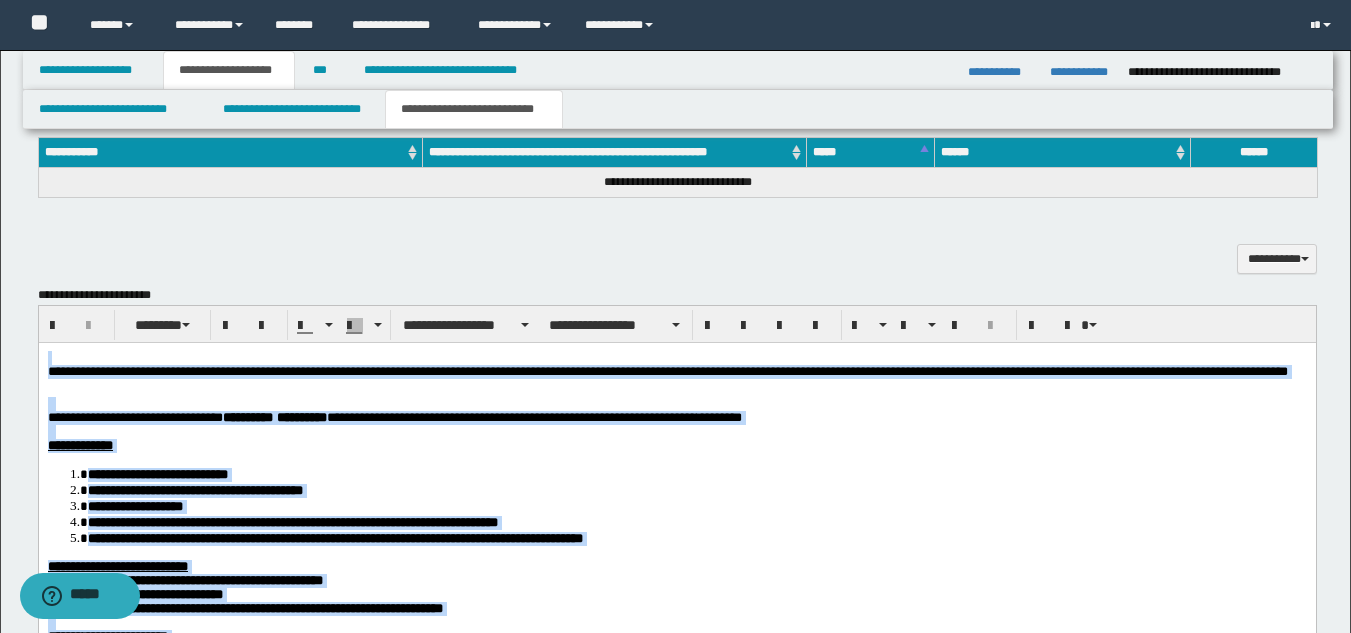 click on "**********" at bounding box center [696, 473] 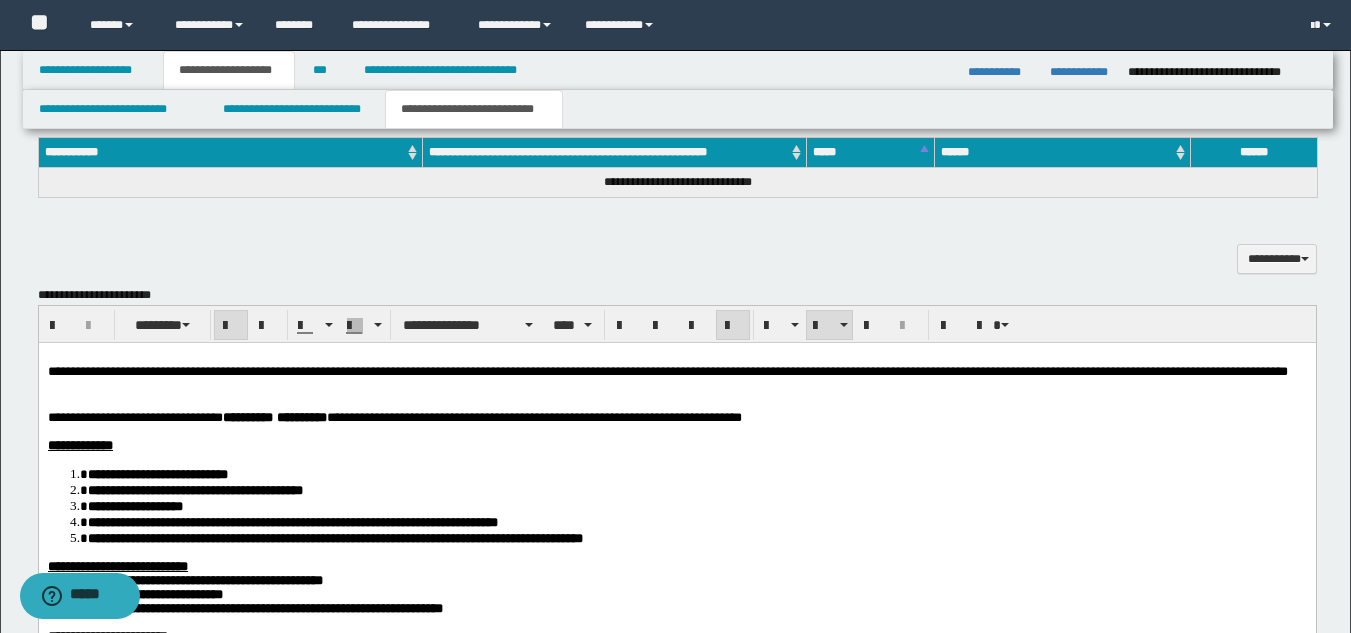click on "**********" at bounding box center [696, 489] 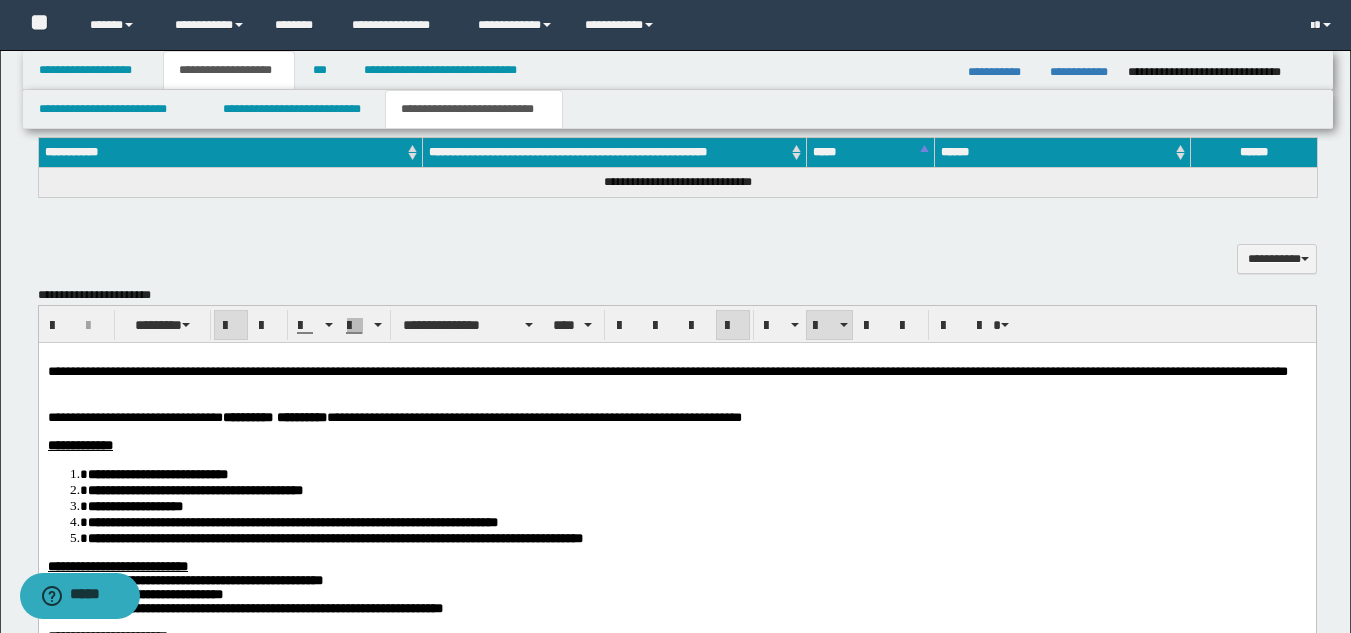 click on "**********" at bounding box center (334, 537) 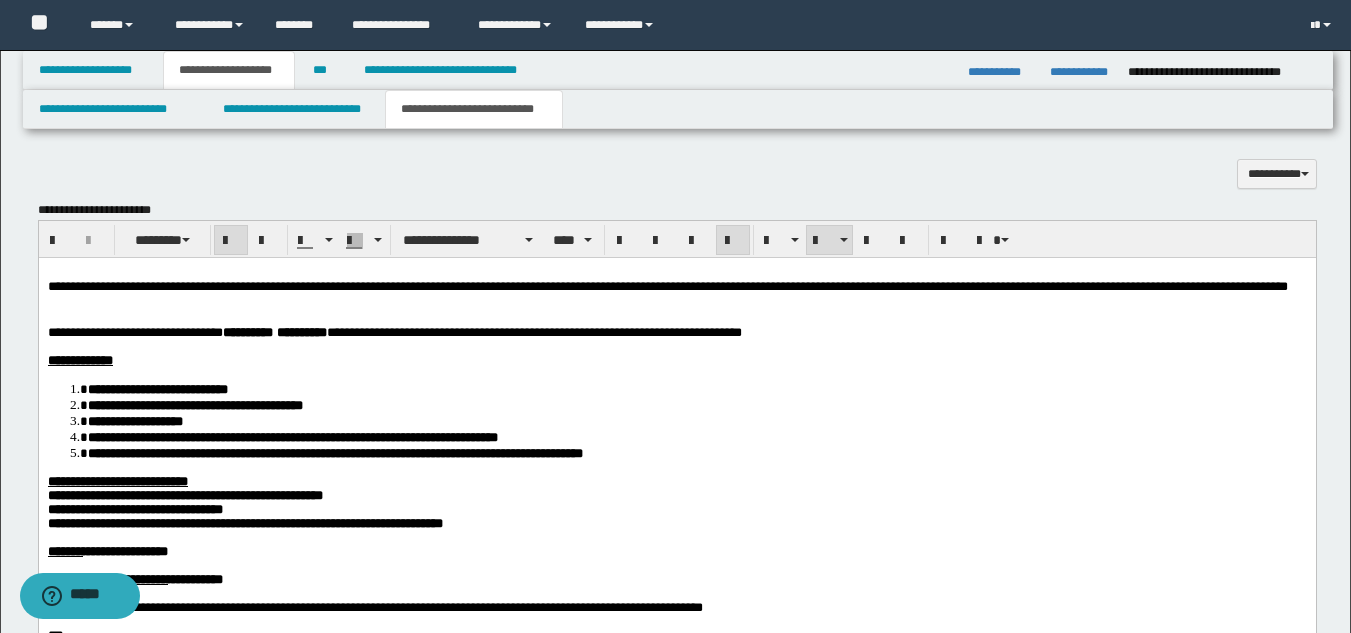 scroll, scrollTop: 1046, scrollLeft: 0, axis: vertical 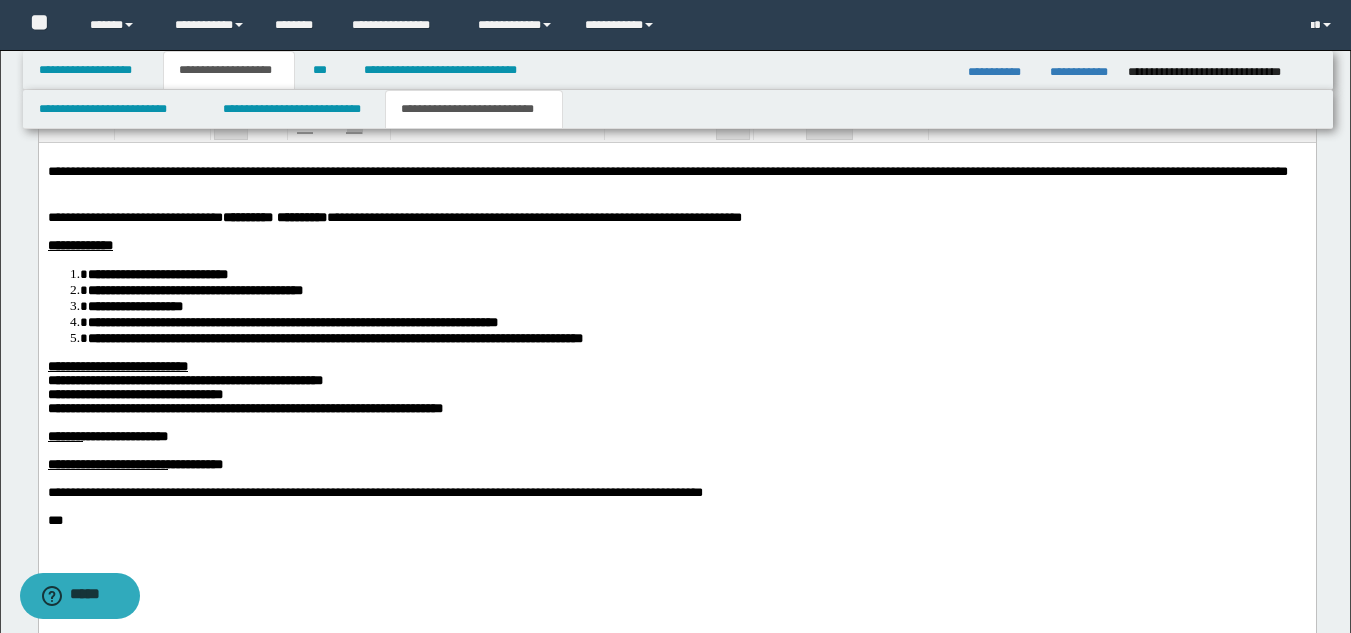 click at bounding box center [676, 422] 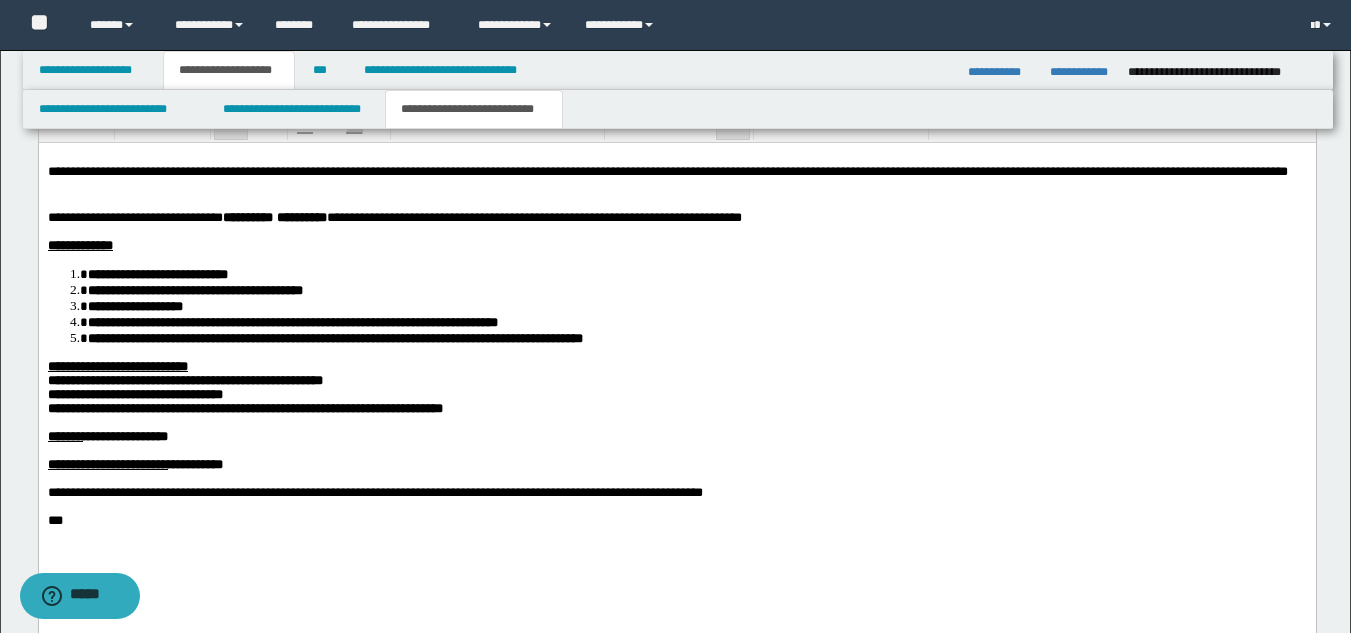 click at bounding box center [676, 478] 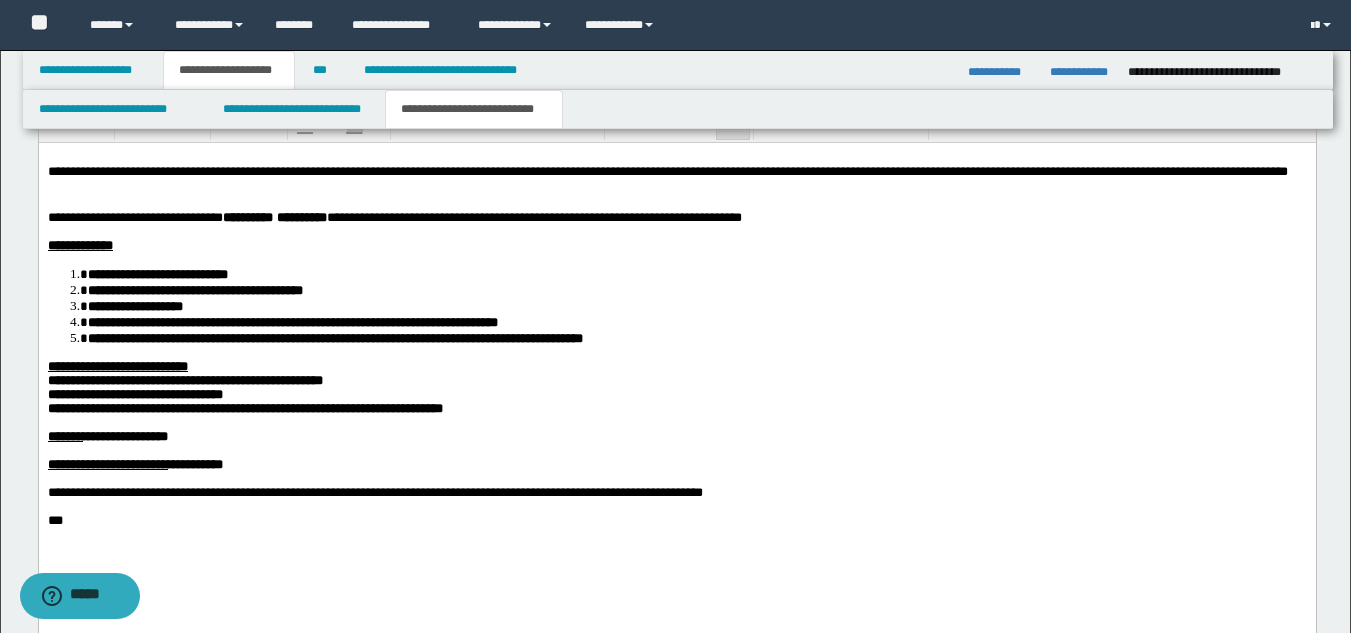 scroll, scrollTop: 846, scrollLeft: 0, axis: vertical 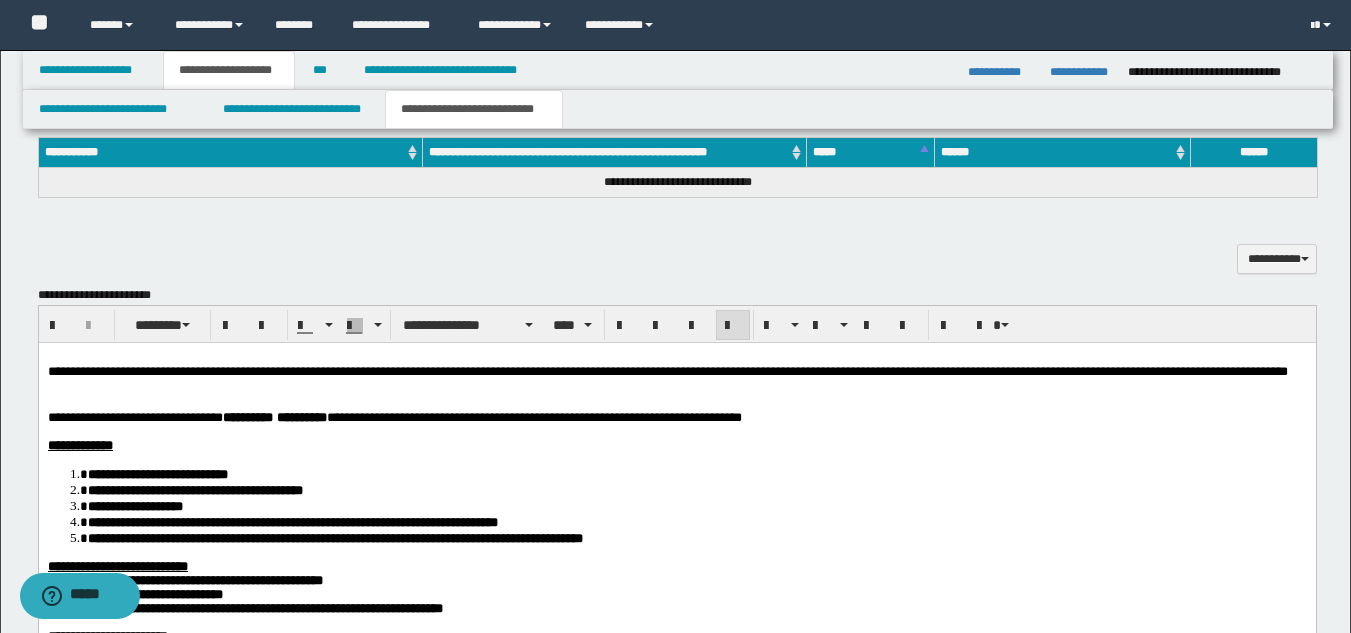 click on "**********" at bounding box center (696, 537) 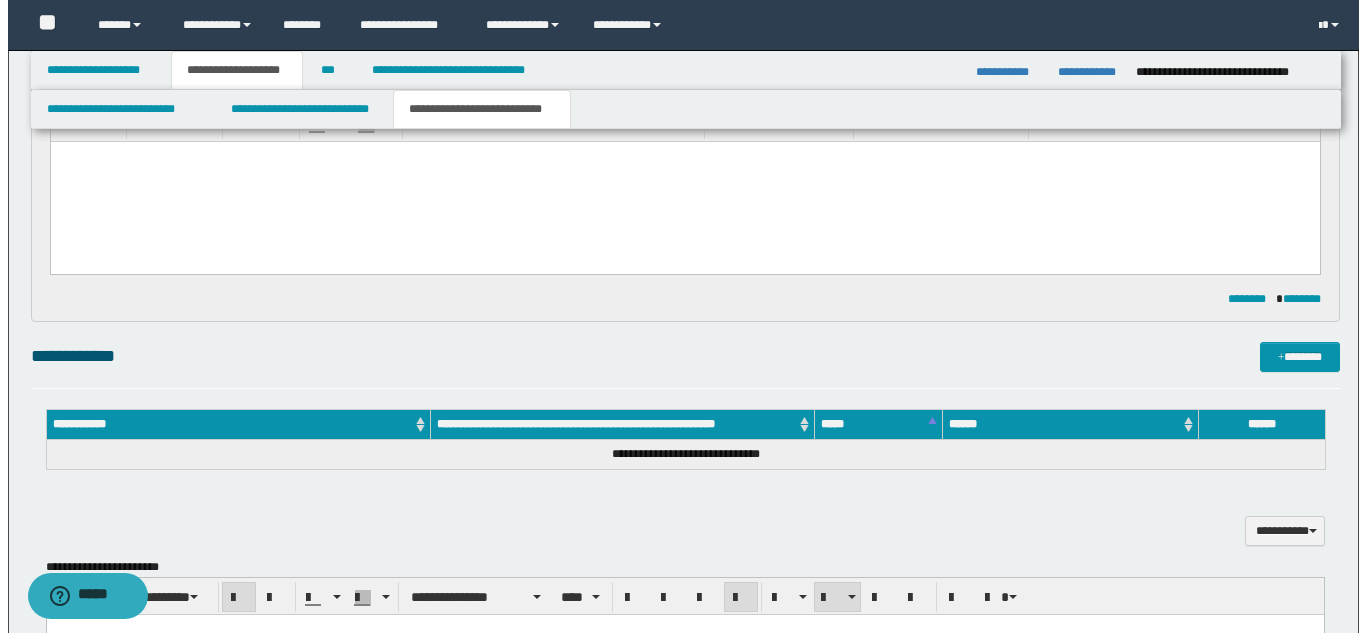 scroll, scrollTop: 546, scrollLeft: 0, axis: vertical 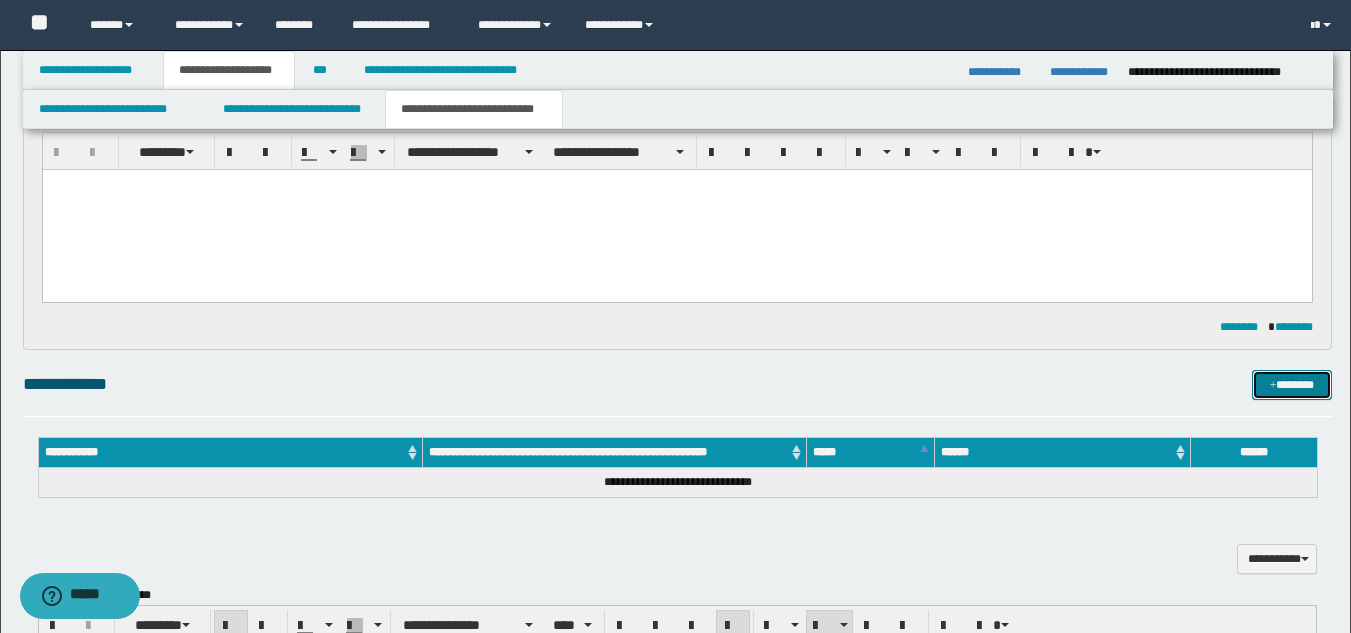 click on "*******" at bounding box center [1292, 385] 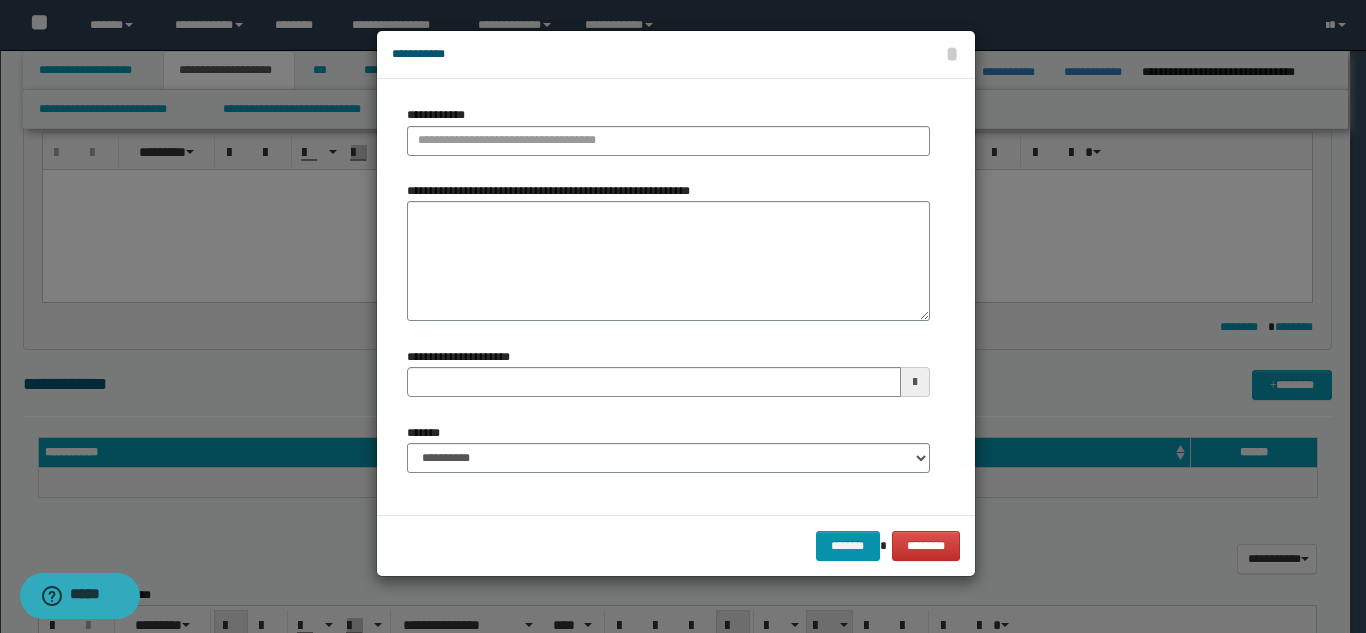 type 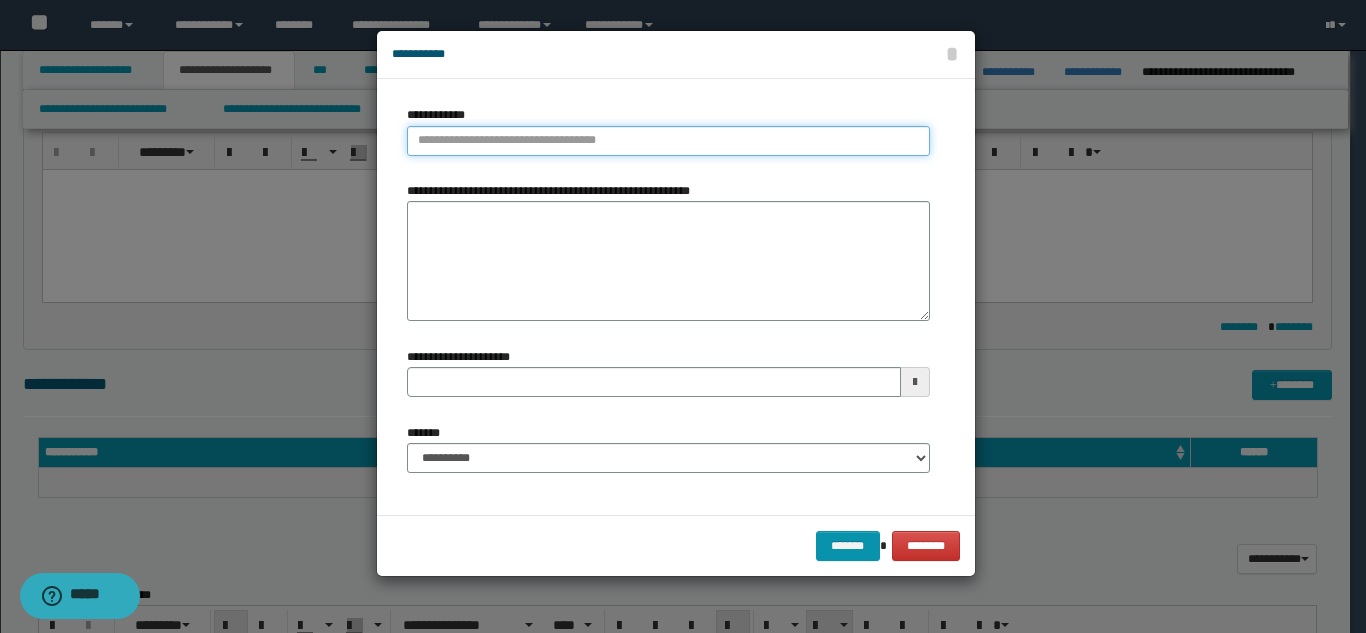 click on "**********" at bounding box center [668, 141] 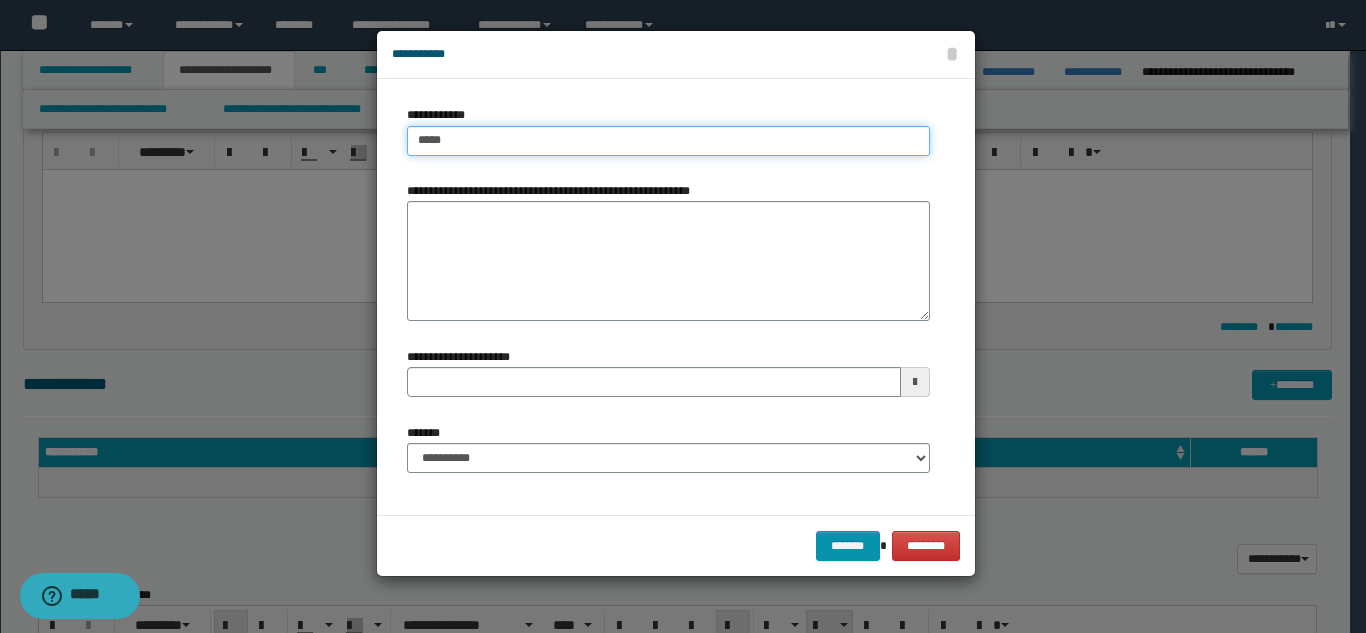click on "*****" at bounding box center (668, 141) 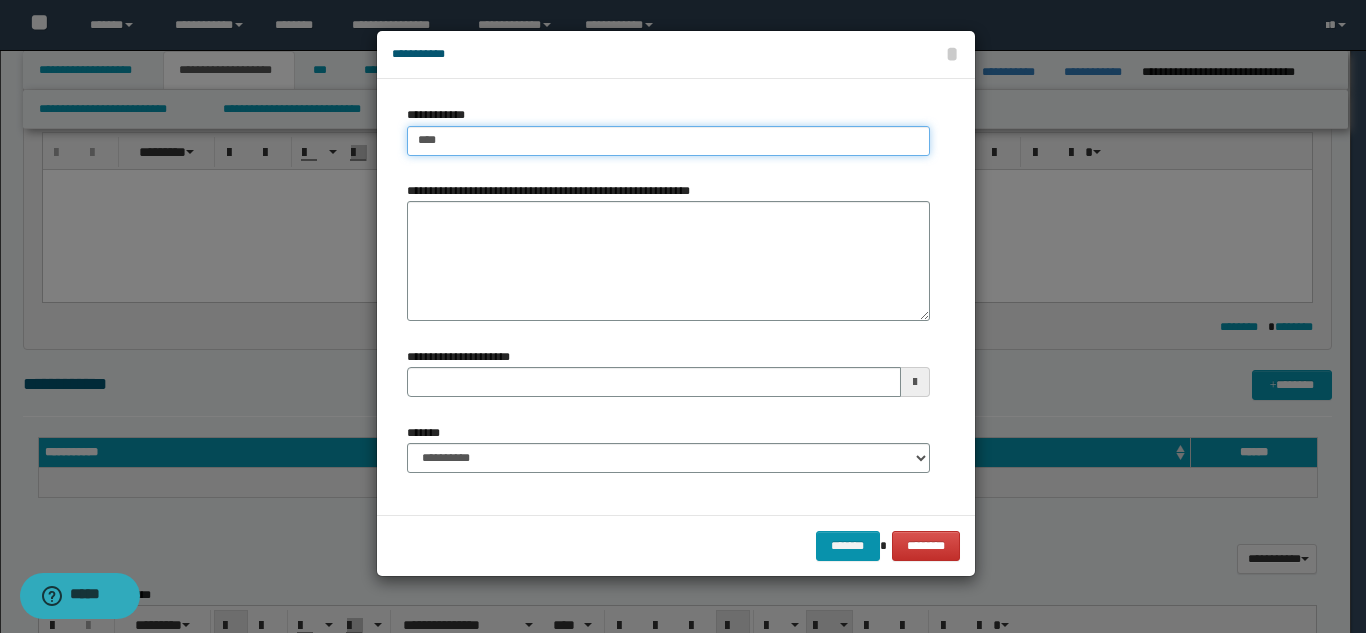 type on "***" 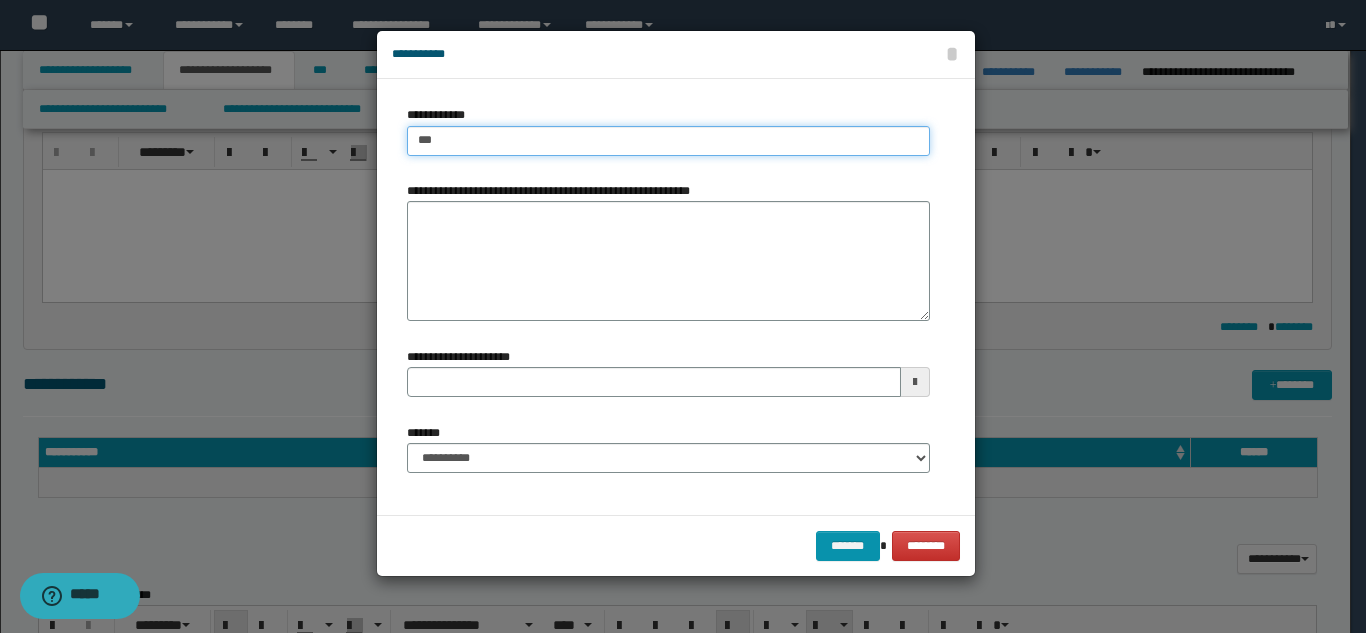 type on "***" 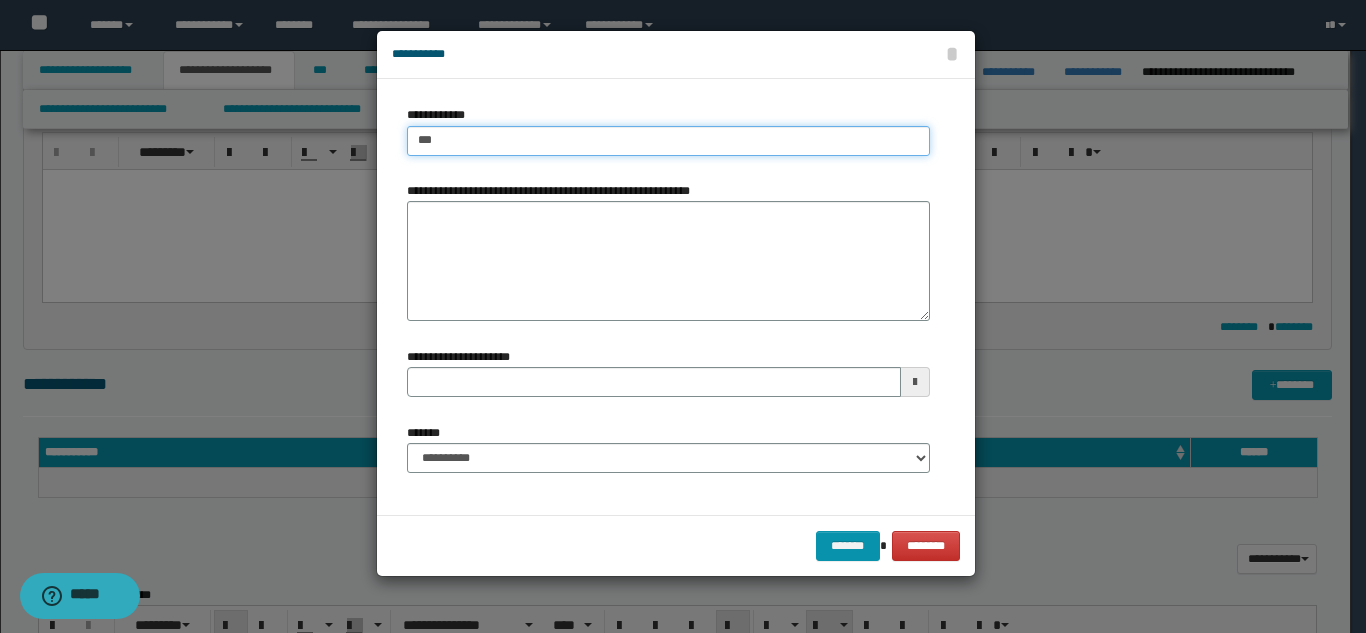 type 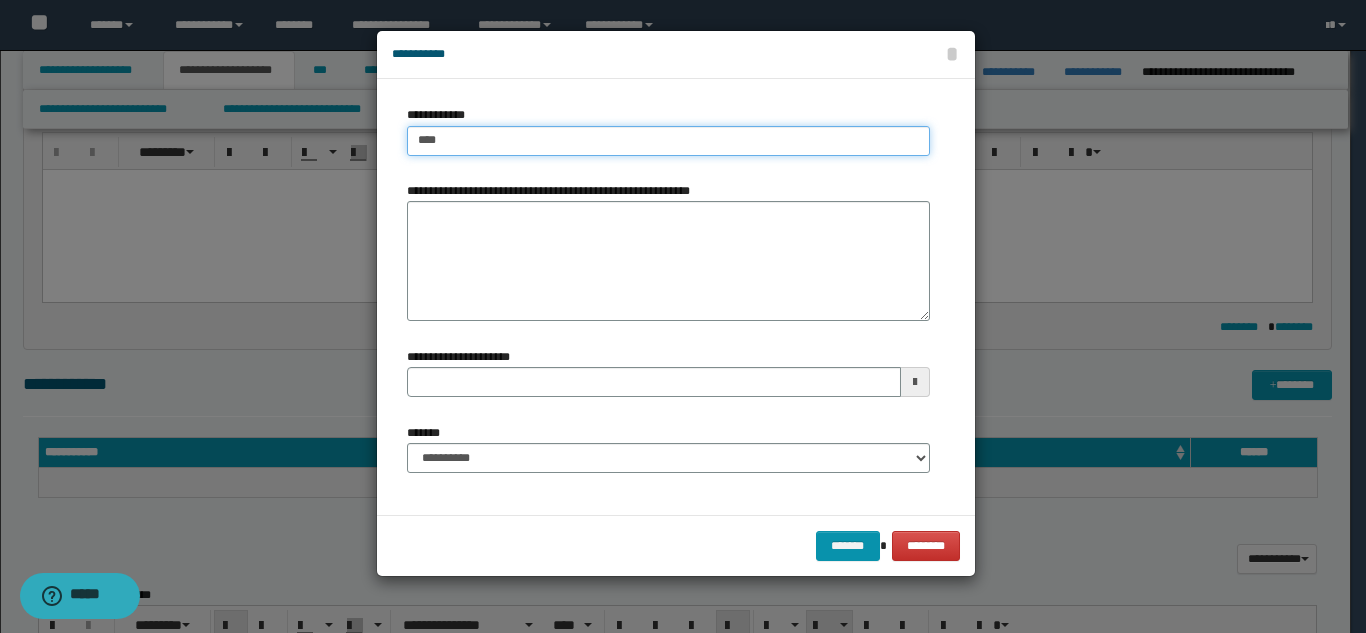 type on "****" 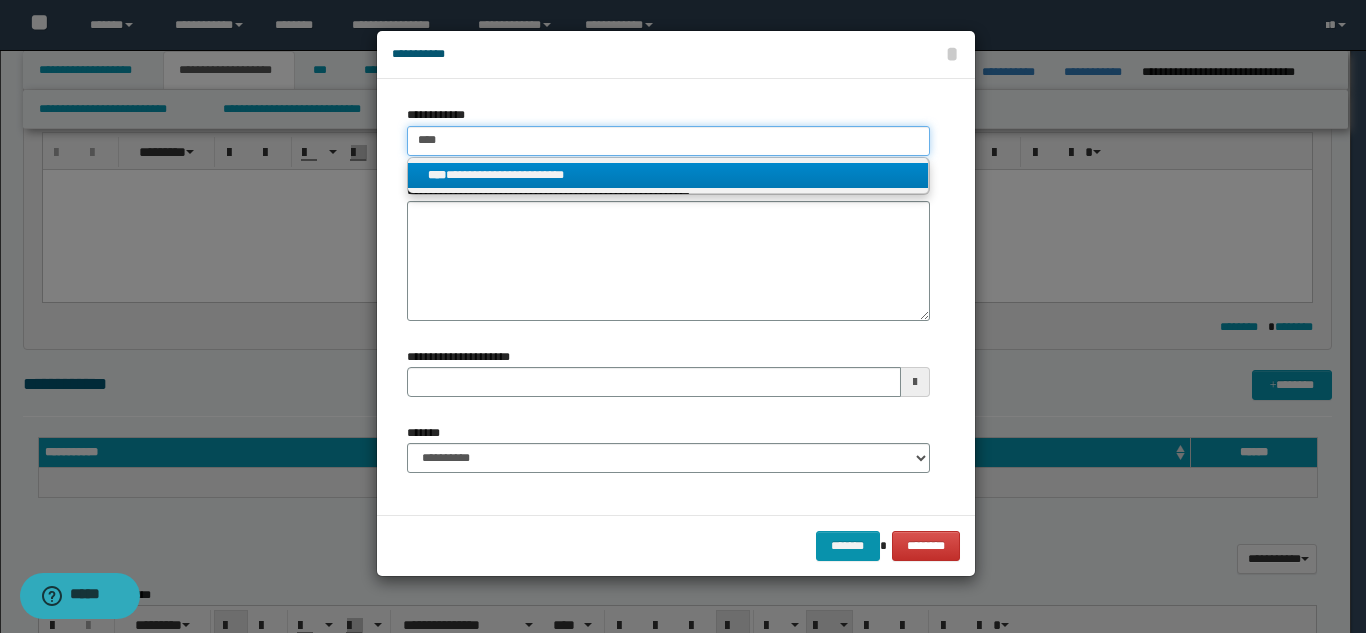 type on "****" 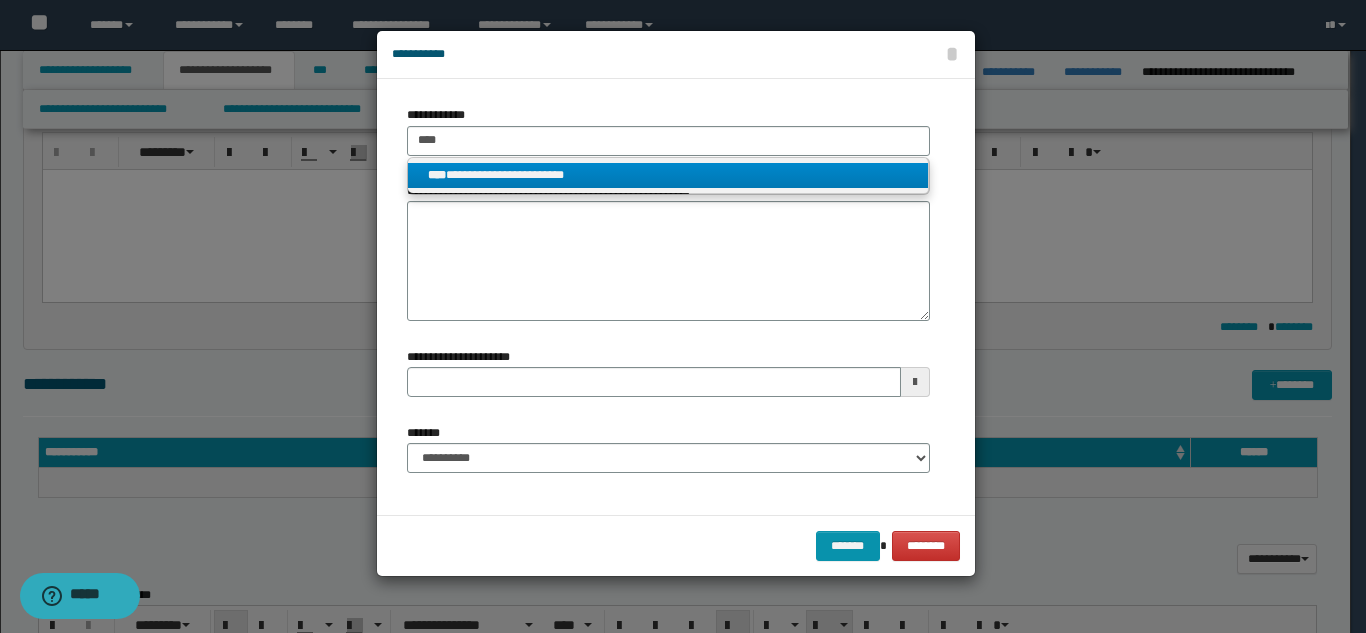 click on "**********" at bounding box center (668, 176) 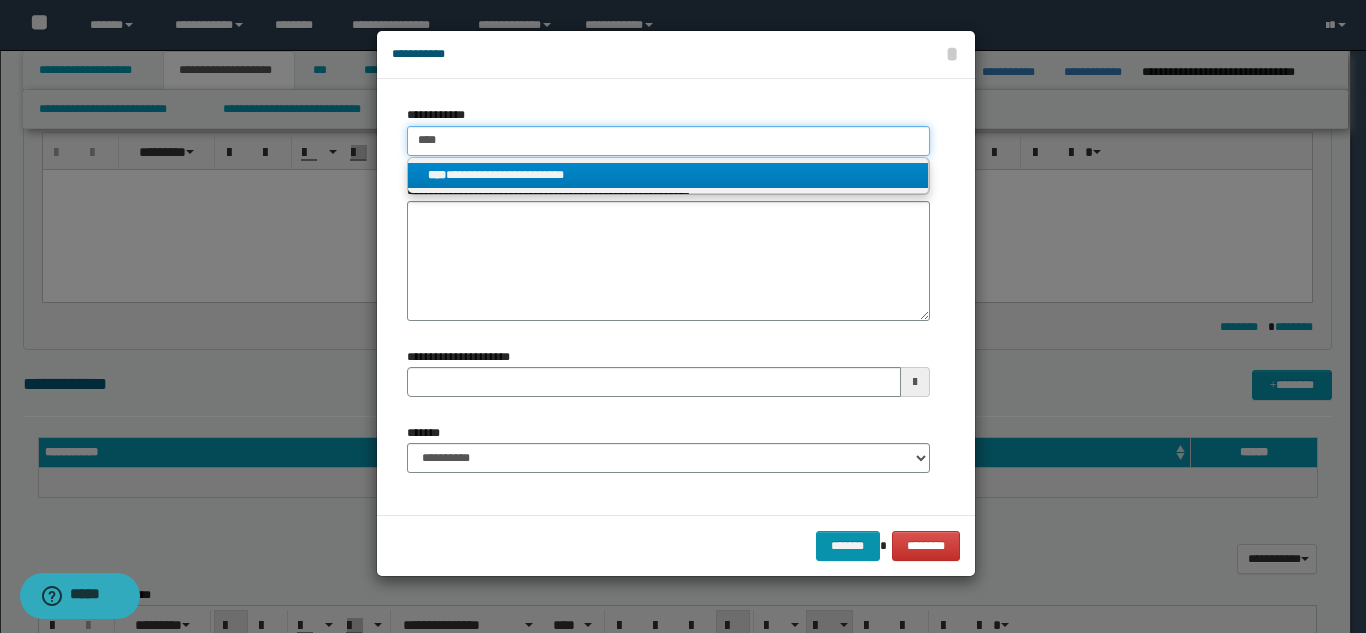 type 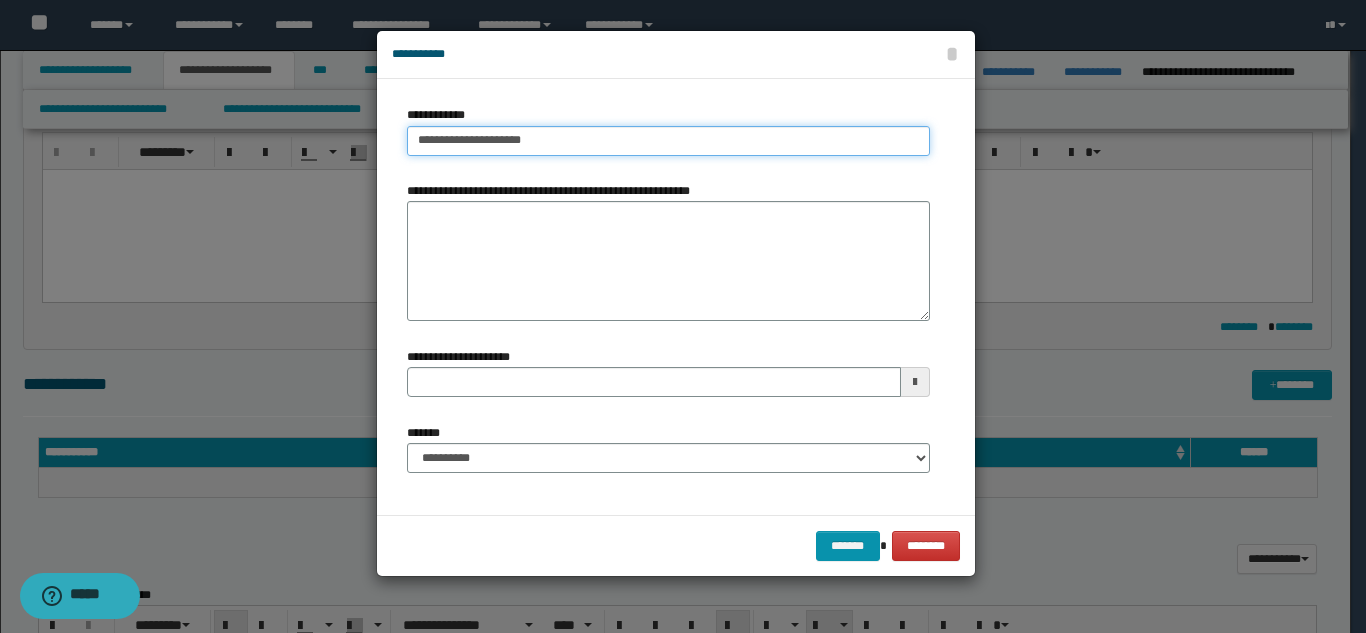 type 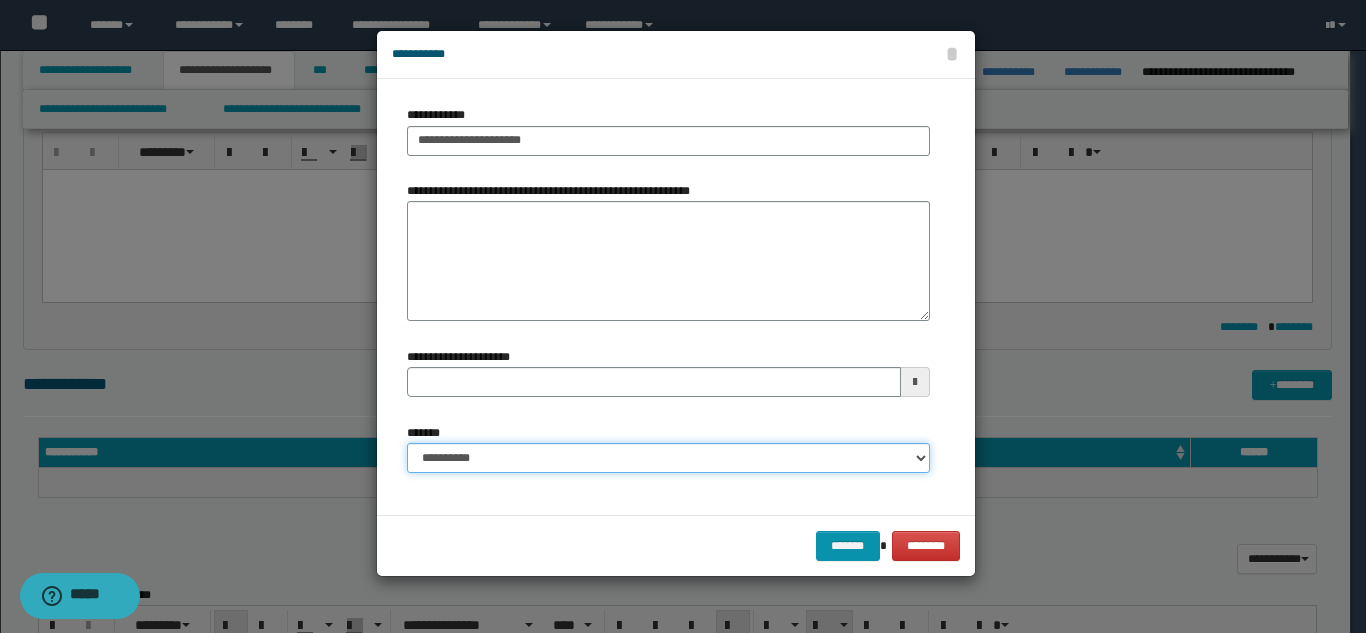 click on "**********" at bounding box center (668, 458) 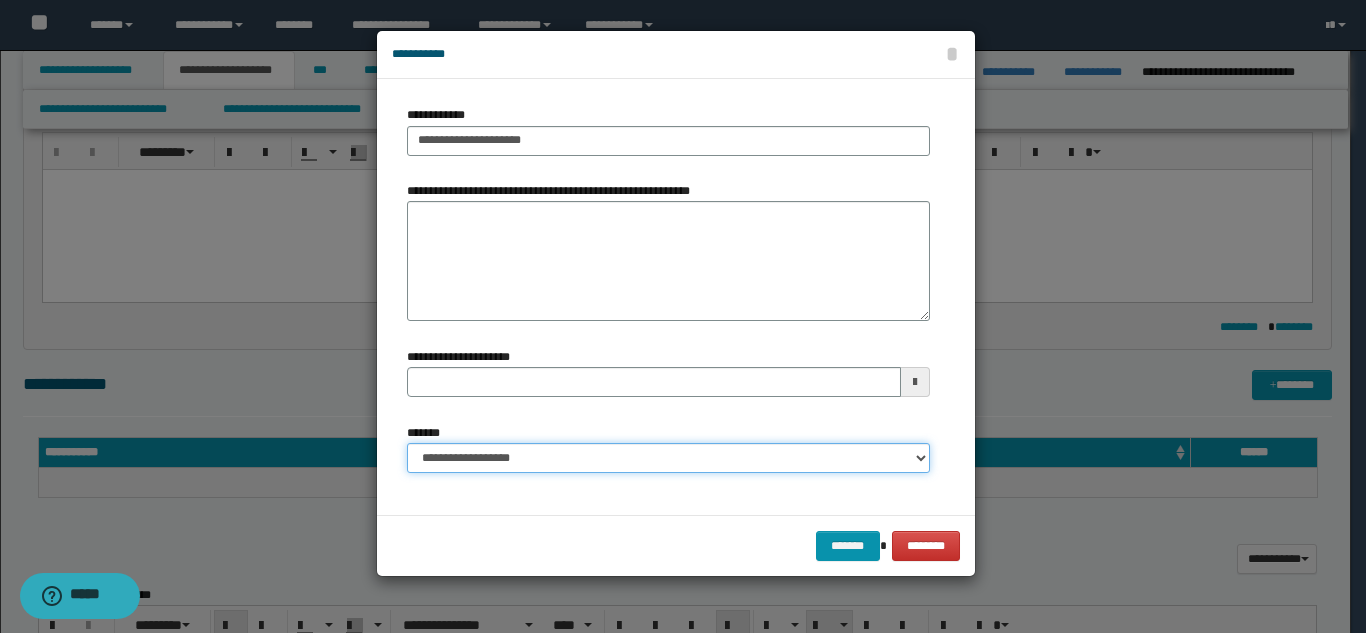 type 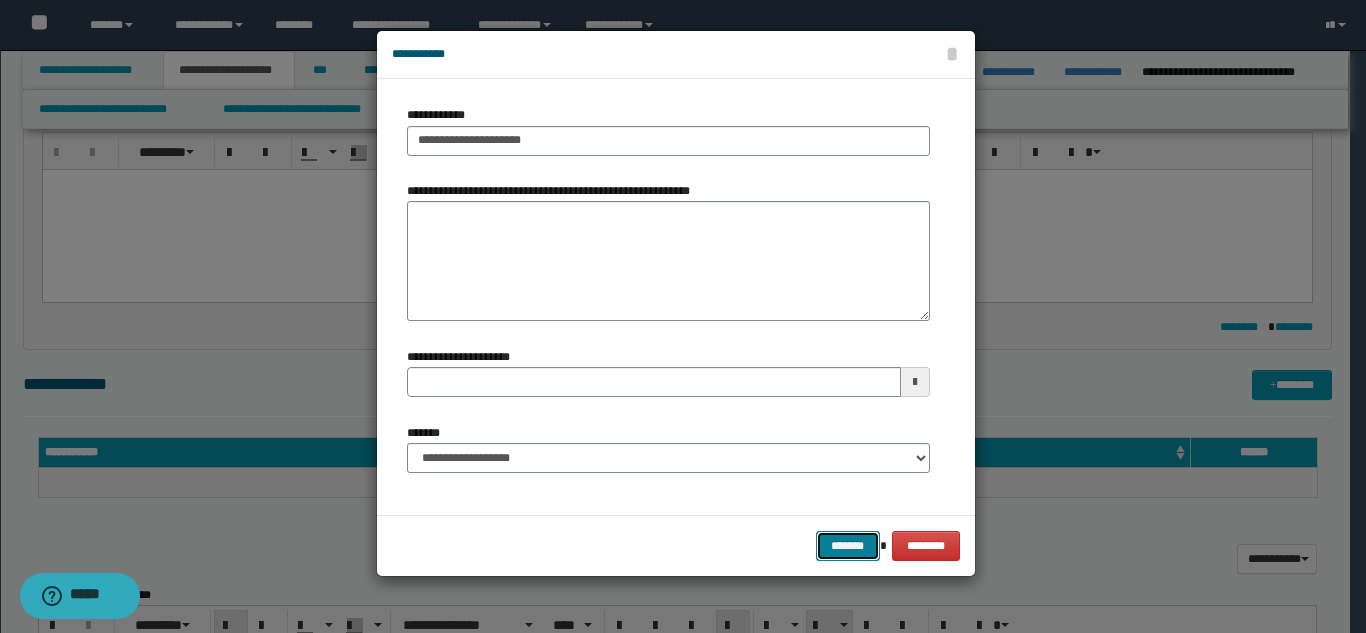 click on "*******" at bounding box center [848, 546] 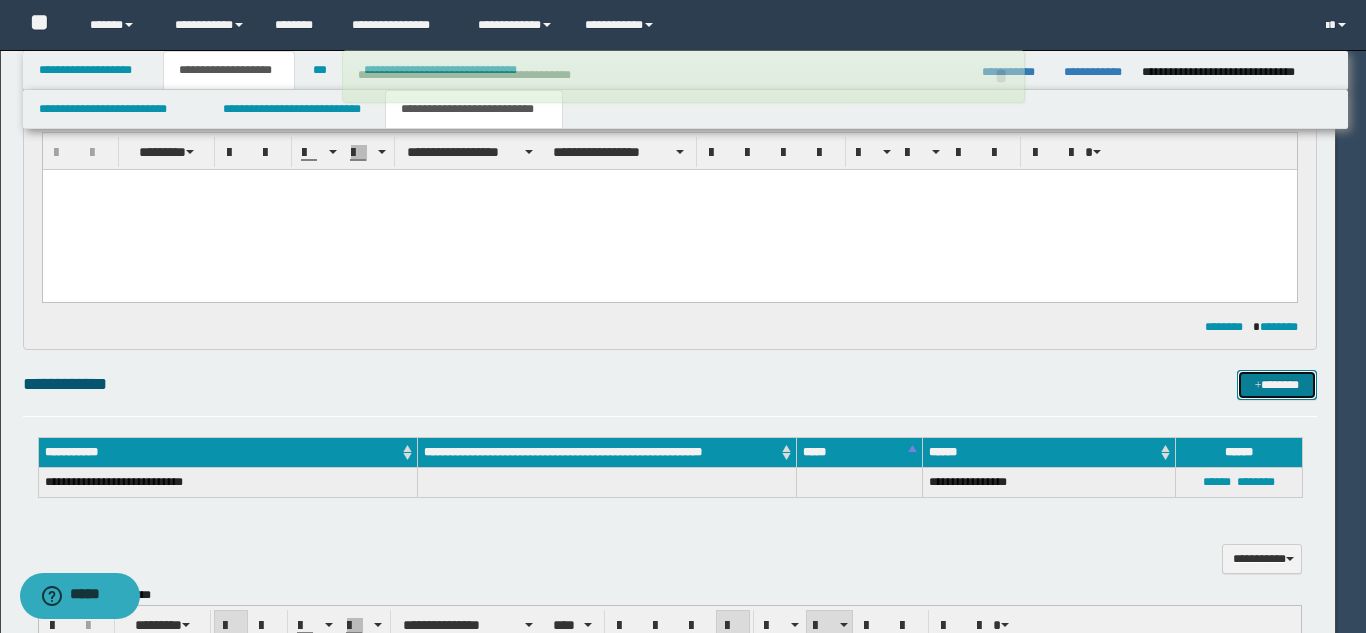 type 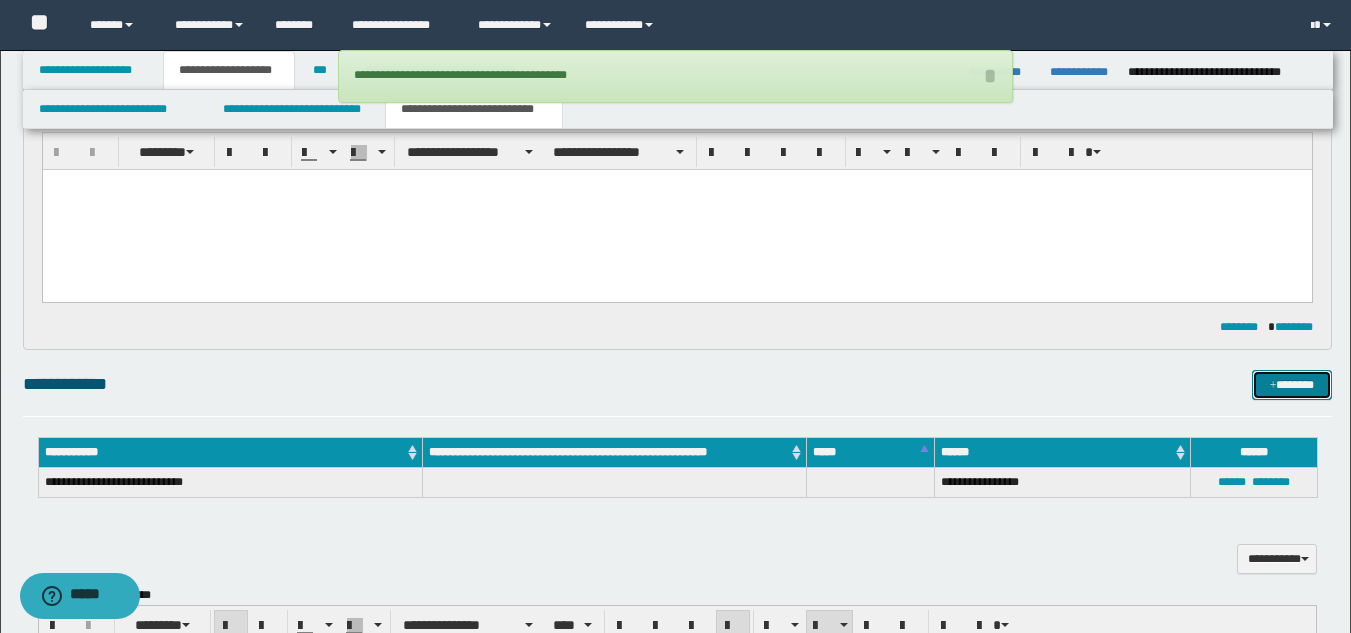 click at bounding box center [1273, 386] 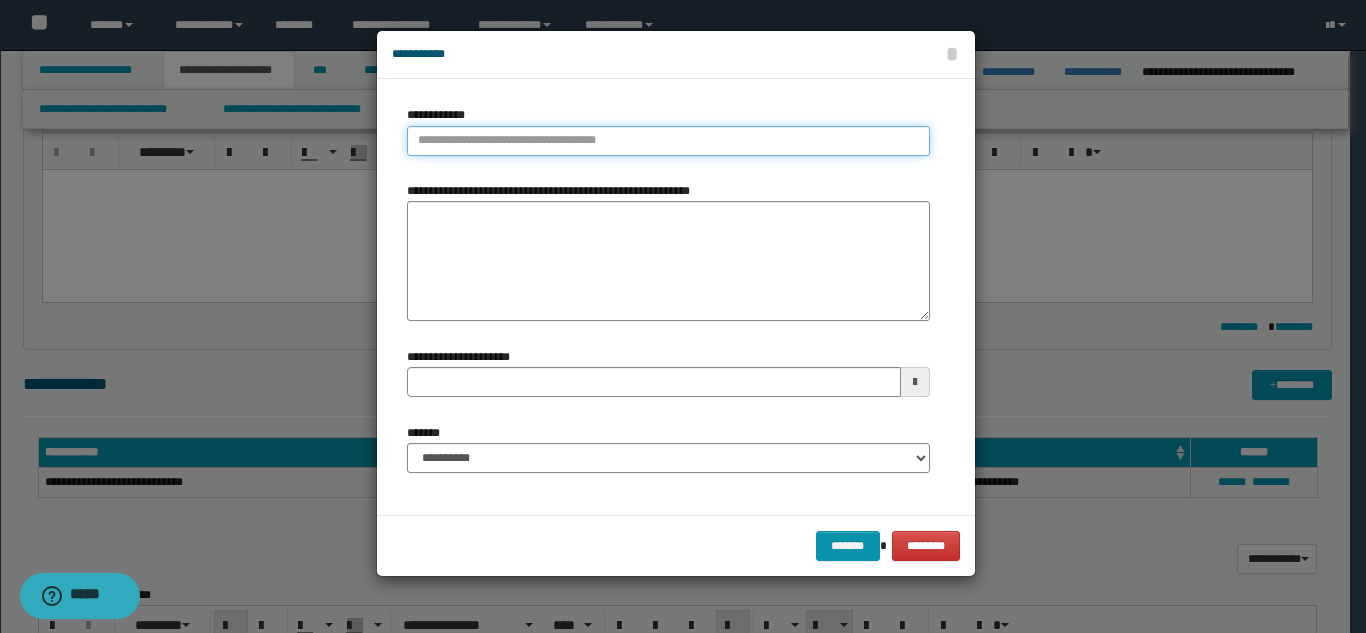 type on "**********" 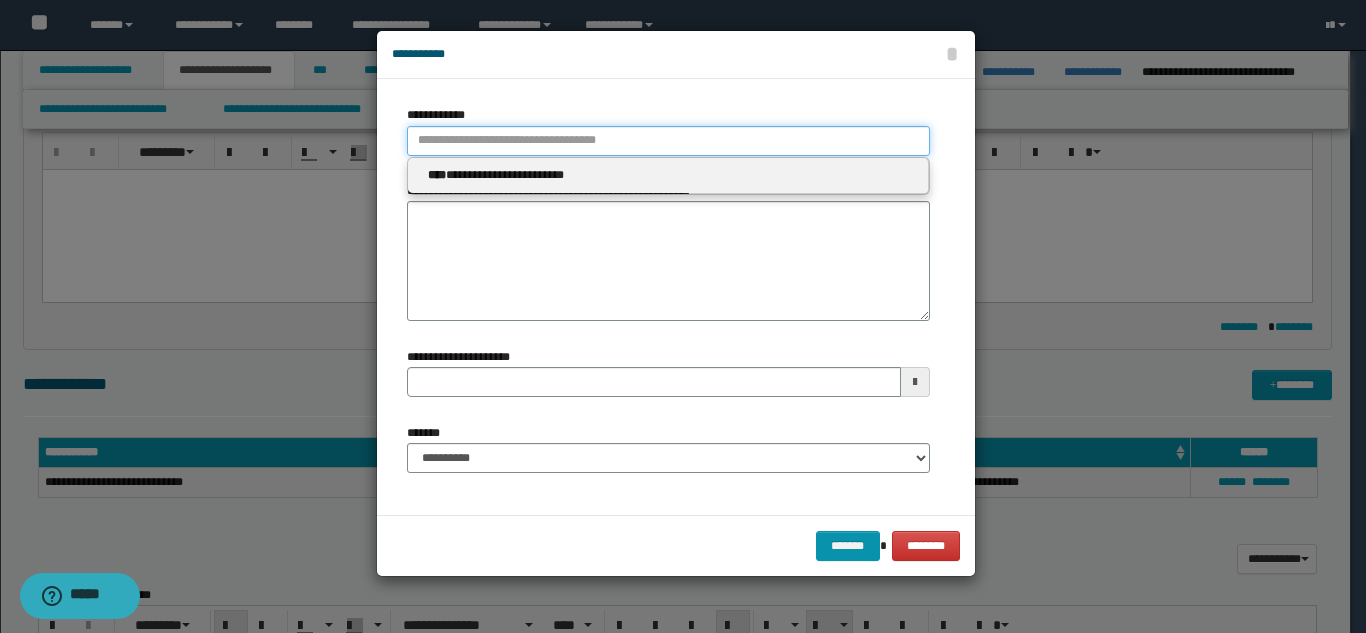 click on "**********" at bounding box center (668, 141) 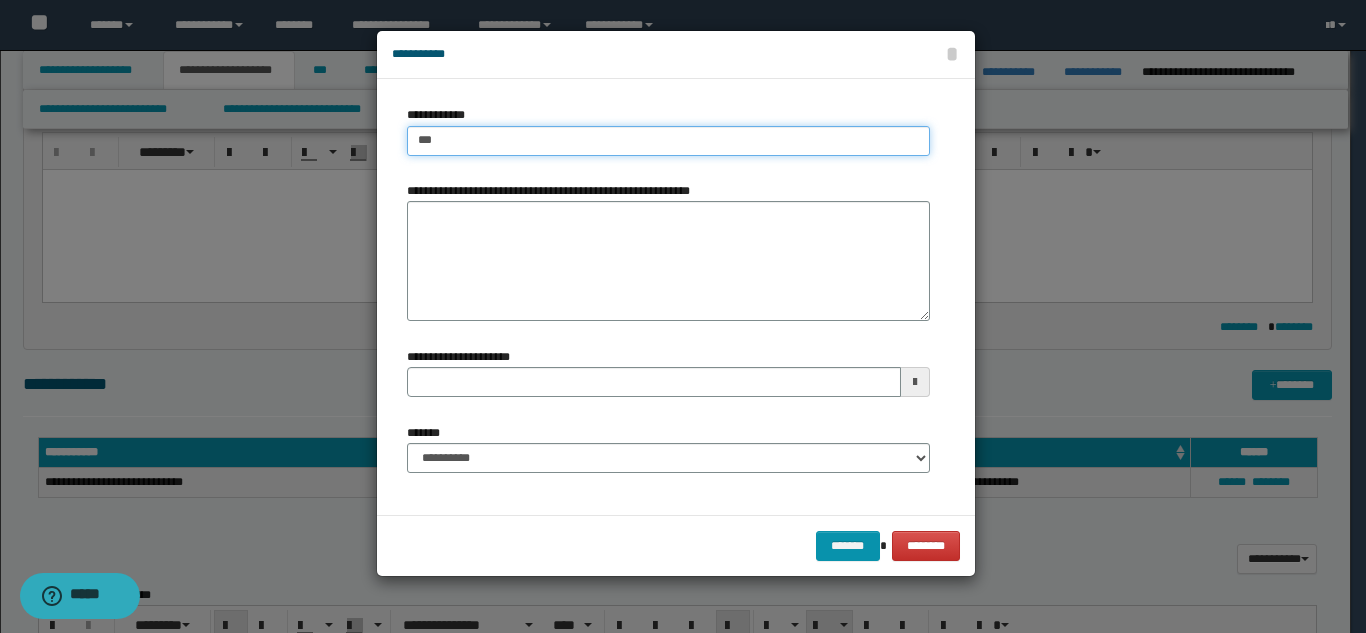 type on "****" 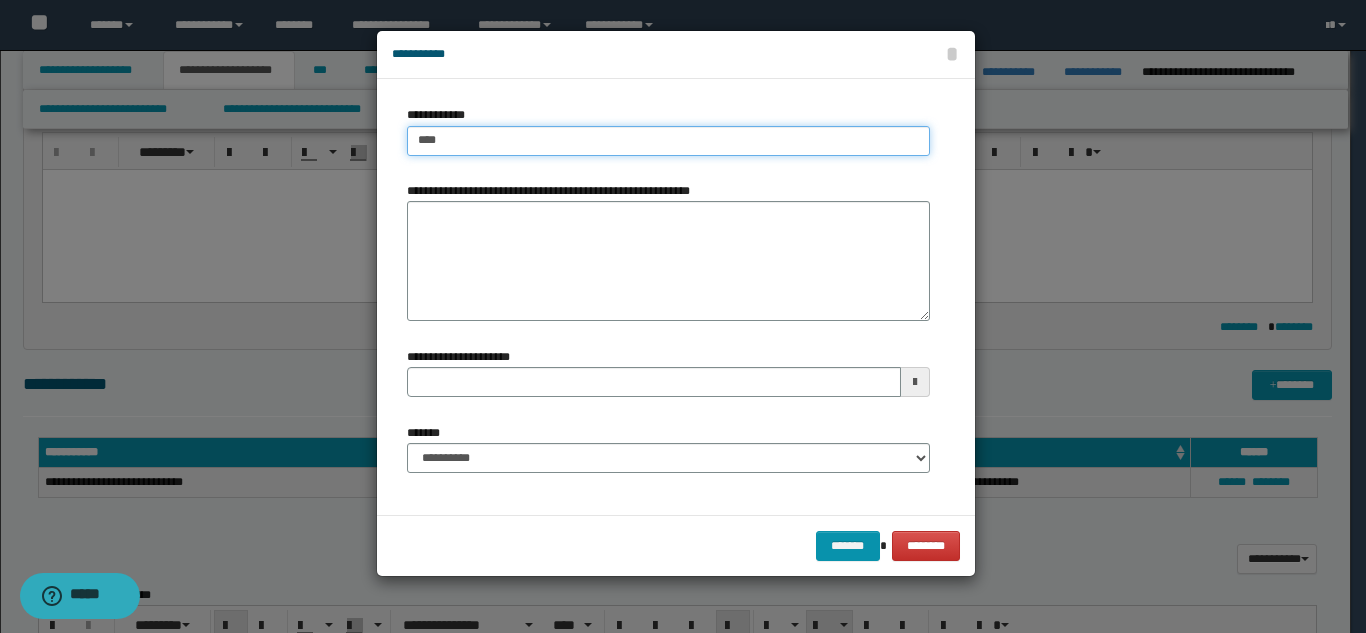 type on "****" 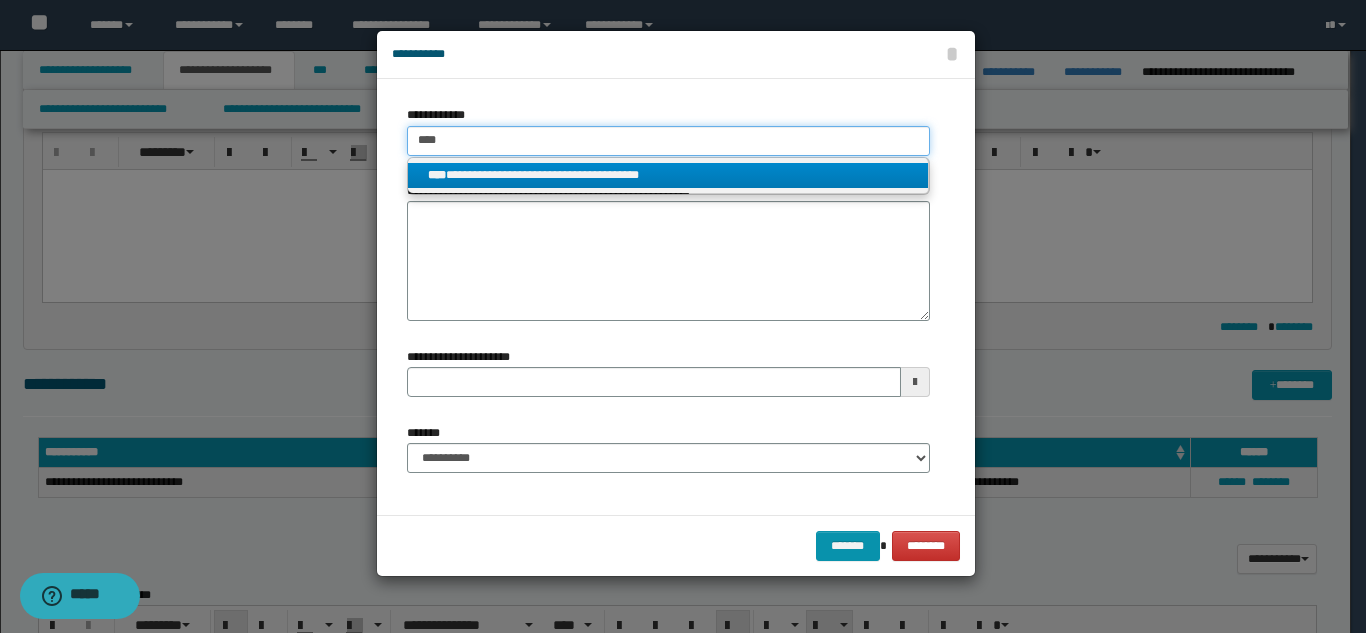 type on "****" 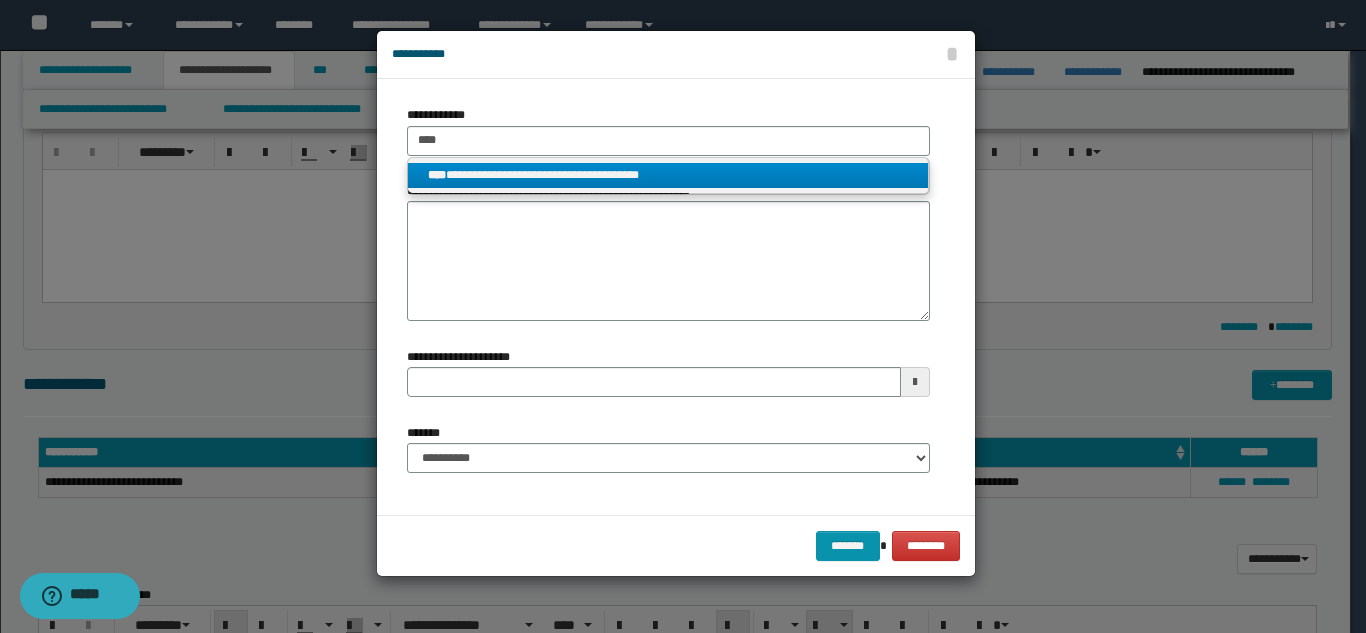 click on "**********" at bounding box center (668, 175) 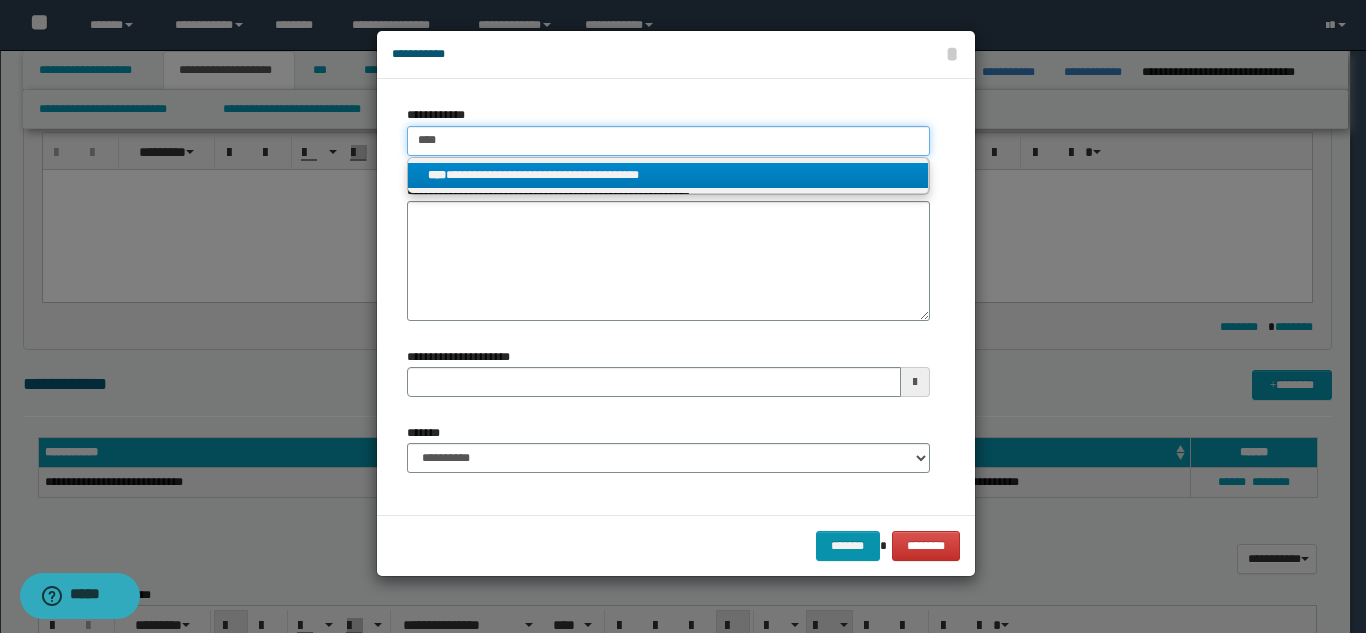 type 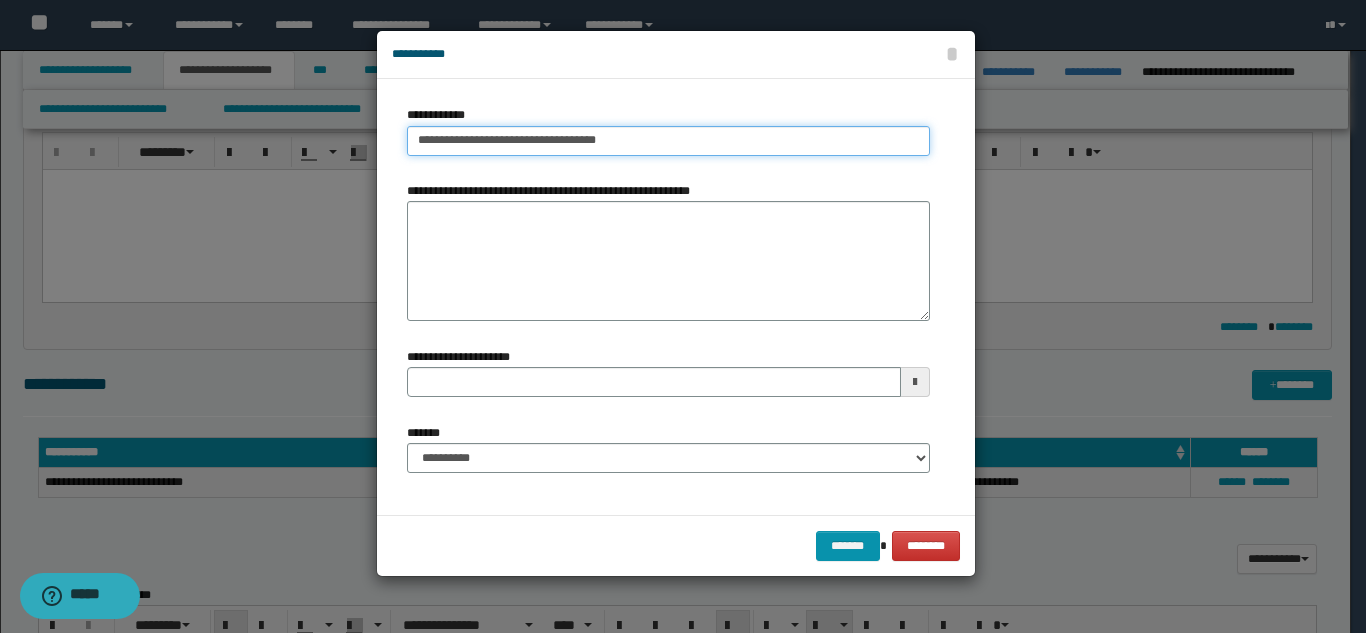 type on "**********" 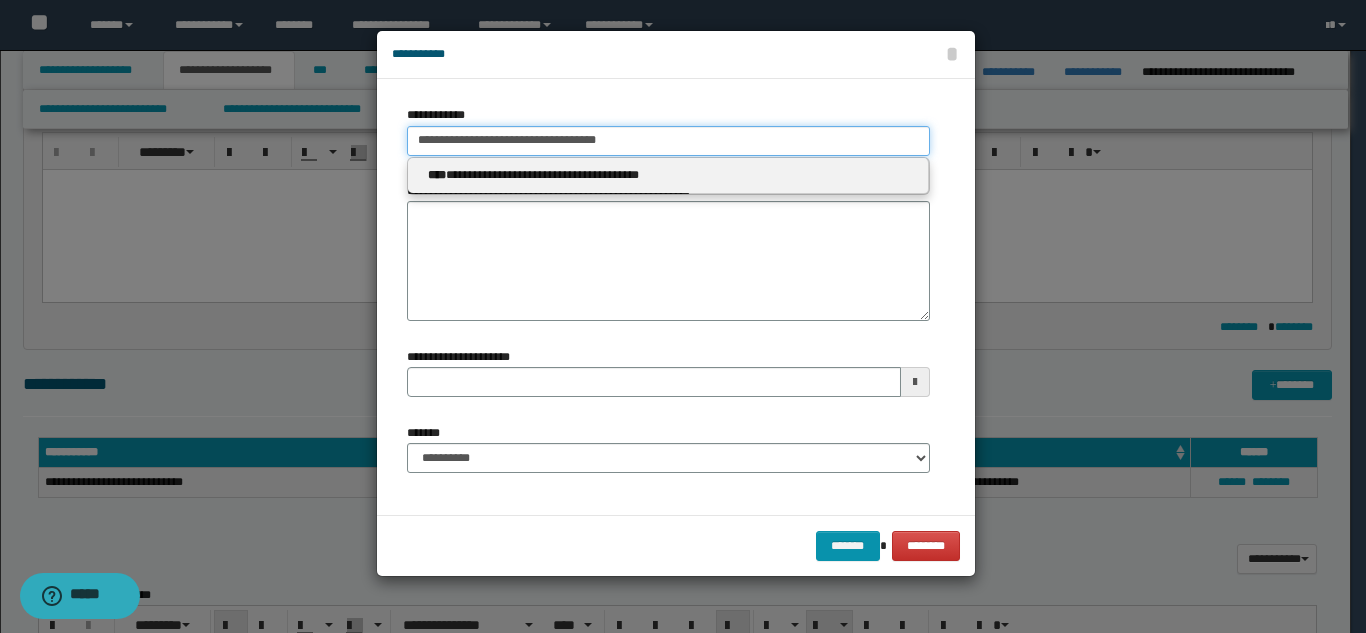 type 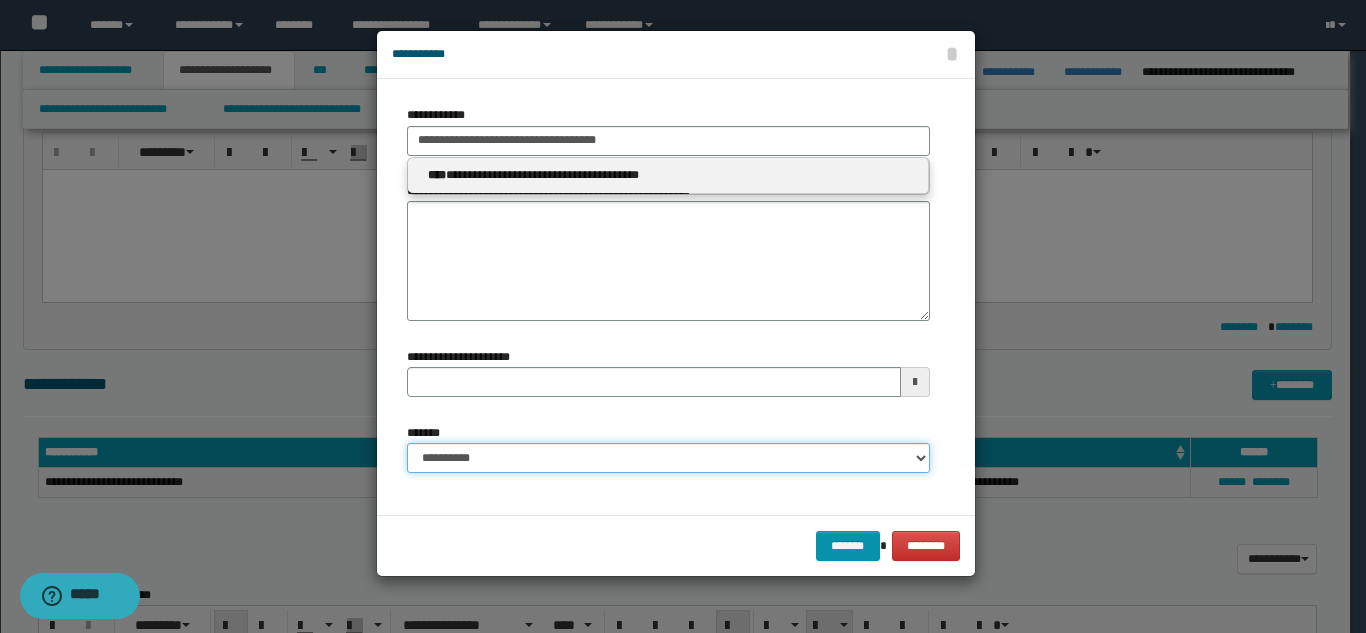 type 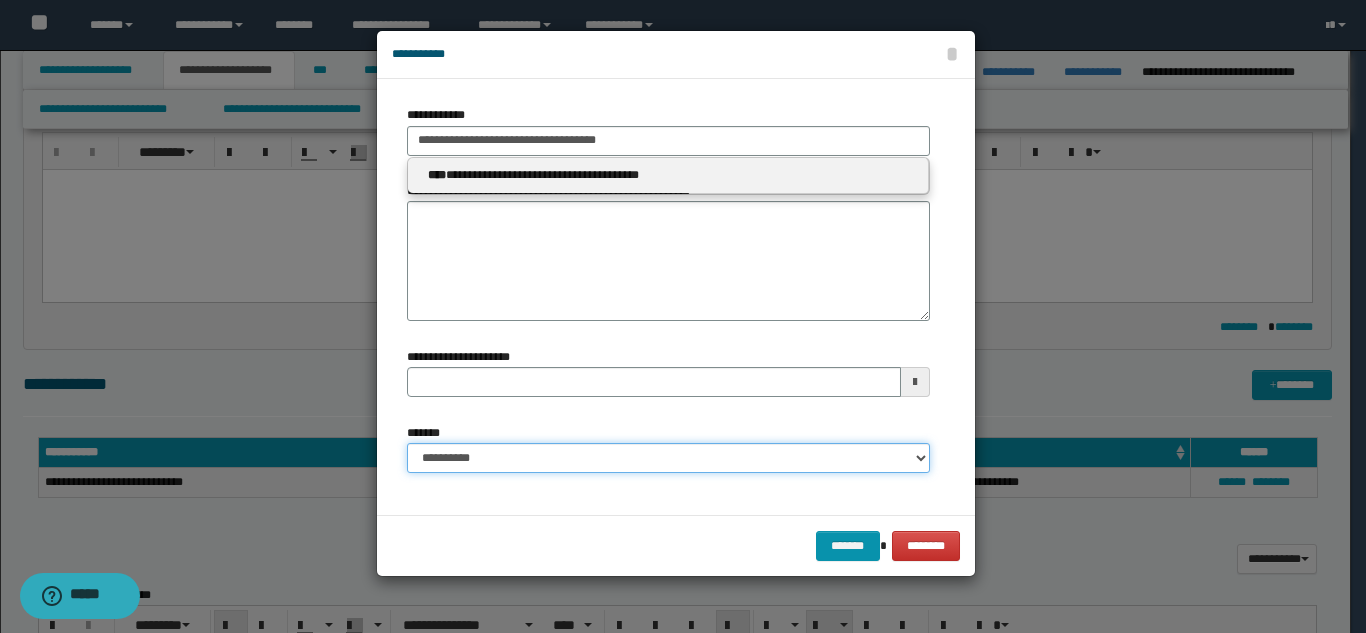 click on "**********" at bounding box center [668, 458] 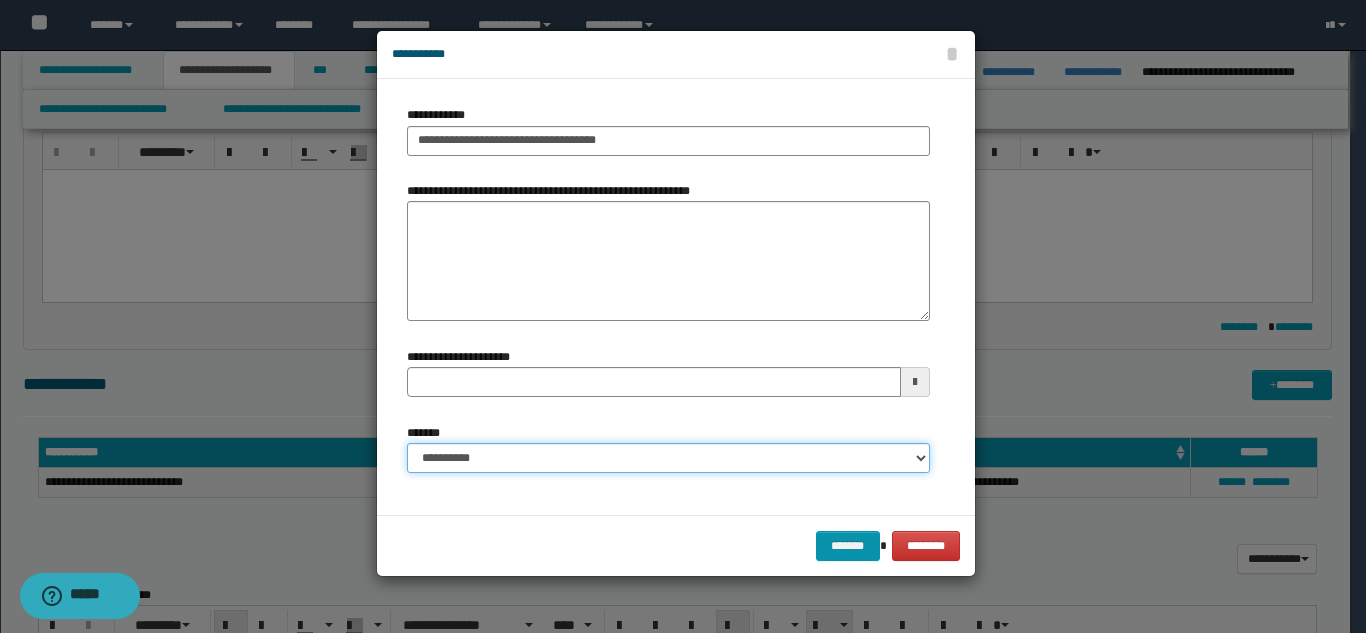 select on "*" 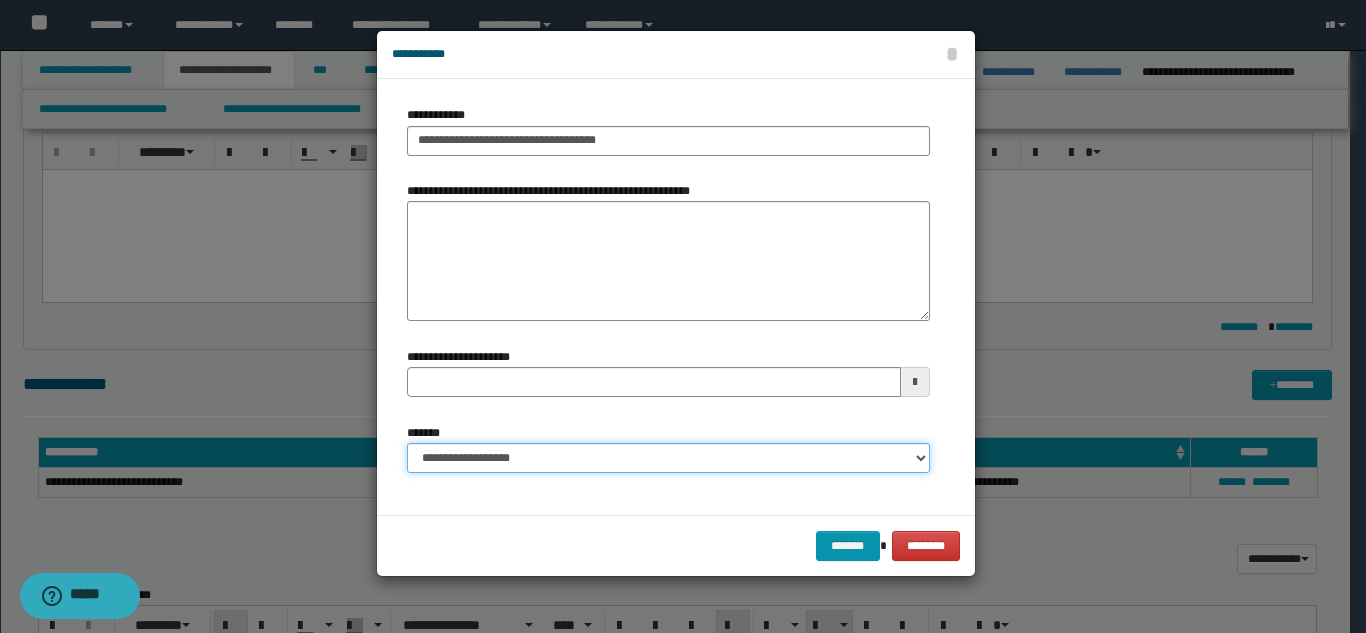 click on "**********" at bounding box center (668, 458) 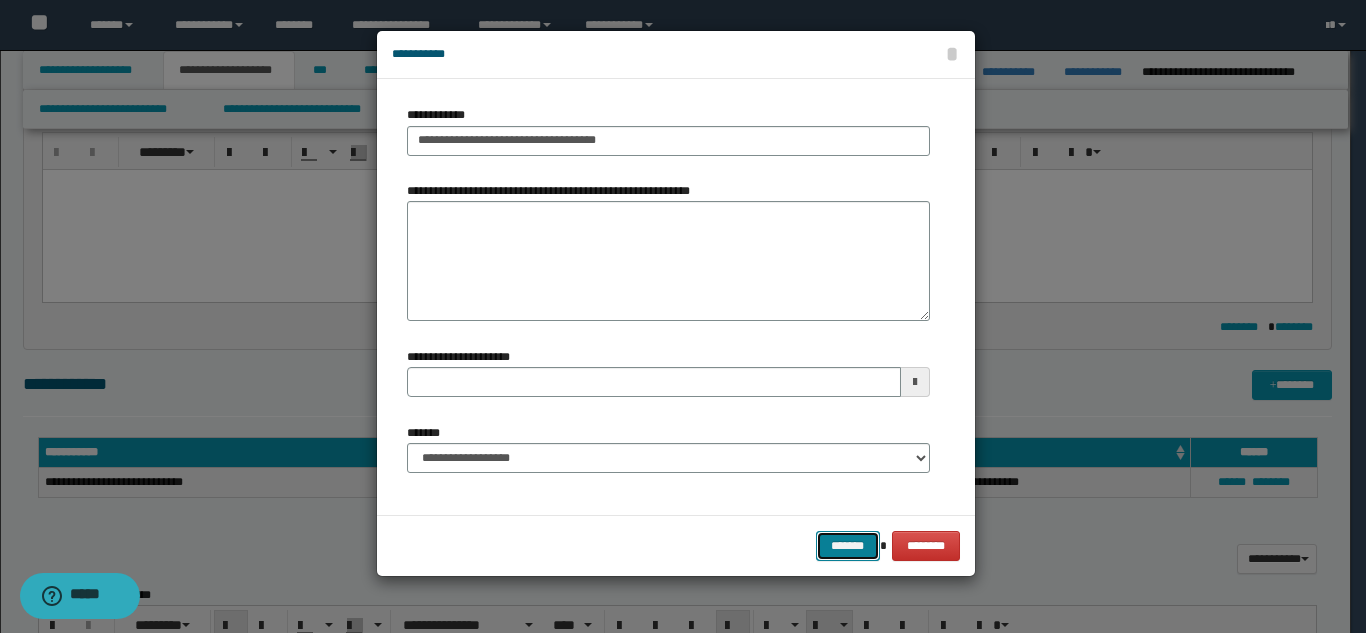 click on "*******" at bounding box center (848, 546) 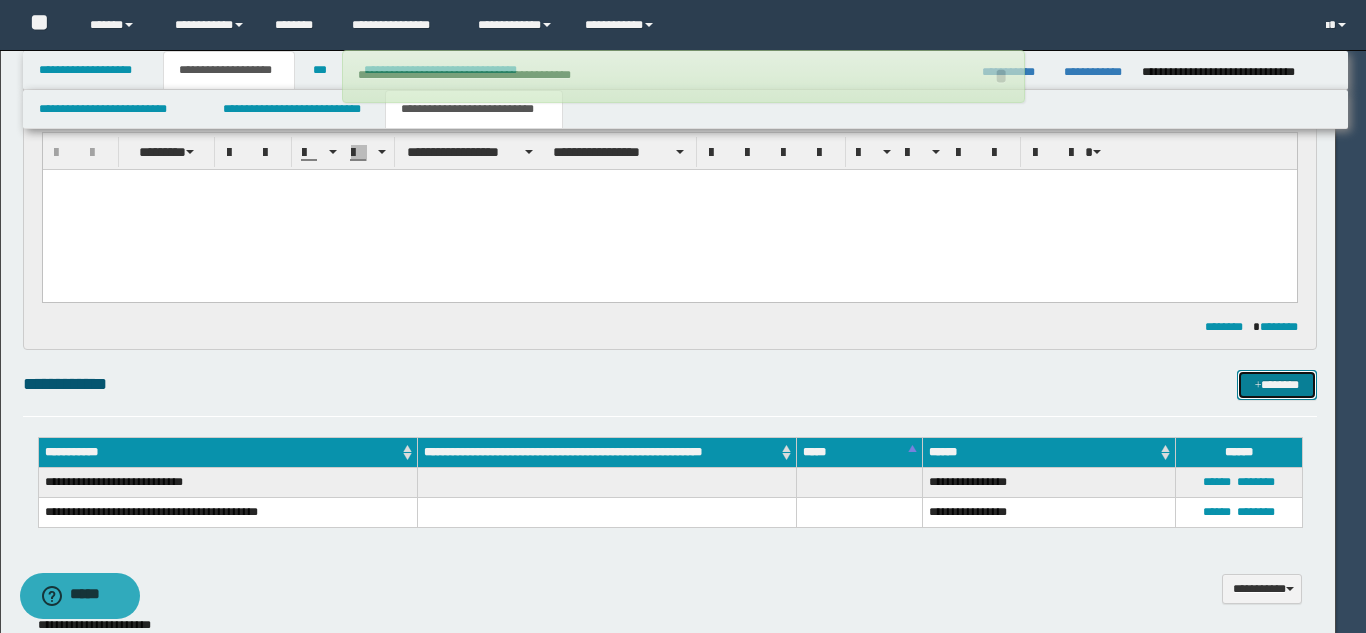 type 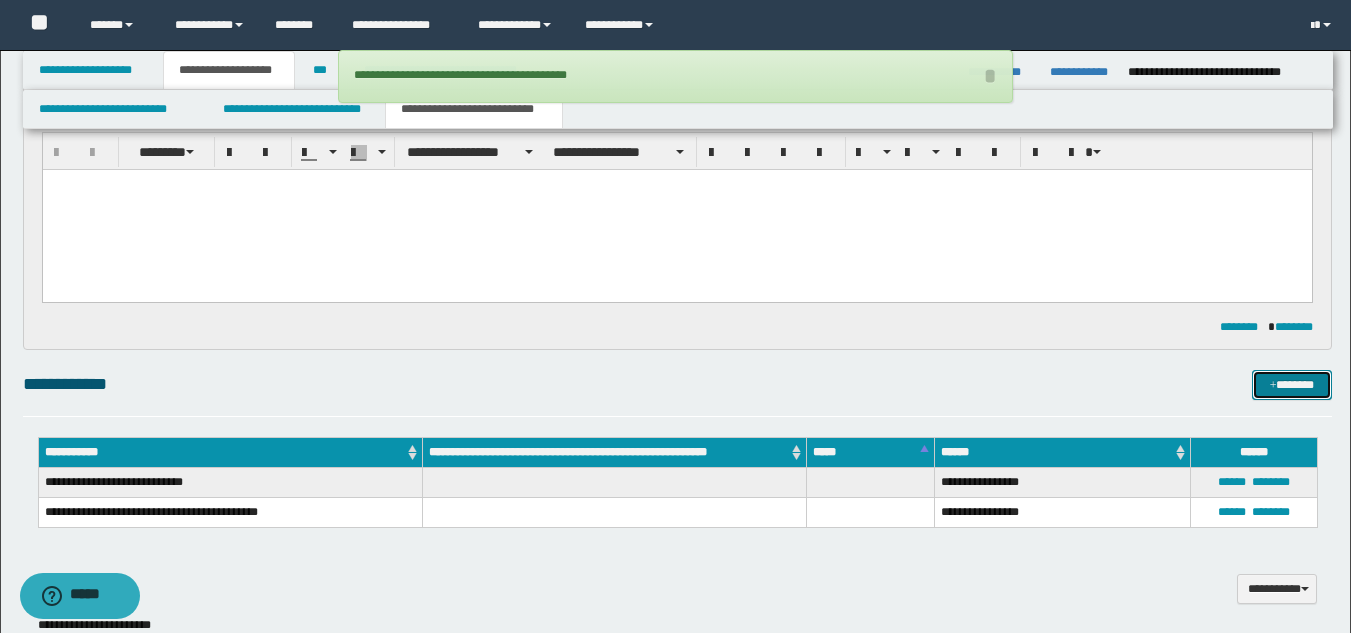 click on "*******" at bounding box center [1292, 385] 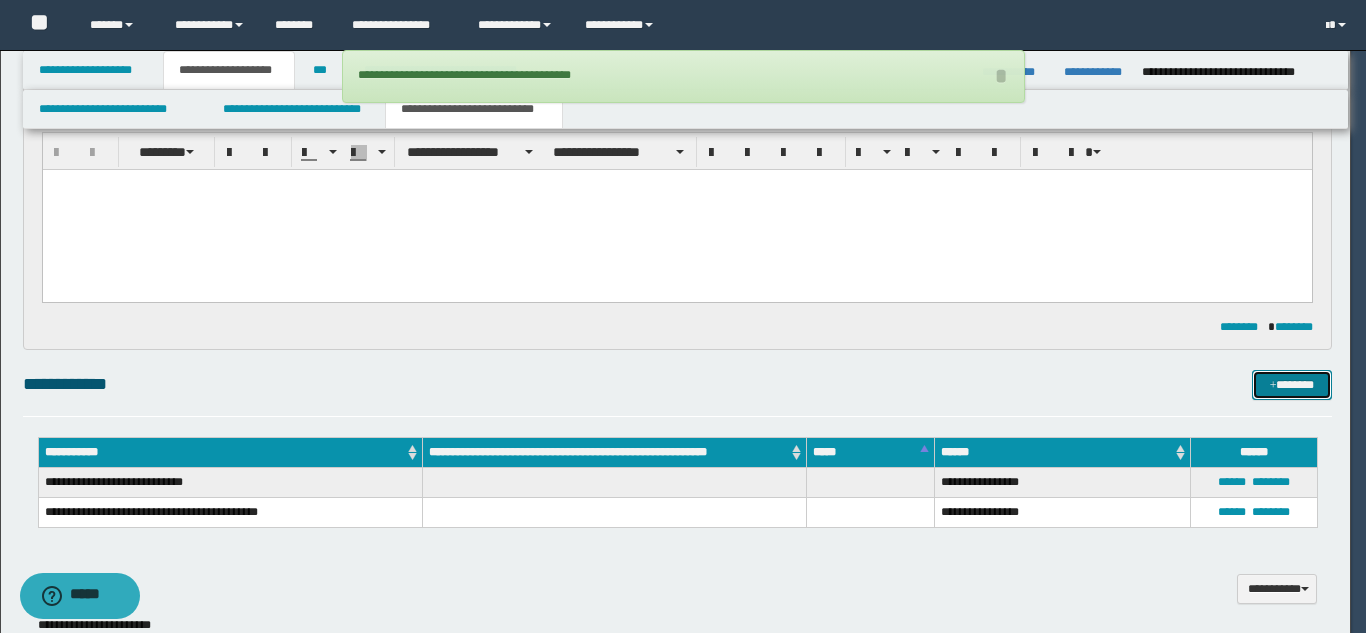 type 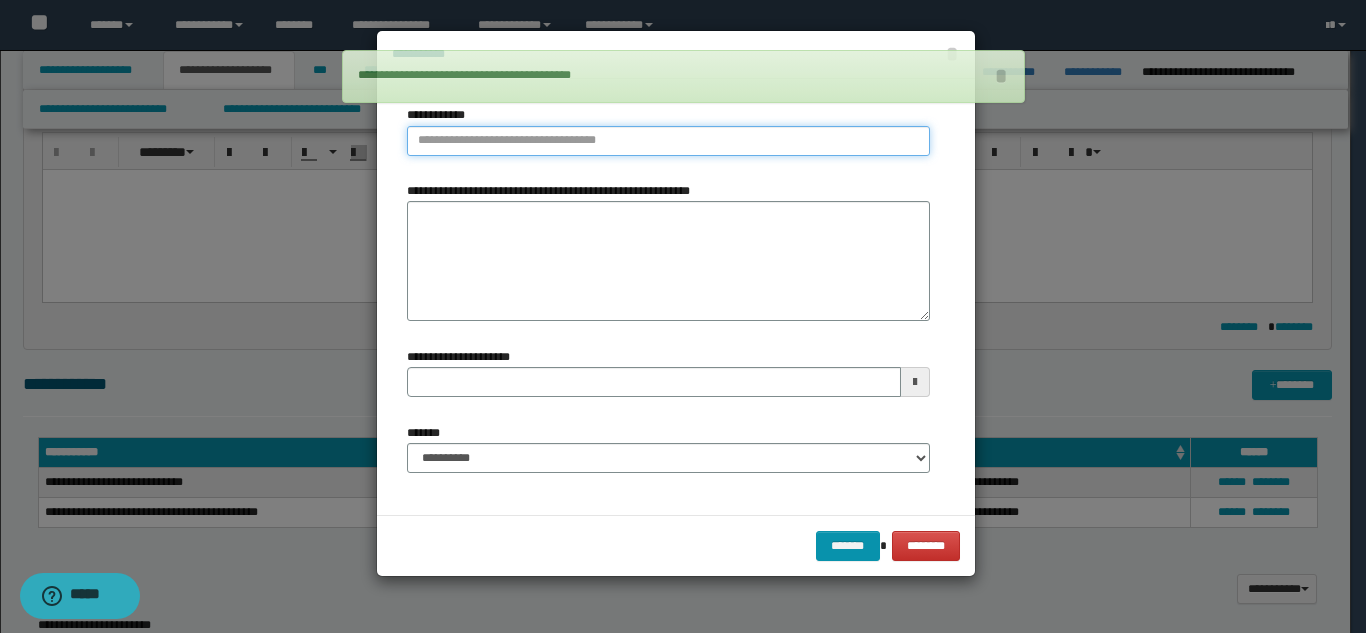 type on "**********" 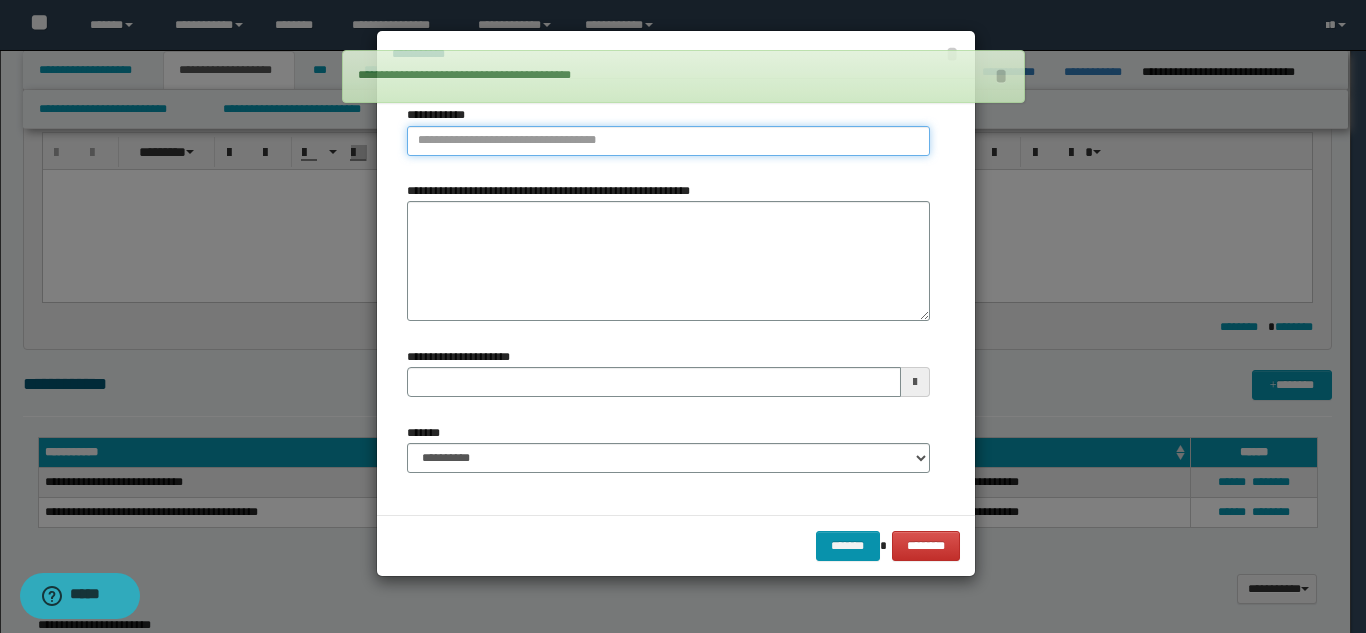 click on "**********" at bounding box center (668, 141) 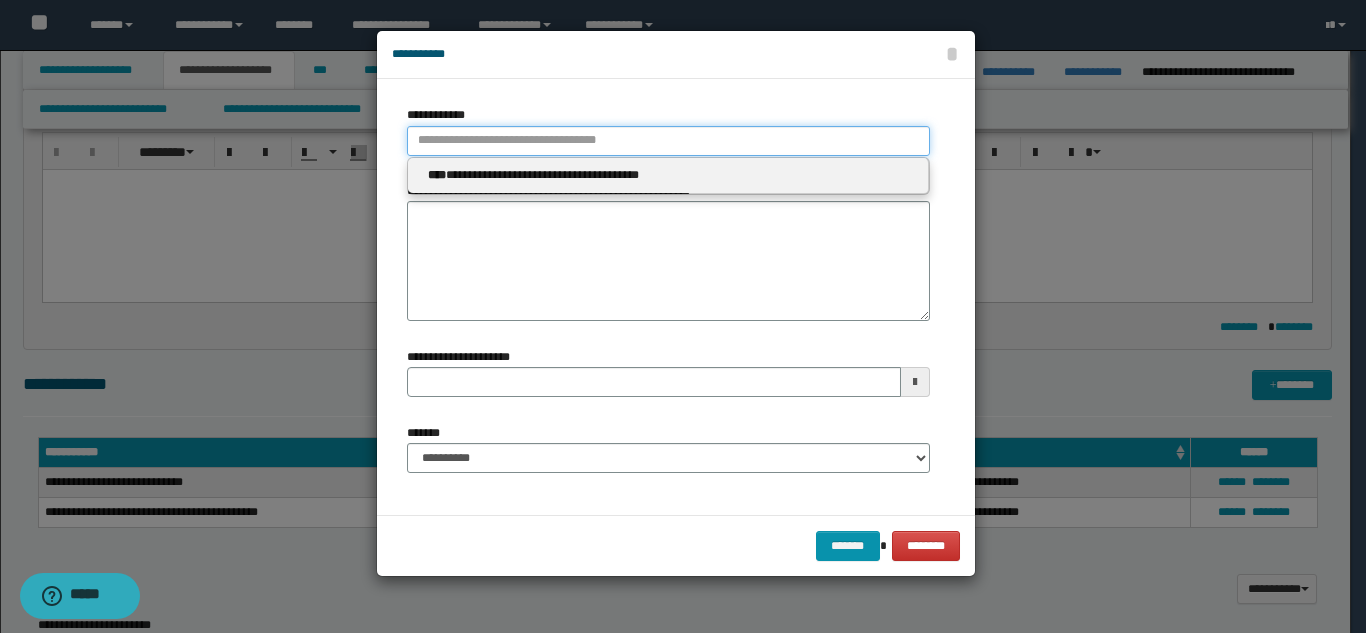 type 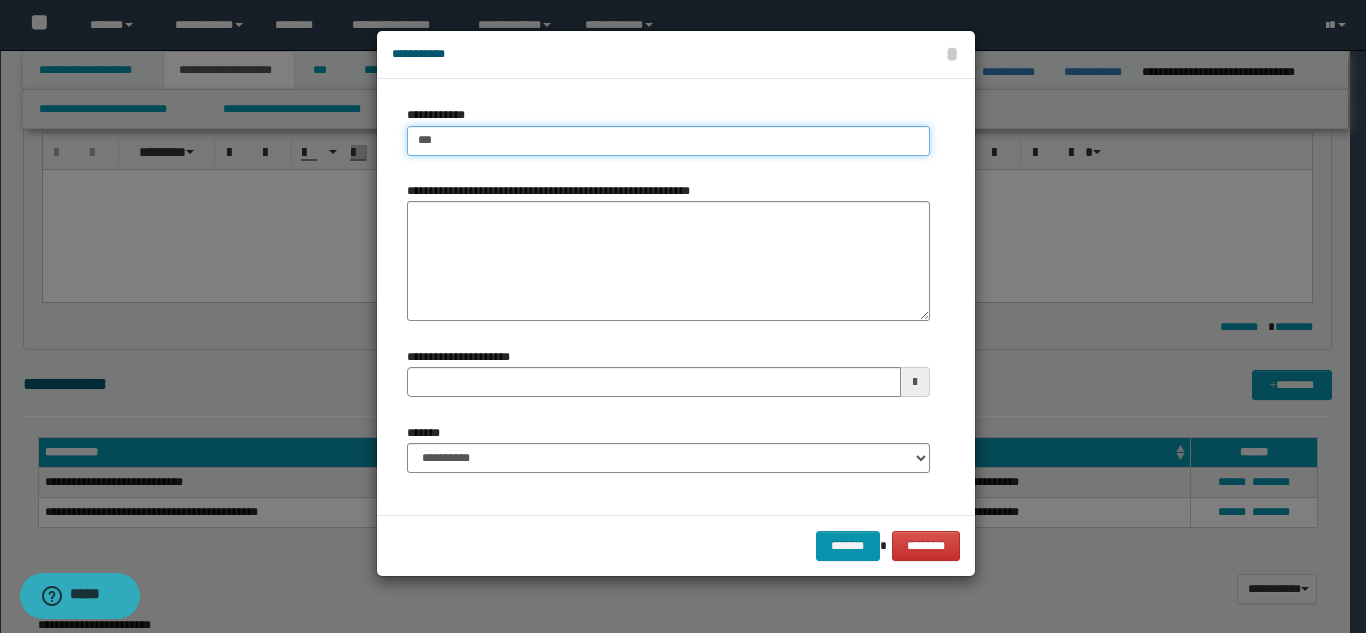 type on "****" 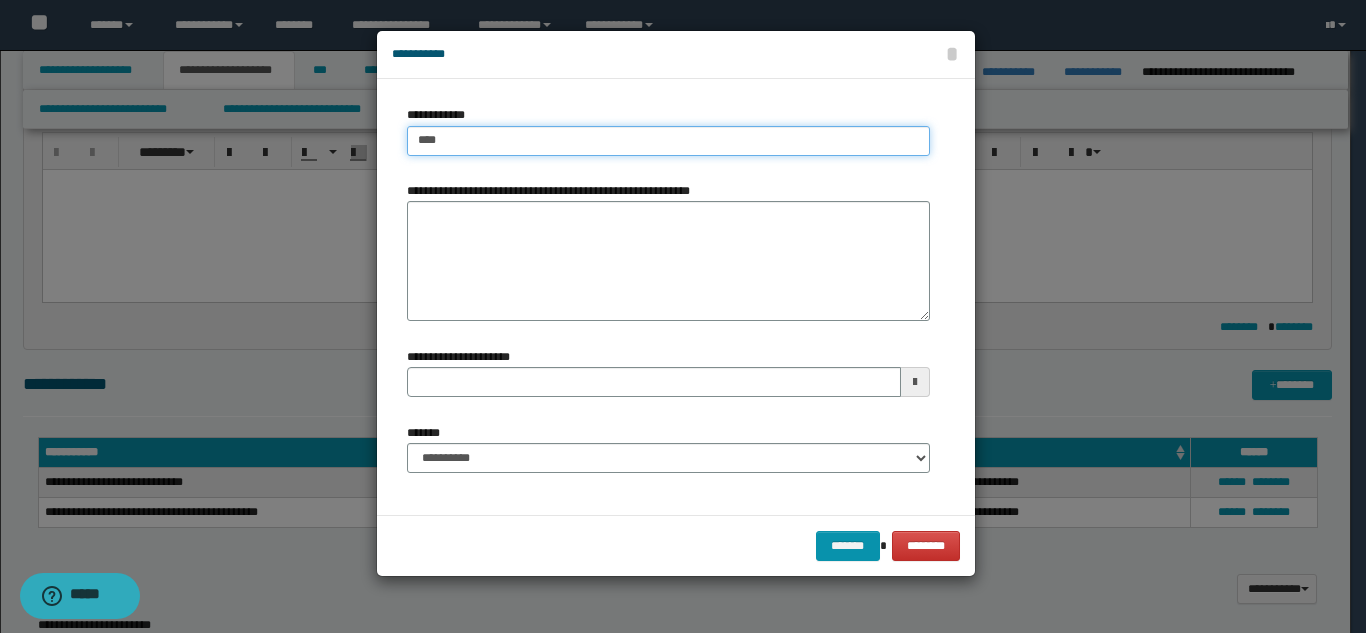 type on "****" 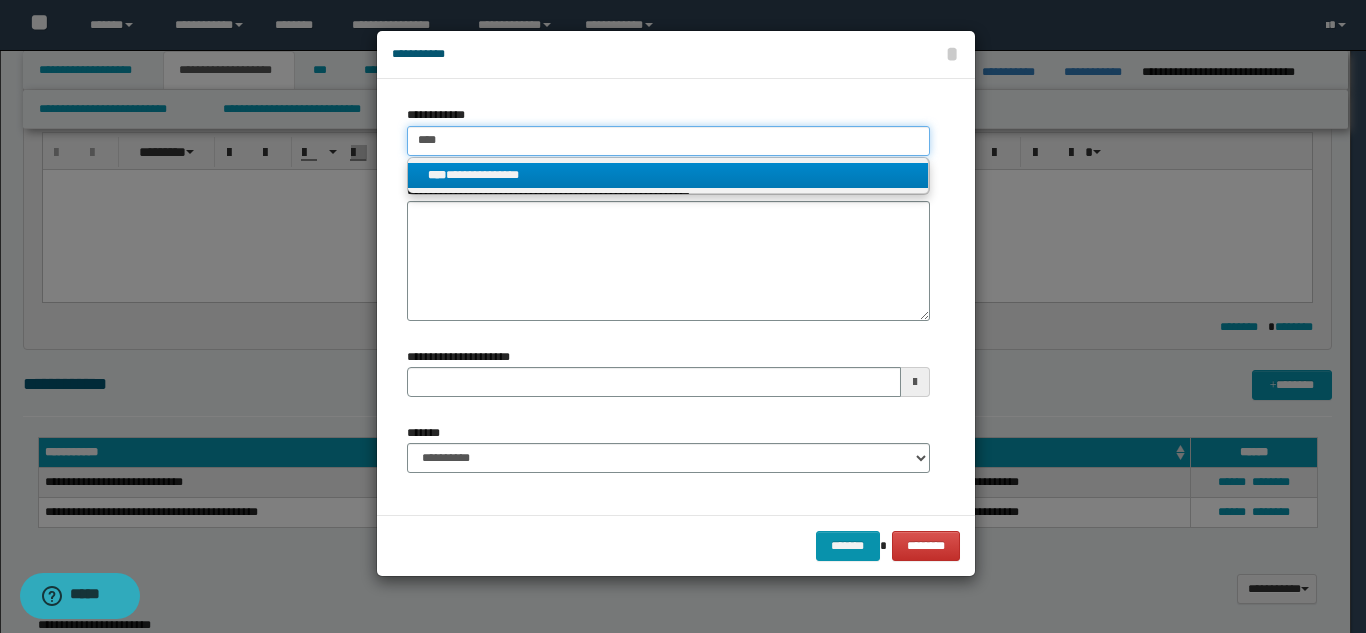 type on "****" 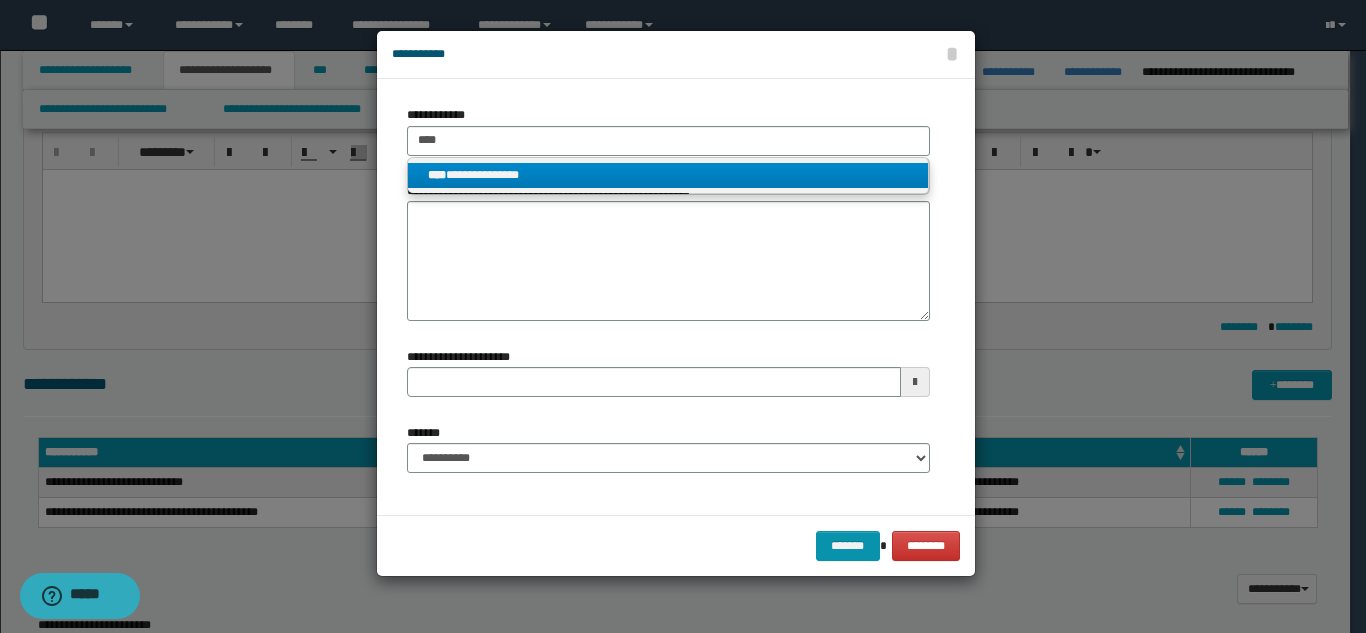 click on "**********" at bounding box center [668, 175] 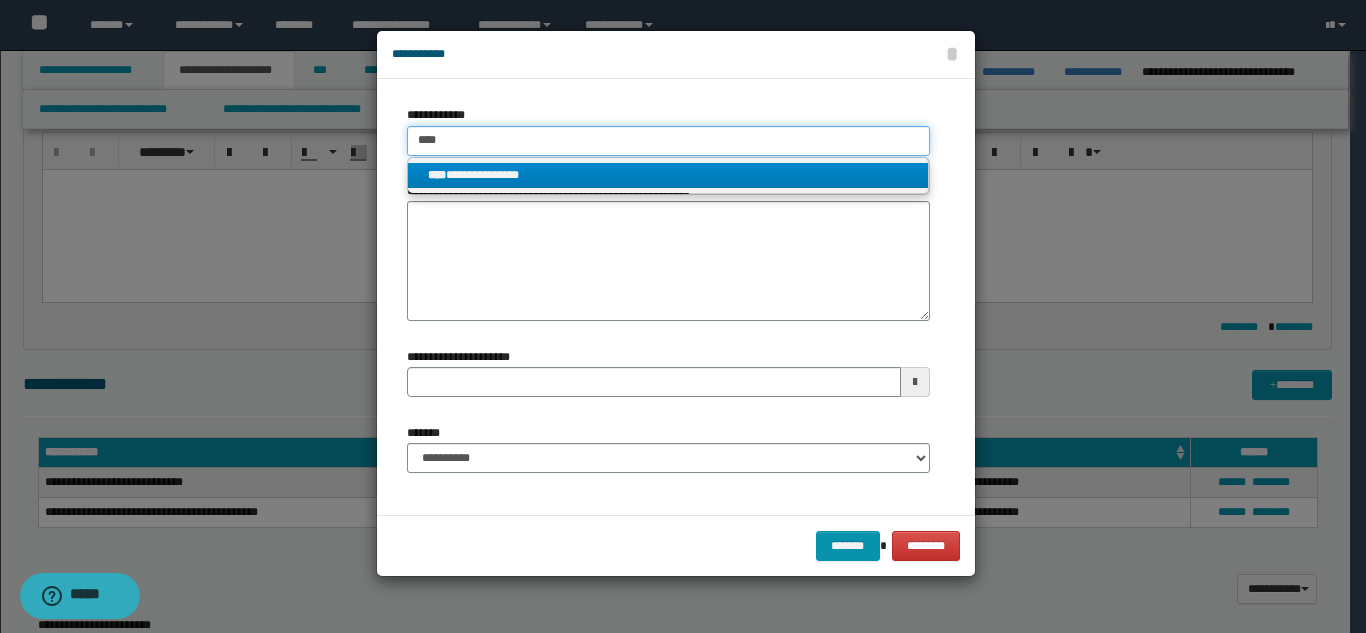 type 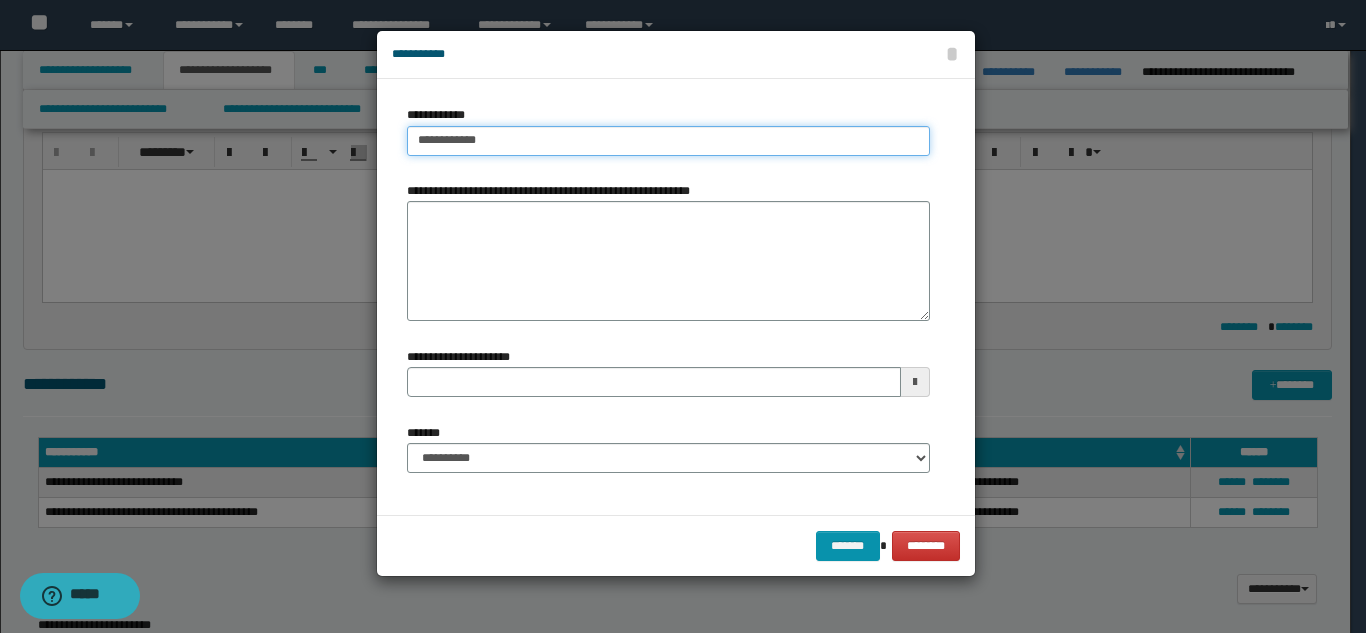 type on "**********" 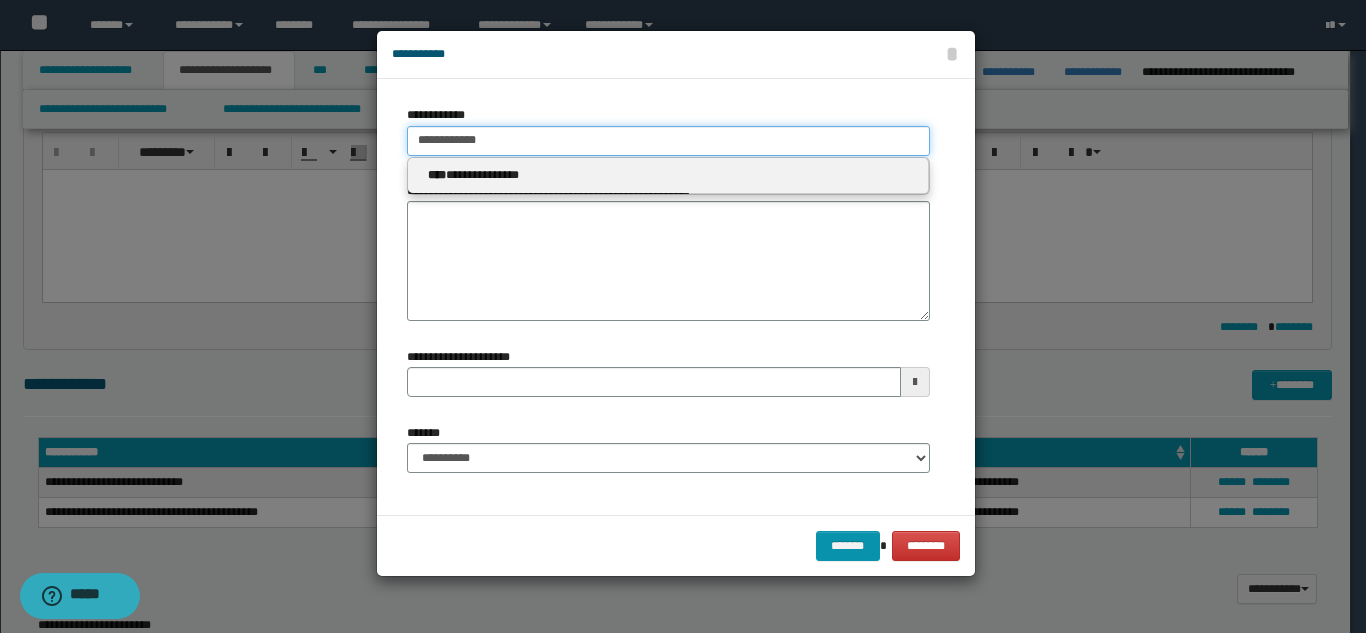type 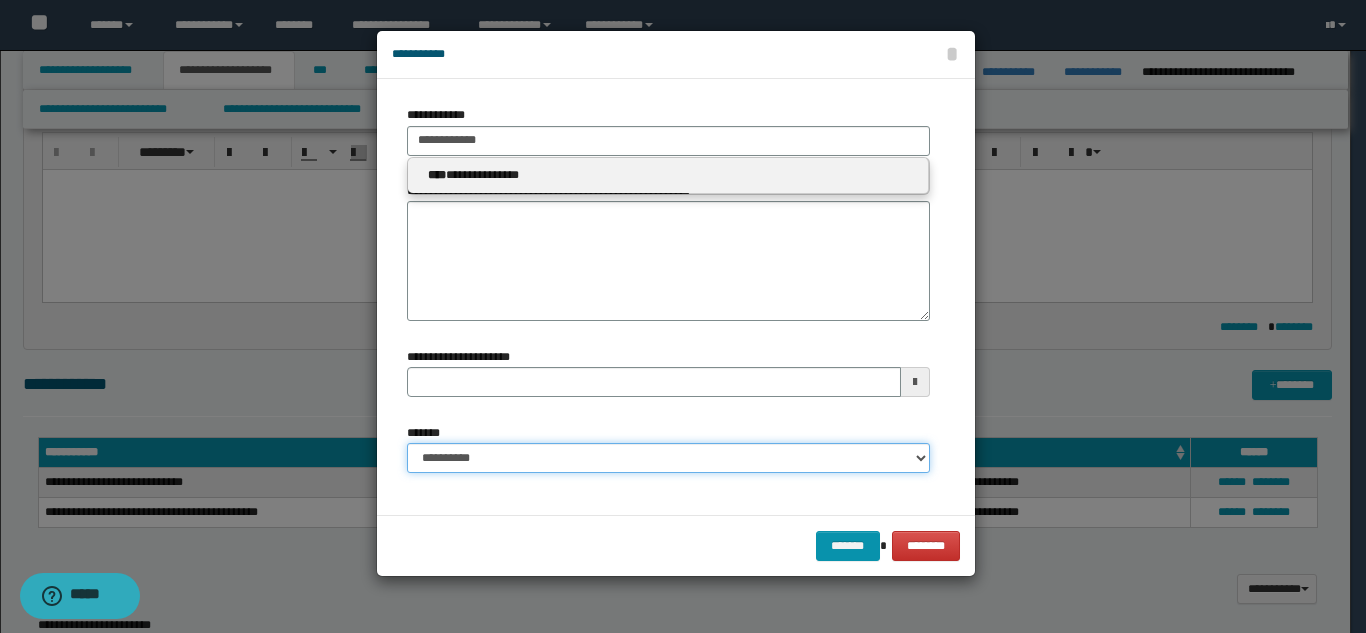 type 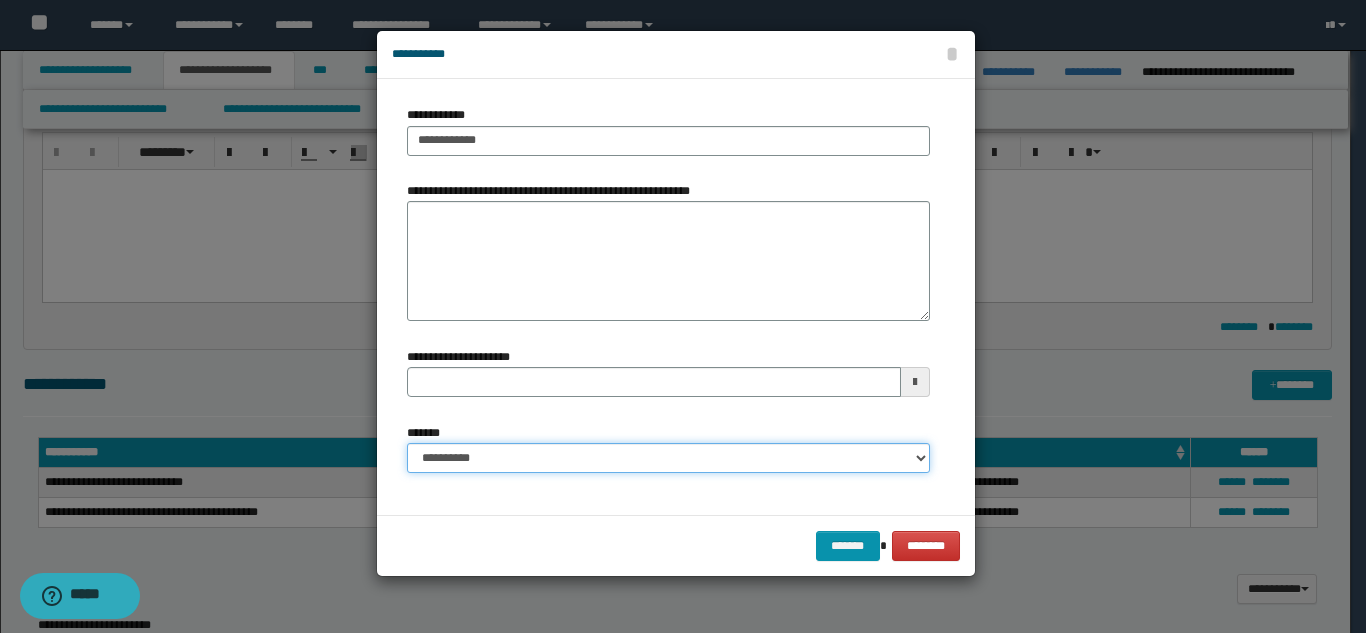 drag, startPoint x: 532, startPoint y: 463, endPoint x: 539, endPoint y: 450, distance: 14.764823 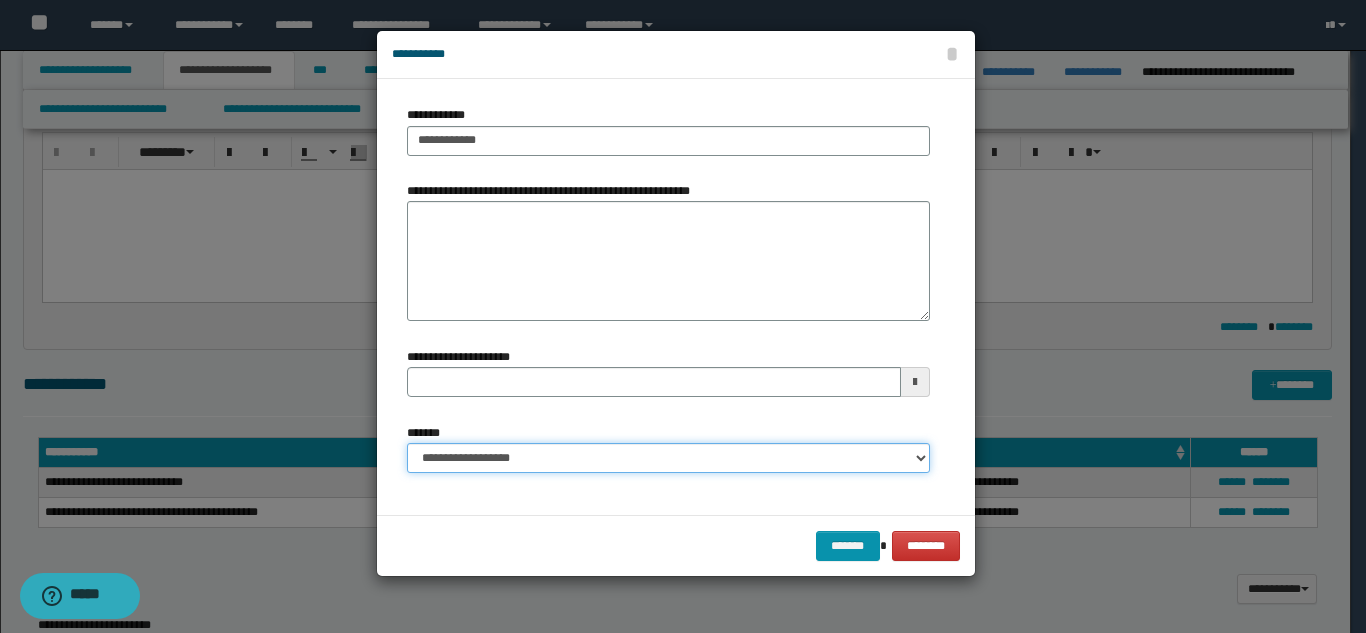 type 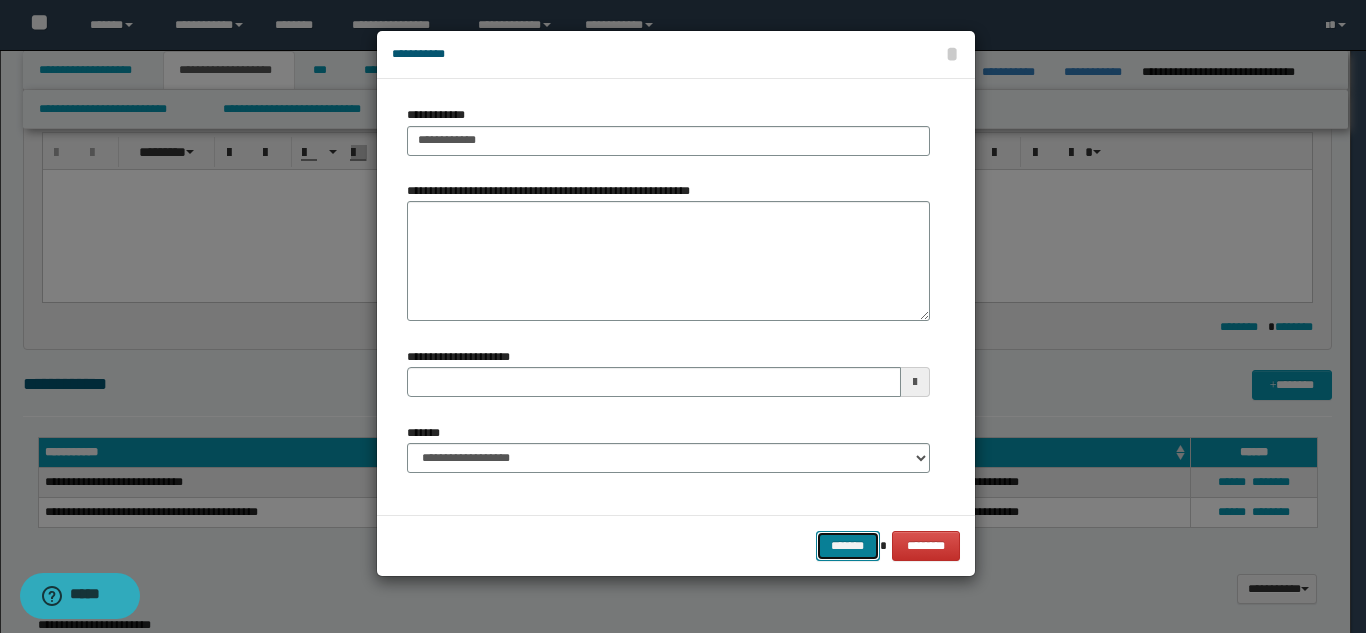 click on "*******" at bounding box center [848, 546] 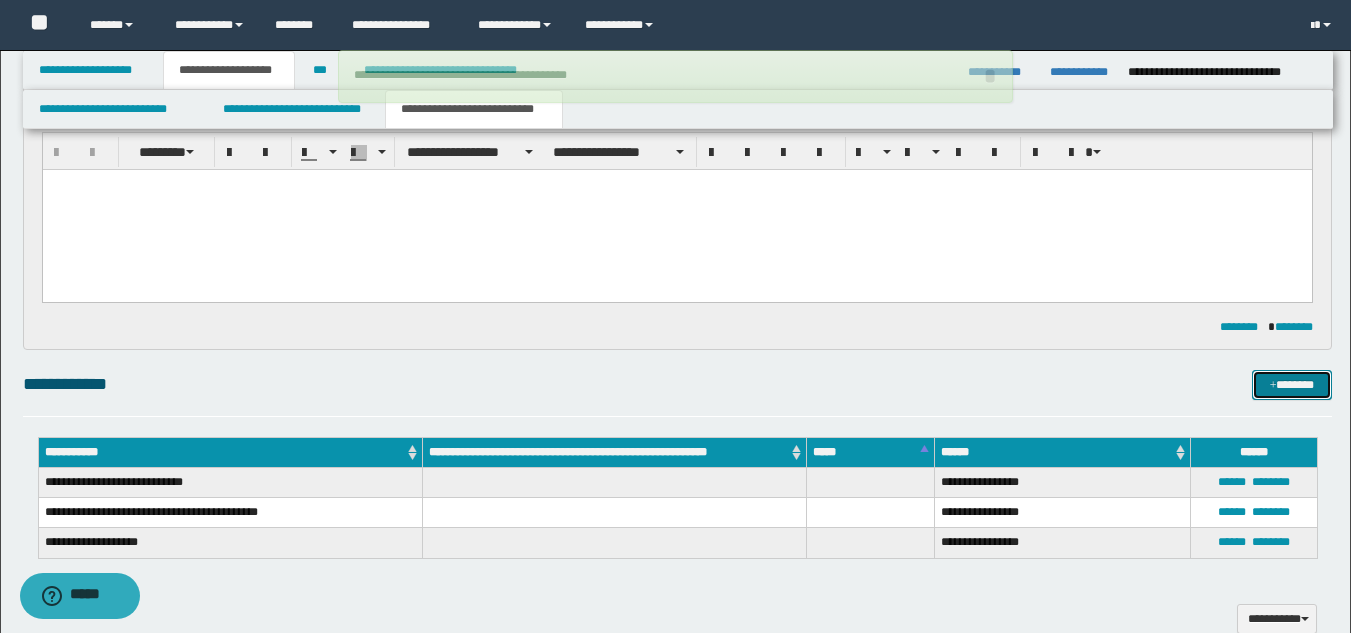 type 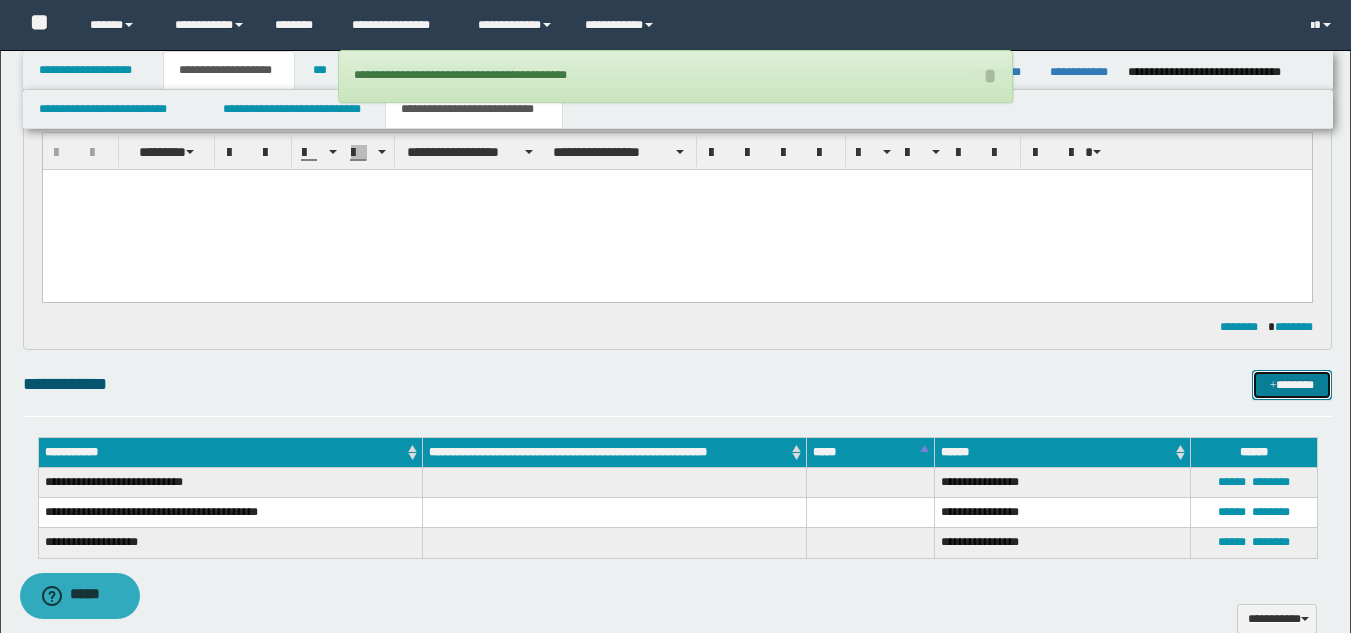 click on "*******" at bounding box center [1292, 385] 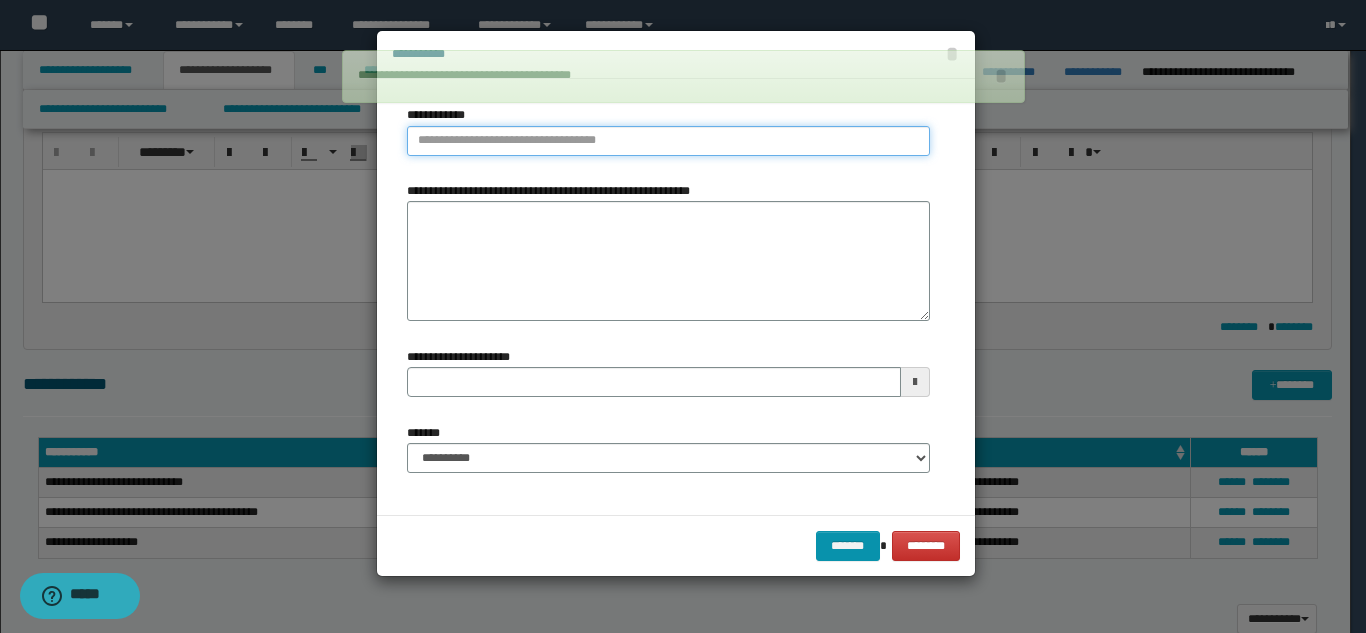 type on "**********" 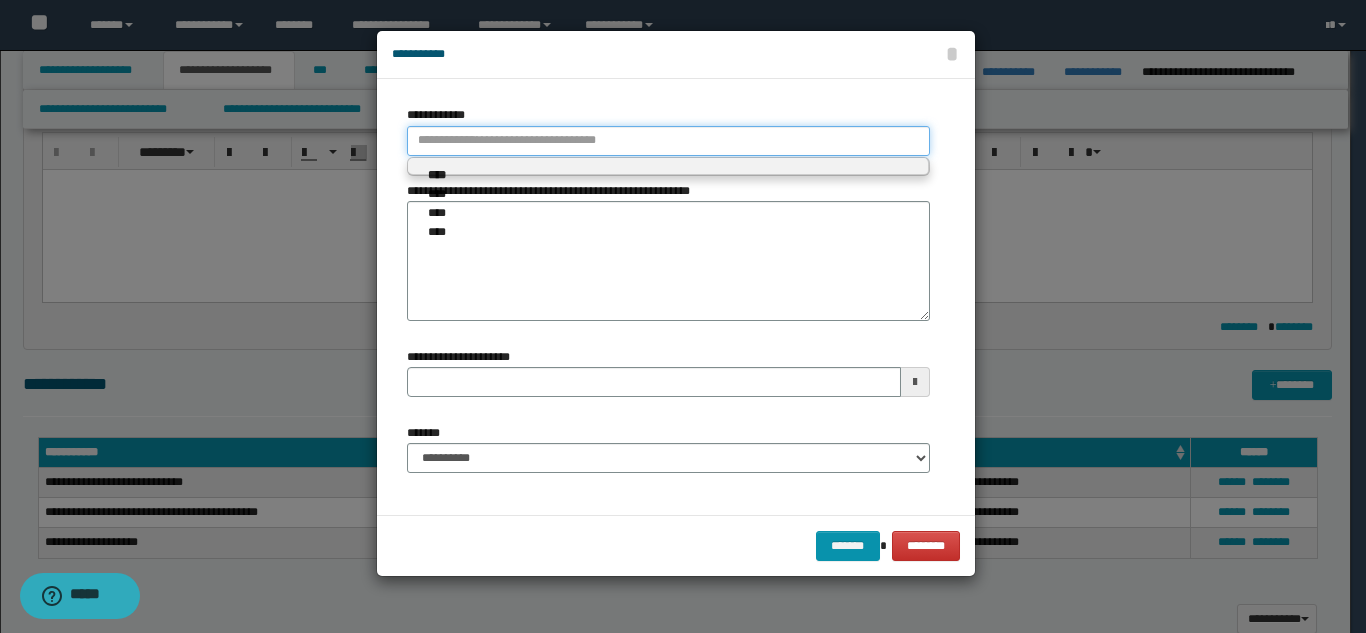 click on "**********" at bounding box center [668, 141] 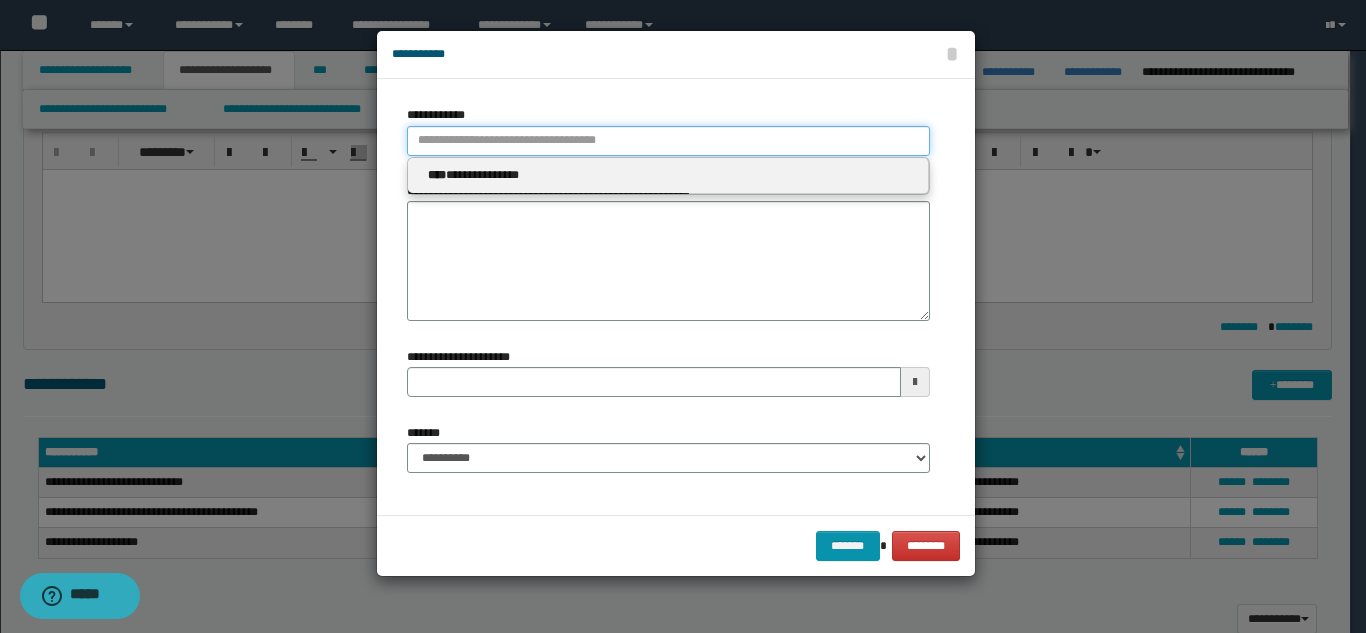 type 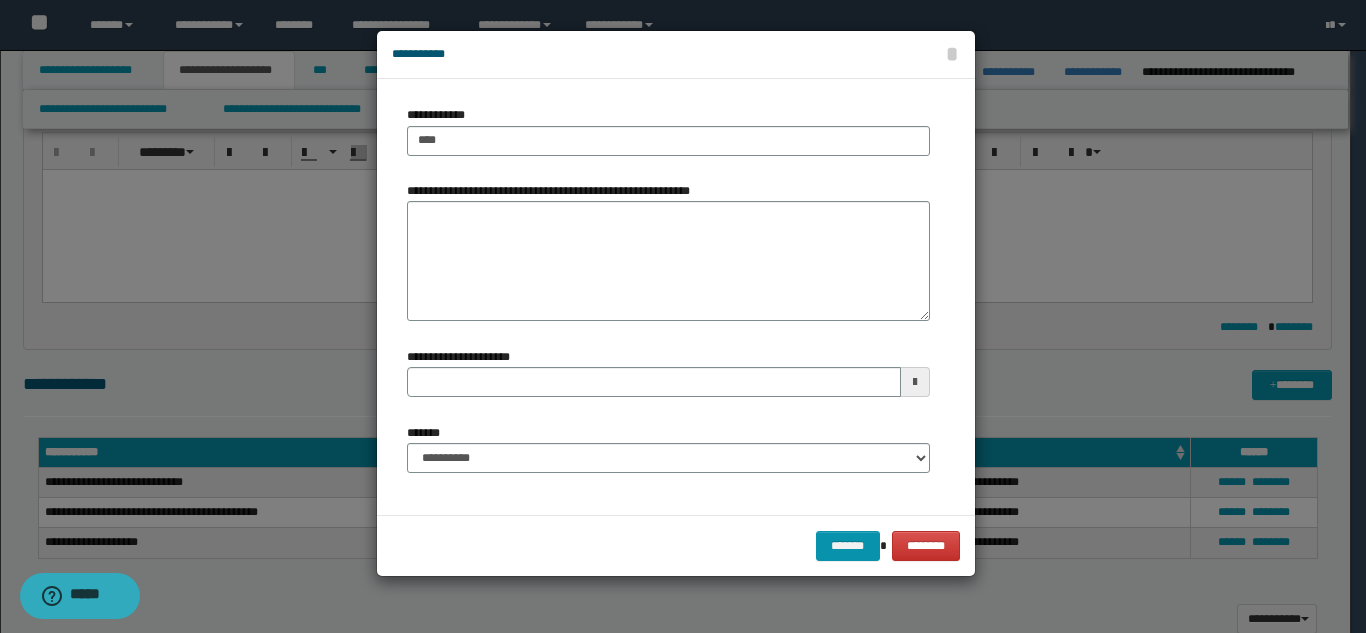 click on "**********" at bounding box center (668, 296) 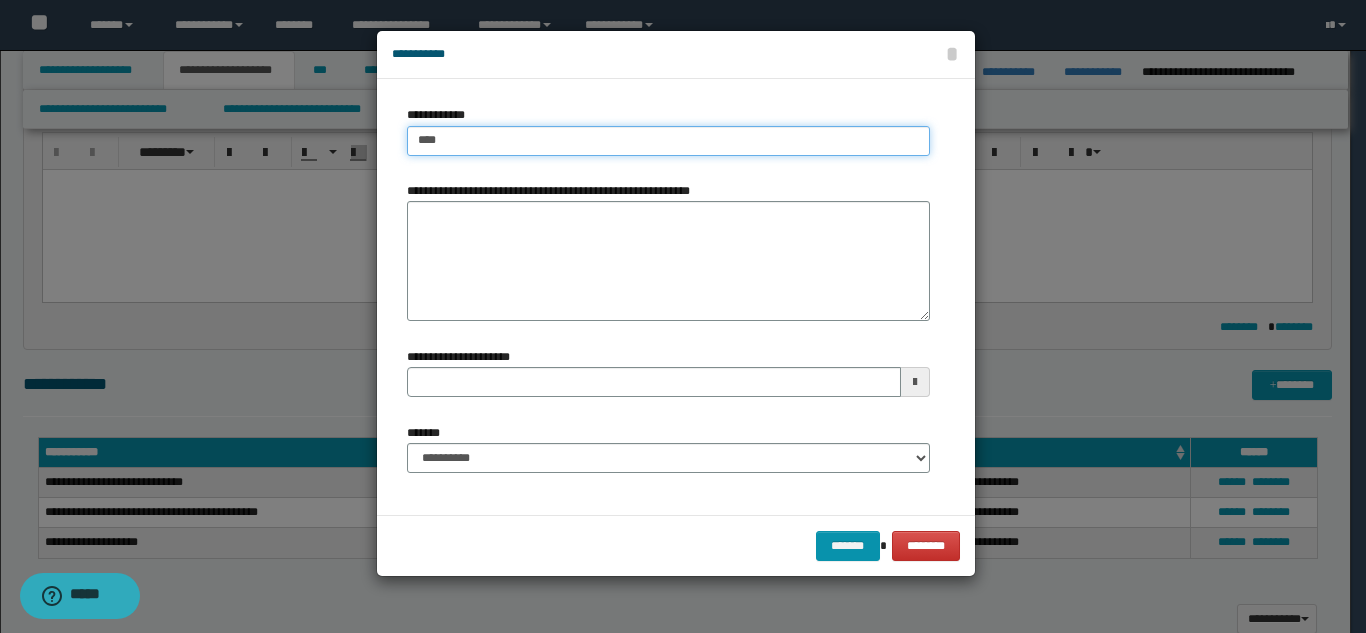 click on "****" at bounding box center [668, 141] 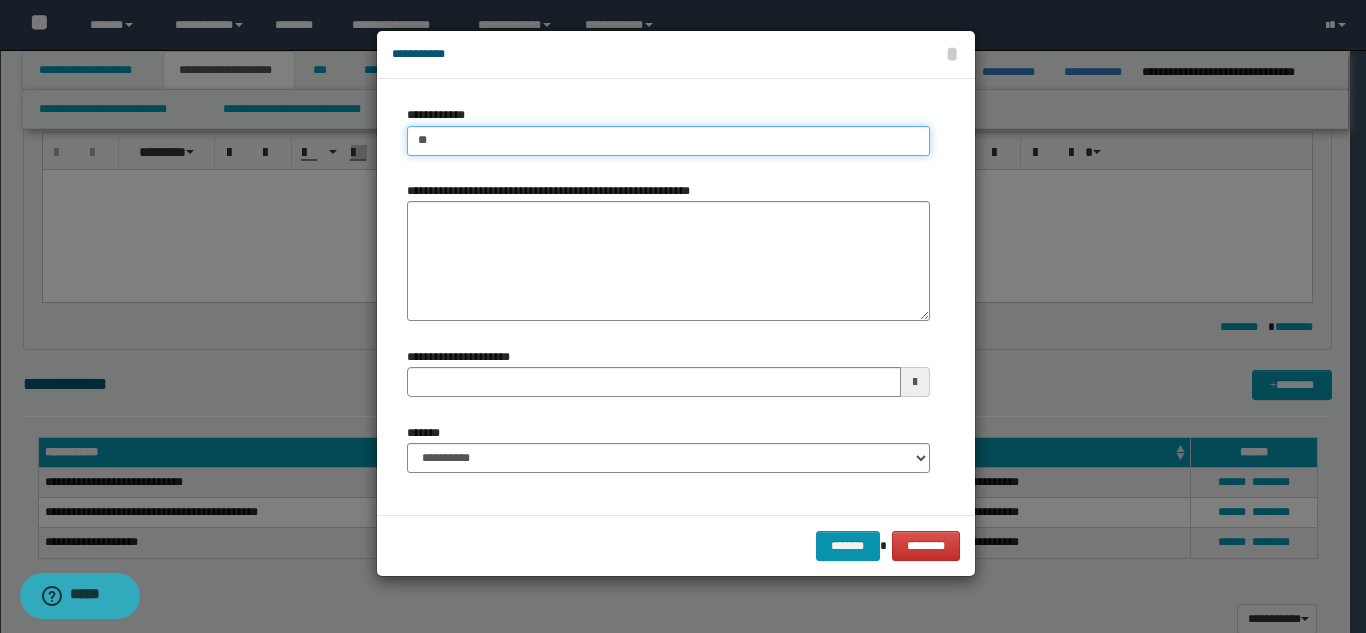 type on "*" 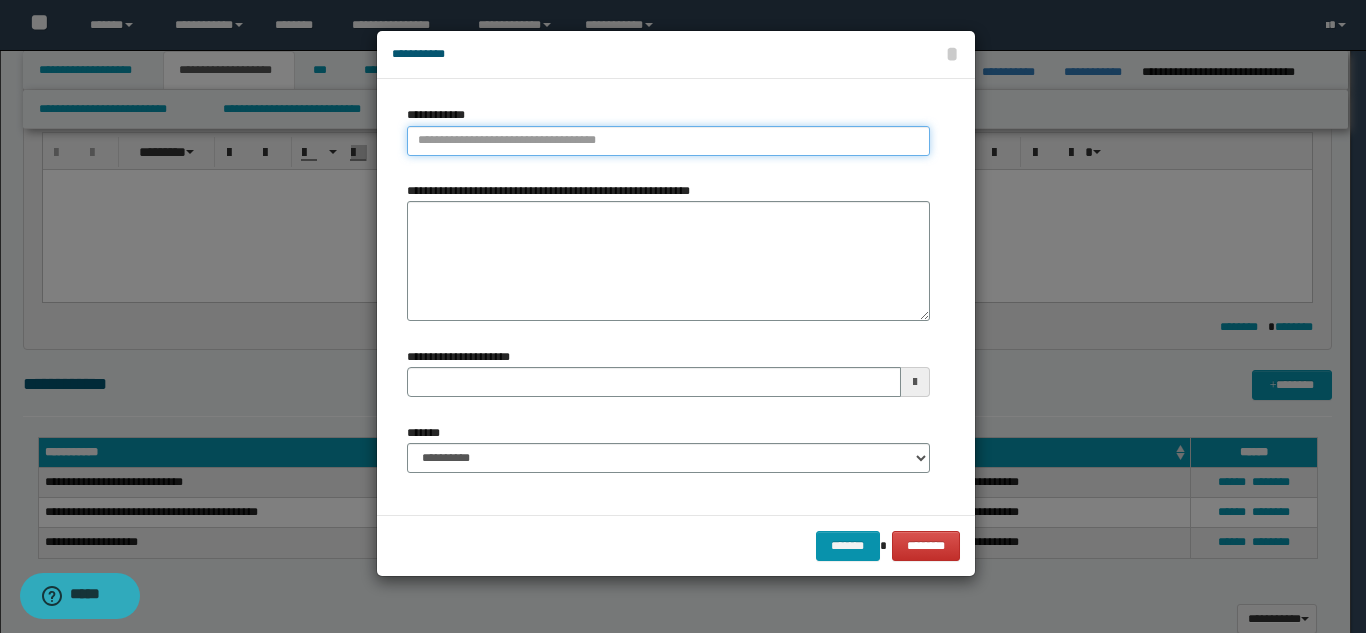 click on "**********" at bounding box center [668, 141] 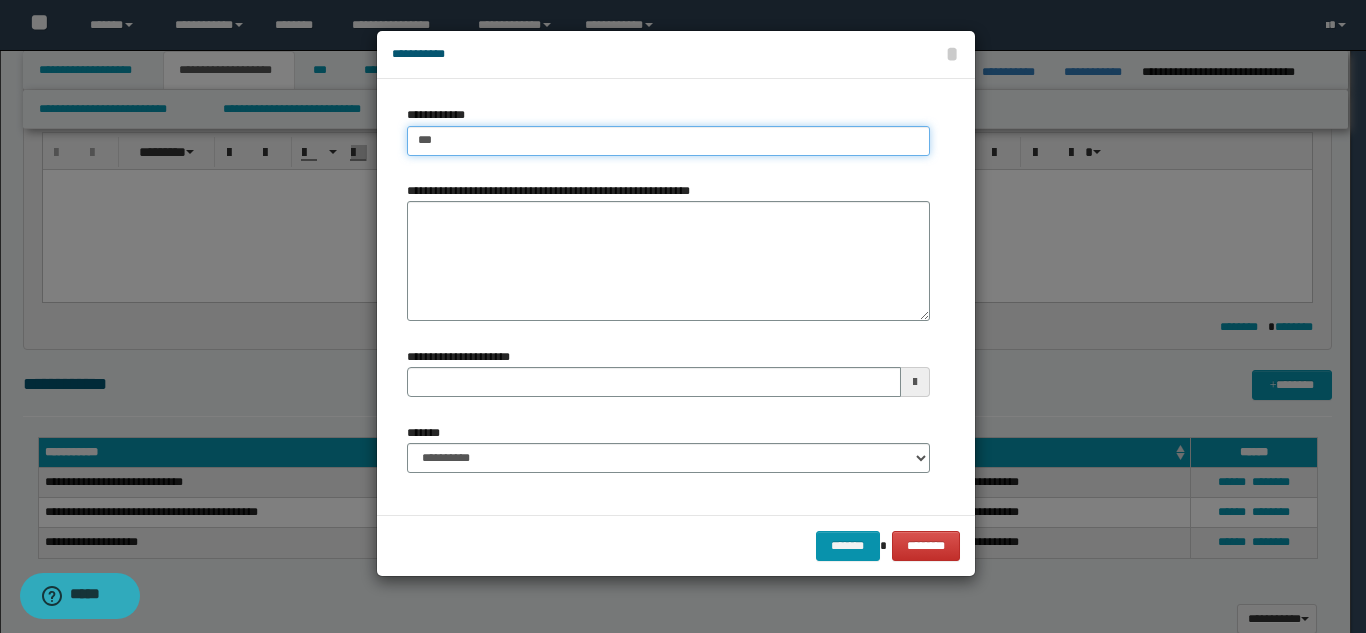 type on "****" 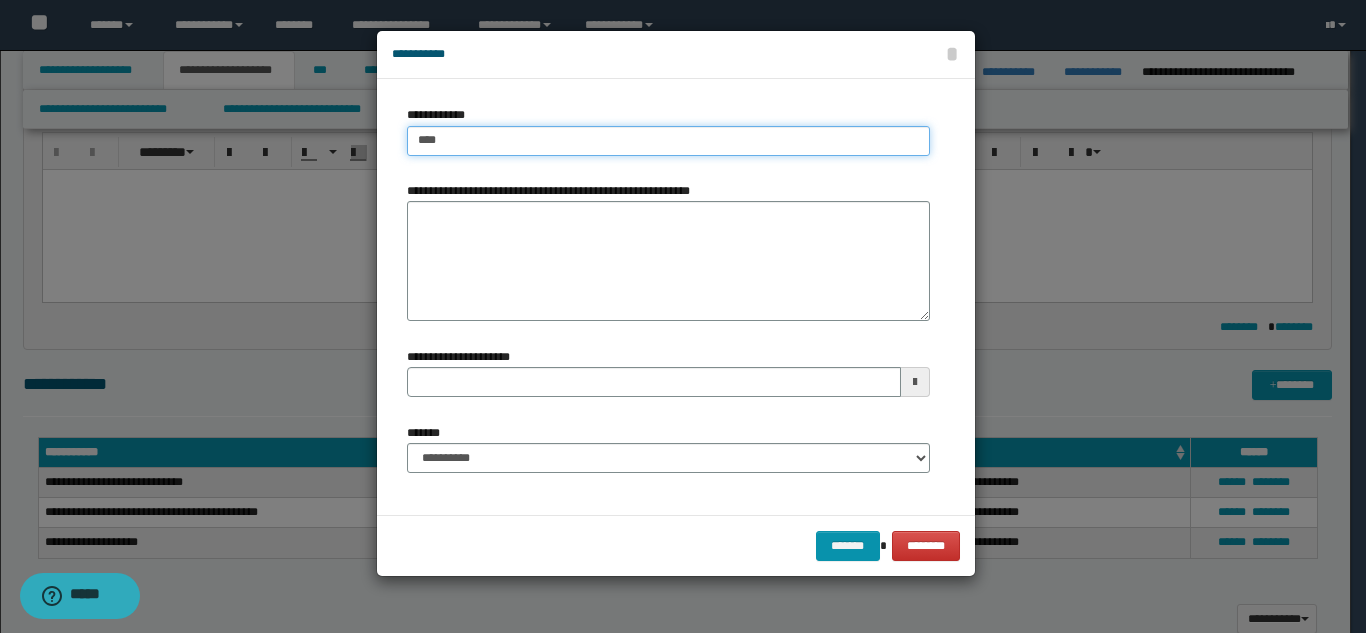 type on "****" 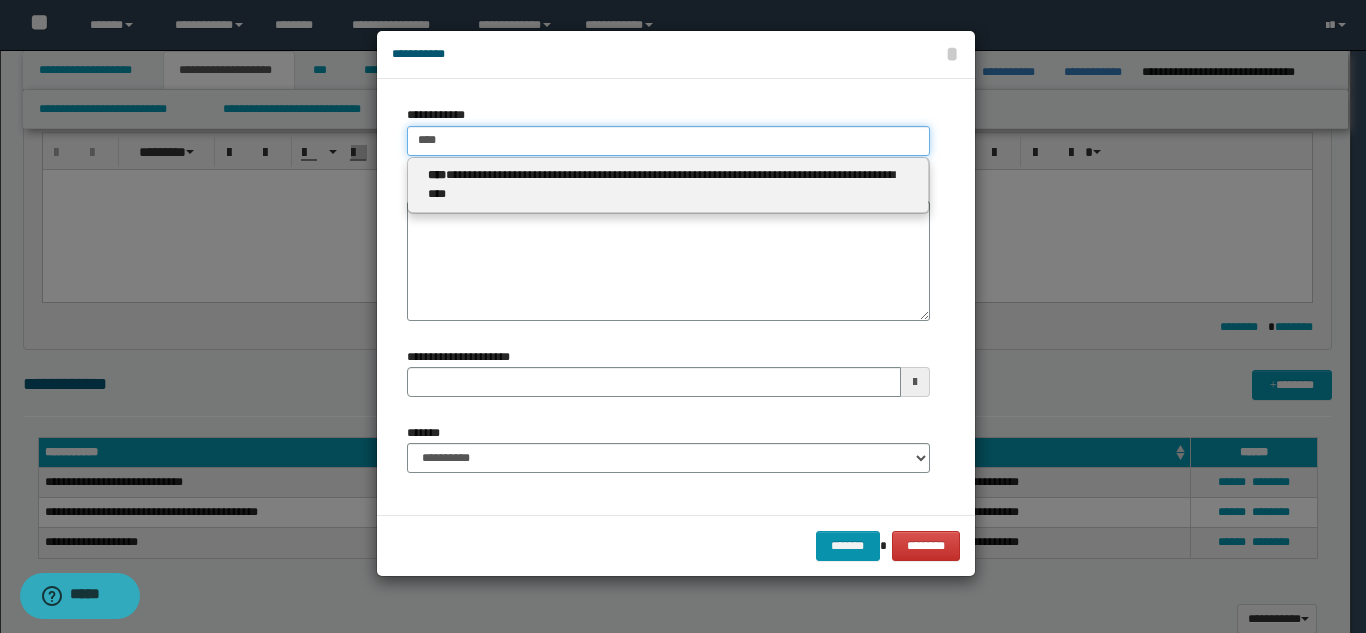 type on "****" 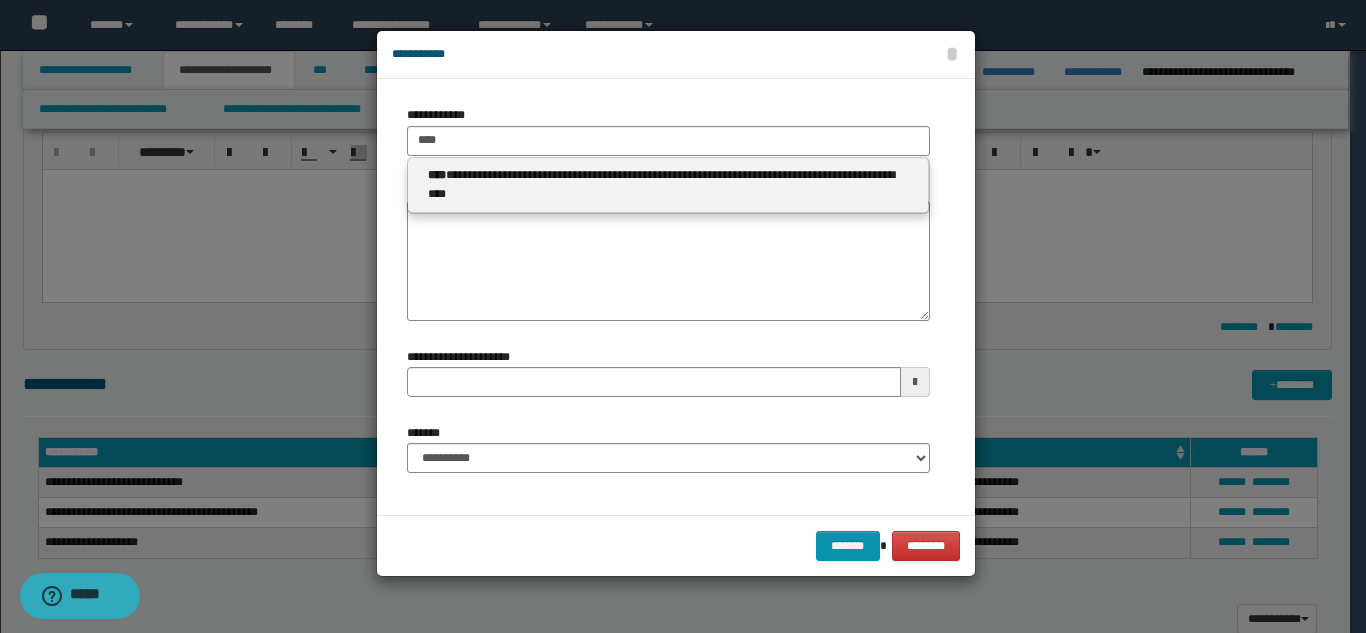 click on "**********" at bounding box center (668, 185) 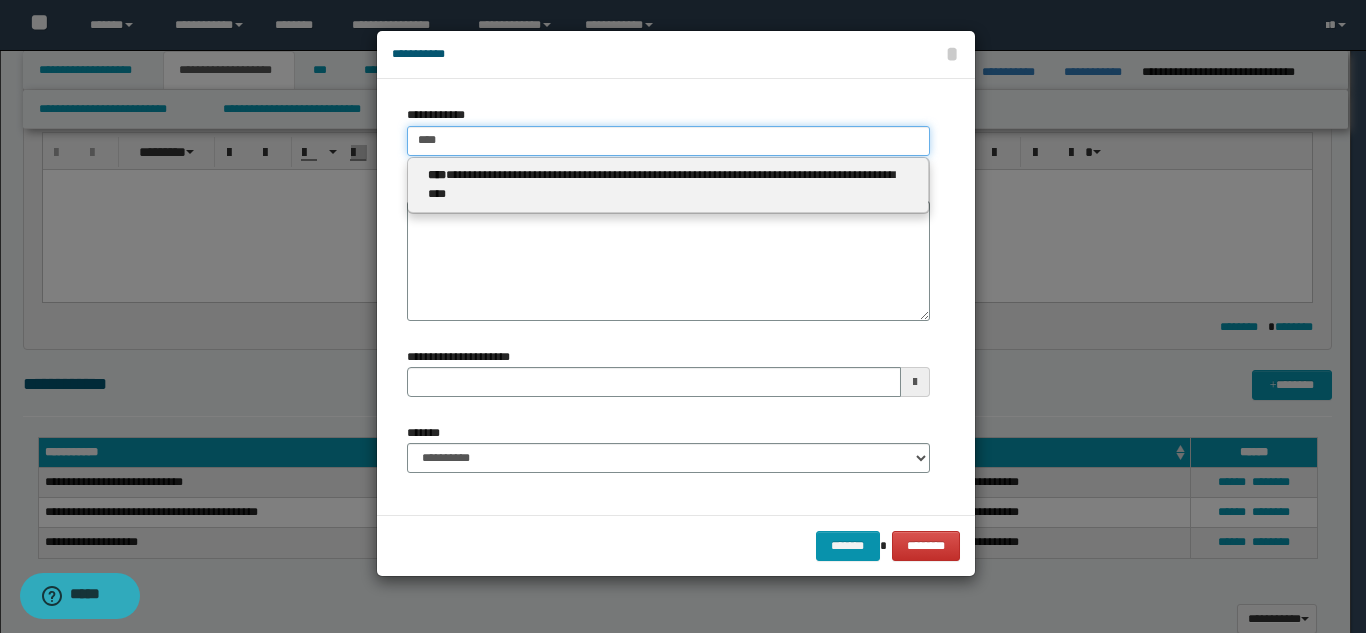 type 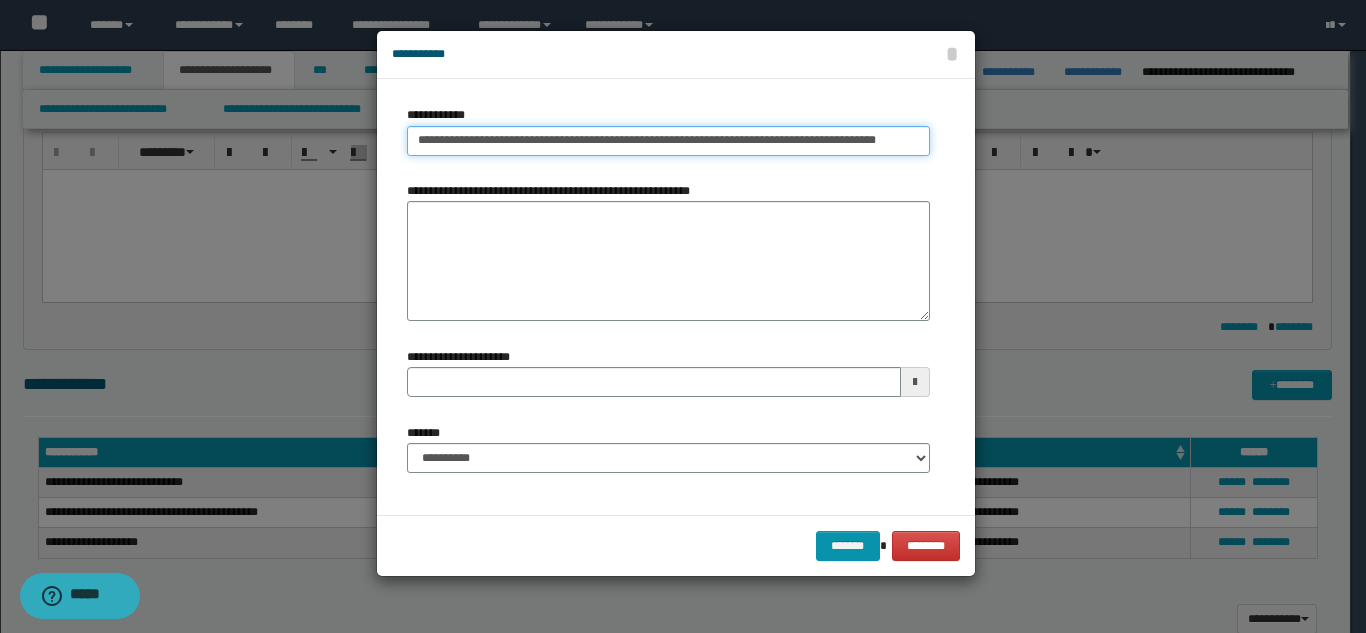 scroll, scrollTop: 0, scrollLeft: 16, axis: horizontal 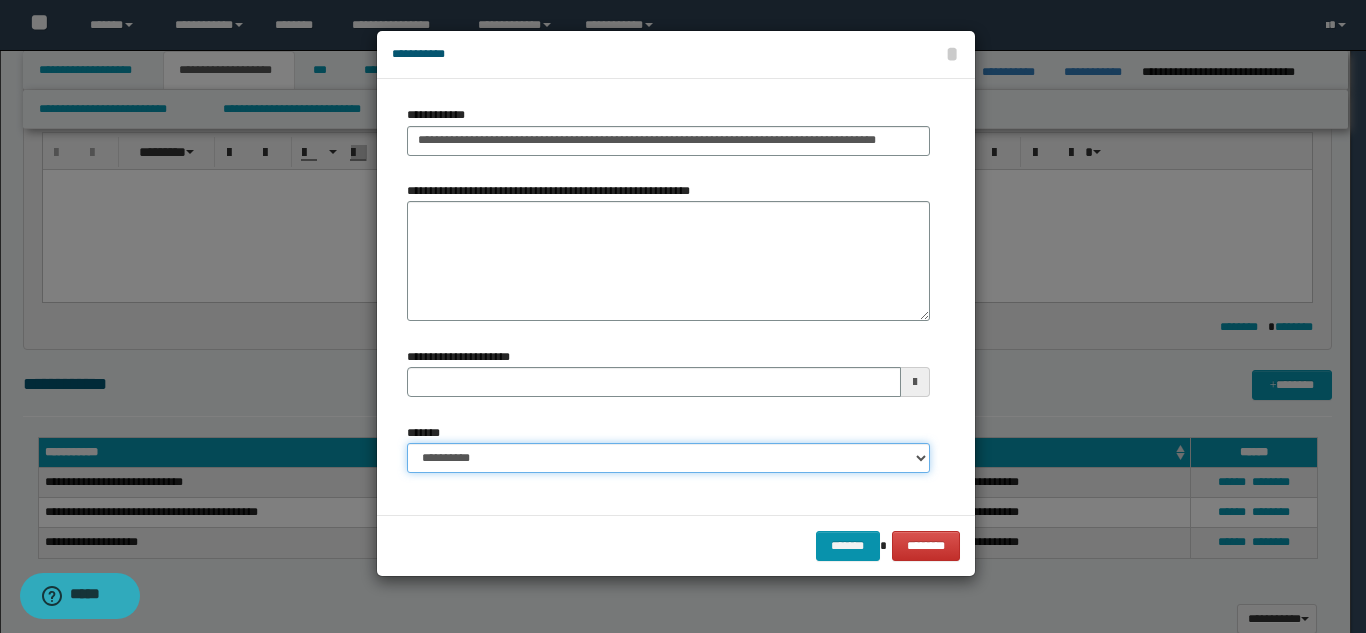 click on "**********" at bounding box center (668, 458) 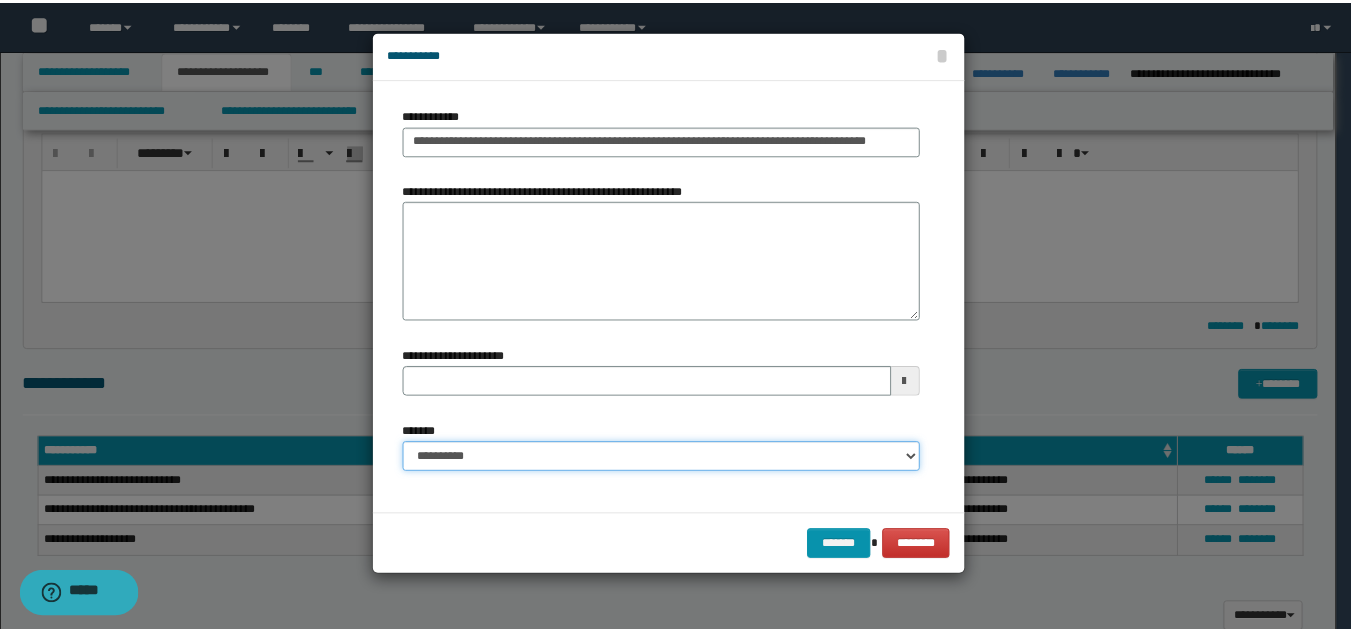 scroll, scrollTop: 0, scrollLeft: 0, axis: both 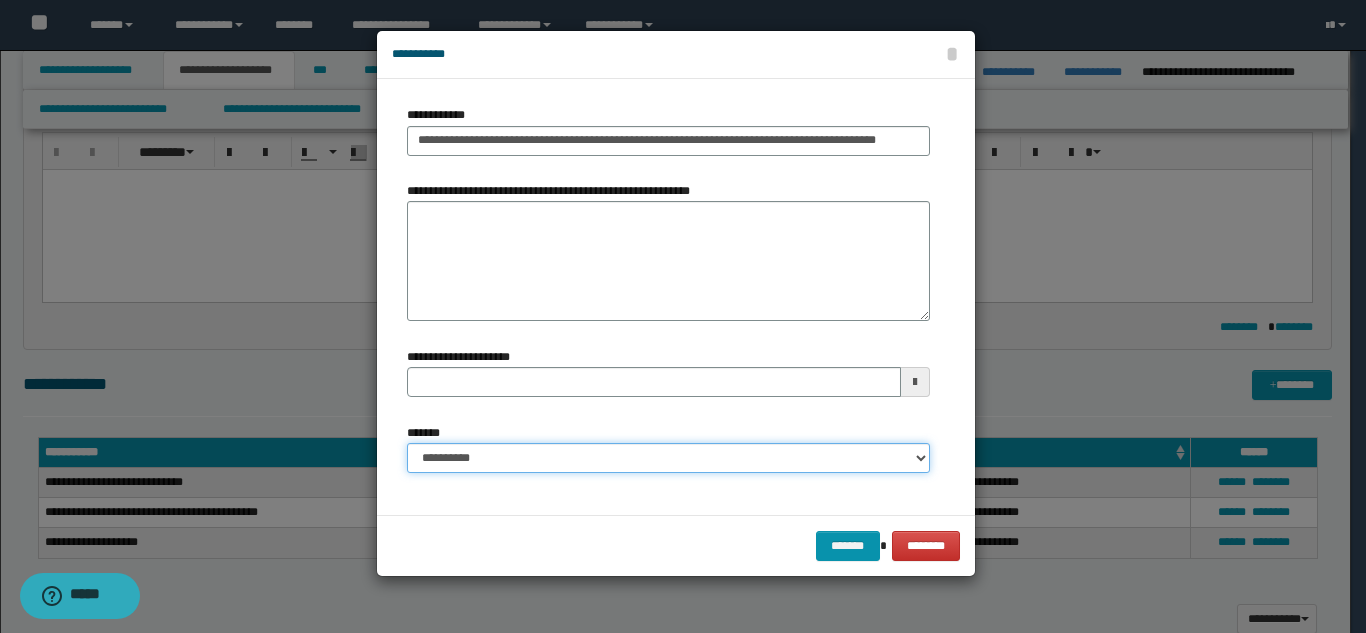 select on "*" 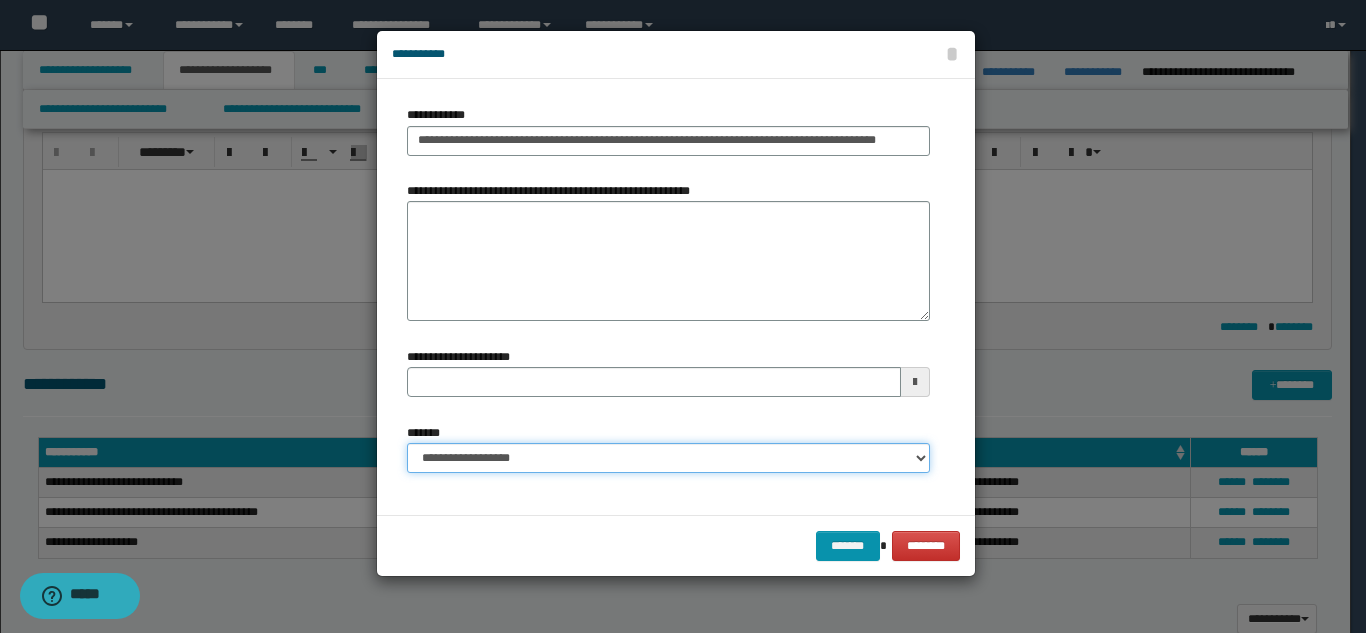 type 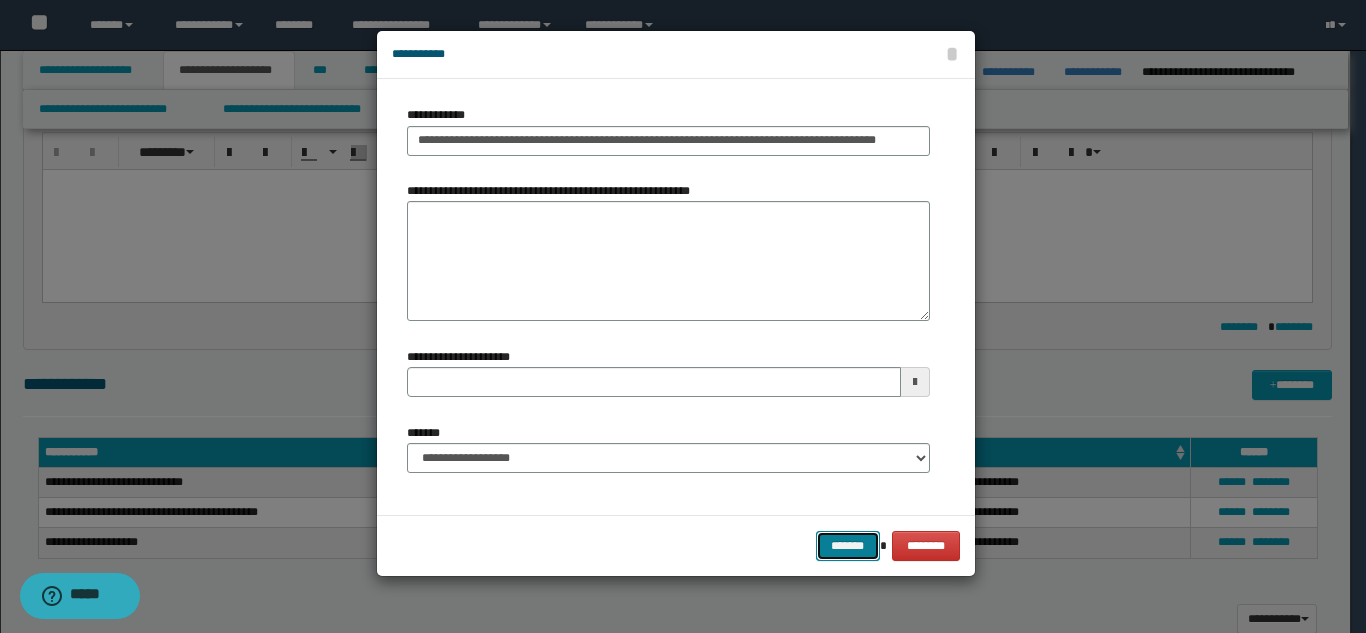 click on "*******" at bounding box center (848, 546) 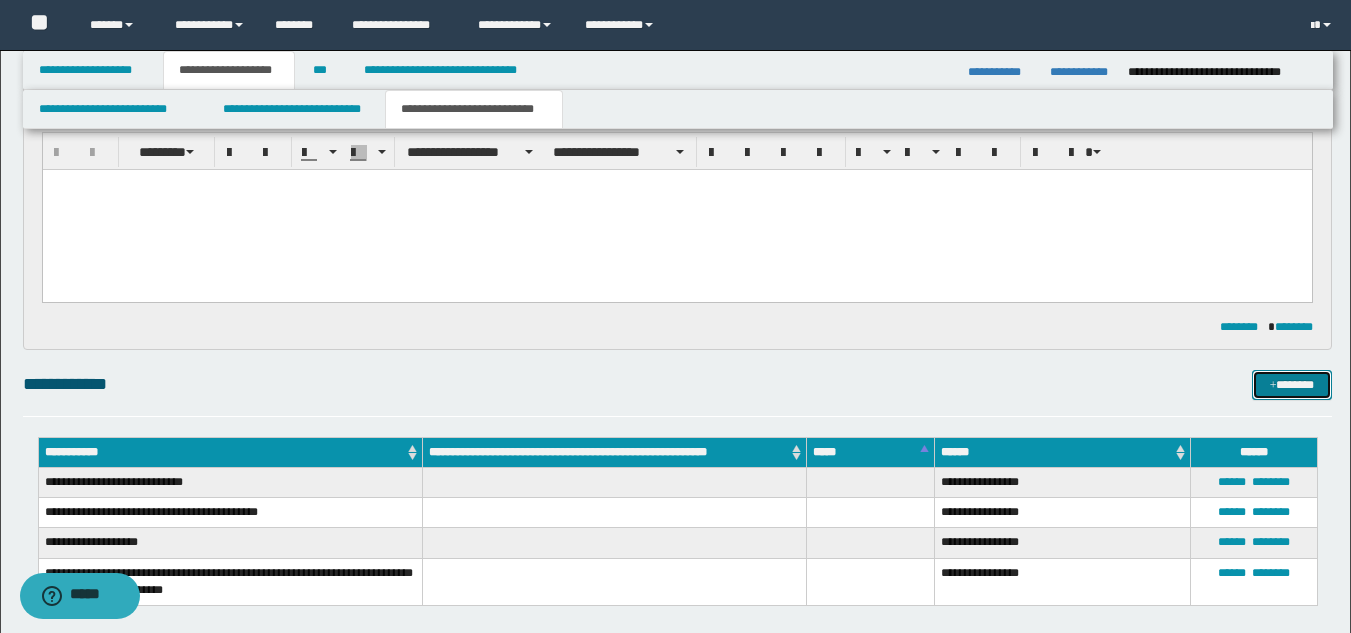 click on "*******" at bounding box center [1292, 385] 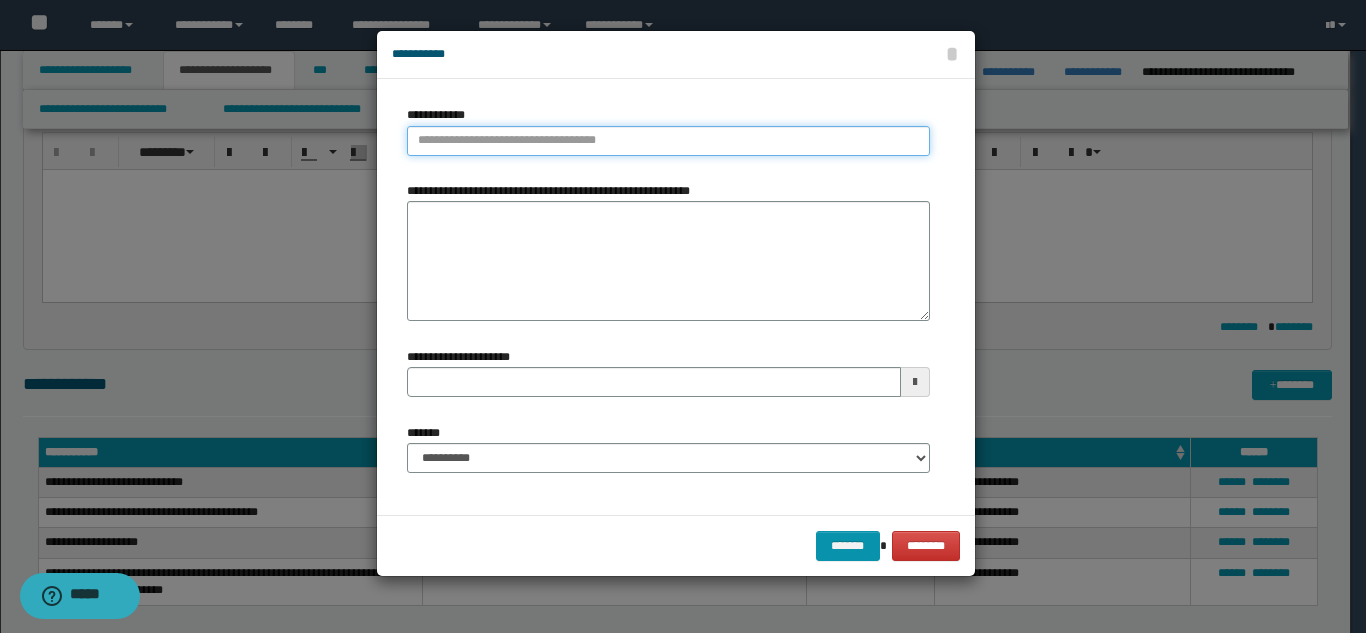 type on "**********" 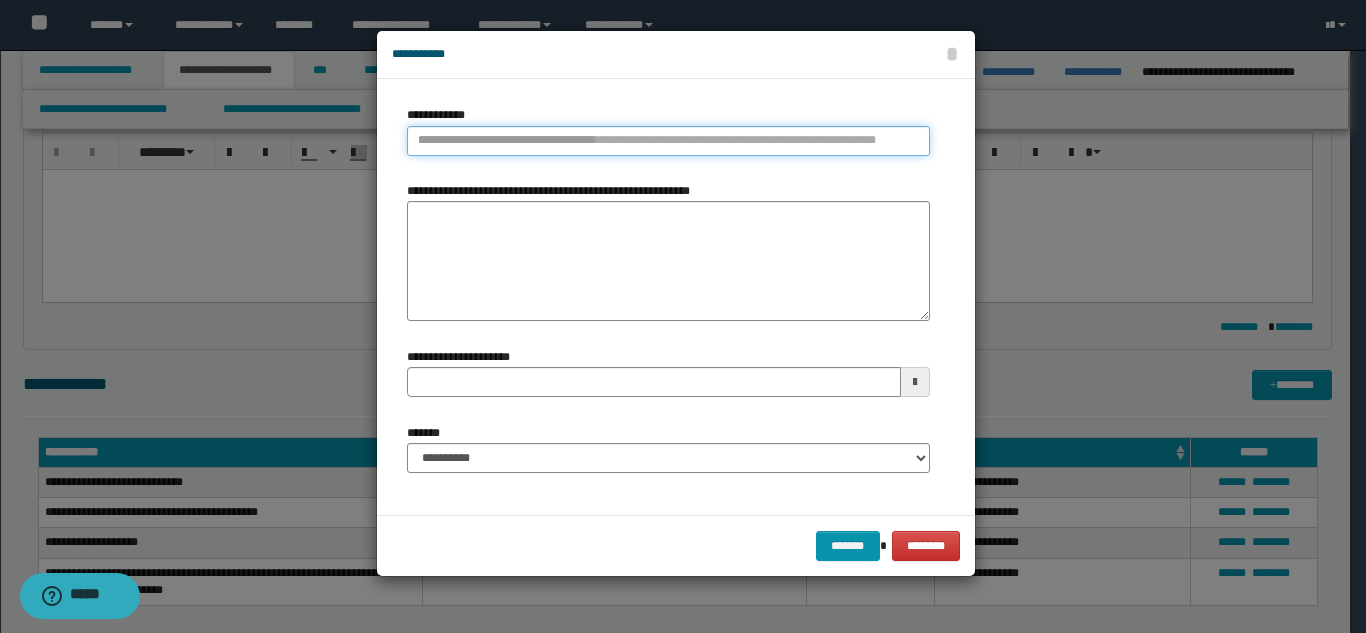 click on "**********" at bounding box center [668, 141] 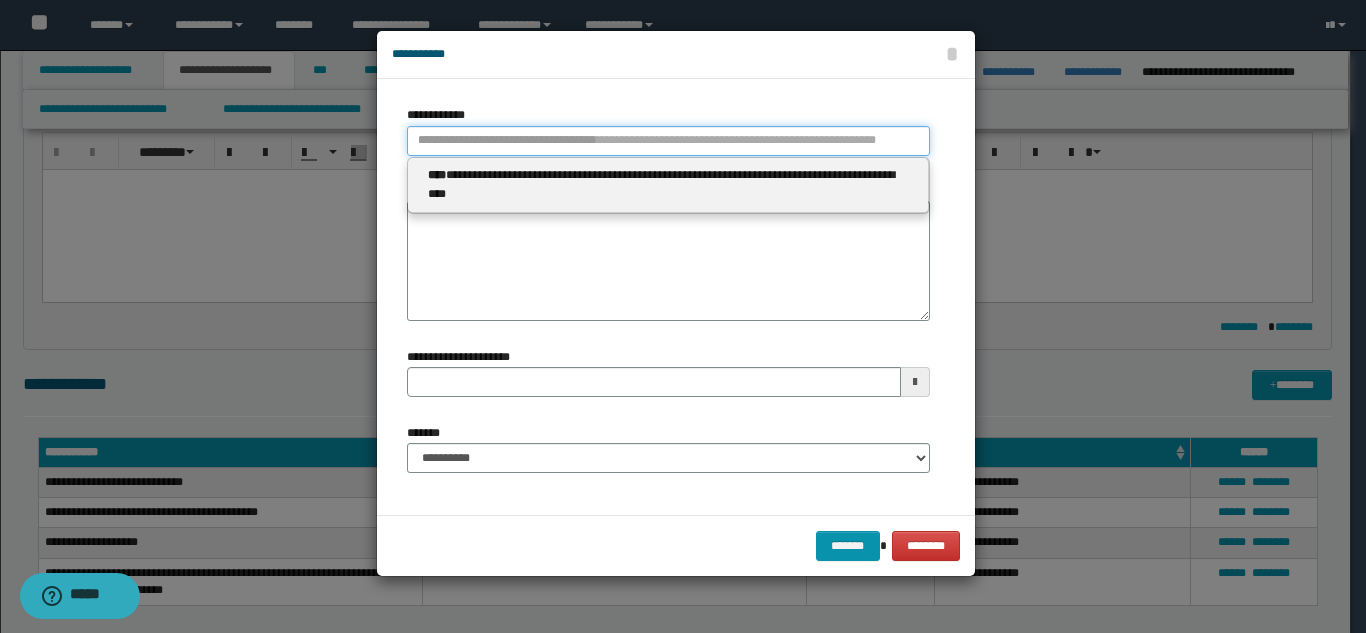 type 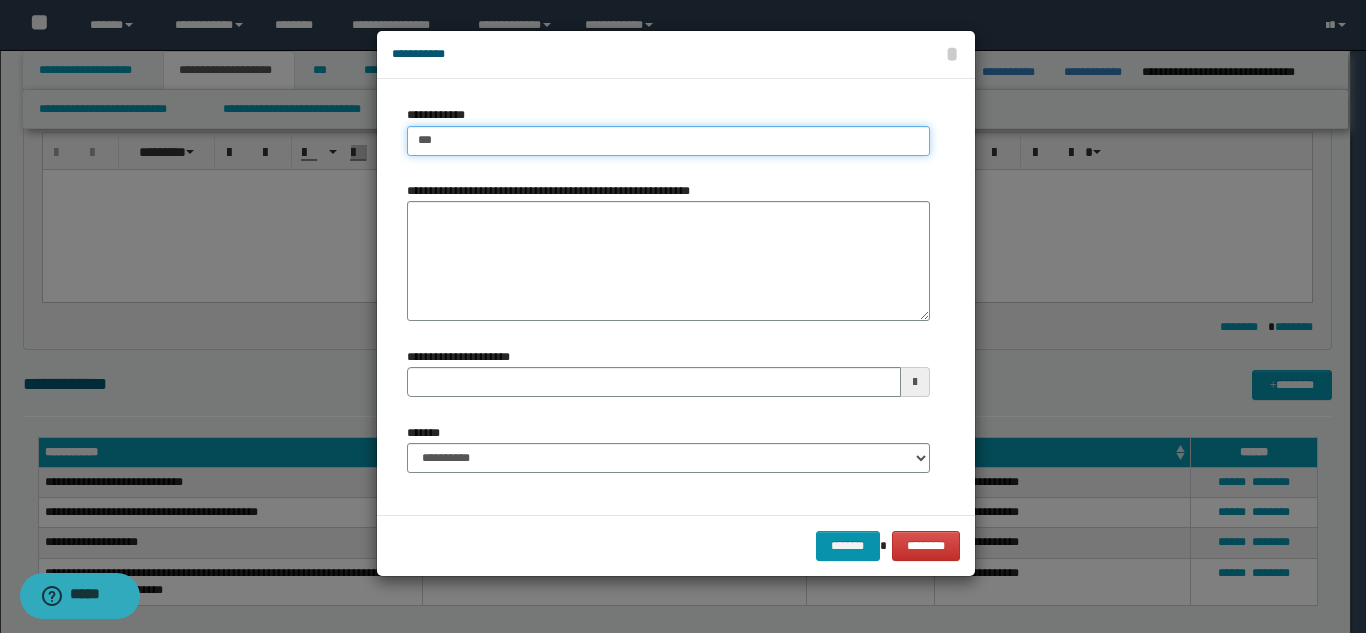 type on "****" 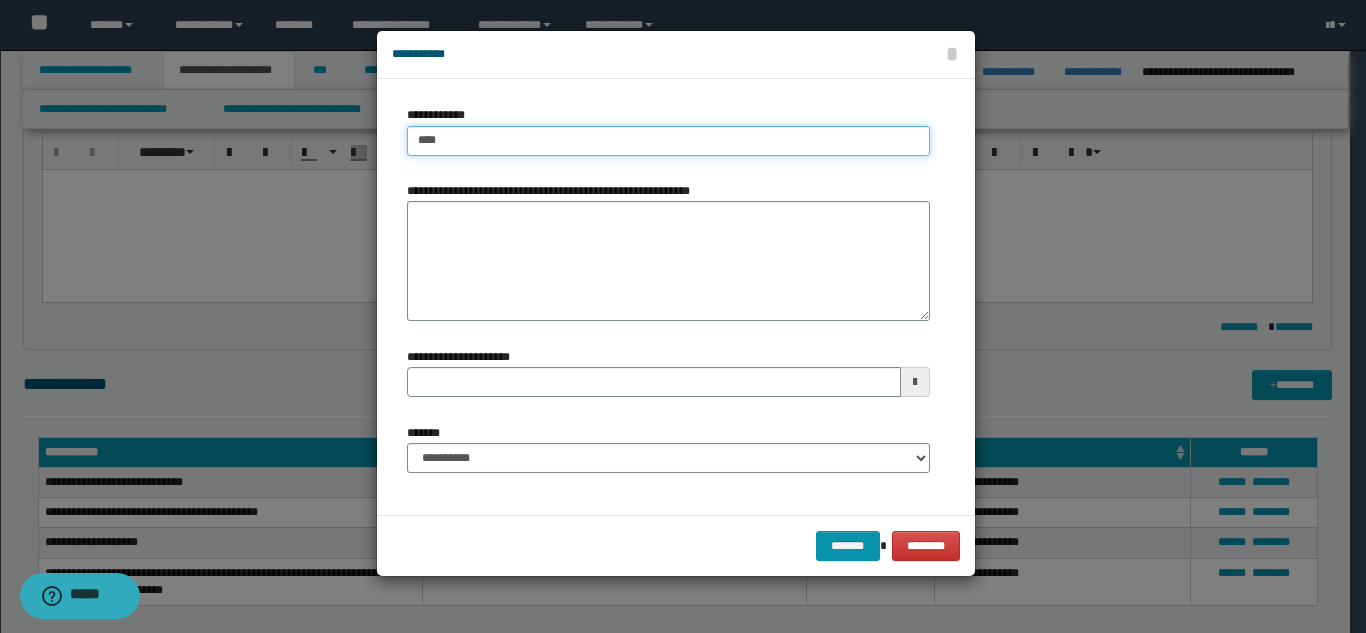 type on "****" 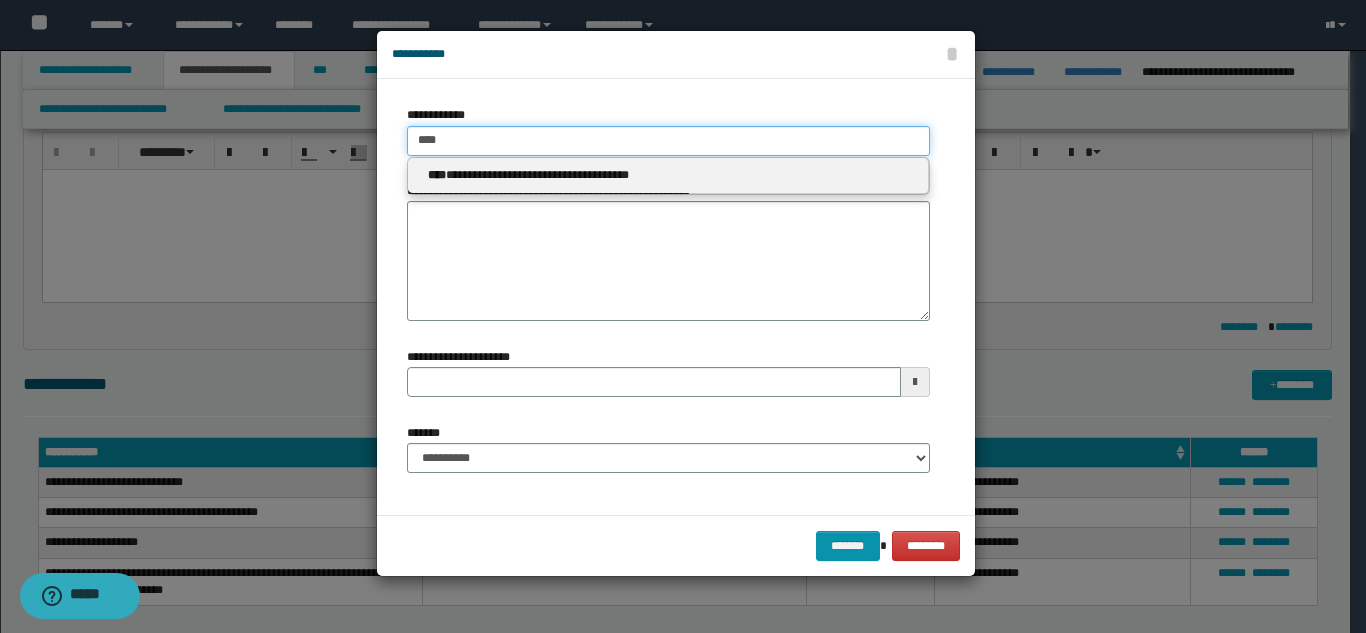 type on "****" 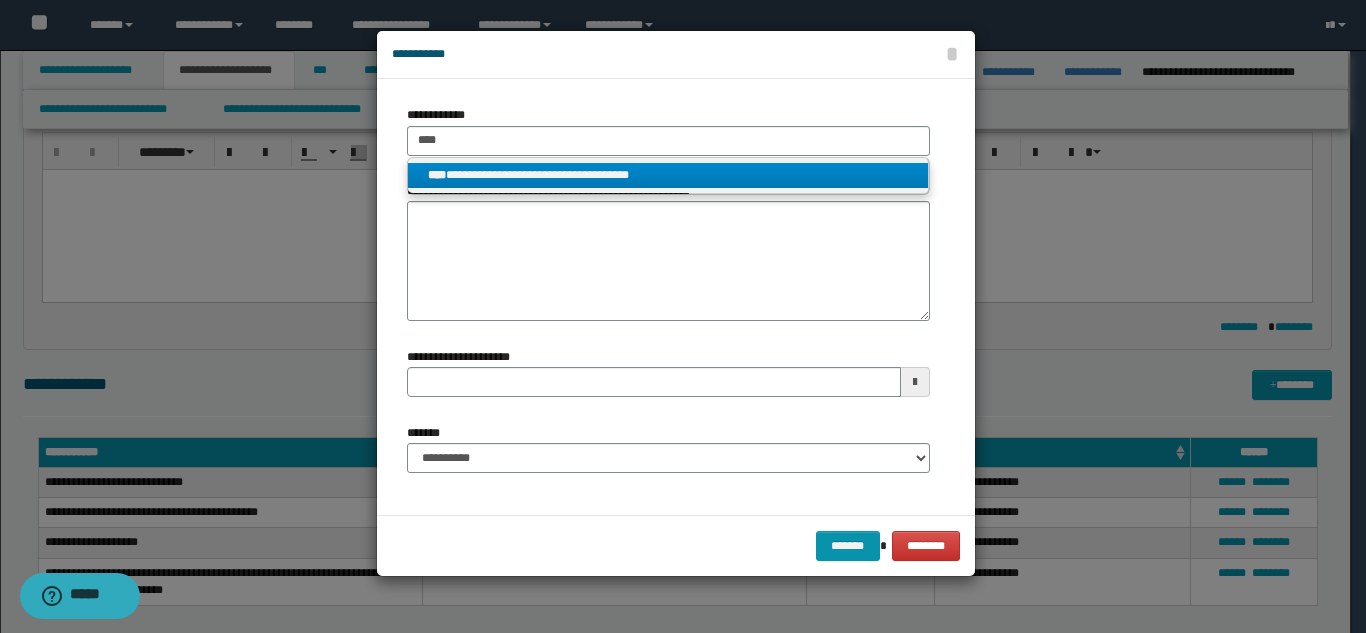 click on "**********" at bounding box center [668, 175] 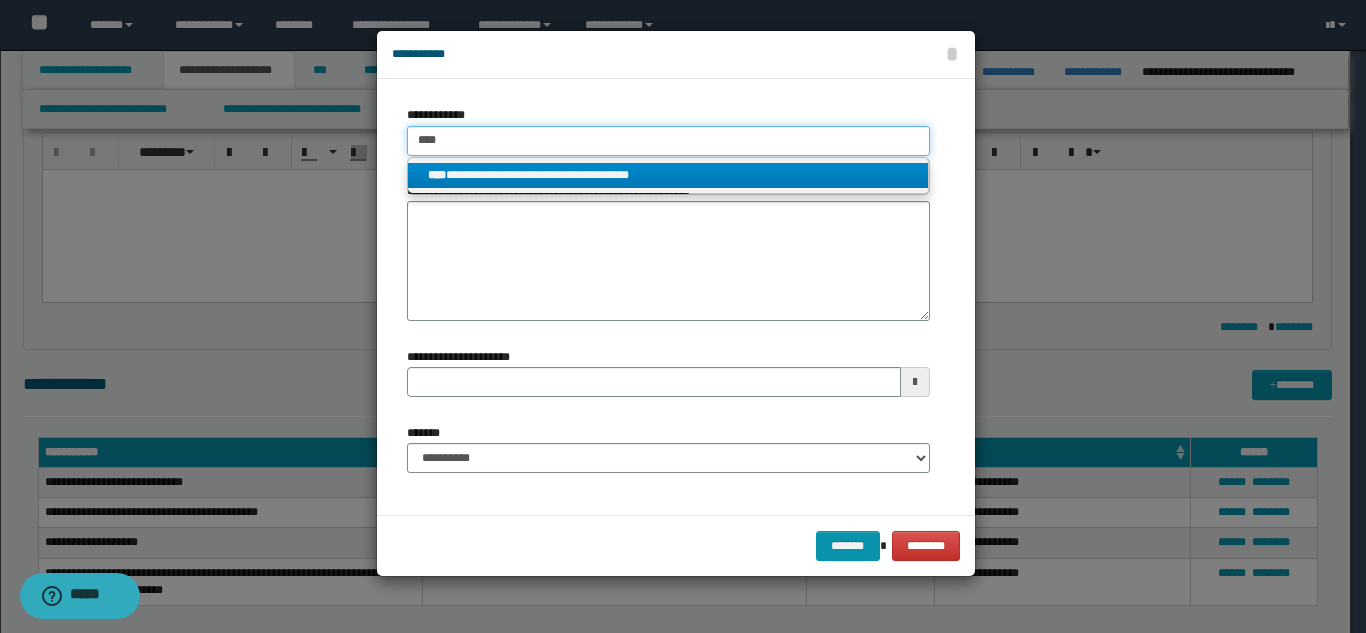 type 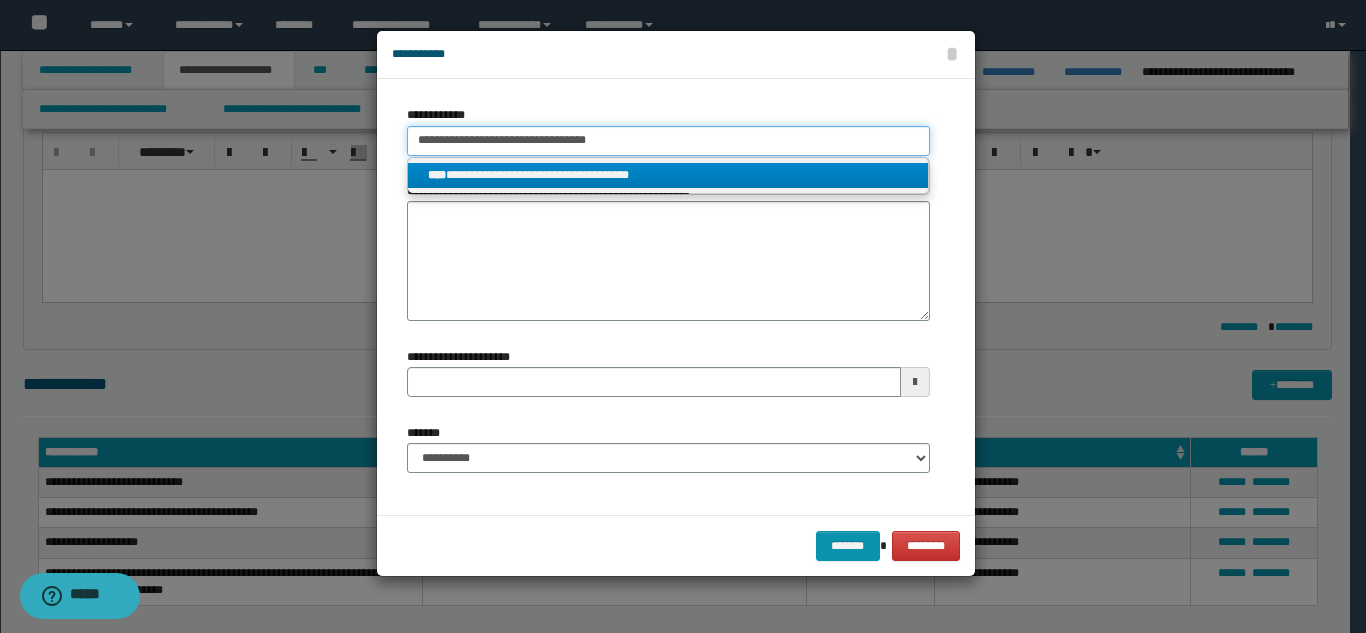 type 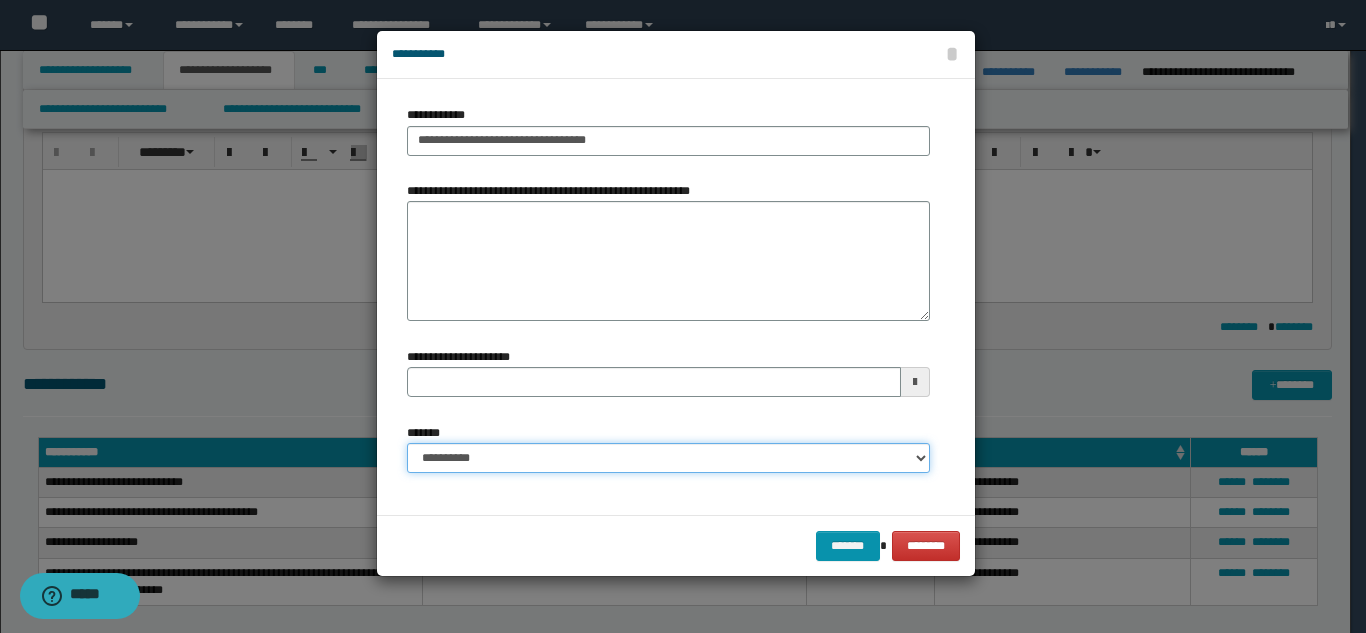 click on "**********" at bounding box center [668, 458] 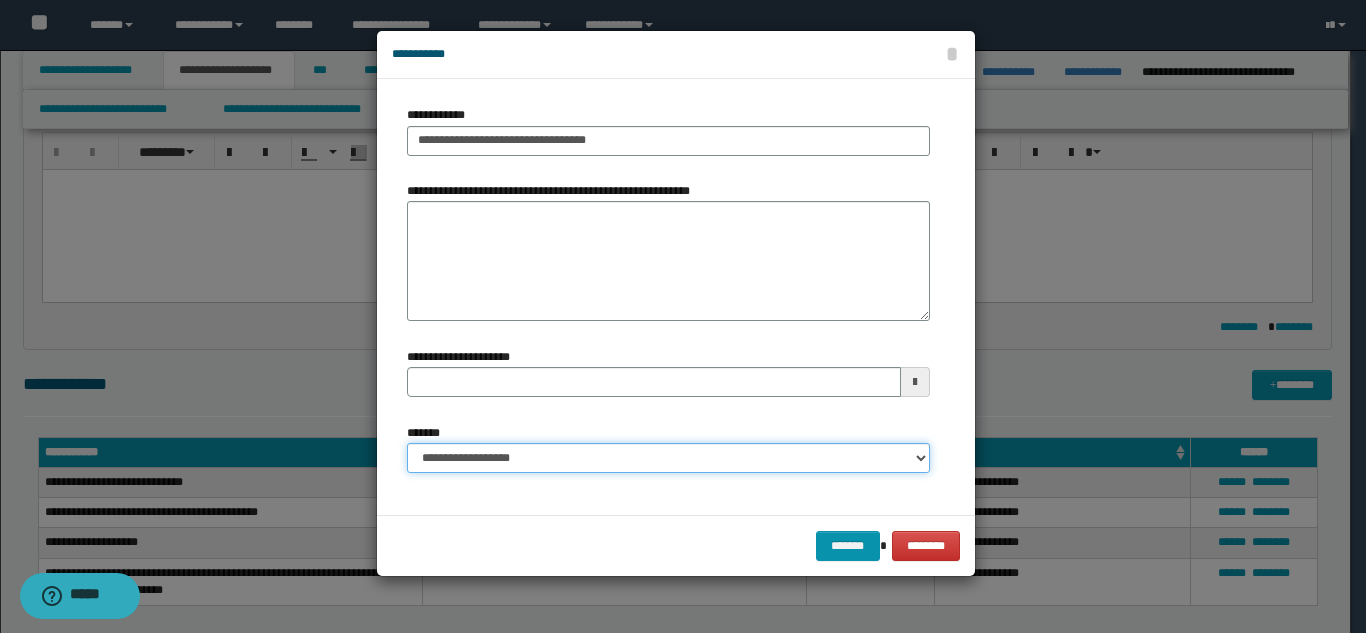 type 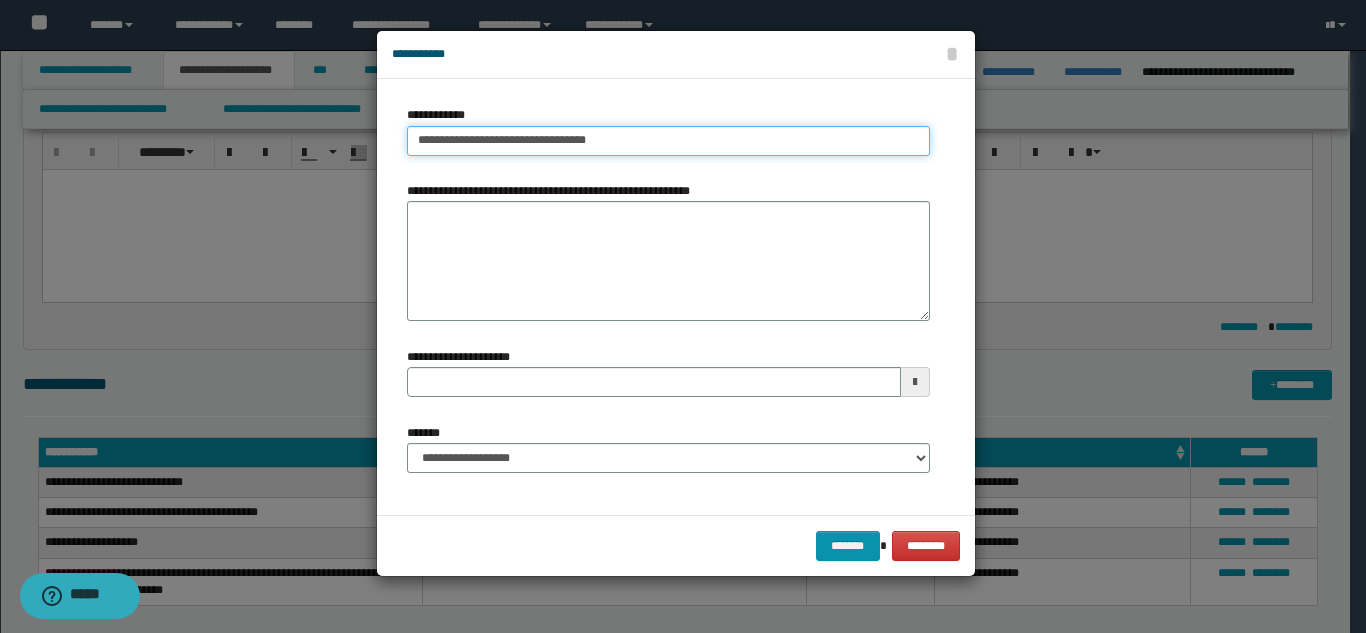 type on "**********" 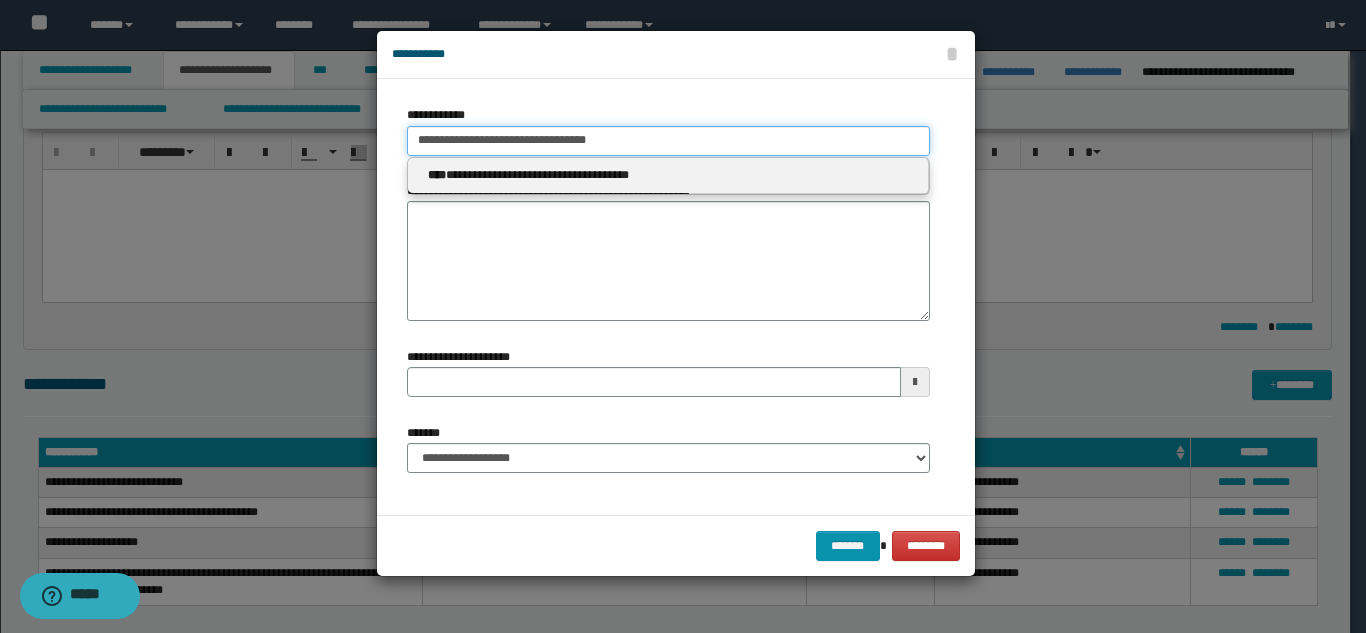 click on "**********" at bounding box center (668, 141) 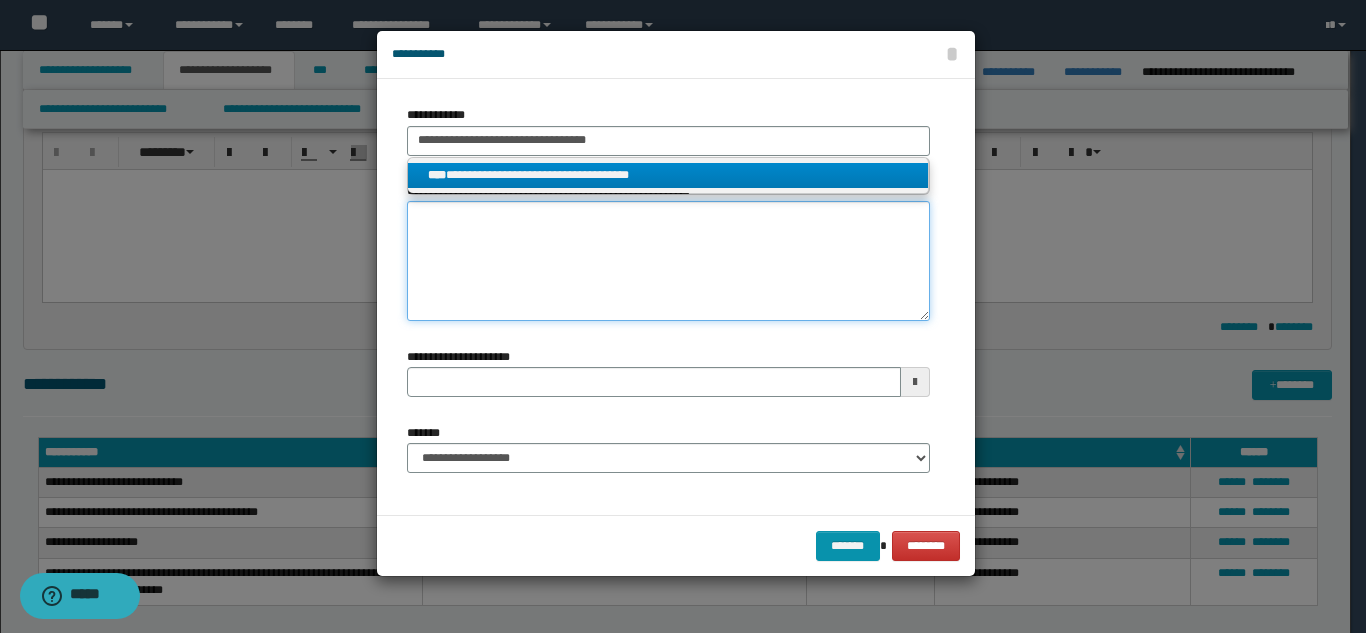 type 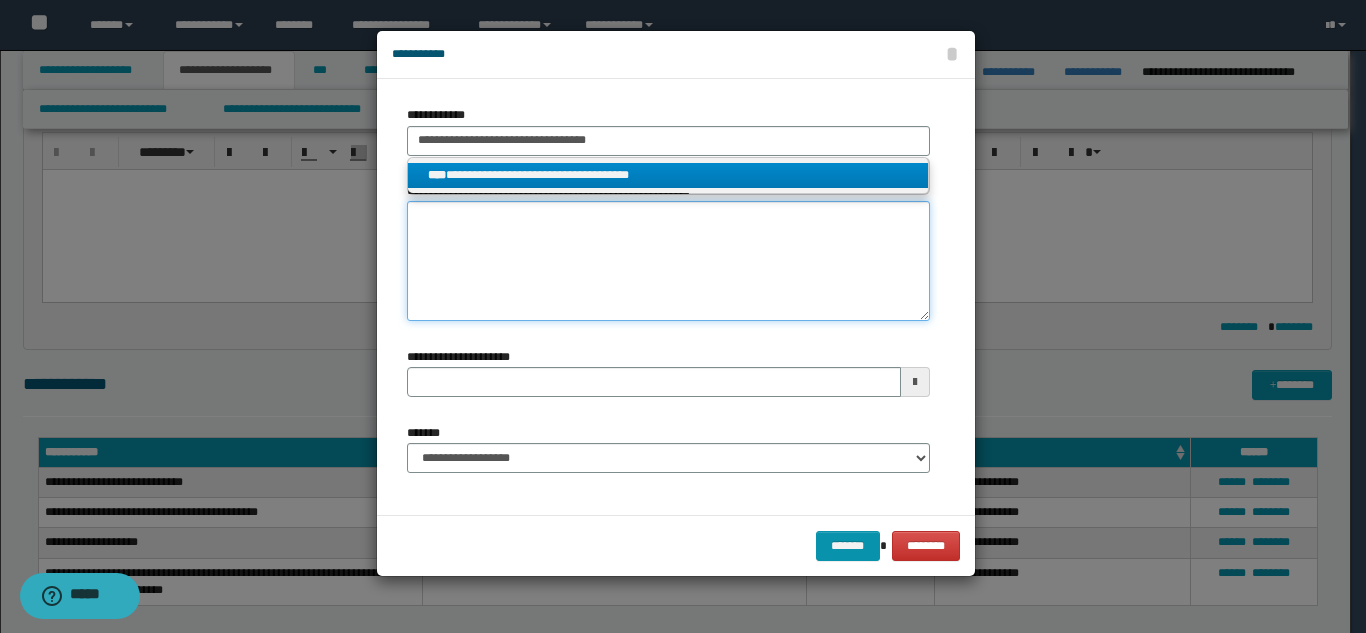 click on "**********" at bounding box center [668, 261] 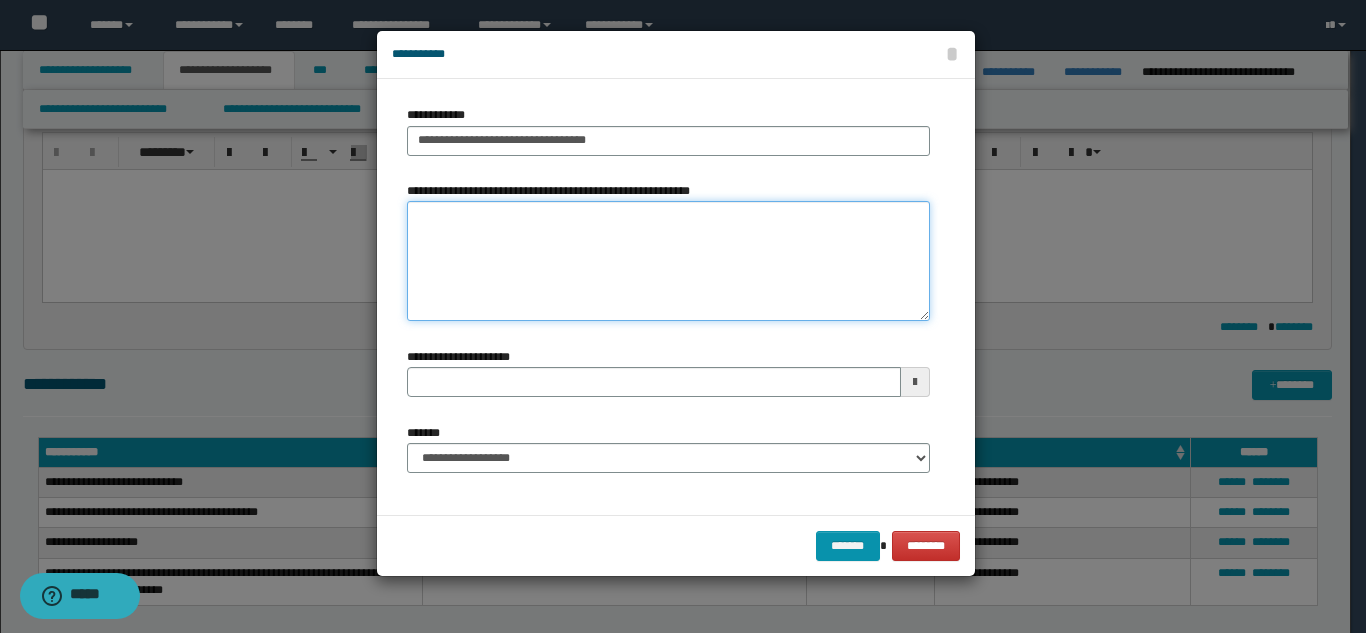 click on "**********" at bounding box center [668, 261] 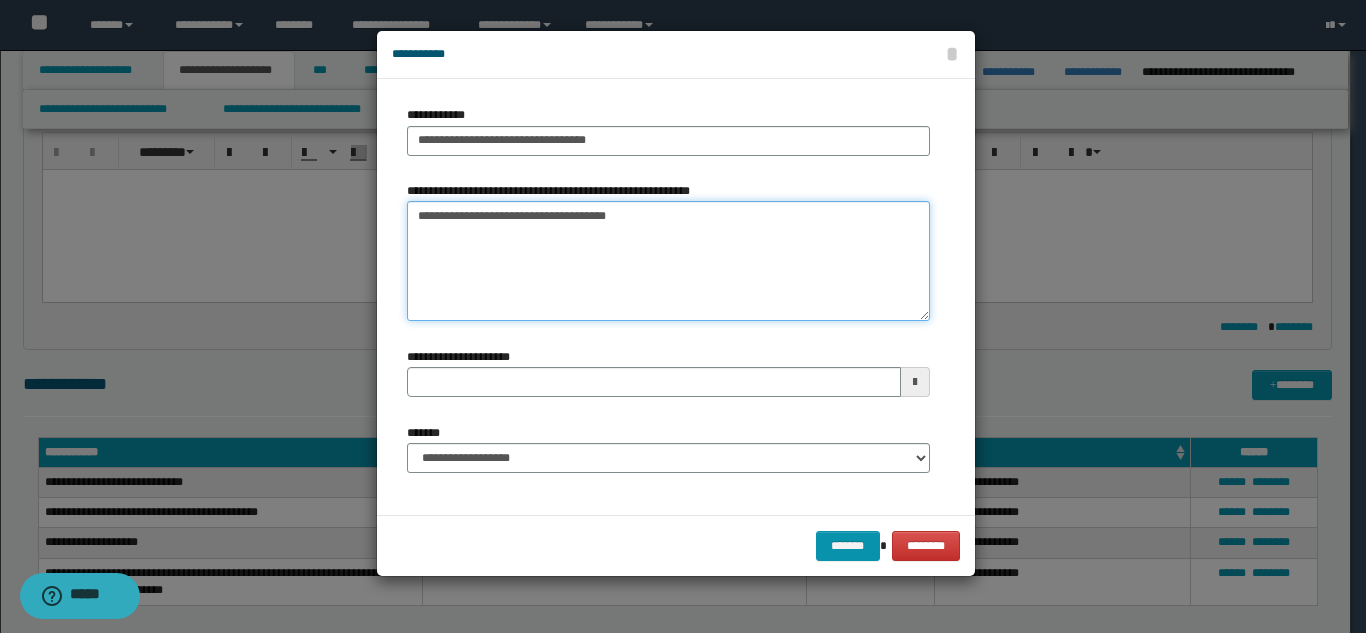 click on "**********" at bounding box center (668, 261) 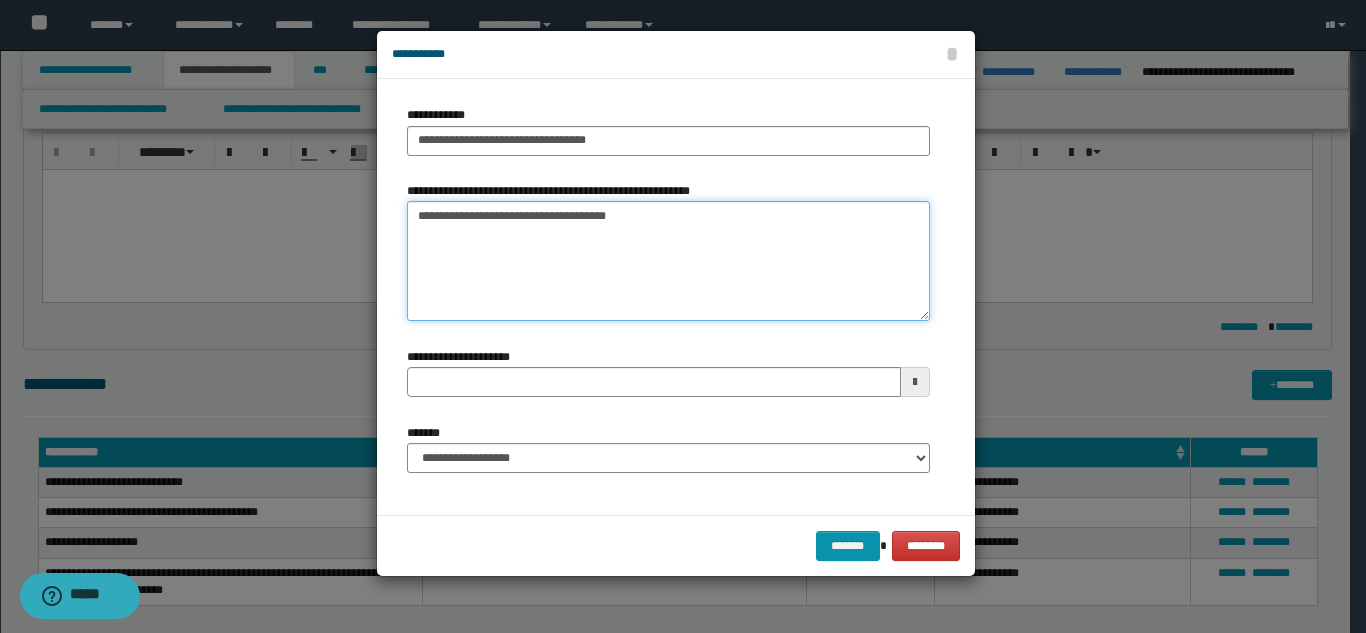 click on "**********" at bounding box center [668, 261] 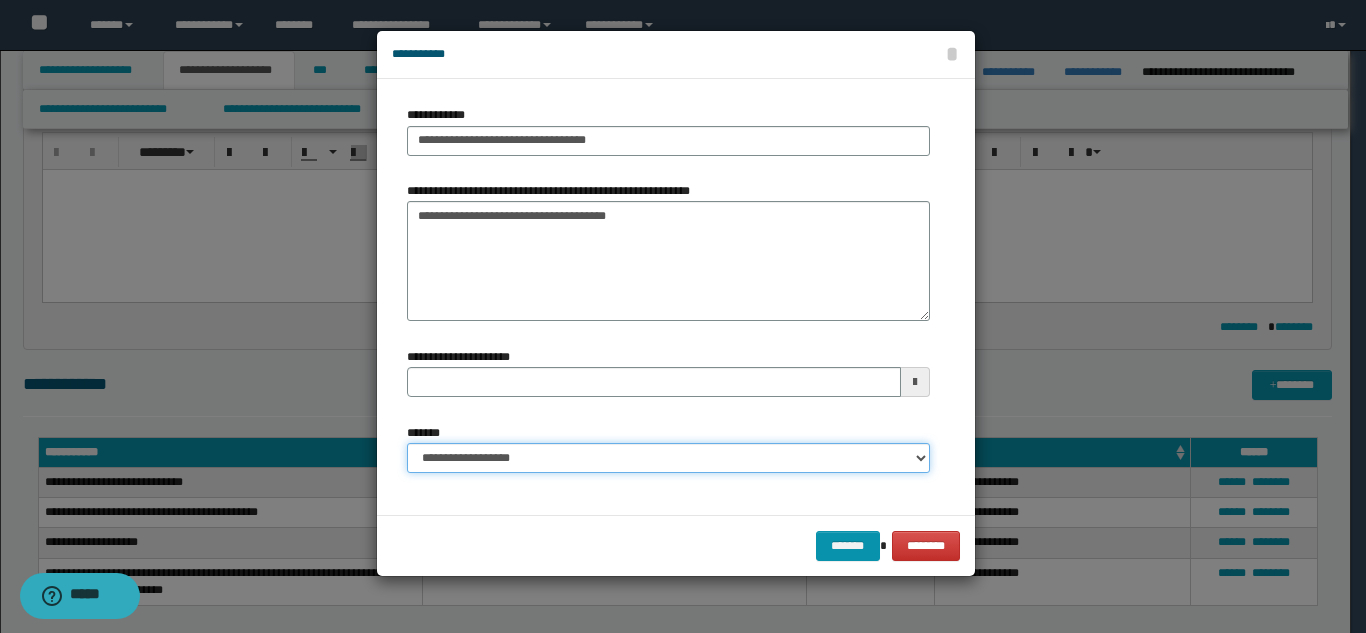 click on "**********" at bounding box center [668, 458] 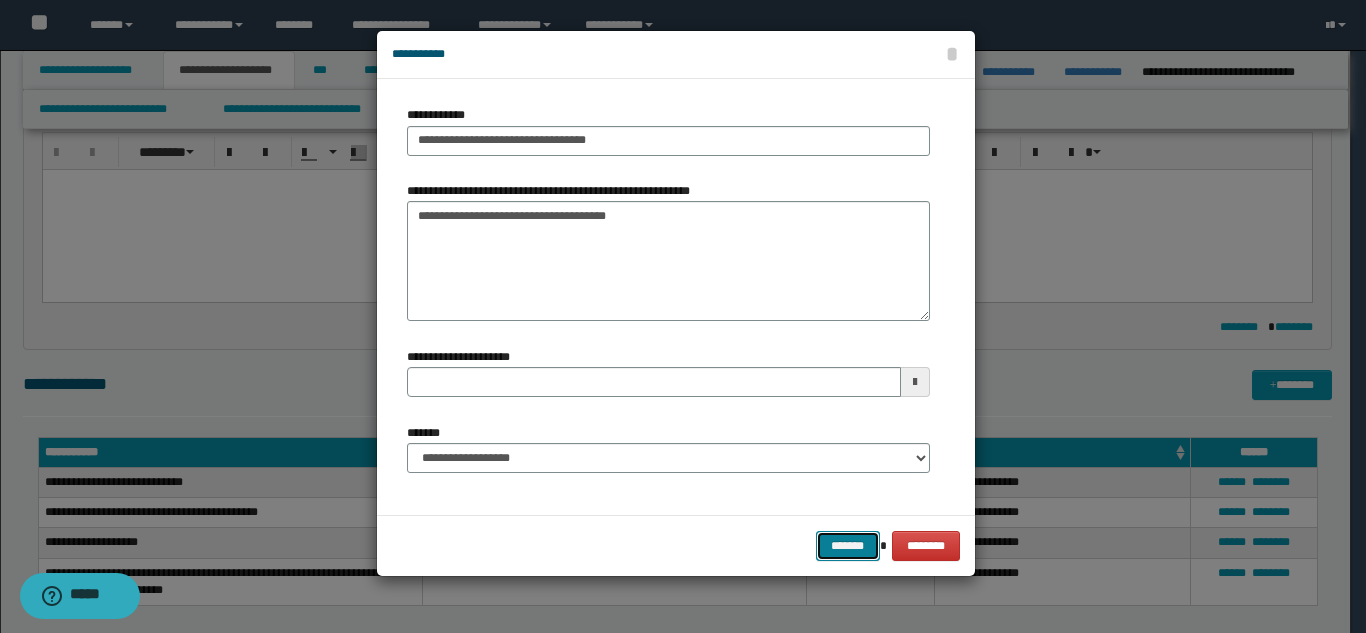 click on "*******" at bounding box center (848, 546) 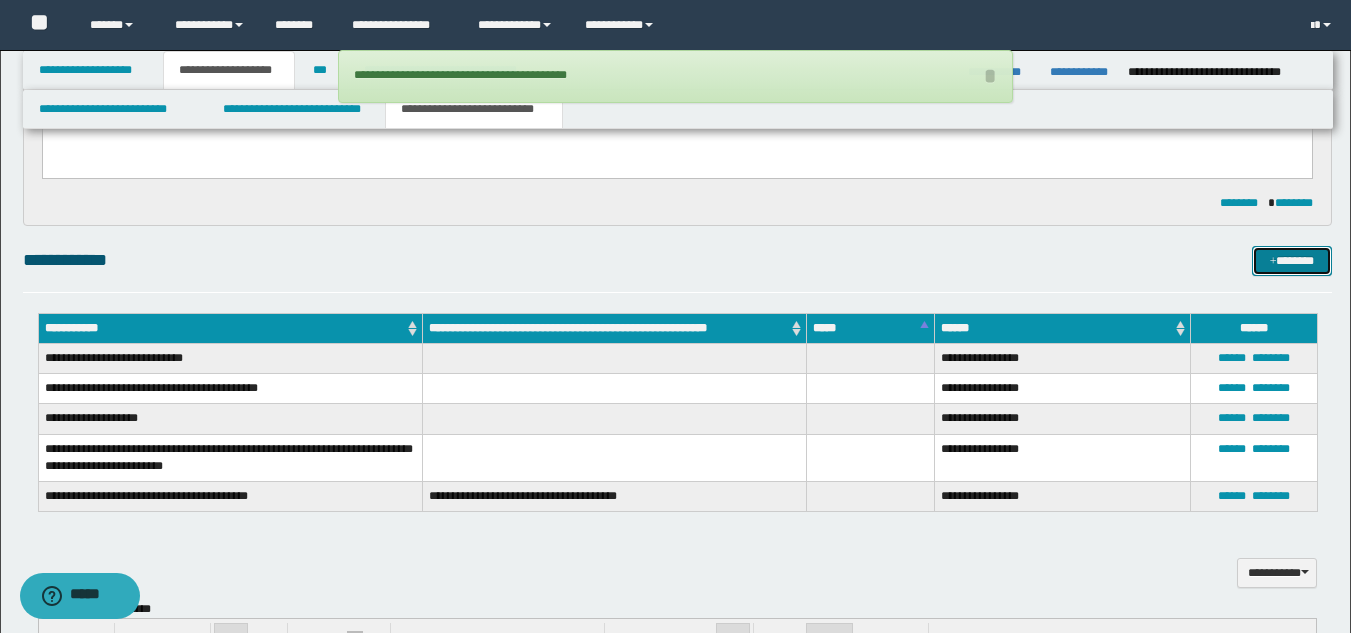 scroll, scrollTop: 846, scrollLeft: 0, axis: vertical 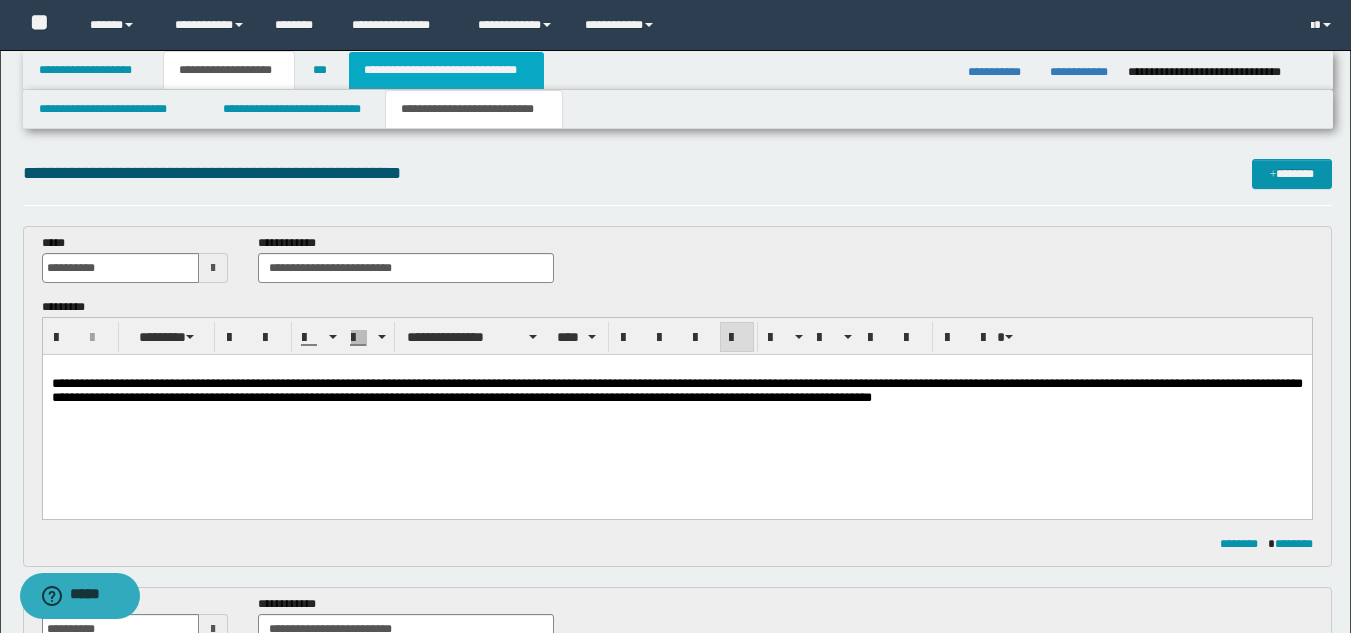 click on "**********" at bounding box center (446, 70) 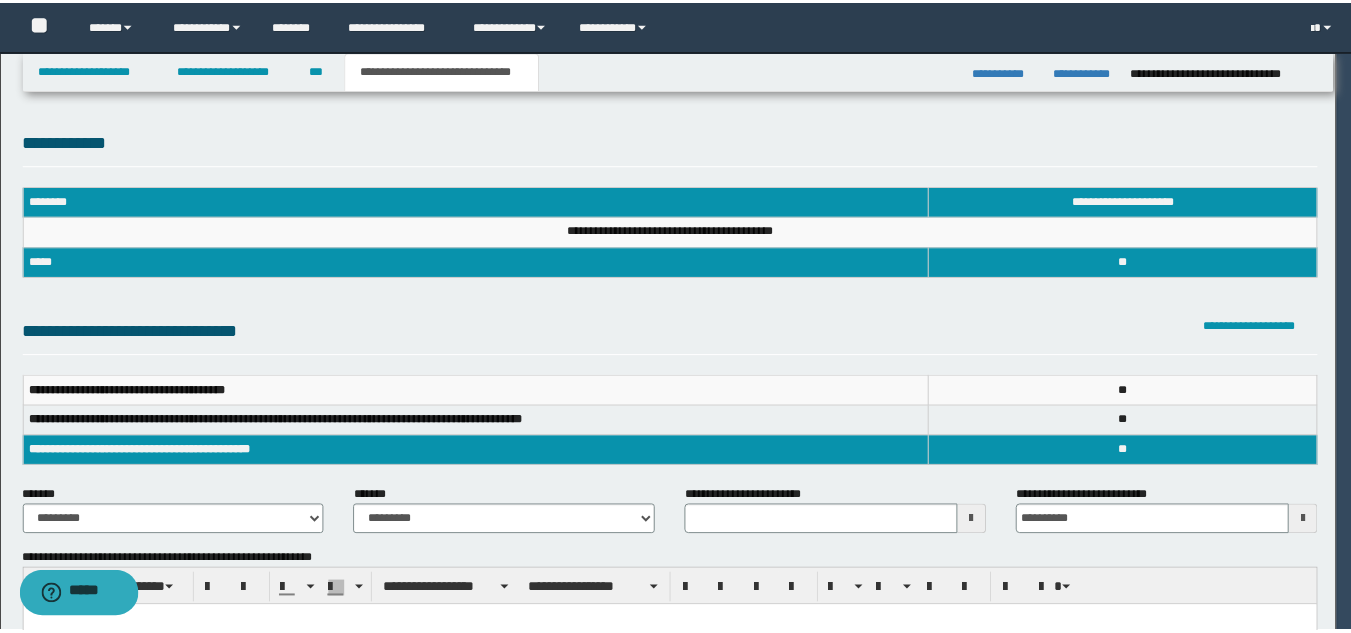 scroll, scrollTop: 0, scrollLeft: 0, axis: both 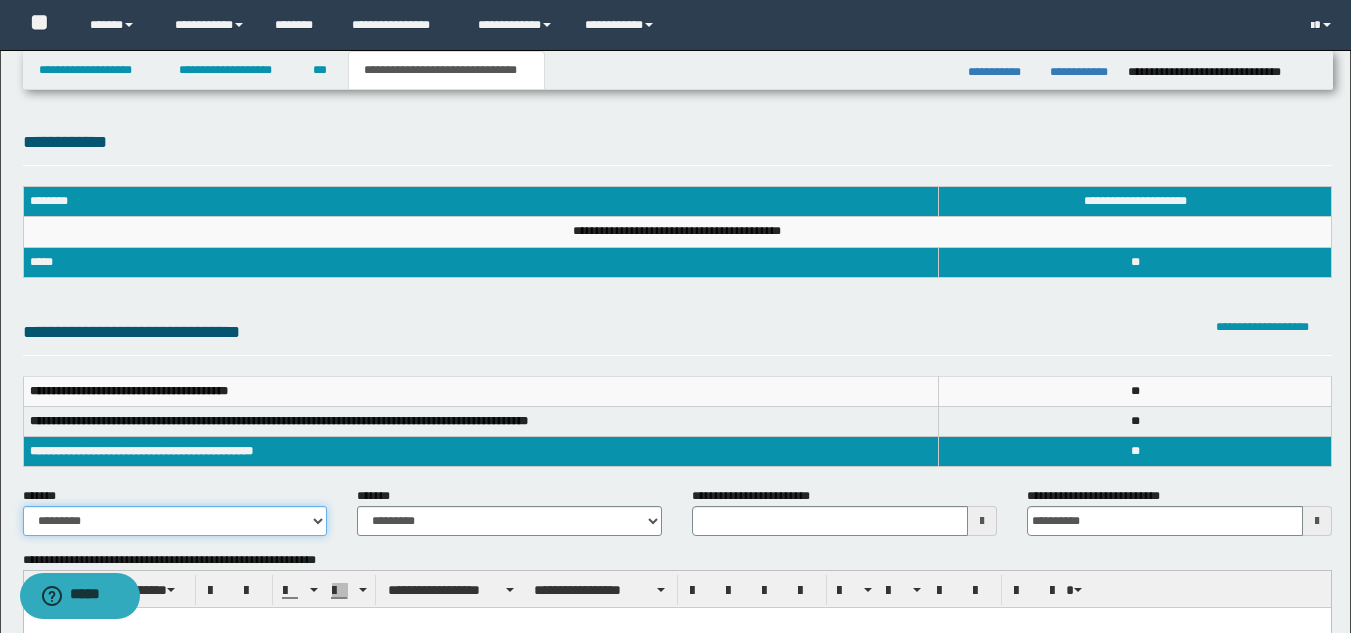 drag, startPoint x: 200, startPoint y: 519, endPoint x: 192, endPoint y: 506, distance: 15.264338 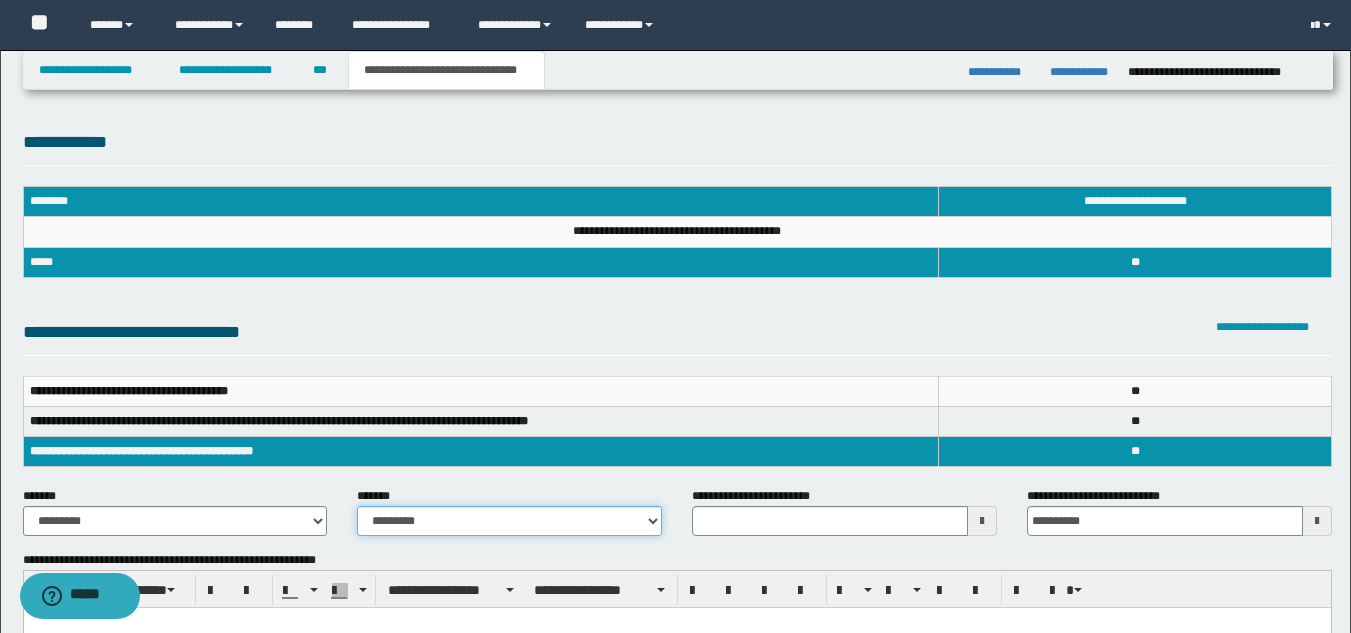 drag, startPoint x: 417, startPoint y: 518, endPoint x: 425, endPoint y: 507, distance: 13.601471 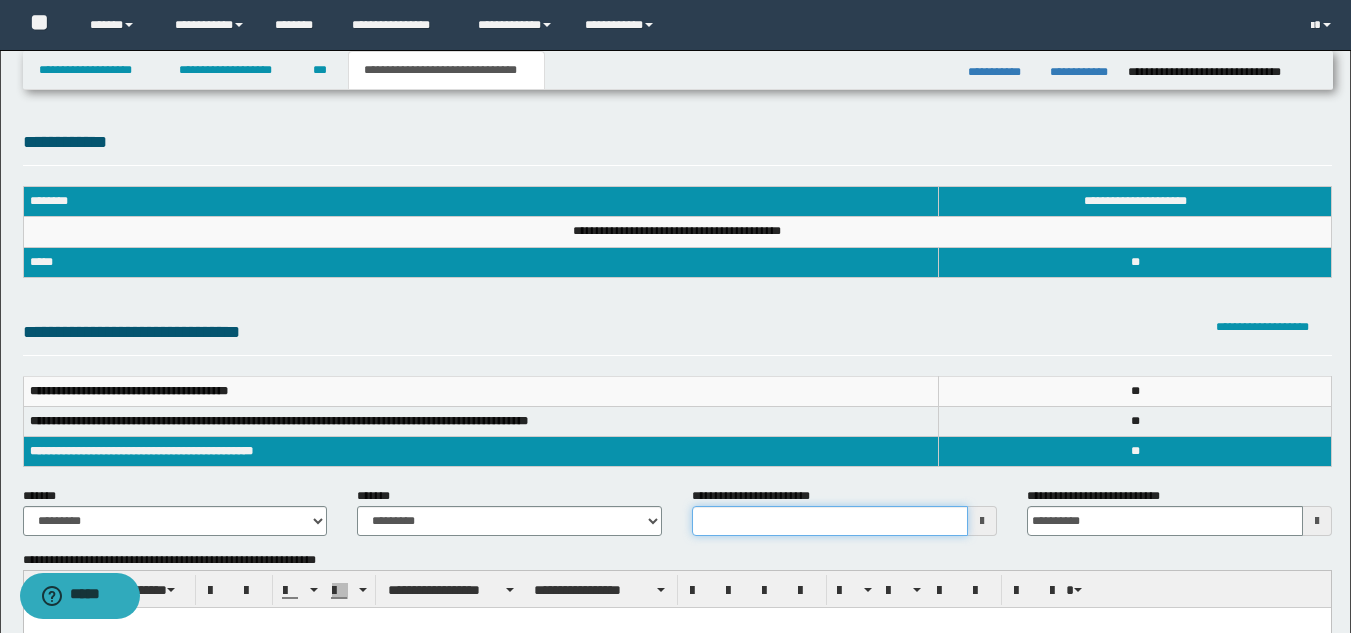 drag, startPoint x: 770, startPoint y: 510, endPoint x: 924, endPoint y: 596, distance: 176.38594 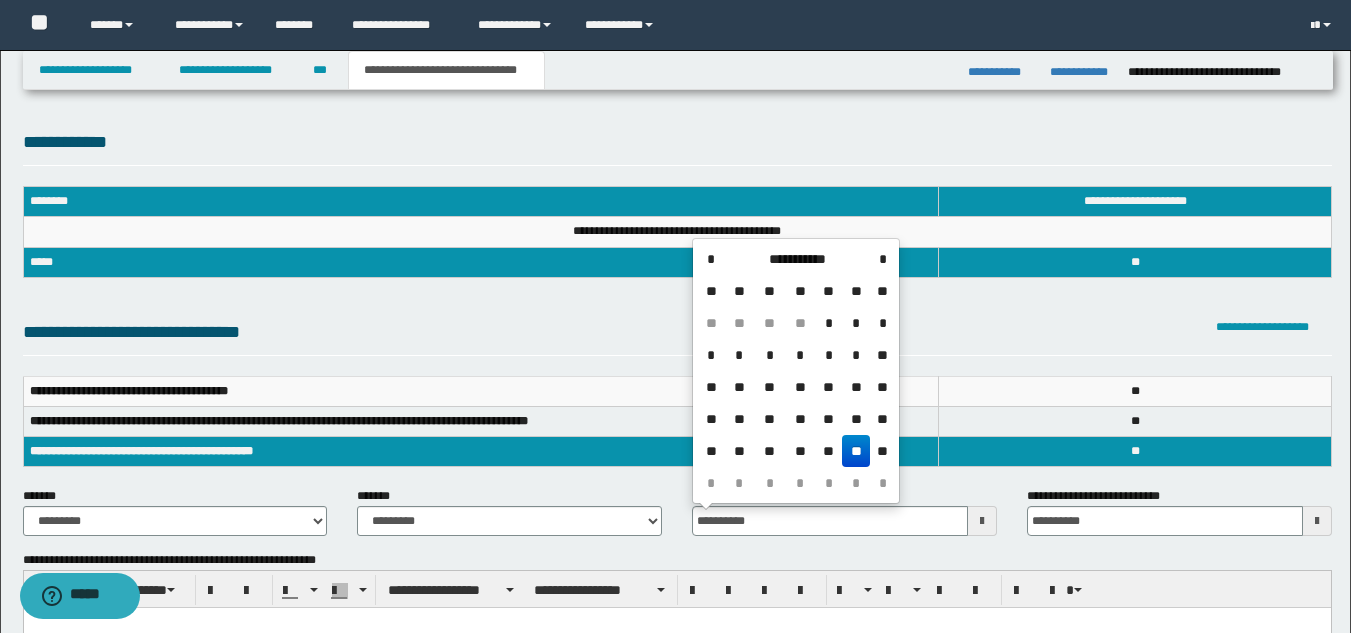 click on "**" at bounding box center (856, 451) 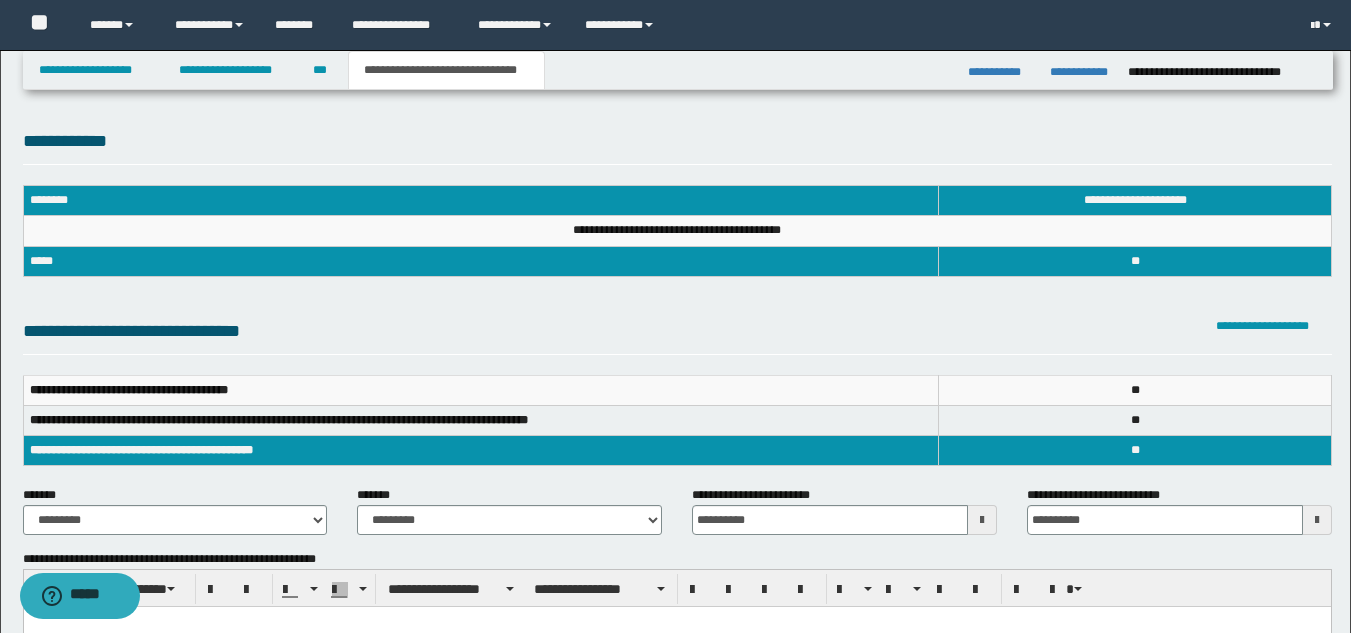 scroll, scrollTop: 0, scrollLeft: 0, axis: both 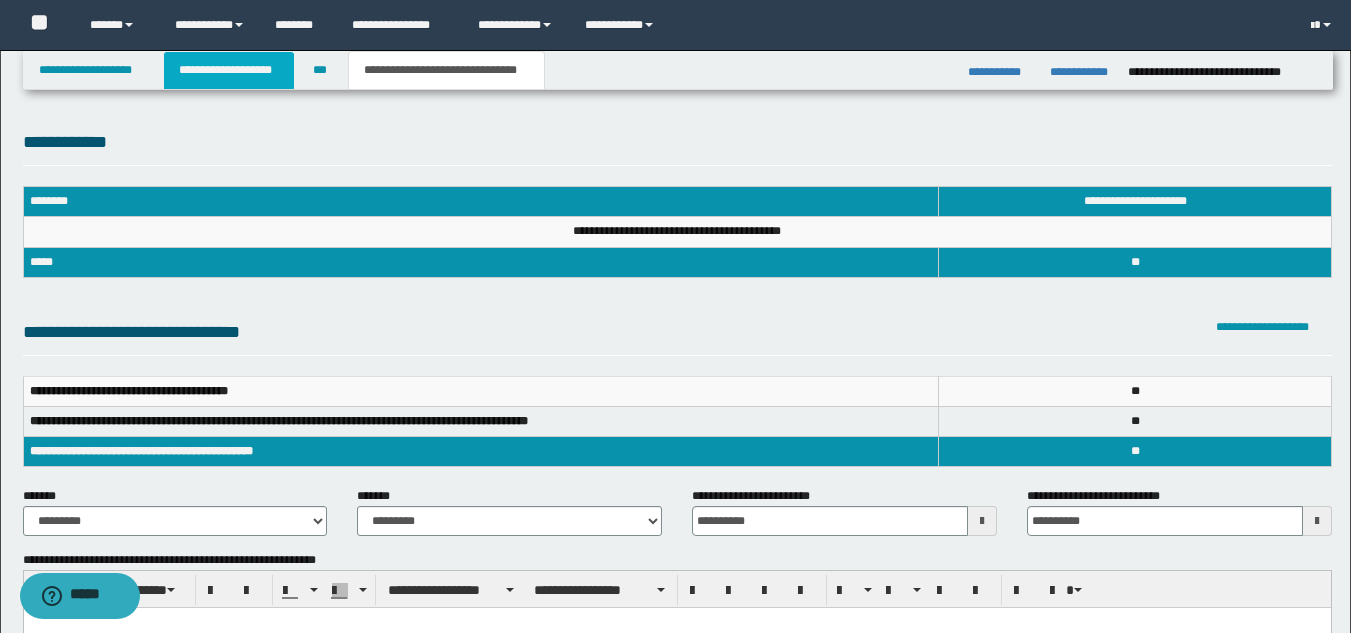 click on "**********" at bounding box center [229, 70] 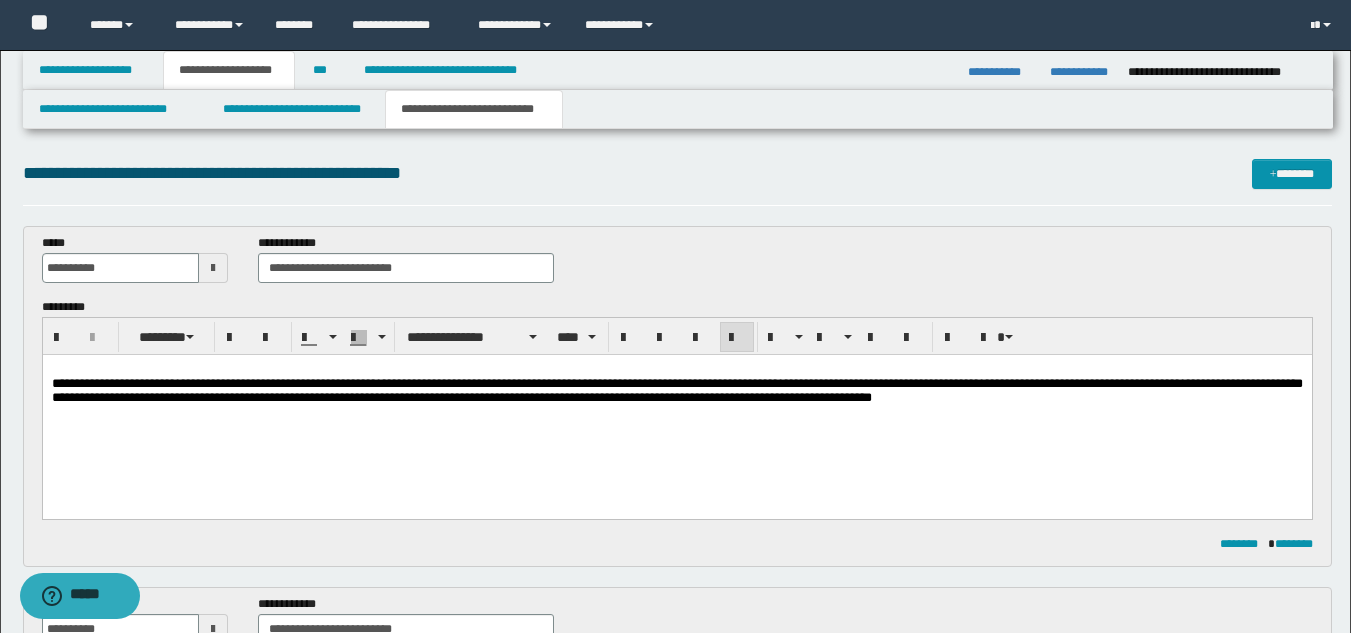 click on "**********" at bounding box center [676, 390] 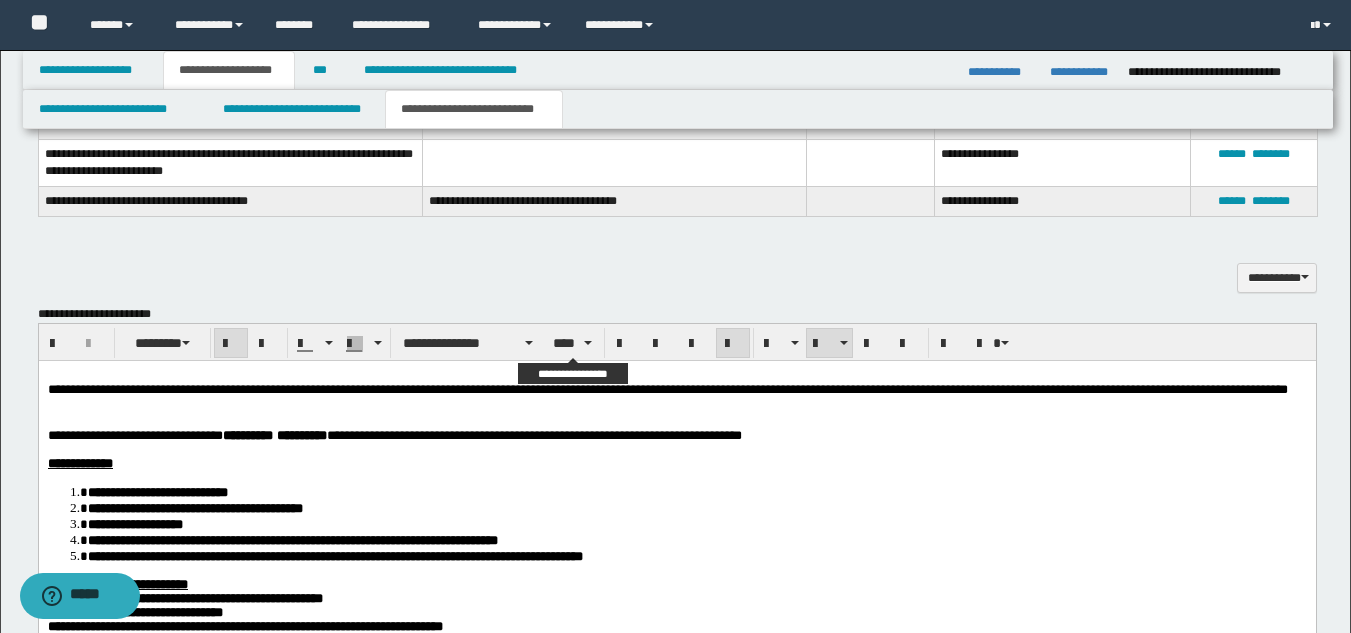 scroll, scrollTop: 1100, scrollLeft: 0, axis: vertical 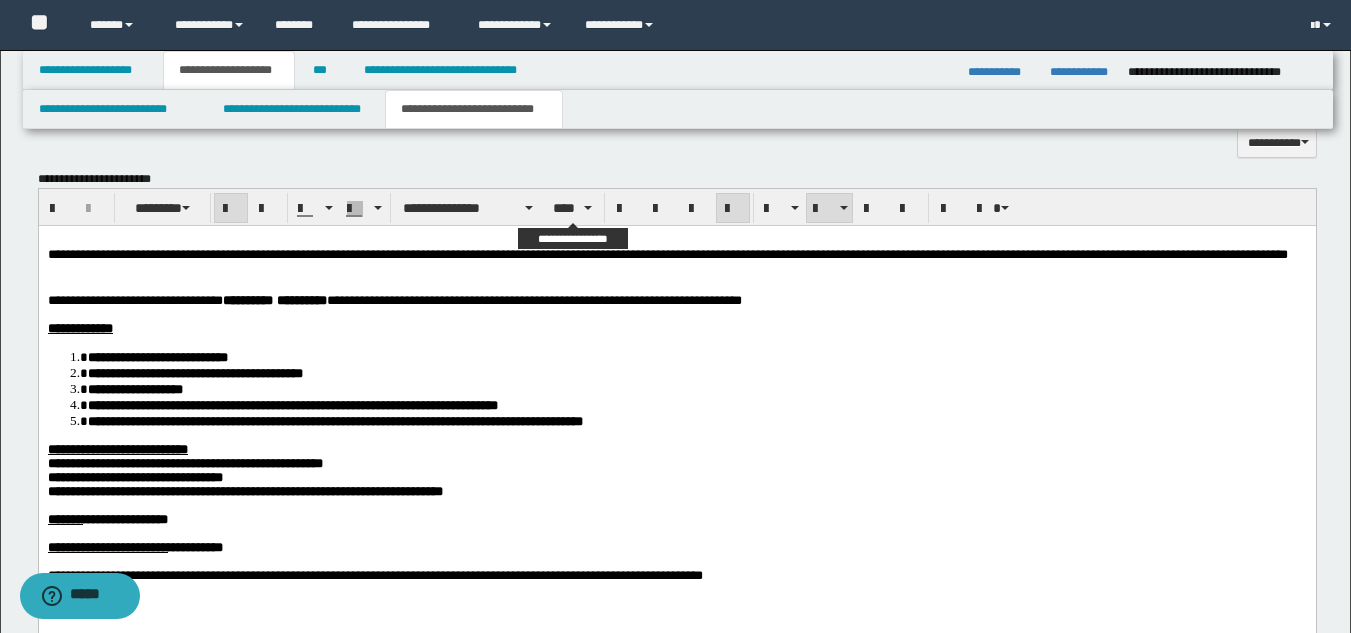 click on "**********" at bounding box center [696, 389] 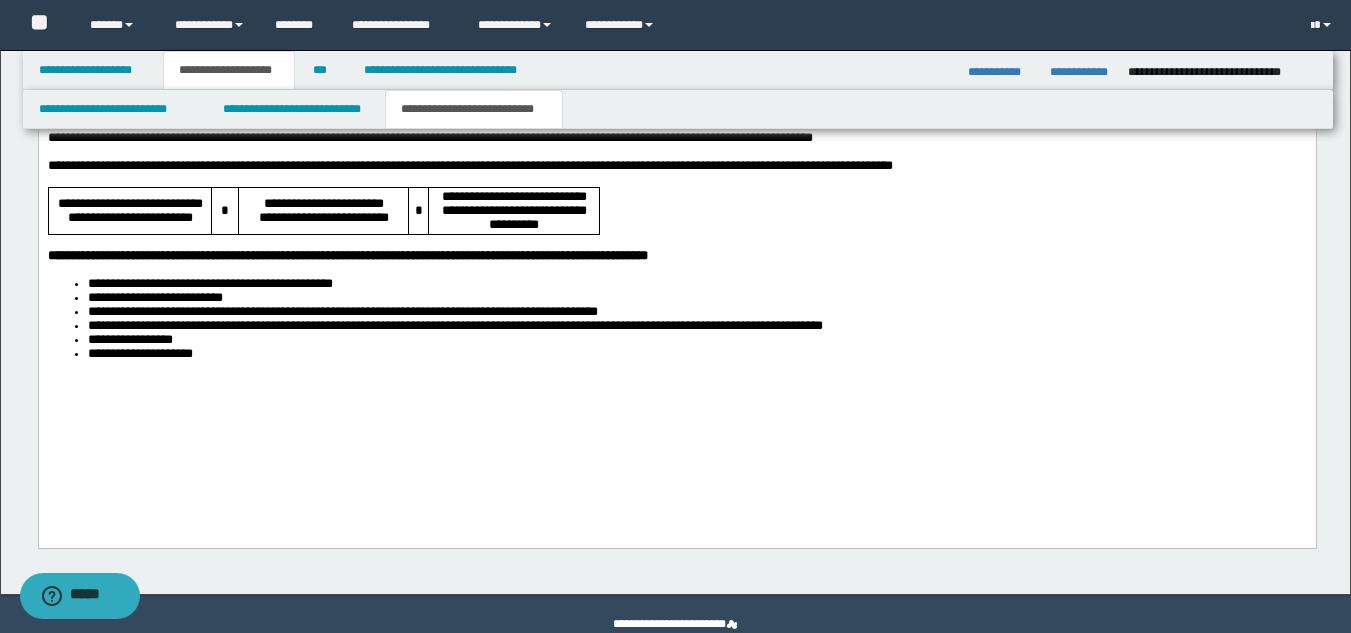 scroll, scrollTop: 2300, scrollLeft: 0, axis: vertical 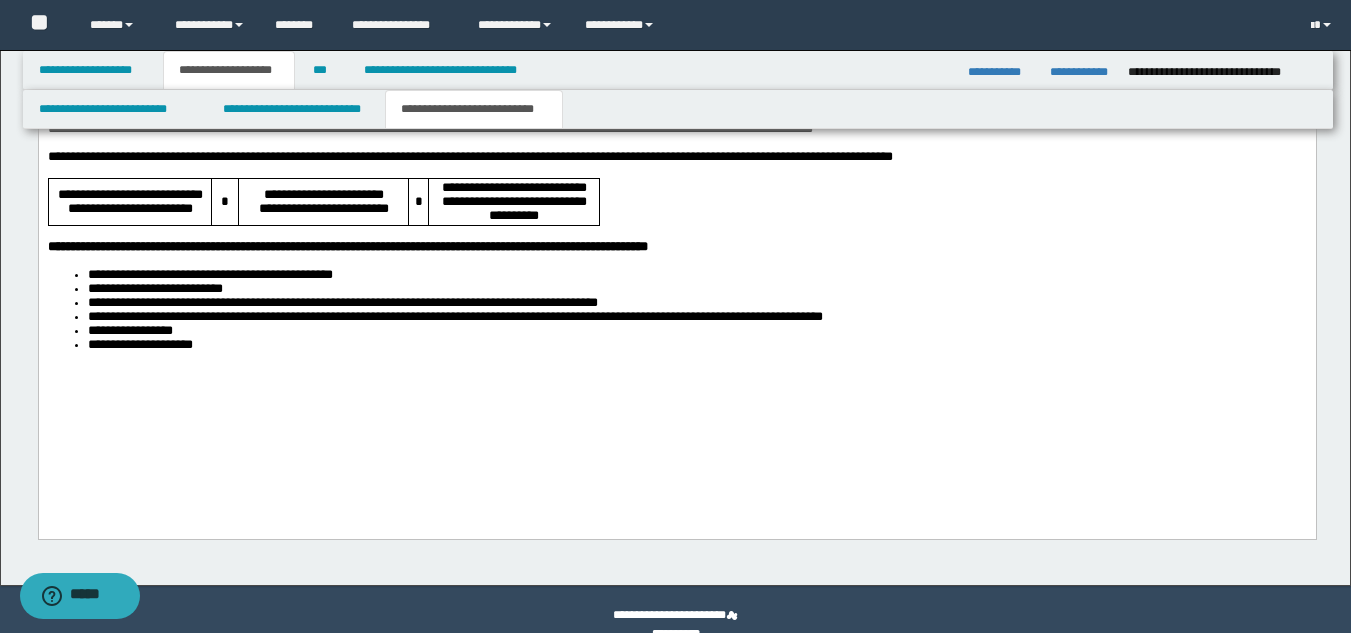 click on "**********" at bounding box center (676, 140) 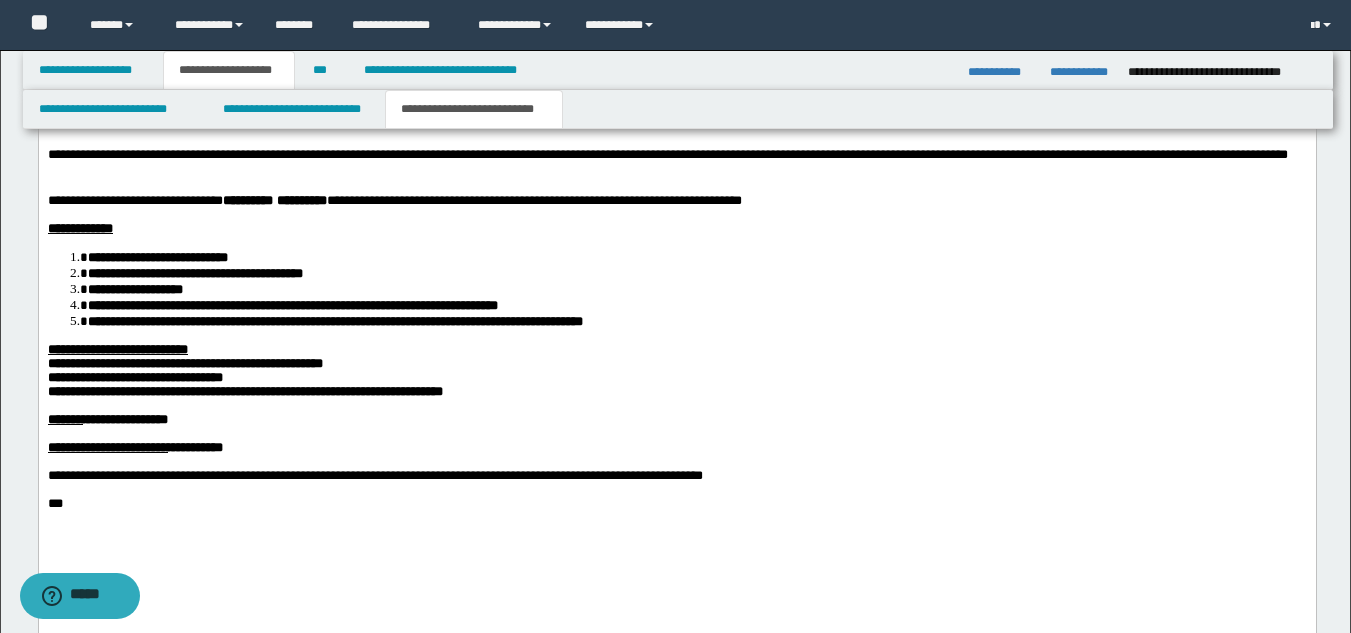 click on "**********" at bounding box center (292, 305) 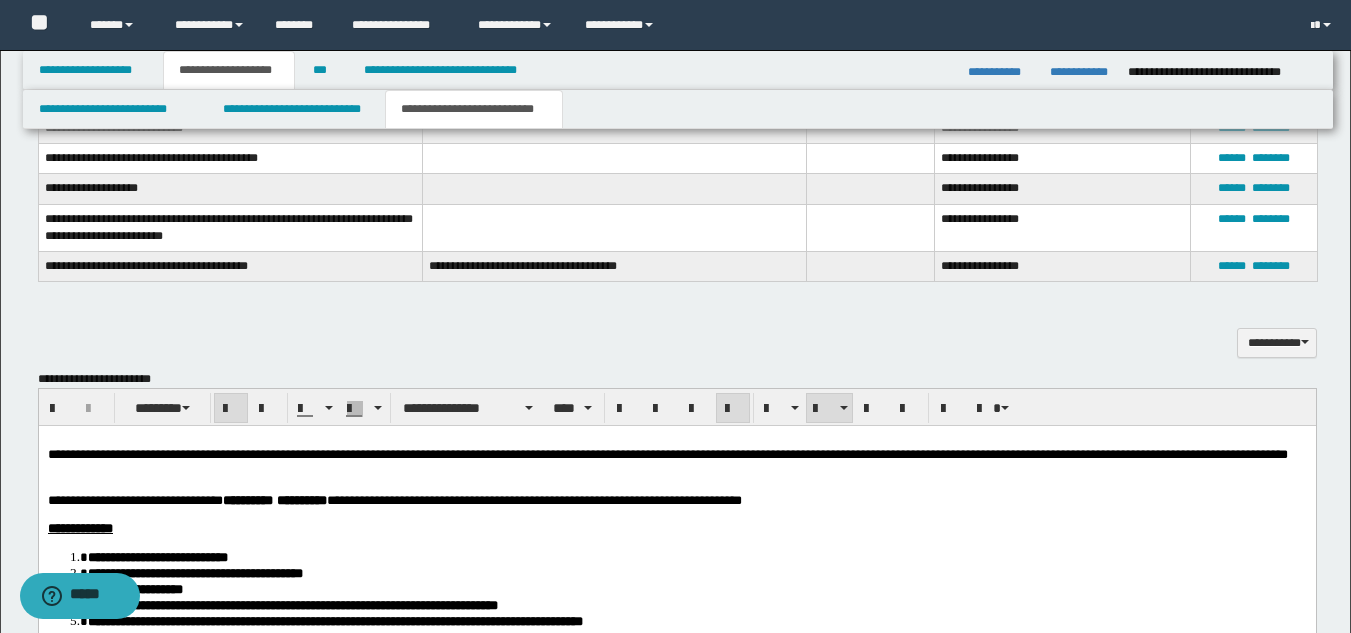 click on "**********" at bounding box center (676, 464) 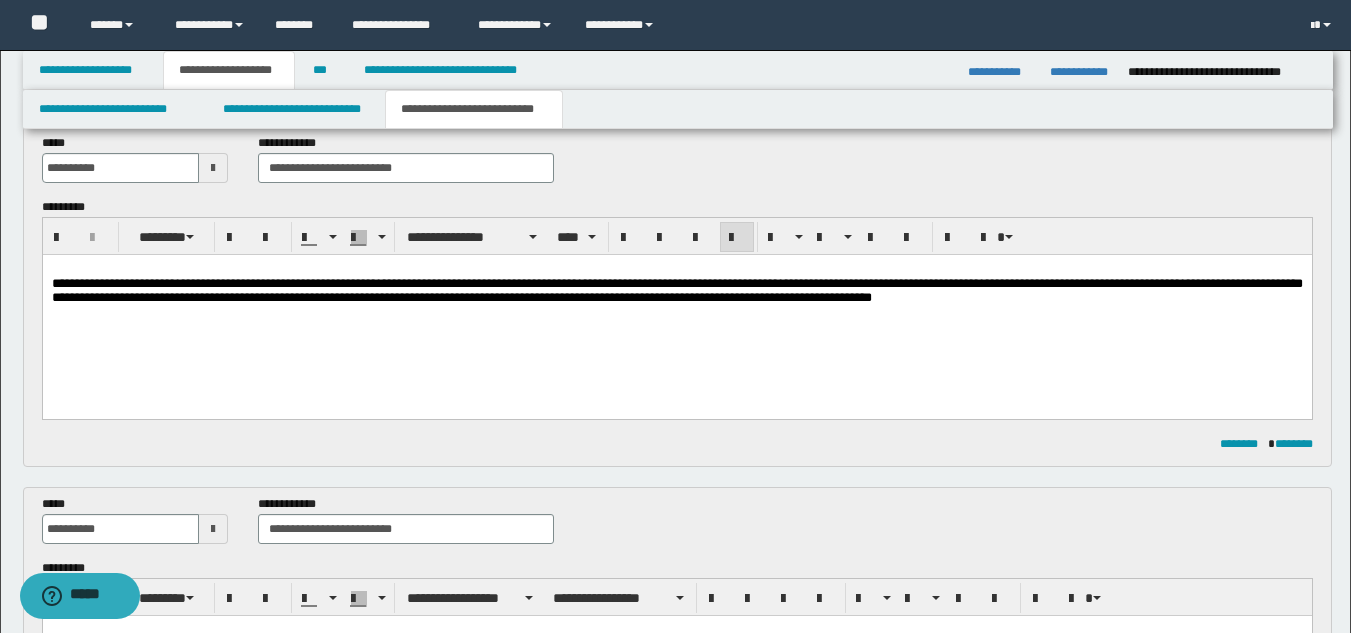scroll, scrollTop: 0, scrollLeft: 0, axis: both 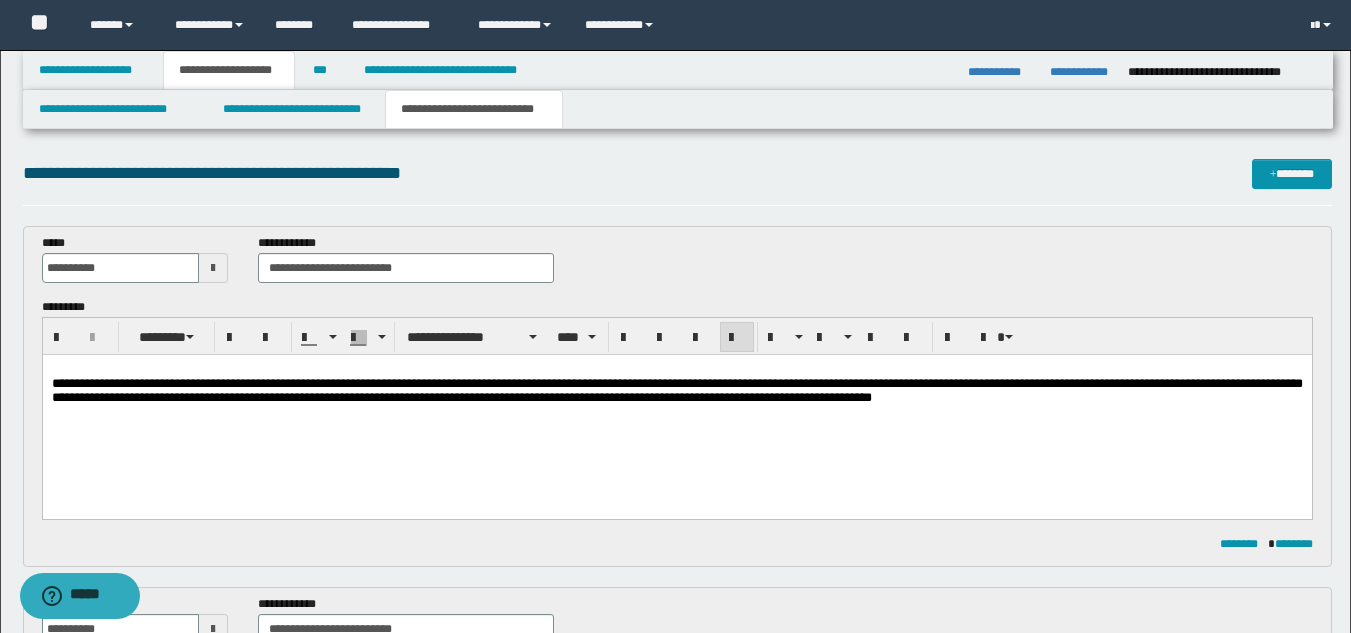 click on "**********" at bounding box center [676, 409] 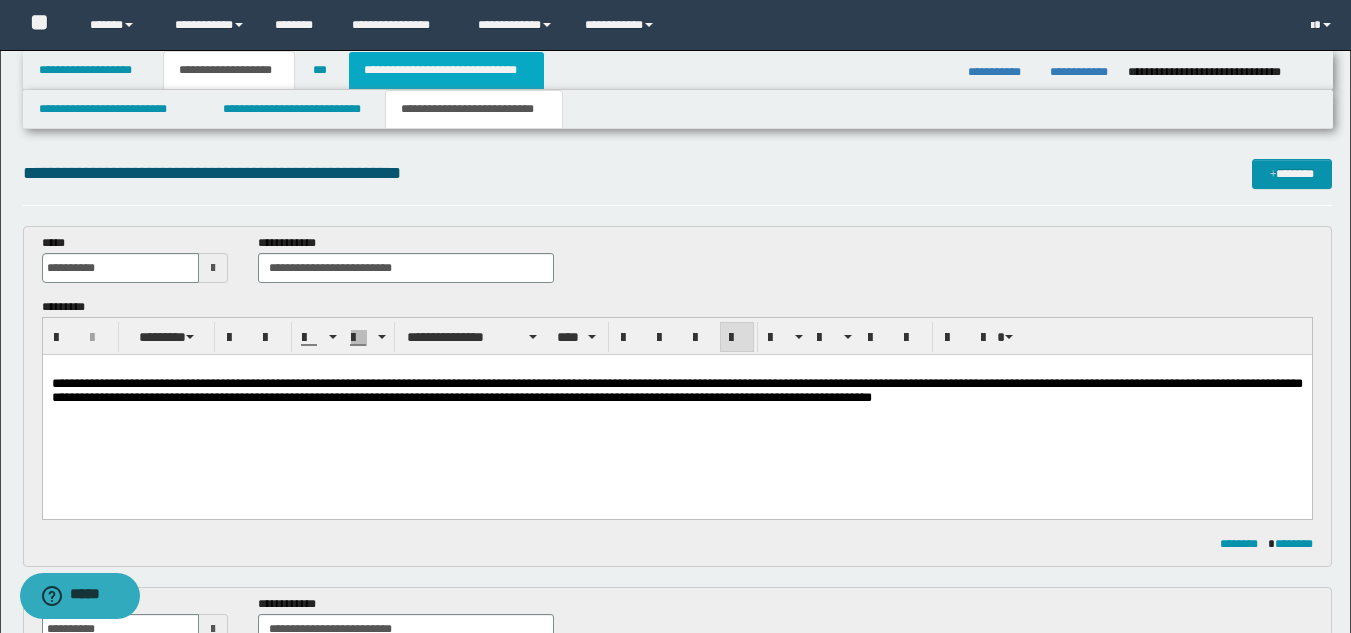 click on "**********" at bounding box center (446, 70) 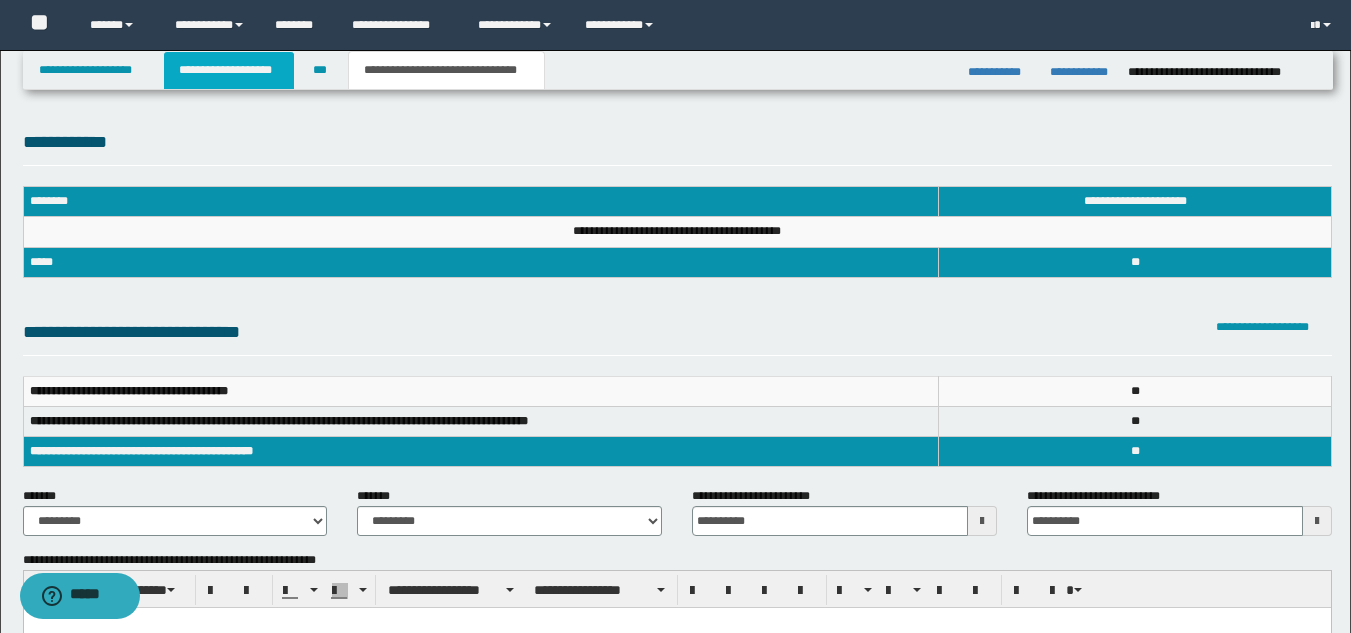click on "**********" at bounding box center (229, 70) 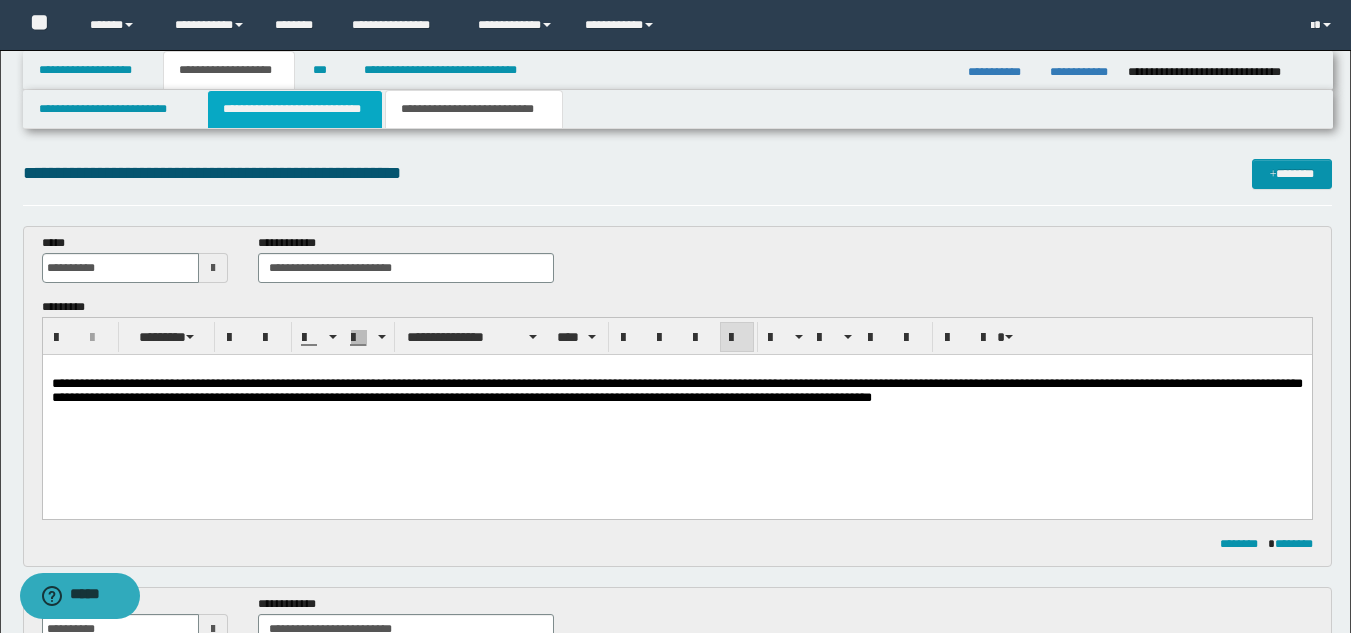 click on "**********" at bounding box center [295, 109] 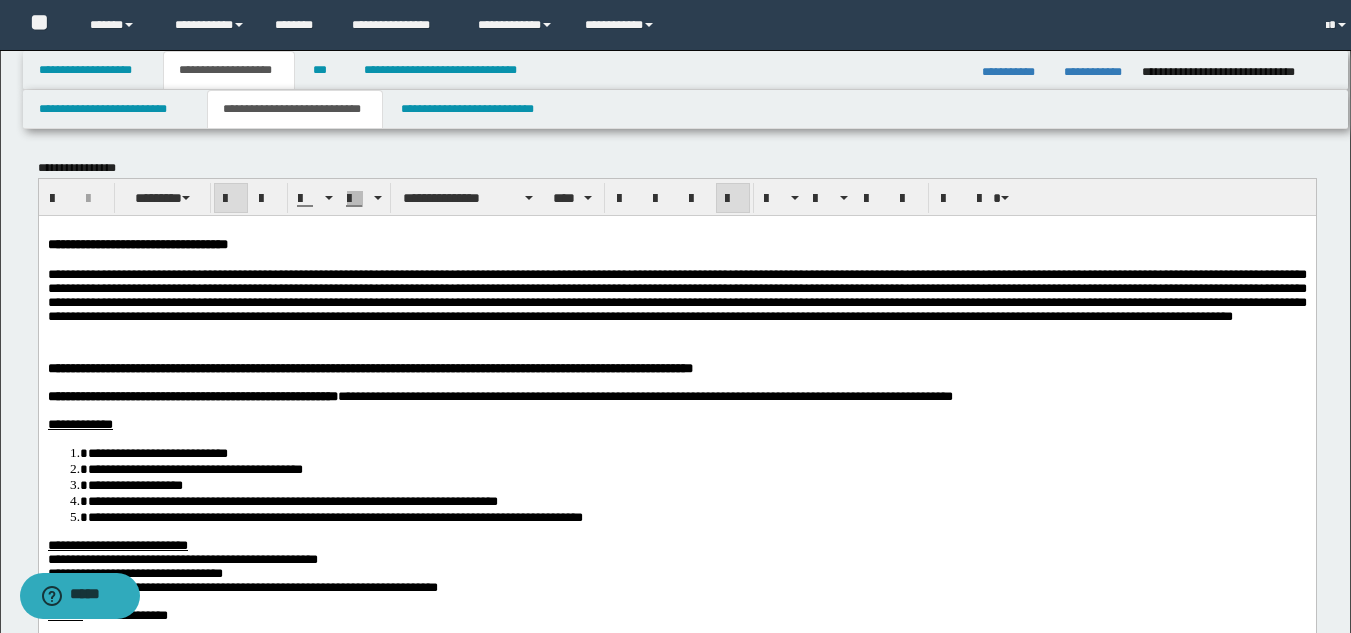 click on "**********" at bounding box center [676, 307] 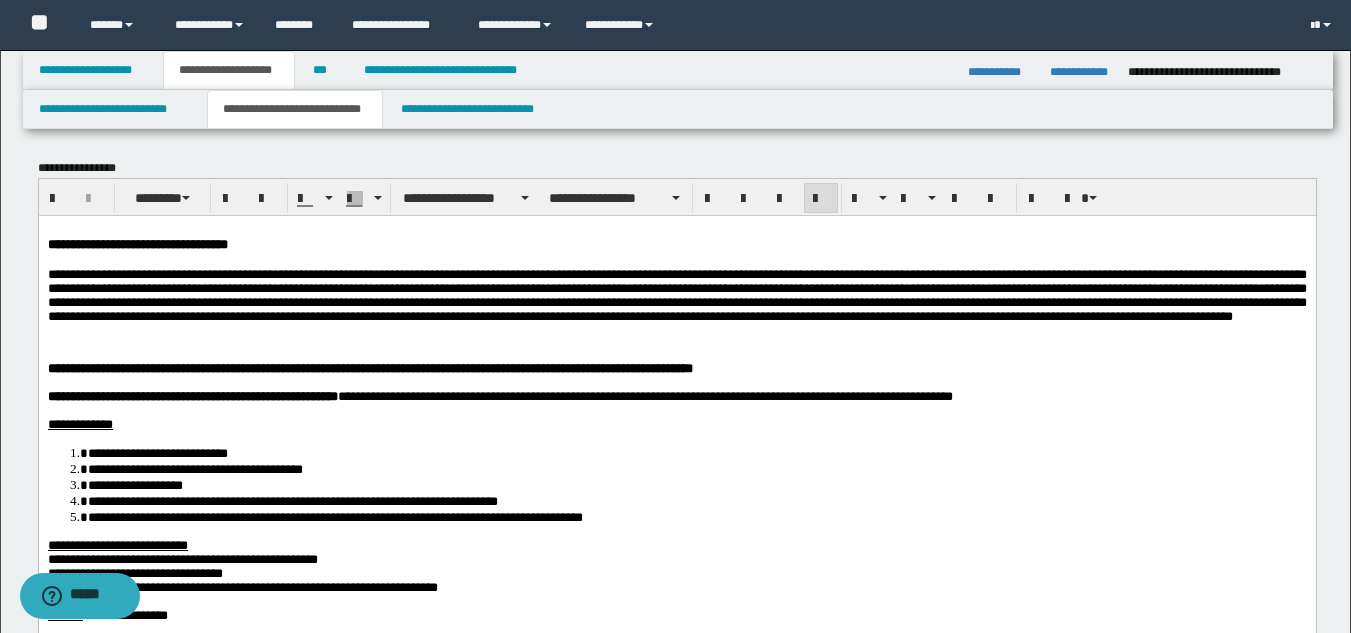click on "**********" at bounding box center (676, 307) 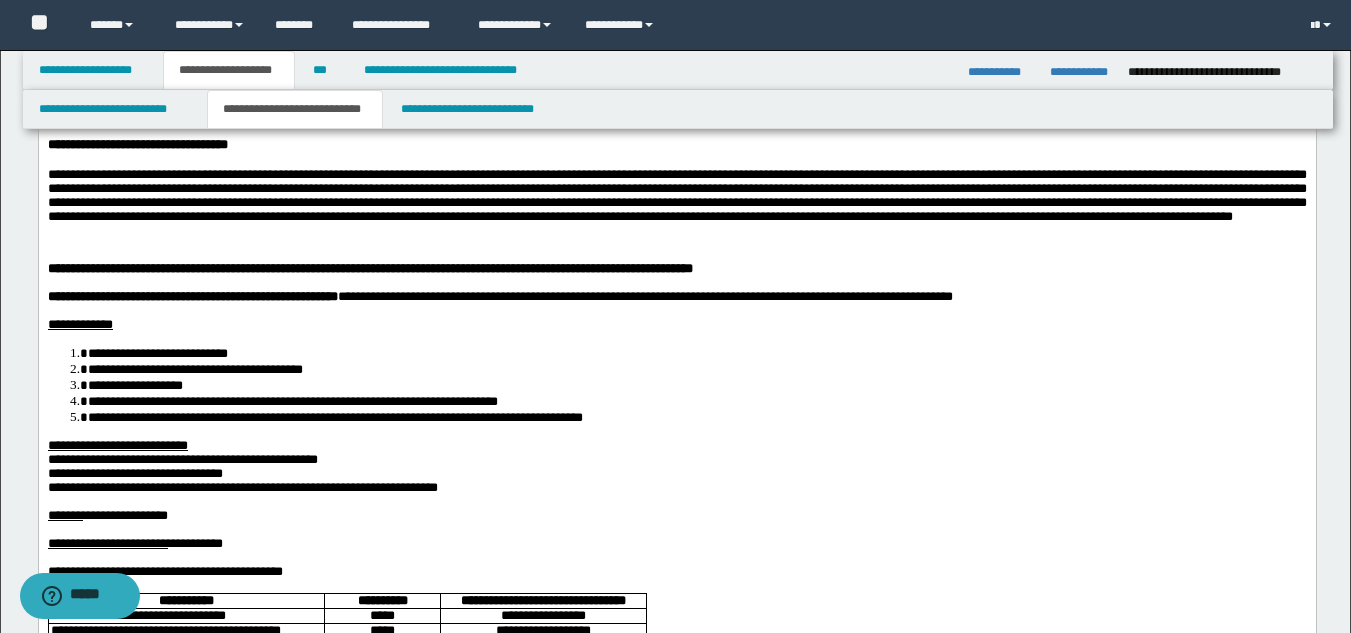 click on "**********" at bounding box center (696, 384) 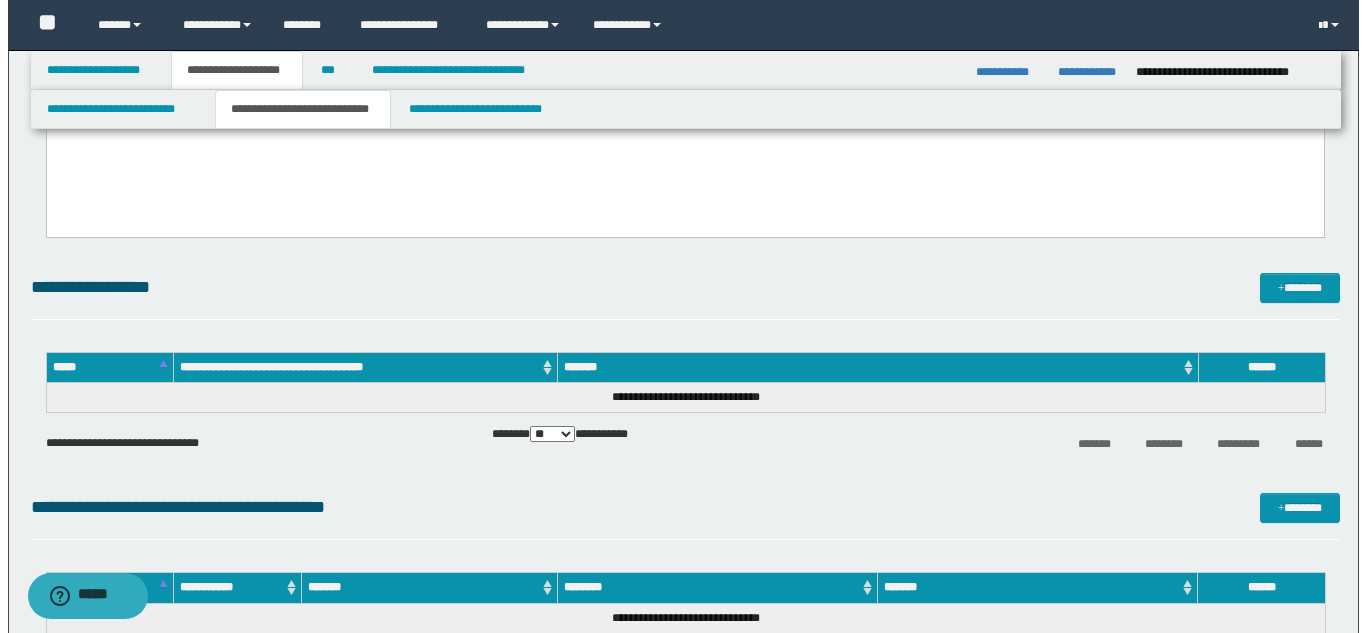 scroll, scrollTop: 2500, scrollLeft: 0, axis: vertical 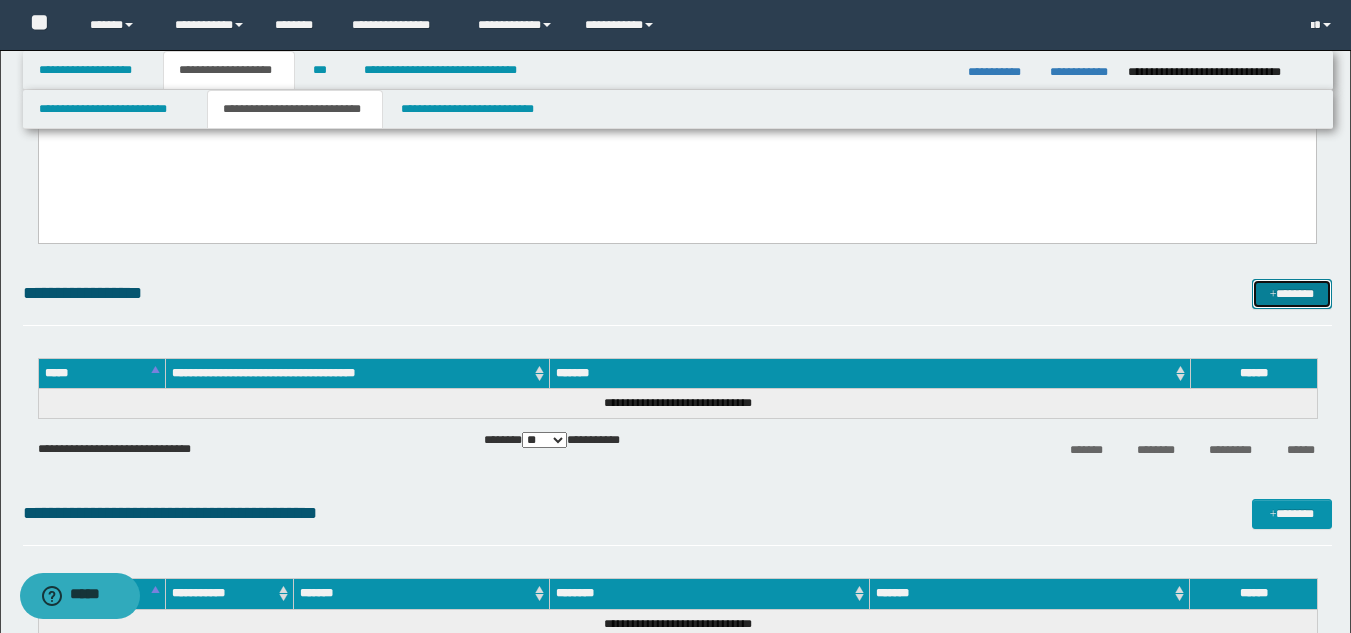 click on "*******" at bounding box center [1292, 294] 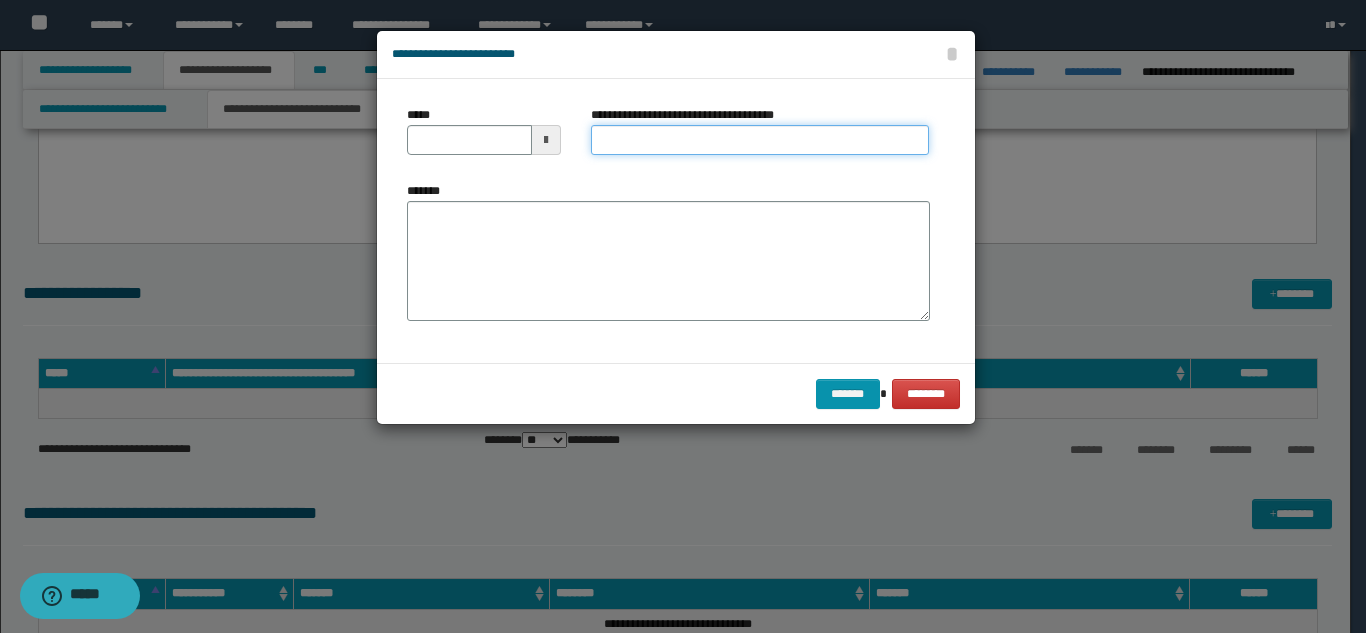 click on "**********" at bounding box center (760, 140) 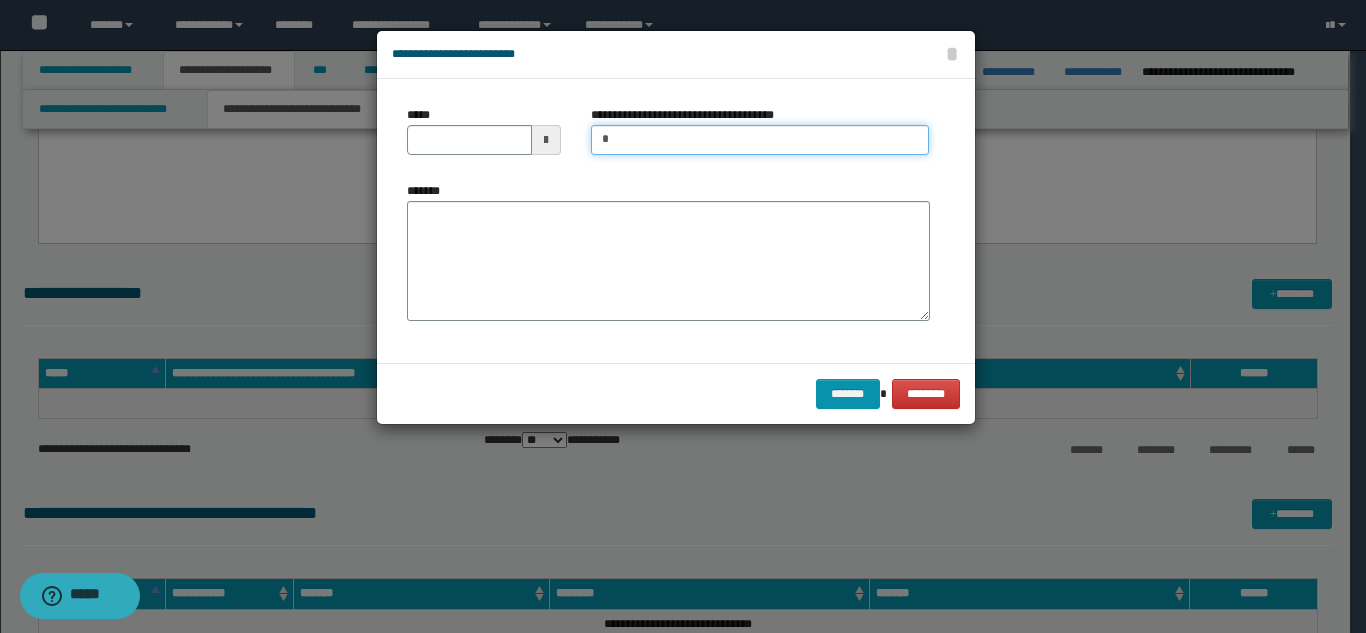 type on "*********" 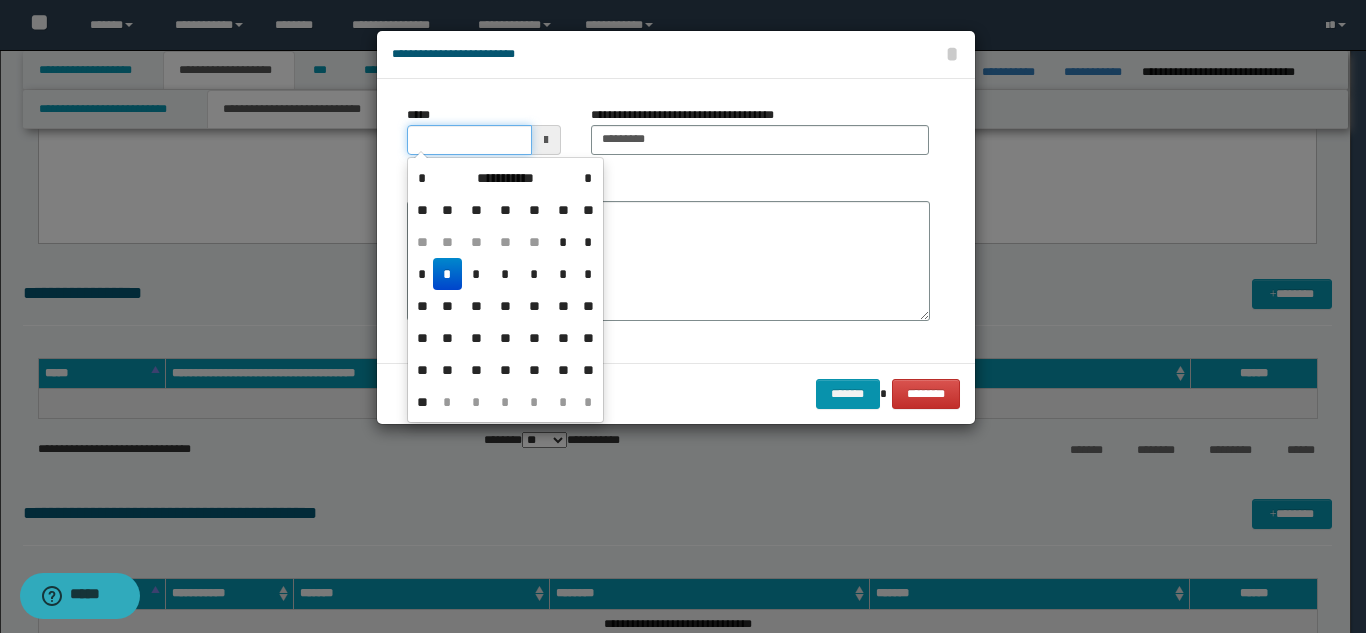 click on "*****" at bounding box center (469, 140) 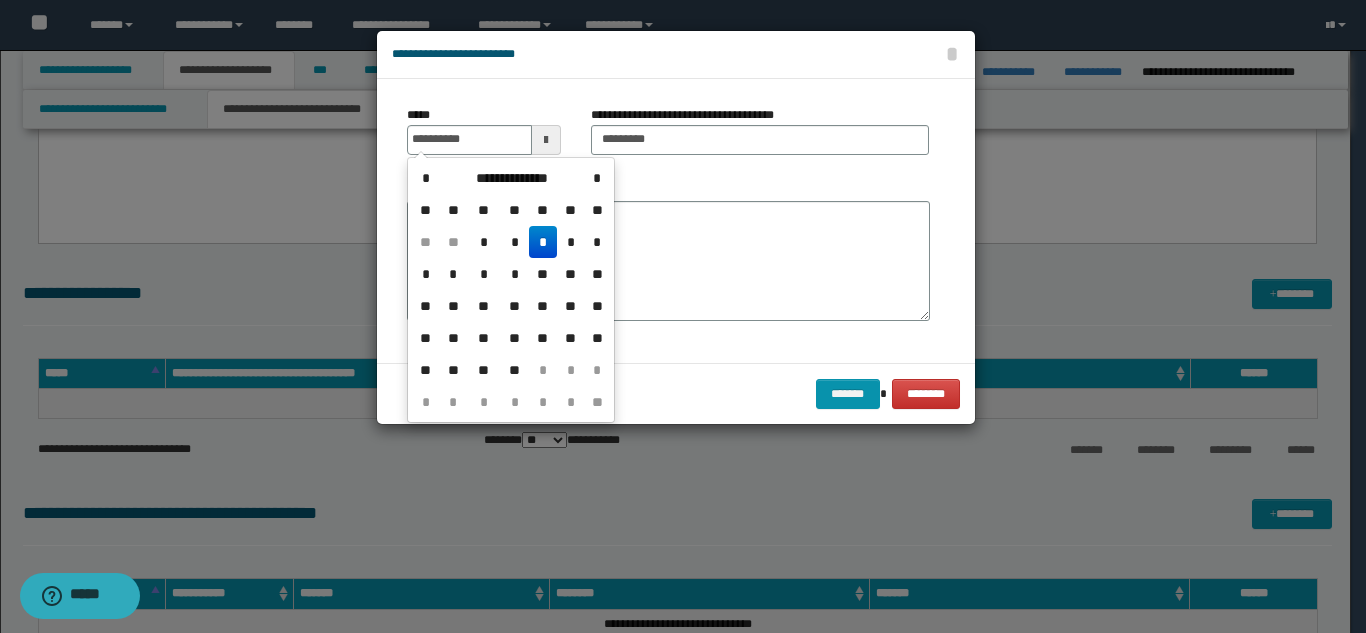 click on "*" at bounding box center [543, 242] 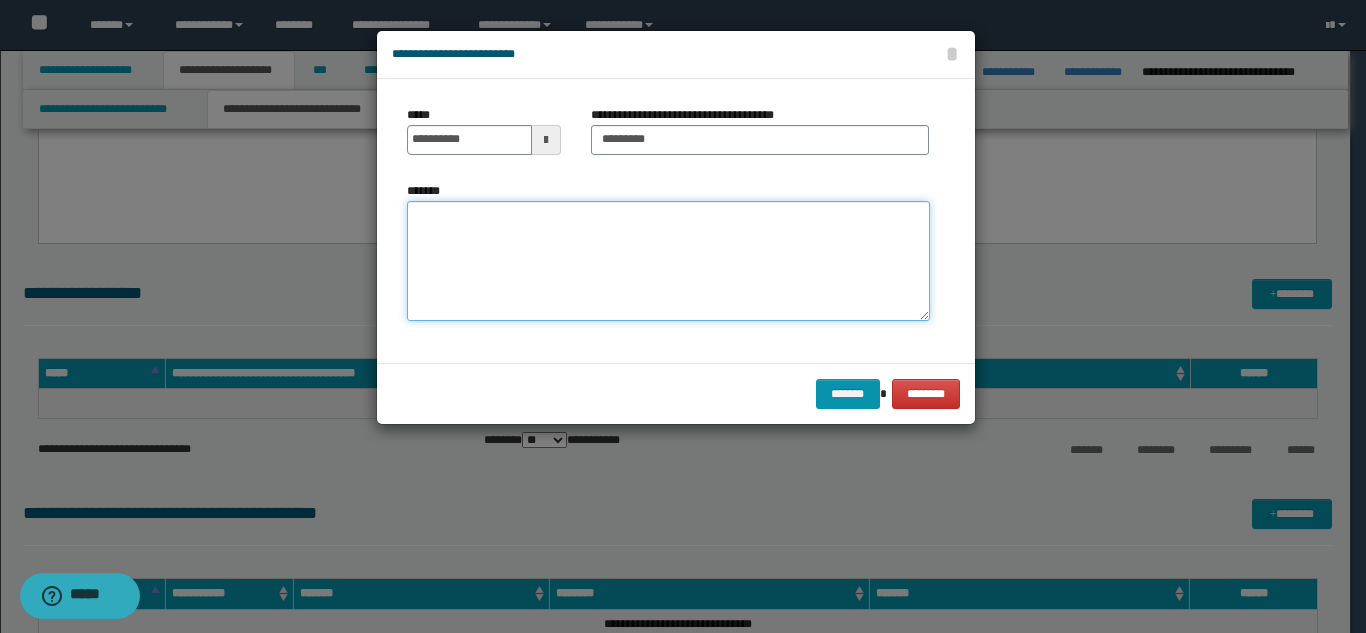 click on "*******" at bounding box center (668, 261) 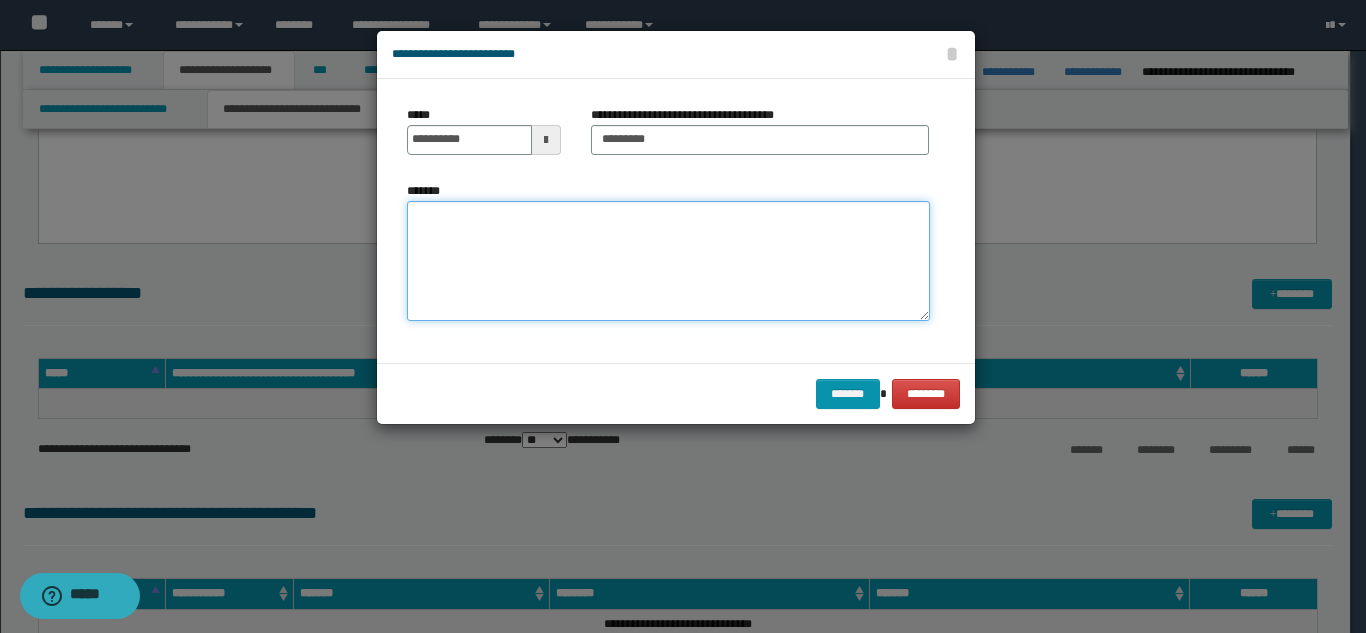 paste on "**********" 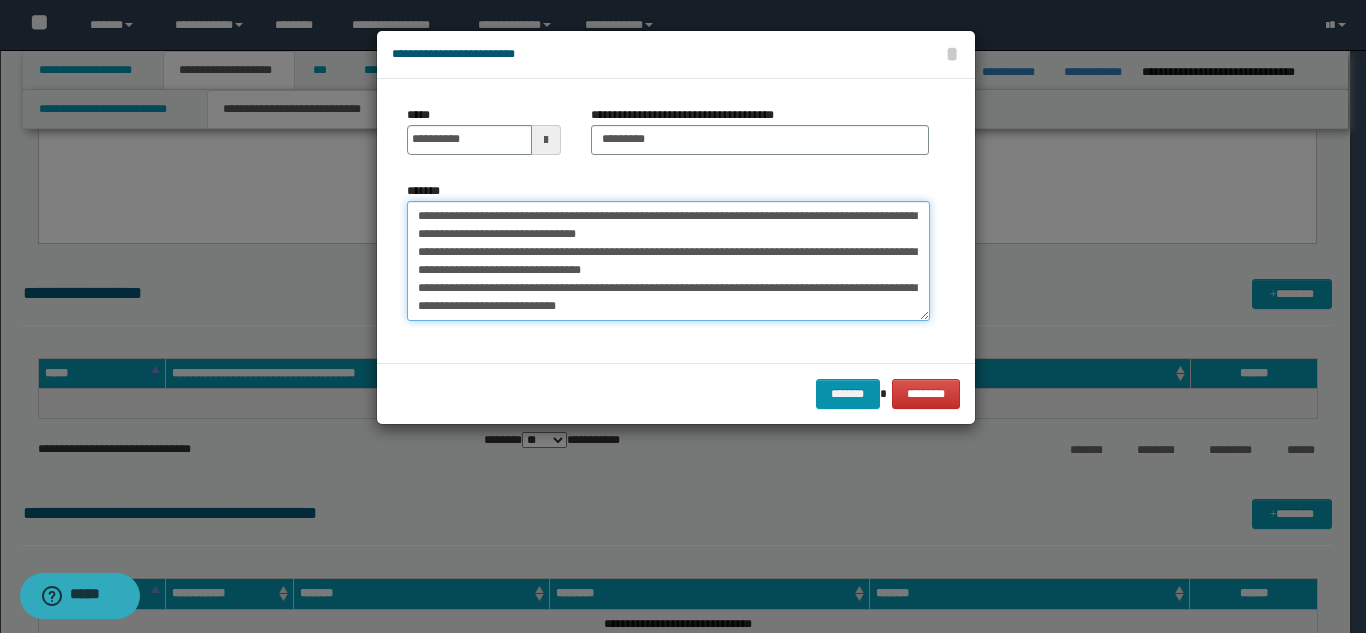 scroll, scrollTop: 84, scrollLeft: 0, axis: vertical 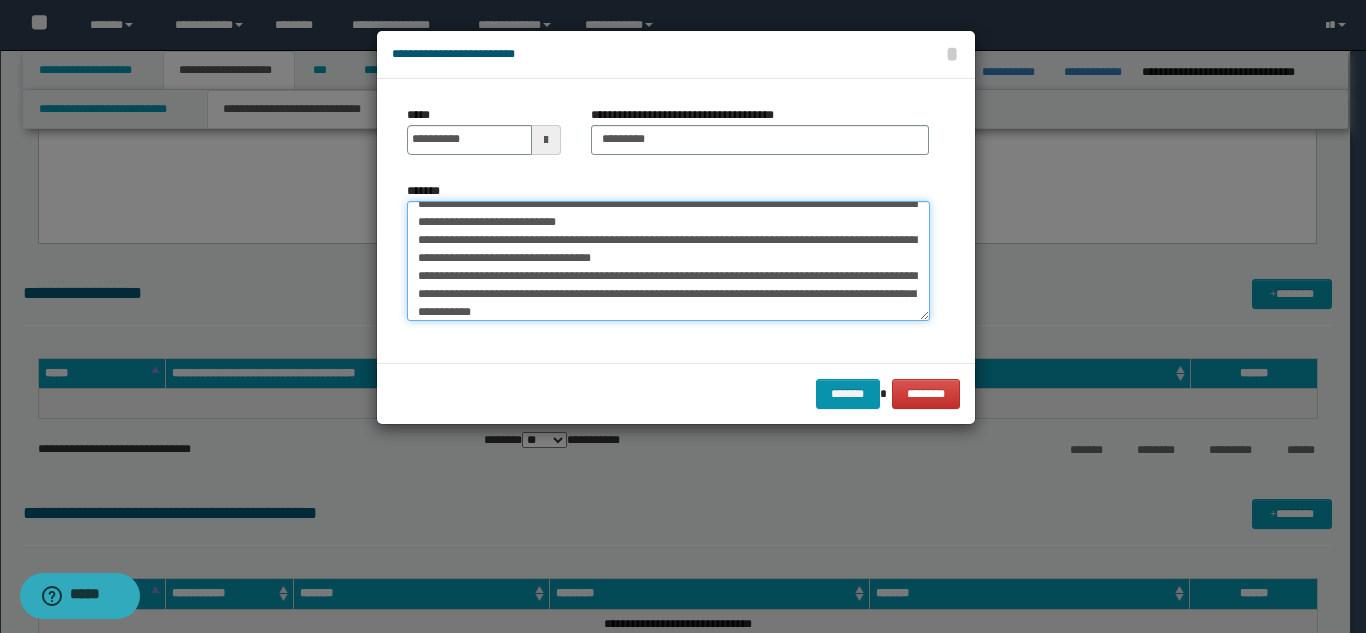 click on "**********" at bounding box center [668, 261] 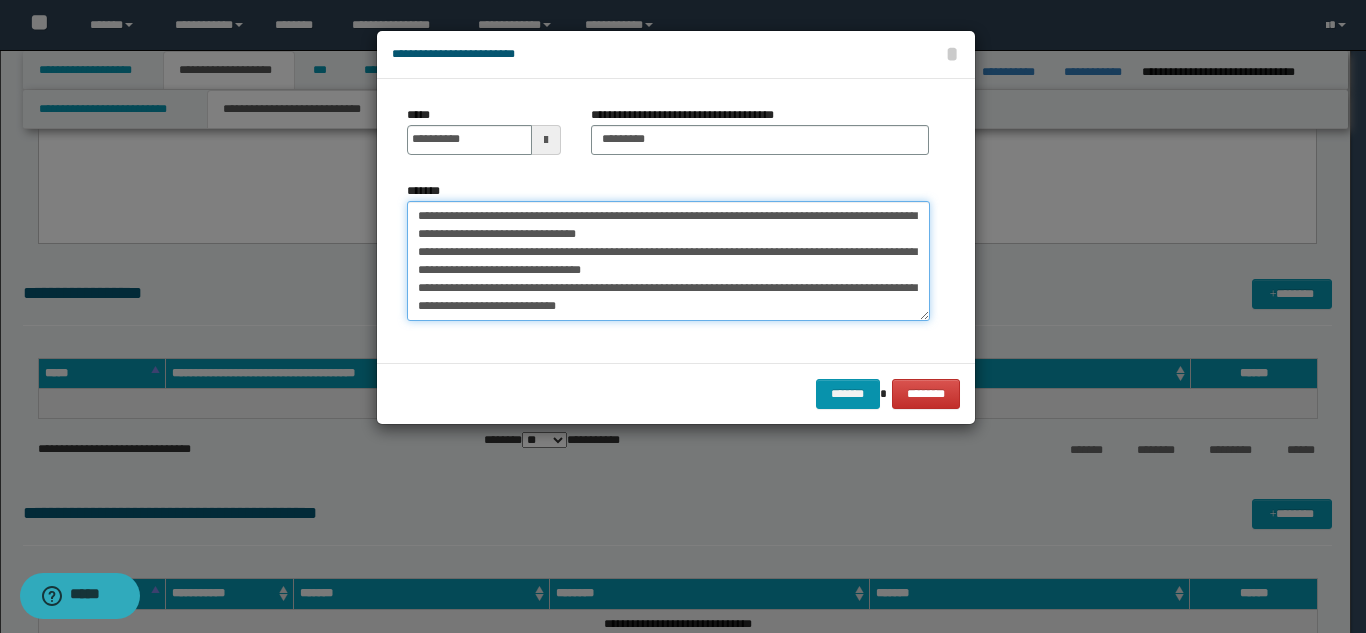 click on "**********" at bounding box center [668, 261] 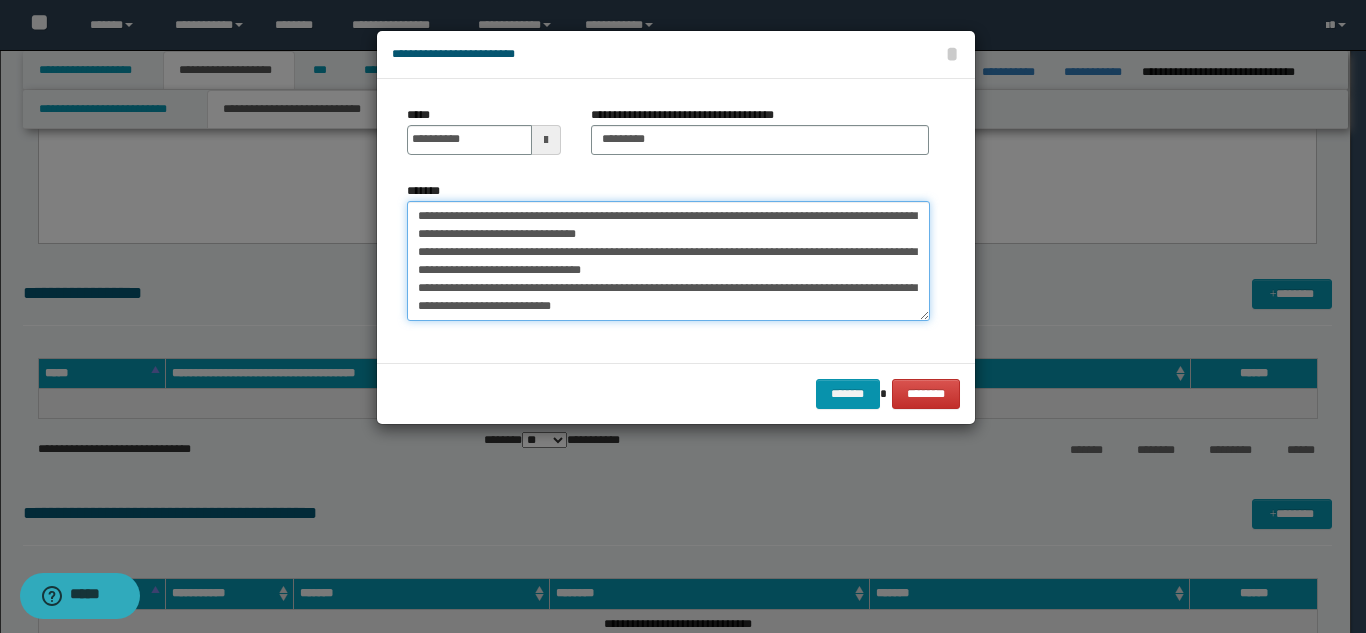click on "**********" at bounding box center [668, 261] 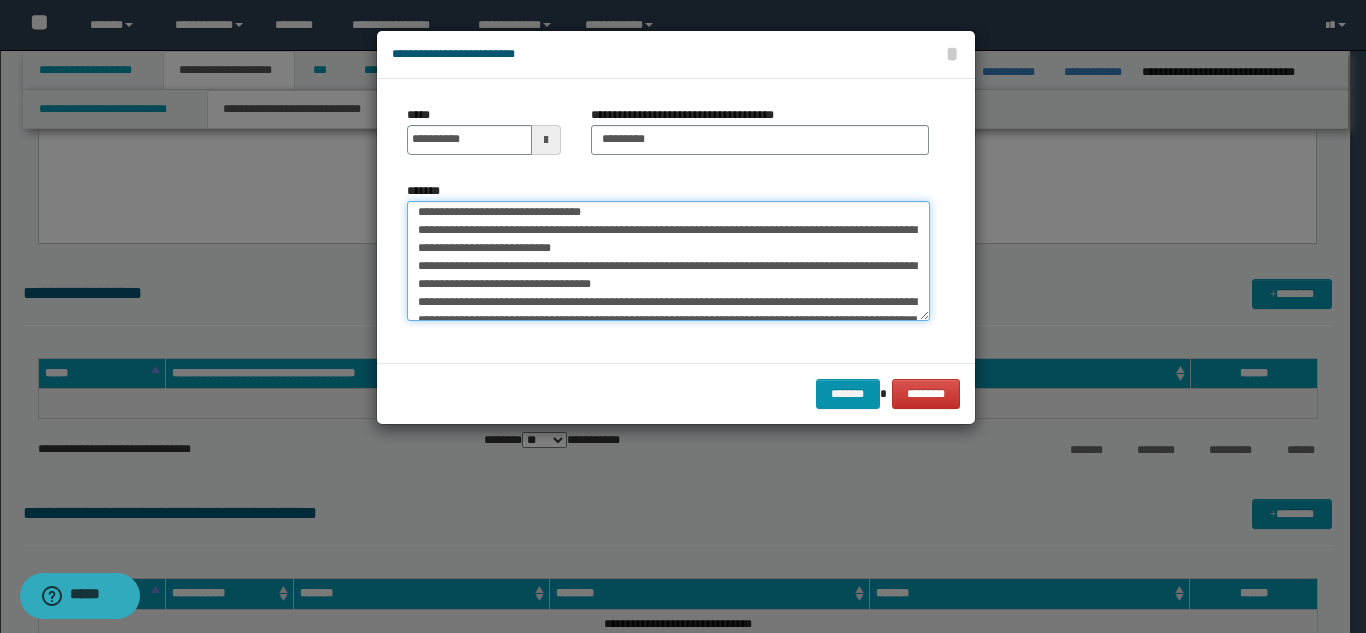 scroll, scrollTop: 90, scrollLeft: 0, axis: vertical 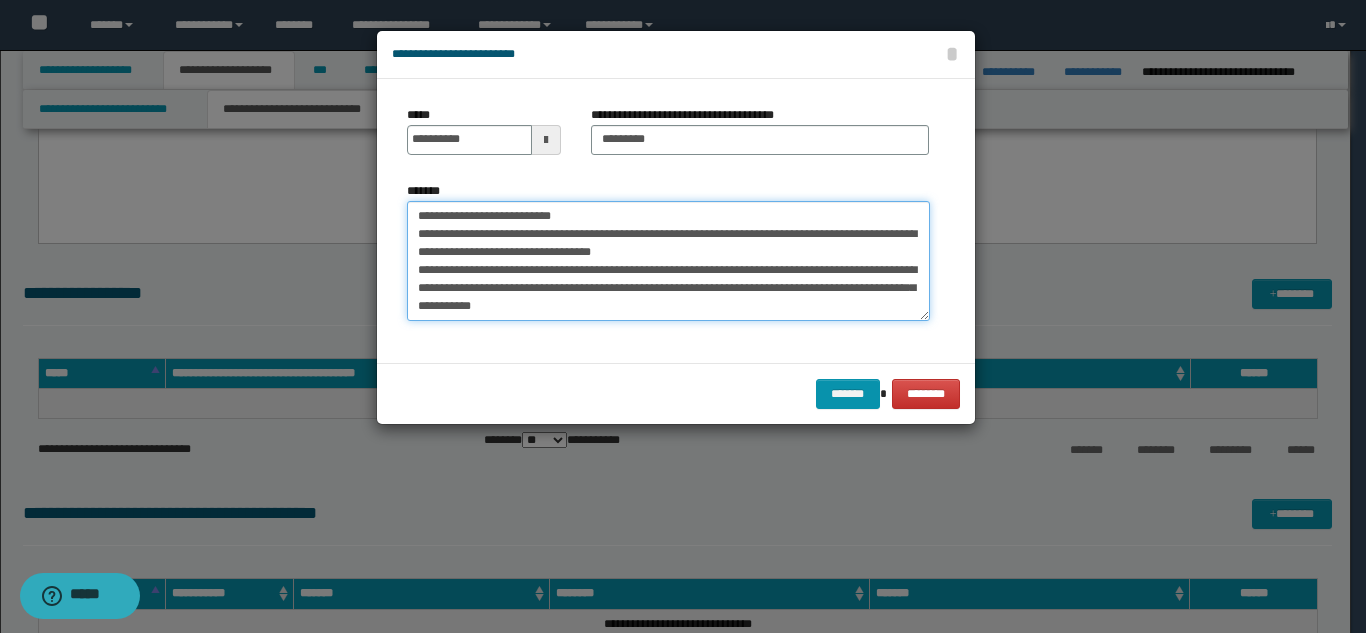 click on "**********" at bounding box center (668, 261) 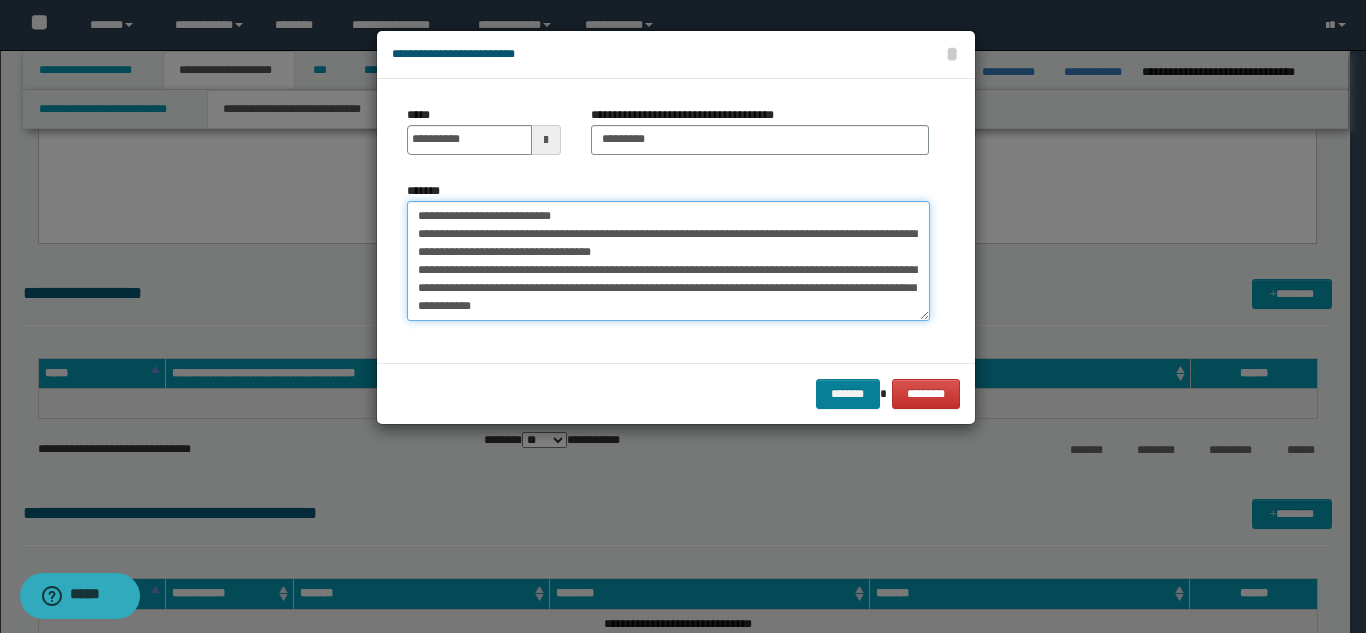 type on "**********" 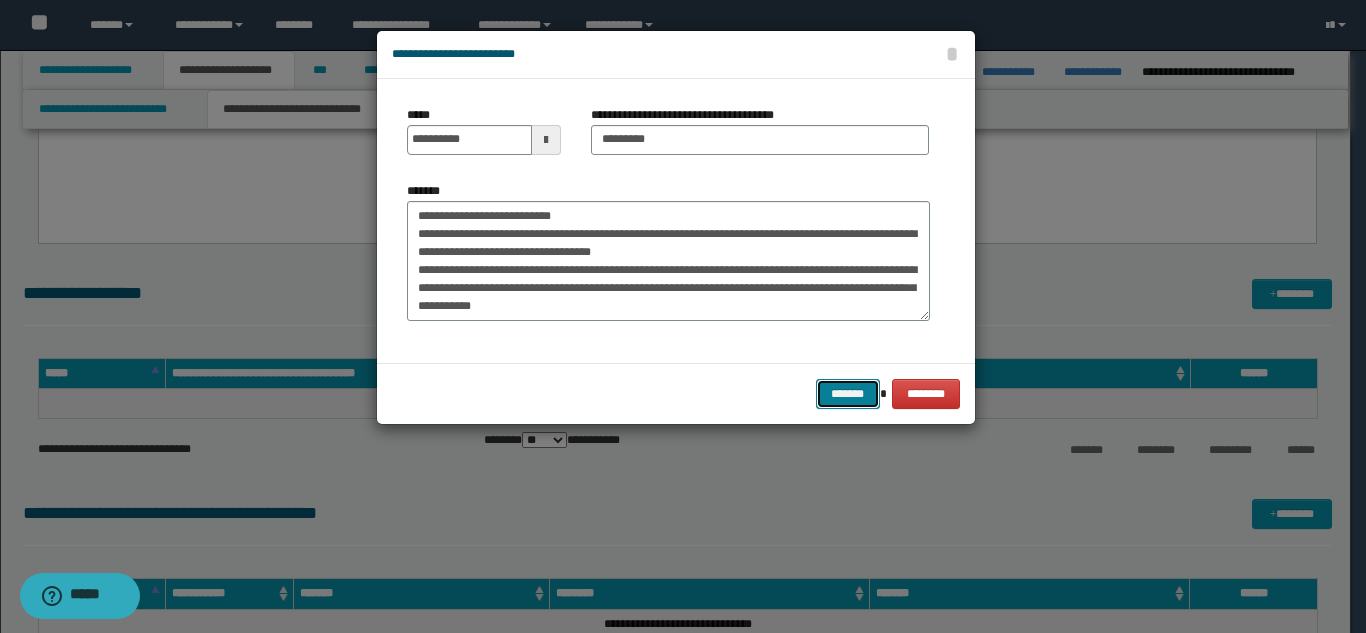 click on "*******" at bounding box center (848, 394) 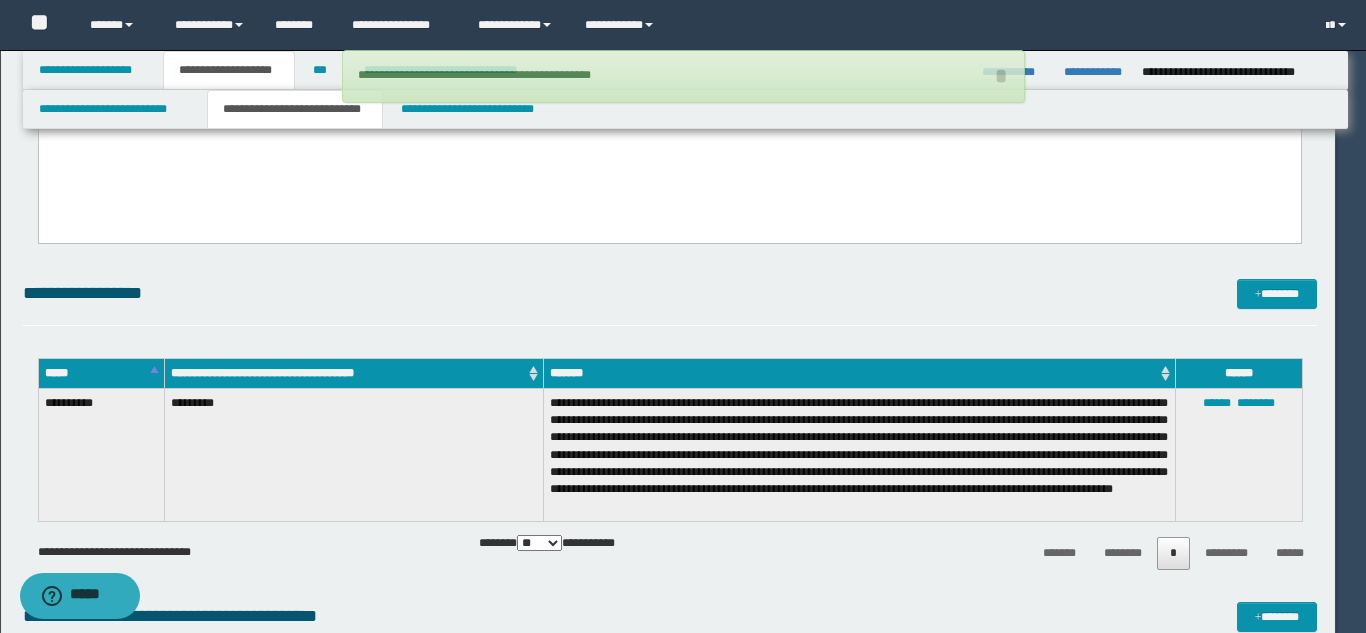 type 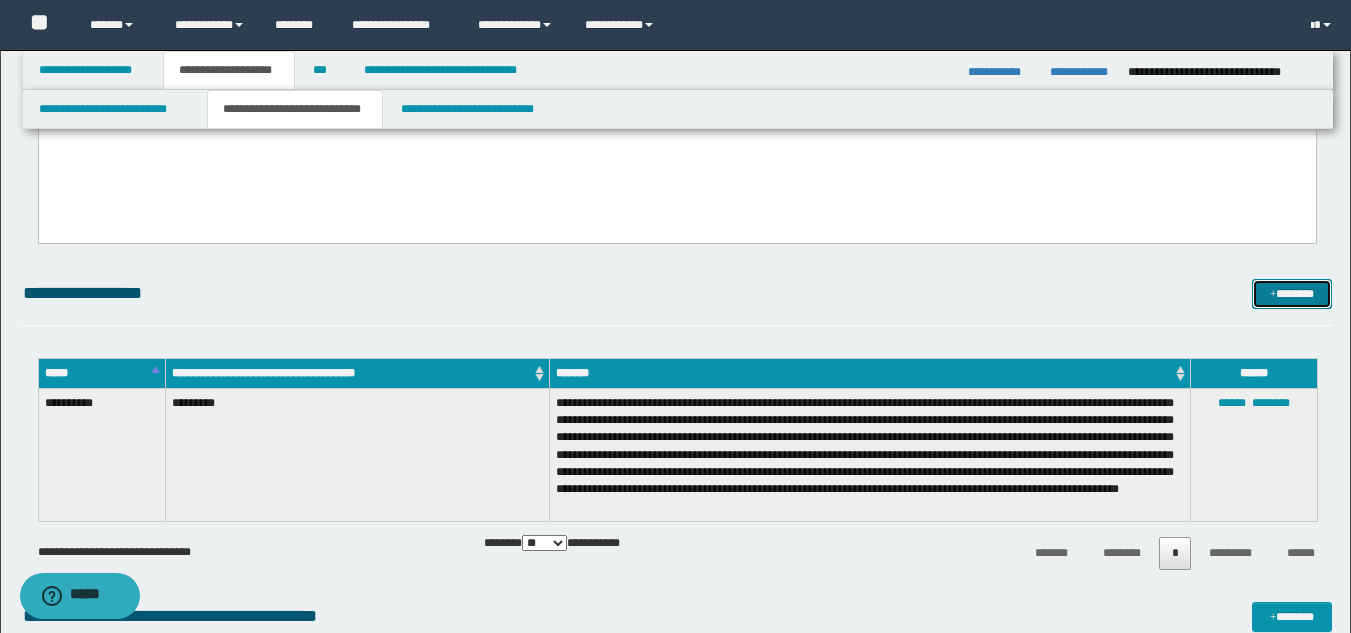 click on "*******" at bounding box center (1292, 294) 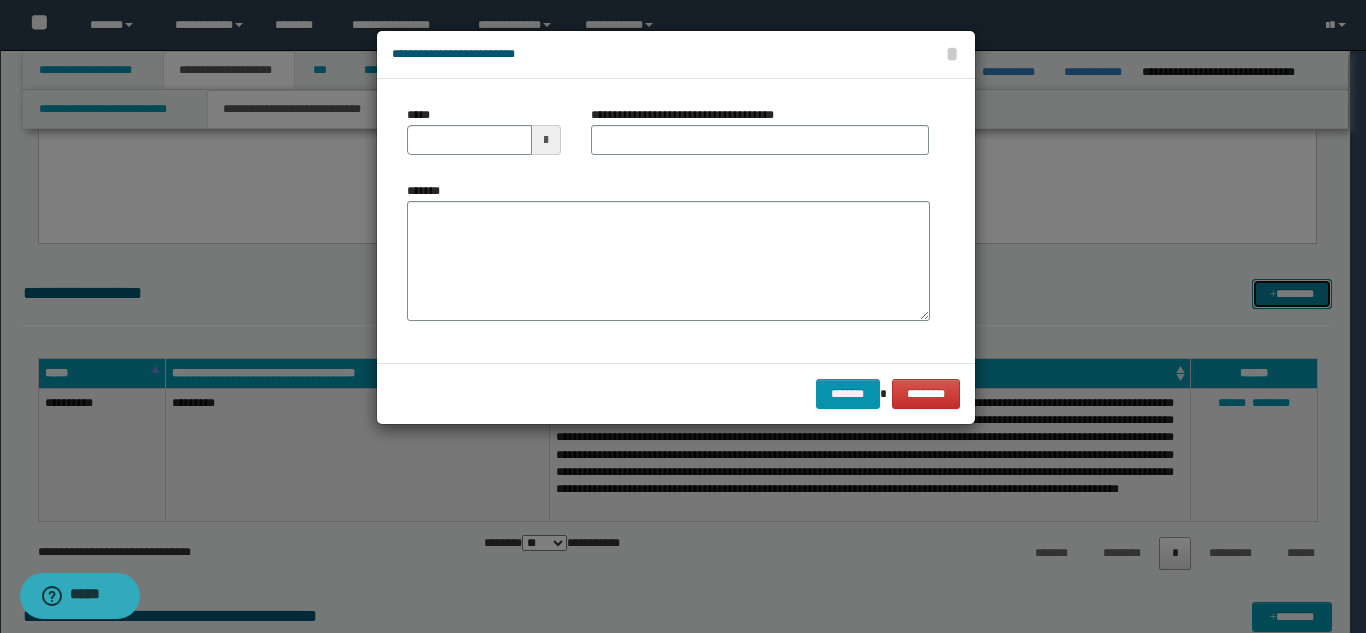 scroll, scrollTop: 0, scrollLeft: 0, axis: both 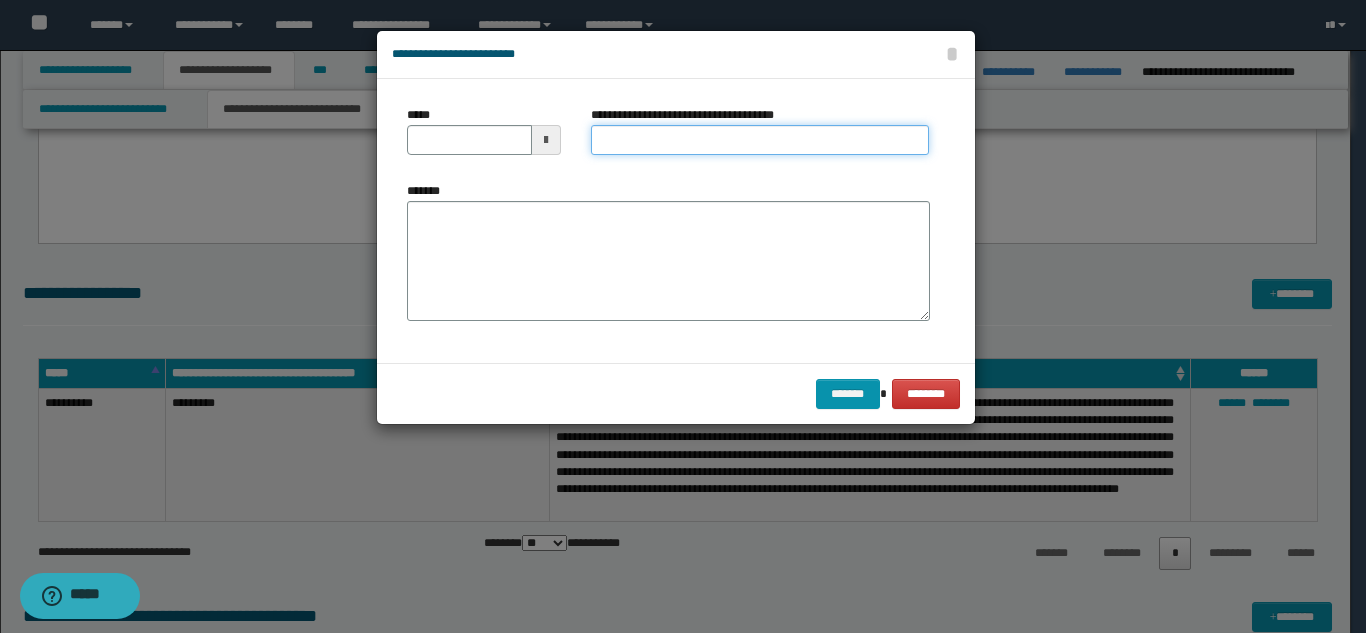 click on "**********" at bounding box center [760, 140] 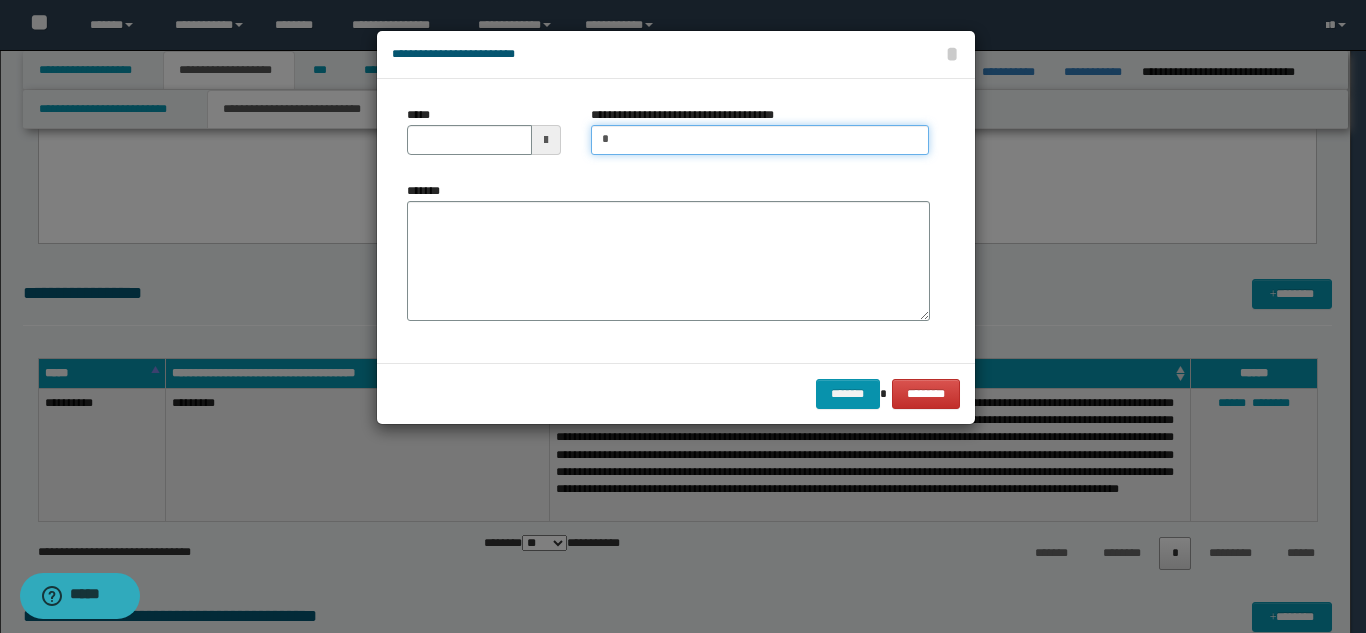 type on "**********" 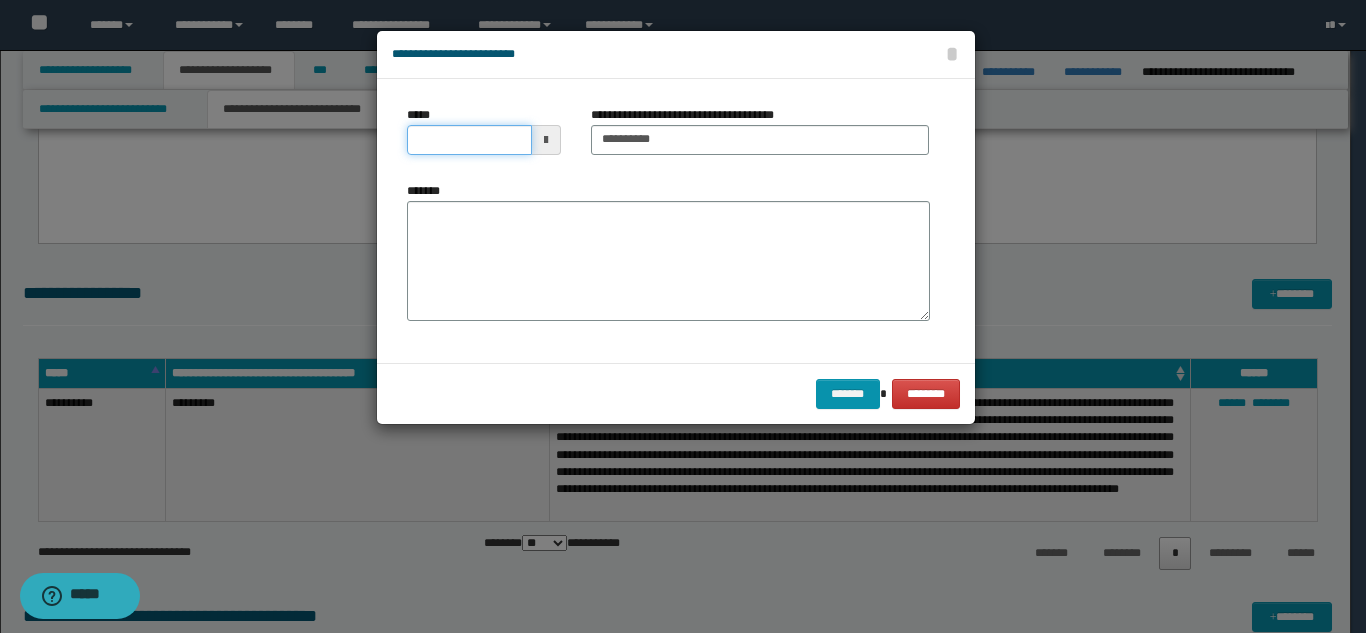 click on "*****" at bounding box center [469, 140] 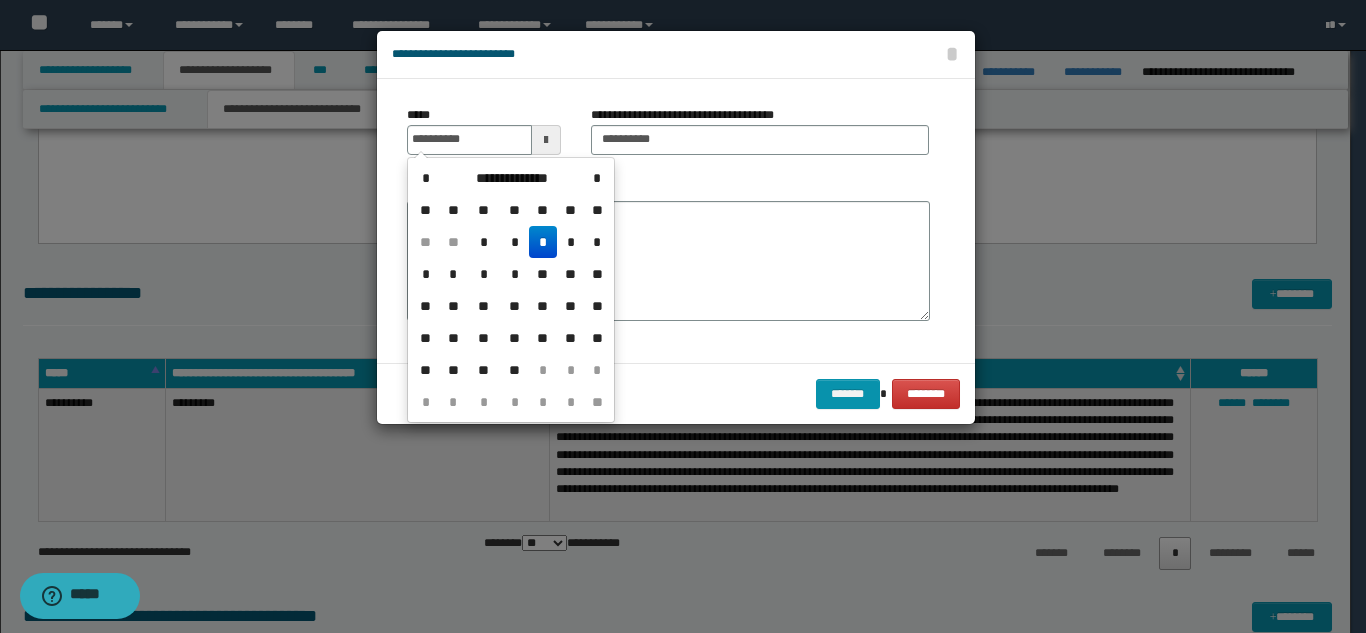 click on "*" at bounding box center (543, 242) 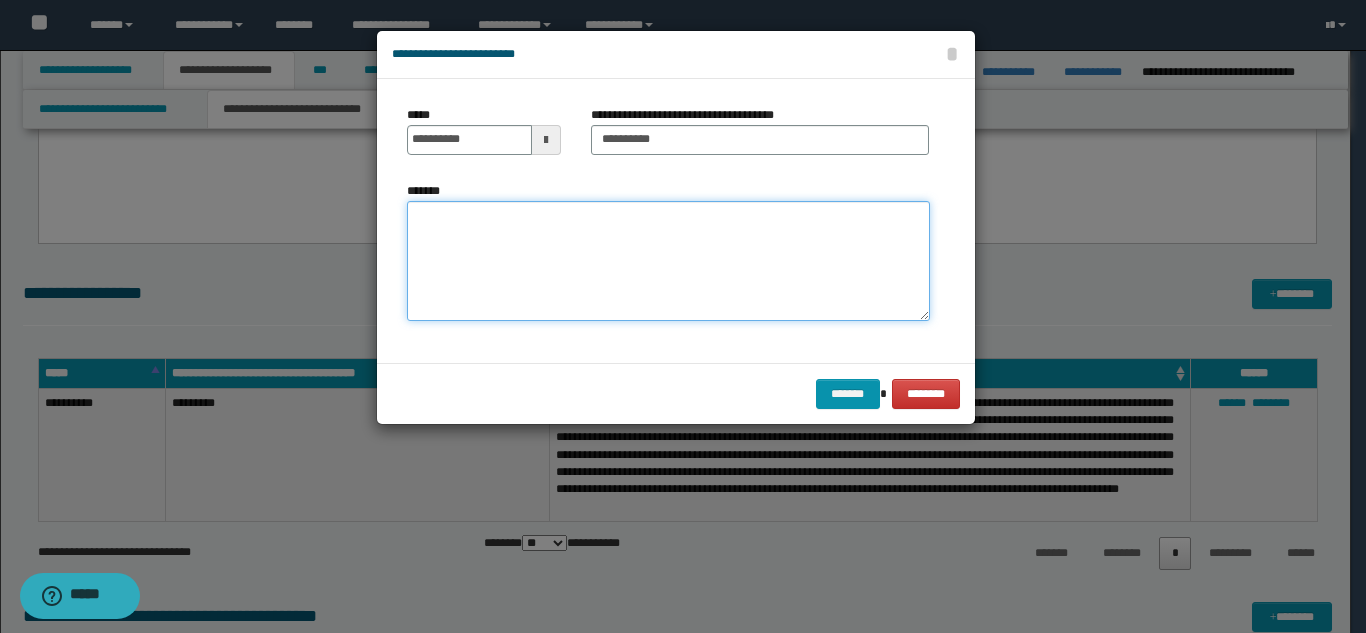 click on "*******" at bounding box center [668, 261] 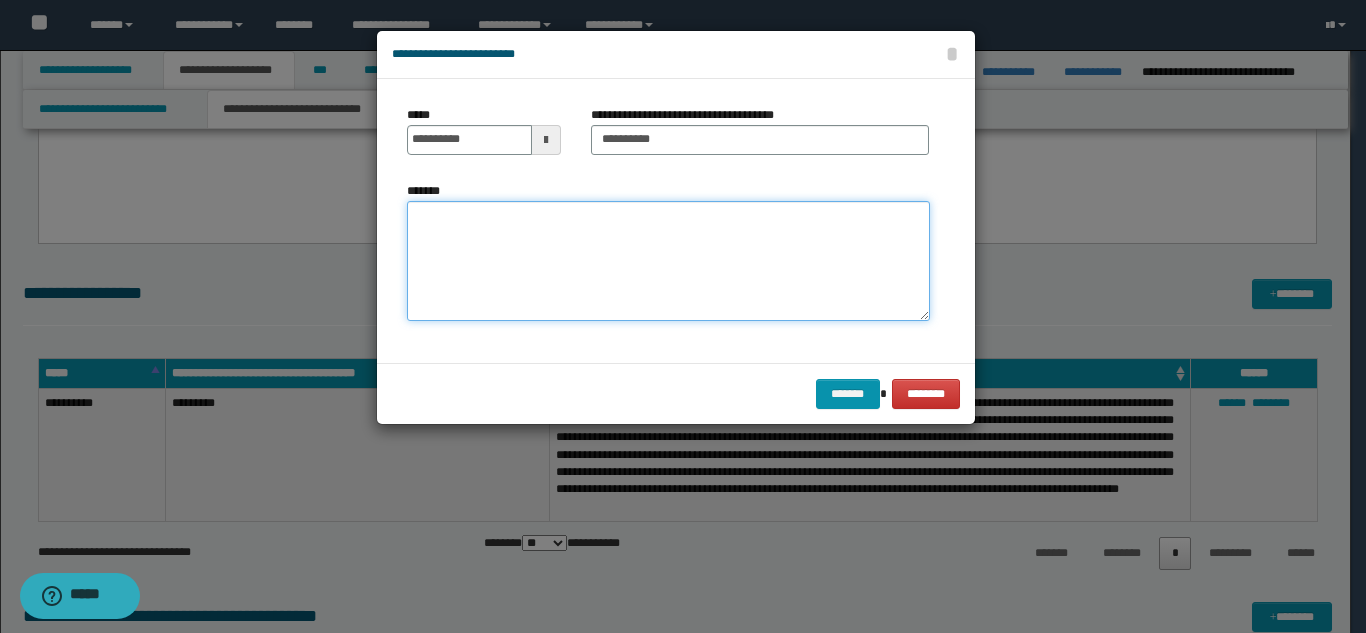 paste on "**********" 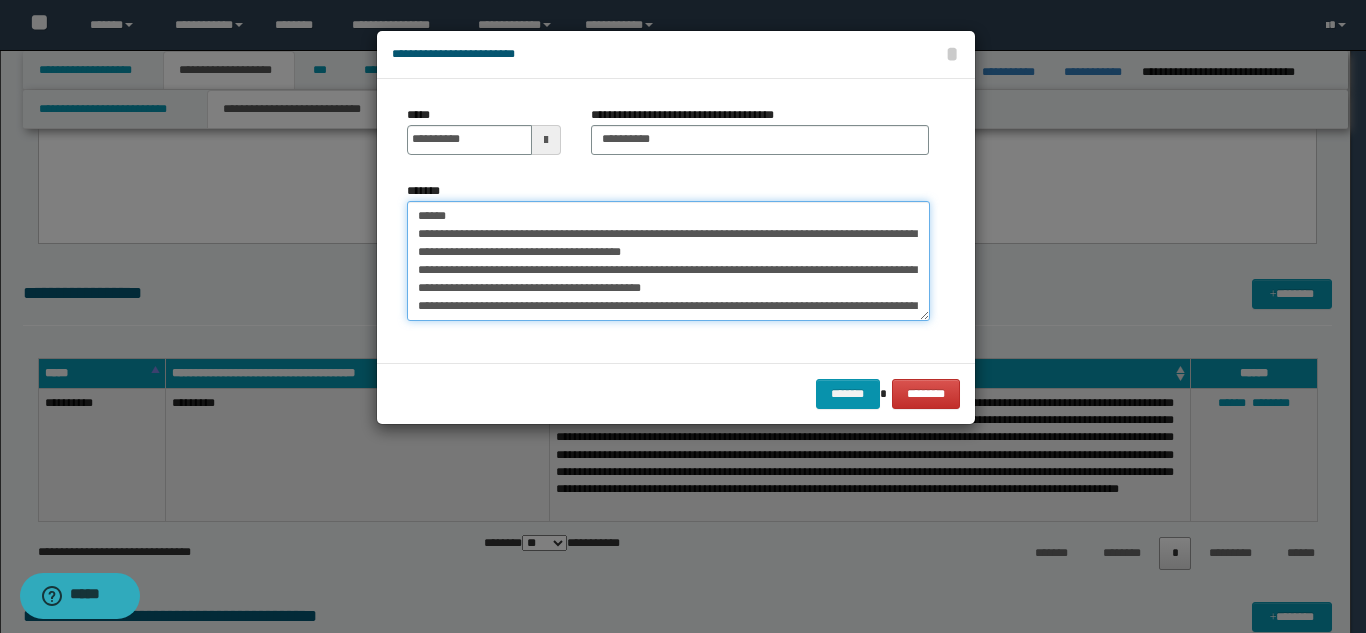 scroll, scrollTop: 138, scrollLeft: 0, axis: vertical 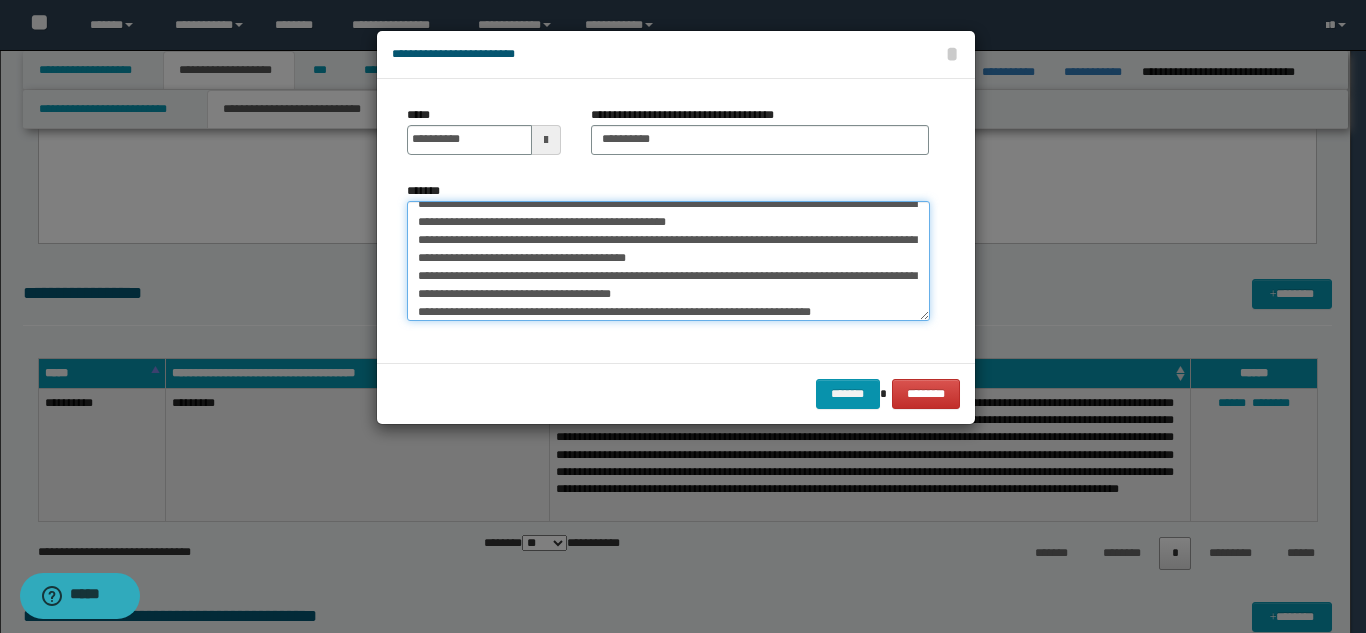 drag, startPoint x: 480, startPoint y: 268, endPoint x: 455, endPoint y: 212, distance: 61.326992 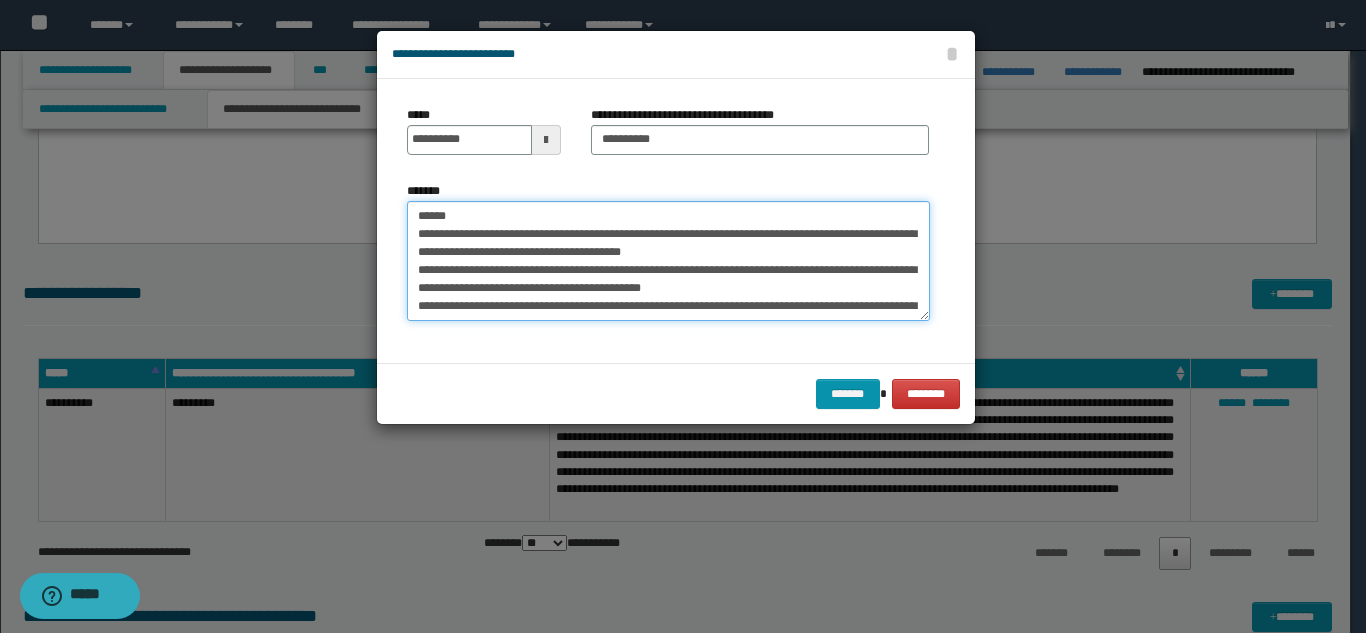 drag, startPoint x: 495, startPoint y: 250, endPoint x: 576, endPoint y: 268, distance: 82.9759 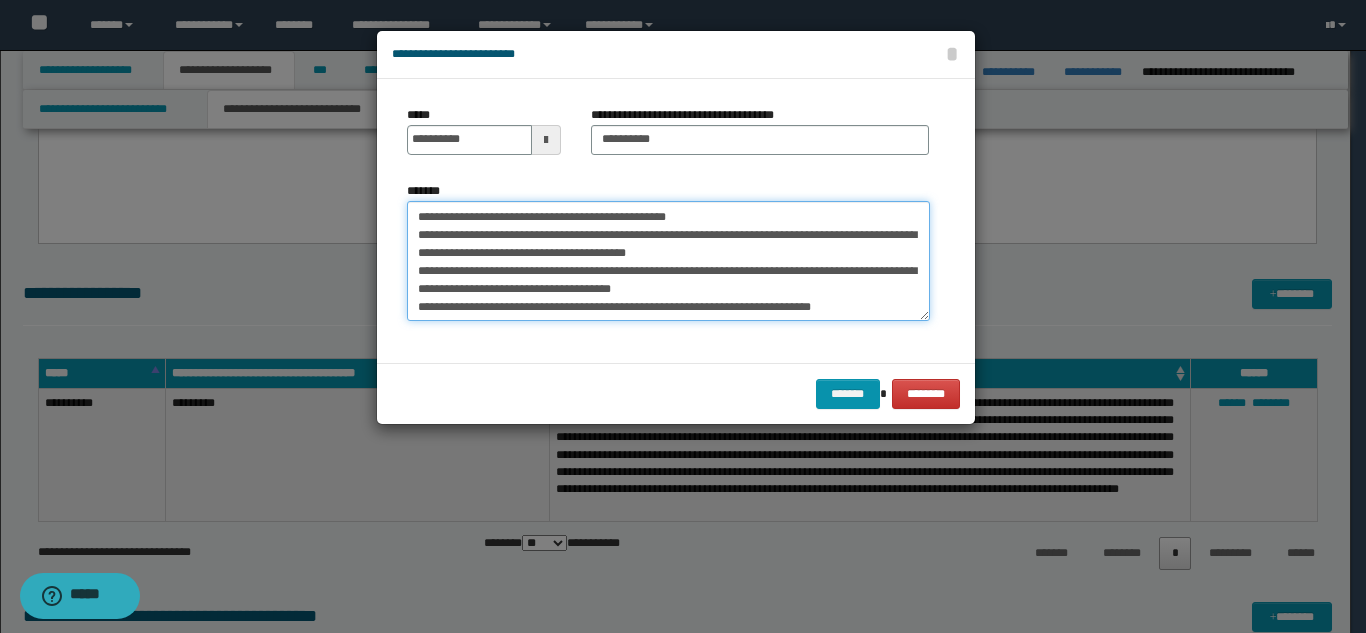 scroll, scrollTop: 144, scrollLeft: 0, axis: vertical 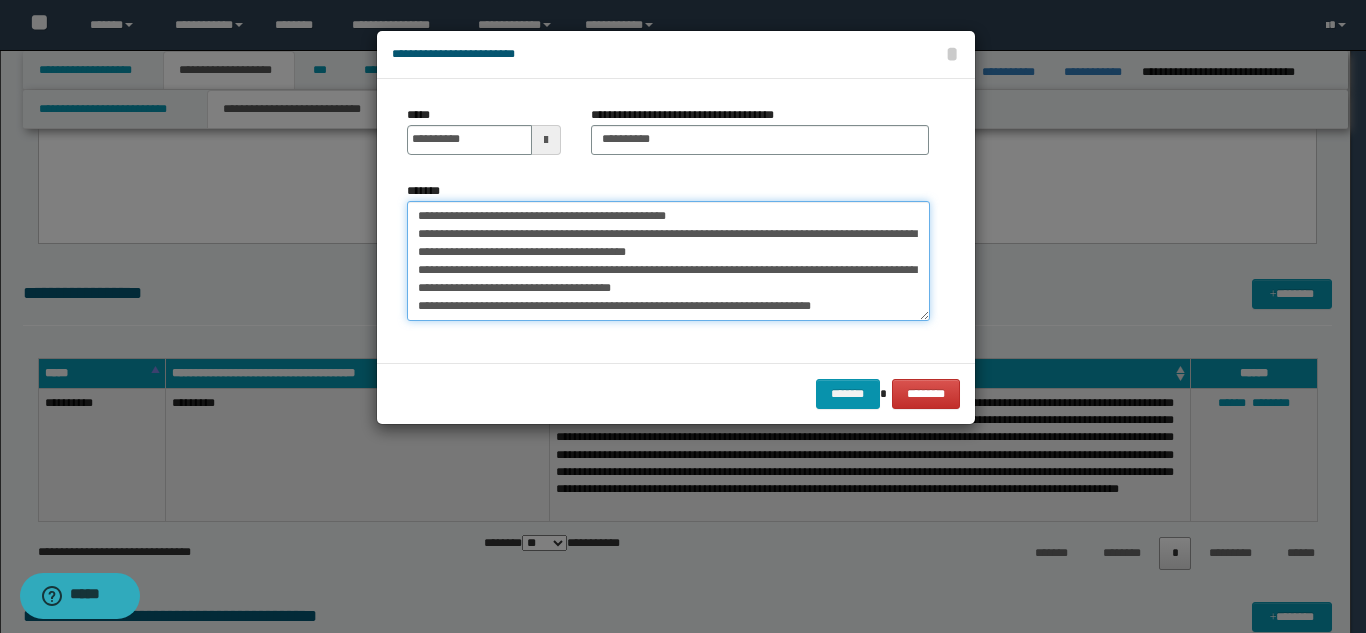 click on "**********" at bounding box center (668, 261) 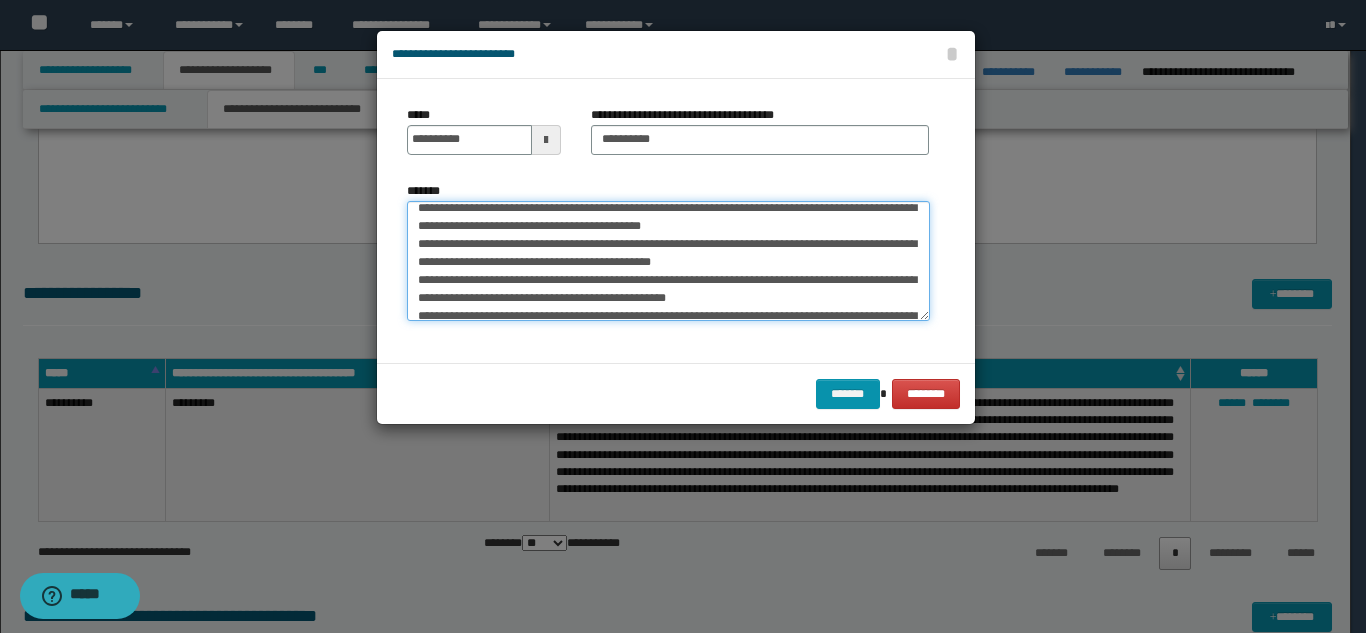 scroll, scrollTop: 0, scrollLeft: 0, axis: both 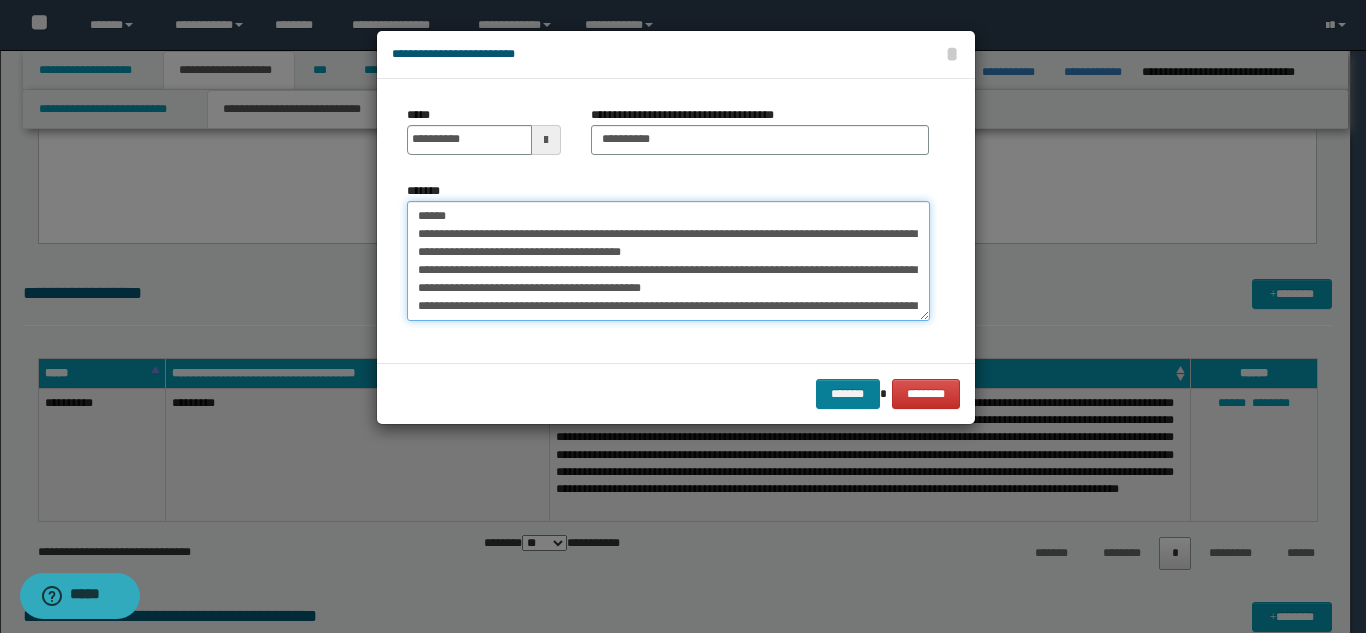 type on "**********" 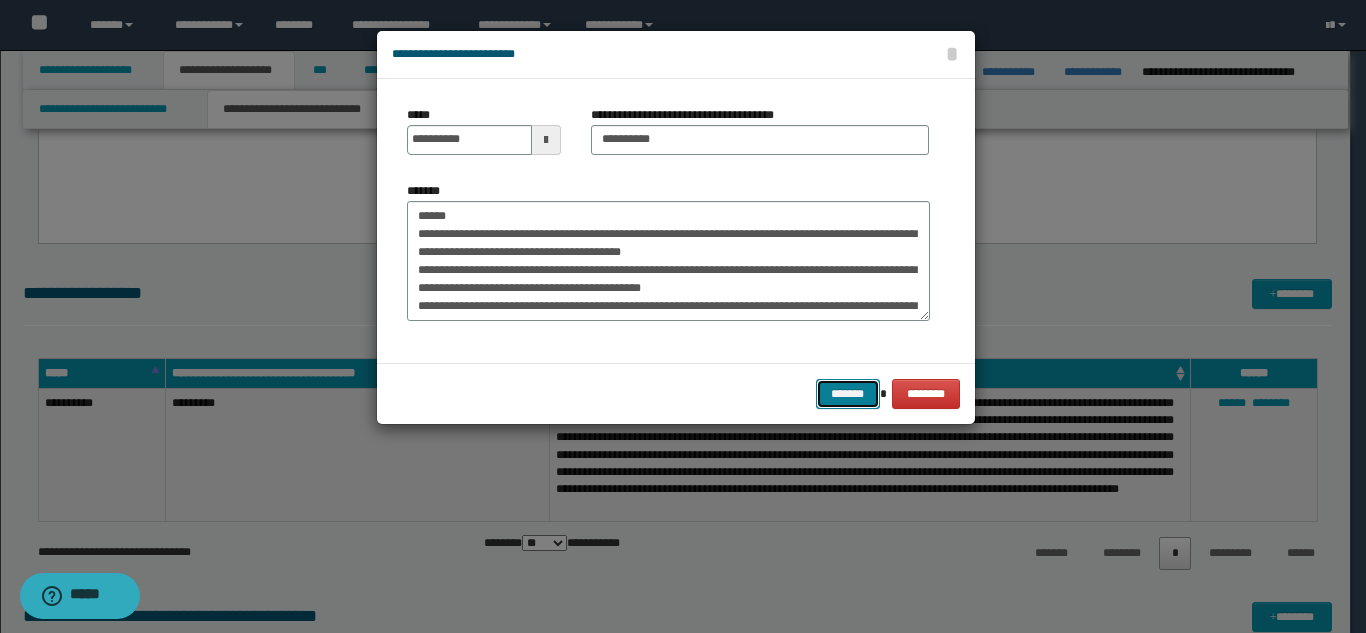 click on "*******" at bounding box center [848, 394] 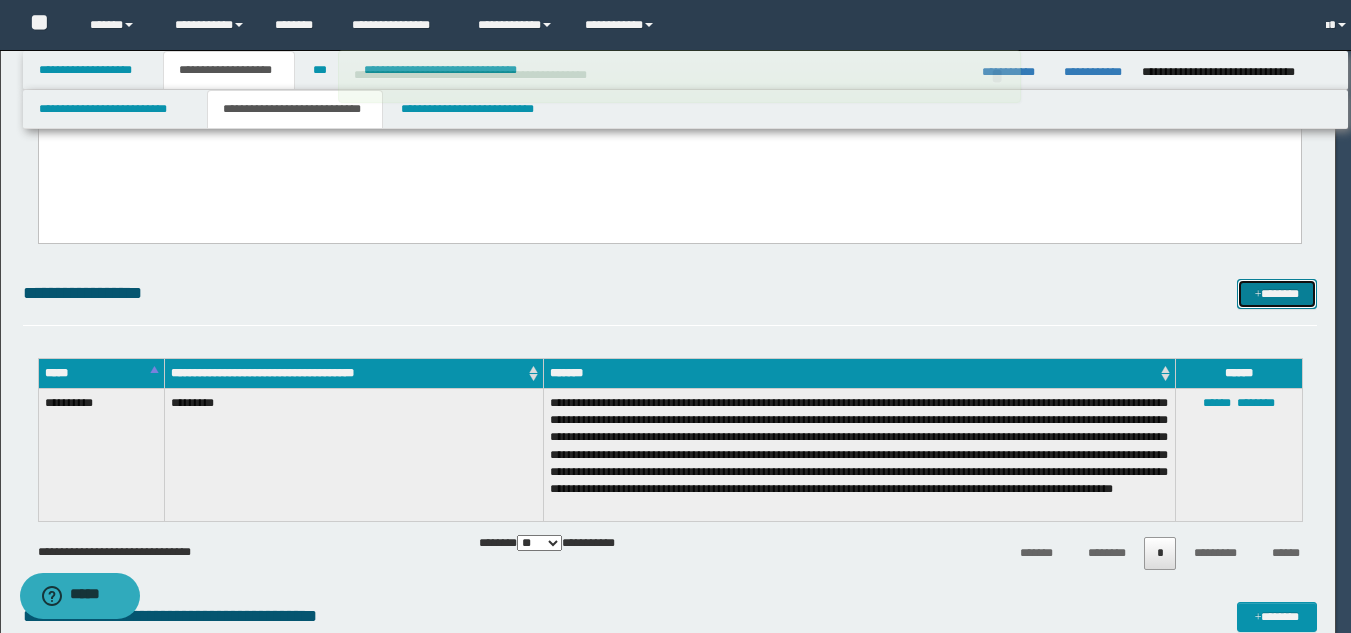 type 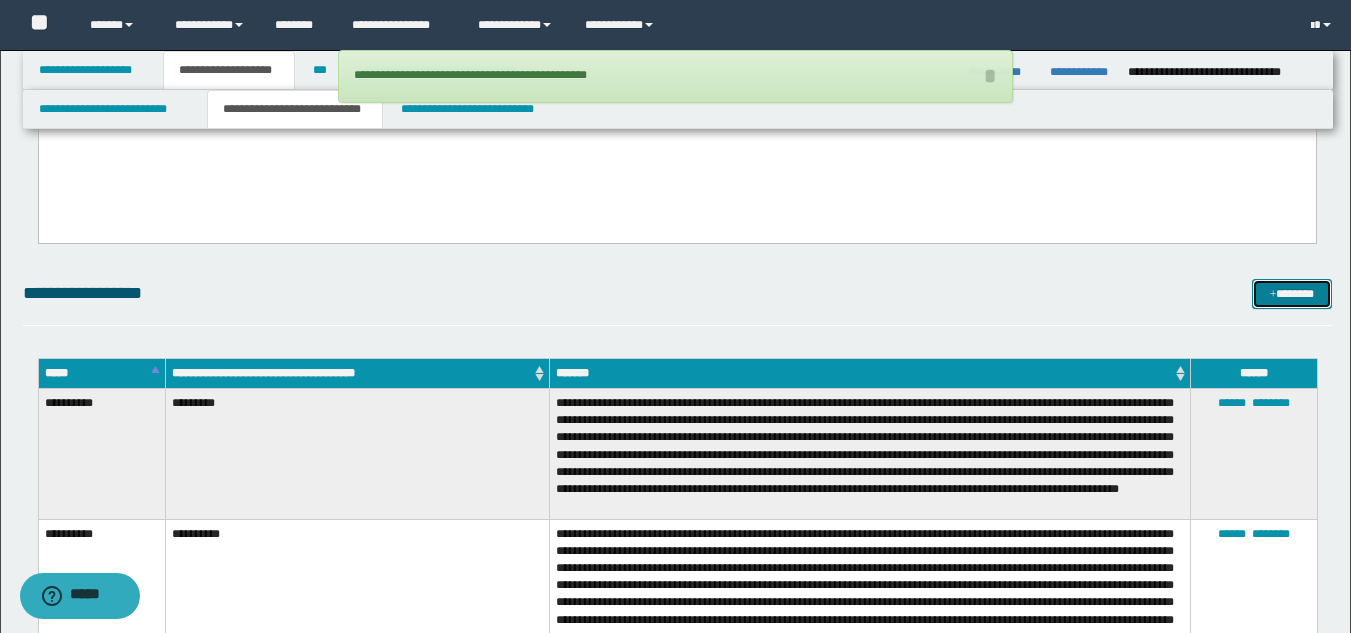 click on "*******" at bounding box center [1292, 294] 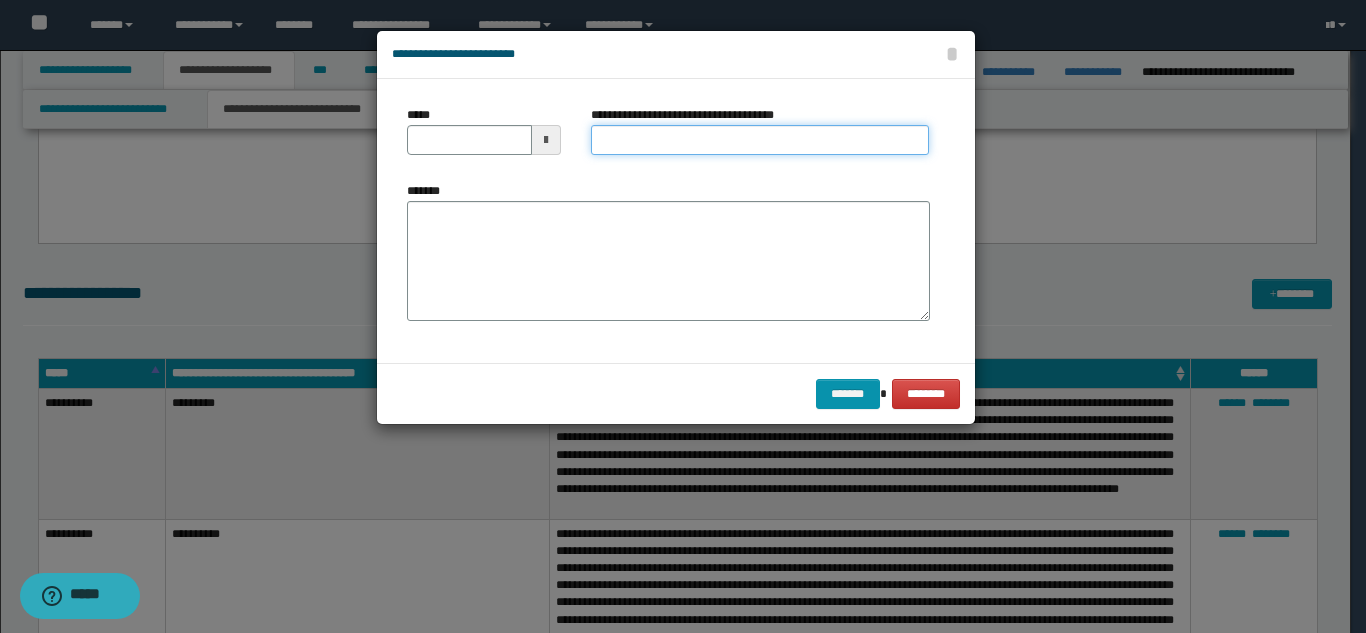 click on "**********" at bounding box center (760, 140) 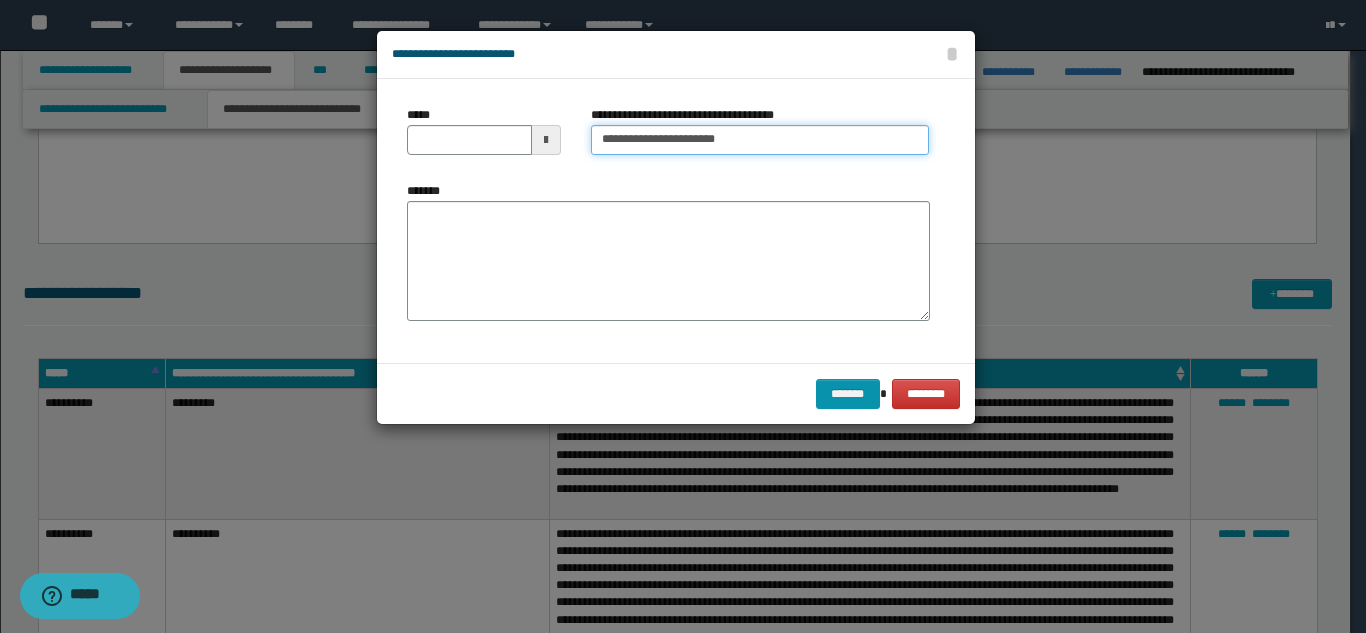 type on "**********" 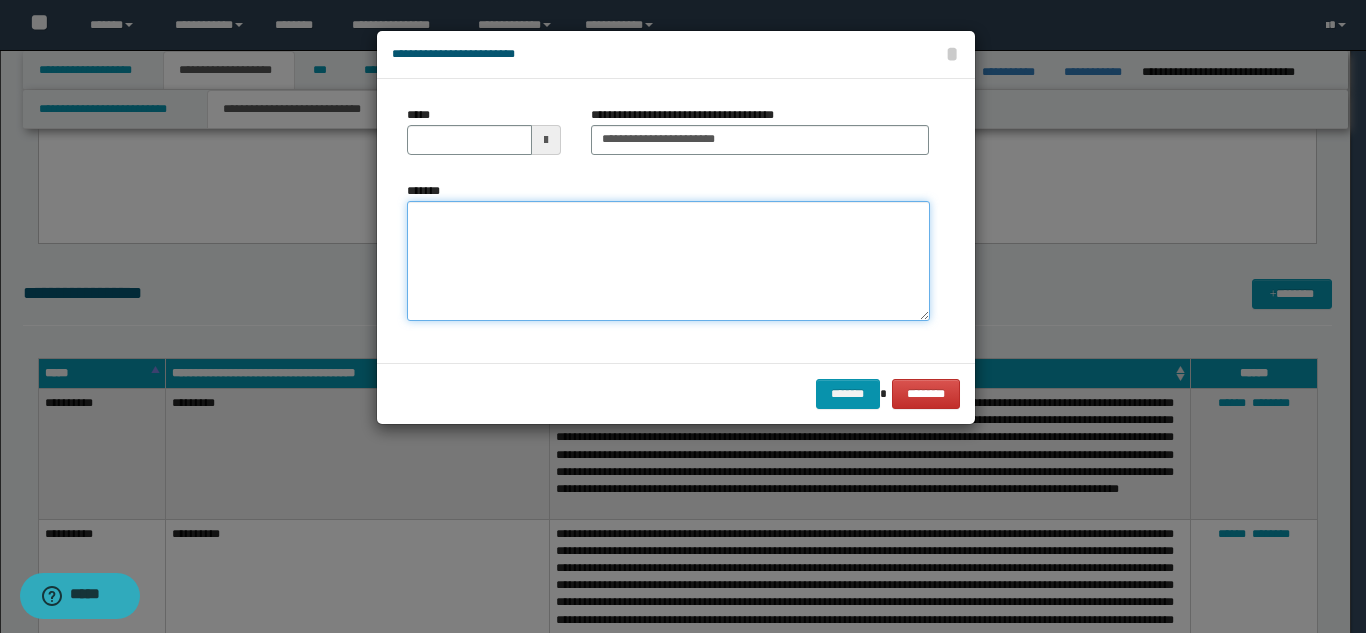 click on "*******" at bounding box center (668, 261) 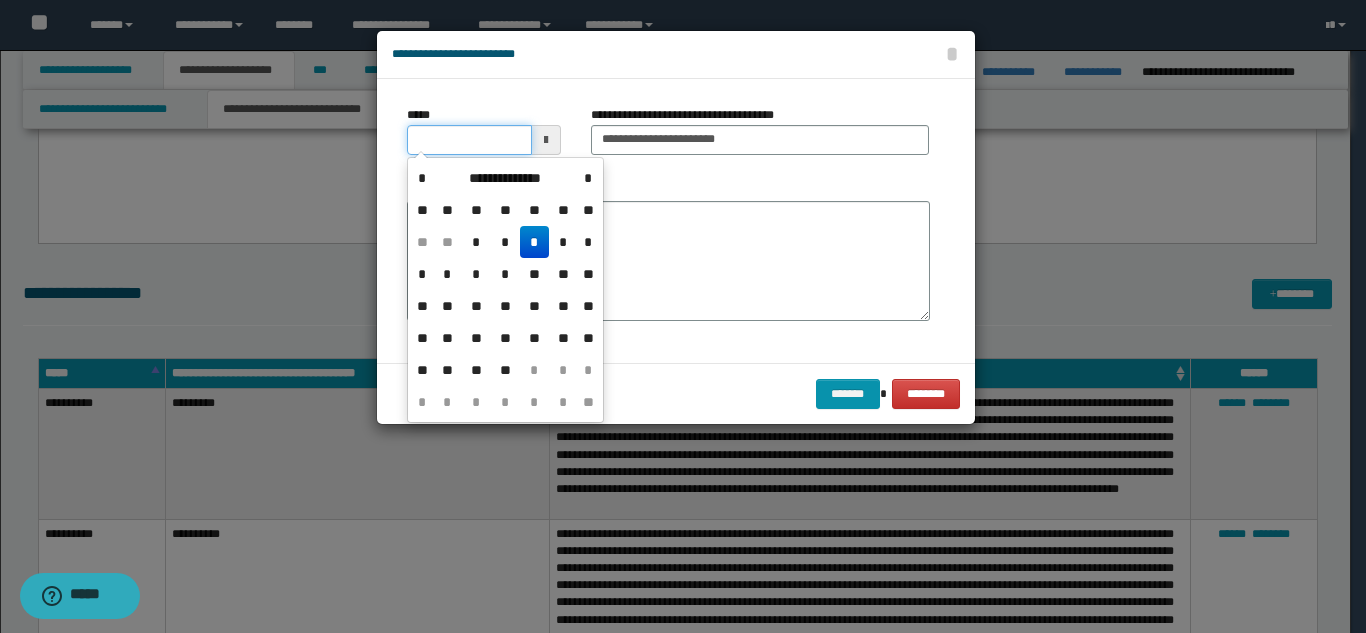 click on "*****" at bounding box center [469, 140] 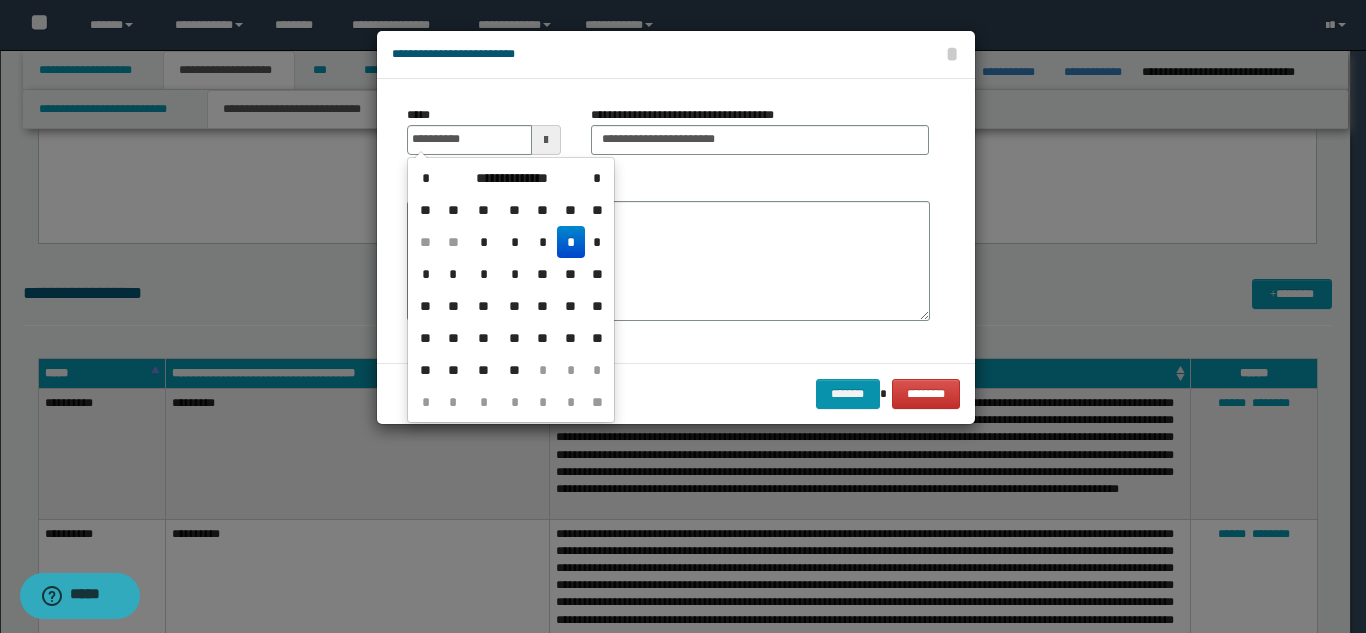 click on "*" at bounding box center (571, 242) 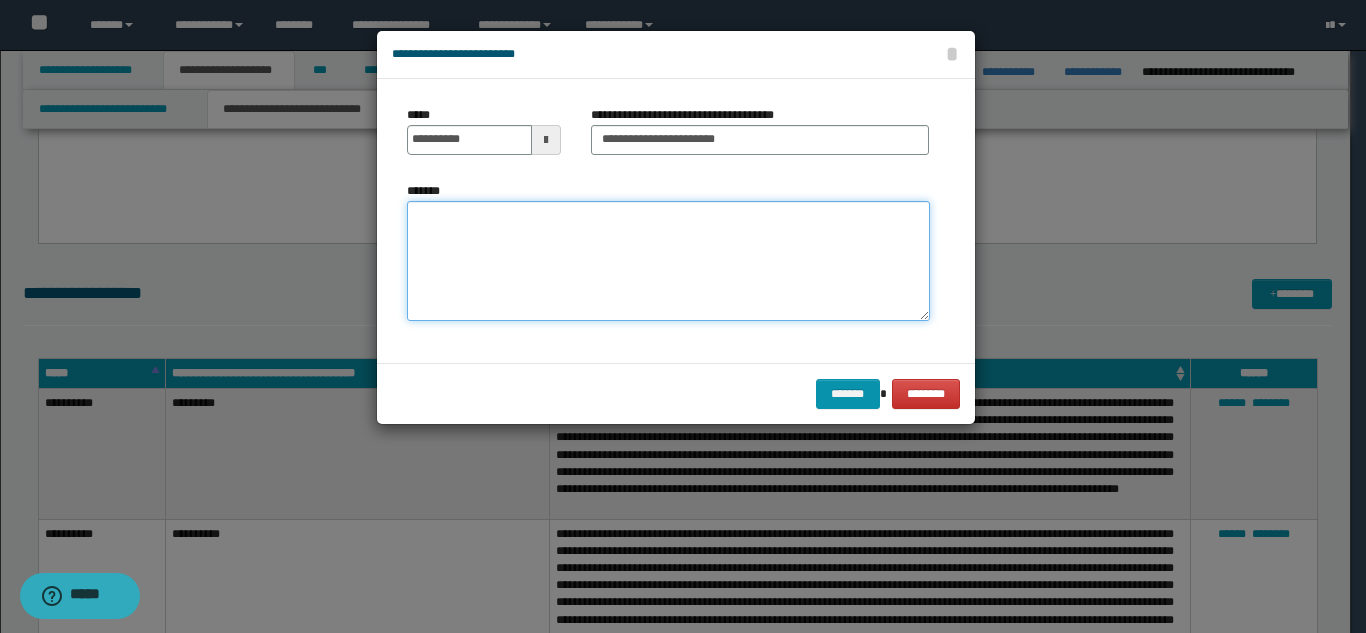 click on "*******" at bounding box center [668, 261] 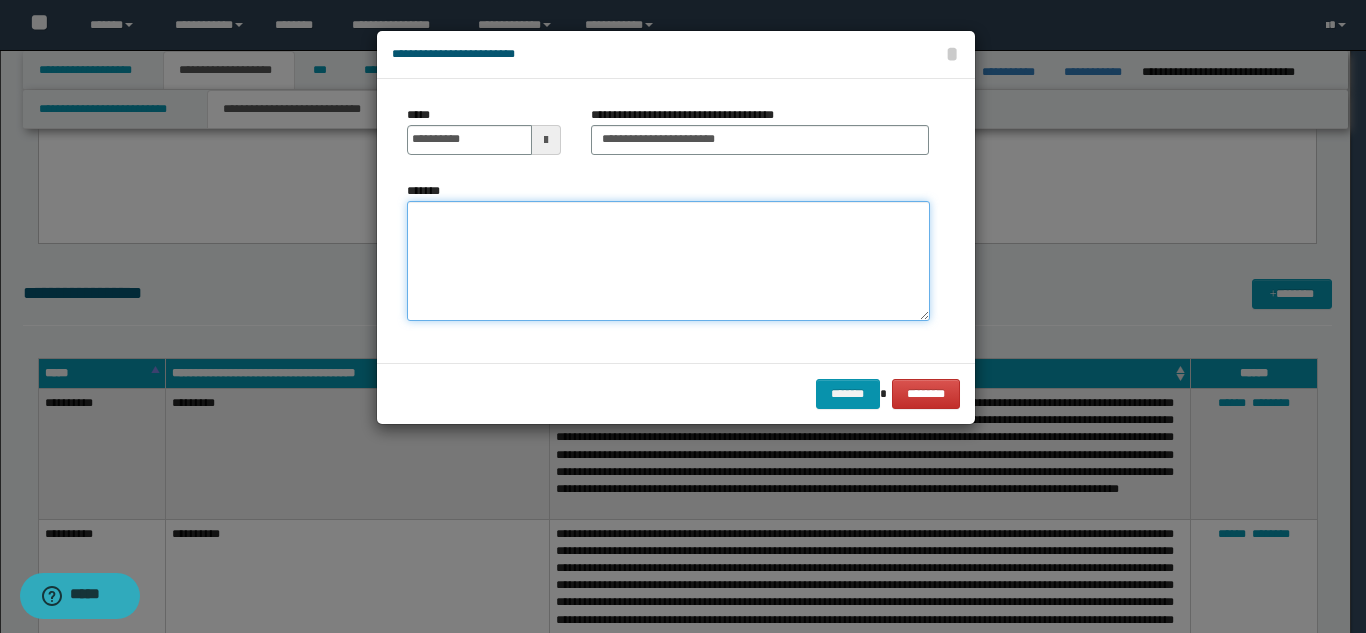 paste on "**********" 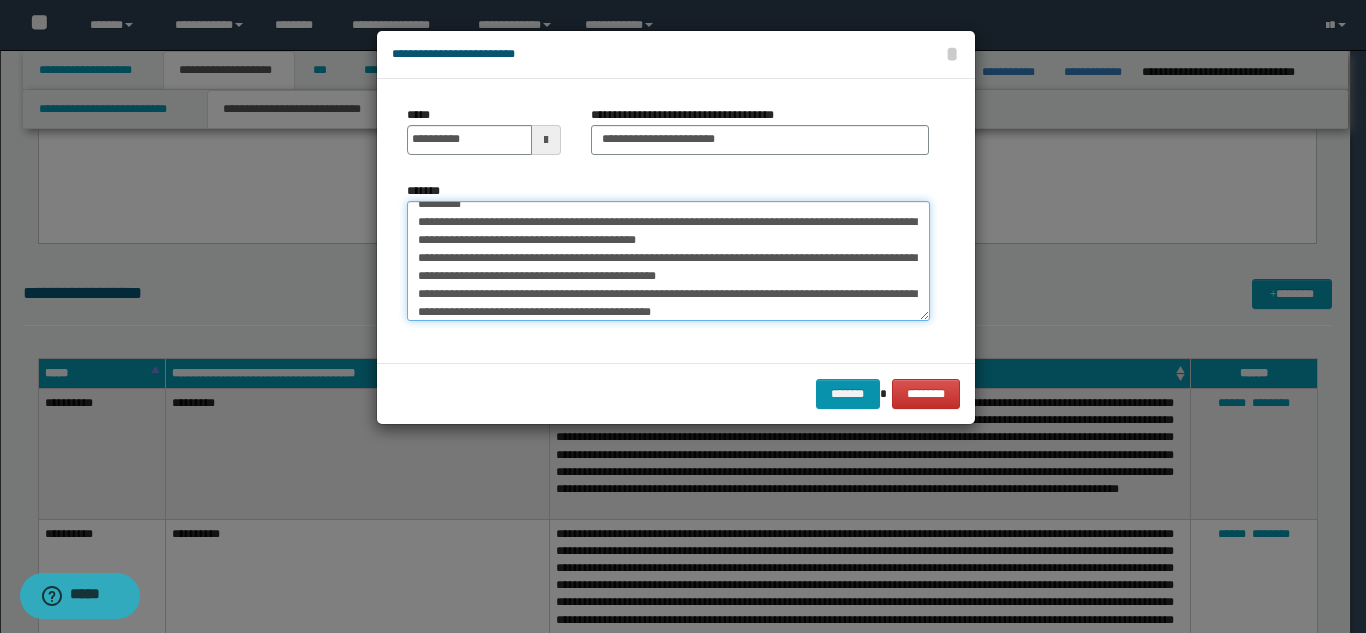 click on "**********" at bounding box center (668, 261) 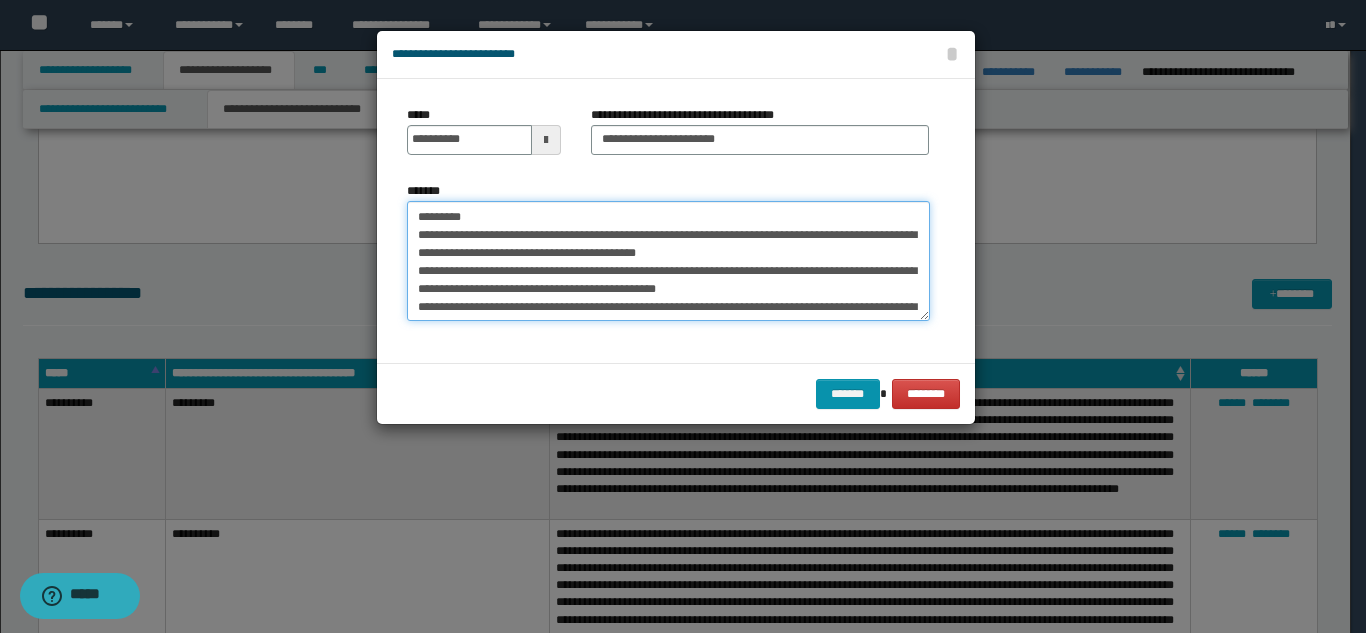 scroll, scrollTop: 0, scrollLeft: 0, axis: both 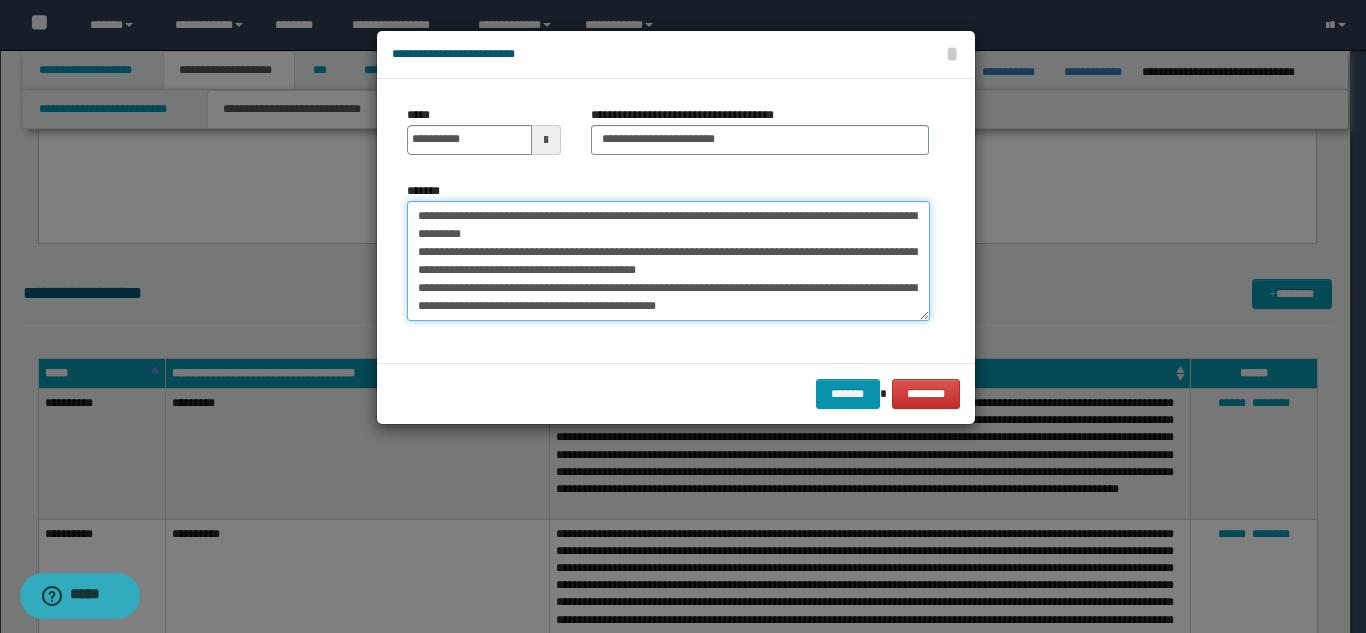 click on "**********" at bounding box center (668, 261) 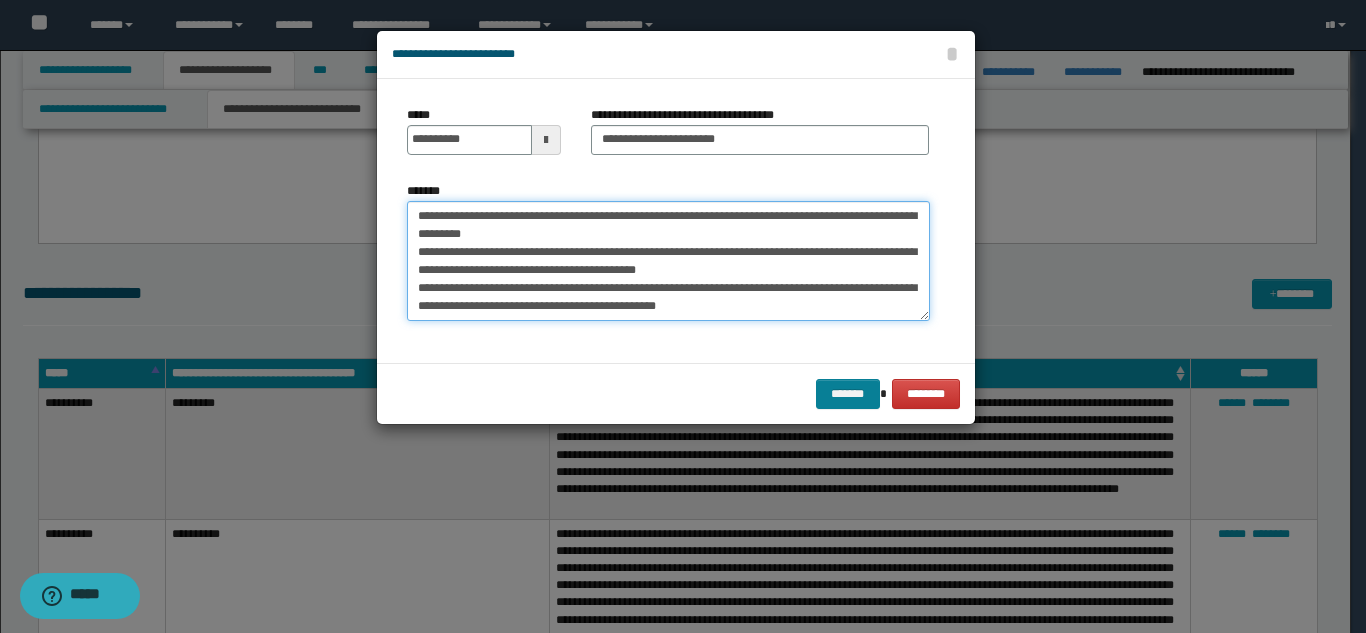 type on "**********" 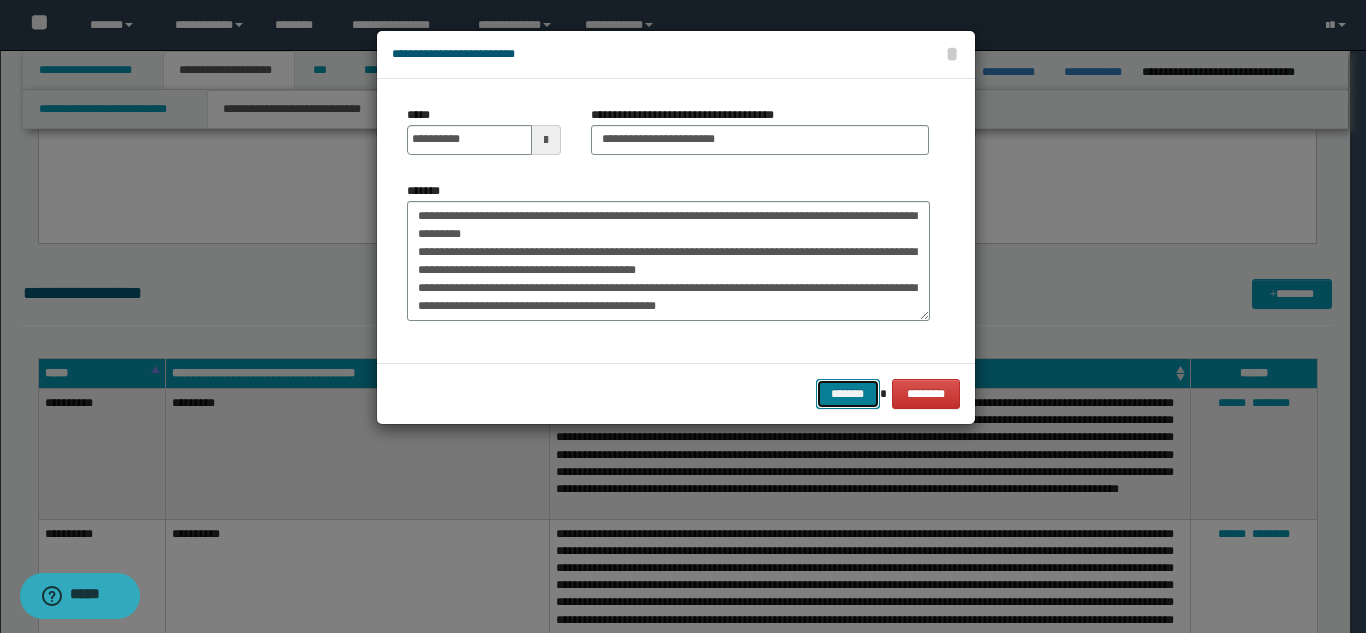 click on "*******" at bounding box center [848, 394] 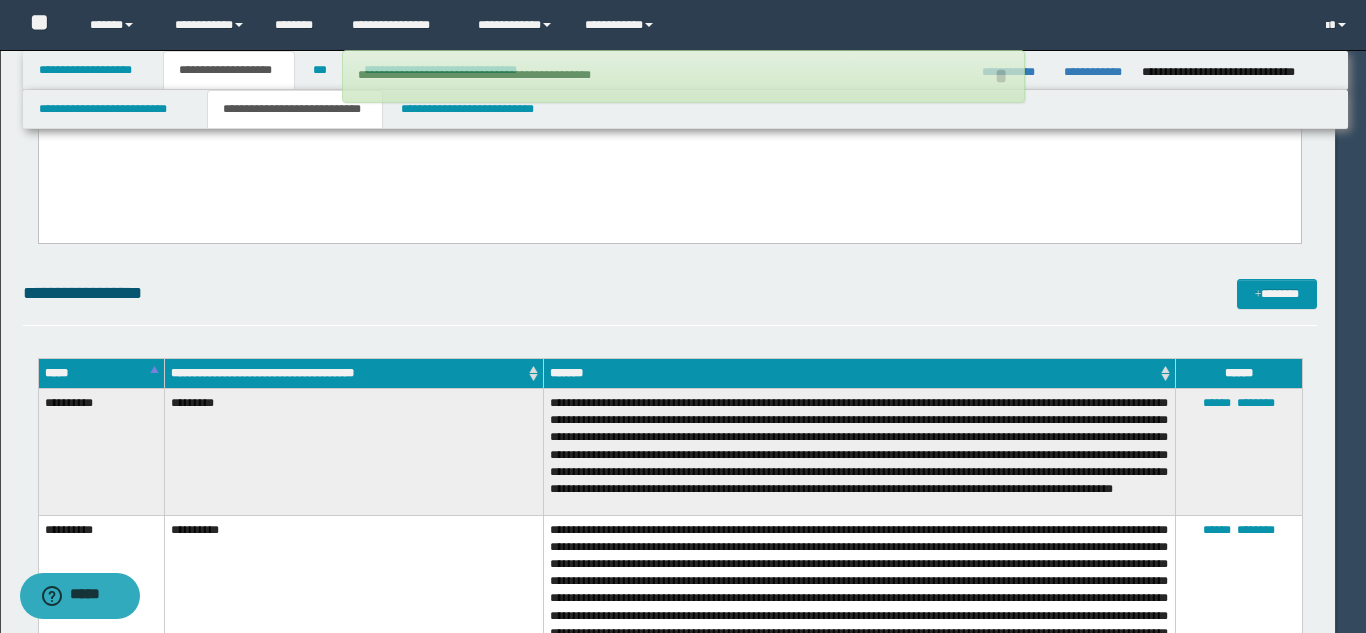 type 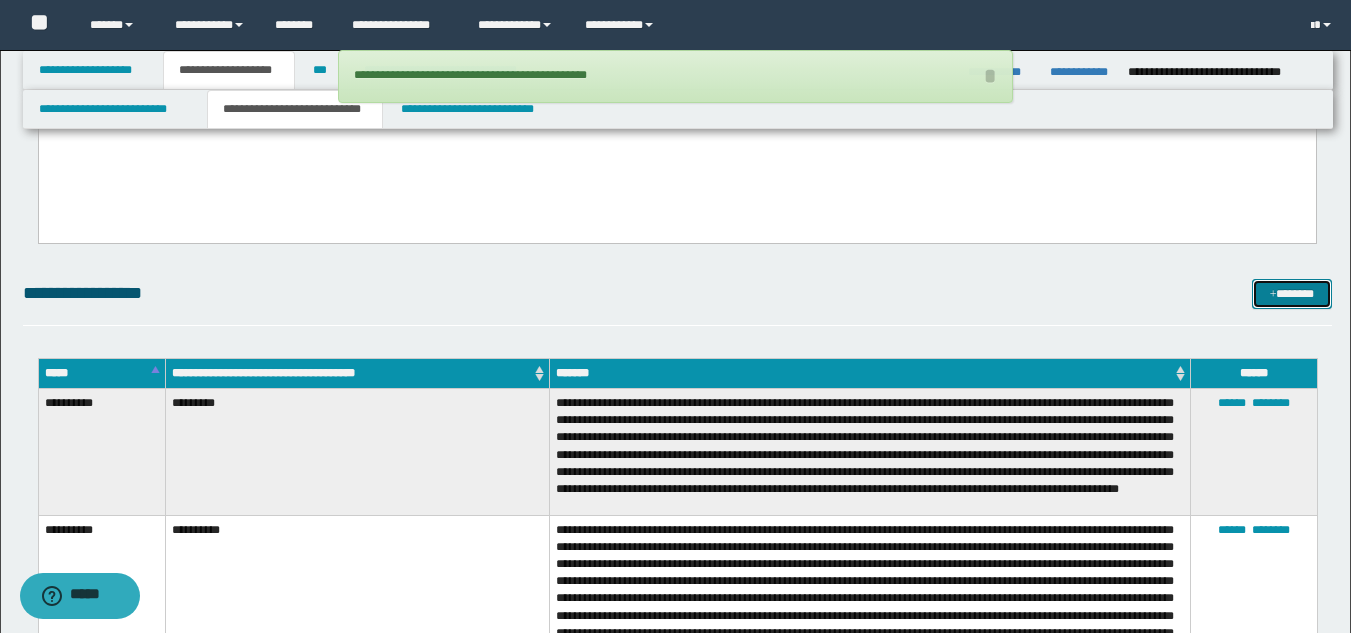 click on "*******" at bounding box center [1292, 294] 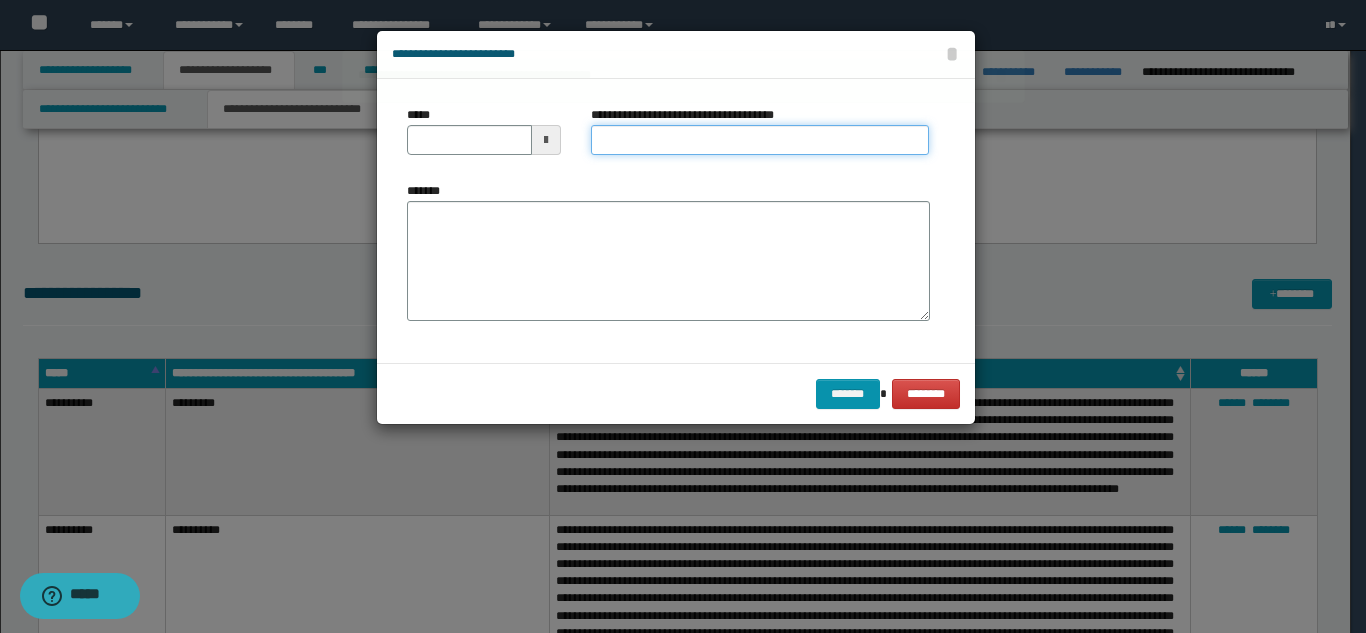 click on "**********" at bounding box center (760, 140) 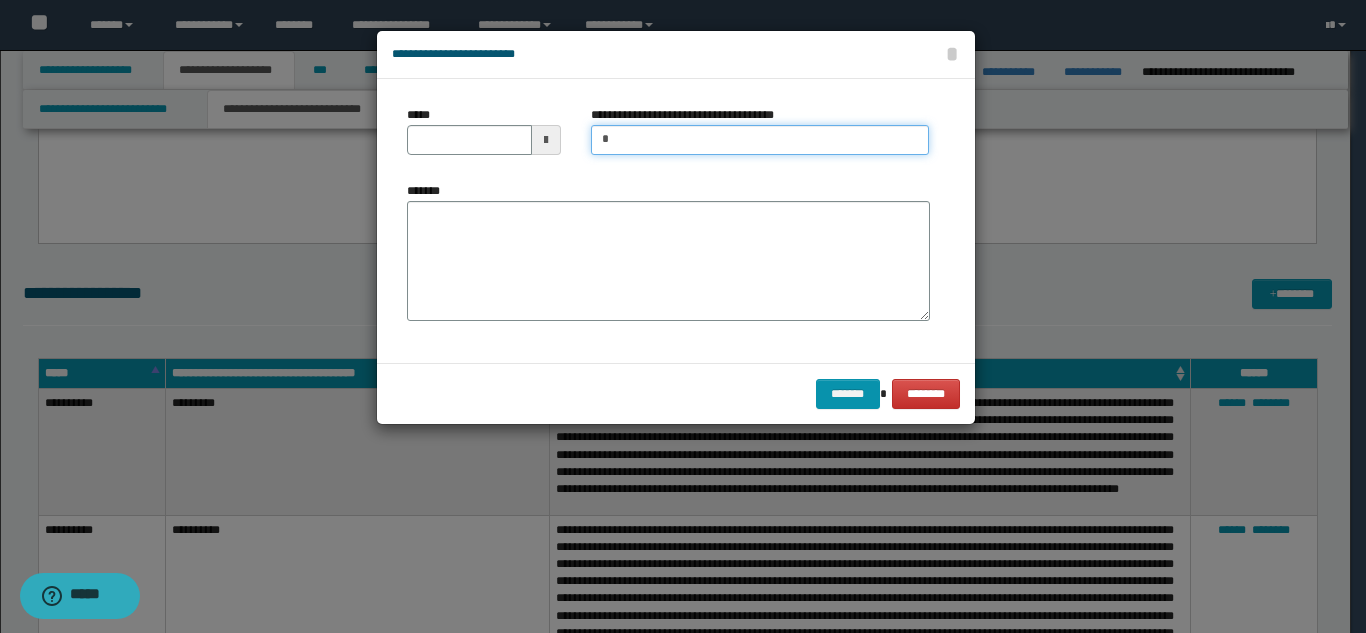 type on "**********" 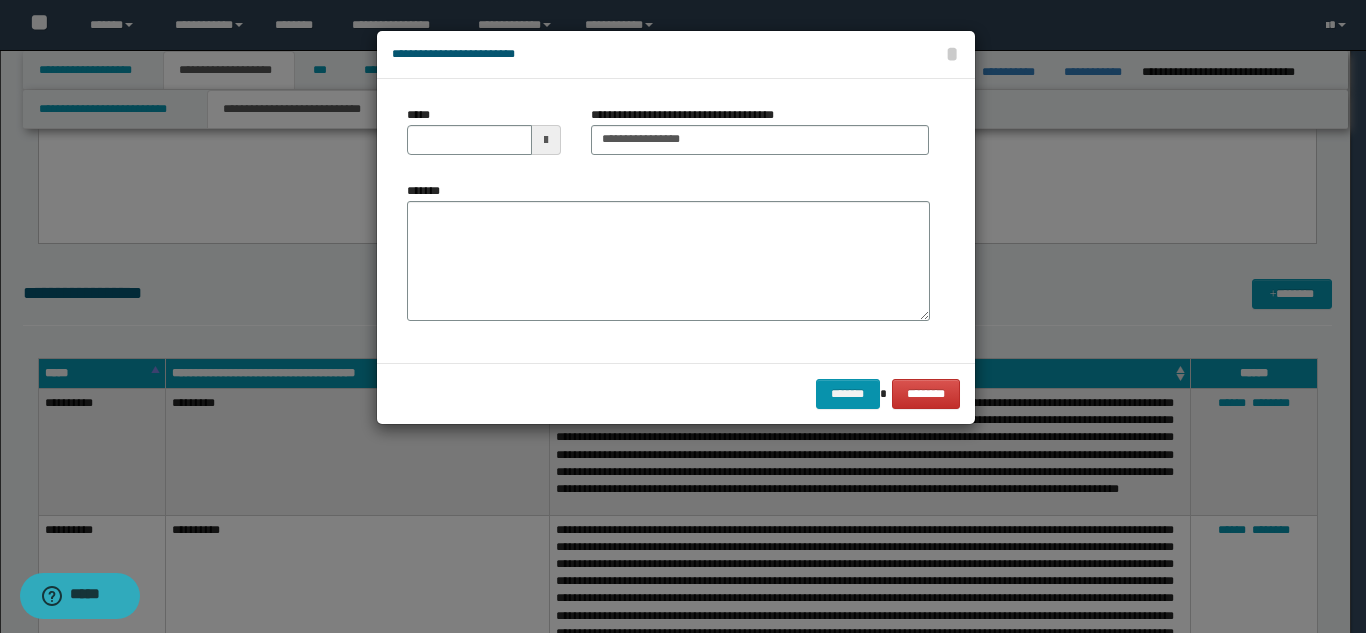 click on "*****" at bounding box center (484, 138) 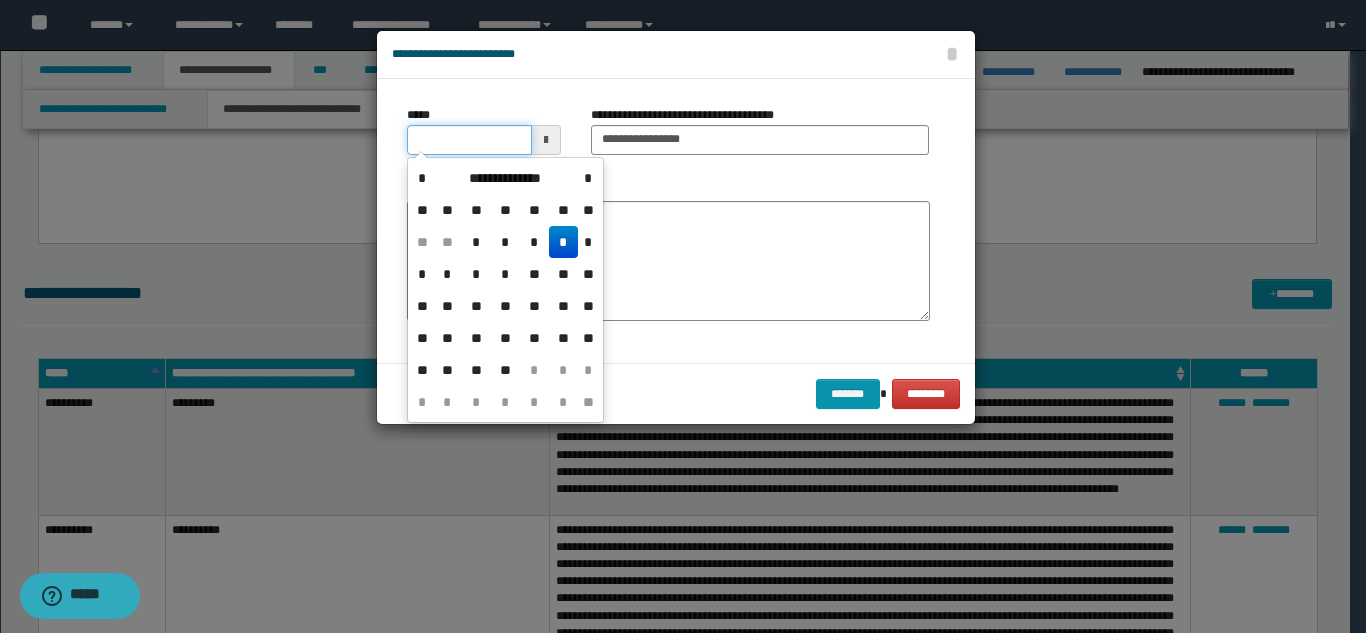click on "*****" at bounding box center [469, 140] 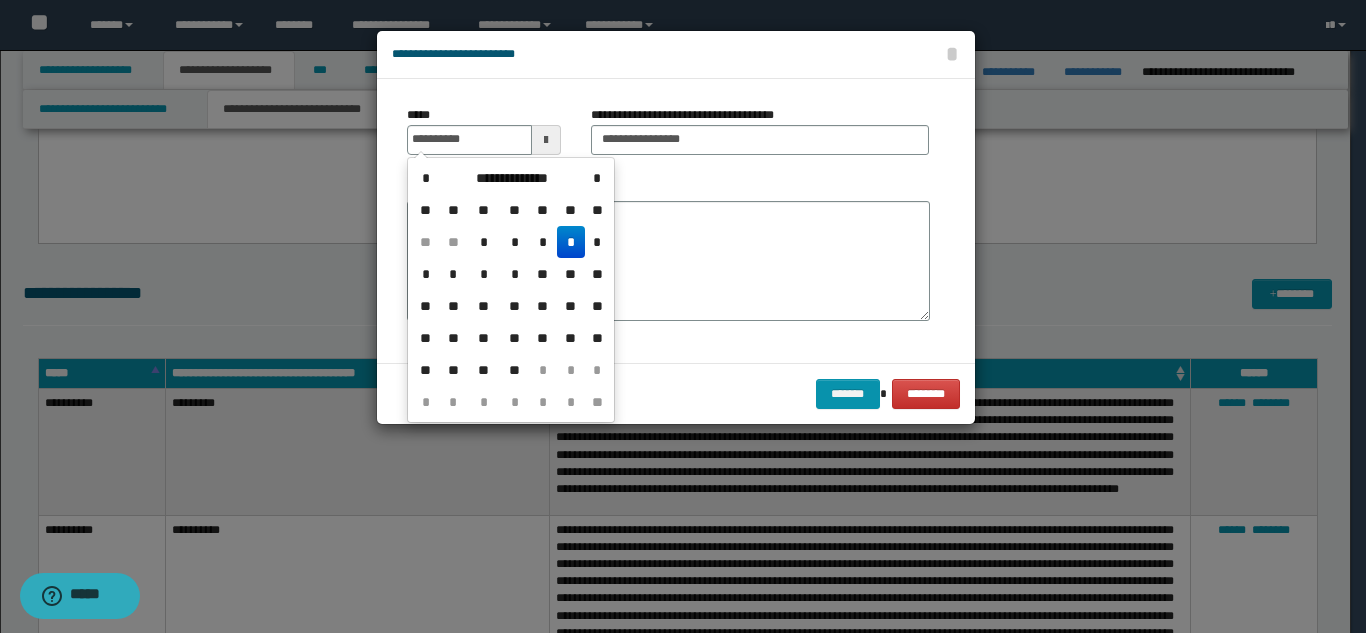 click on "*" at bounding box center [571, 242] 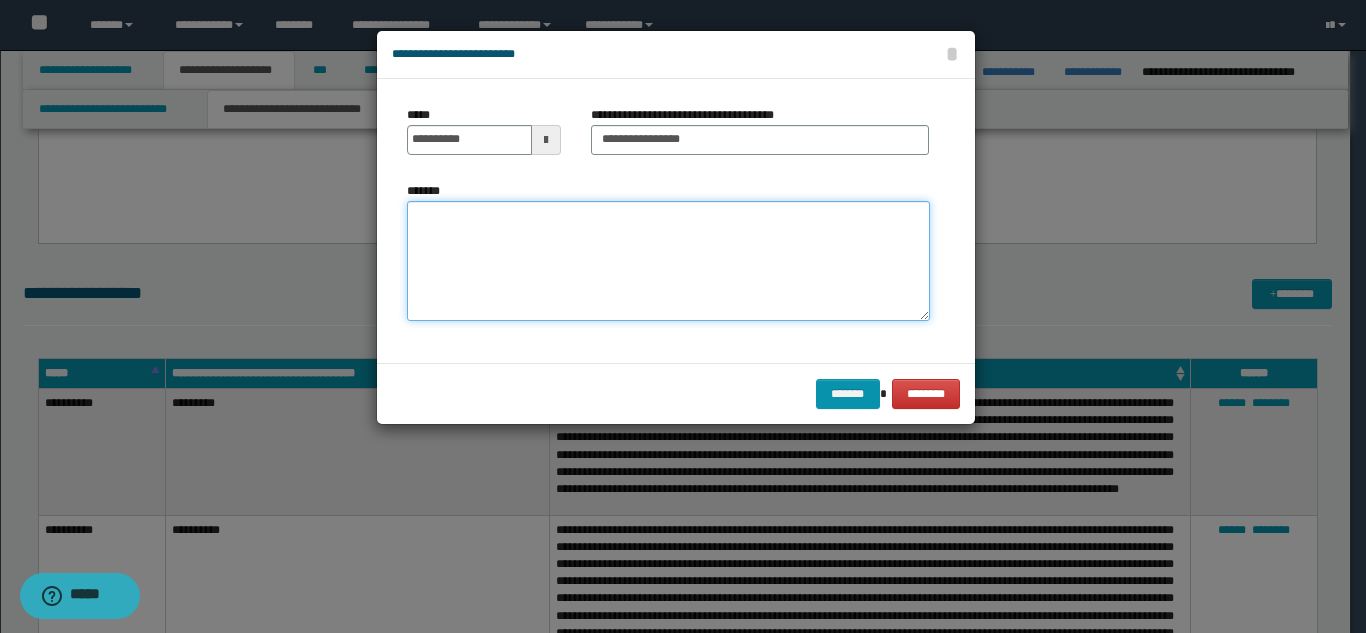 paste on "**********" 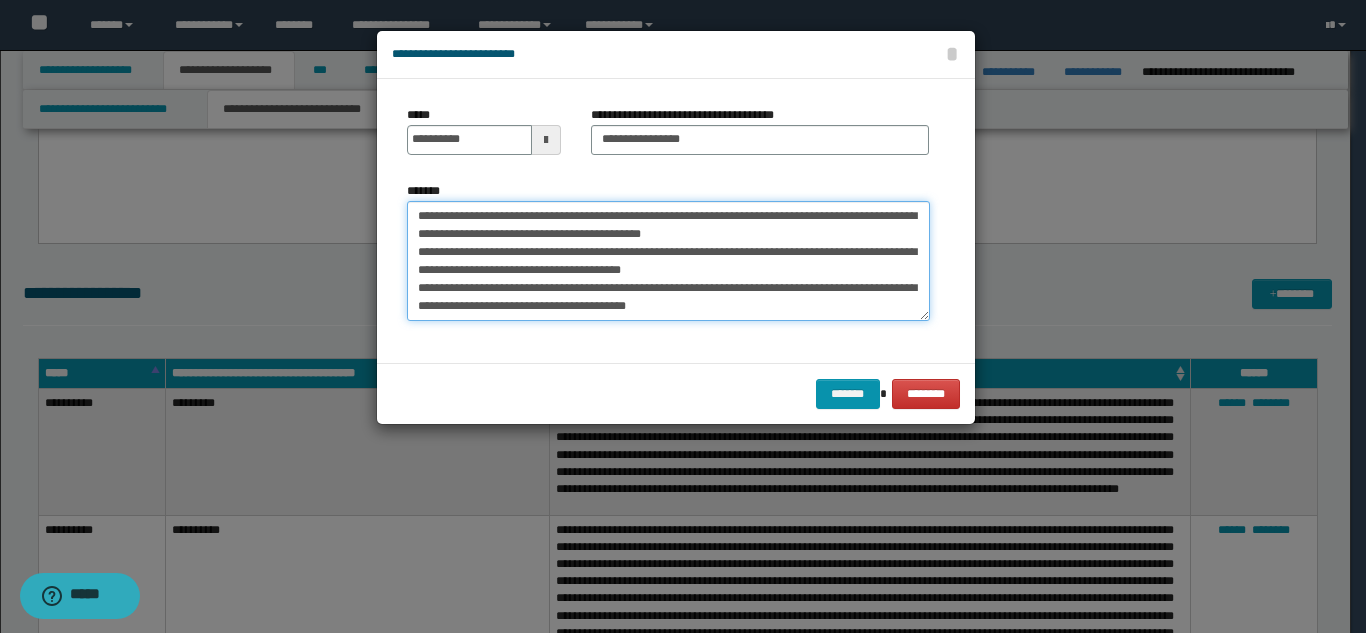 scroll, scrollTop: 84, scrollLeft: 0, axis: vertical 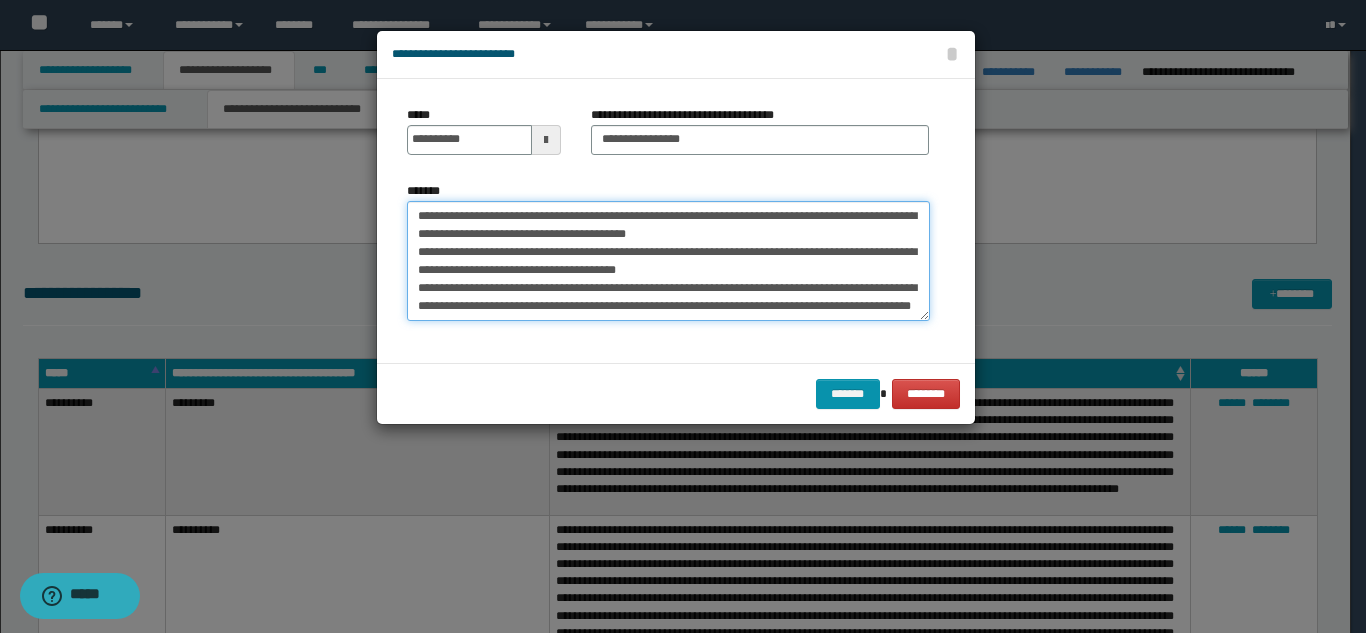 click on "**********" at bounding box center (668, 261) 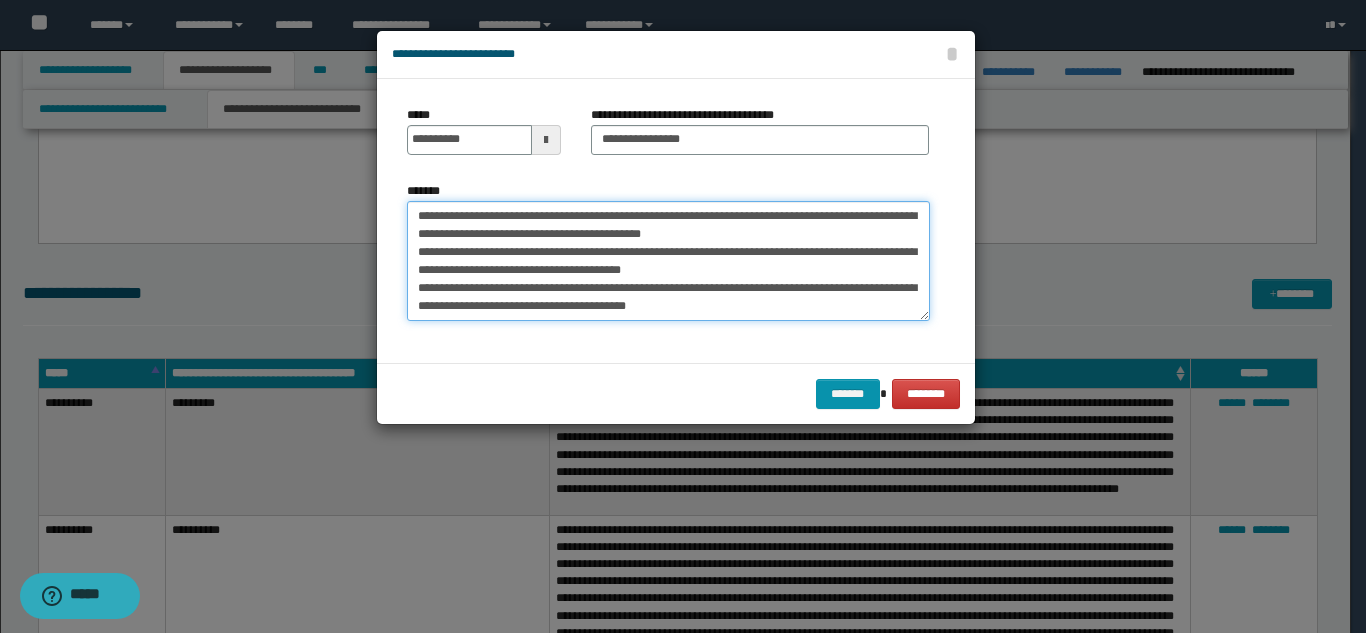 click on "**********" at bounding box center (668, 261) 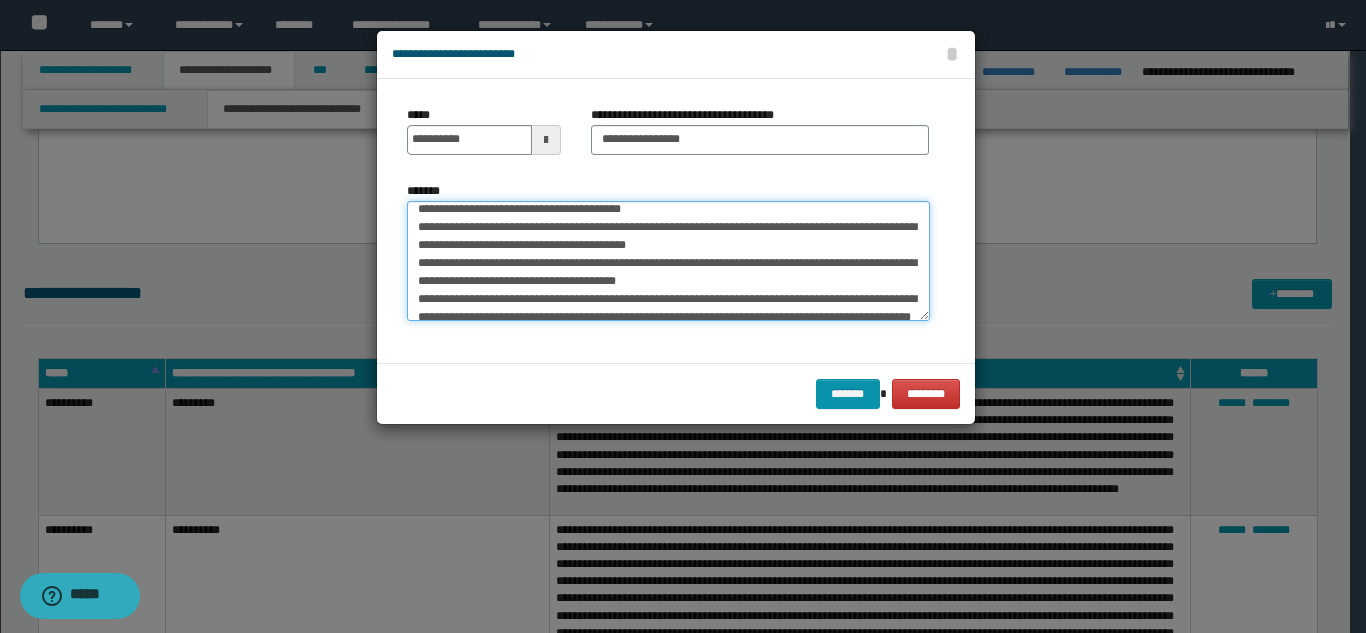 scroll, scrollTop: 90, scrollLeft: 0, axis: vertical 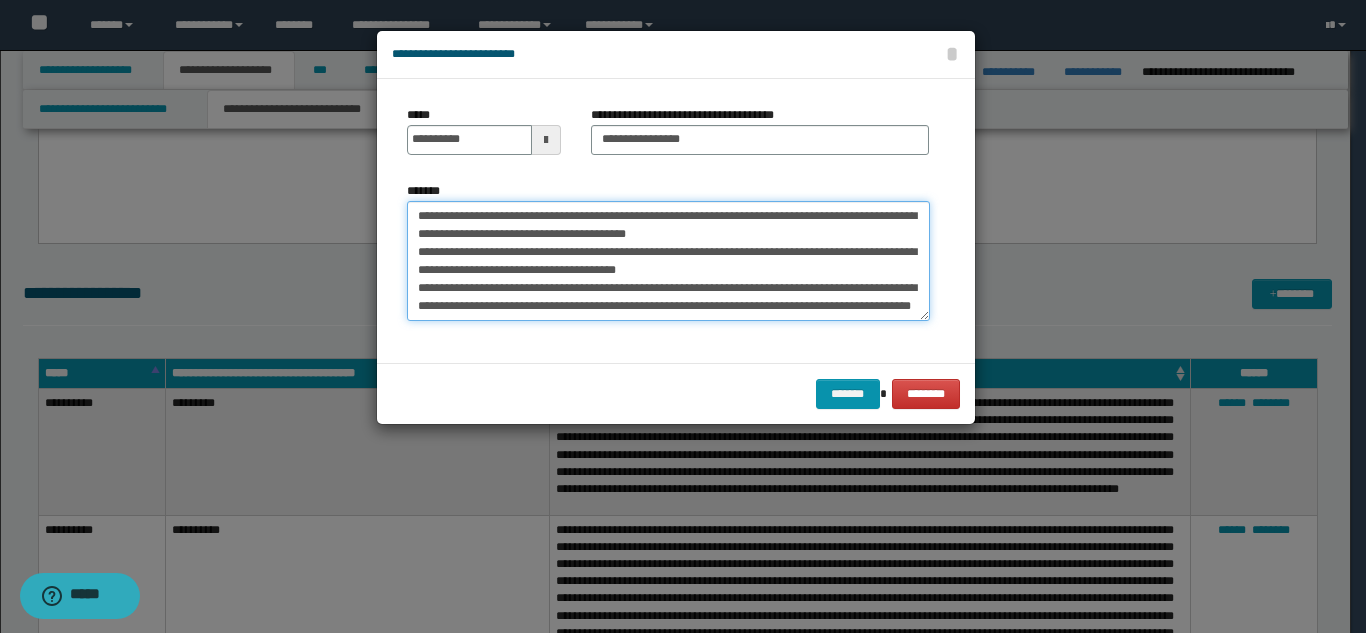 click on "**********" at bounding box center [668, 261] 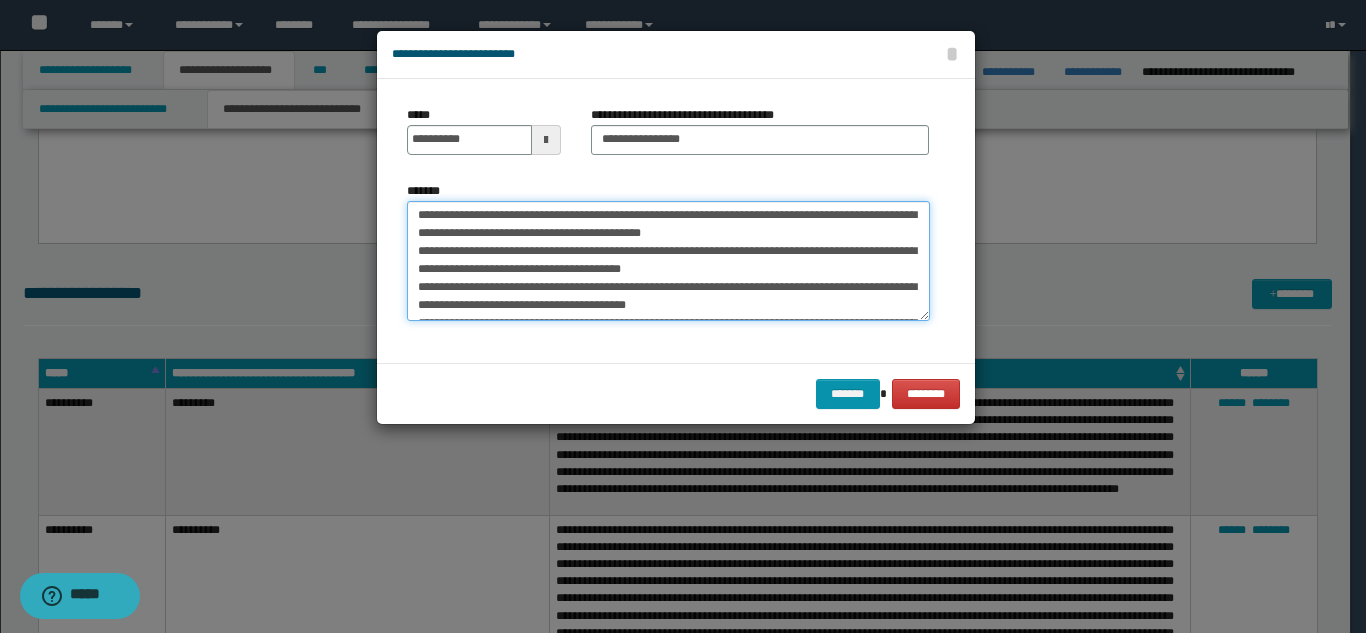 scroll, scrollTop: 0, scrollLeft: 0, axis: both 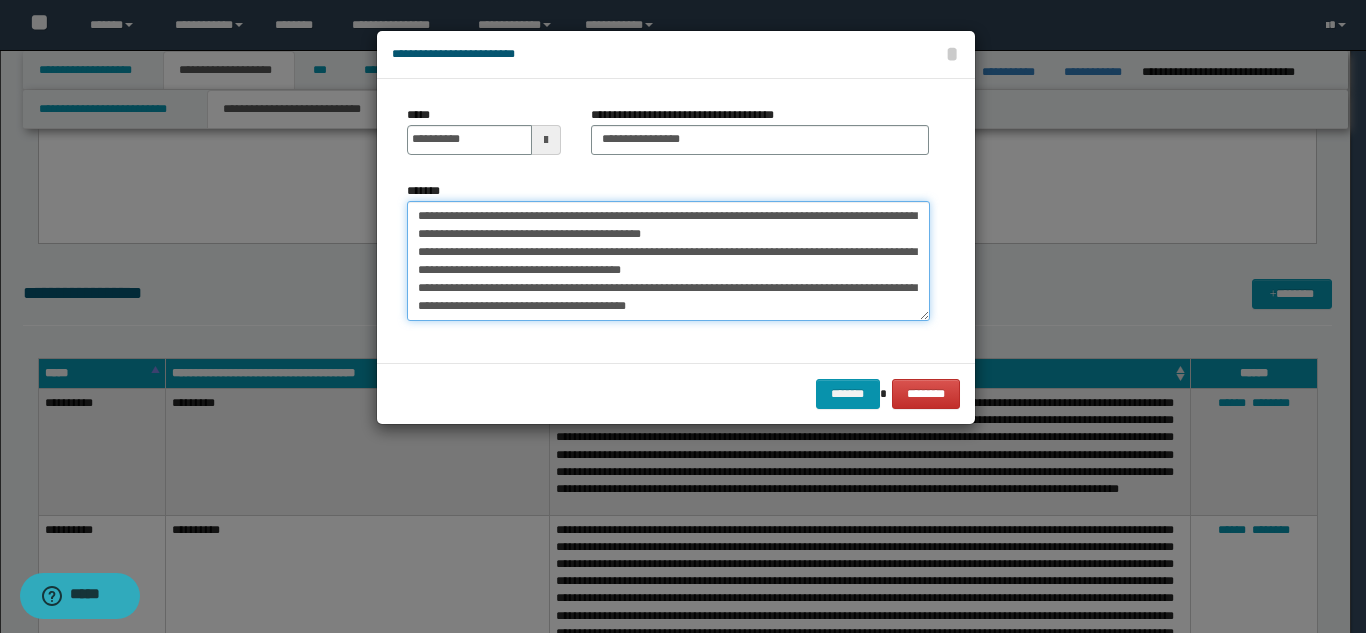 click on "**********" at bounding box center [668, 261] 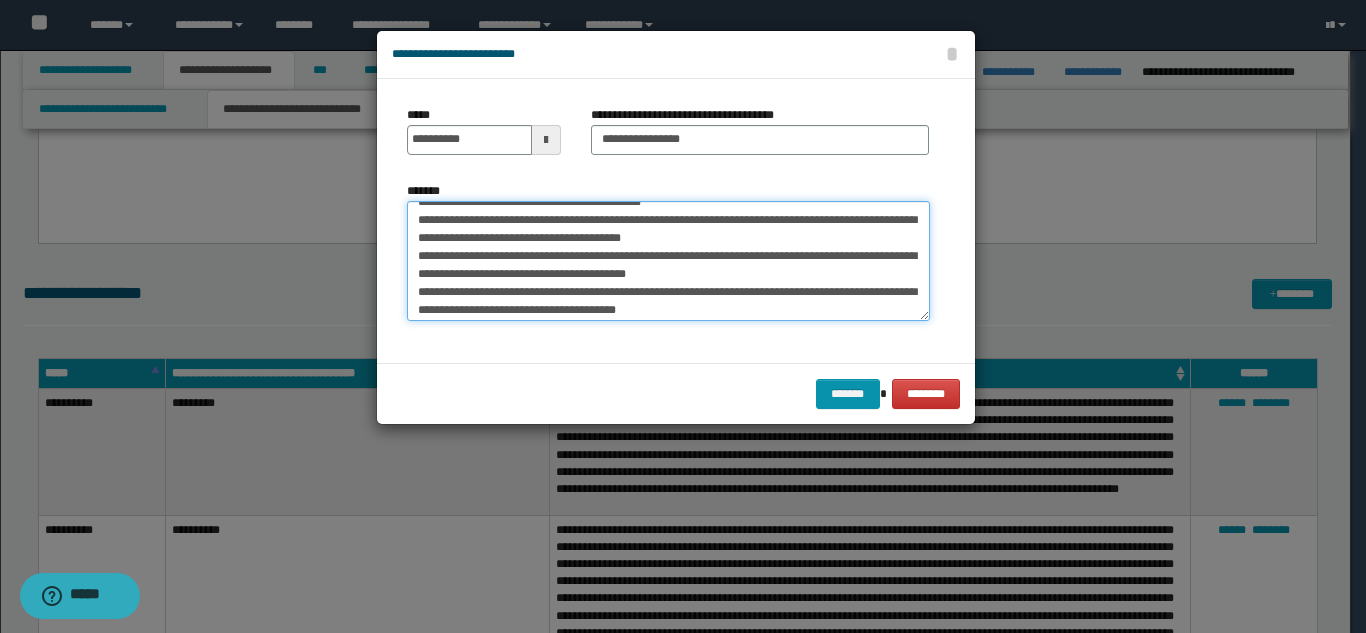 scroll, scrollTop: 0, scrollLeft: 0, axis: both 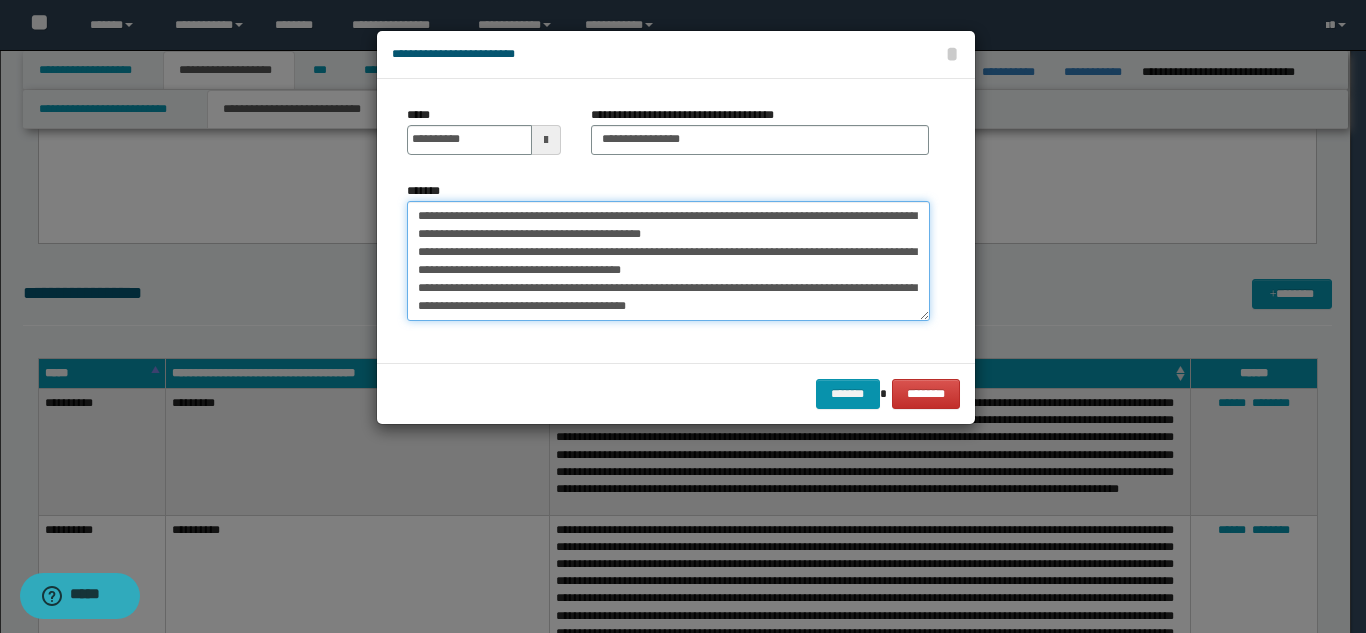 drag, startPoint x: 415, startPoint y: 288, endPoint x: 444, endPoint y: 288, distance: 29 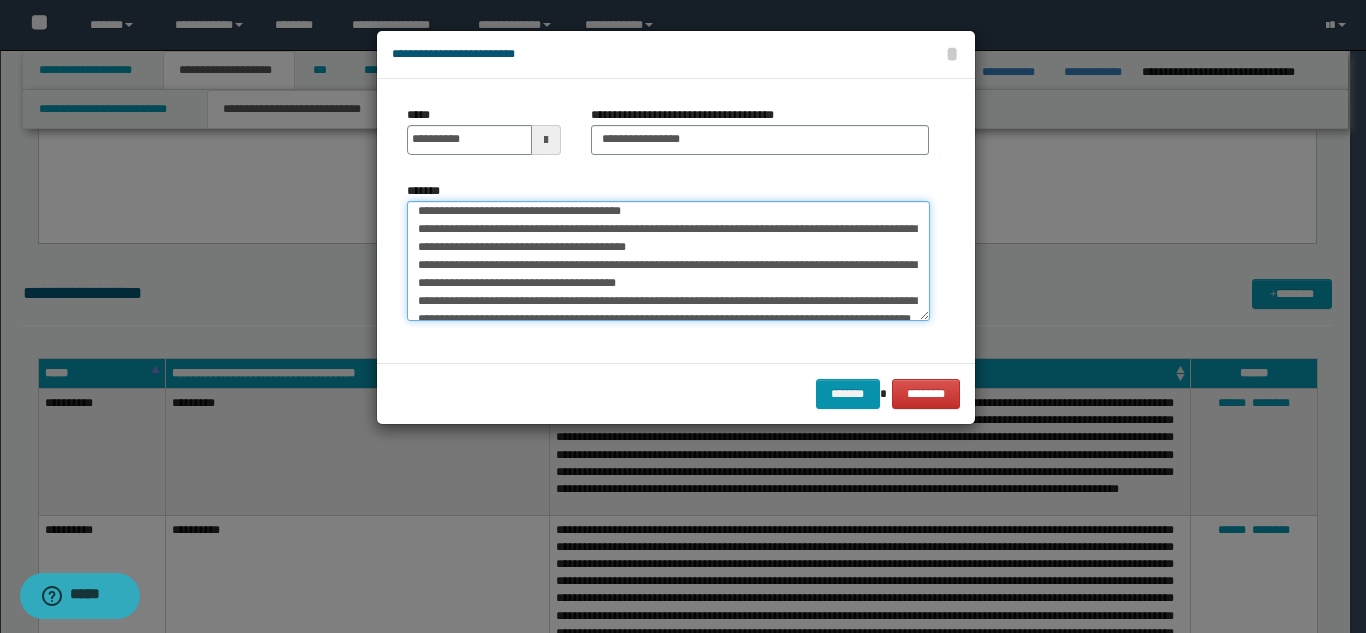 scroll, scrollTop: 90, scrollLeft: 0, axis: vertical 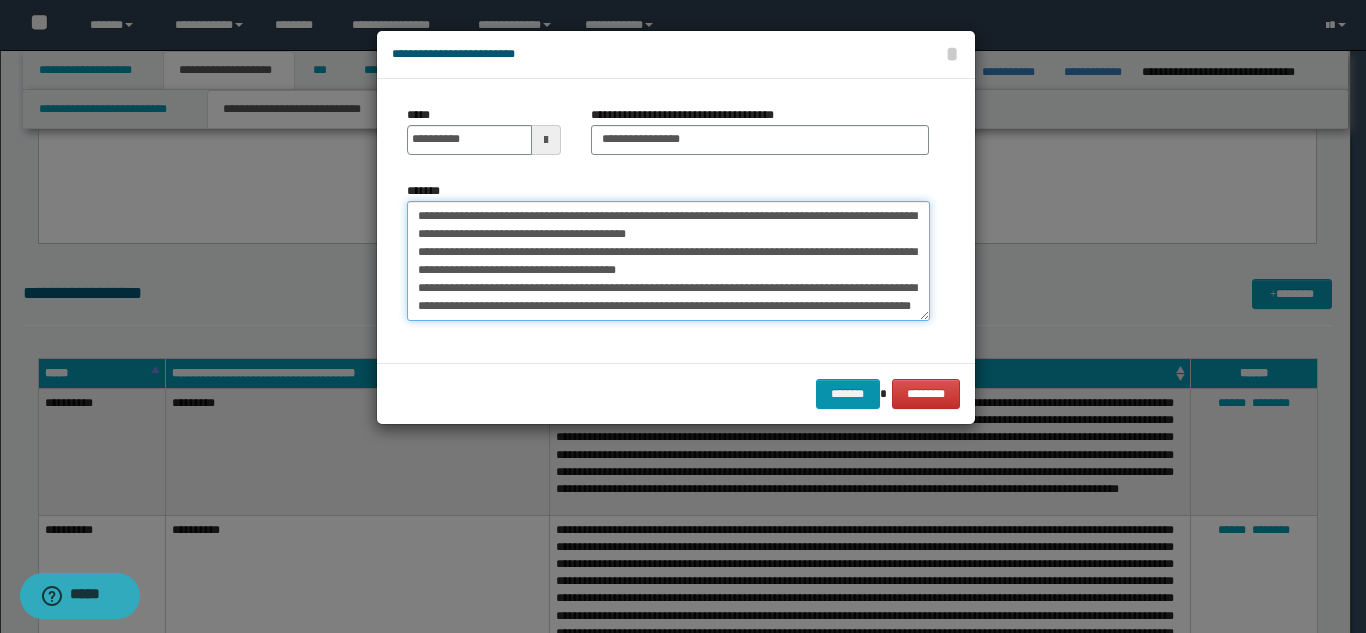 click on "**********" at bounding box center [668, 261] 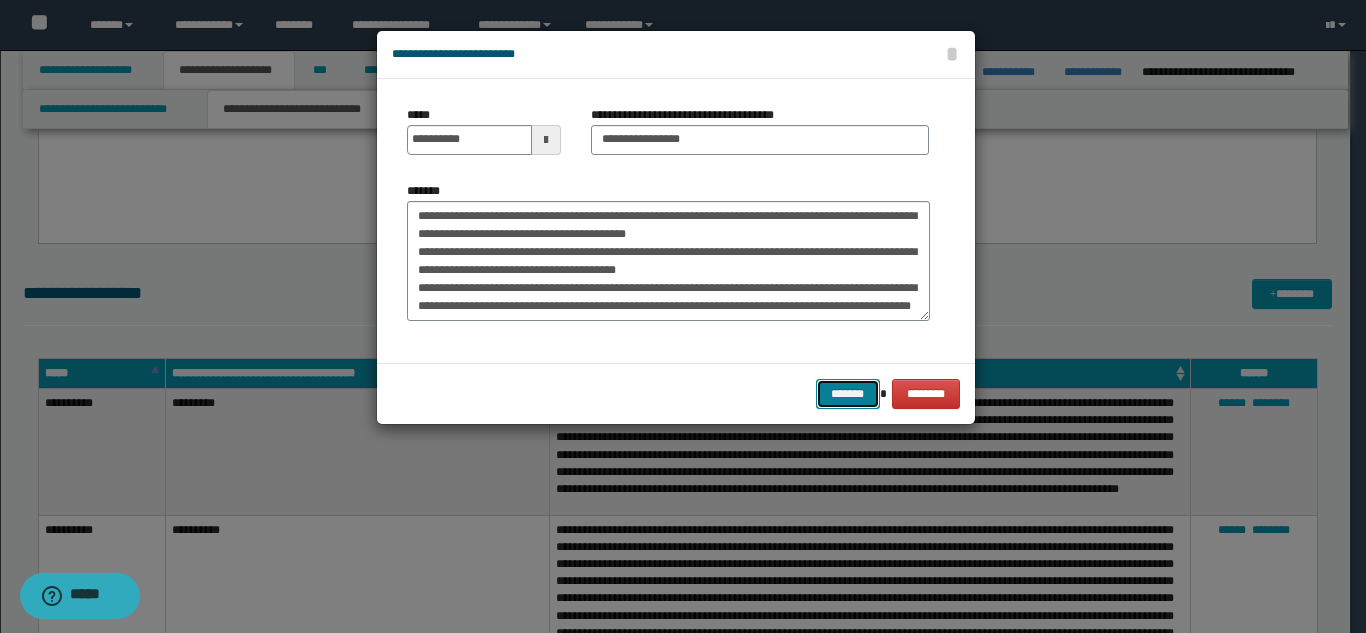 click on "*******" at bounding box center (848, 394) 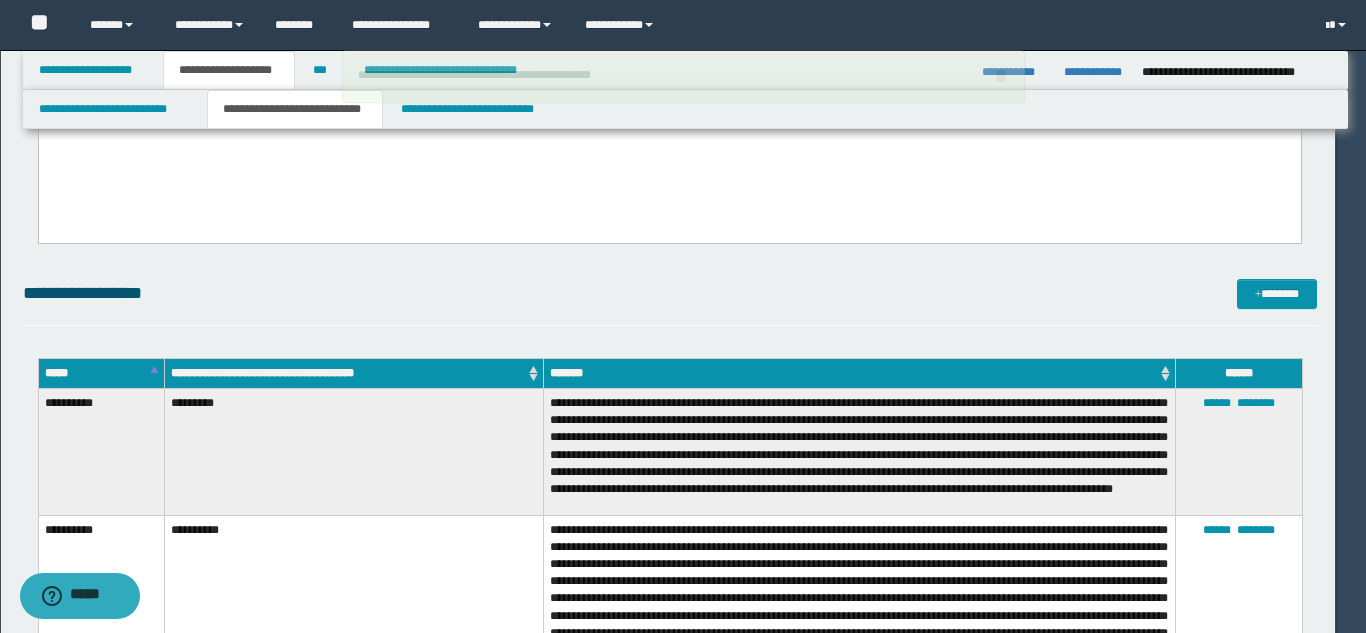 type 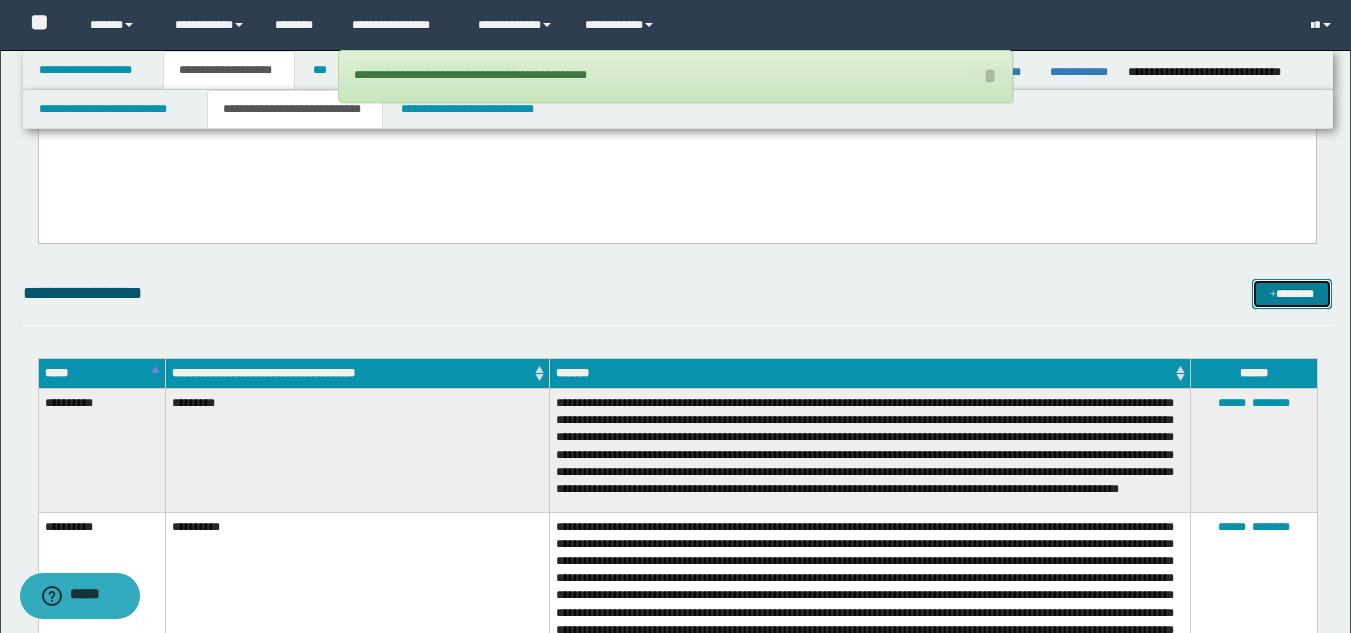 drag, startPoint x: 1307, startPoint y: 285, endPoint x: 1010, endPoint y: 257, distance: 298.31696 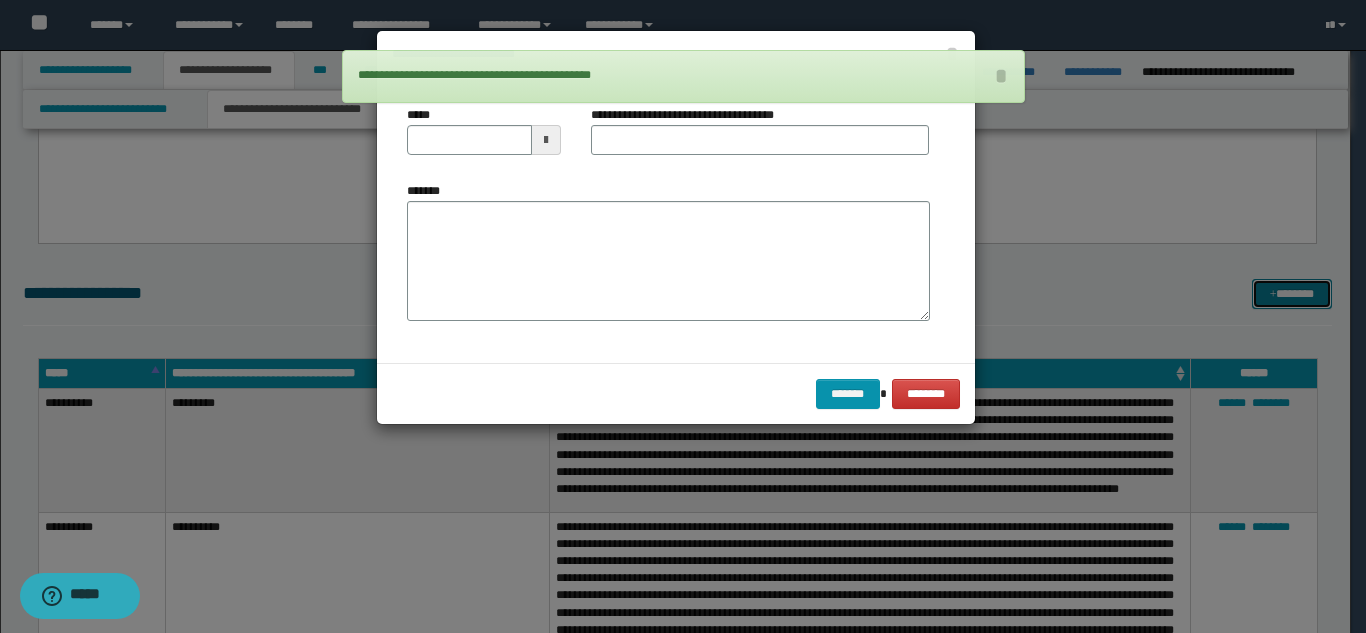 scroll, scrollTop: 0, scrollLeft: 0, axis: both 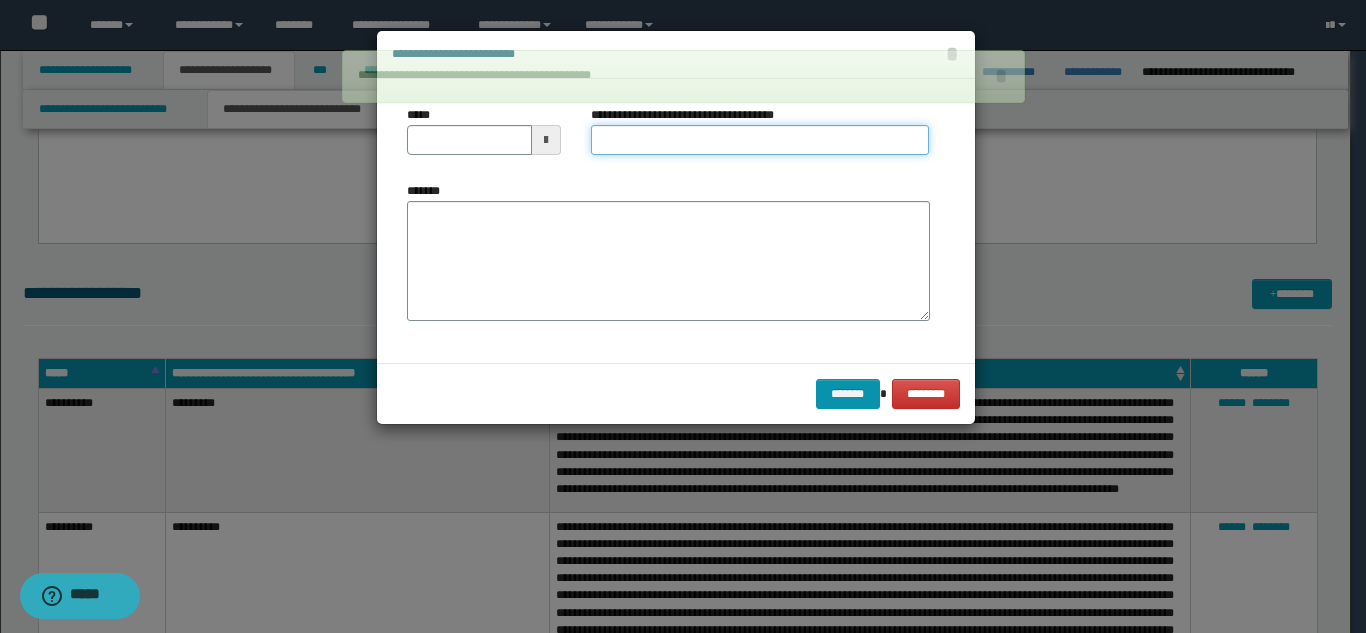 click on "**********" at bounding box center (760, 140) 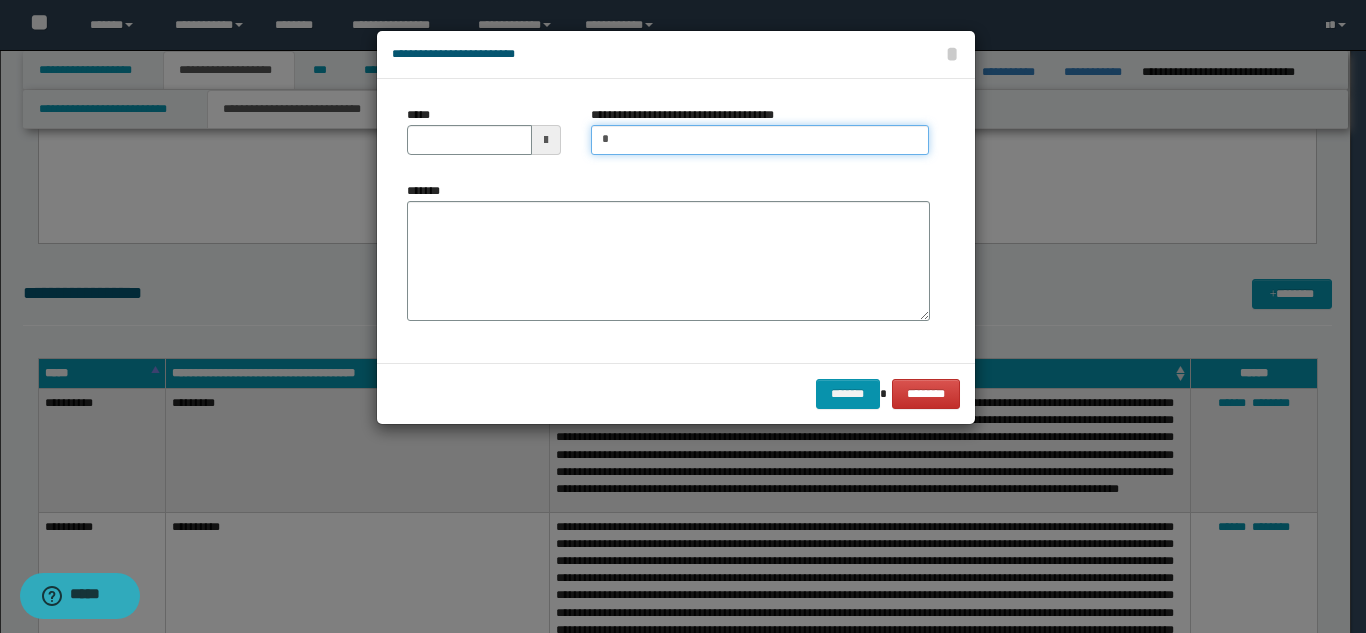 type on "**********" 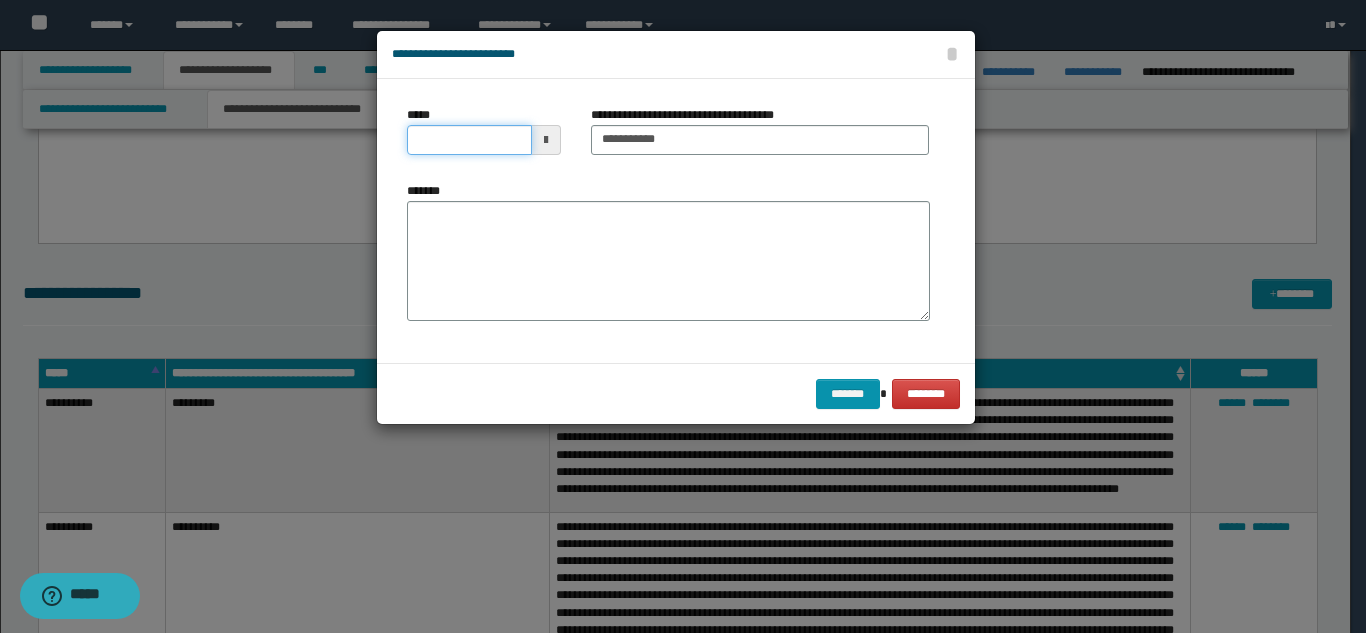 click on "*****" at bounding box center (469, 140) 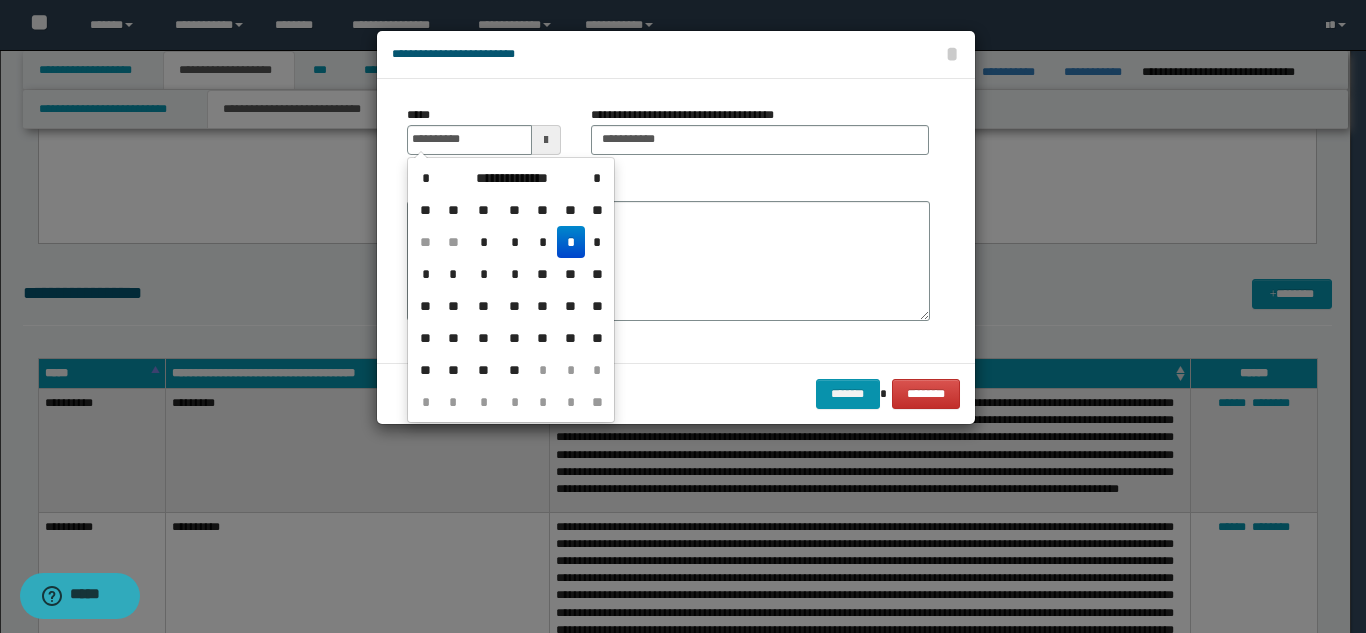 click on "*" at bounding box center (571, 242) 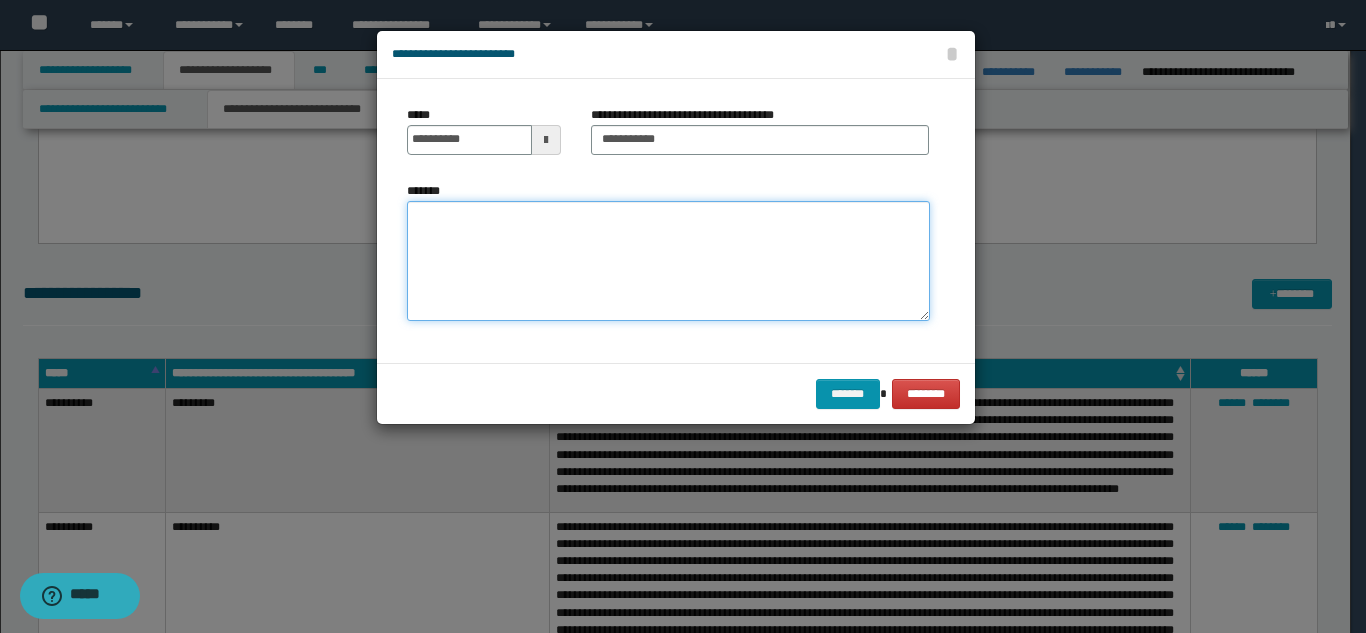 click on "*******" at bounding box center (668, 261) 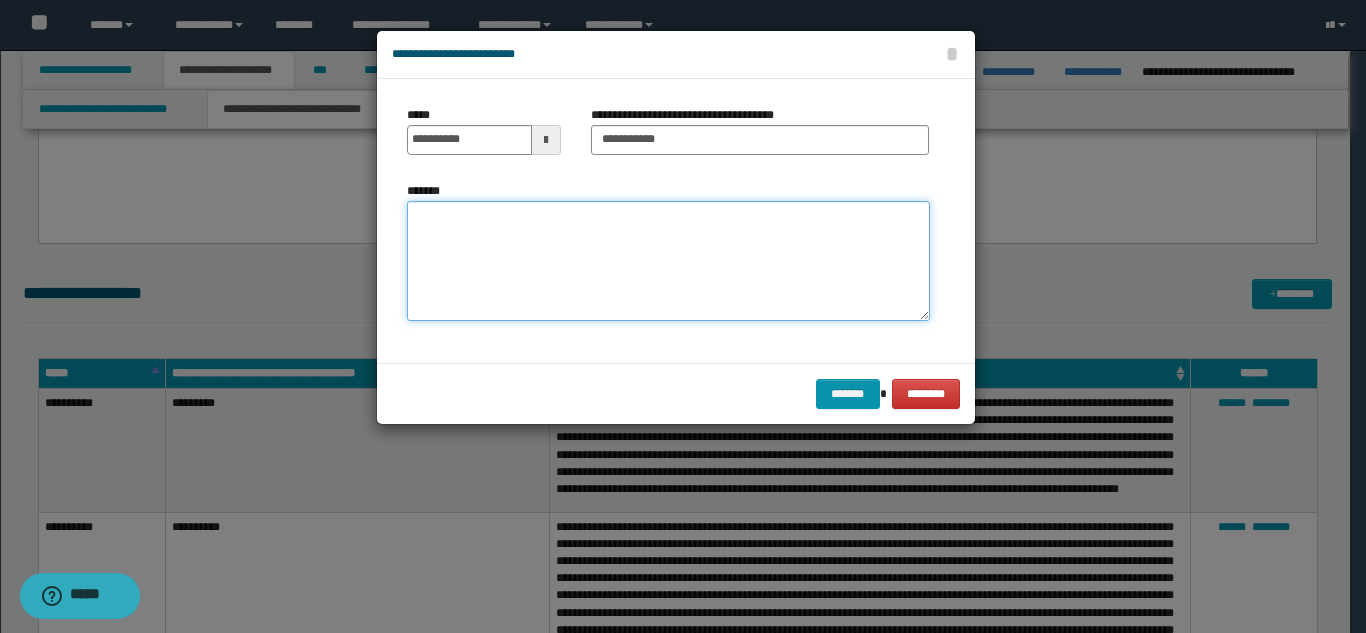 paste on "**********" 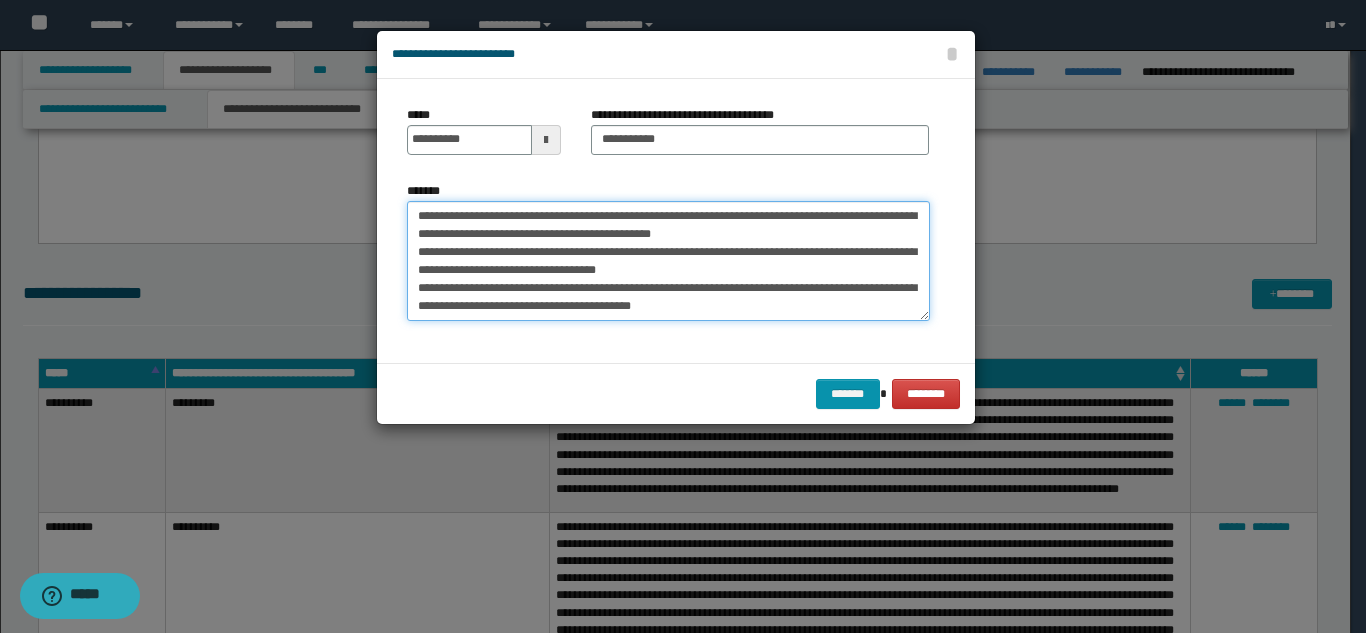 scroll, scrollTop: 228, scrollLeft: 0, axis: vertical 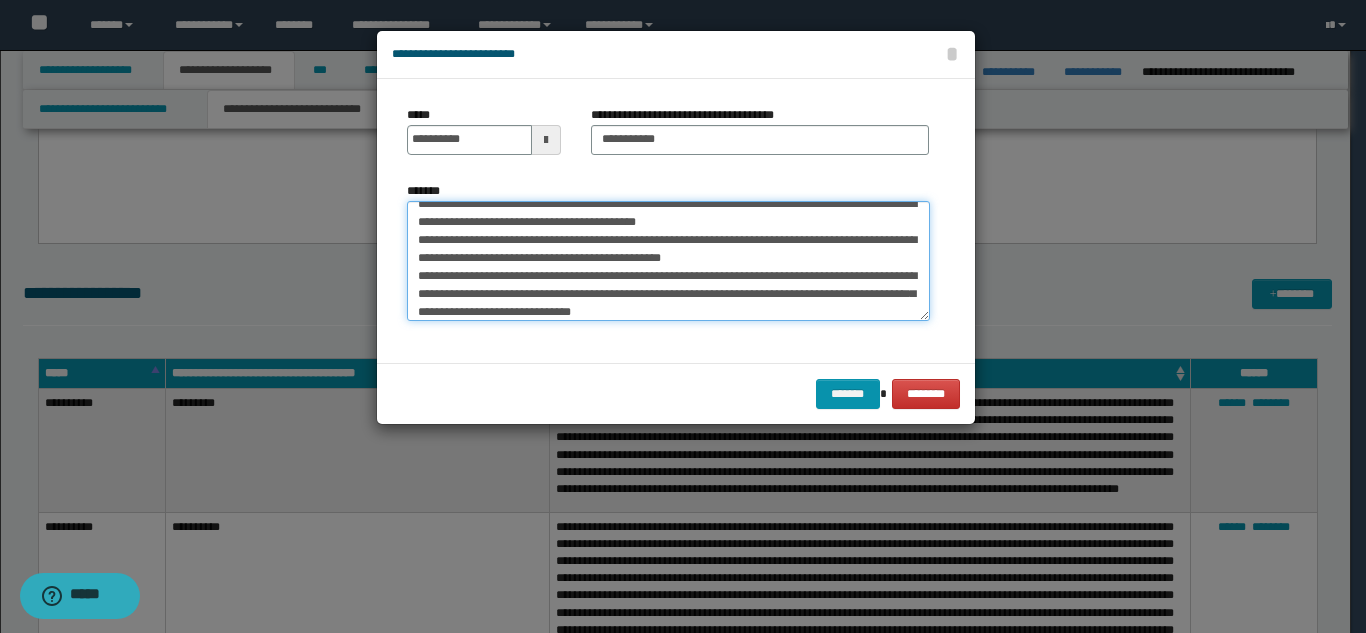 drag, startPoint x: 517, startPoint y: 279, endPoint x: 614, endPoint y: 281, distance: 97.020615 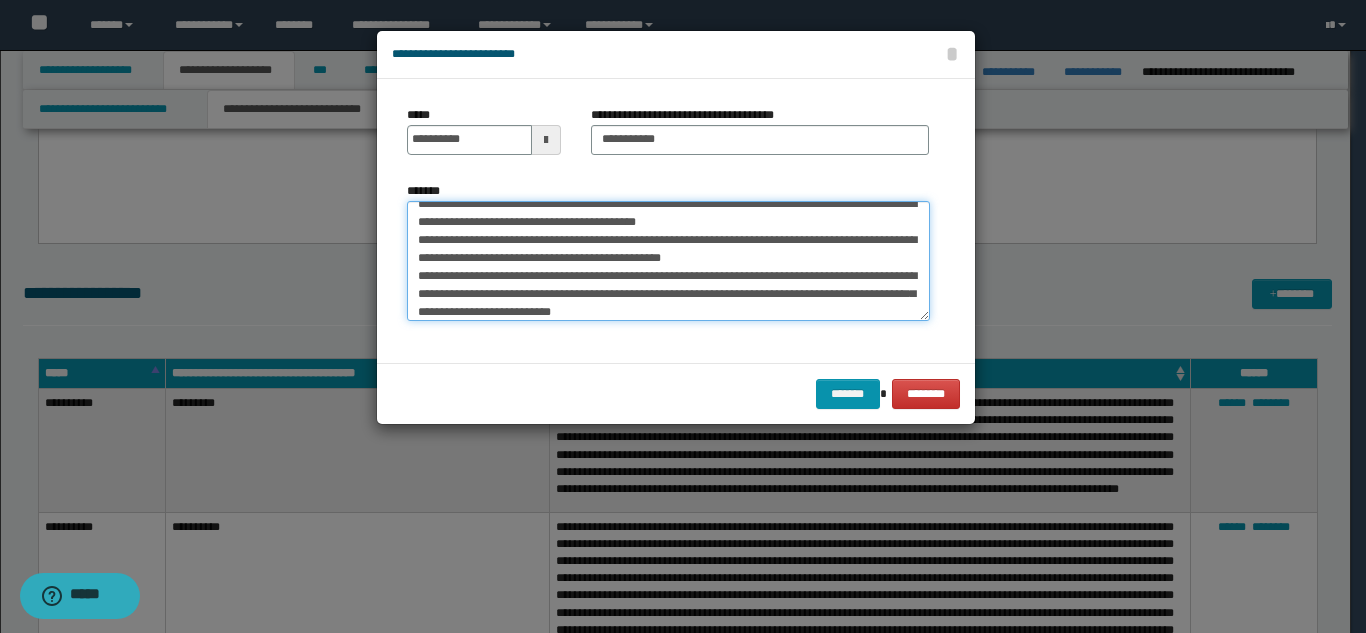 drag, startPoint x: 609, startPoint y: 309, endPoint x: 736, endPoint y: 315, distance: 127.141655 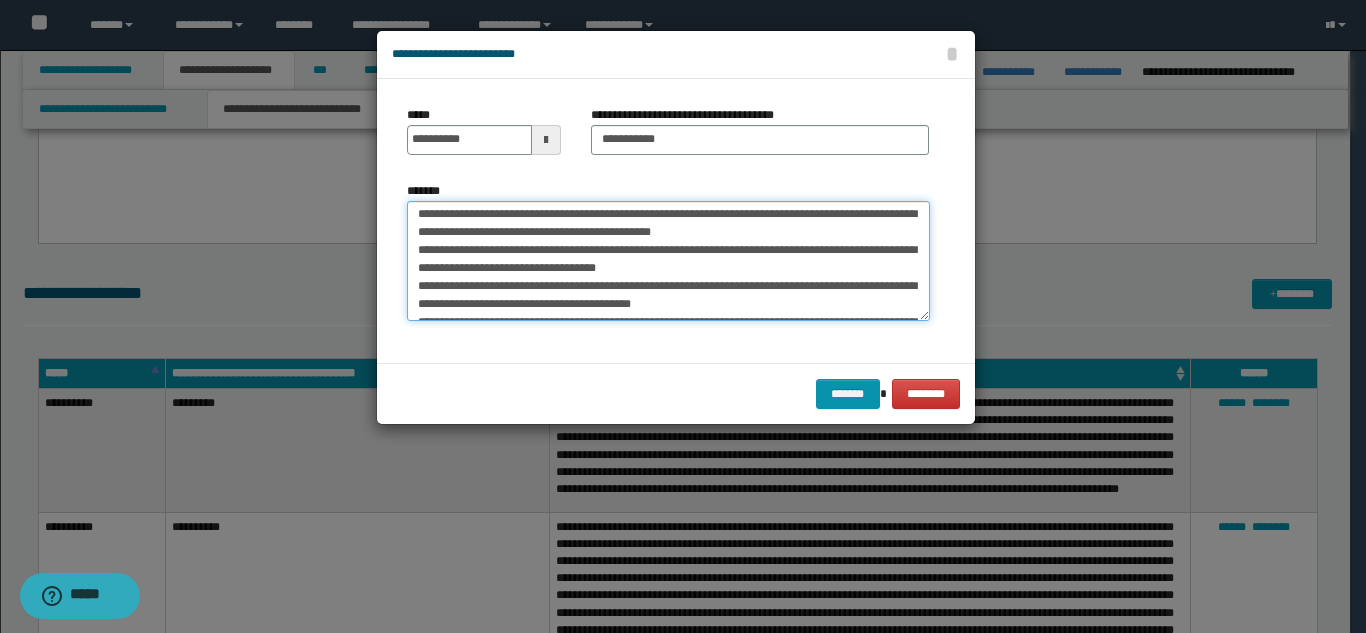 scroll, scrollTop: 0, scrollLeft: 0, axis: both 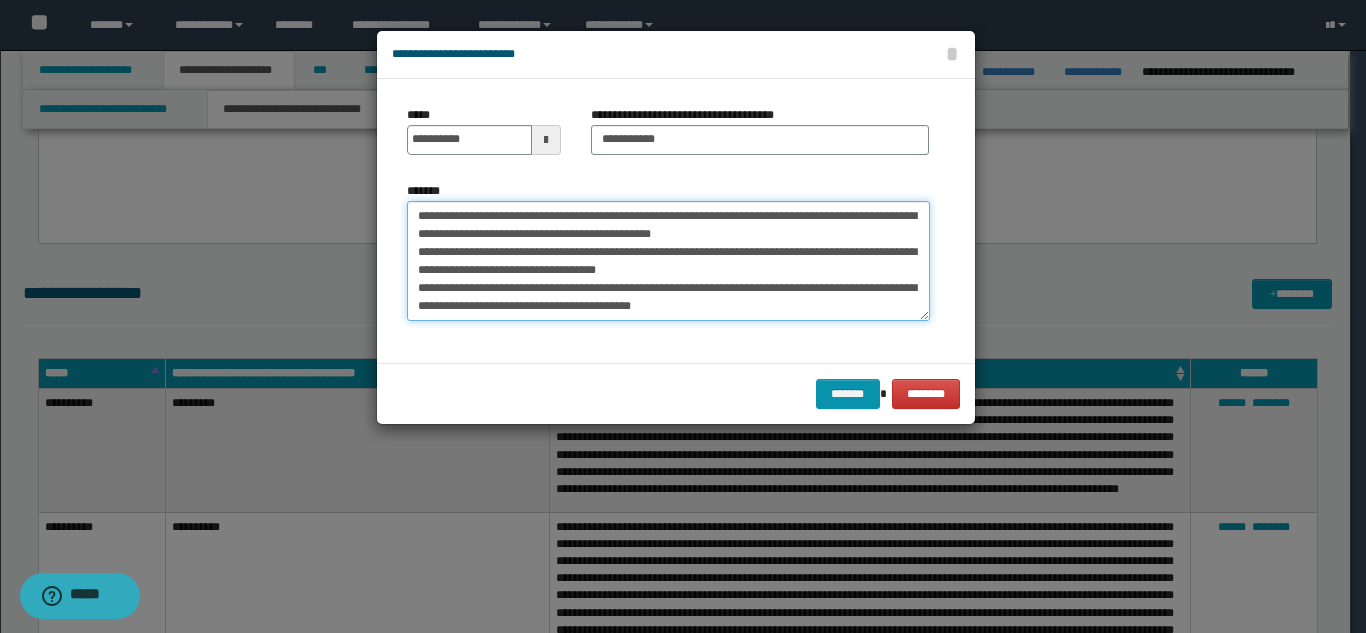click on "*******" at bounding box center (668, 261) 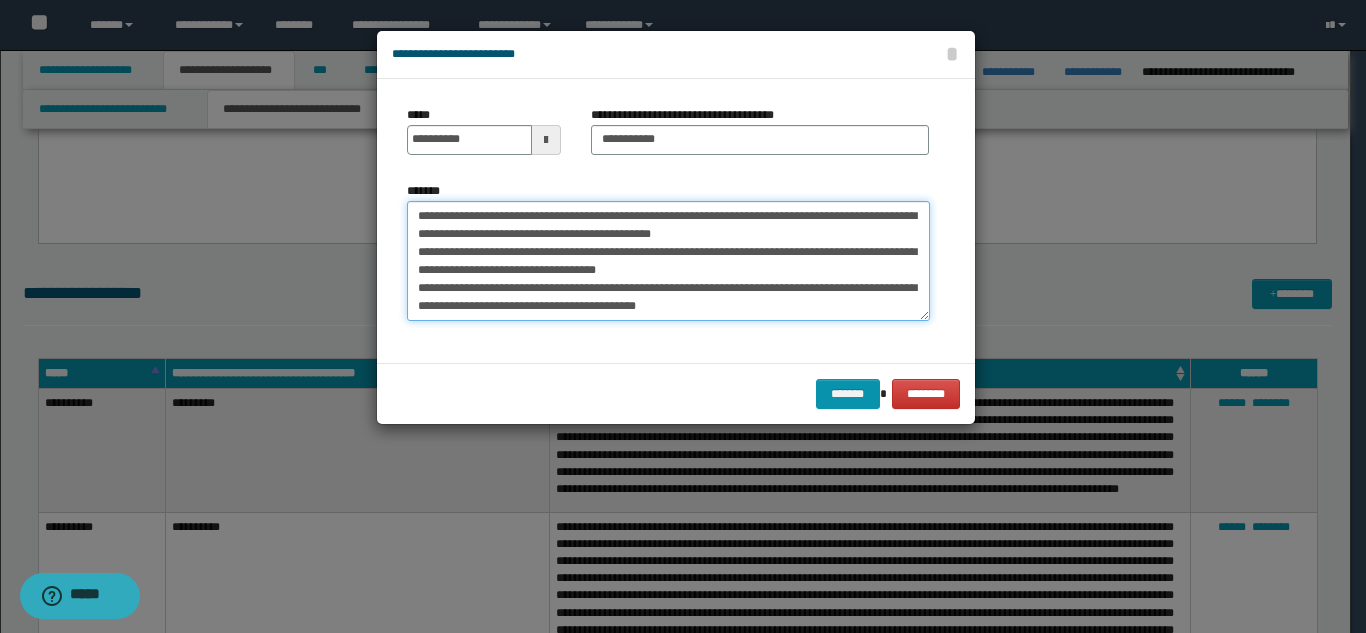 click on "*******" at bounding box center [668, 261] 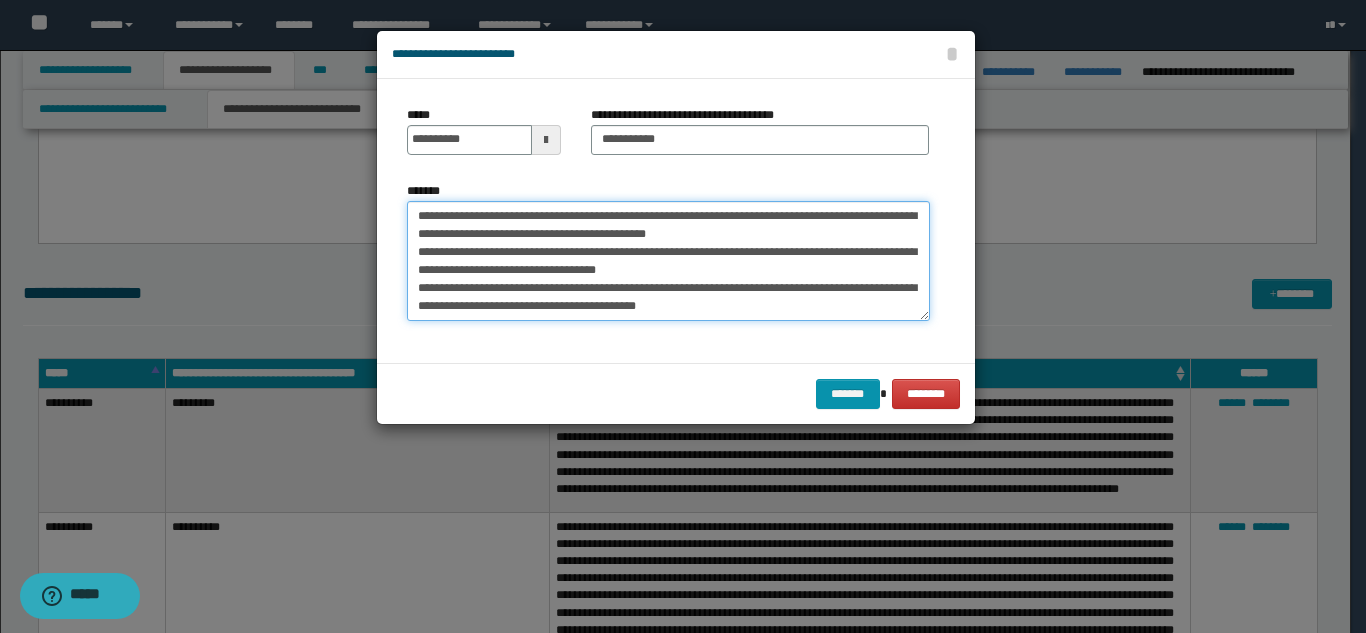 click on "*******" at bounding box center (668, 261) 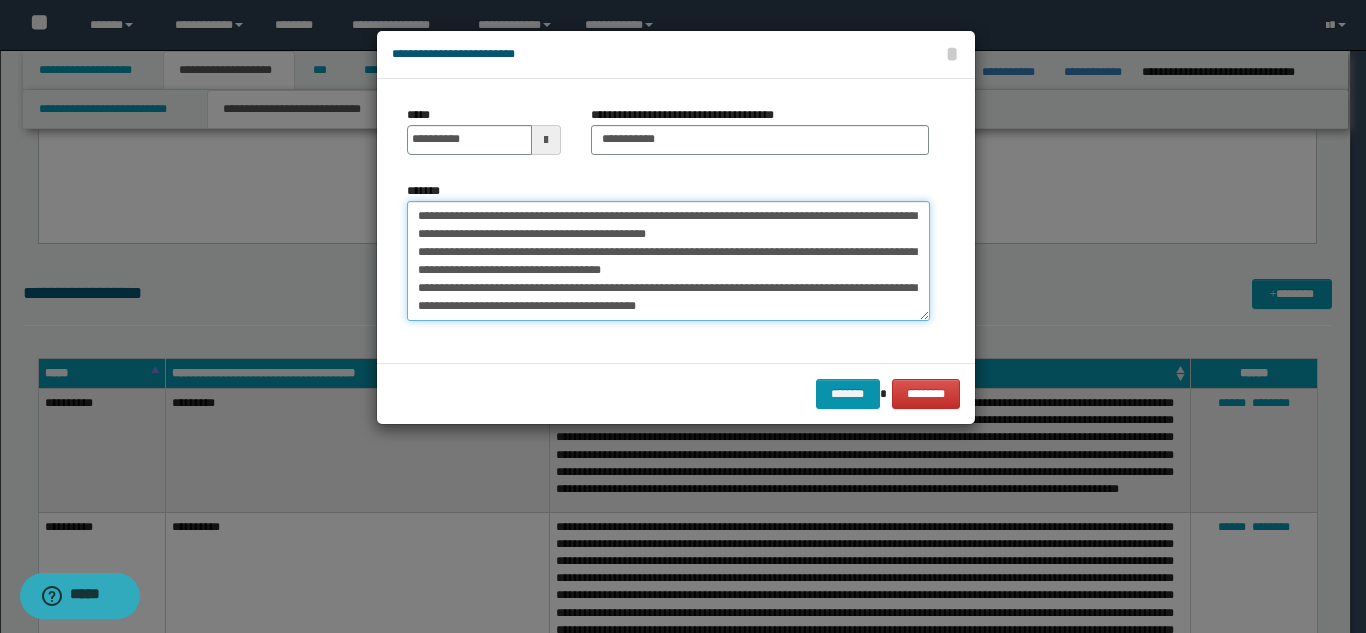 click on "*******" at bounding box center (668, 261) 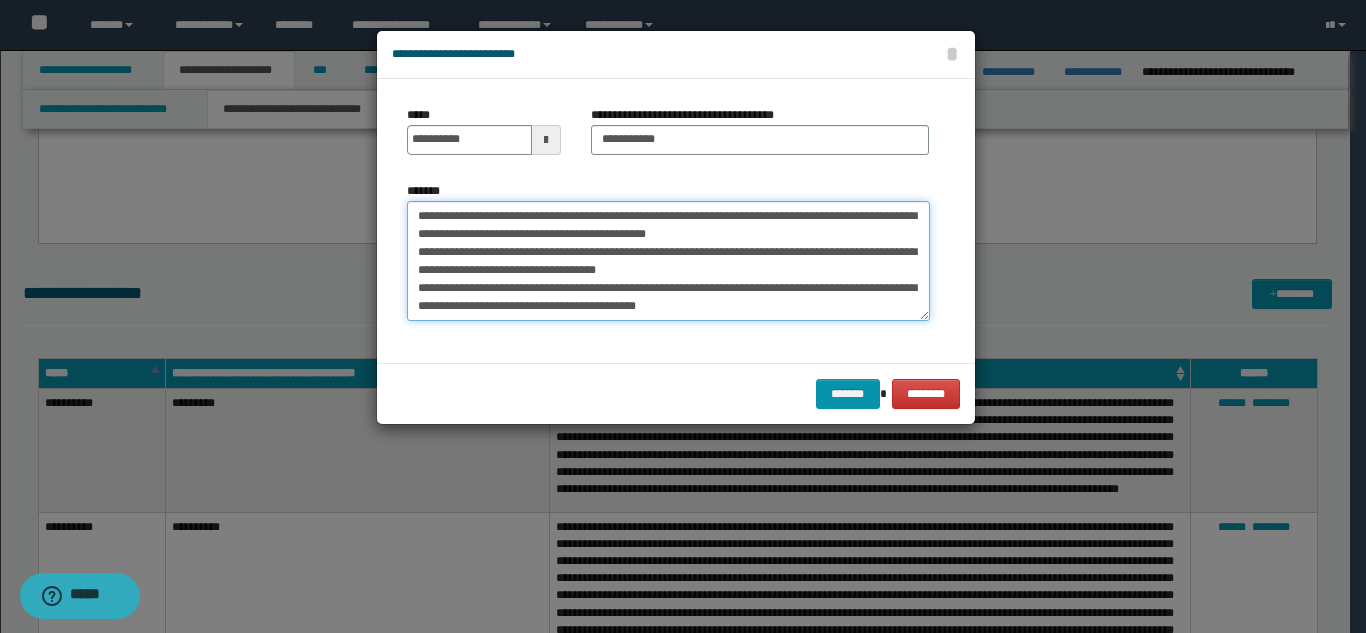 drag, startPoint x: 677, startPoint y: 276, endPoint x: 805, endPoint y: 342, distance: 144.01389 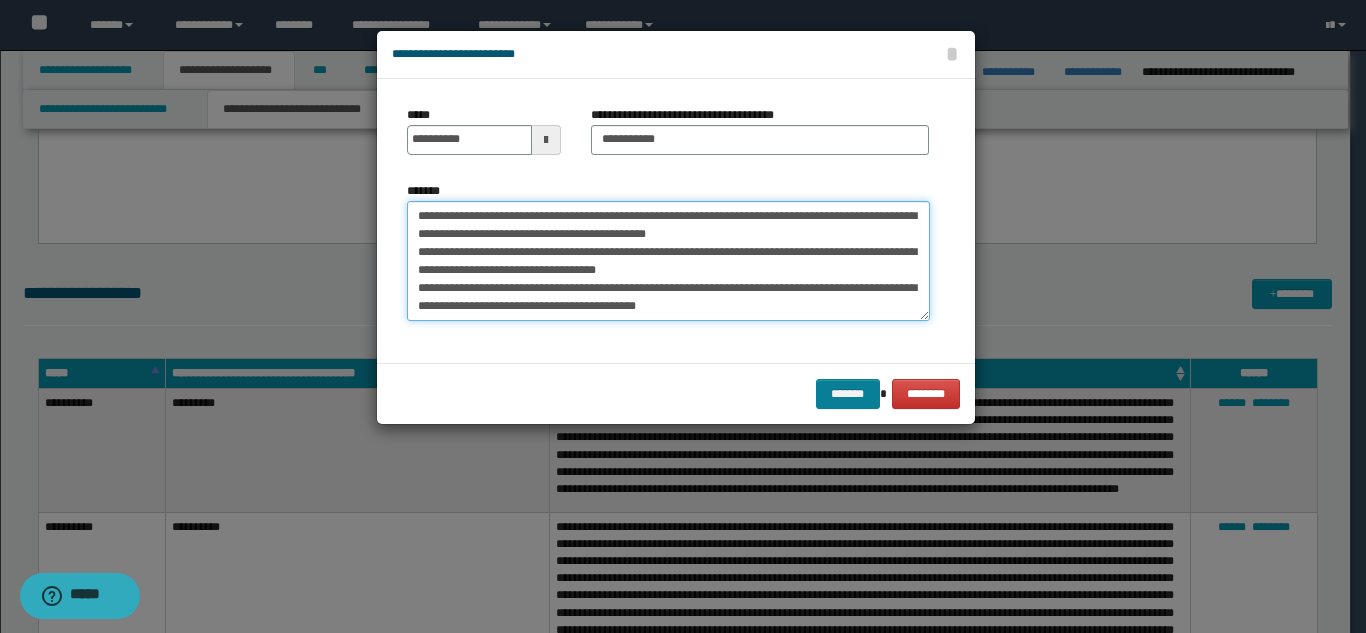 type on "**********" 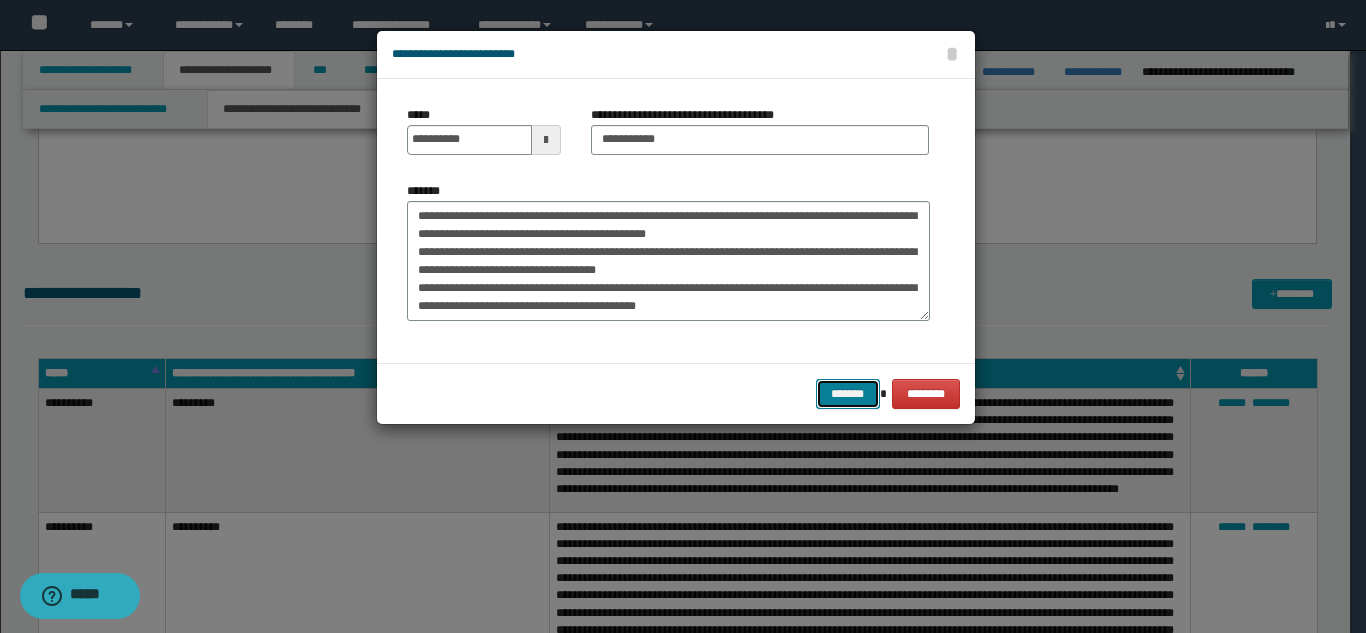 click on "*******" at bounding box center (848, 394) 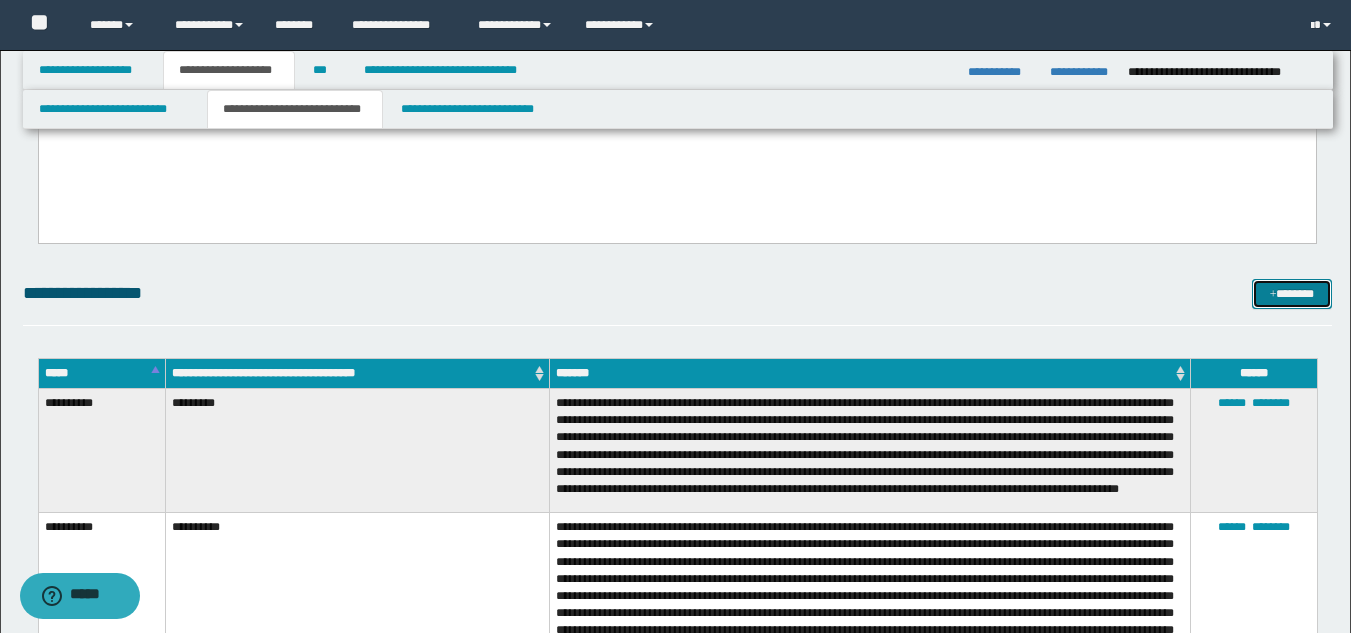 click on "*******" at bounding box center (1292, 294) 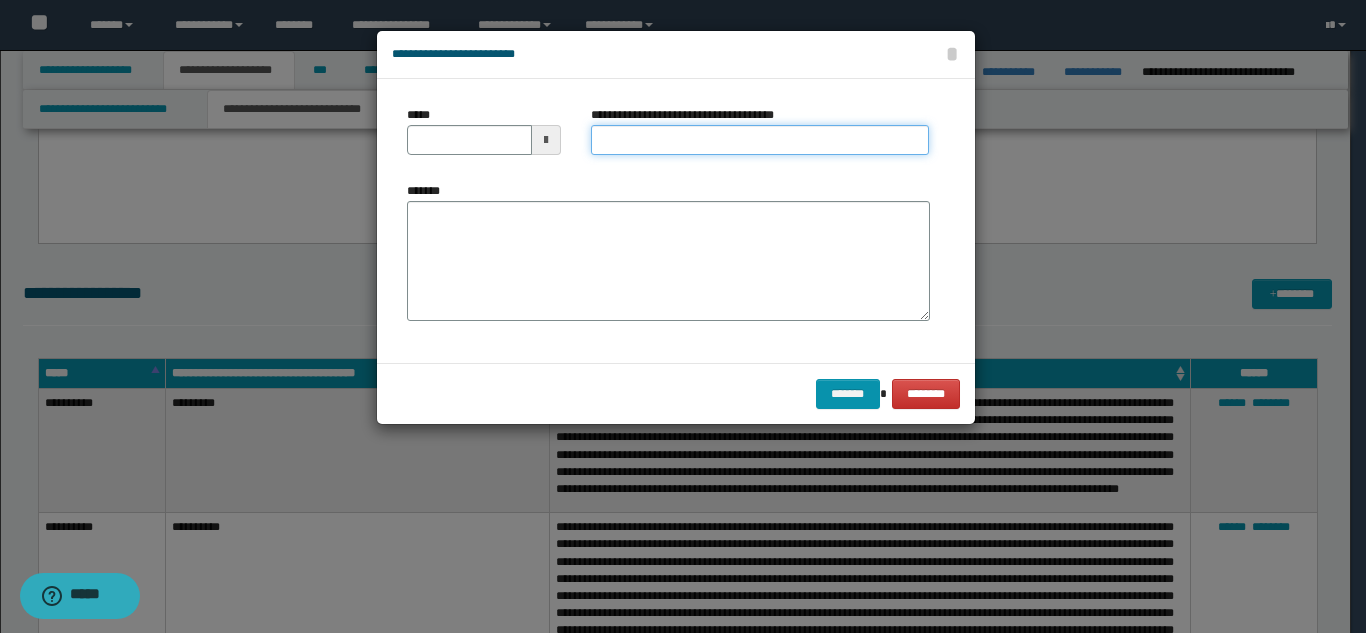 click on "**********" at bounding box center (760, 140) 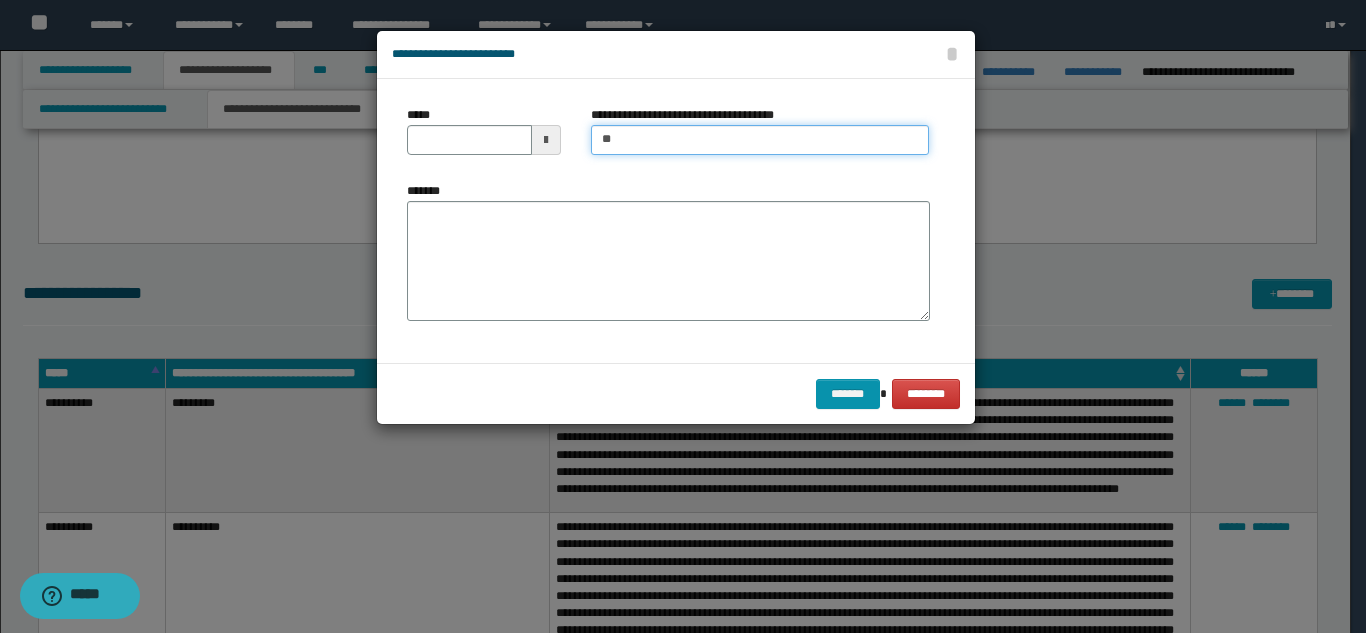 type on "**********" 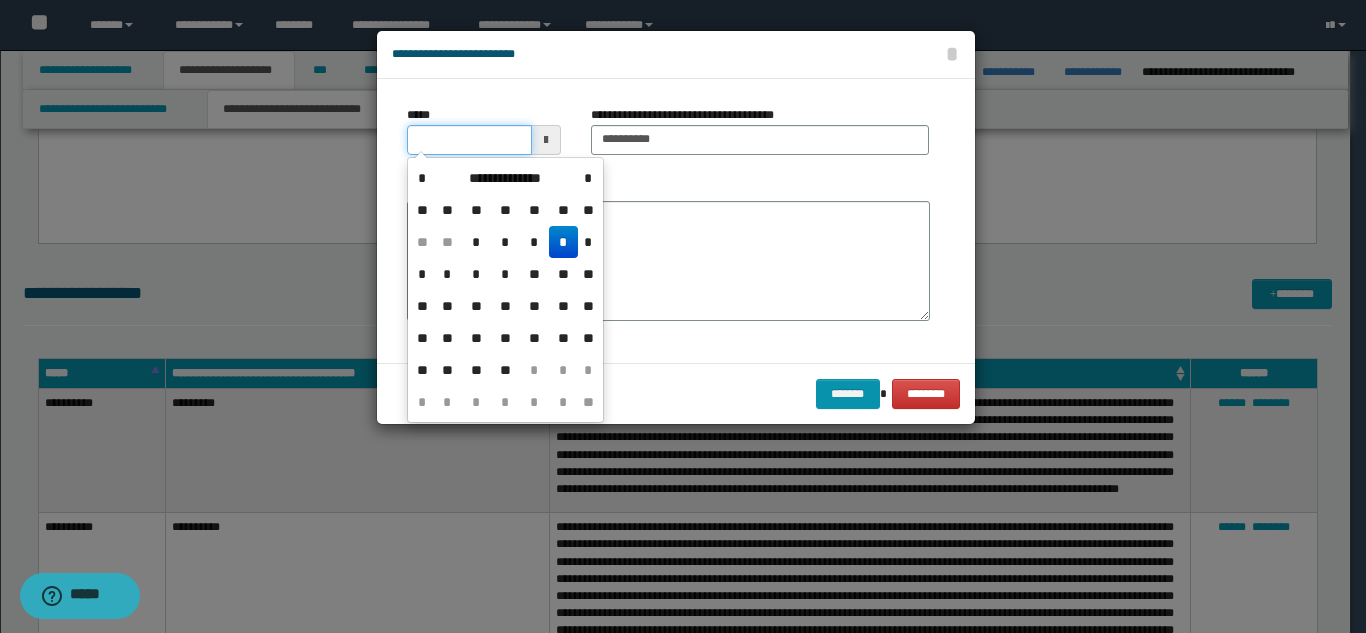 click on "*****" at bounding box center [469, 140] 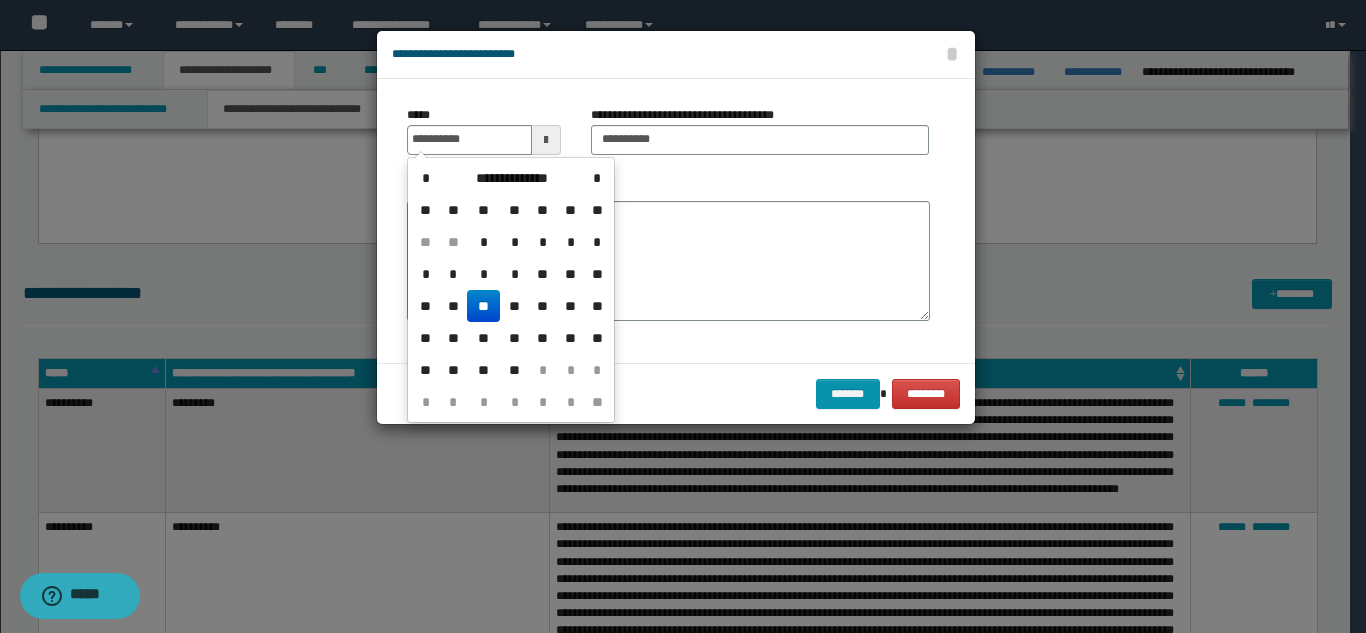 drag, startPoint x: 479, startPoint y: 301, endPoint x: 507, endPoint y: 285, distance: 32.24903 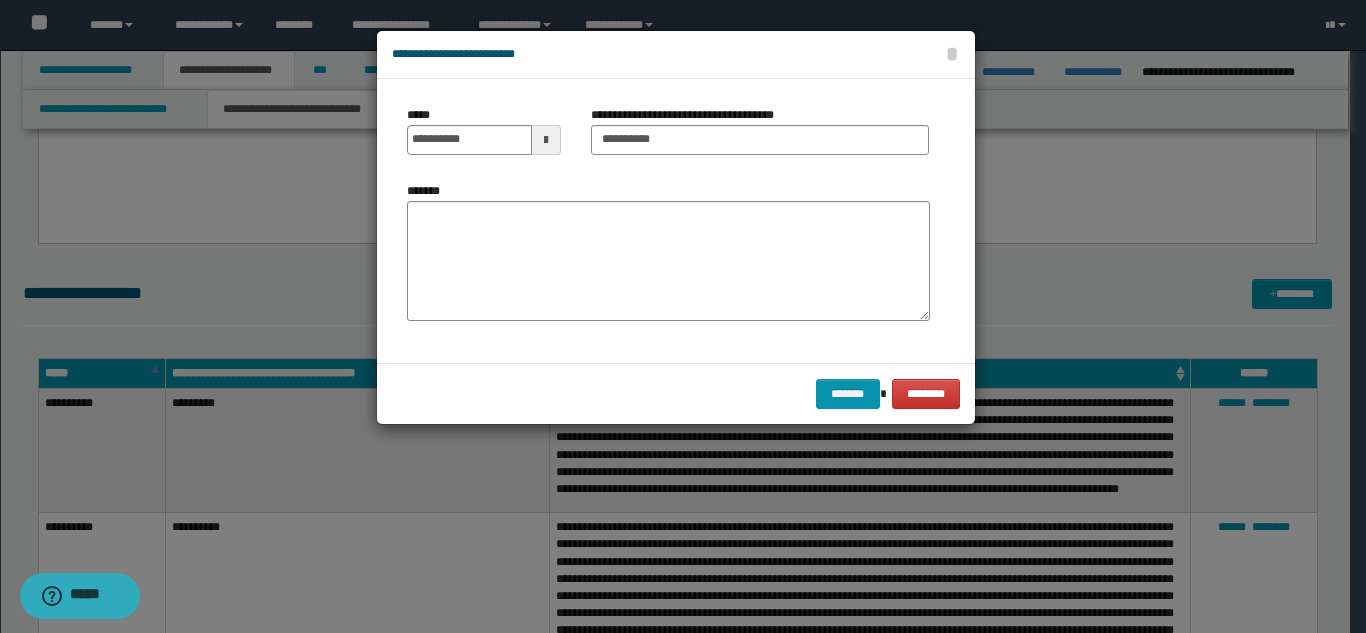 click on "*******" at bounding box center [668, 261] 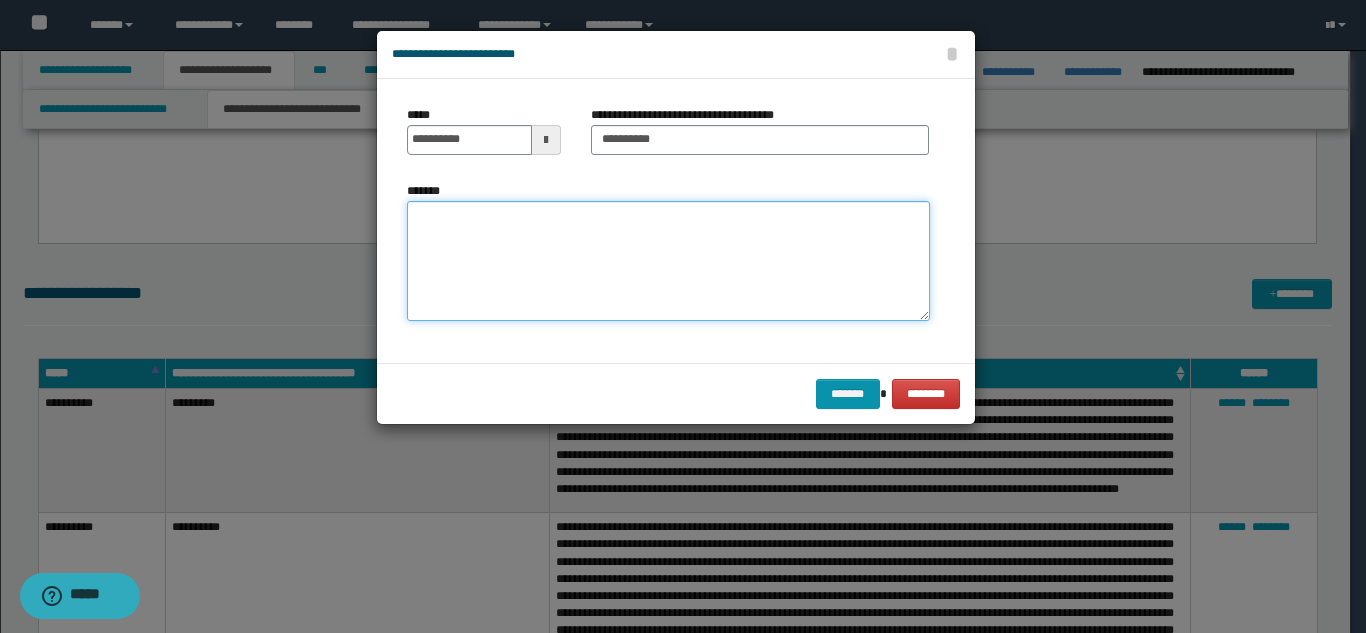 paste on "**********" 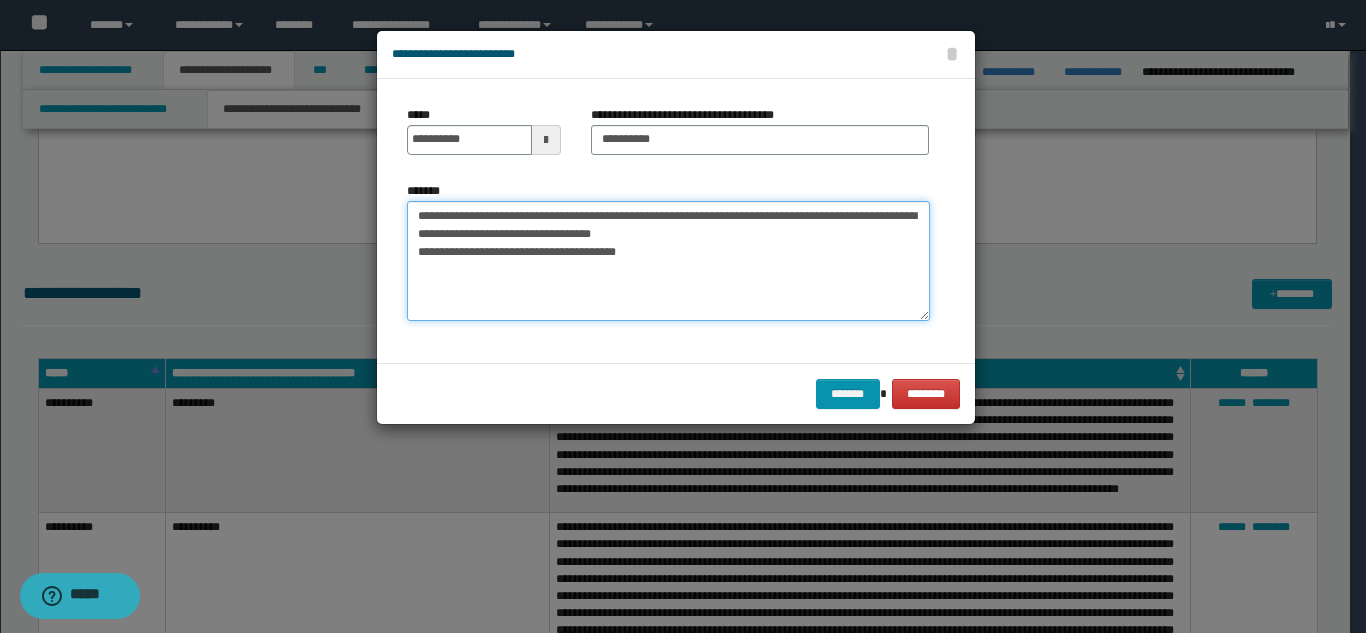 click on "**********" at bounding box center (668, 261) 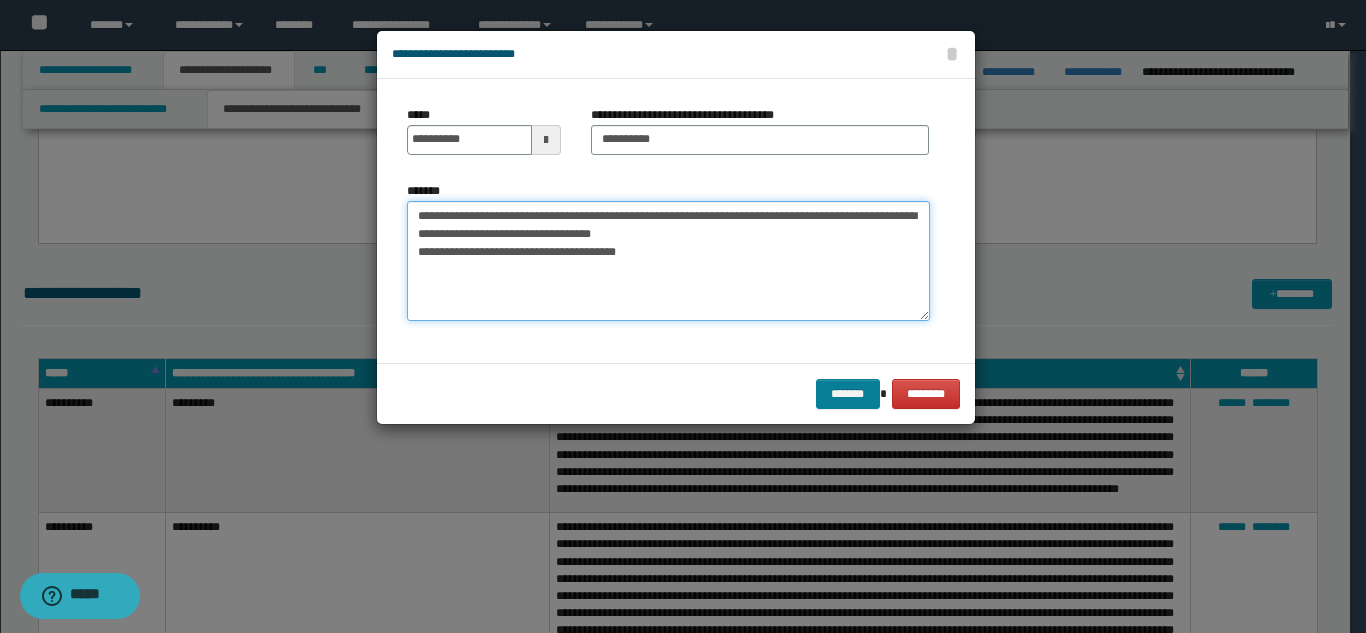 type on "**********" 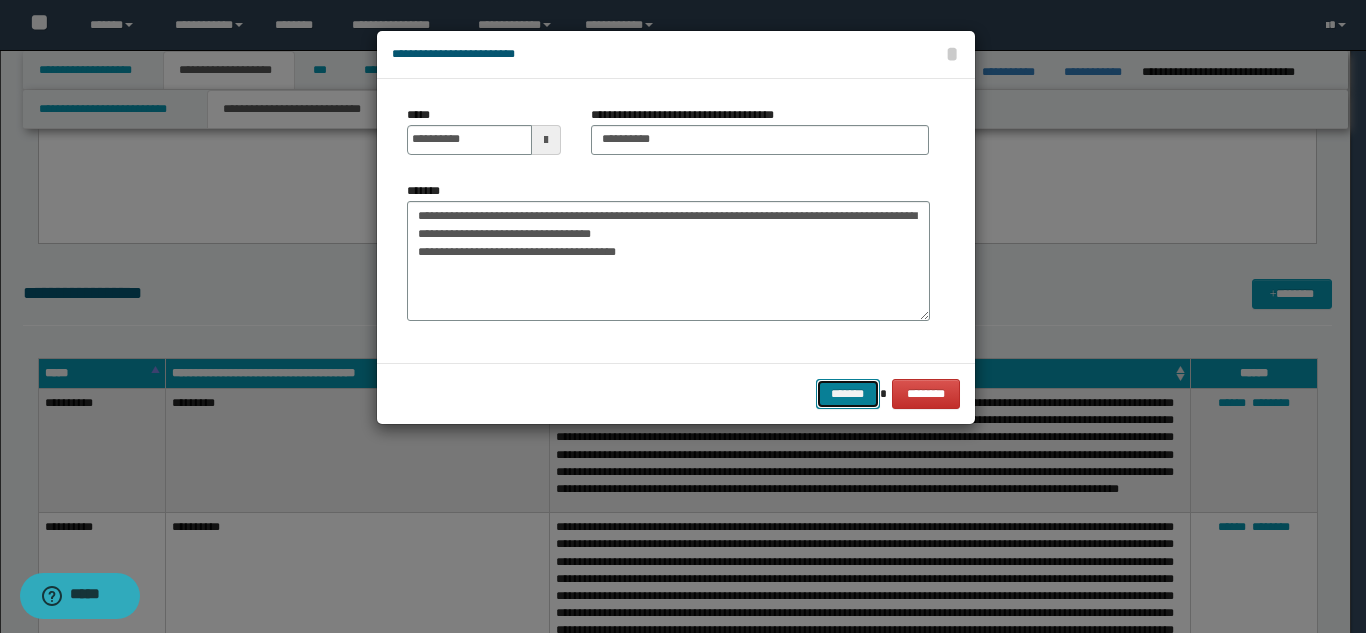 click on "*******" at bounding box center (848, 394) 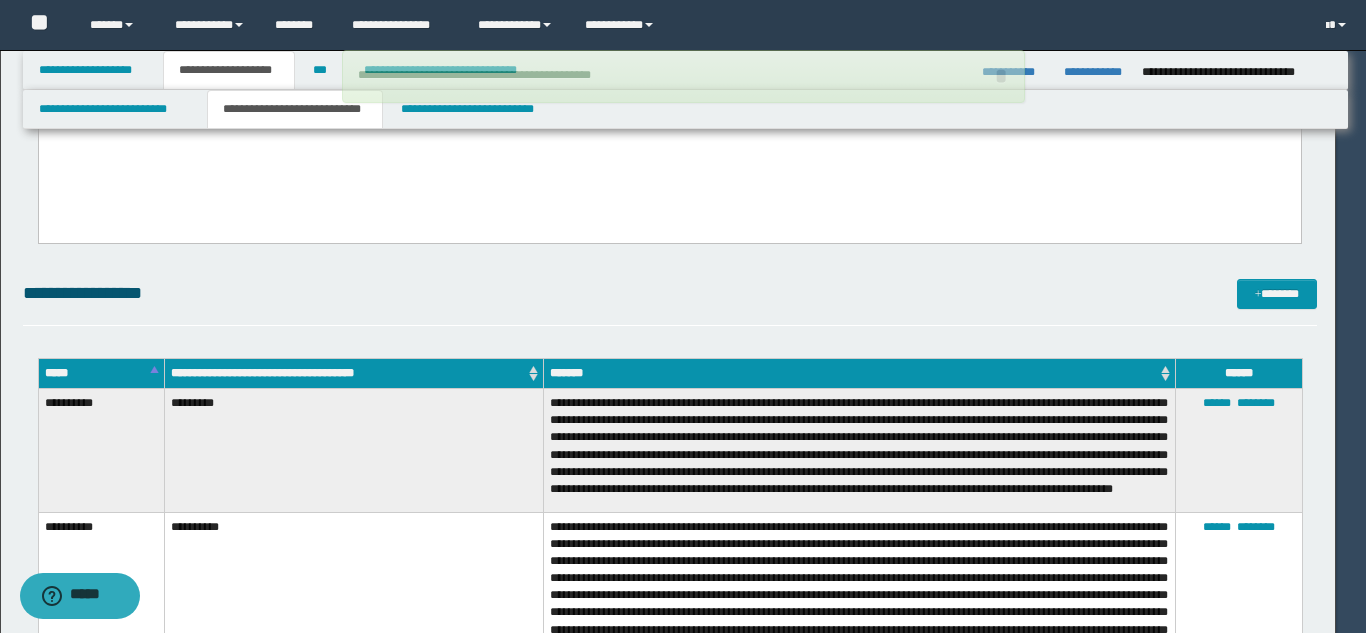 type 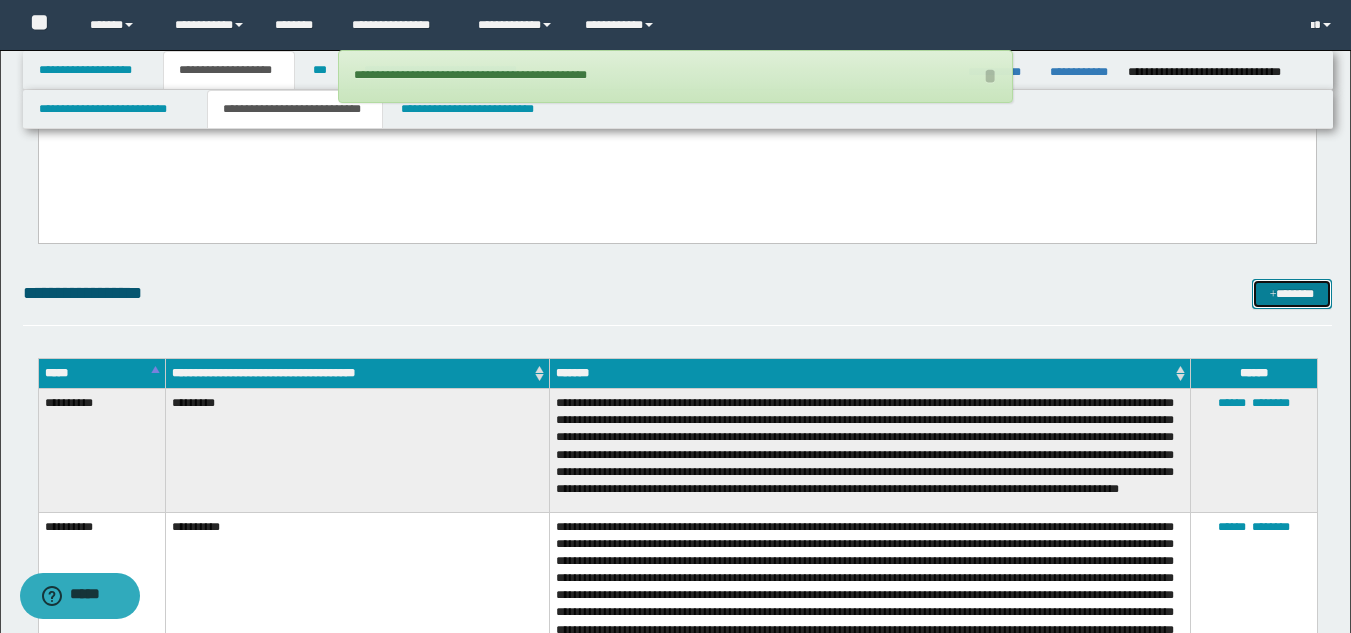 click on "*******" at bounding box center [1292, 294] 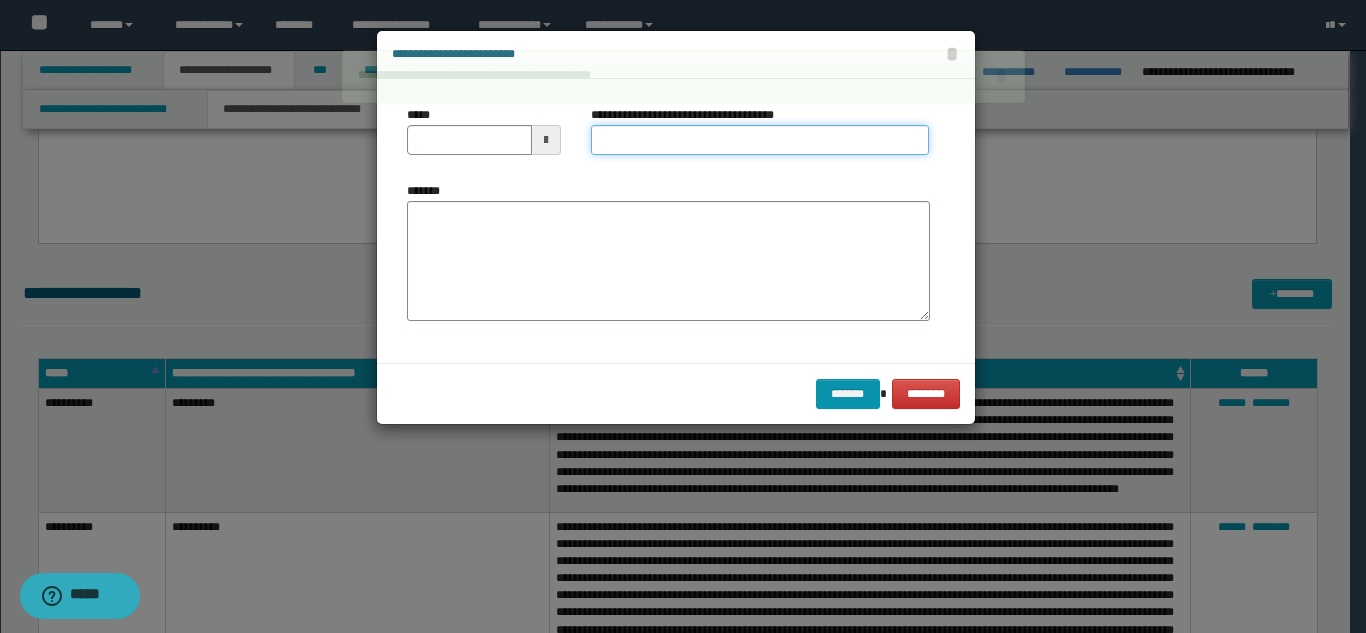 click on "**********" at bounding box center (760, 140) 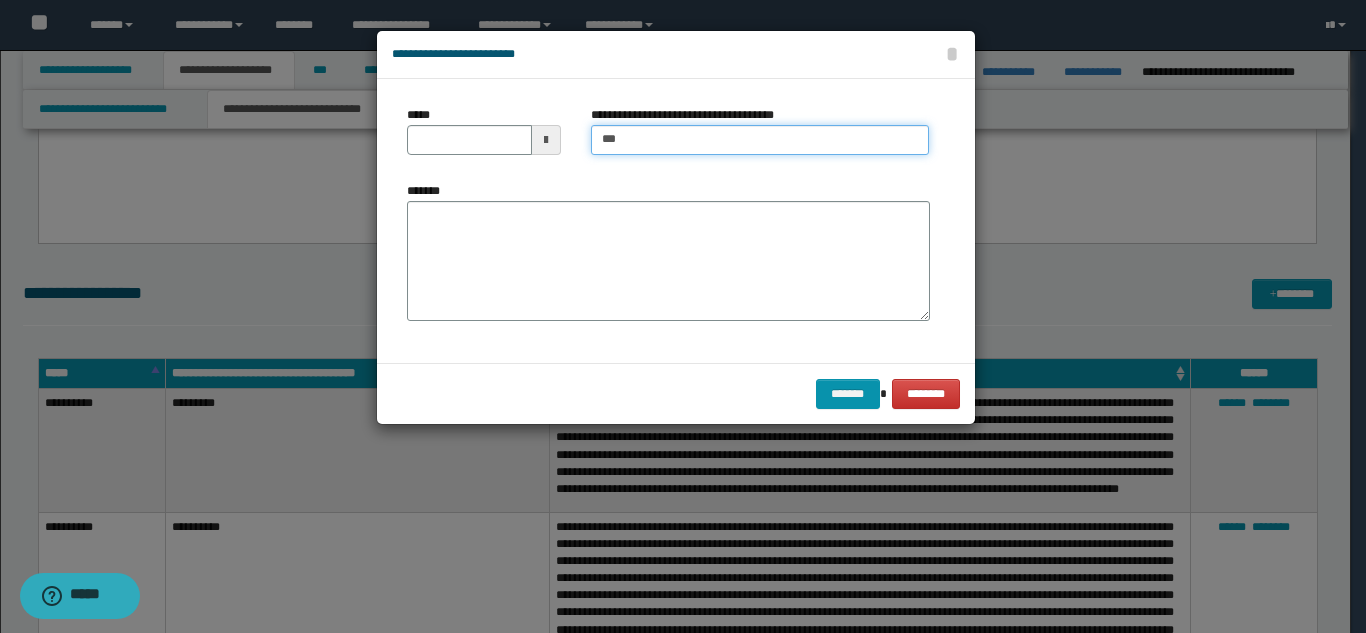 type on "**********" 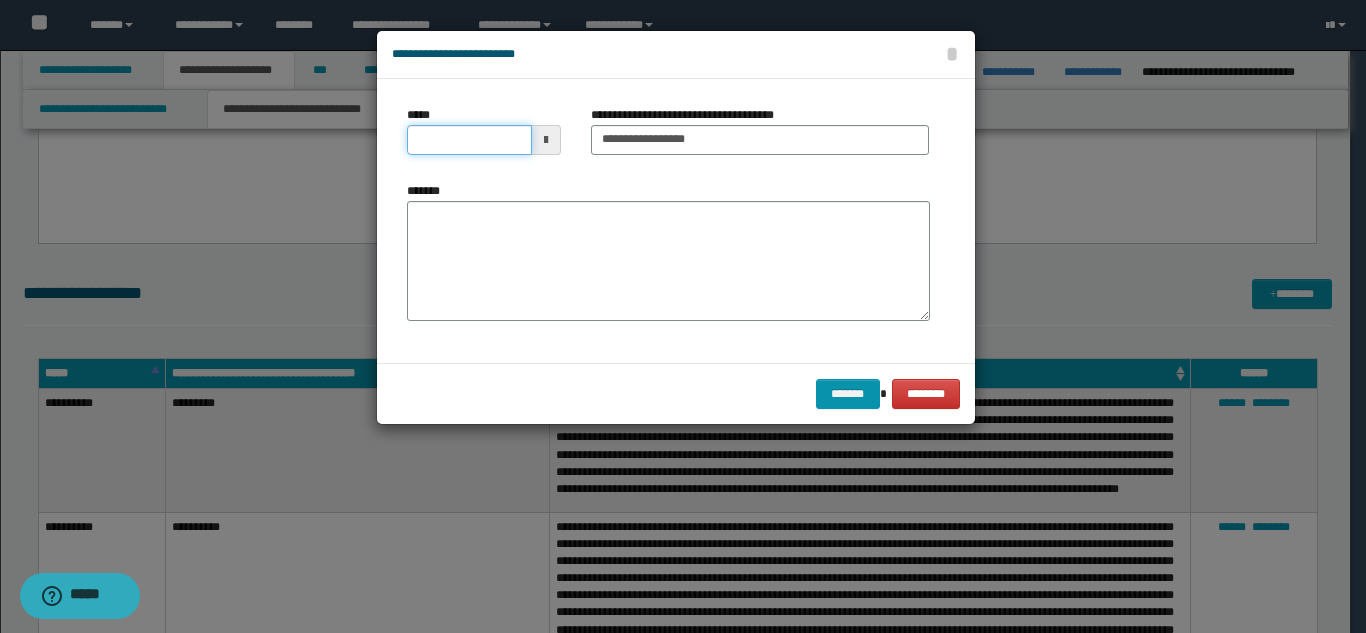 click on "*****" at bounding box center [469, 140] 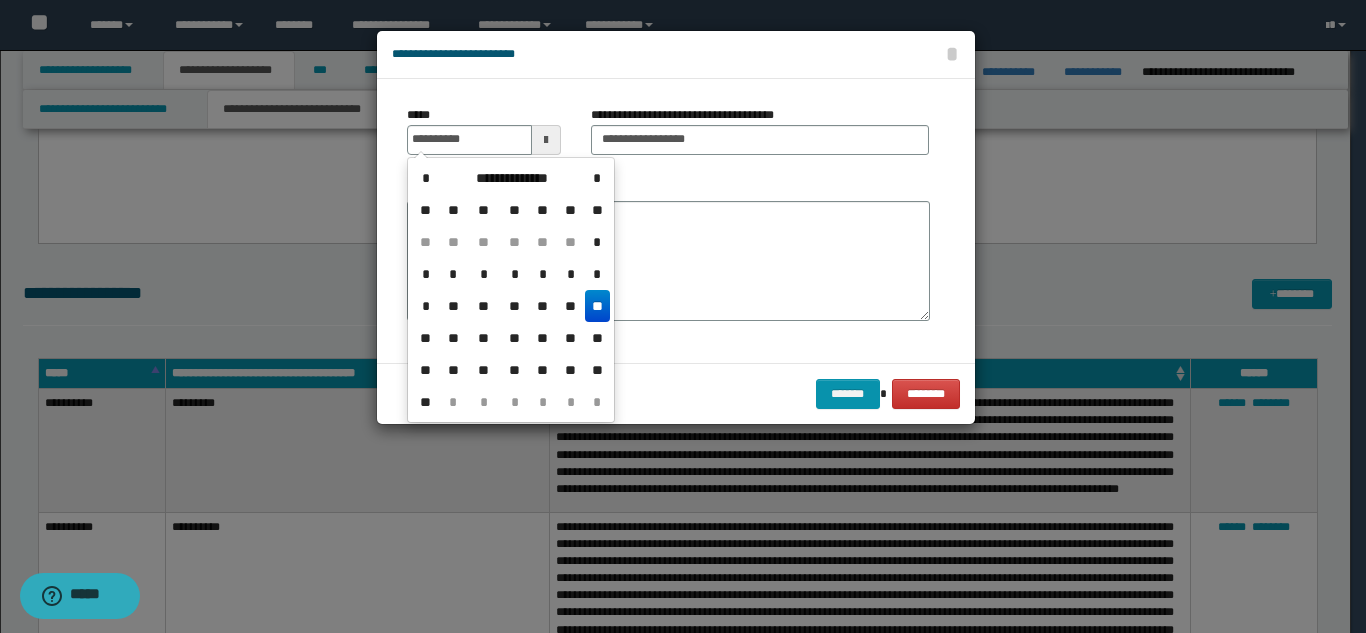 click on "**" at bounding box center [597, 306] 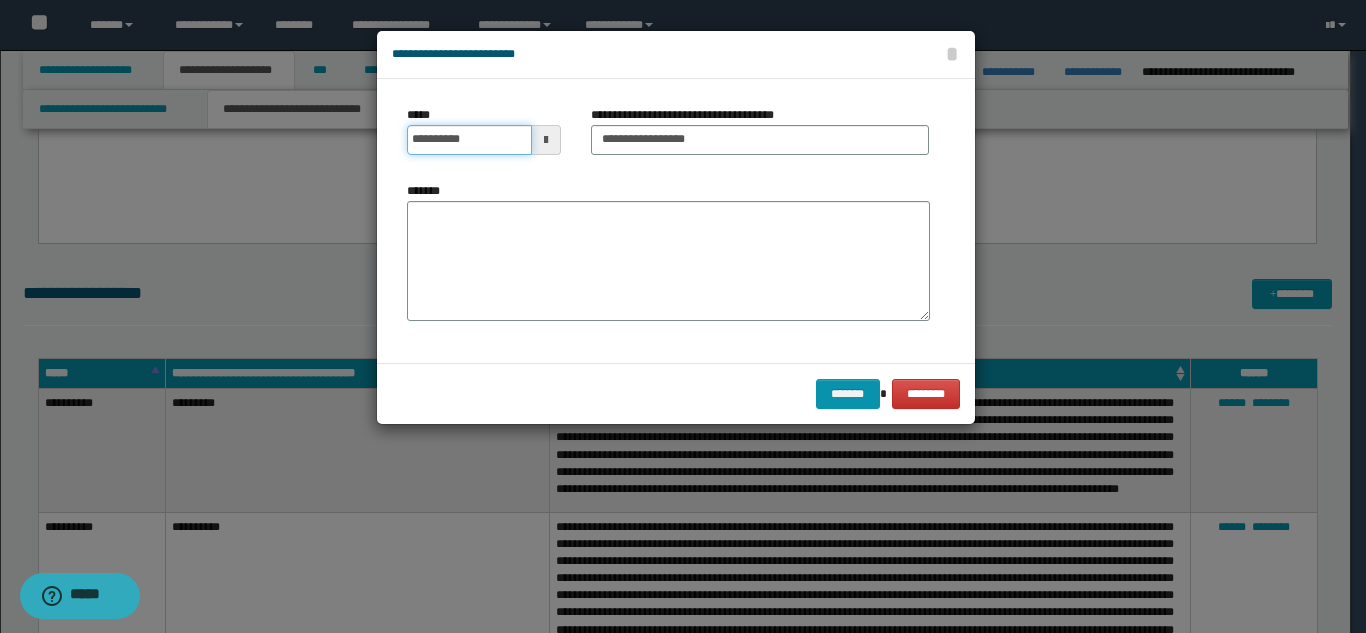 click on "**********" at bounding box center [469, 140] 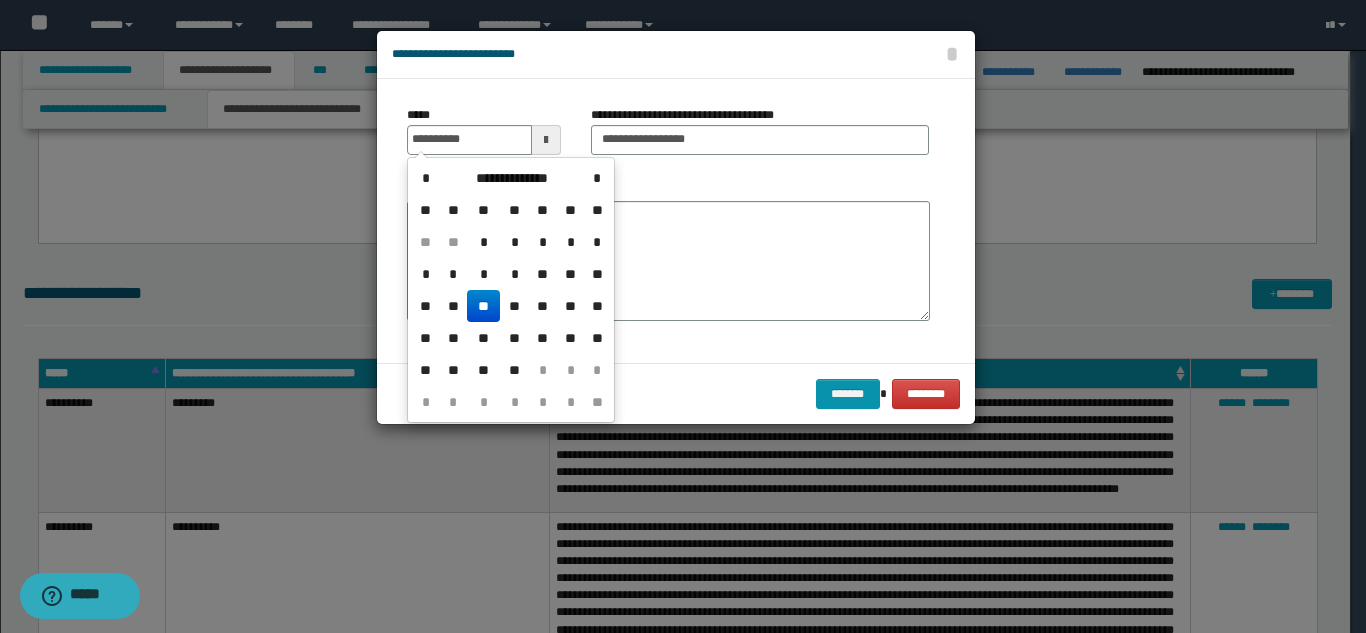 click on "**" at bounding box center [483, 306] 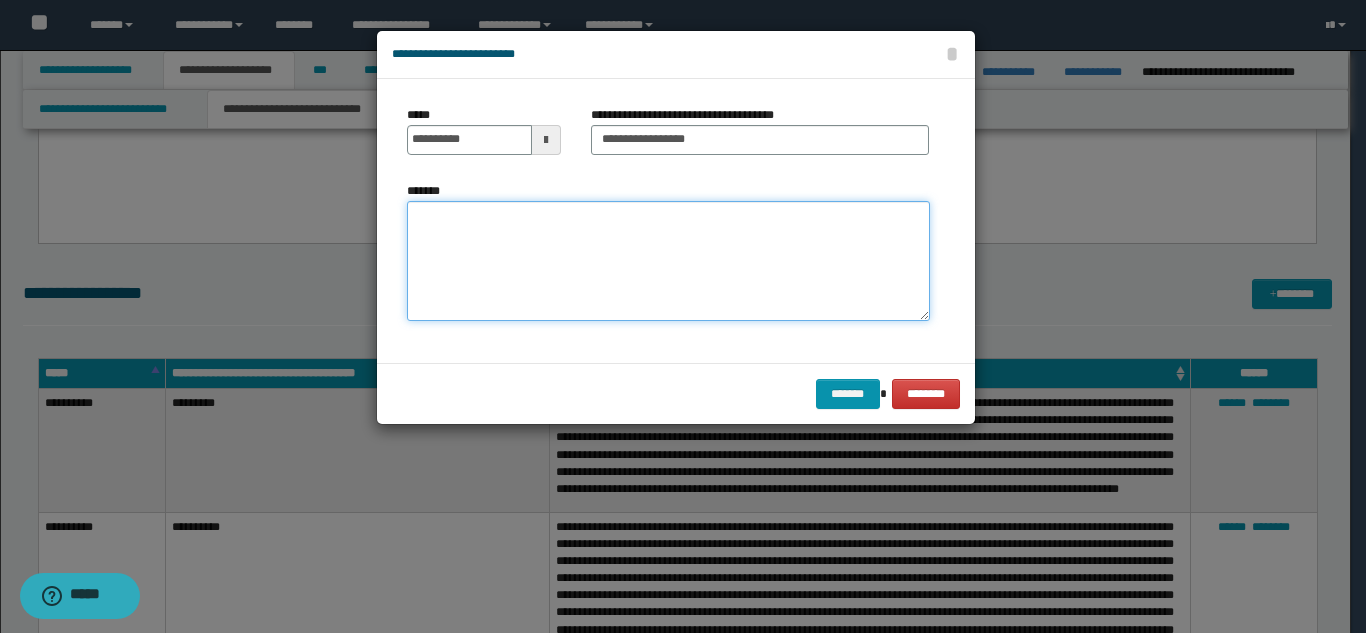 click on "*******" at bounding box center [668, 261] 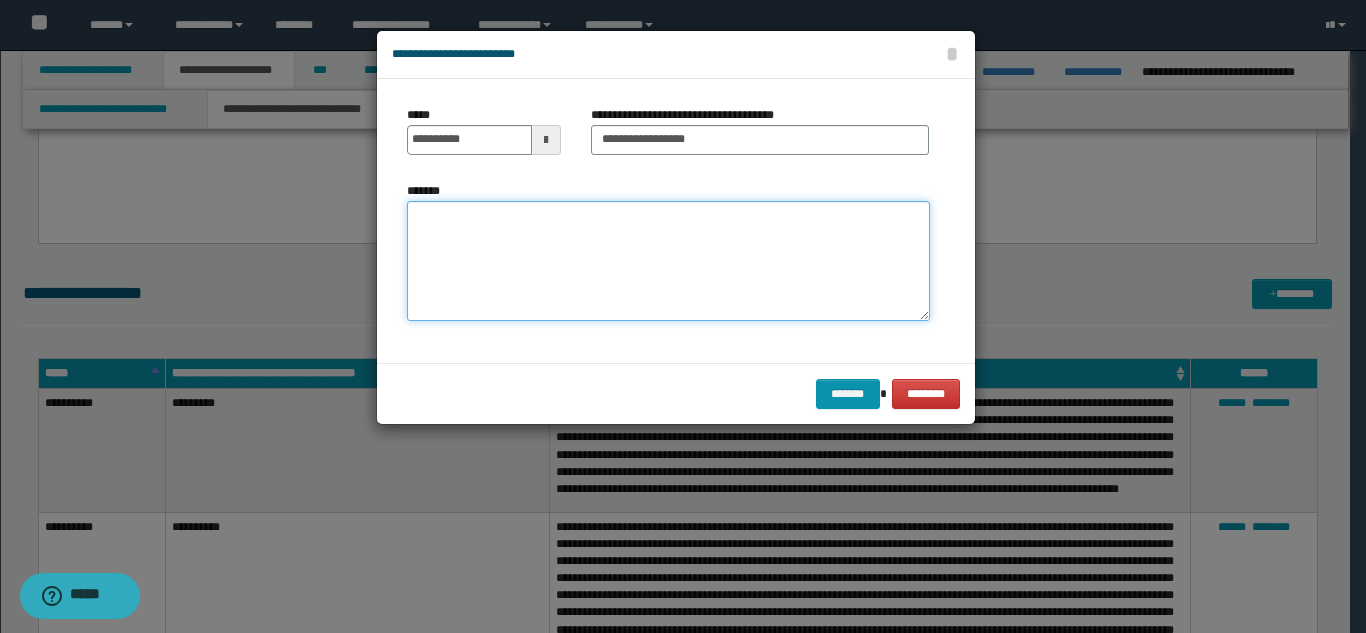 paste on "**********" 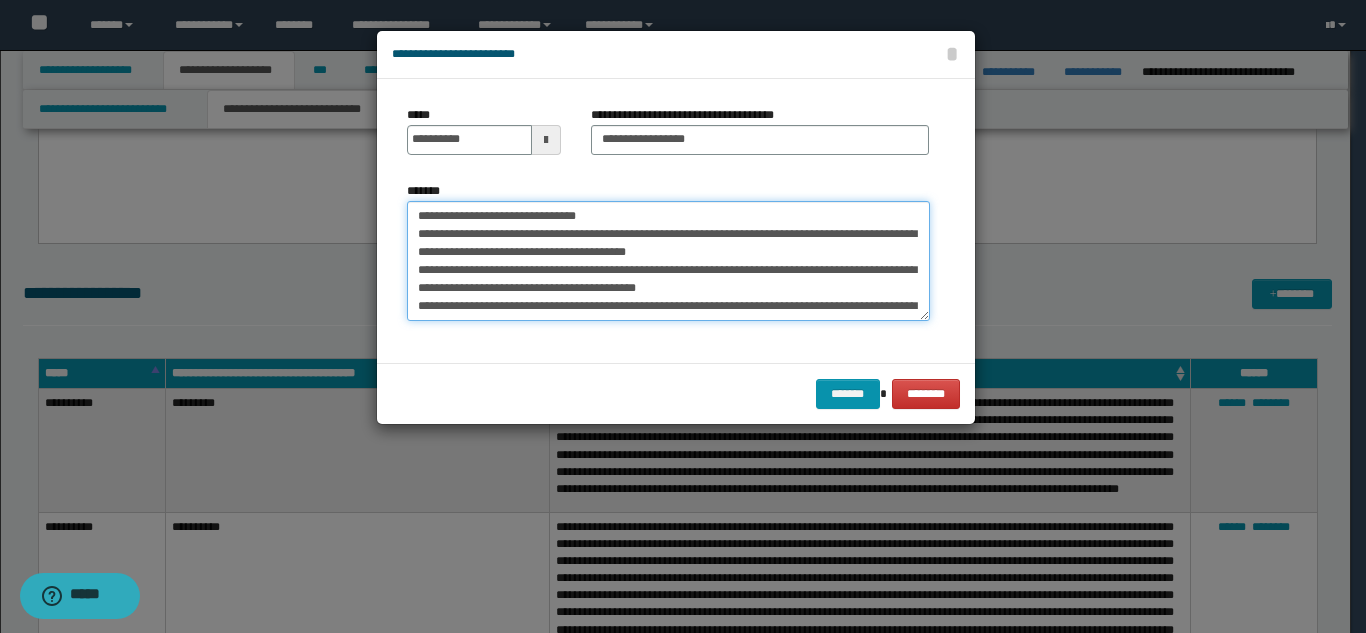 scroll, scrollTop: 102, scrollLeft: 0, axis: vertical 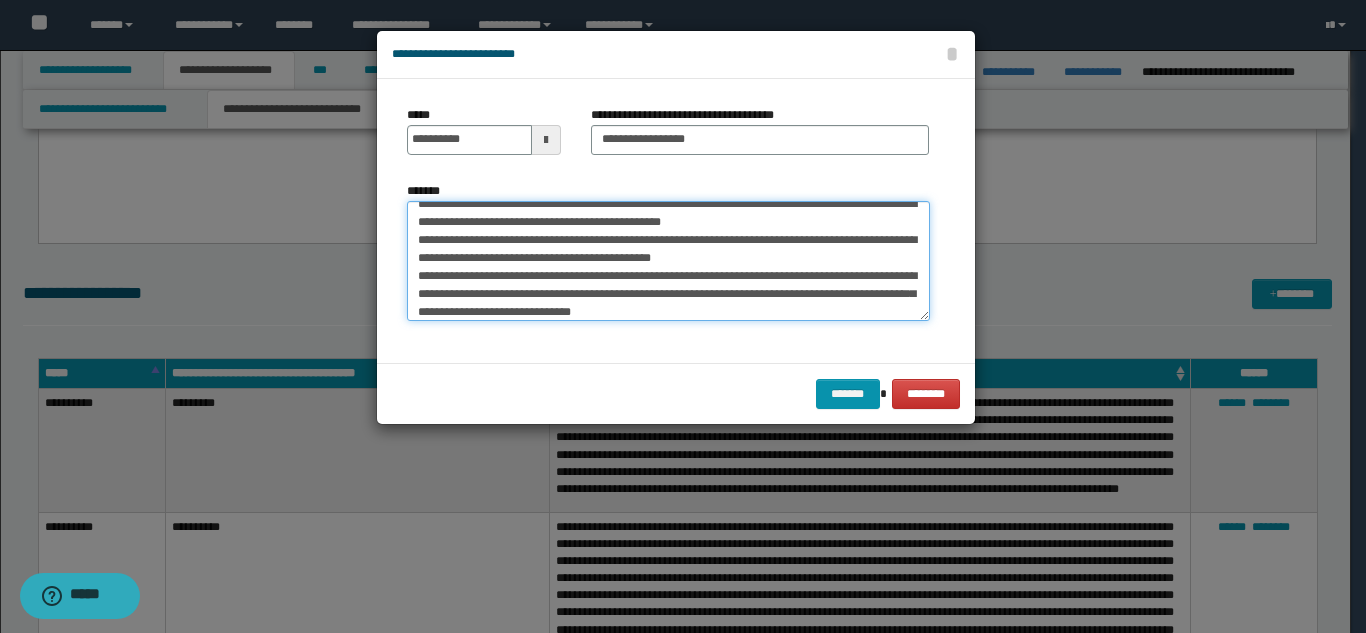 click on "**********" at bounding box center (668, 261) 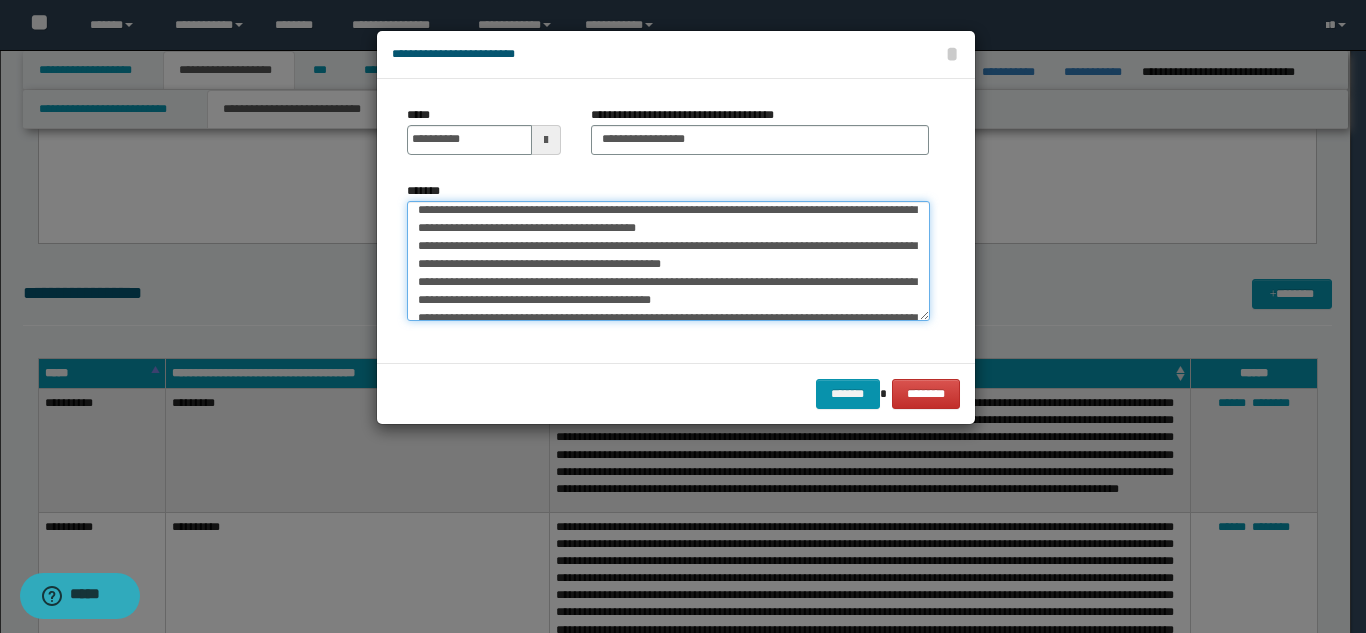 scroll, scrollTop: 0, scrollLeft: 0, axis: both 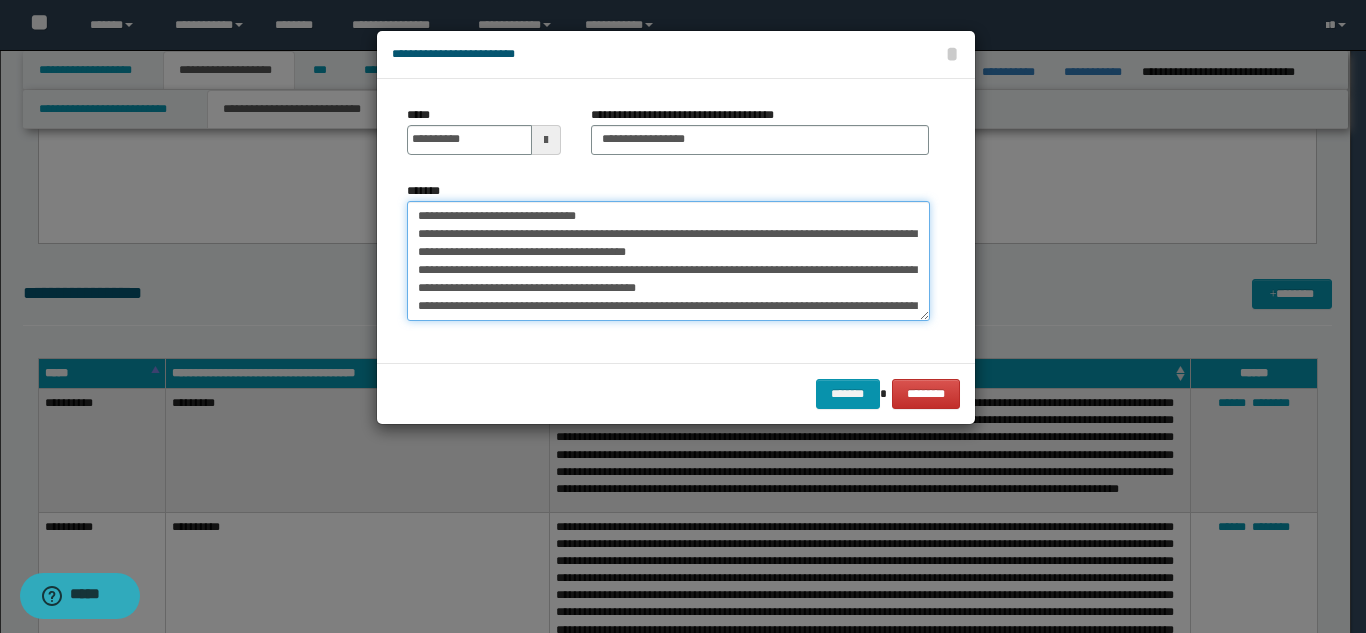 click on "**********" at bounding box center (668, 261) 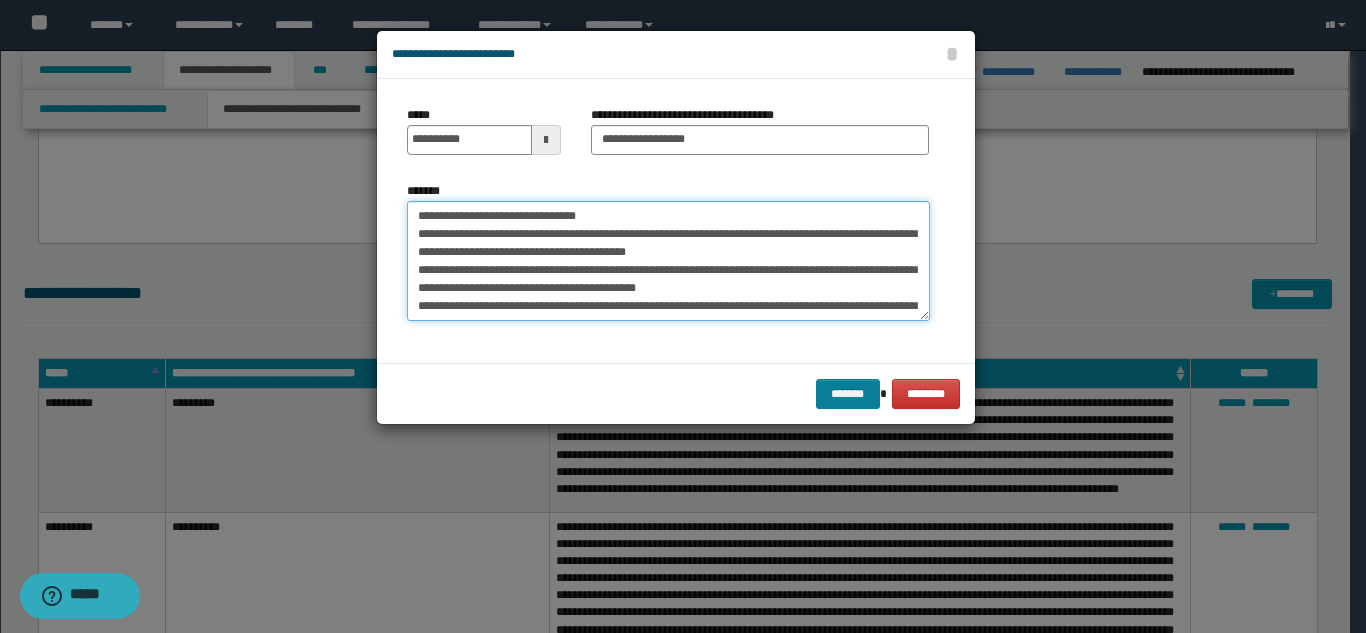 type on "**********" 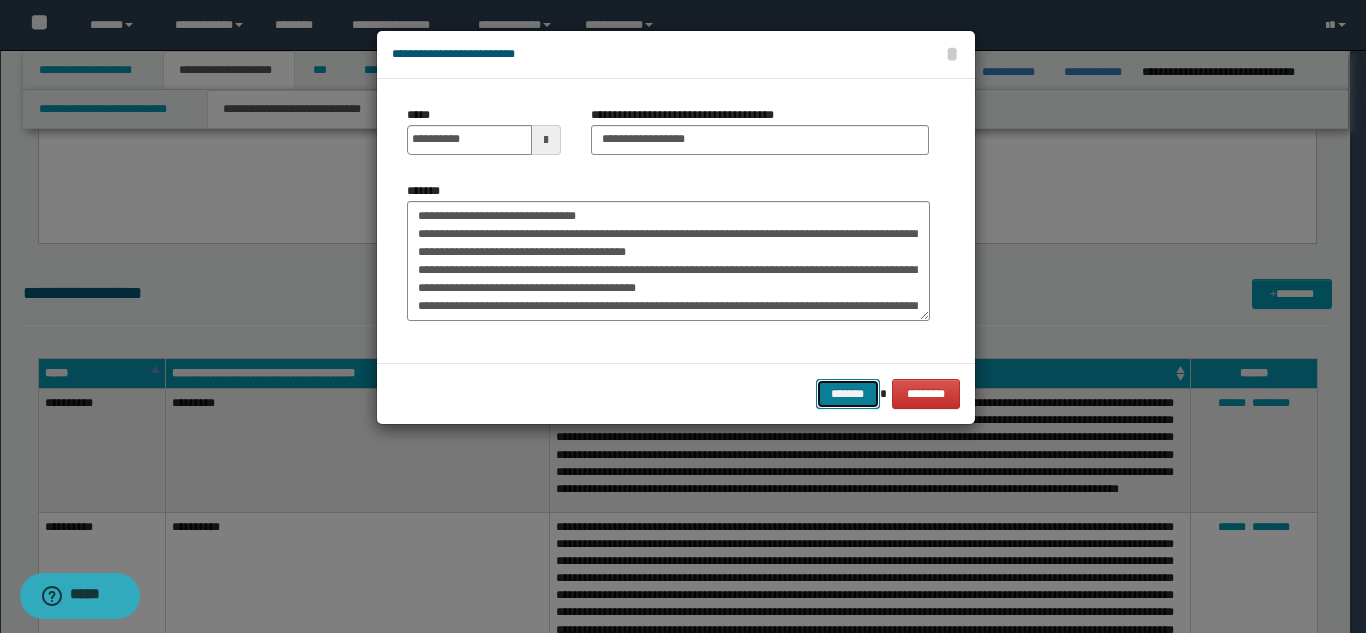 click on "*******" at bounding box center (848, 394) 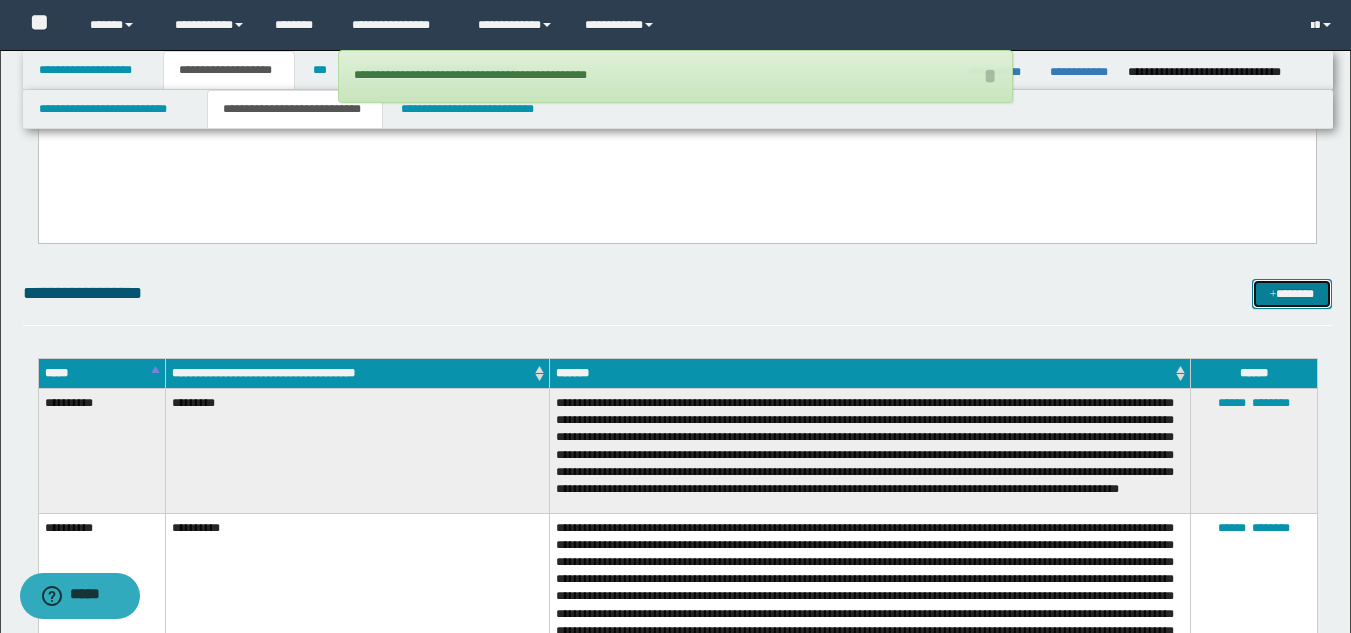 click on "*******" at bounding box center [1292, 294] 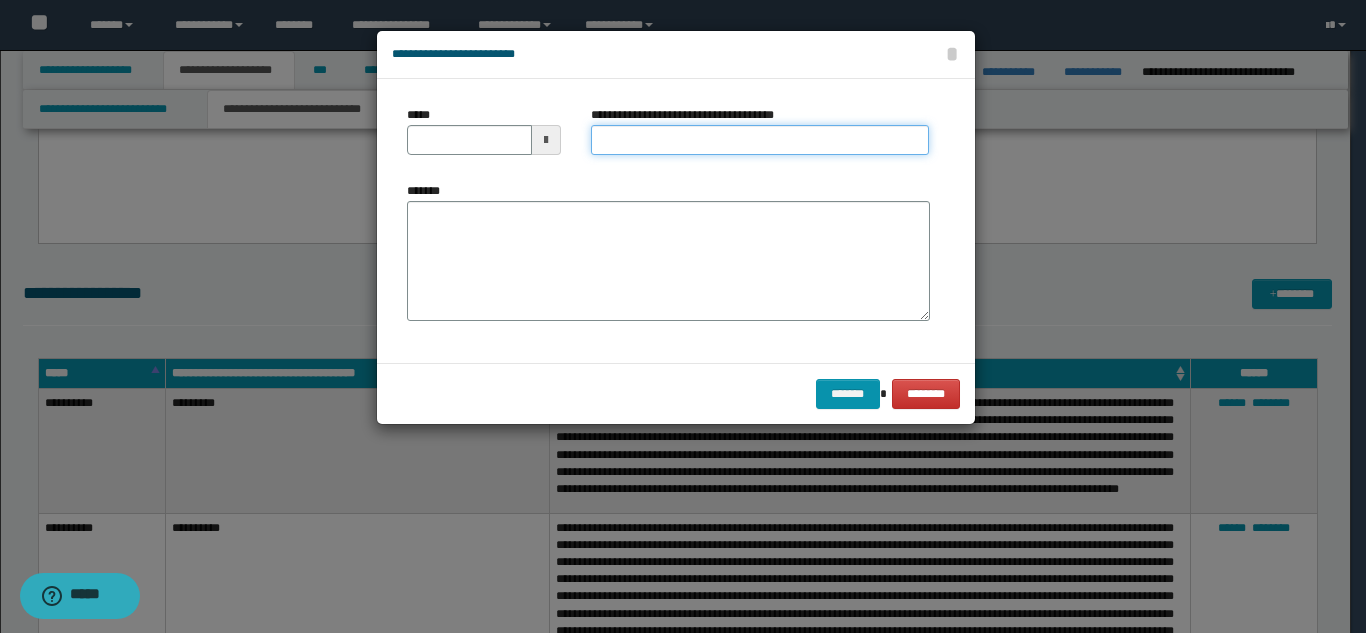 click on "**********" at bounding box center (760, 140) 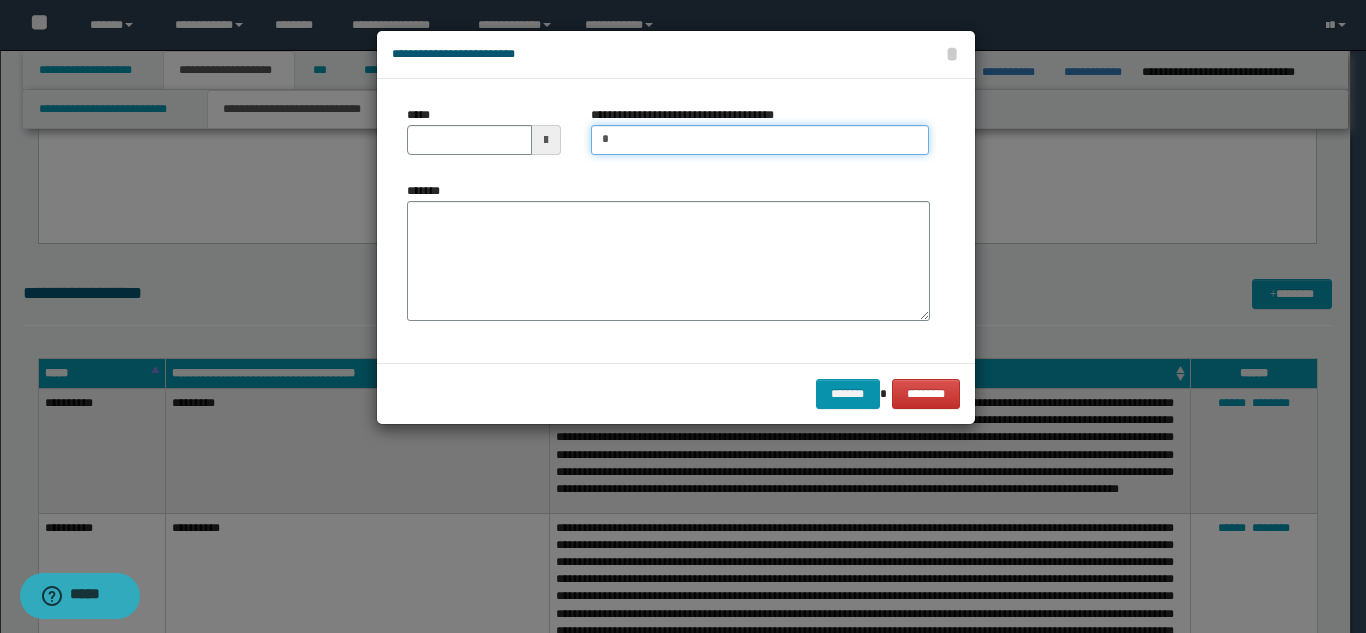 type on "**********" 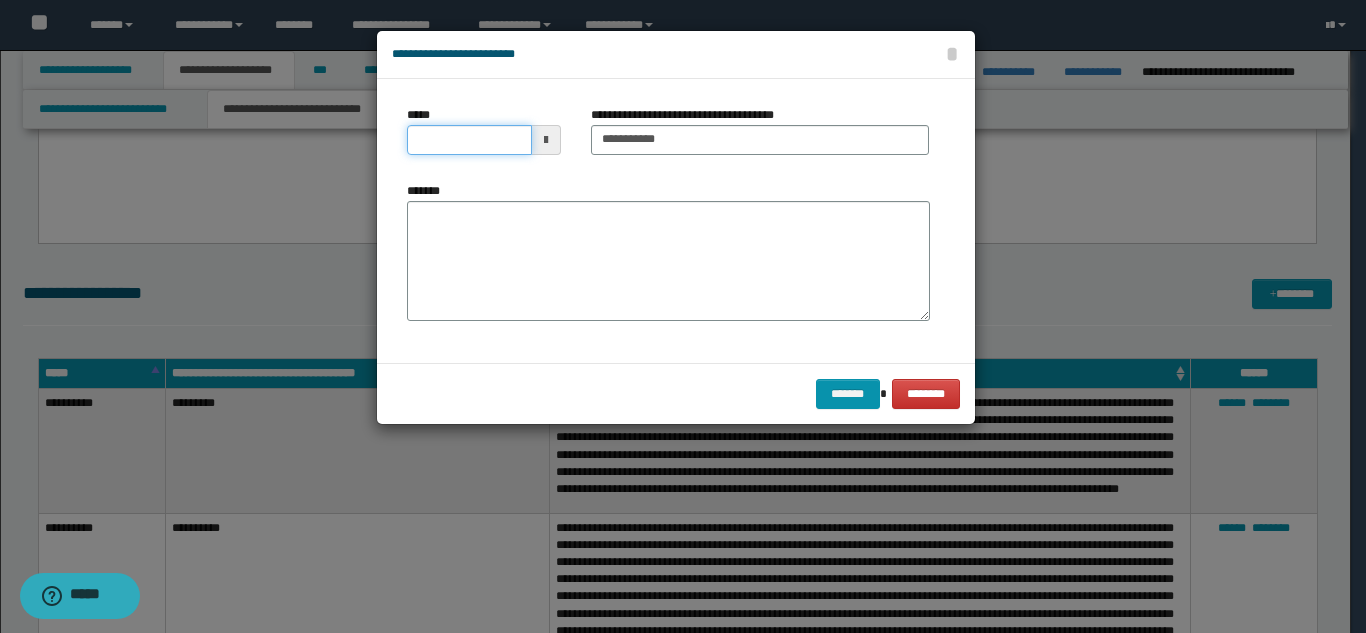 click on "*****" at bounding box center (469, 140) 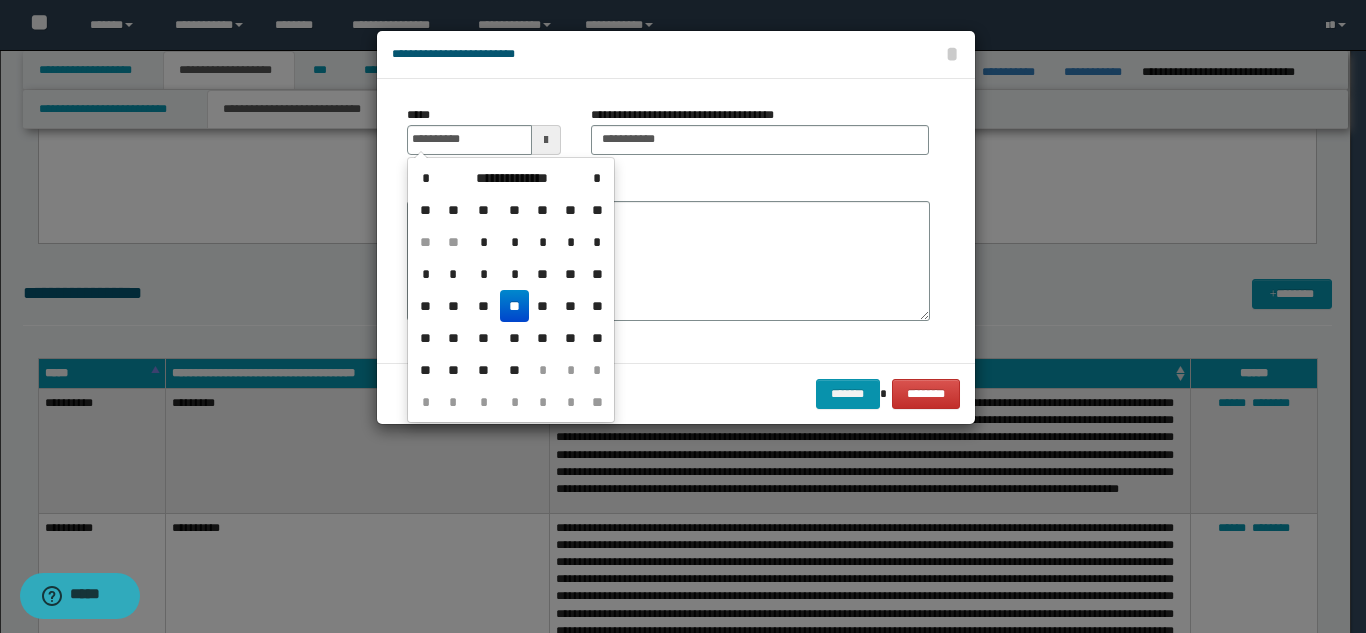 click on "**" at bounding box center [514, 306] 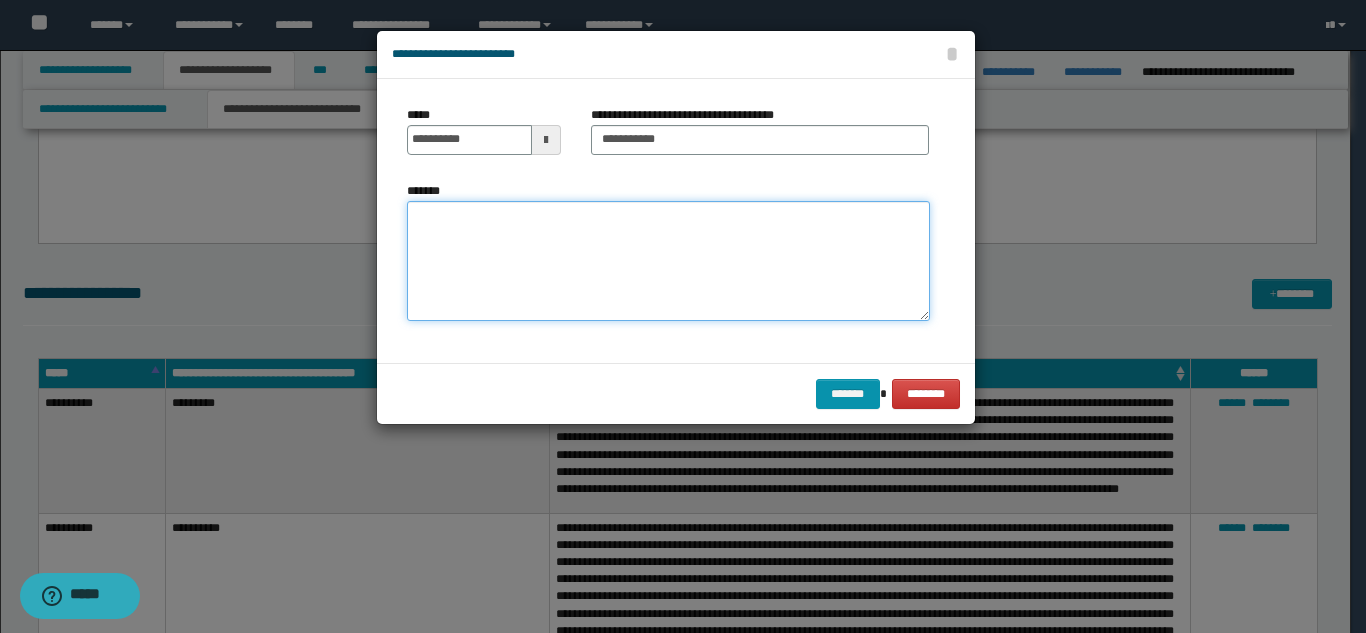 click on "*******" at bounding box center (668, 261) 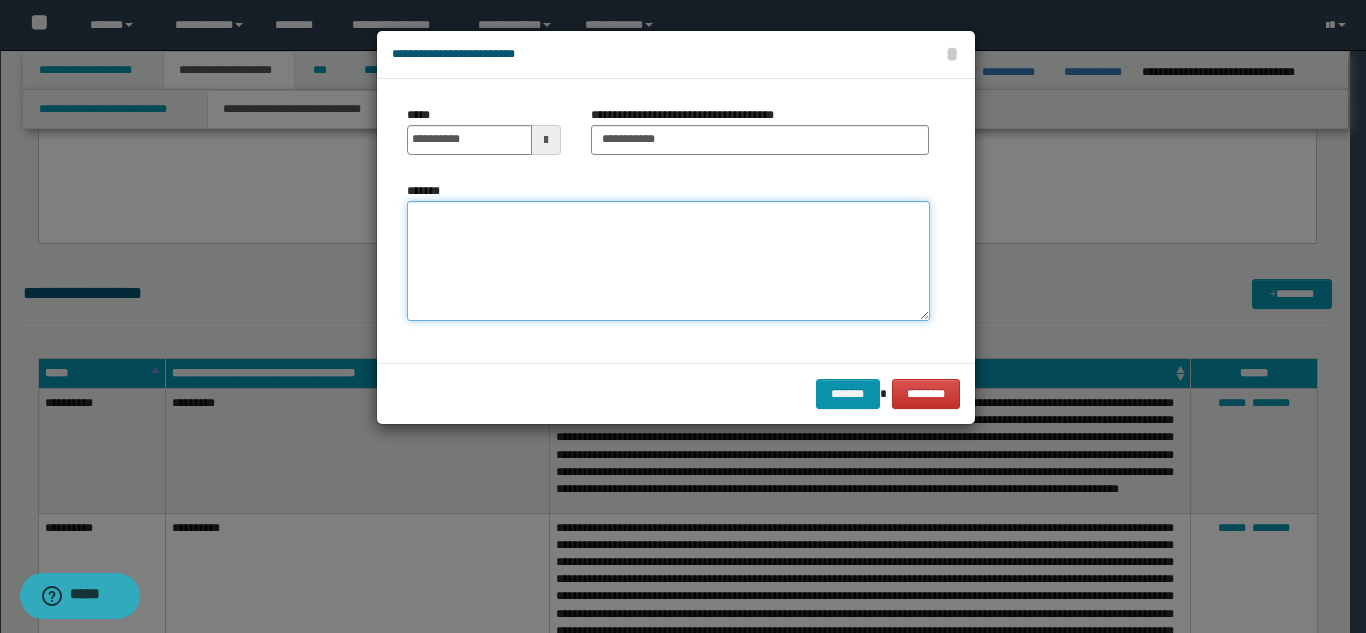 paste on "**********" 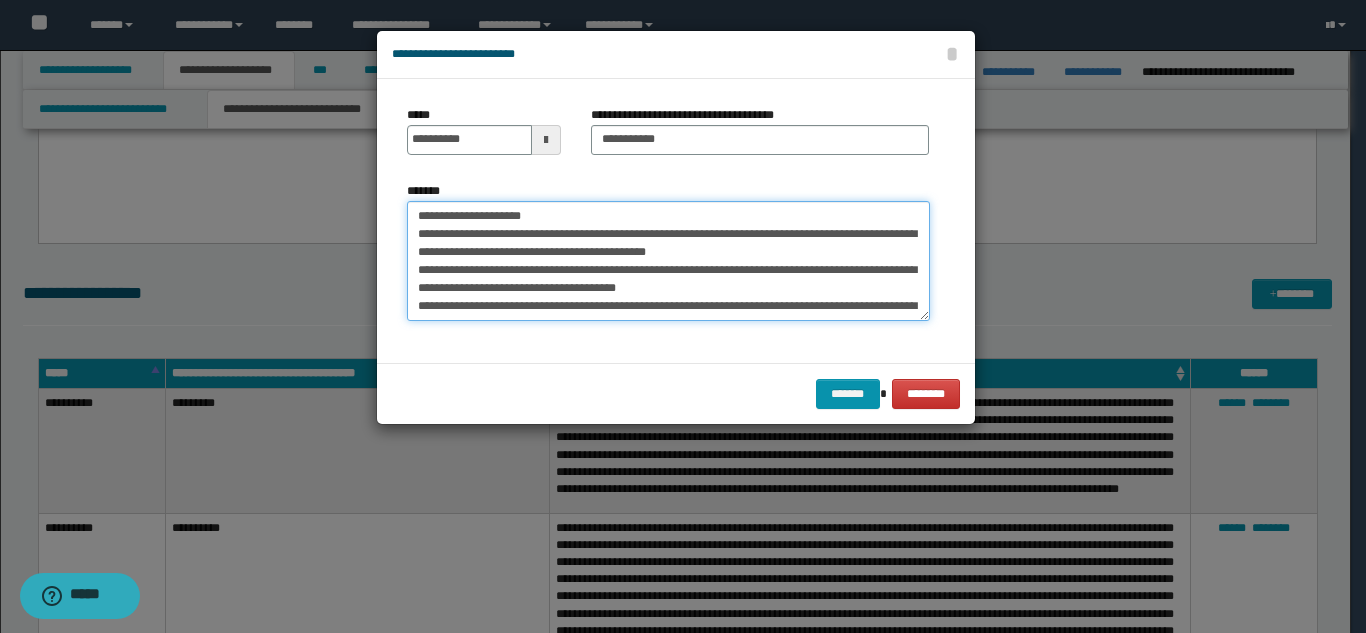 scroll, scrollTop: 102, scrollLeft: 0, axis: vertical 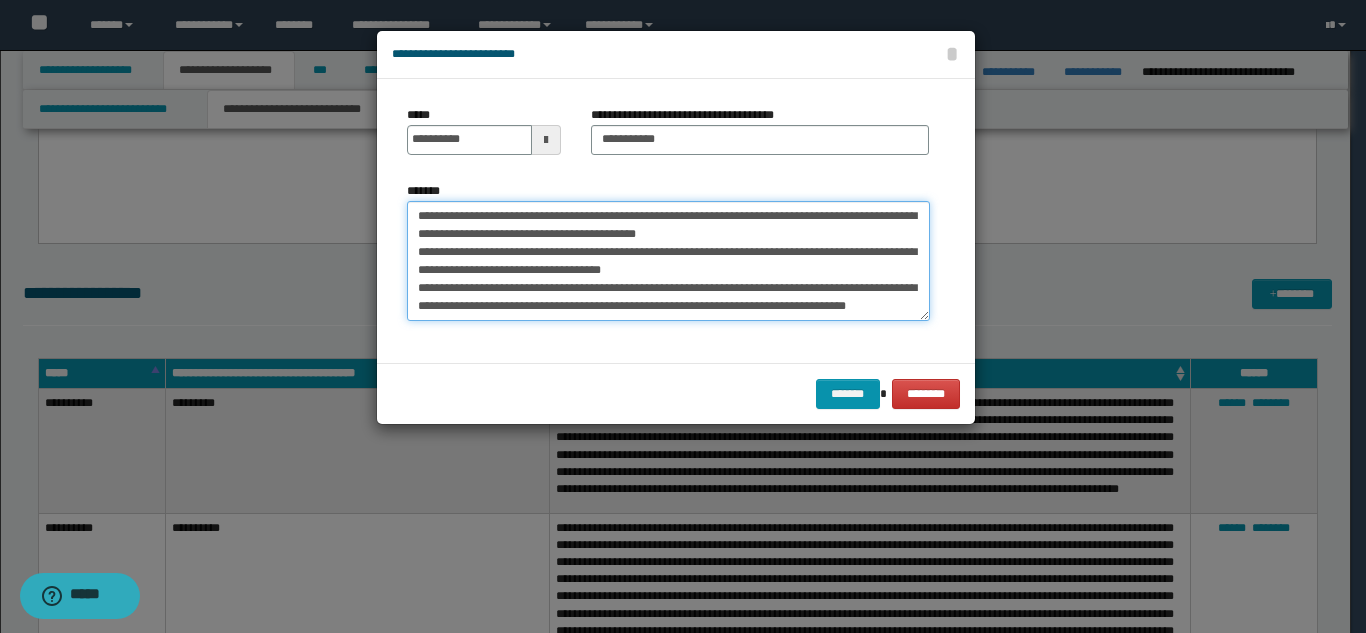 click on "**********" at bounding box center [668, 261] 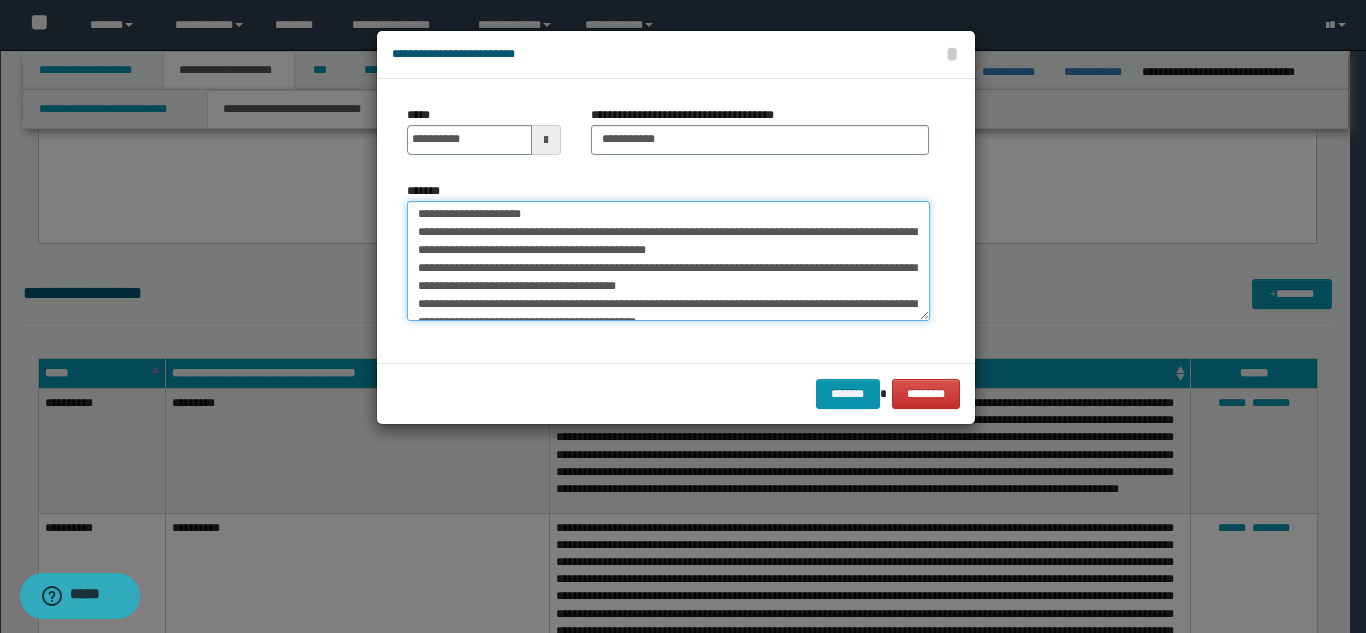 scroll, scrollTop: 0, scrollLeft: 0, axis: both 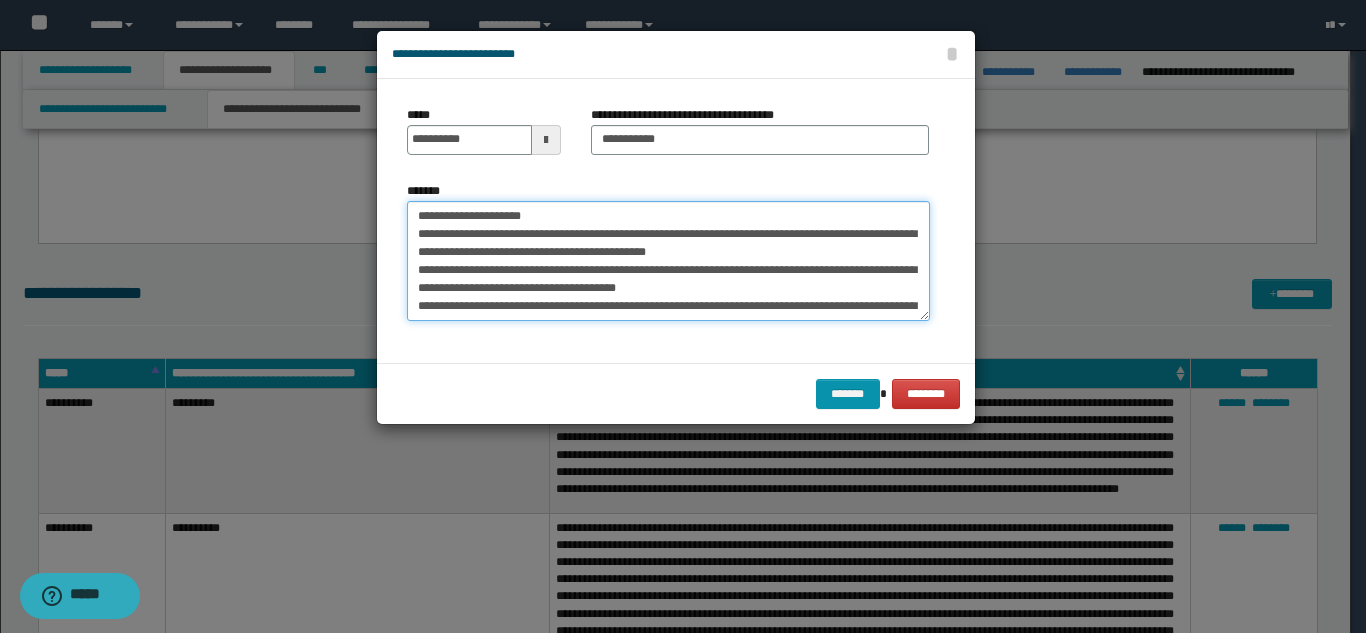 click on "**********" at bounding box center (668, 261) 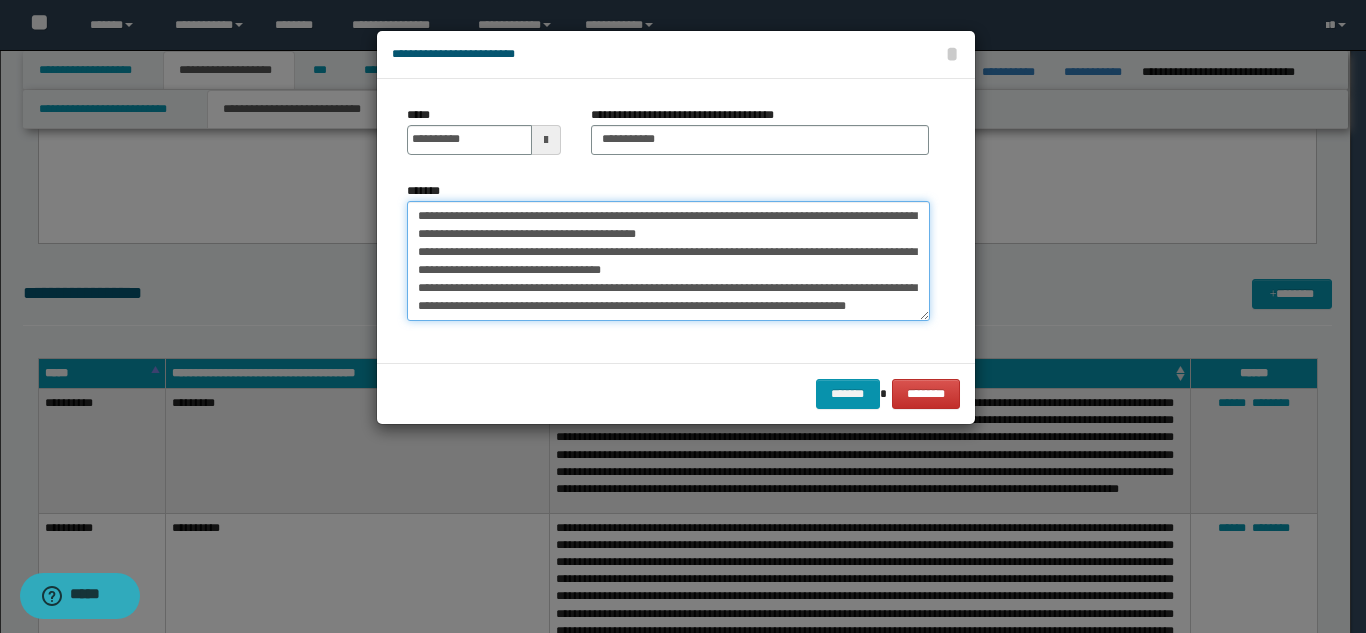 scroll, scrollTop: 108, scrollLeft: 0, axis: vertical 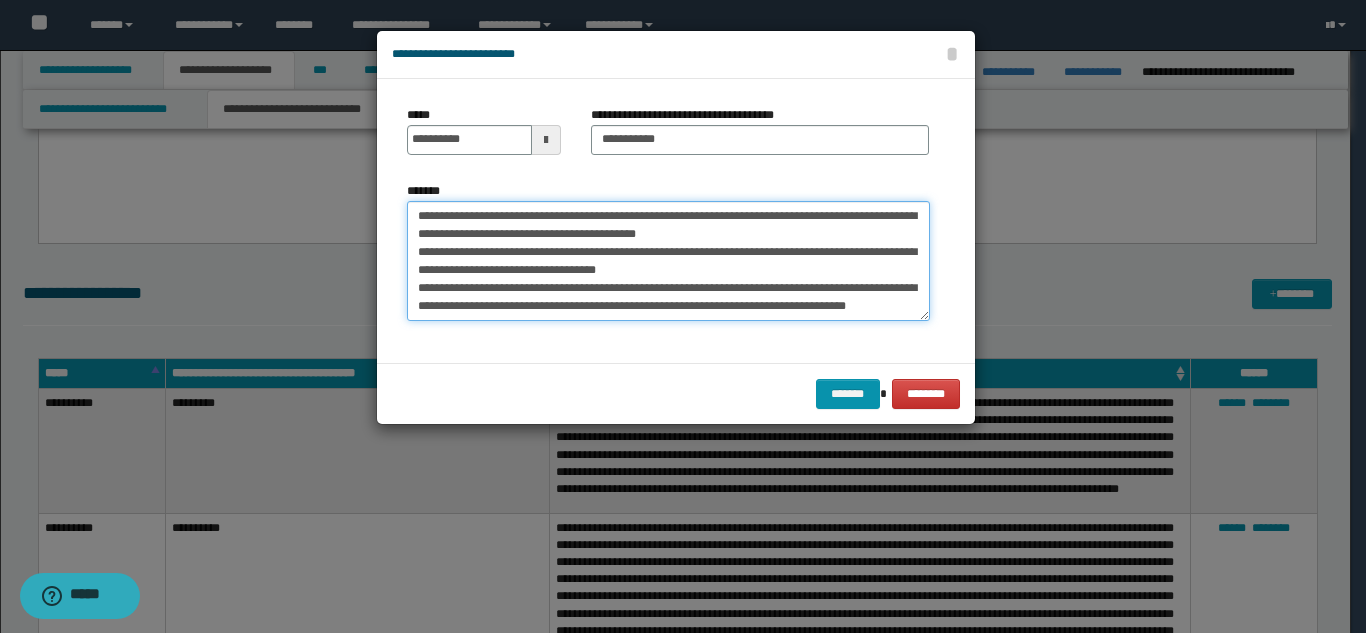 click on "**********" at bounding box center (668, 261) 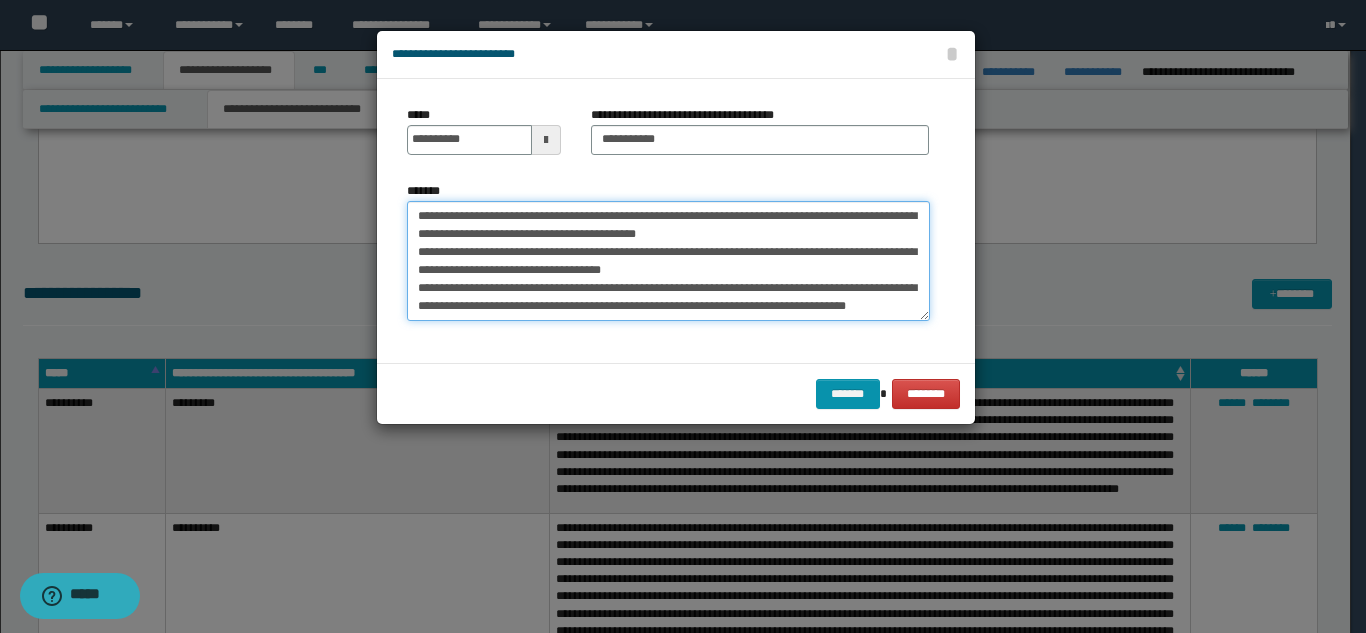 click on "**********" at bounding box center (668, 261) 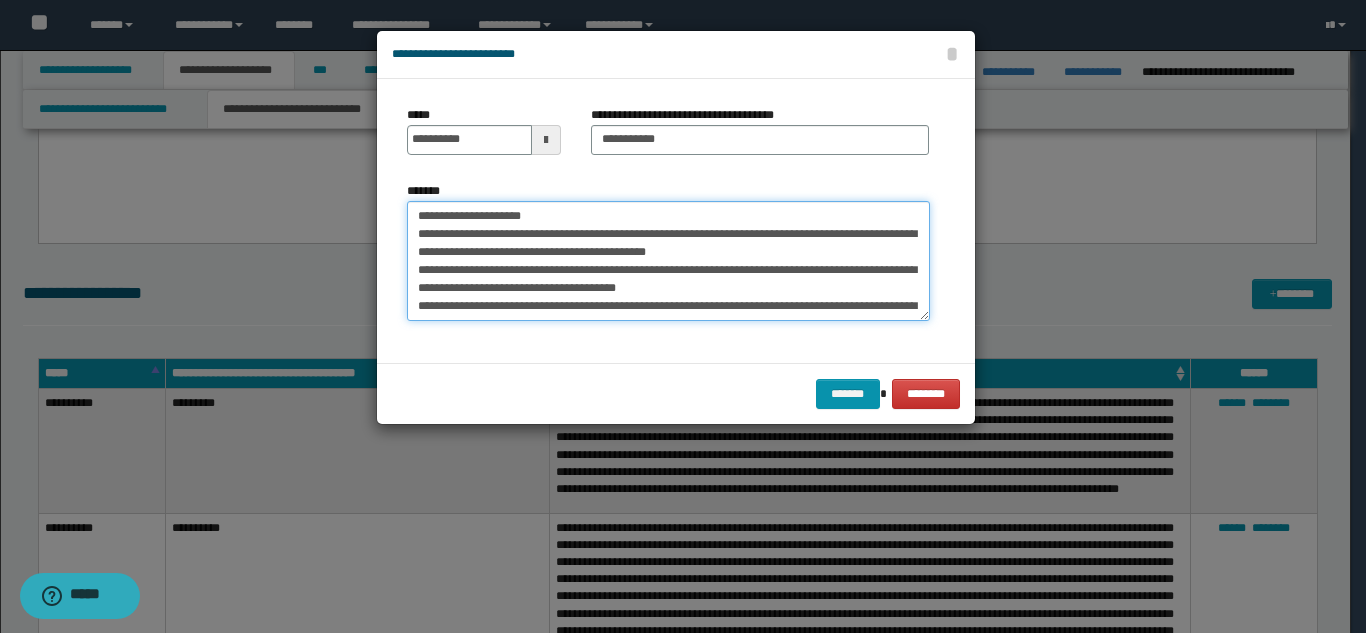 click on "**********" at bounding box center (668, 261) 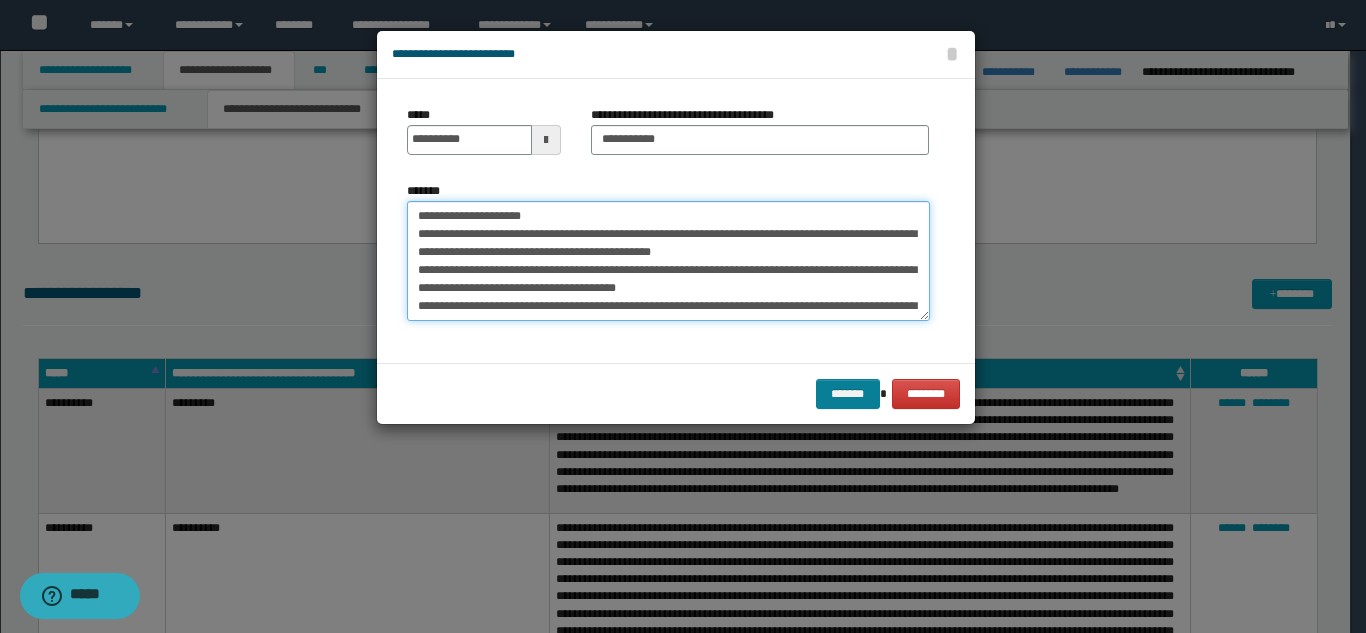 type on "**********" 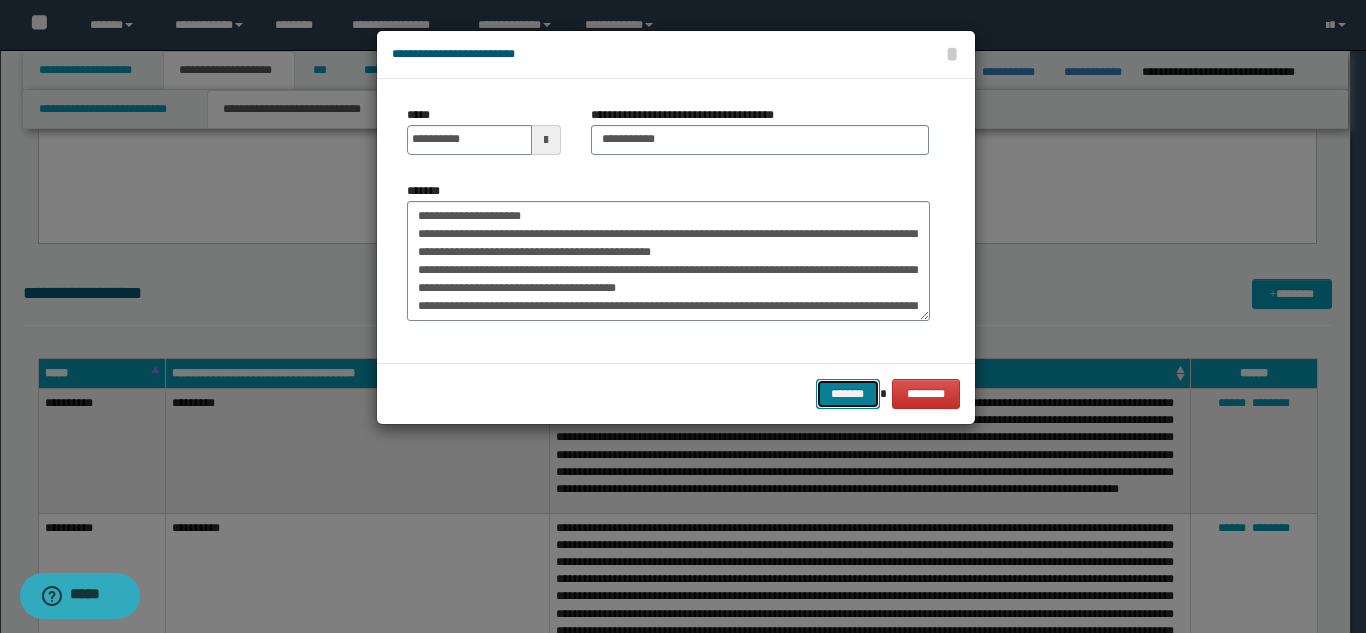 click on "*******" at bounding box center [848, 394] 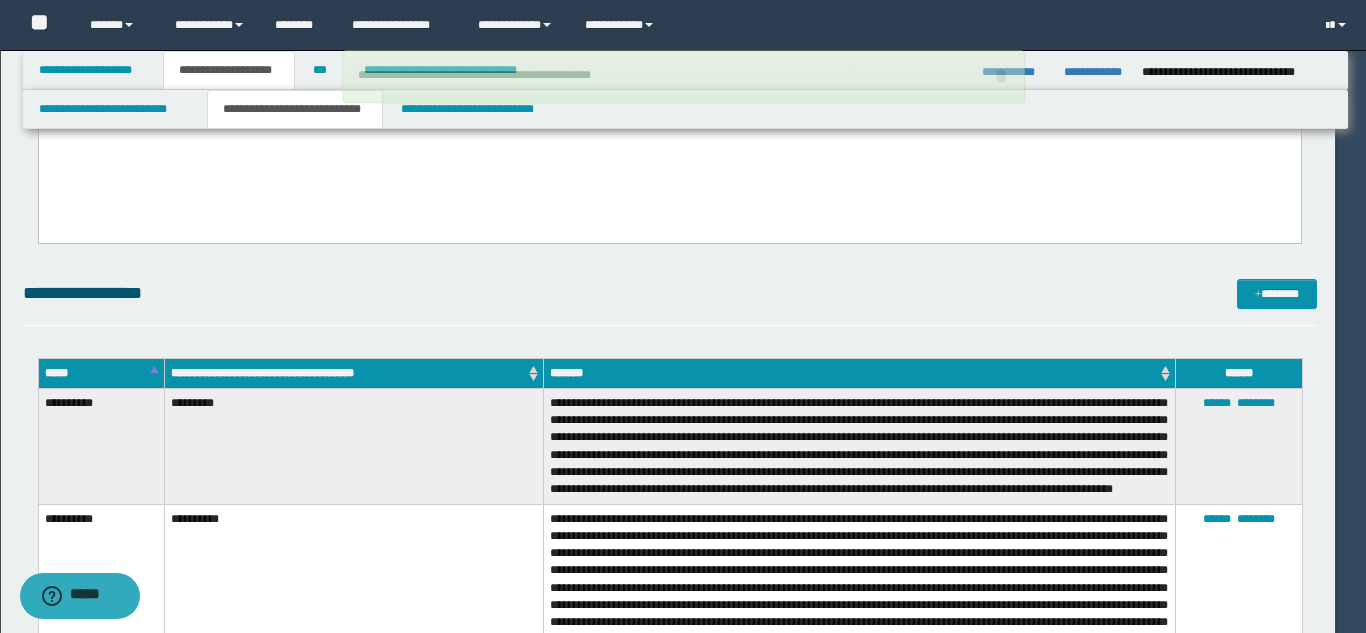 type 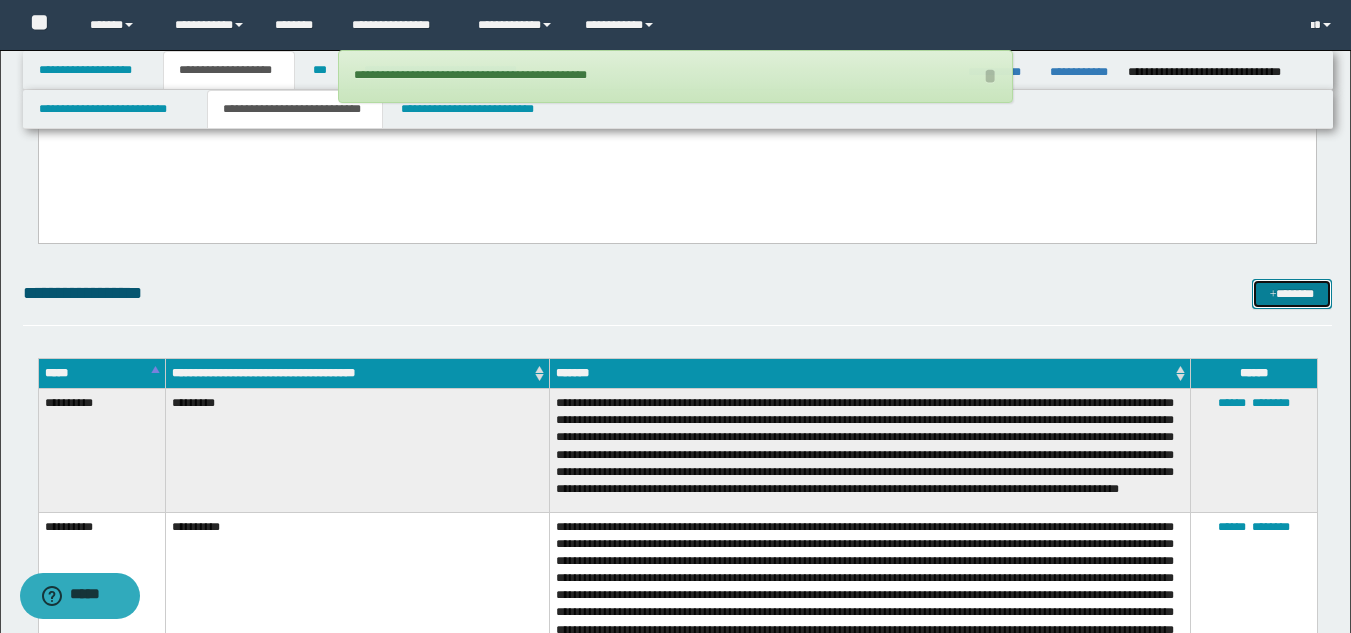 click on "*******" at bounding box center (1292, 294) 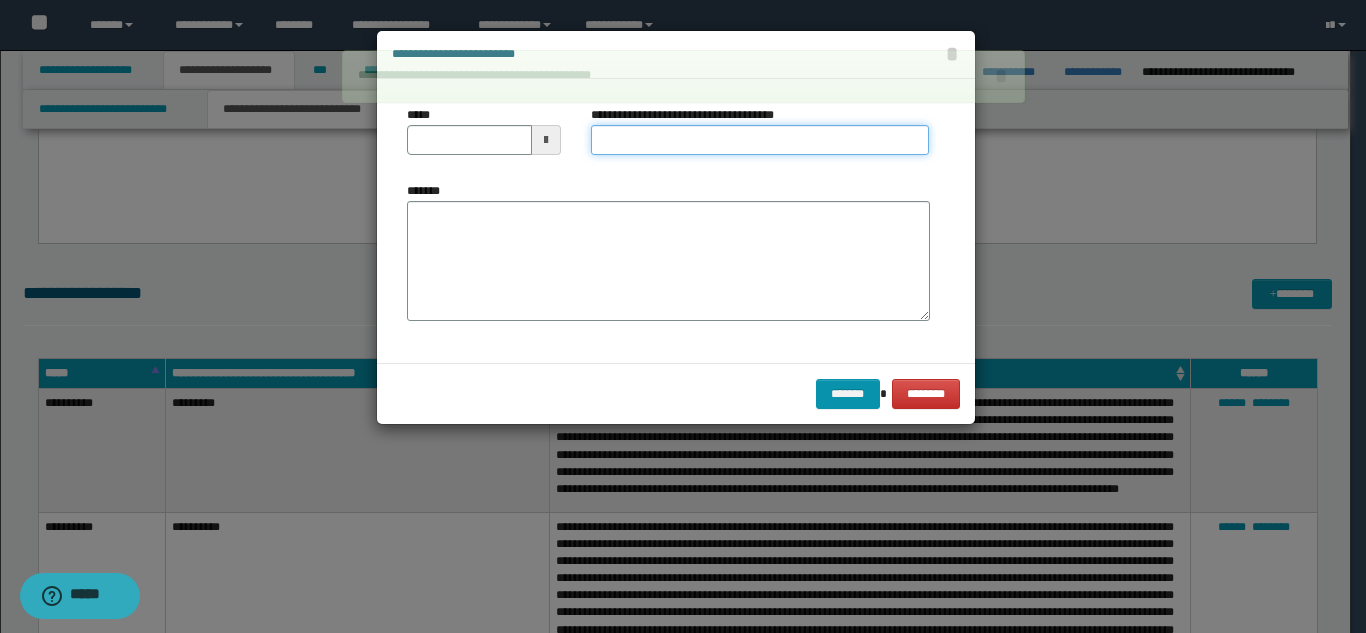 click on "**********" at bounding box center (760, 140) 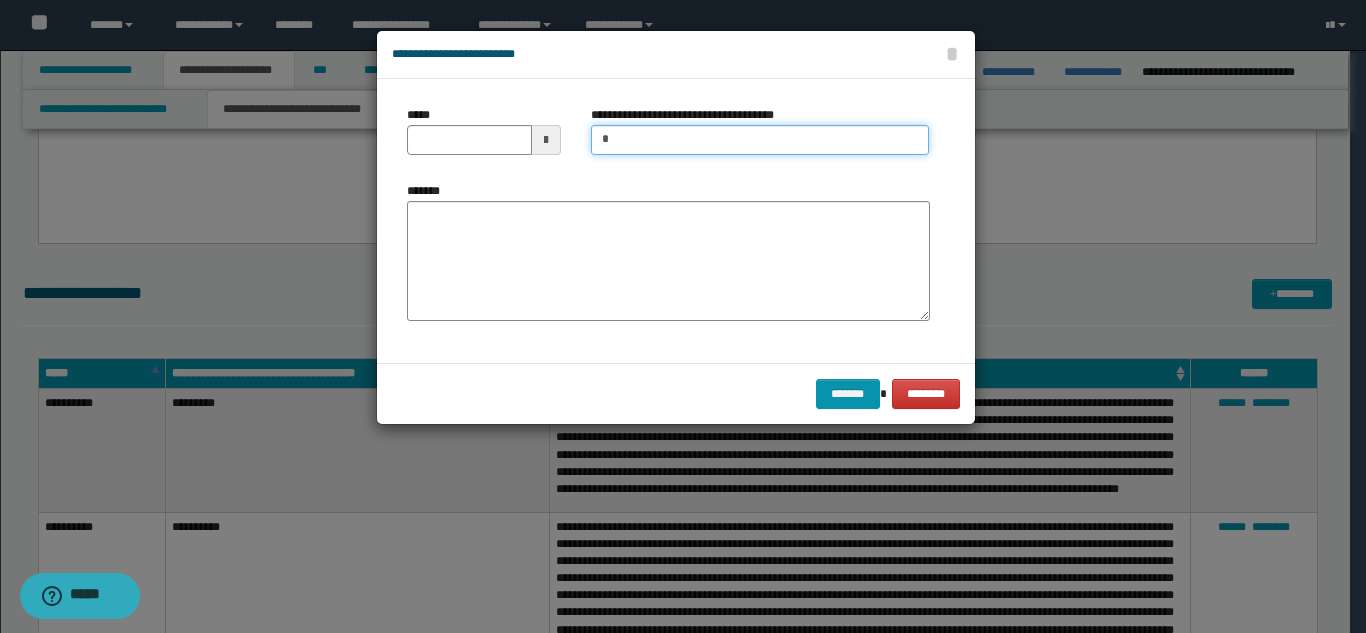 type on "**********" 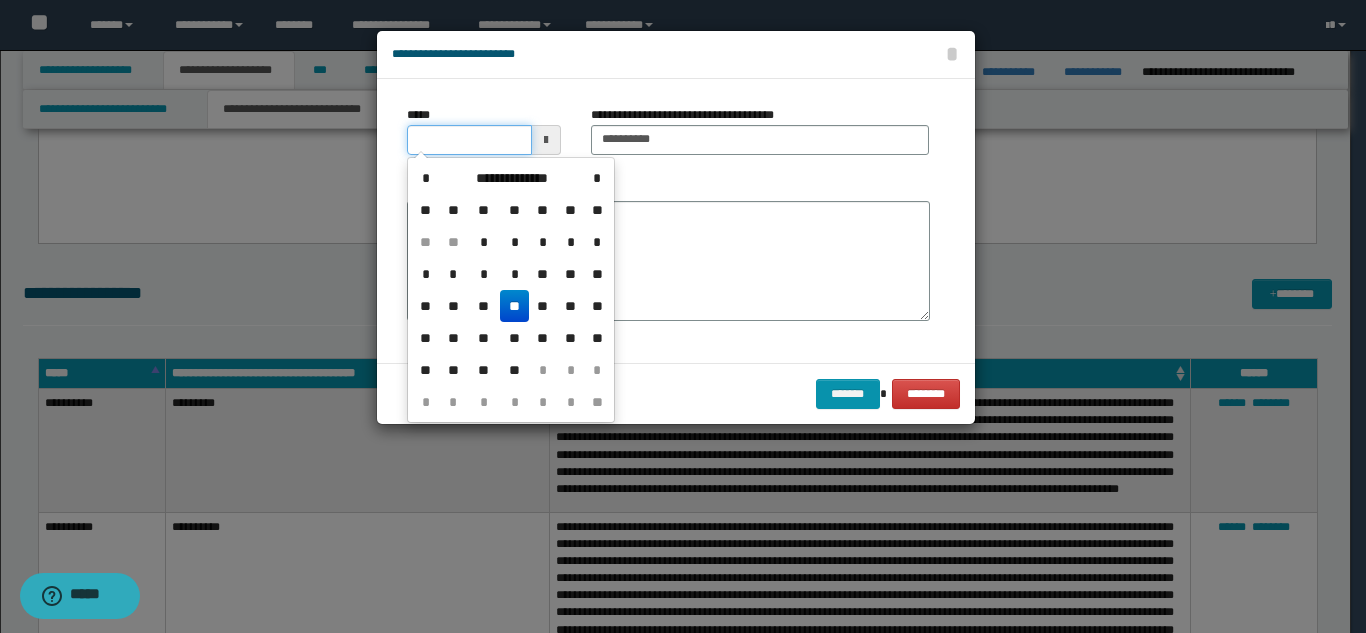 click on "*****" at bounding box center [469, 140] 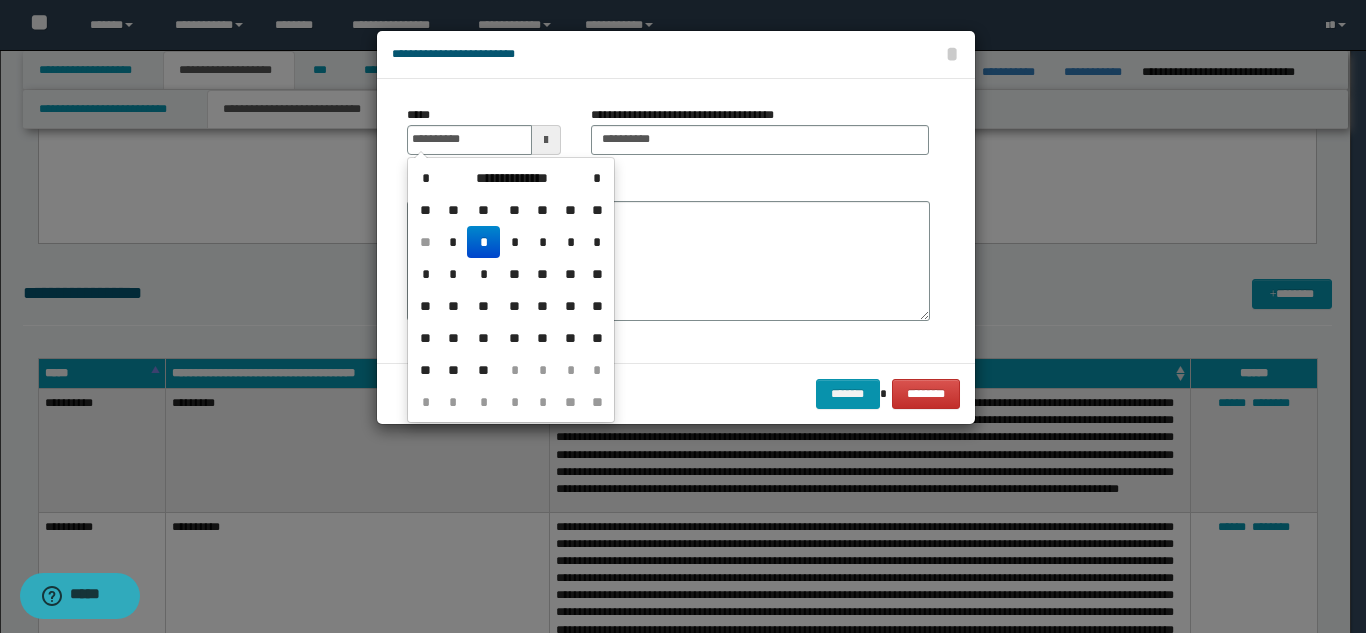click on "*" at bounding box center (483, 242) 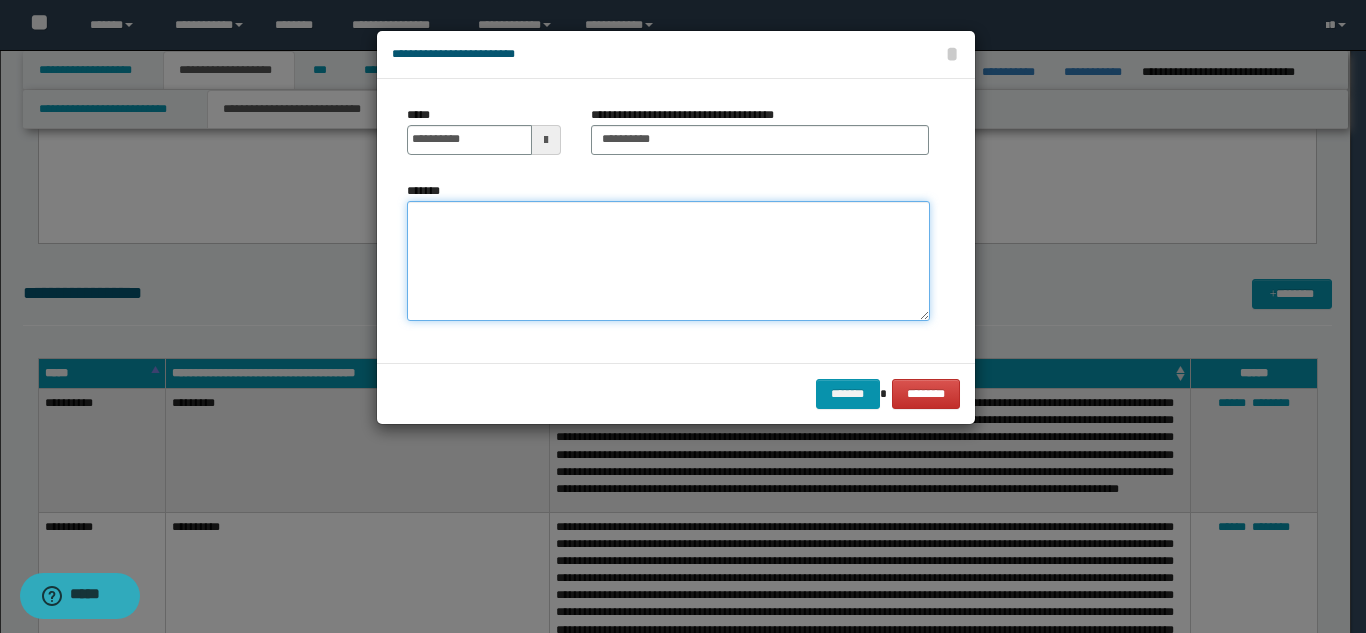 click on "*******" at bounding box center [668, 261] 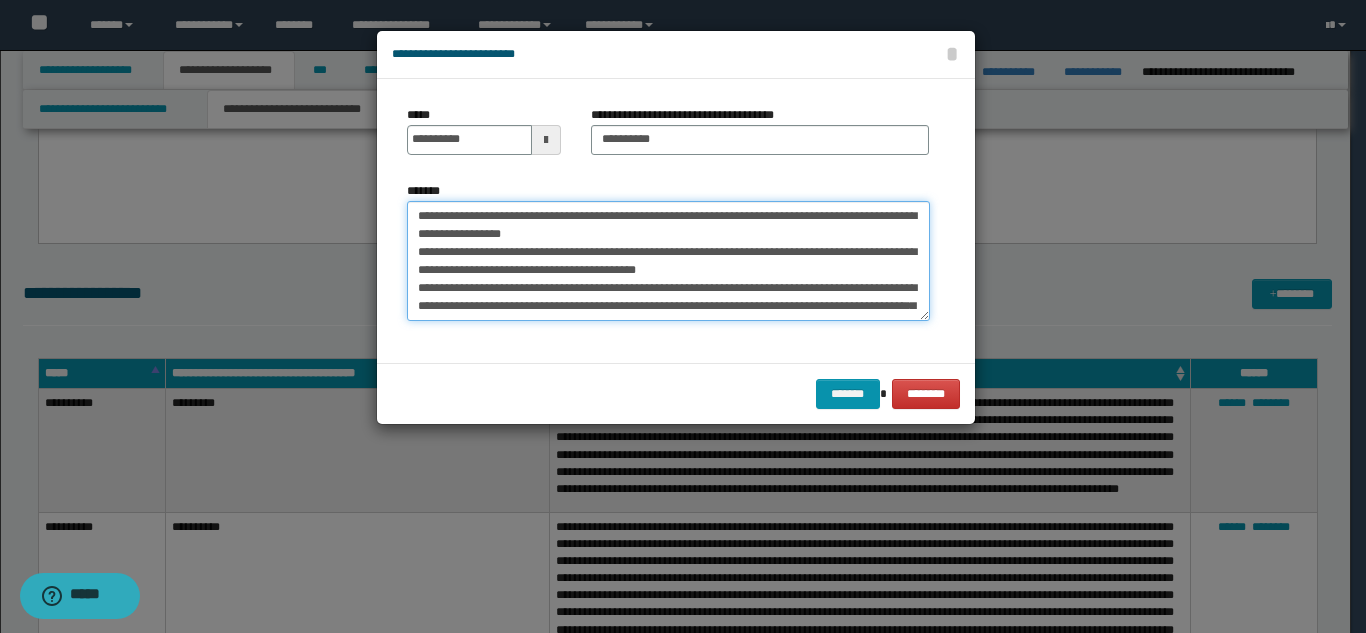 scroll, scrollTop: 12, scrollLeft: 0, axis: vertical 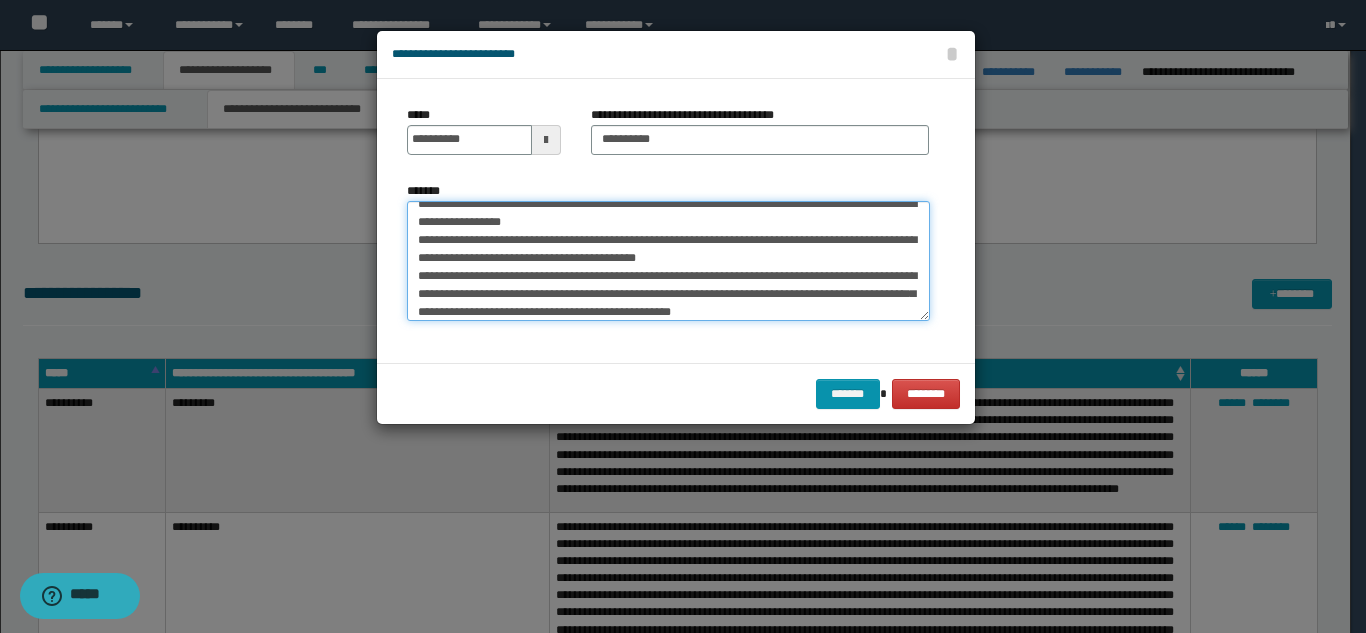 click on "**********" at bounding box center [668, 261] 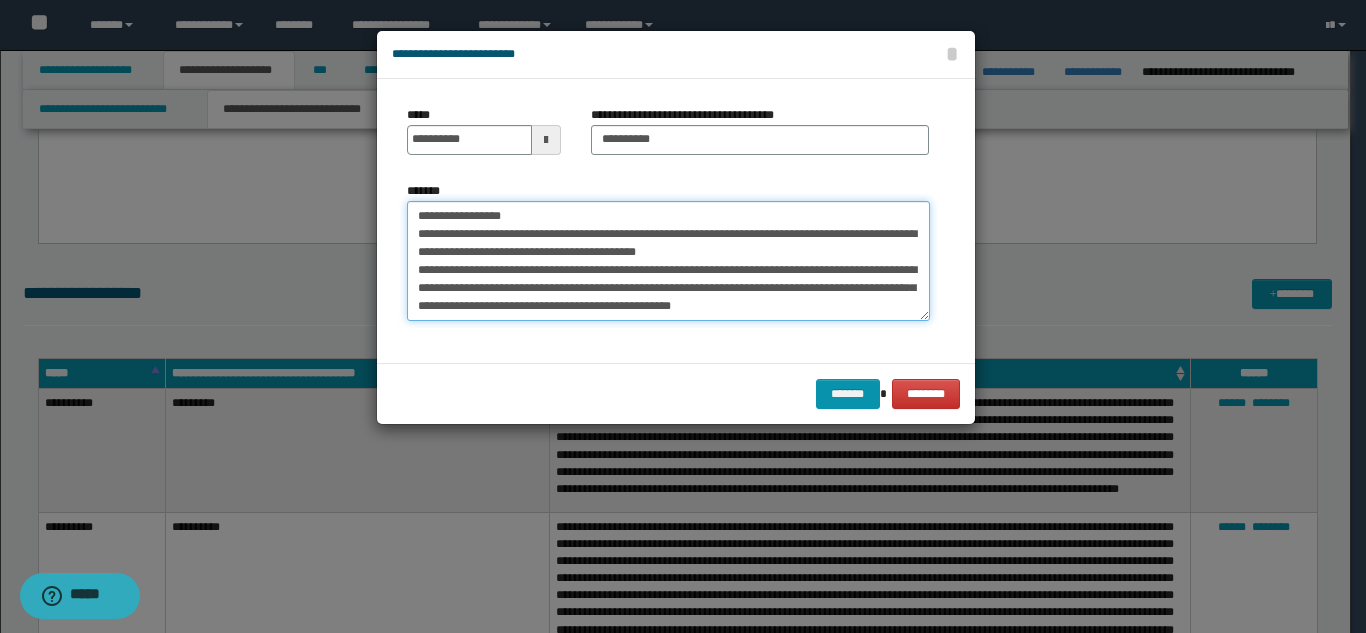 click on "**********" at bounding box center [668, 261] 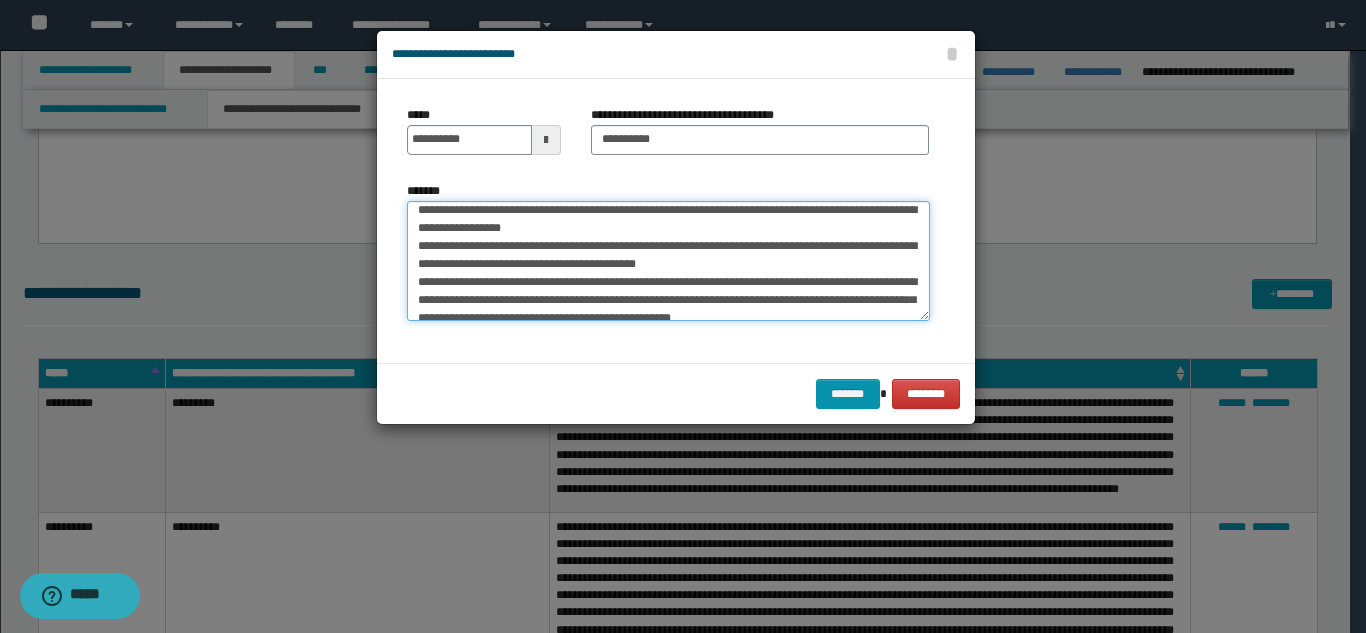 scroll, scrollTop: 0, scrollLeft: 0, axis: both 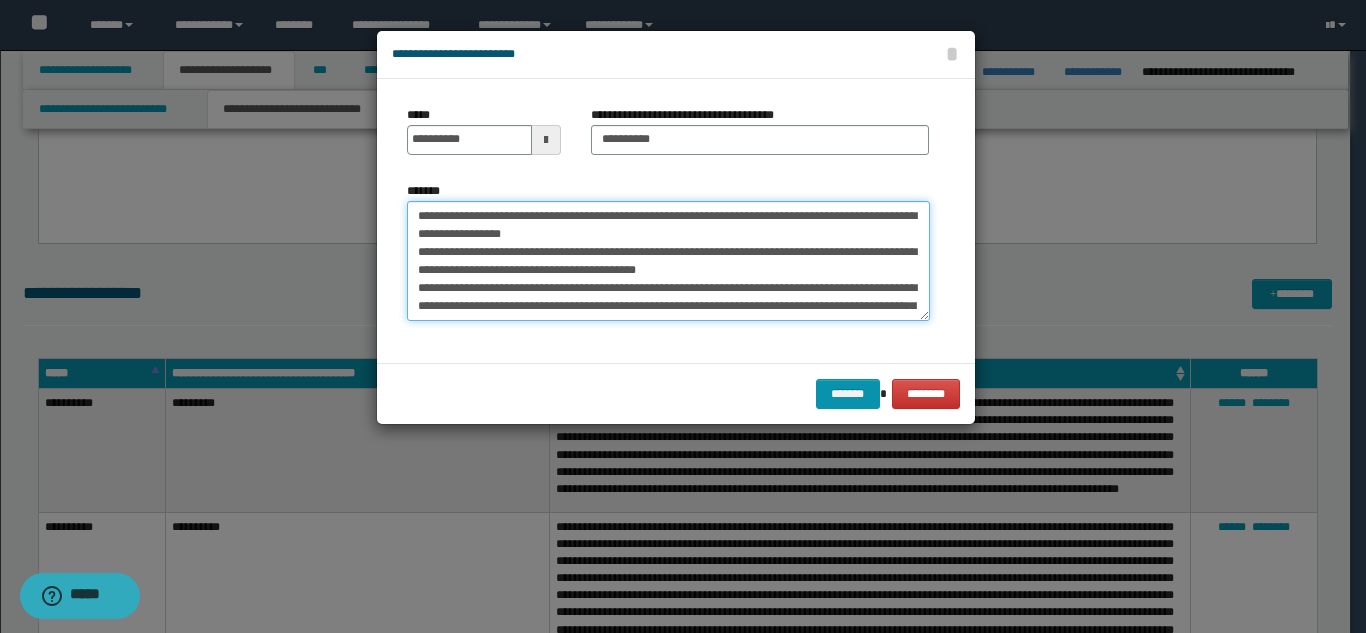 click on "**********" at bounding box center (668, 261) 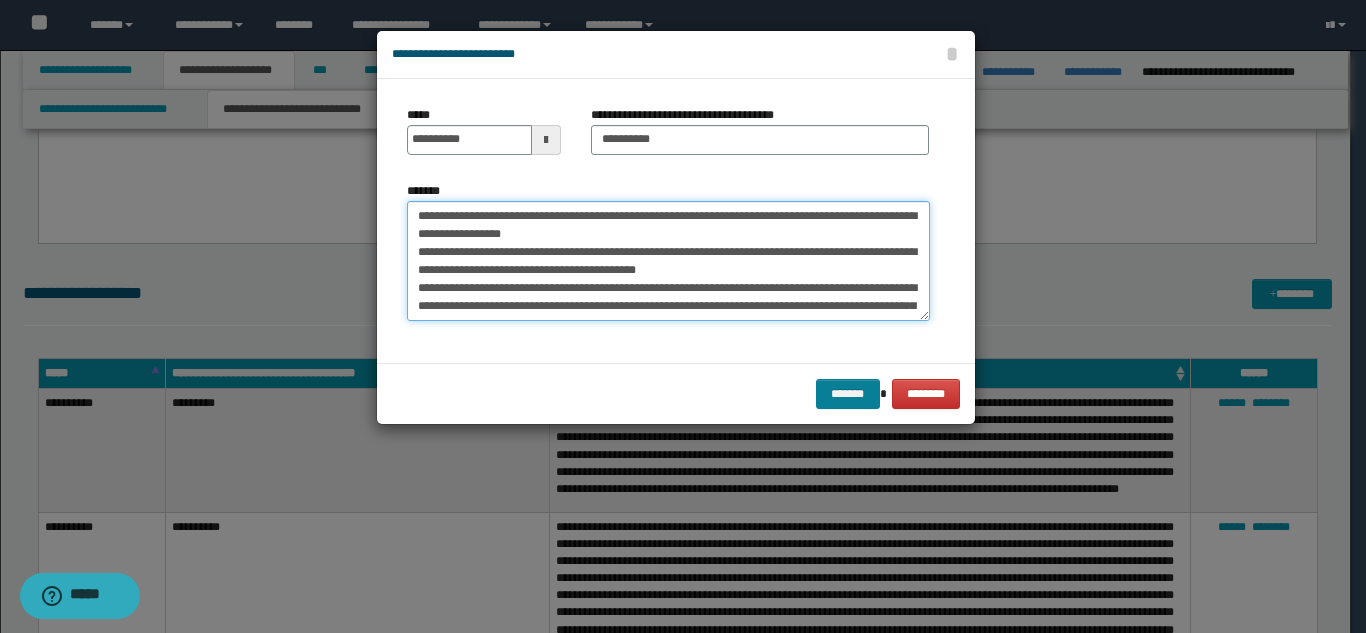 type on "**********" 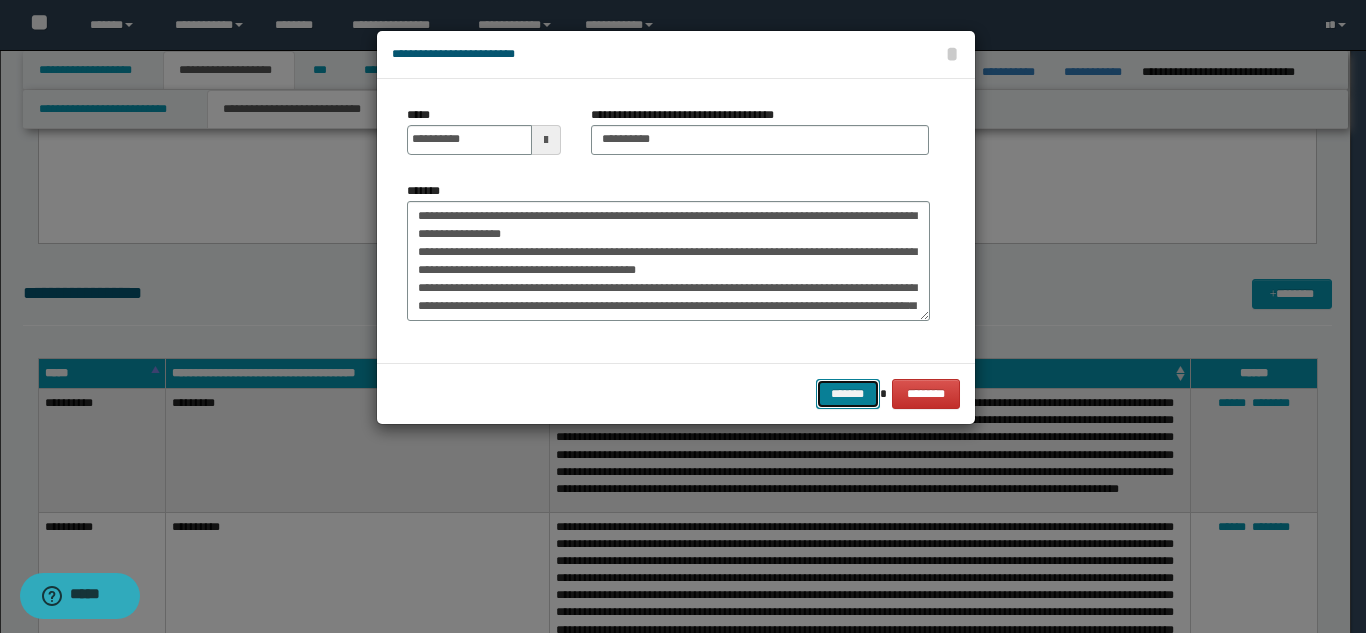 click on "*******" at bounding box center (848, 394) 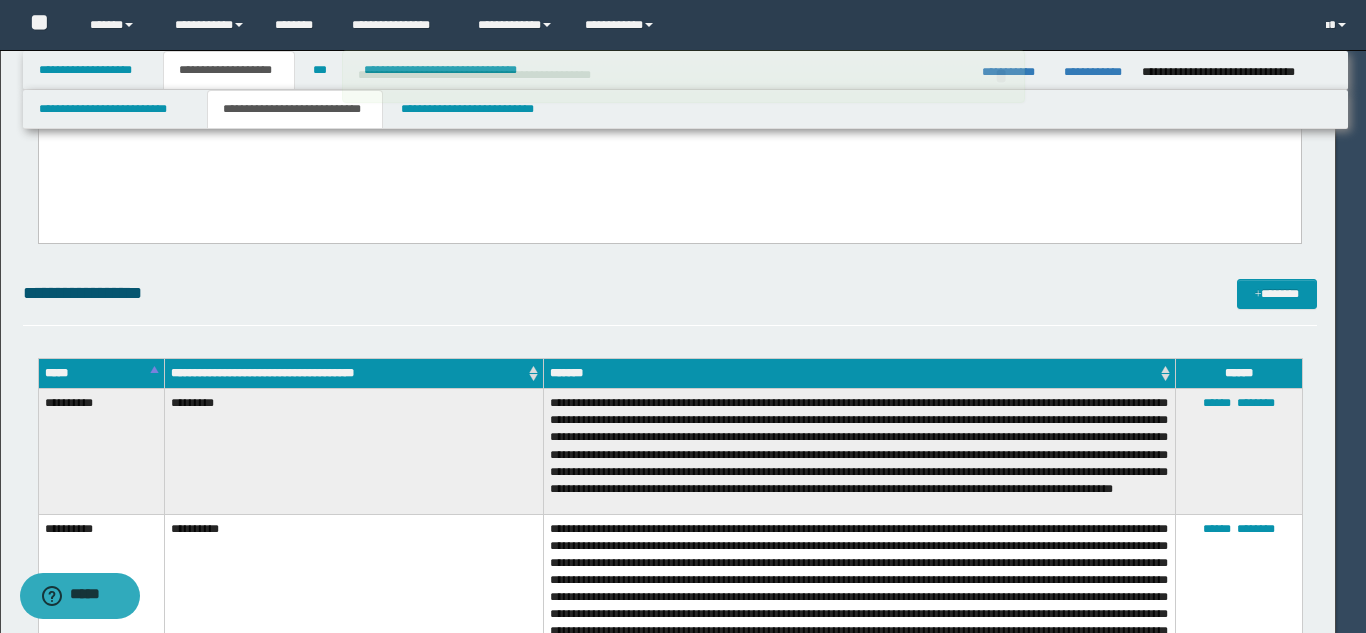 type 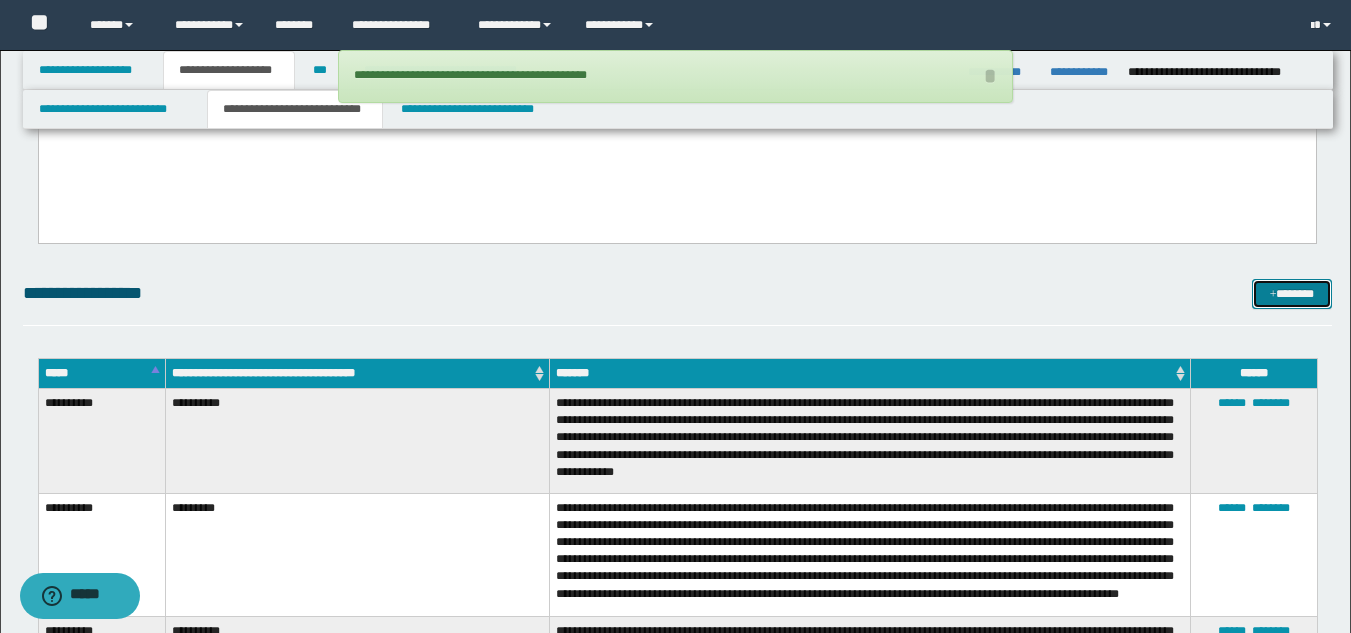 click on "*******" at bounding box center [1292, 294] 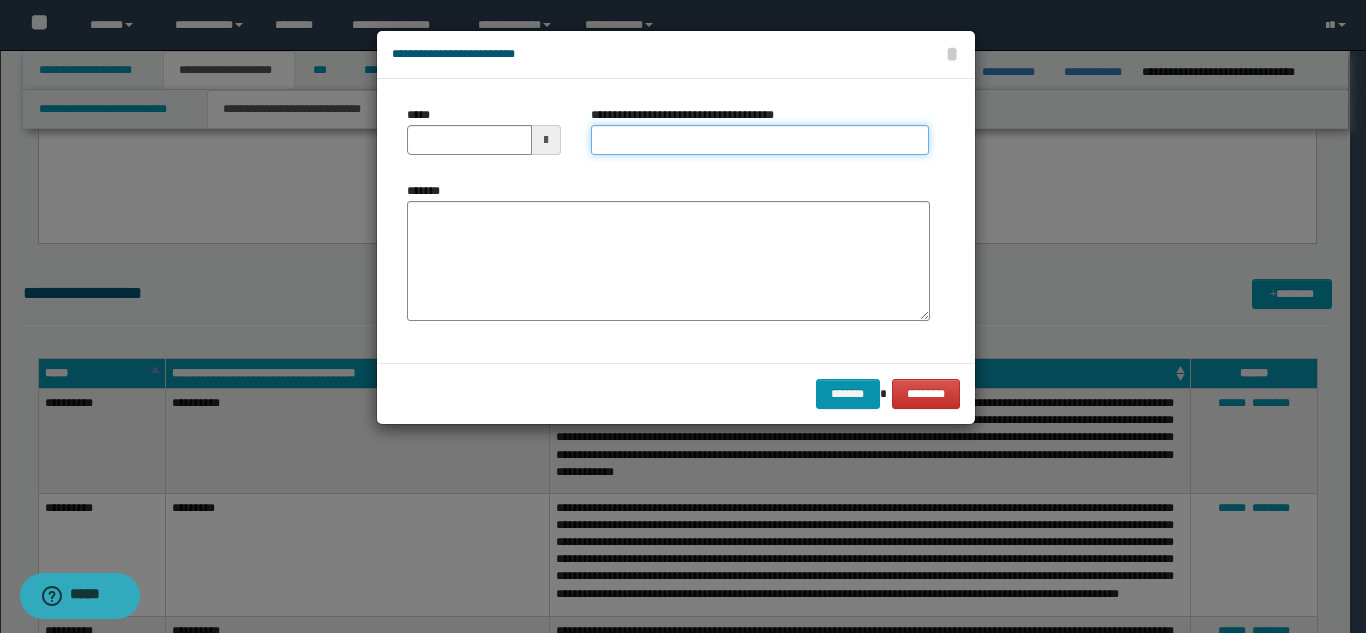 click on "**********" at bounding box center [760, 140] 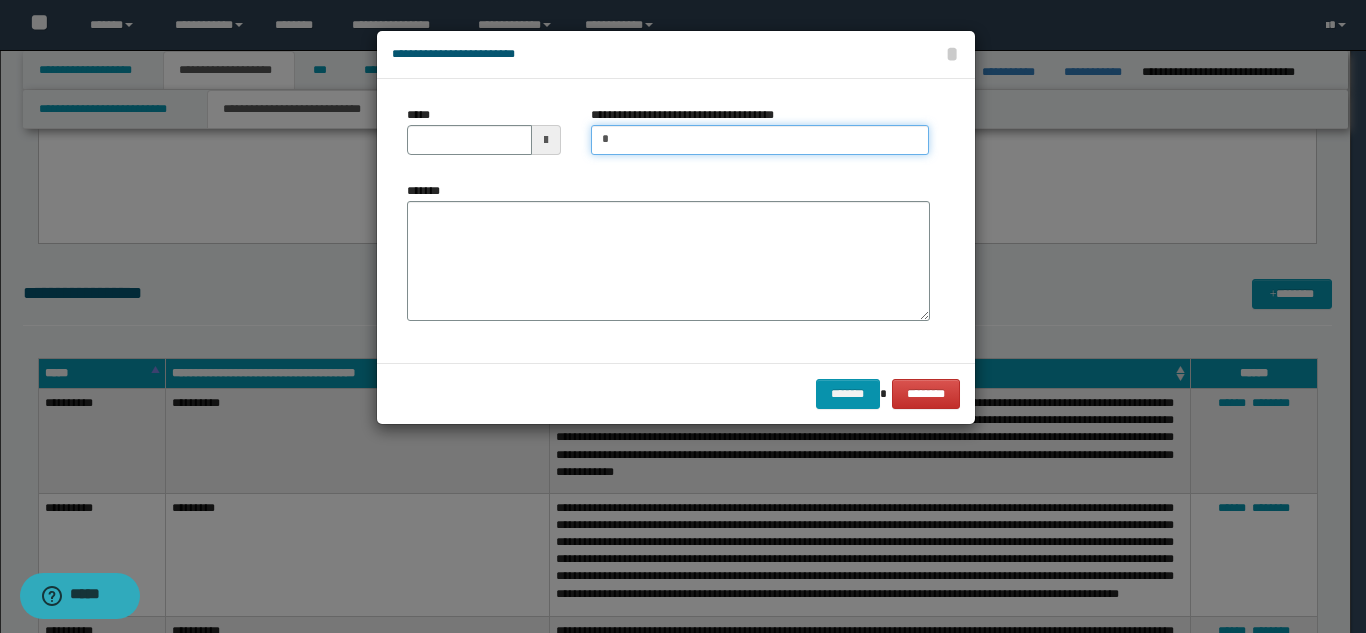 type on "**********" 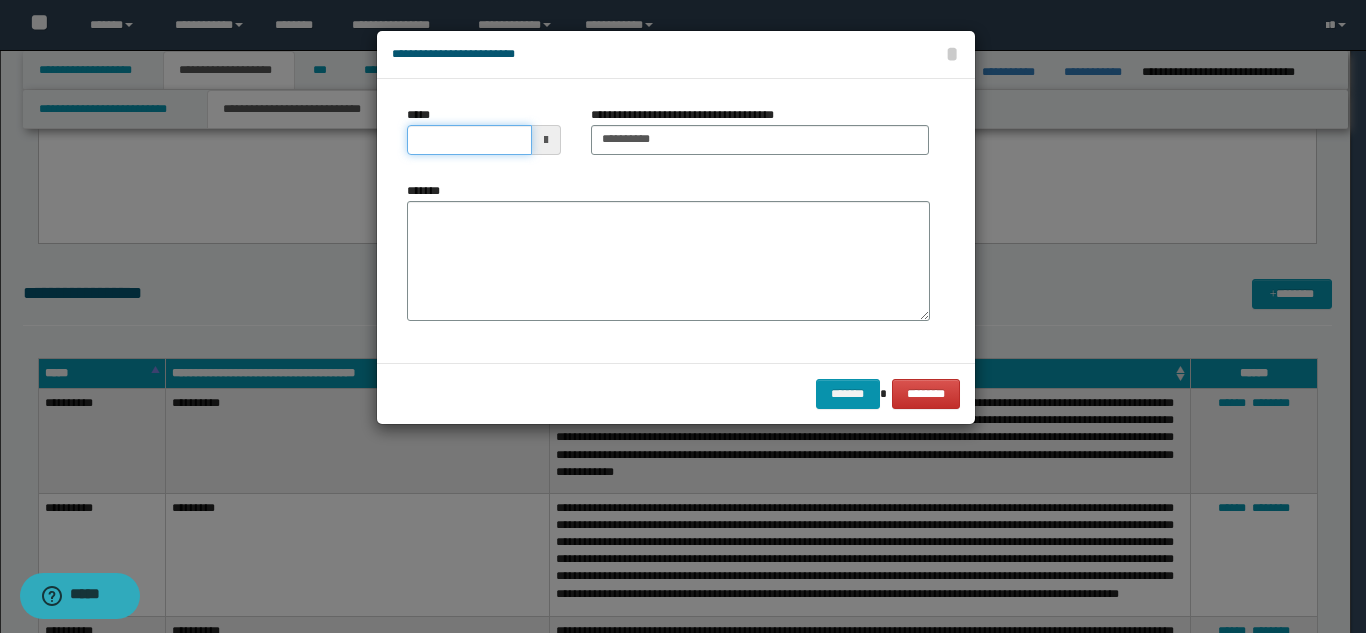 click on "*****" at bounding box center [469, 140] 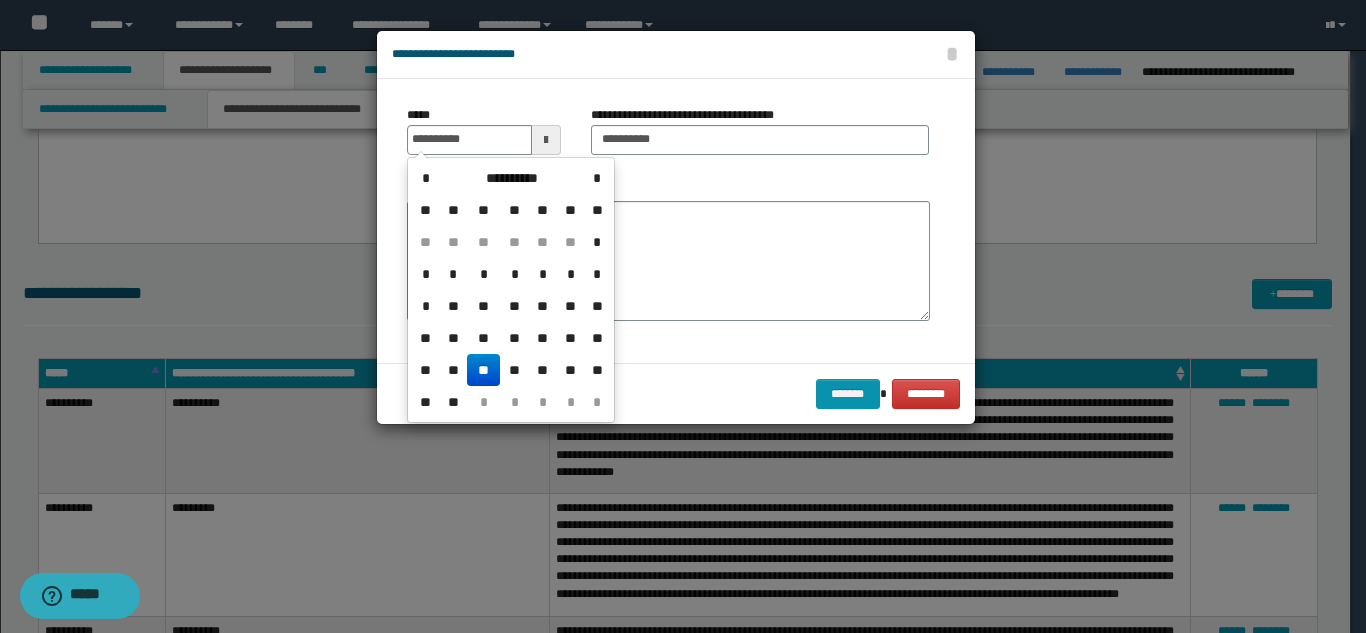 click on "**" at bounding box center (483, 370) 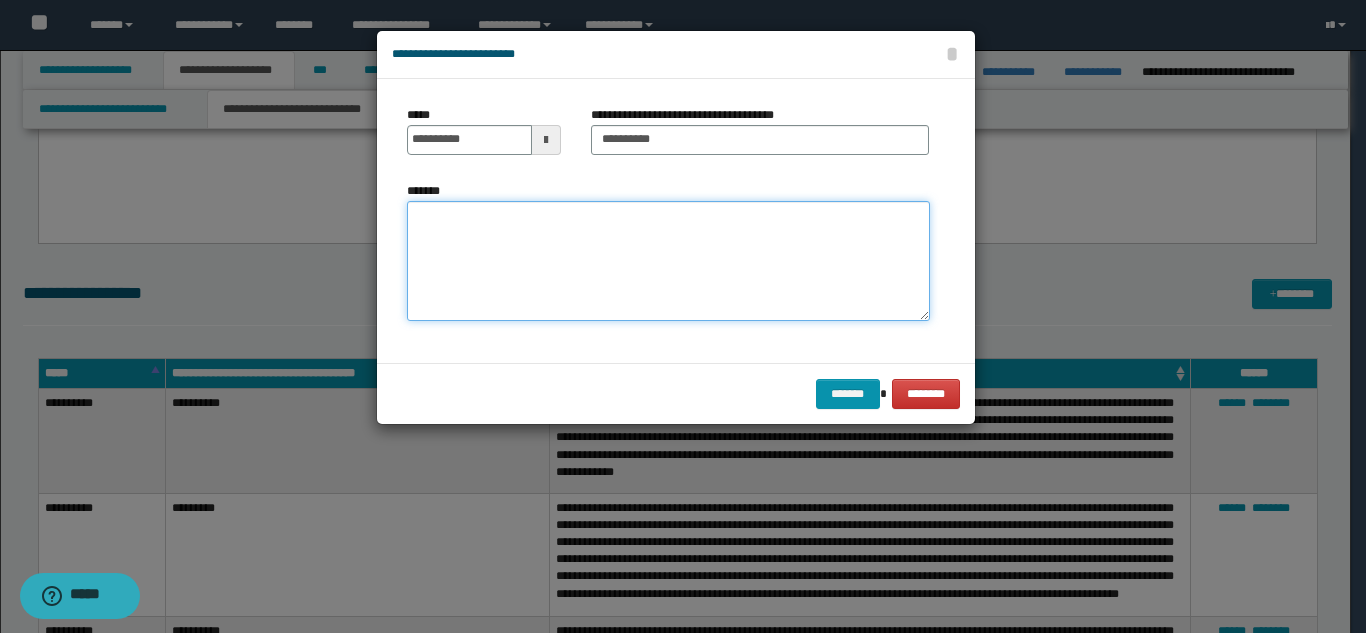 click on "*******" at bounding box center [668, 261] 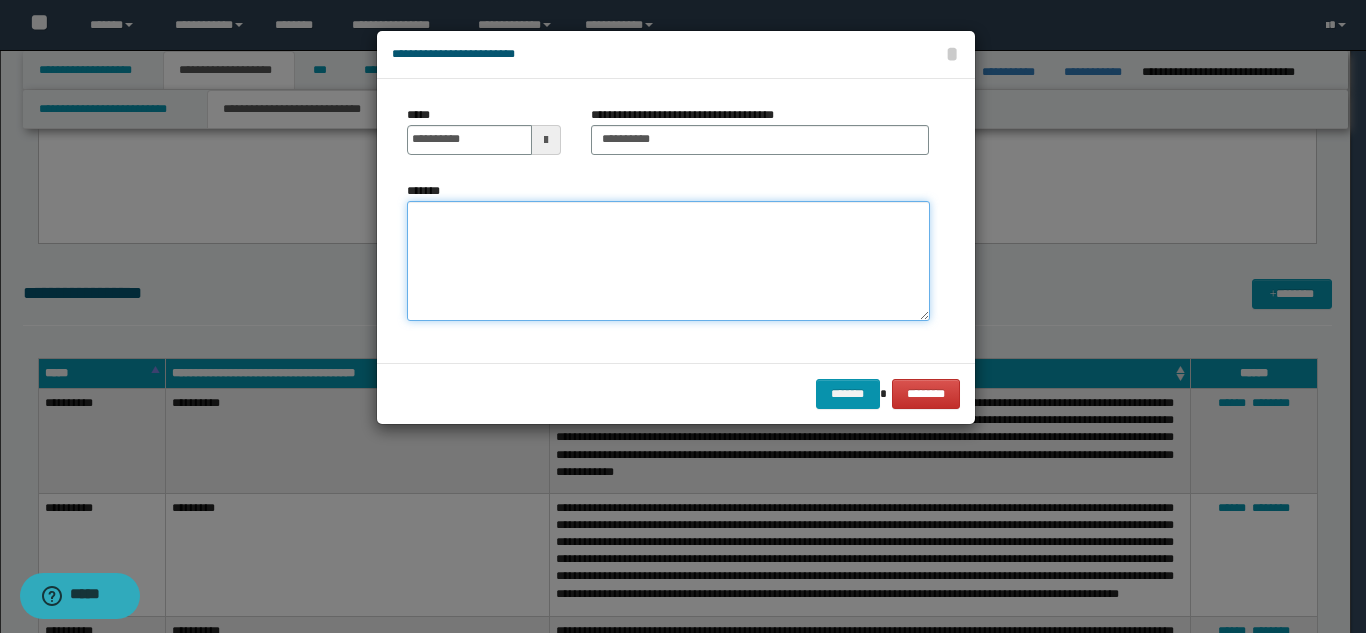 paste on "**********" 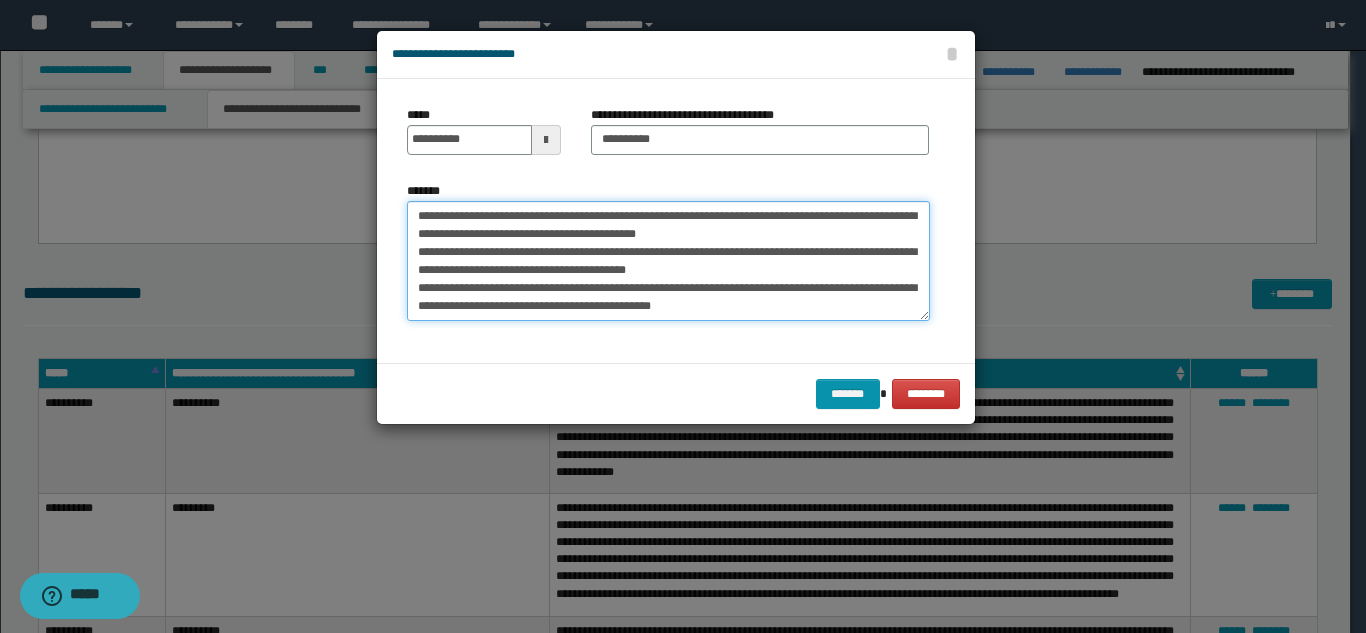 scroll, scrollTop: 0, scrollLeft: 0, axis: both 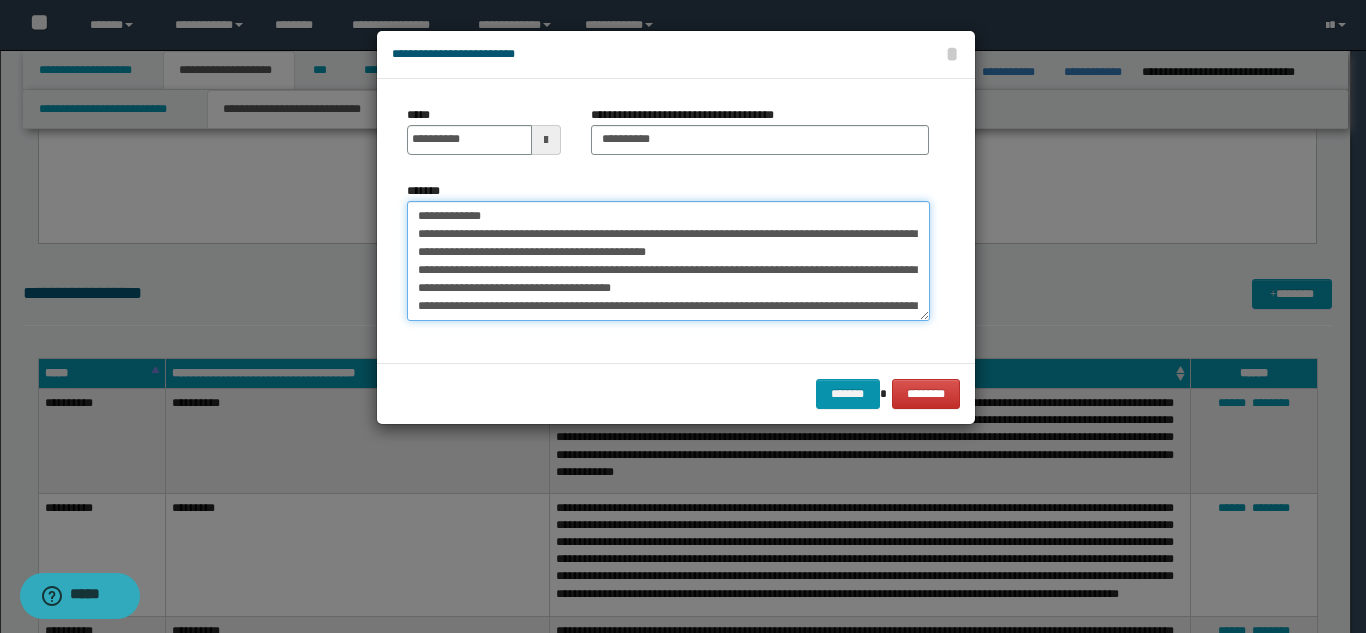 click on "*******" at bounding box center [668, 261] 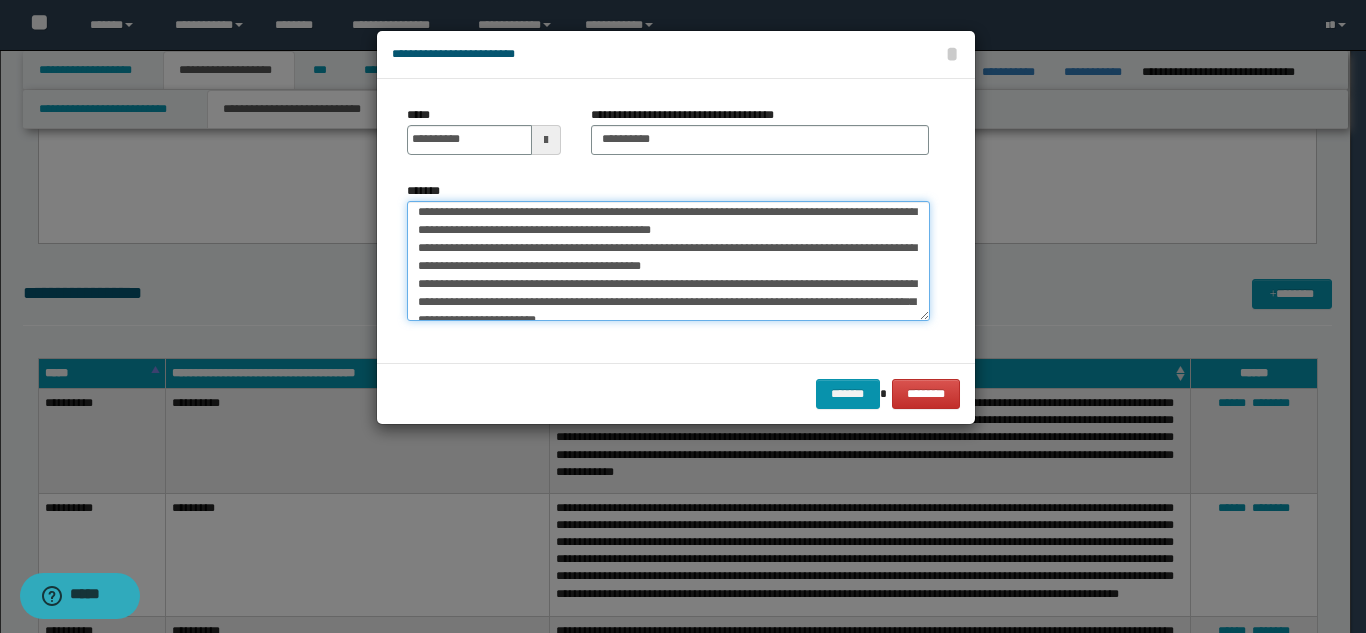 scroll, scrollTop: 252, scrollLeft: 0, axis: vertical 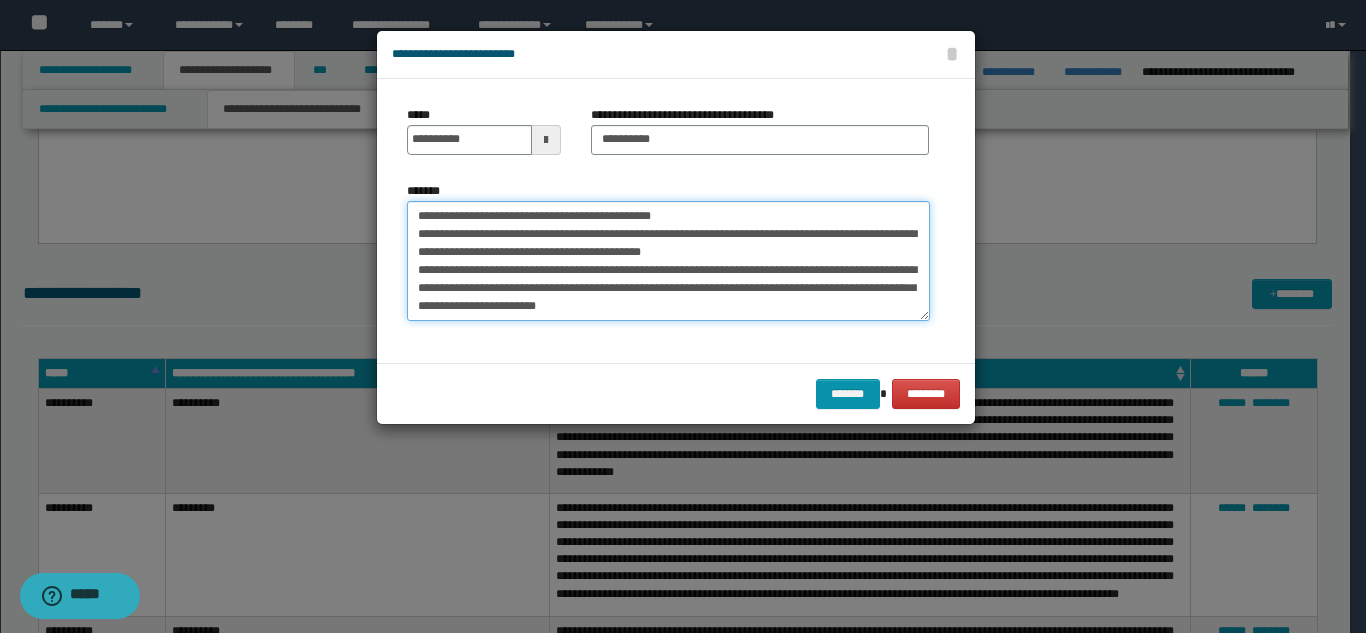 type on "**********" 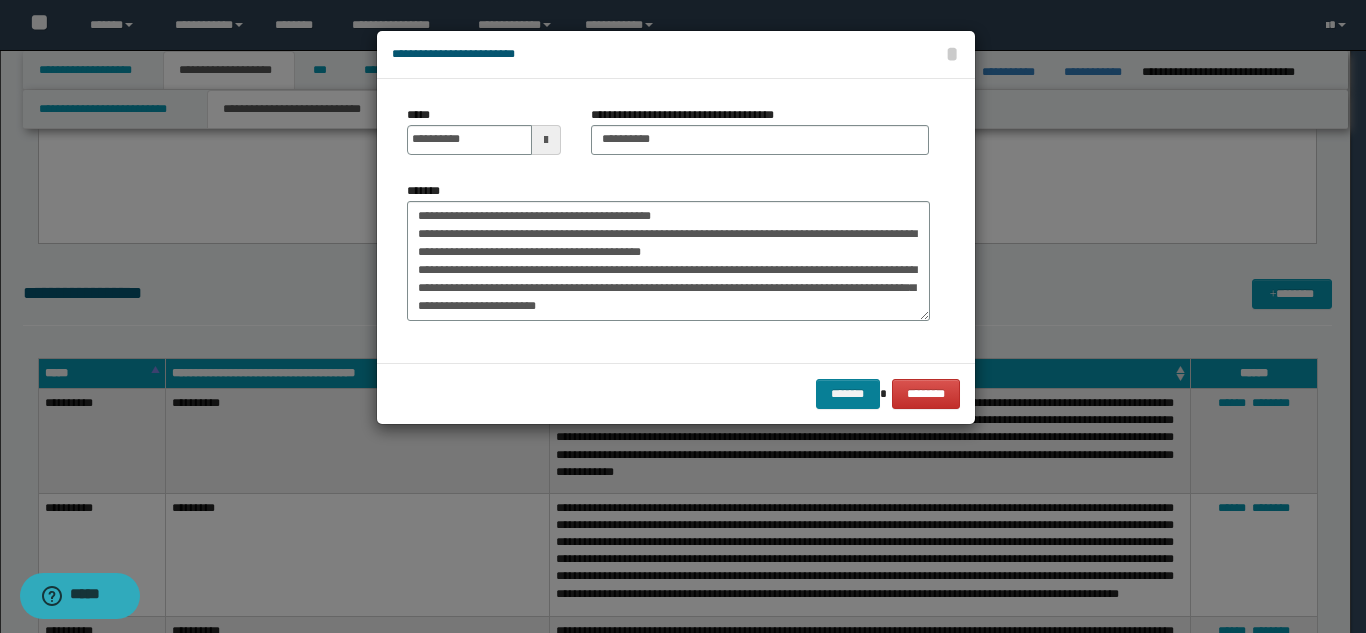 click on "*******
********" at bounding box center (676, 393) 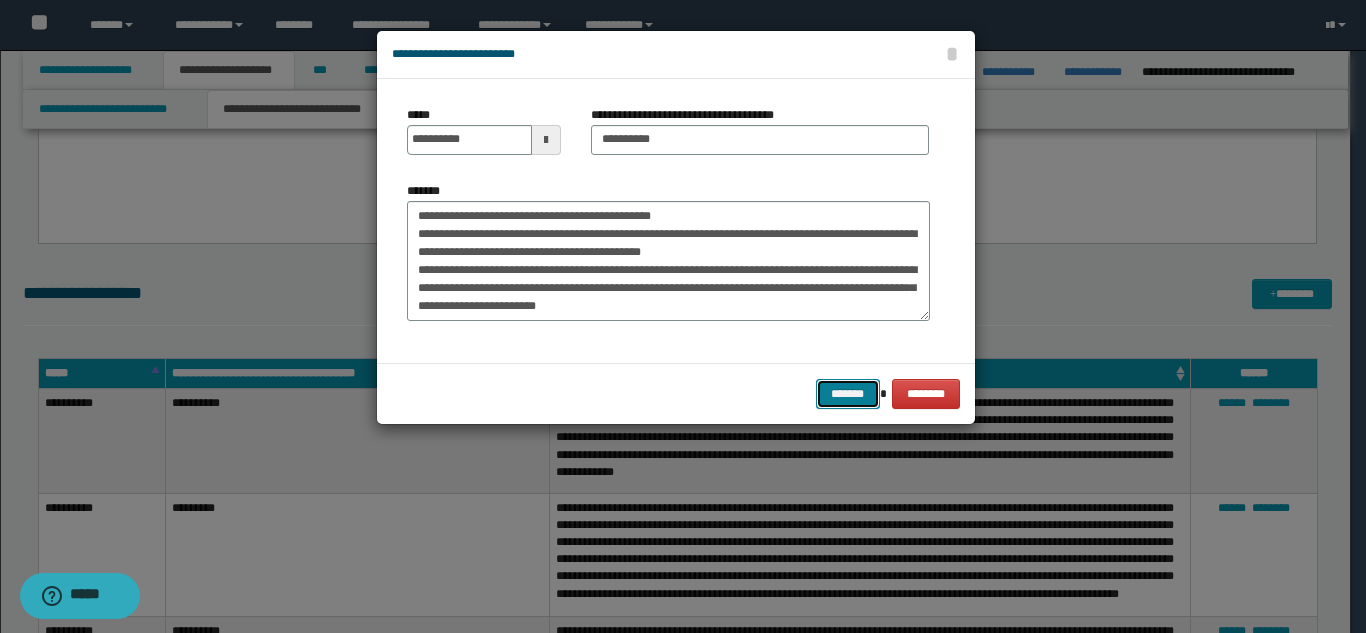 click on "*******" at bounding box center [848, 394] 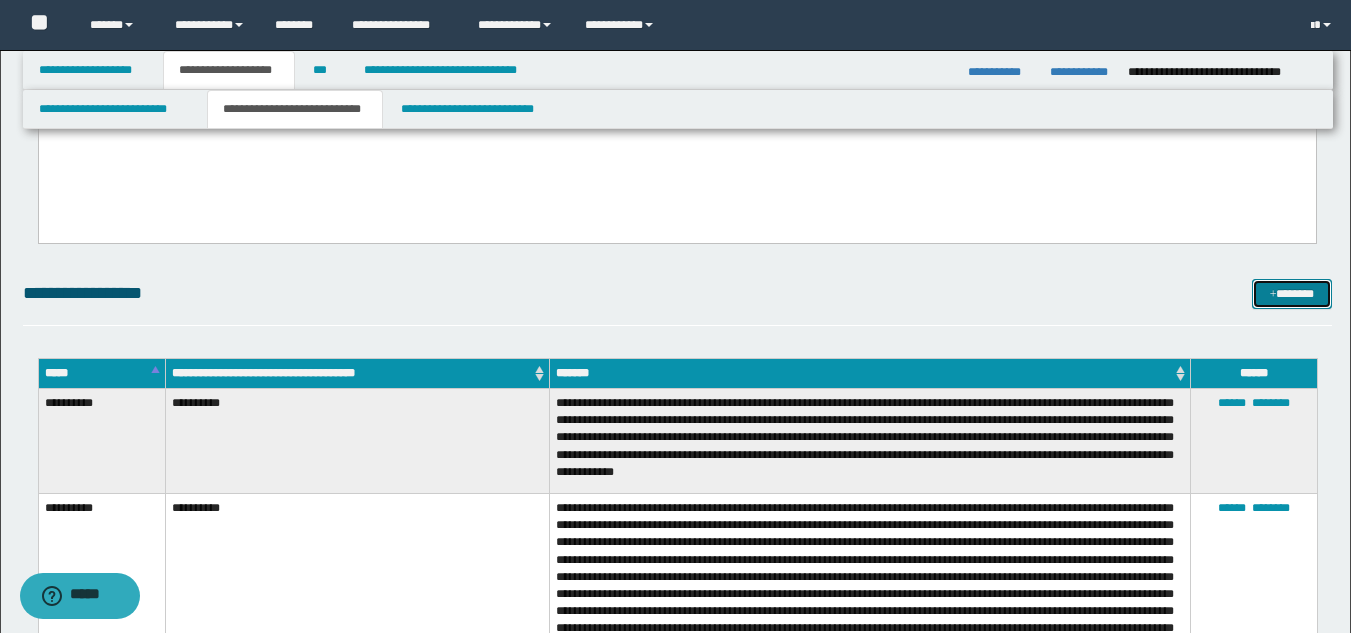 click on "*******" at bounding box center (1292, 294) 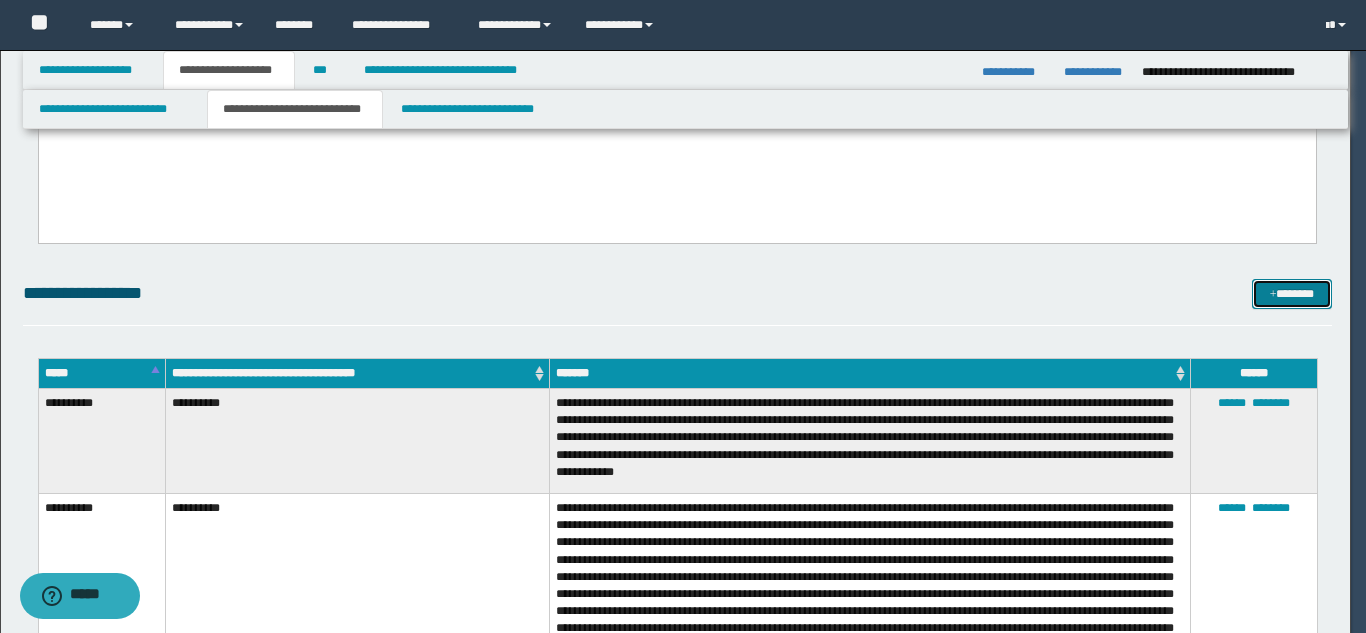 scroll, scrollTop: 0, scrollLeft: 0, axis: both 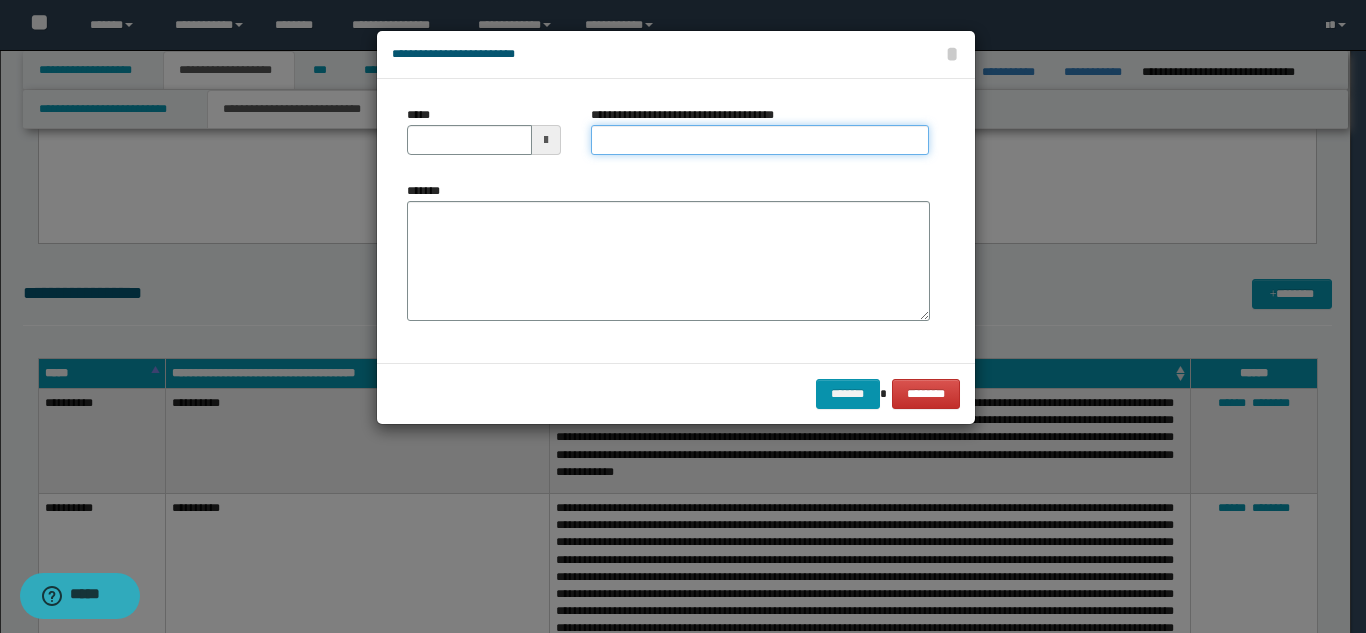 click on "**********" at bounding box center (760, 140) 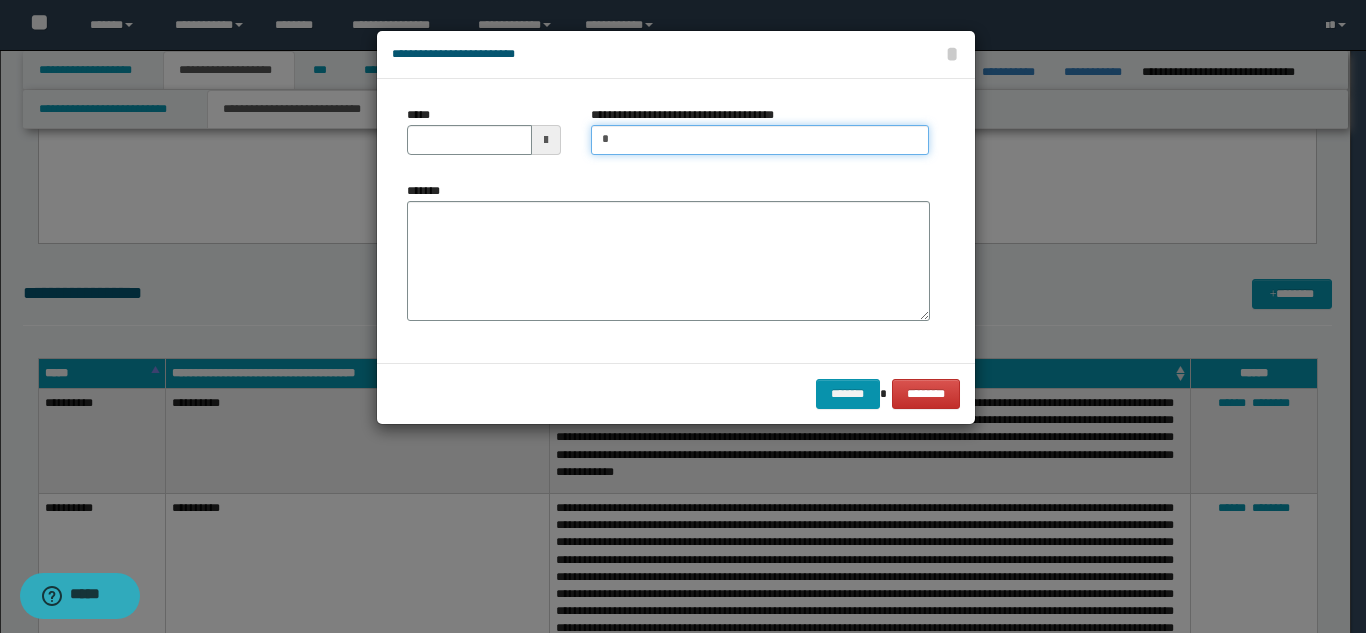type on "*********" 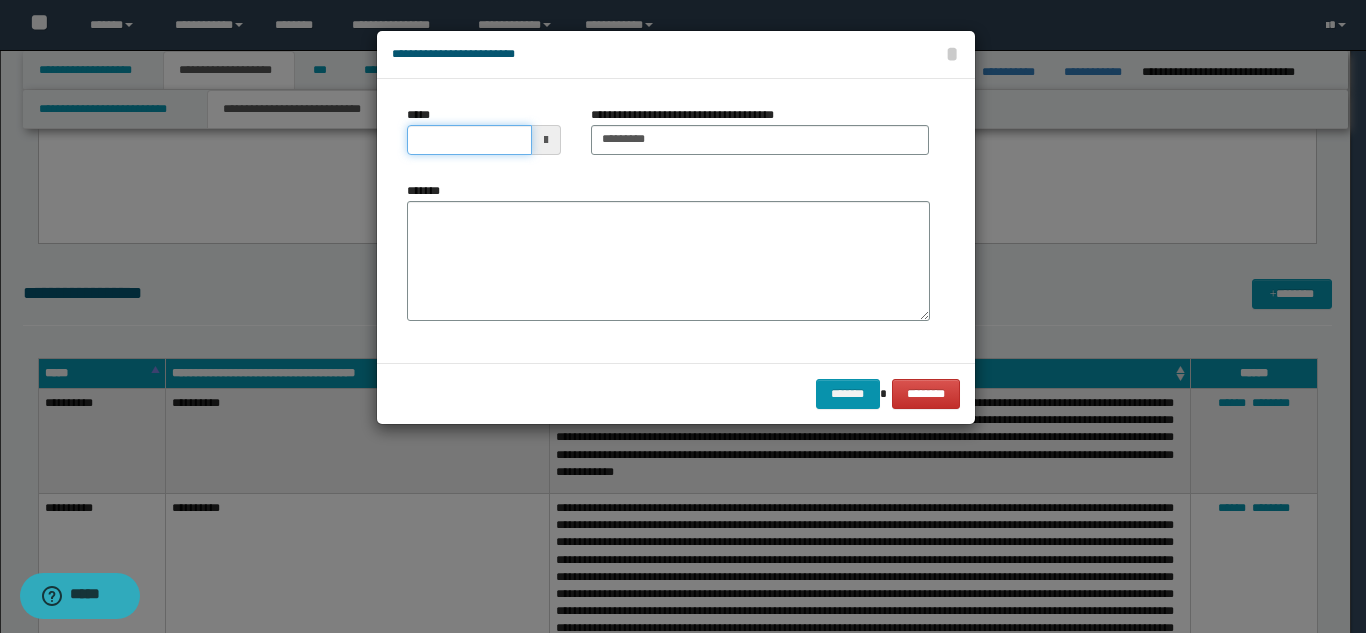 click on "*****" at bounding box center (469, 140) 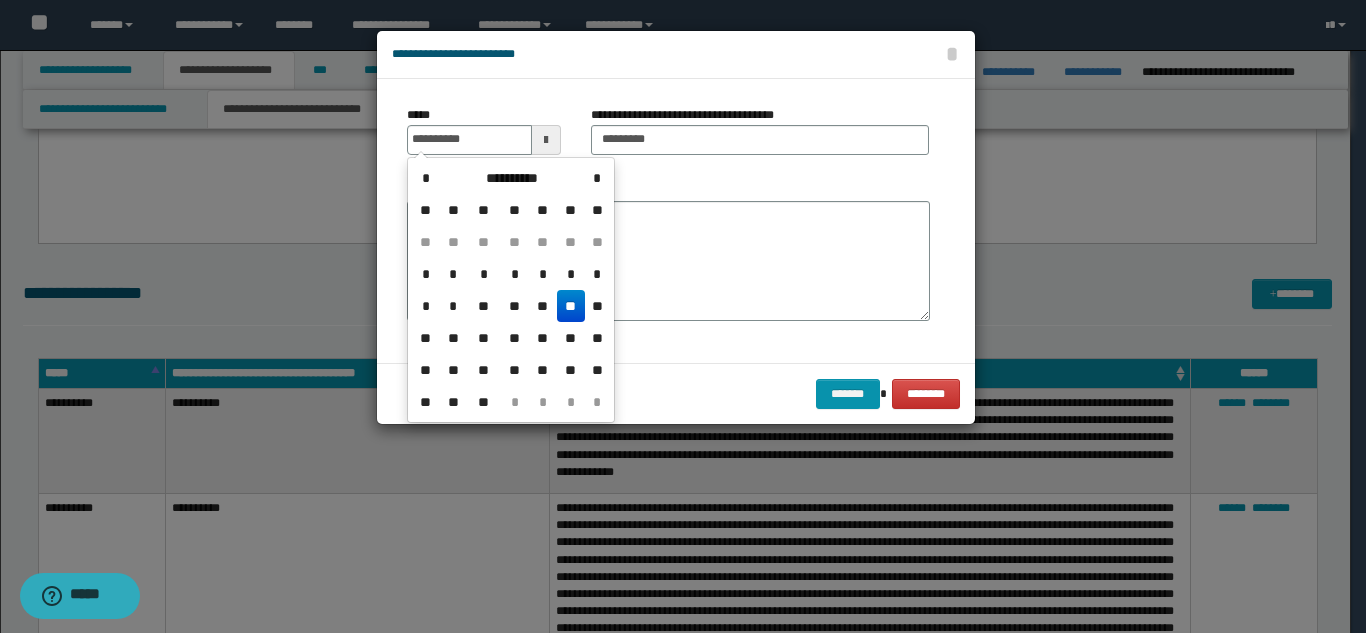 click on "**" at bounding box center [571, 306] 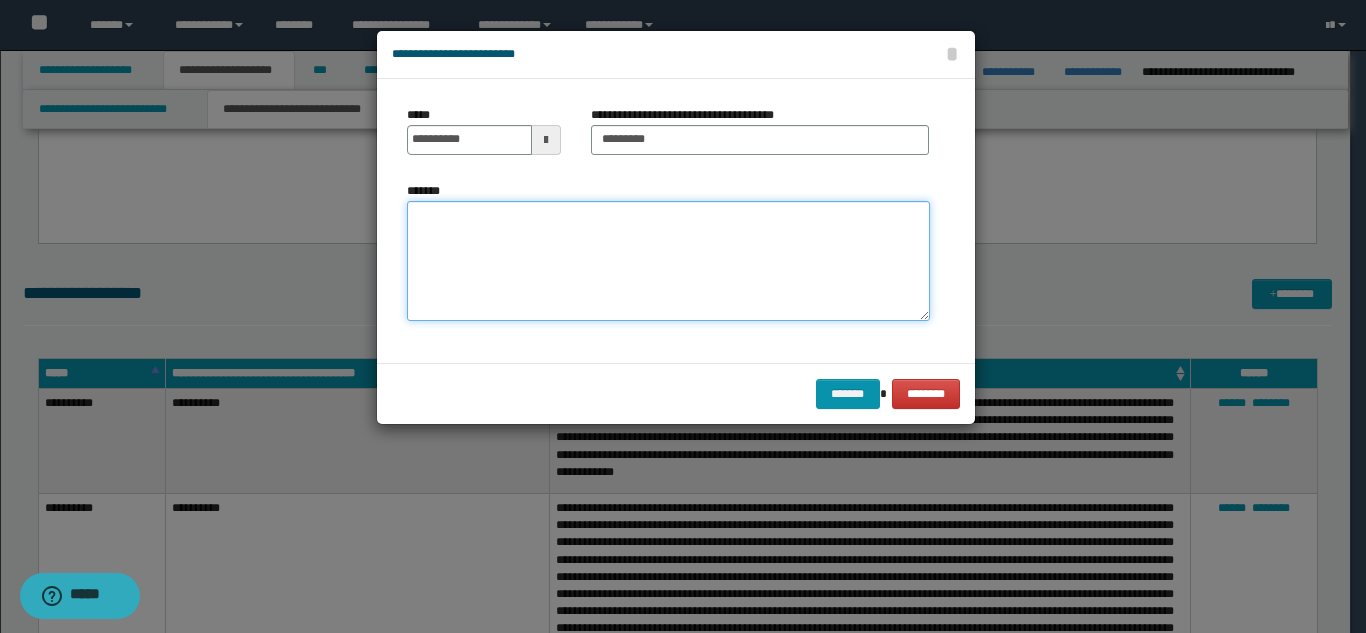 click on "*******" at bounding box center (668, 261) 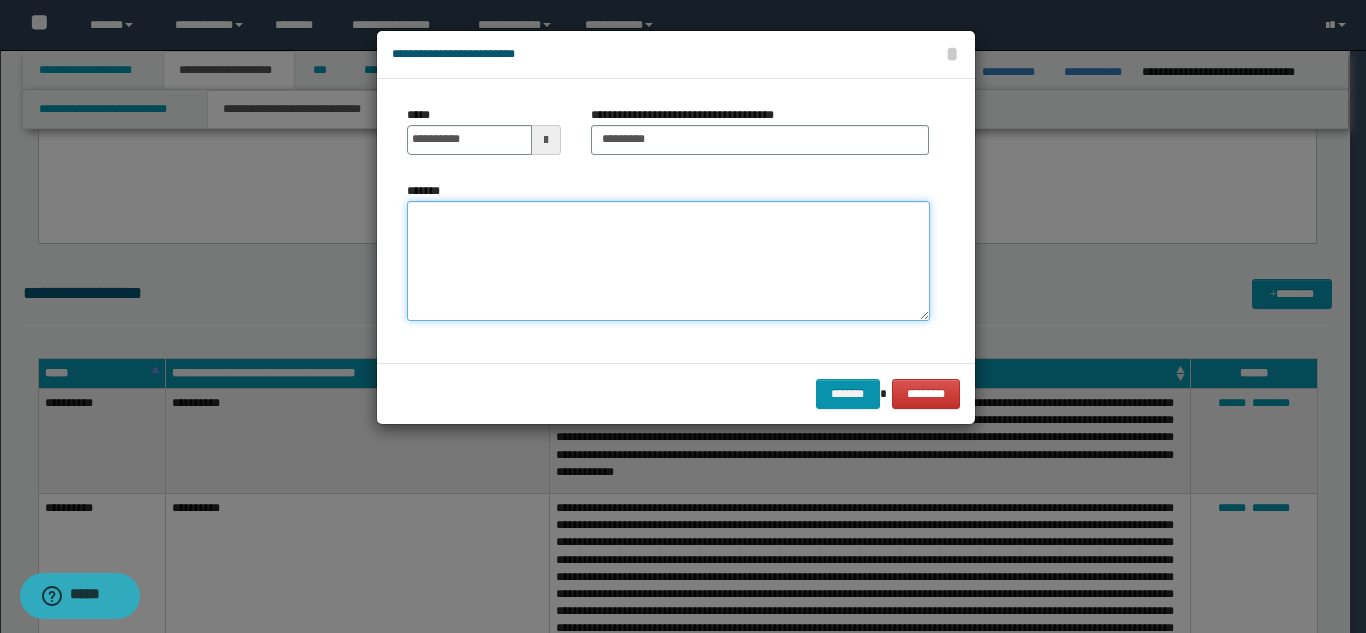 paste on "**********" 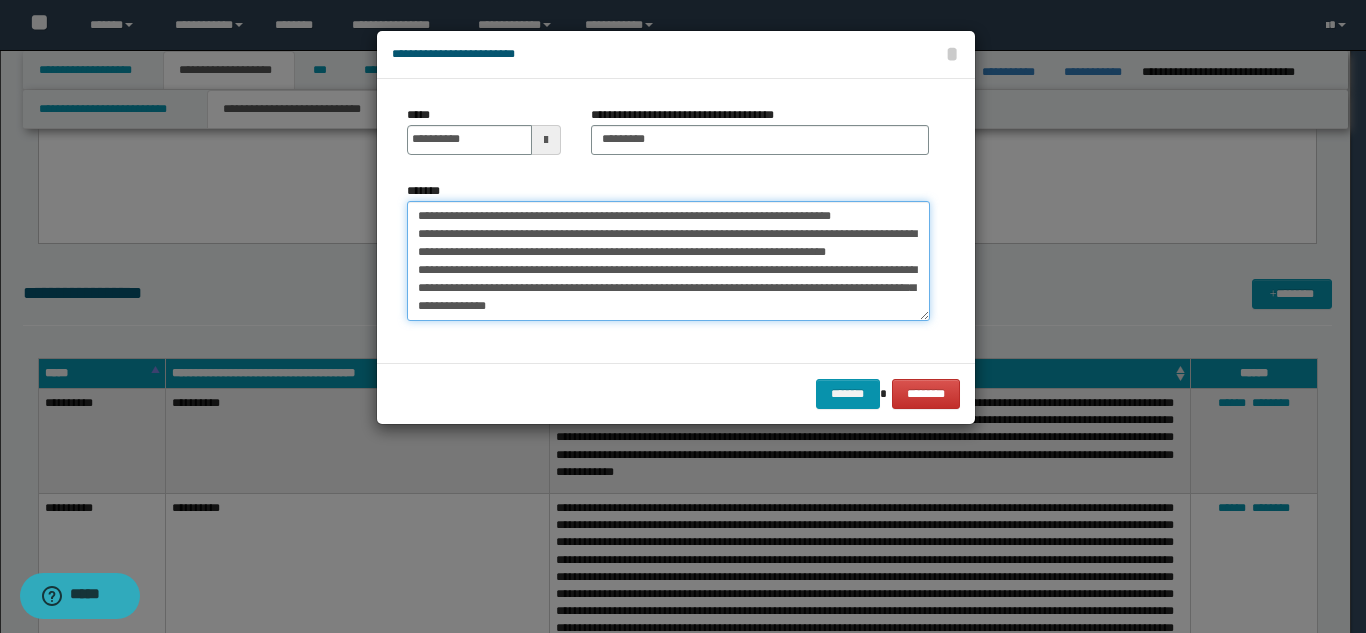 click on "**********" at bounding box center (668, 261) 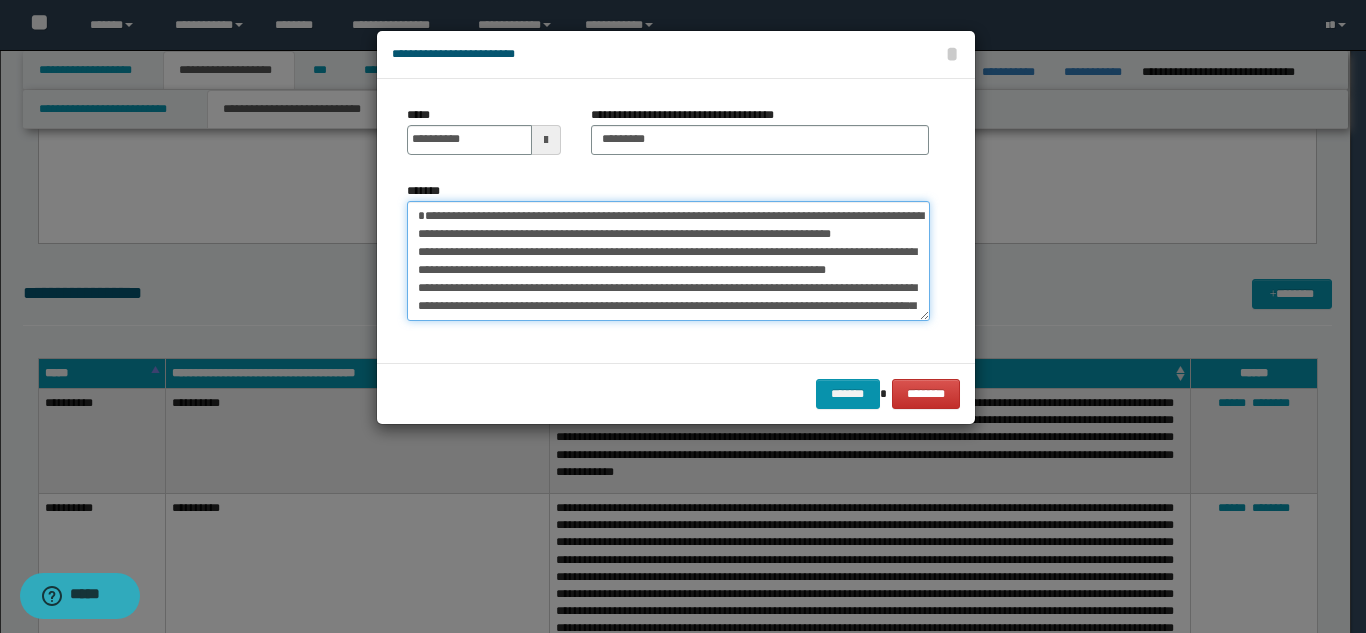 click on "**********" at bounding box center [668, 261] 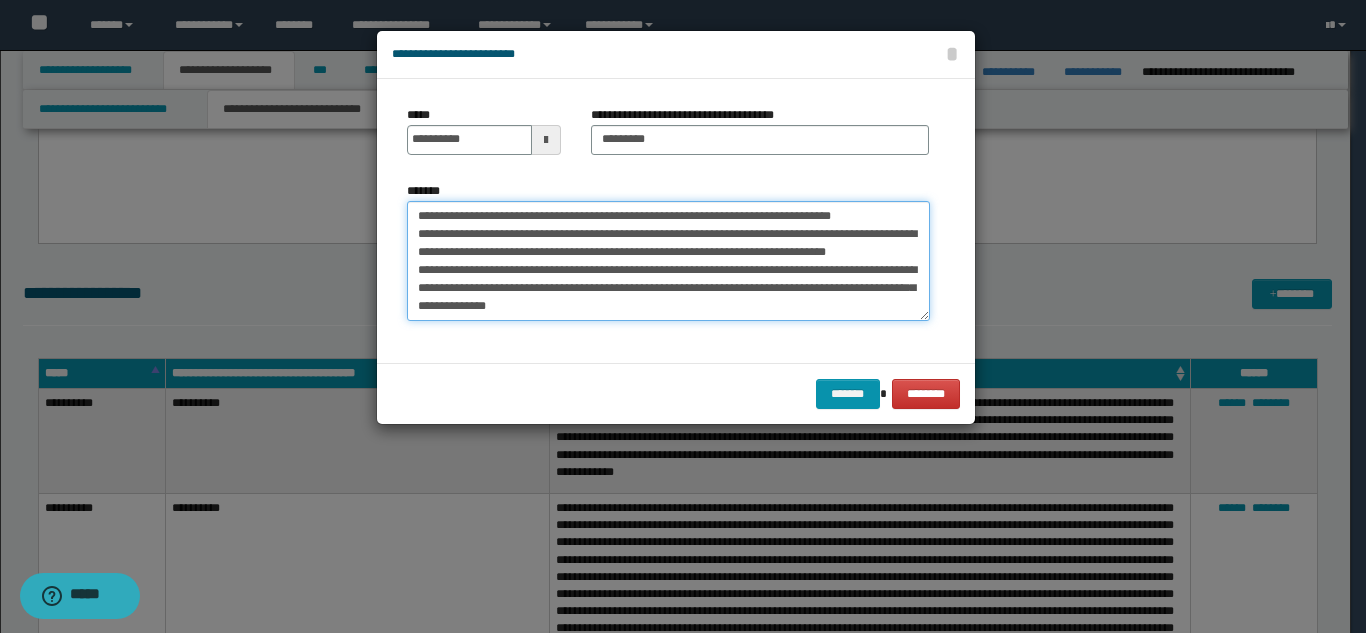 scroll, scrollTop: 54, scrollLeft: 0, axis: vertical 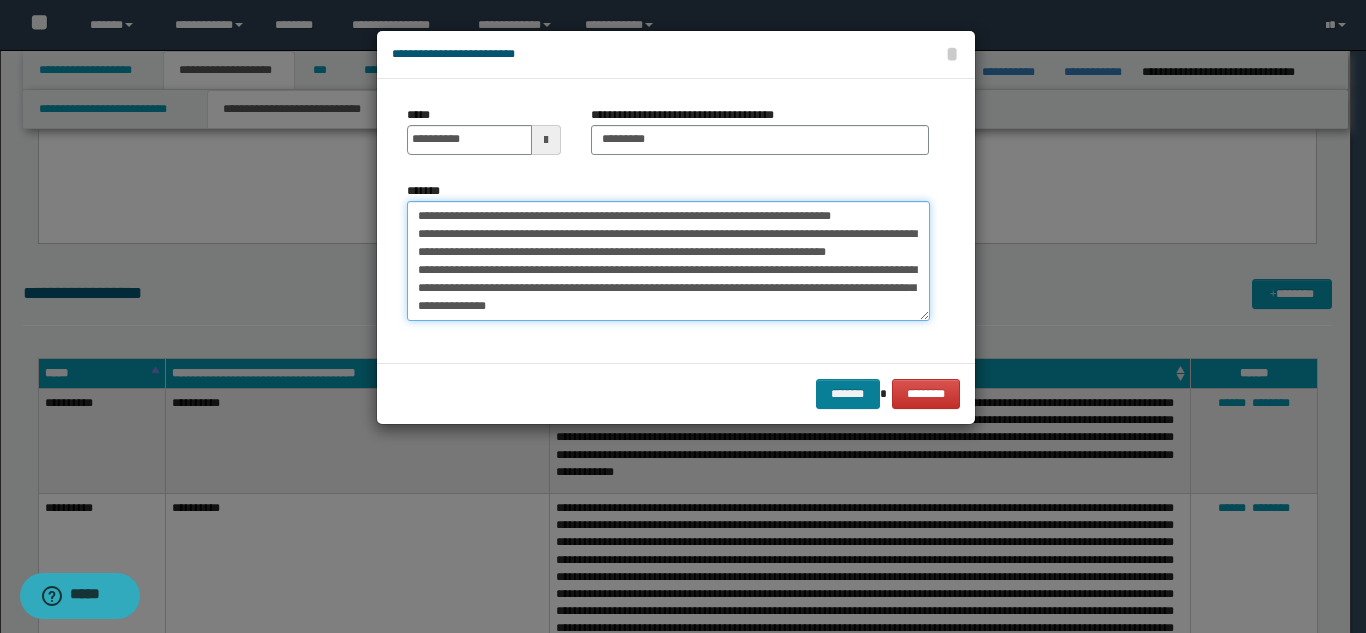 type on "**********" 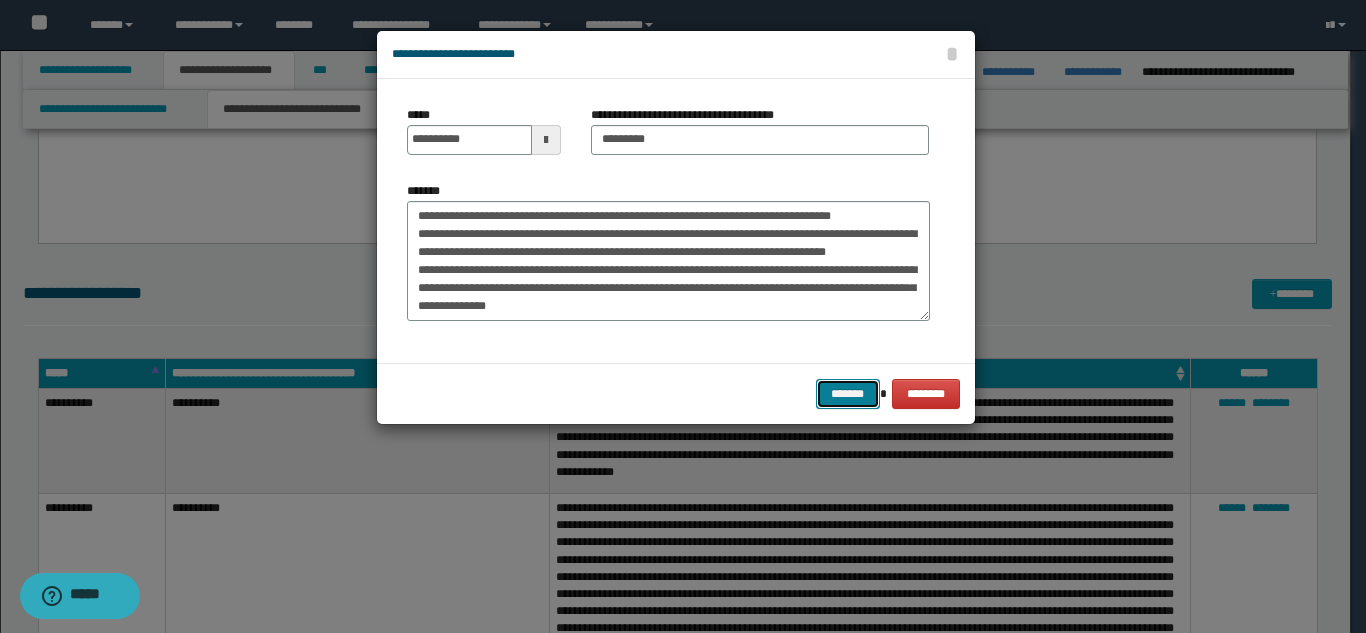 click on "*******" at bounding box center (848, 394) 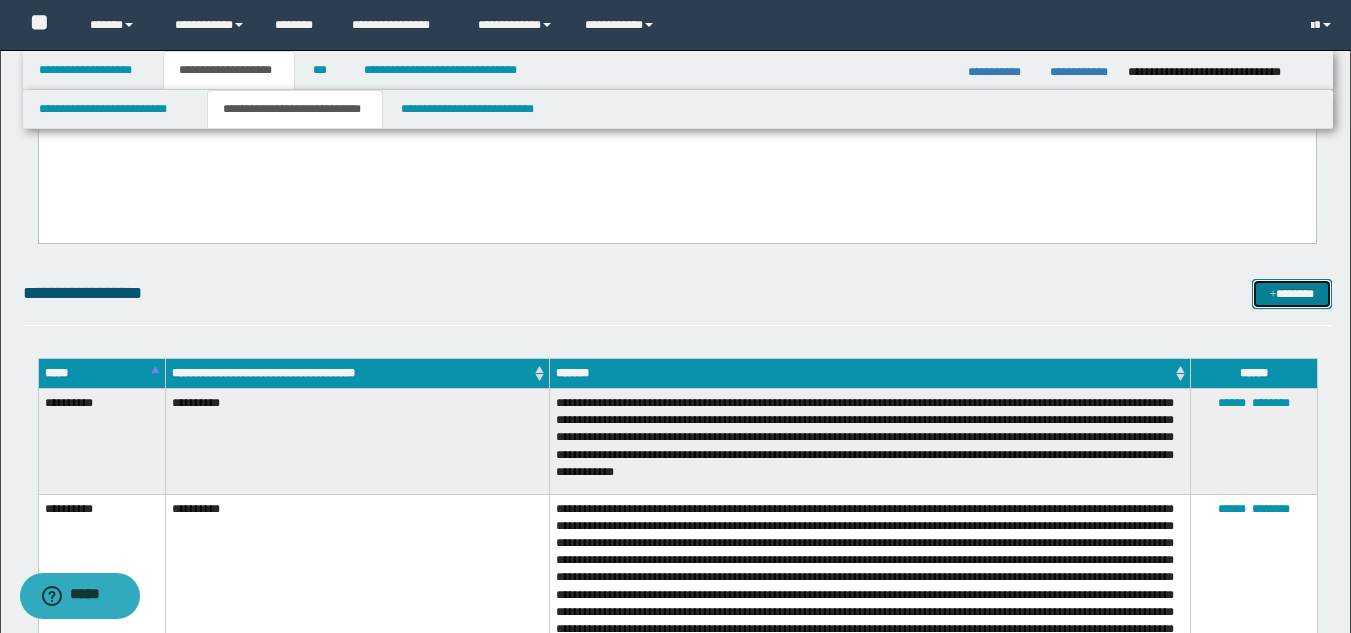 drag, startPoint x: 1278, startPoint y: 297, endPoint x: 1157, endPoint y: 258, distance: 127.12985 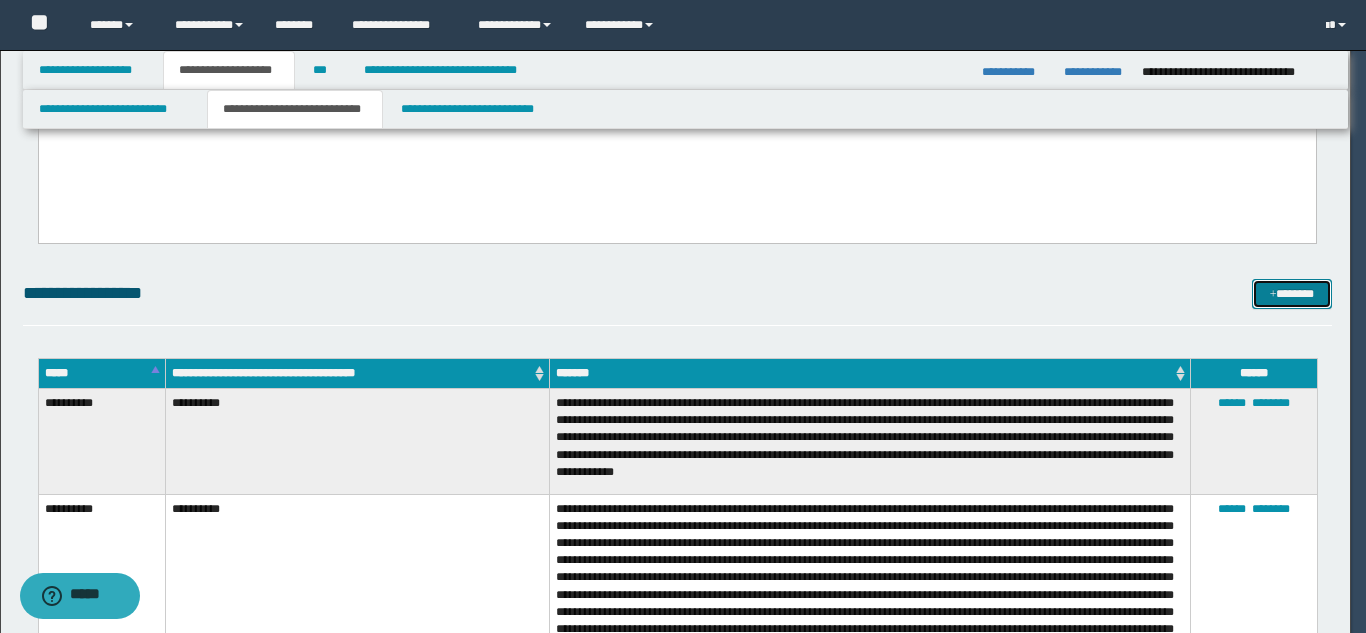 scroll, scrollTop: 0, scrollLeft: 0, axis: both 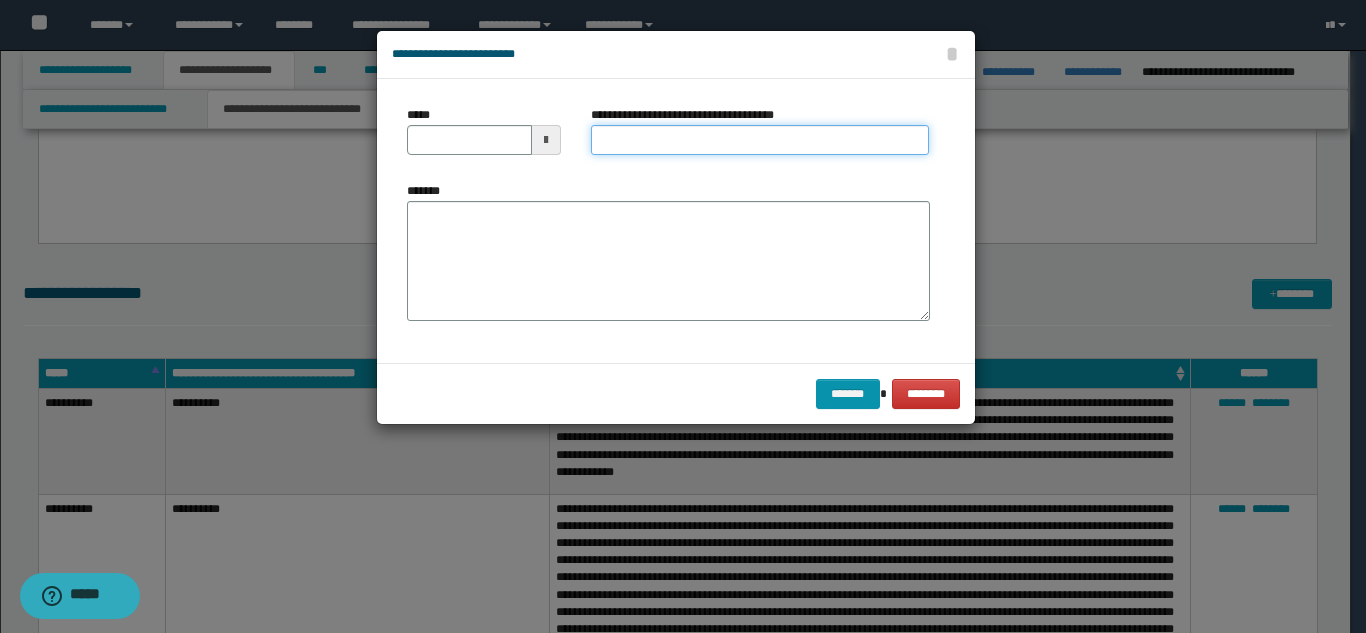 click on "**********" at bounding box center [760, 140] 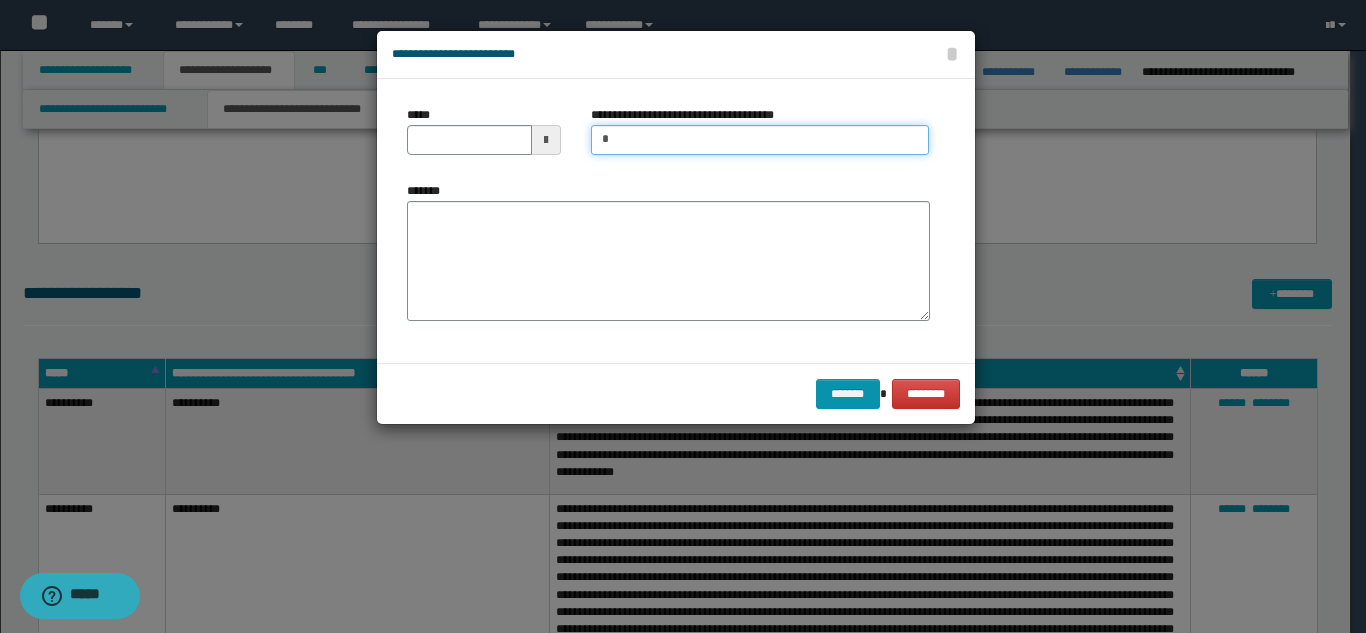 type on "**********" 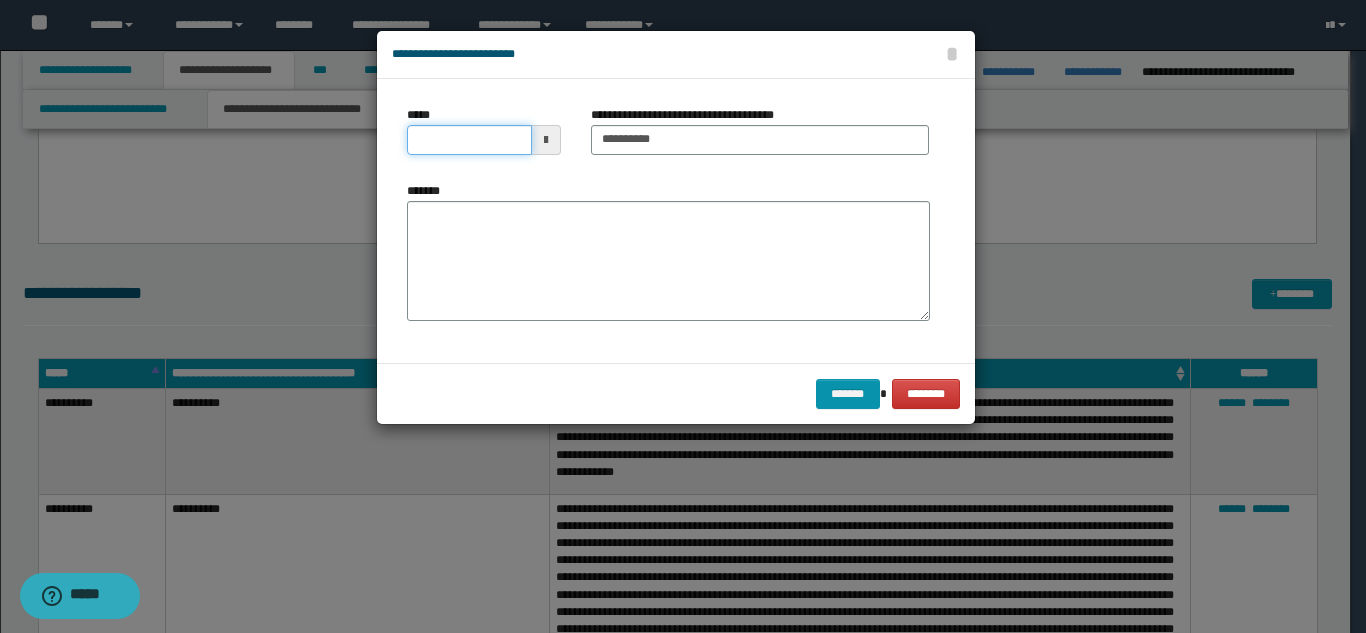 click on "*****" at bounding box center (469, 140) 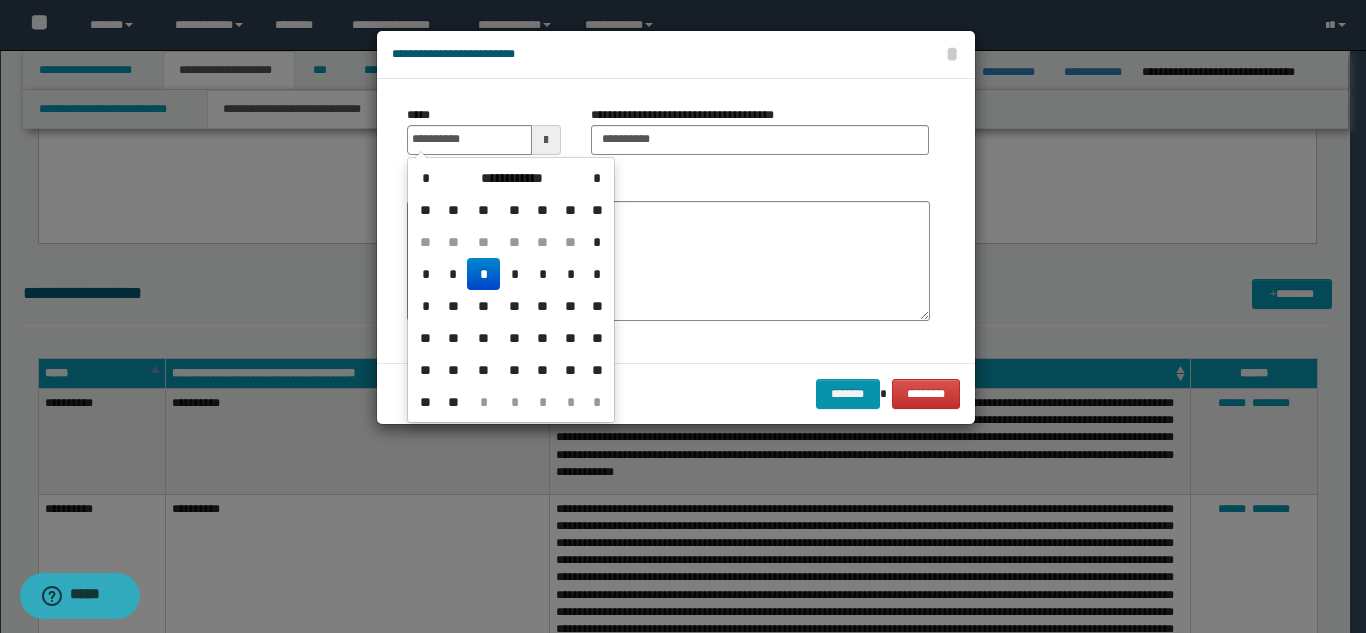 click on "*" at bounding box center (483, 274) 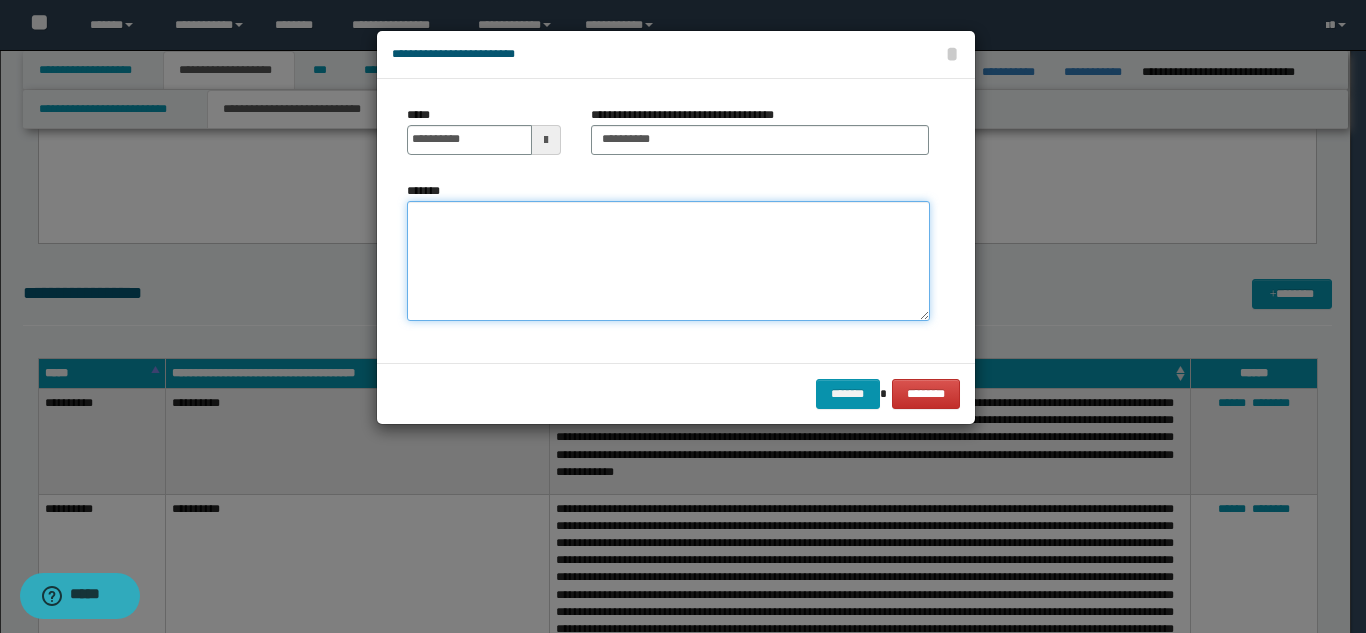 click on "*******" at bounding box center (668, 261) 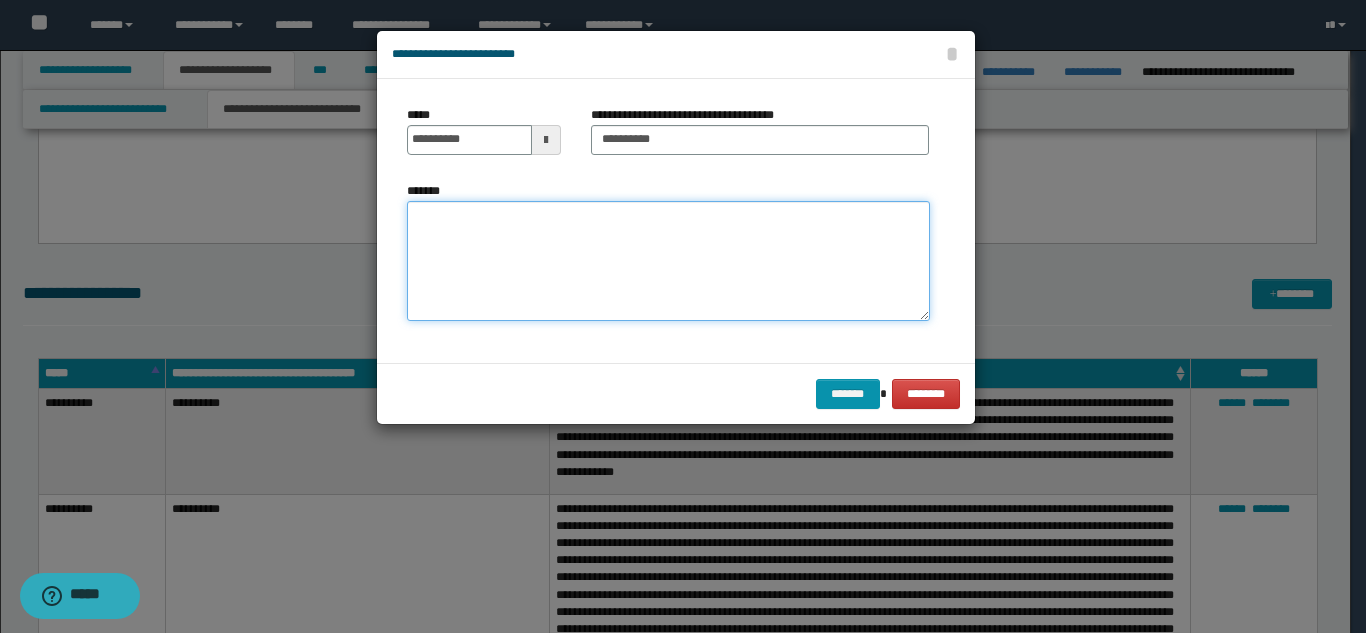 paste on "**********" 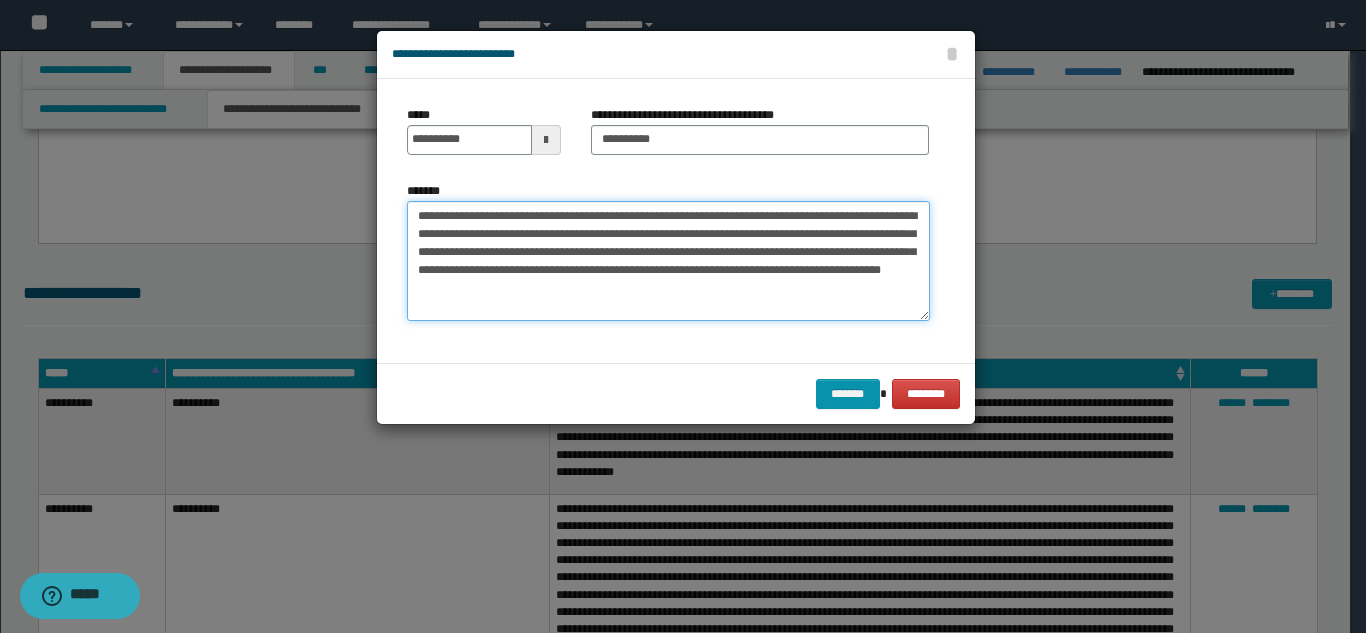click on "**********" at bounding box center [668, 261] 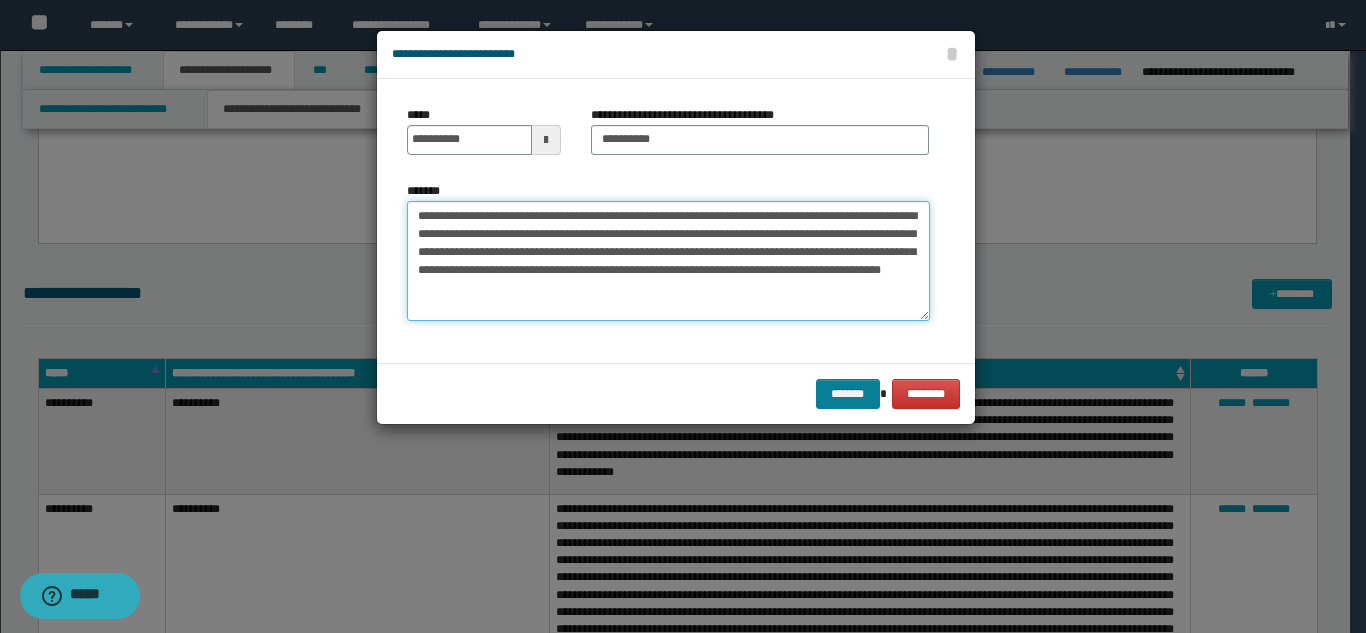 type on "**********" 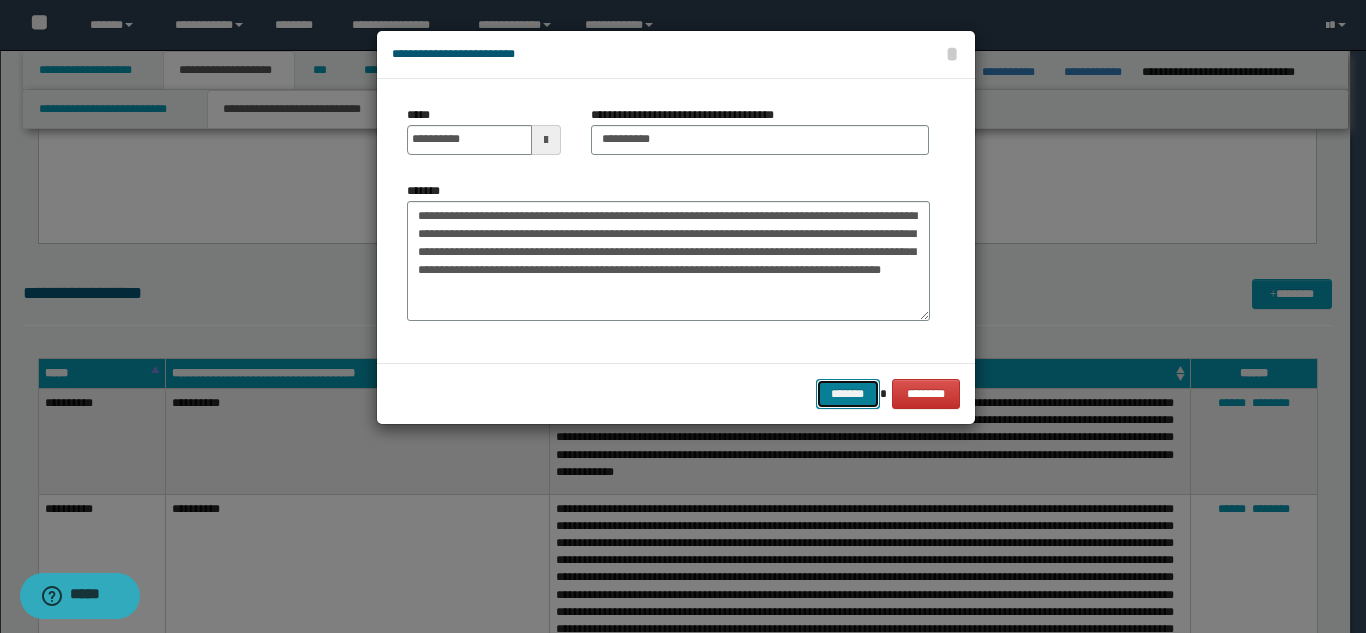 click on "*******" at bounding box center [848, 394] 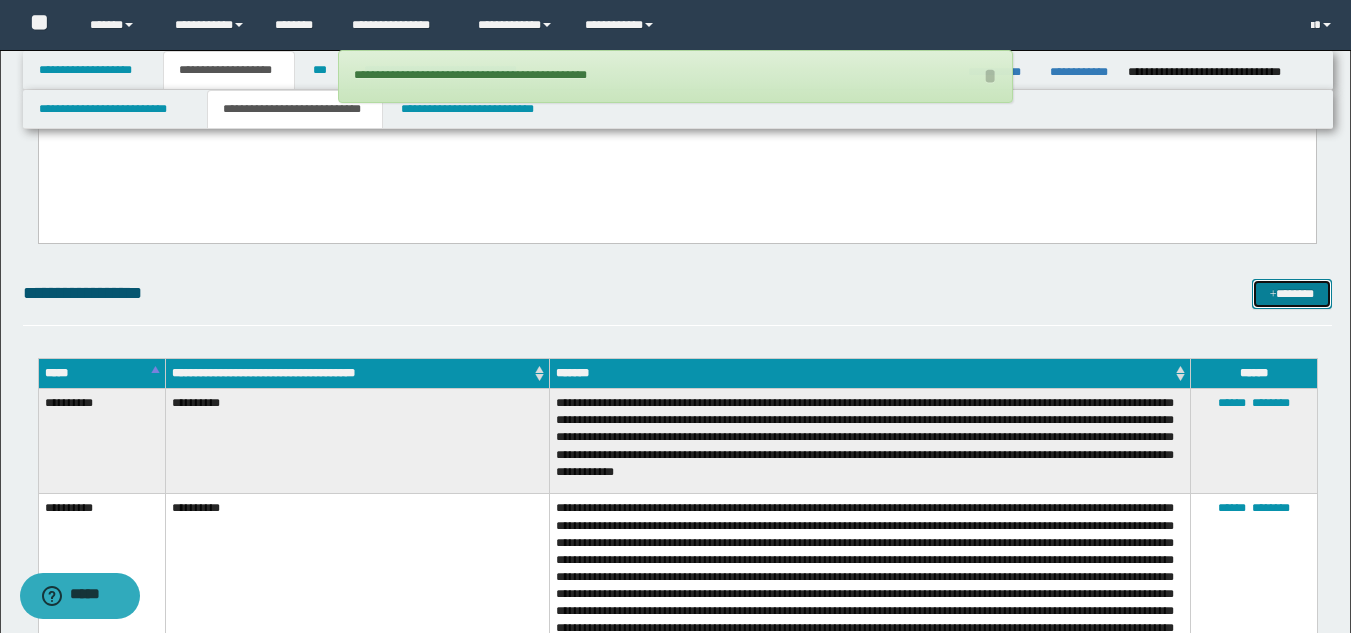 click on "*******" at bounding box center [1292, 294] 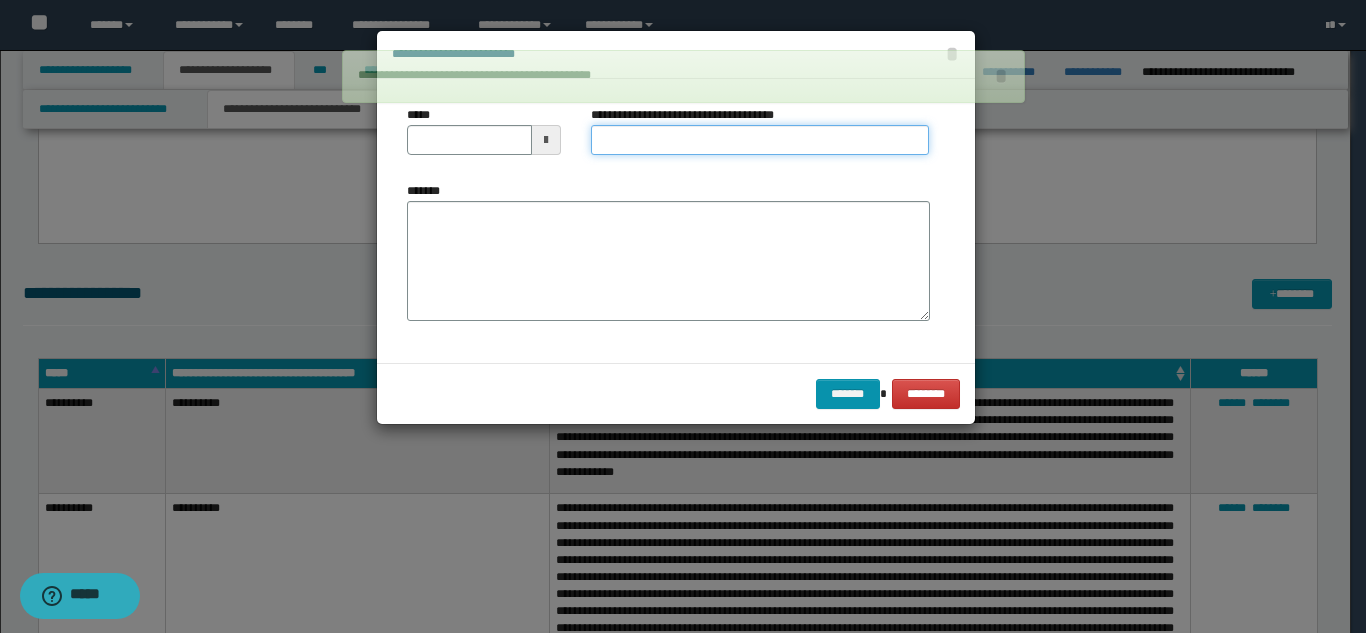 click on "**********" at bounding box center [760, 140] 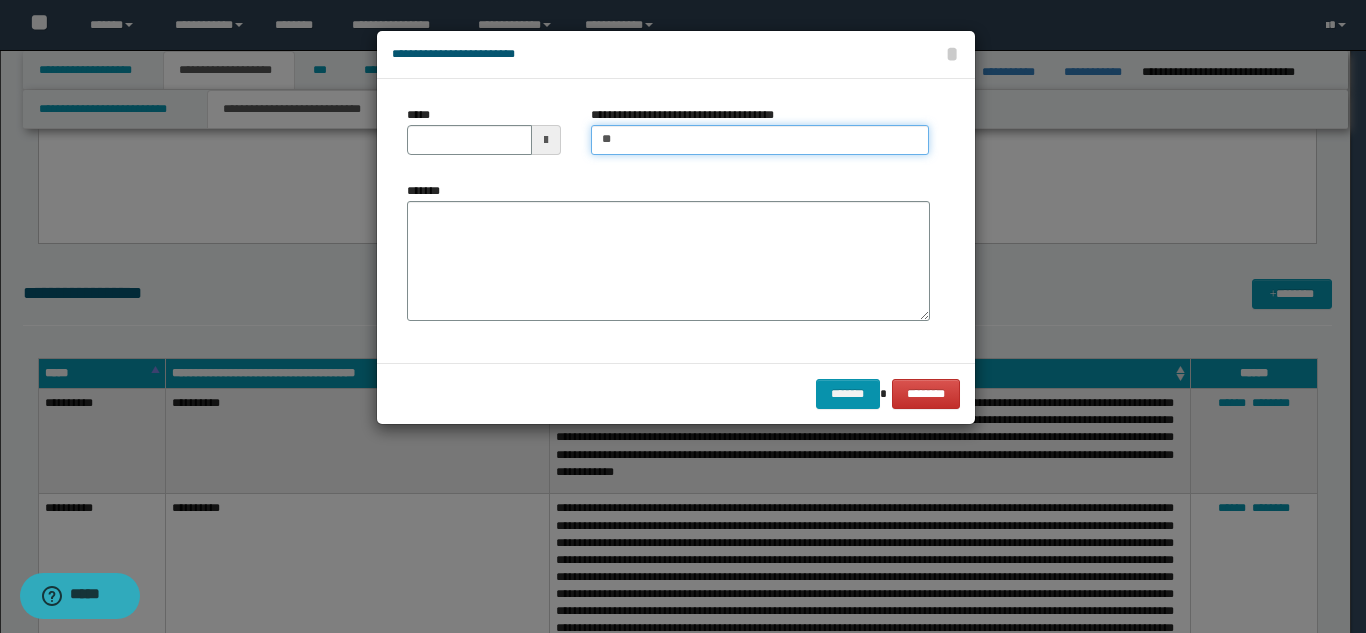 type on "*********" 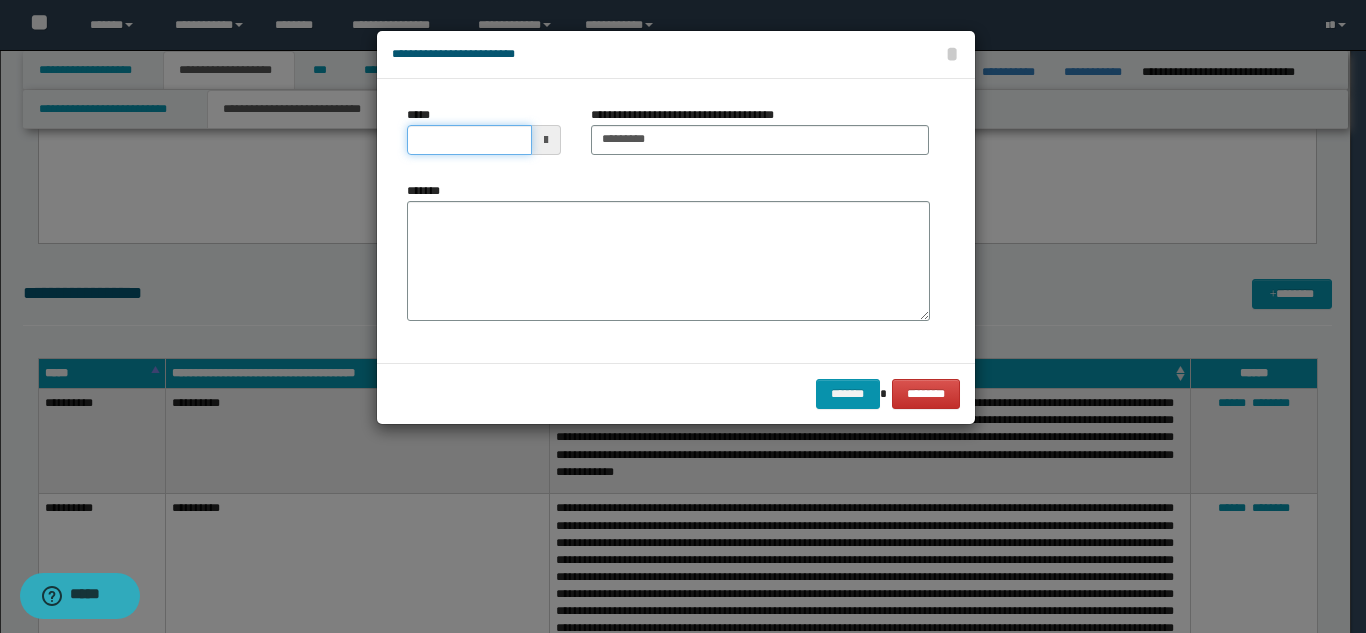 click on "*****" at bounding box center (469, 140) 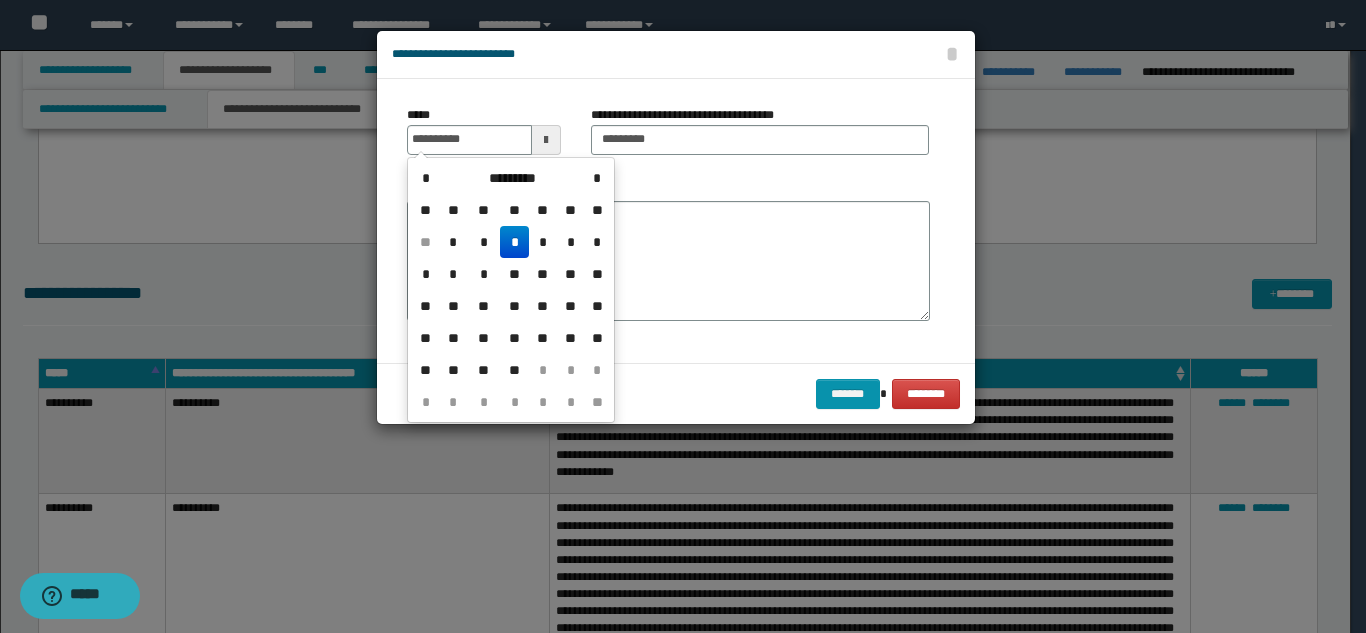 click on "*" at bounding box center (514, 242) 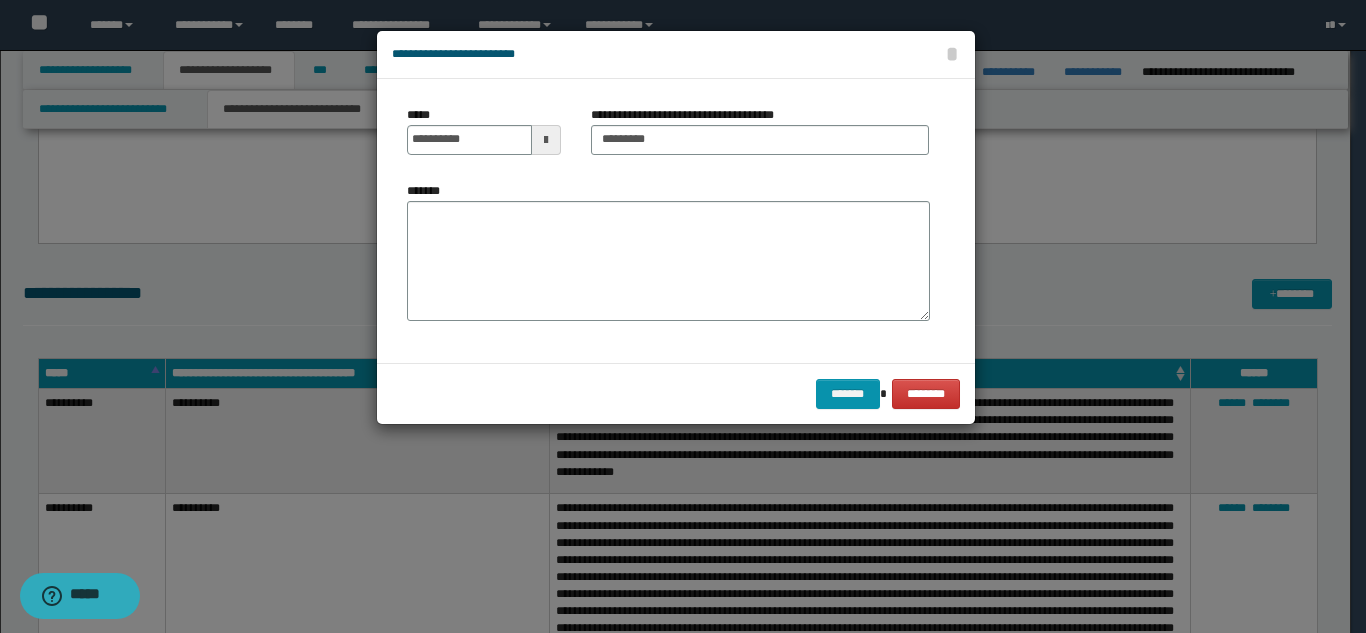 click on "*******" at bounding box center [668, 261] 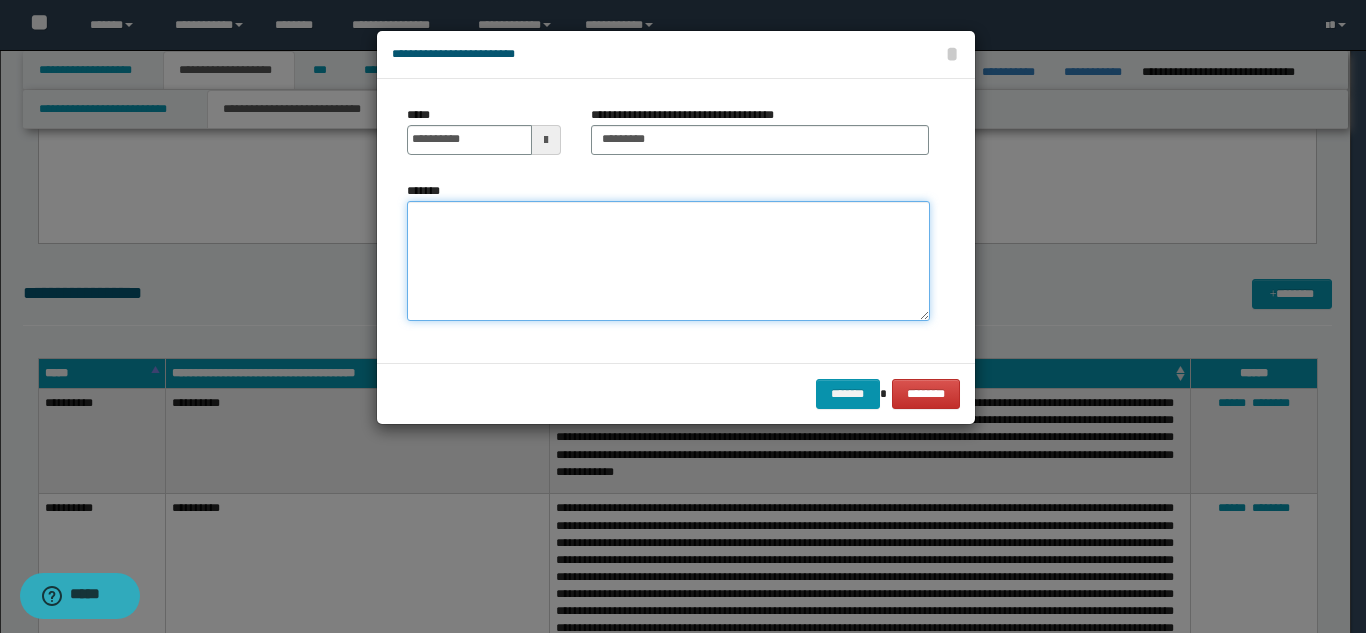 paste on "**********" 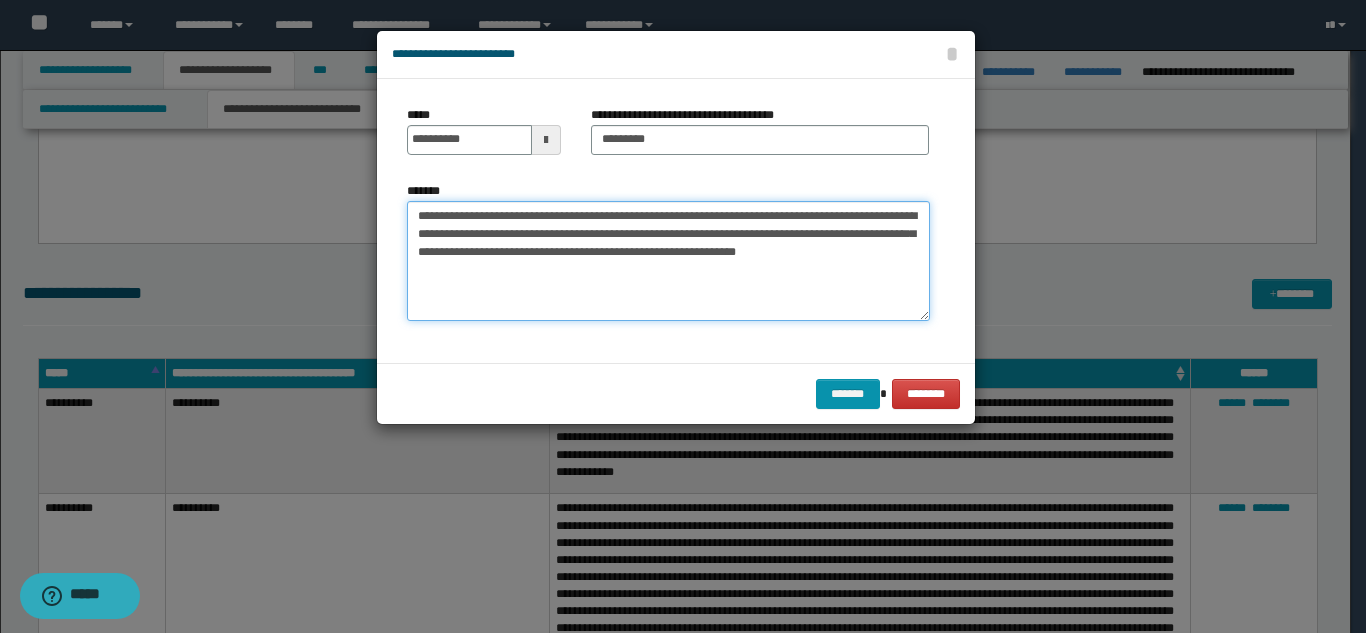 click on "**********" at bounding box center (668, 261) 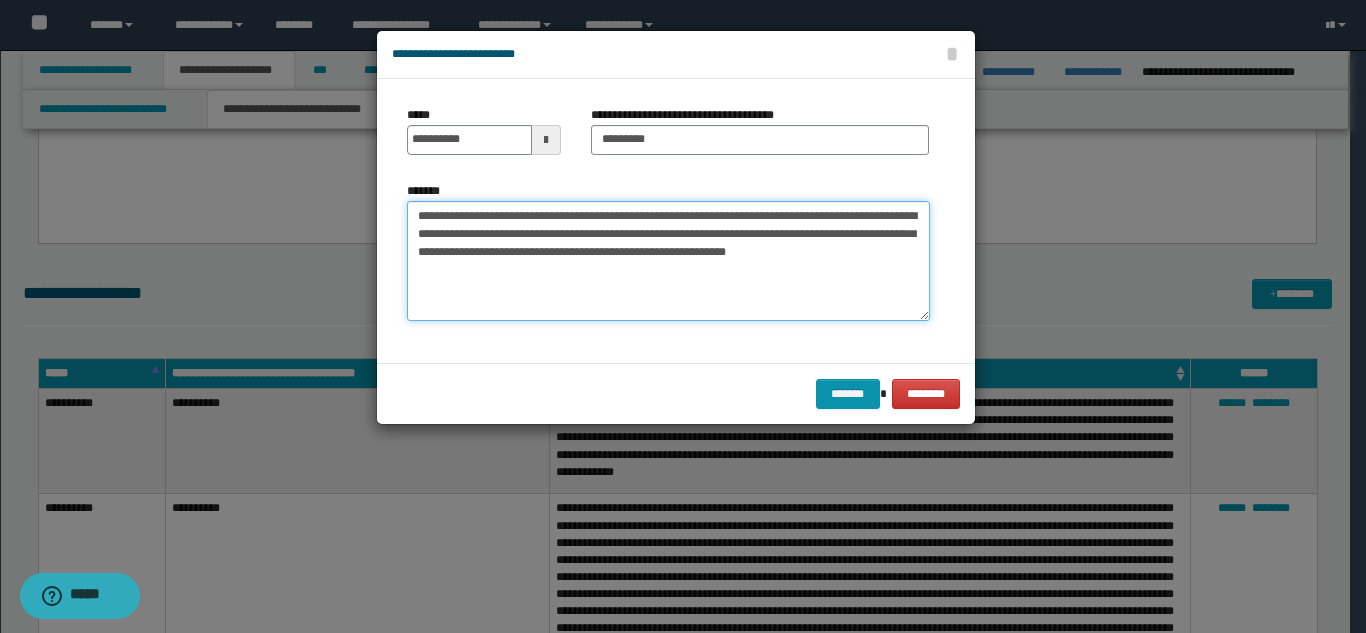 click on "**********" at bounding box center (668, 261) 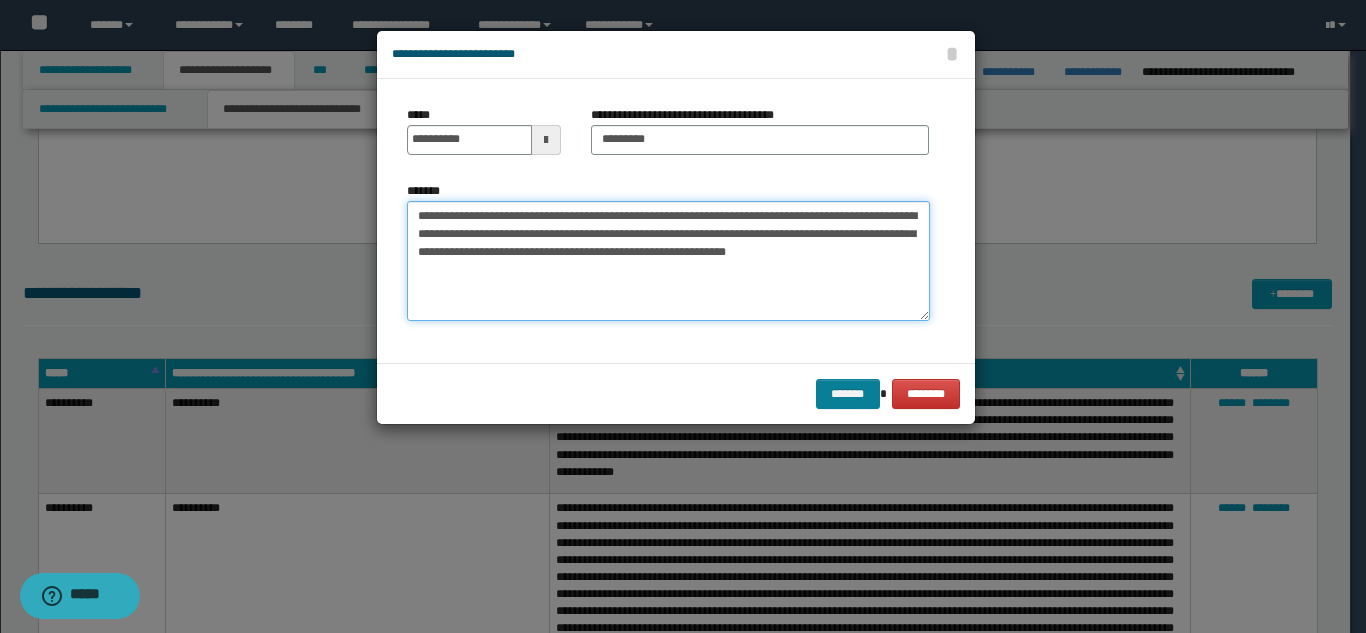 type 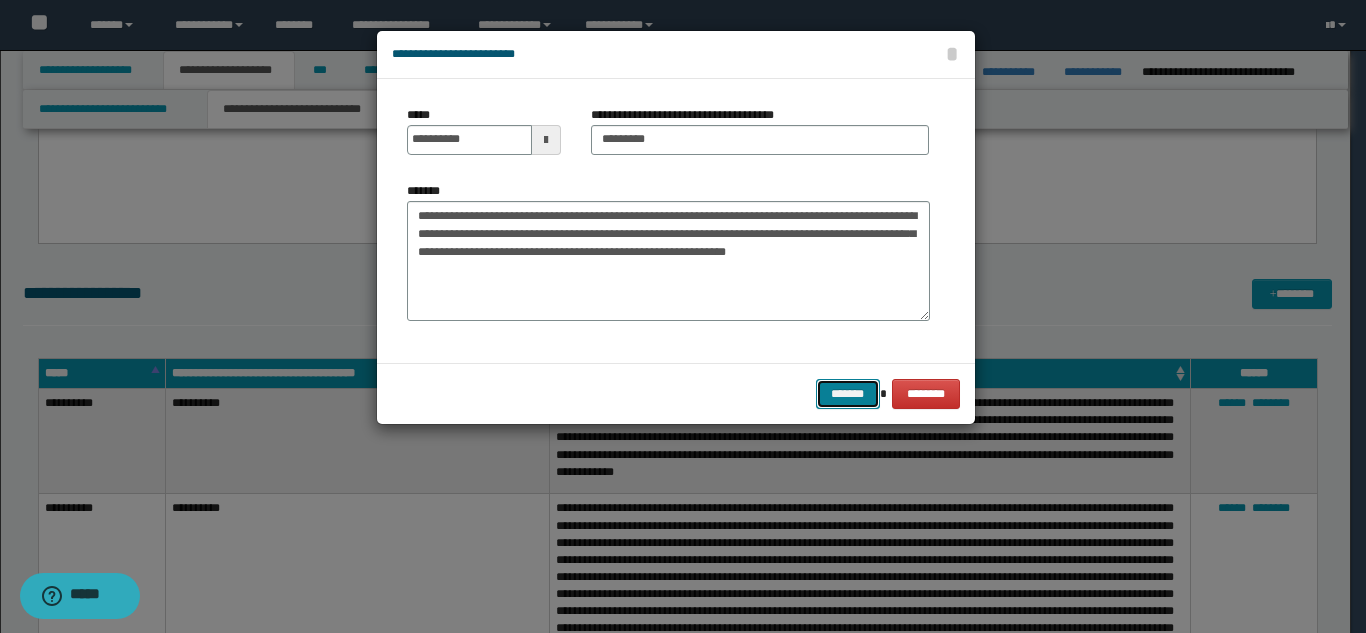 click on "*******" at bounding box center (848, 394) 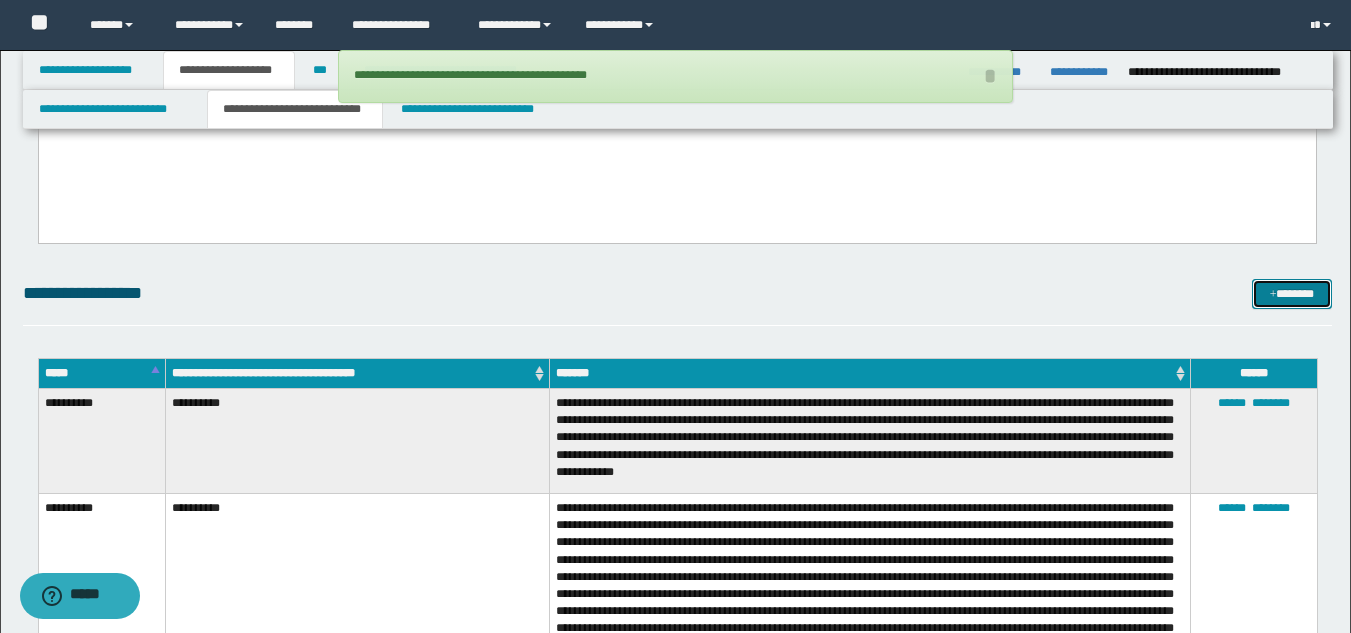click at bounding box center [1273, 295] 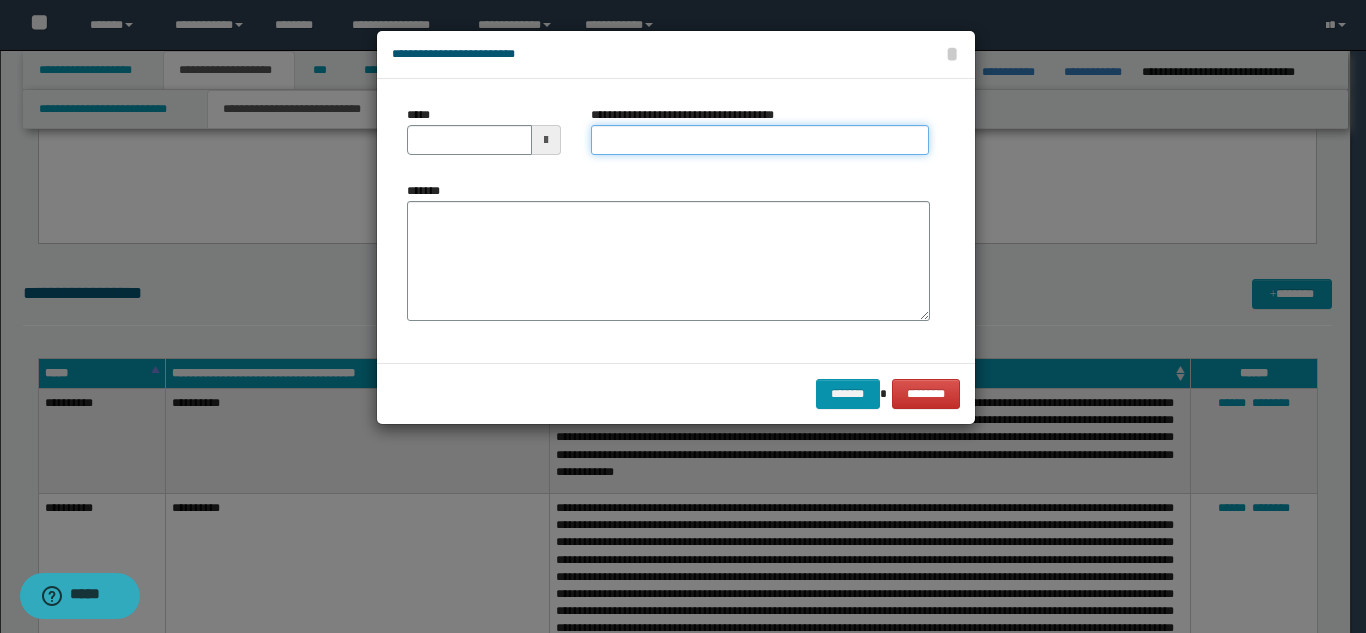 click on "**********" at bounding box center (760, 140) 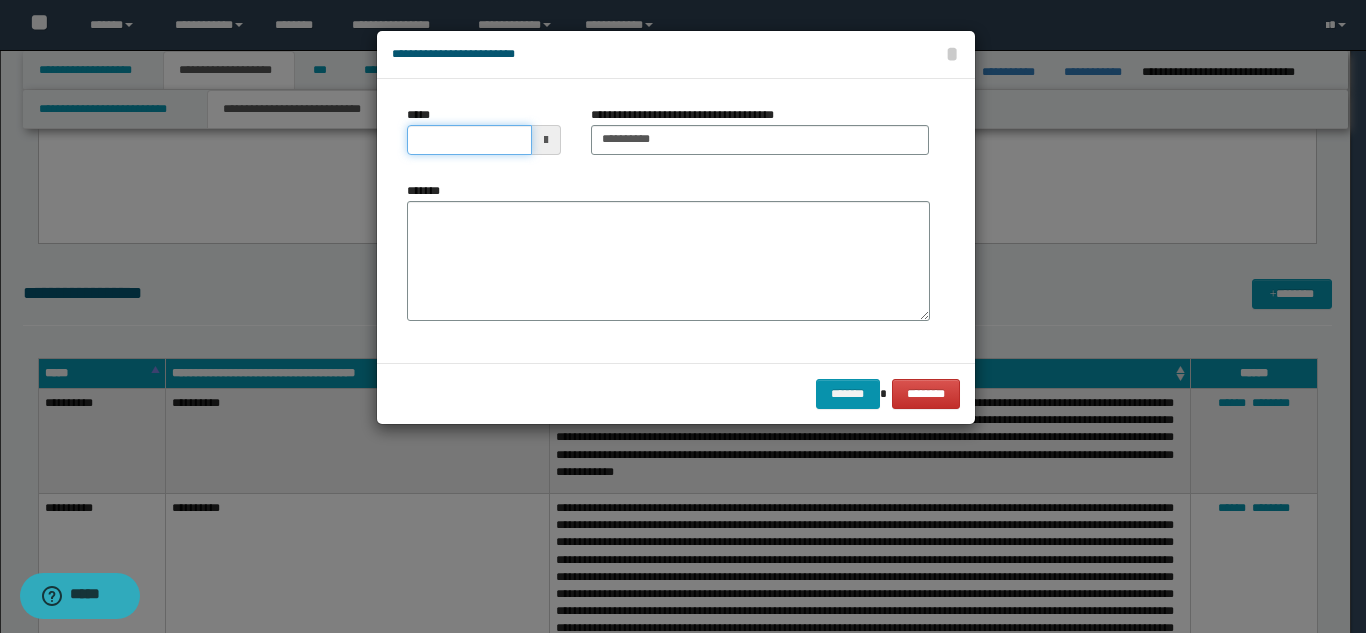 click on "*****" at bounding box center (469, 140) 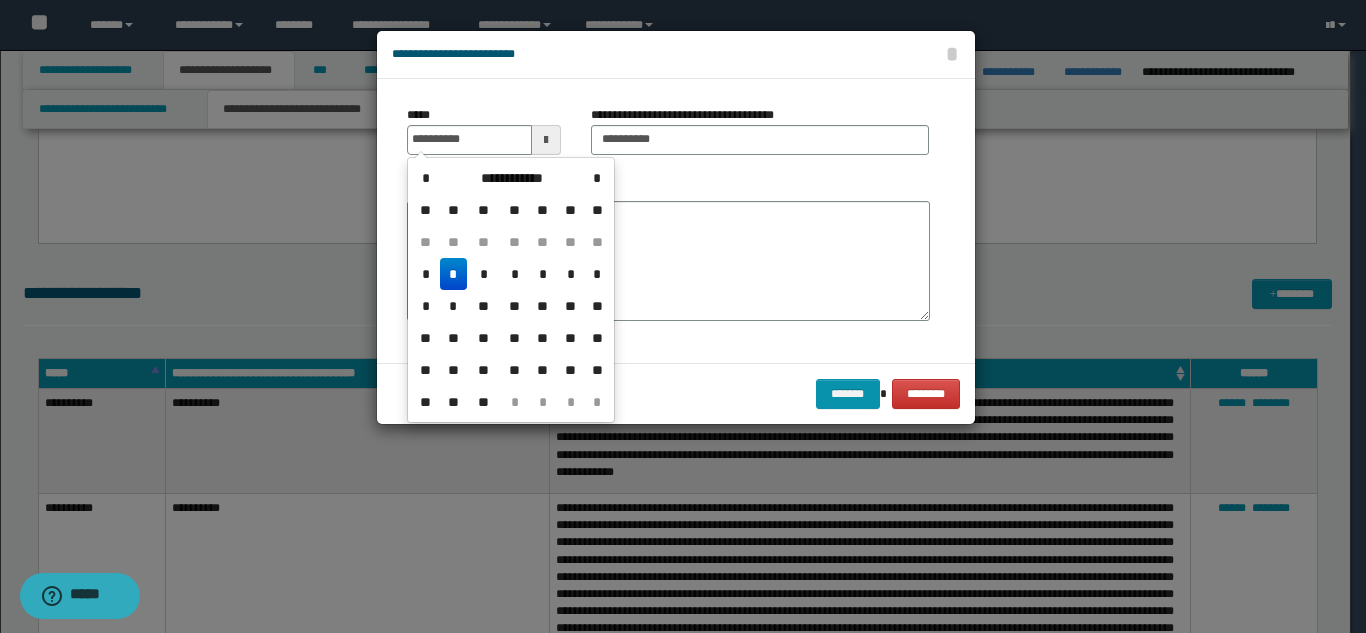 click on "*" at bounding box center (454, 274) 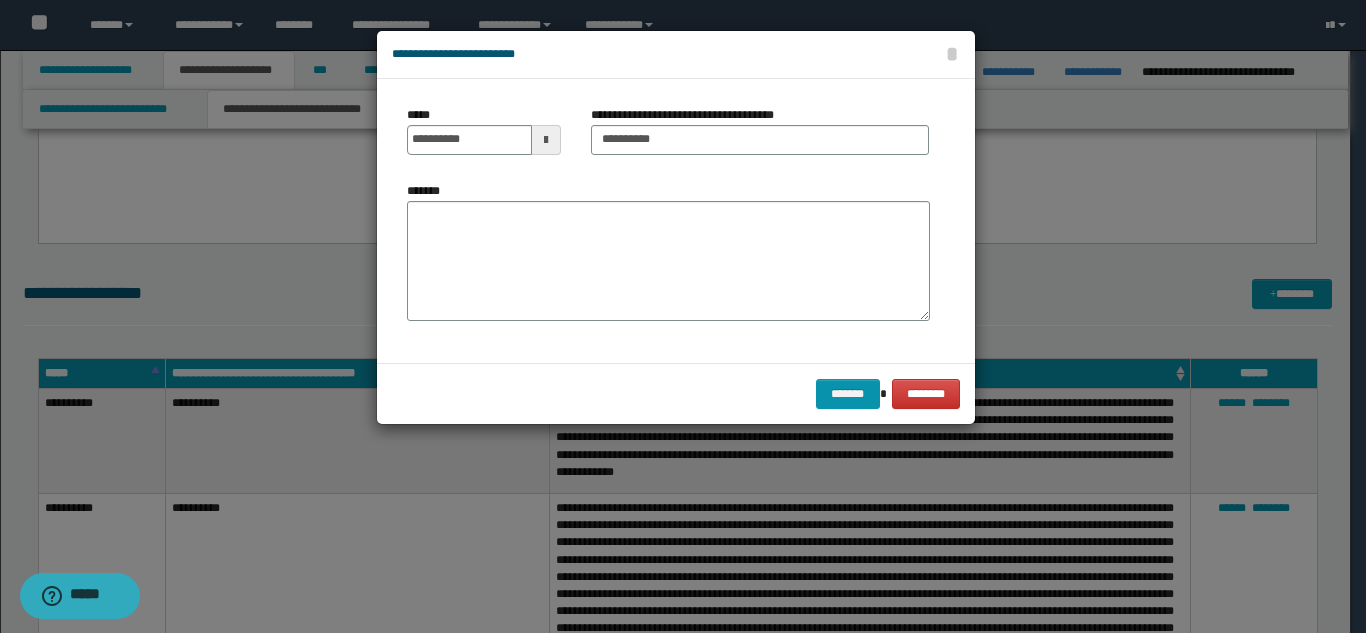 click on "*******" at bounding box center (668, 261) 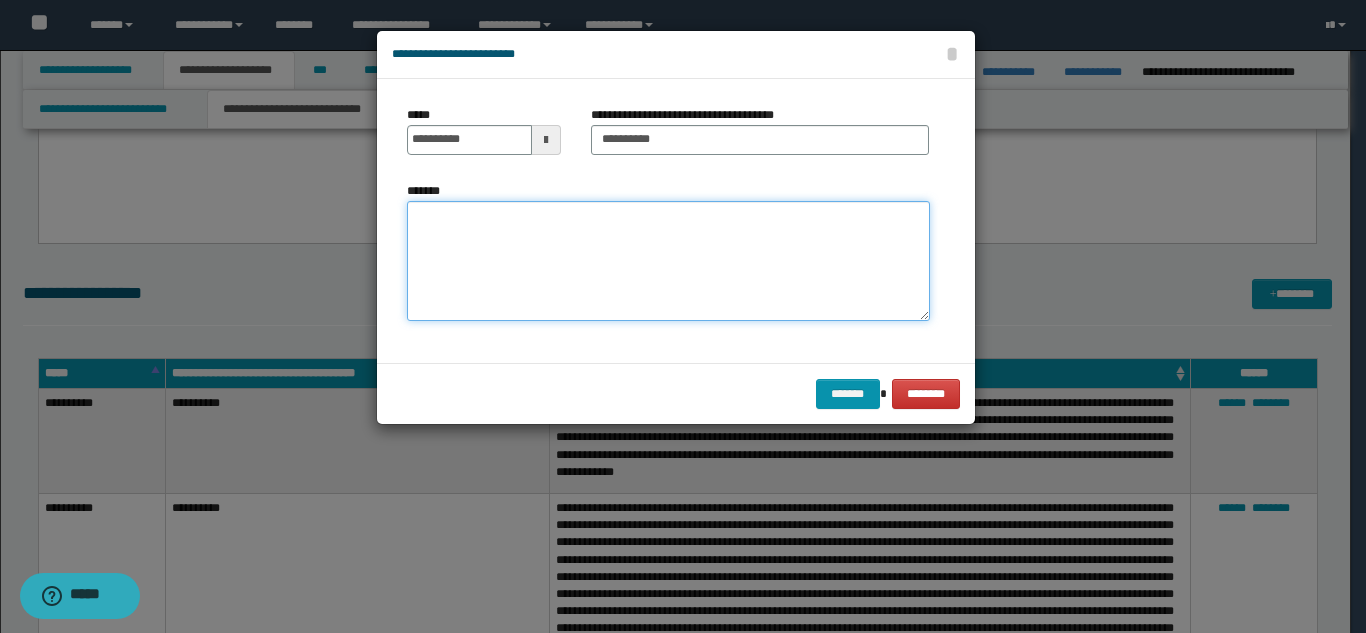 paste on "**********" 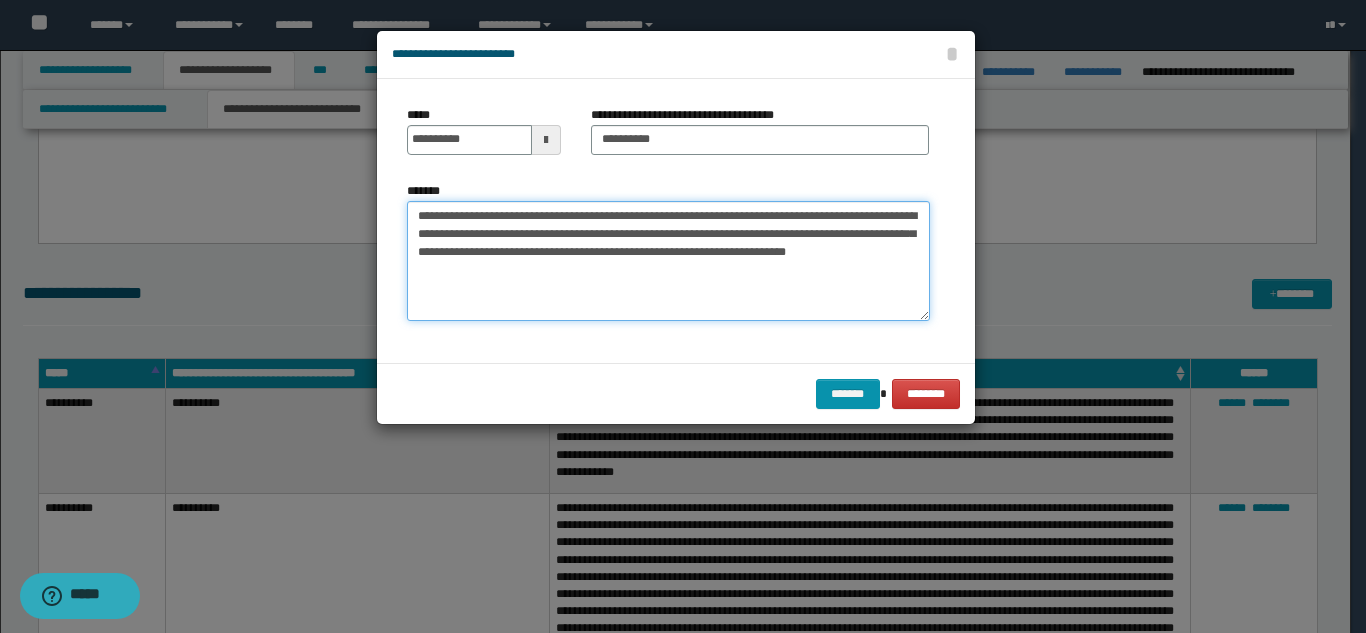 click on "**********" at bounding box center [668, 261] 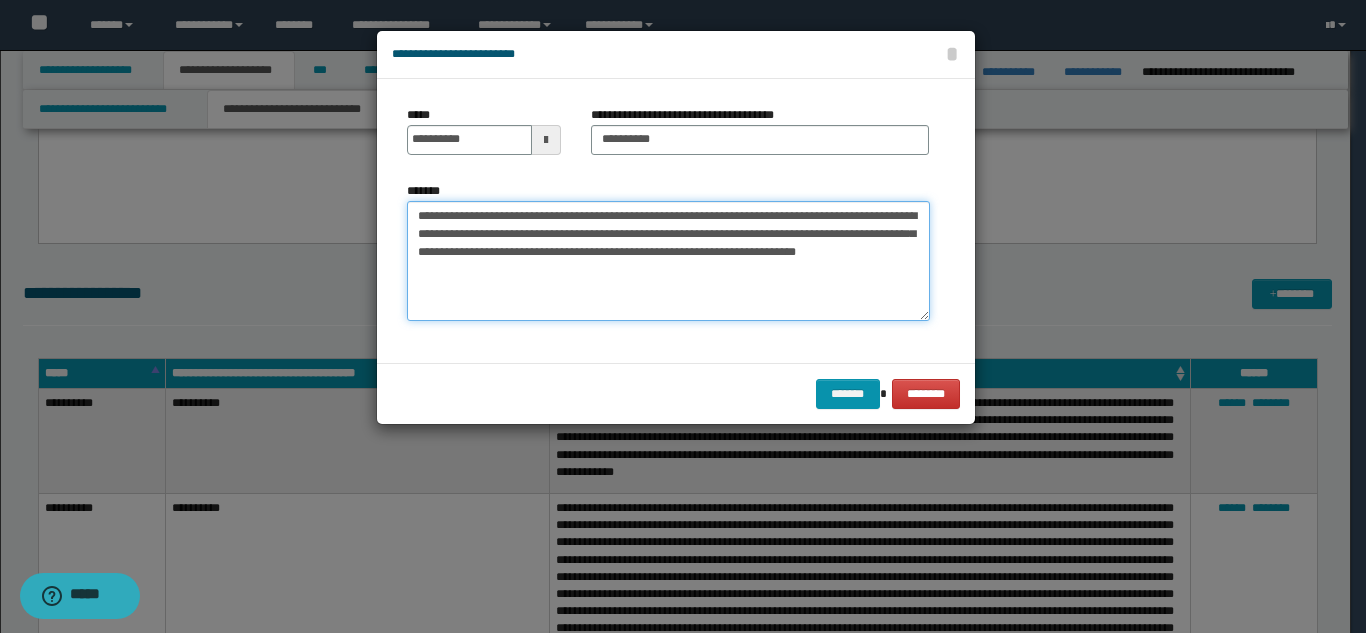 click on "**********" at bounding box center (668, 261) 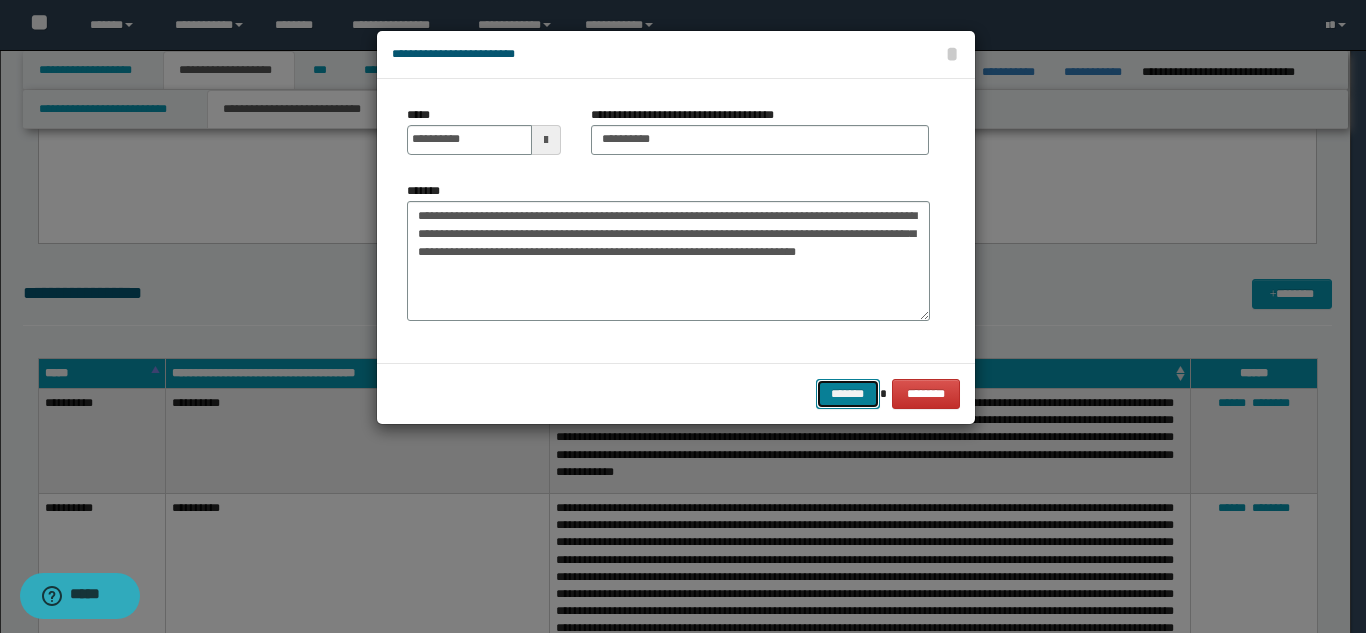 click on "*******" at bounding box center [848, 394] 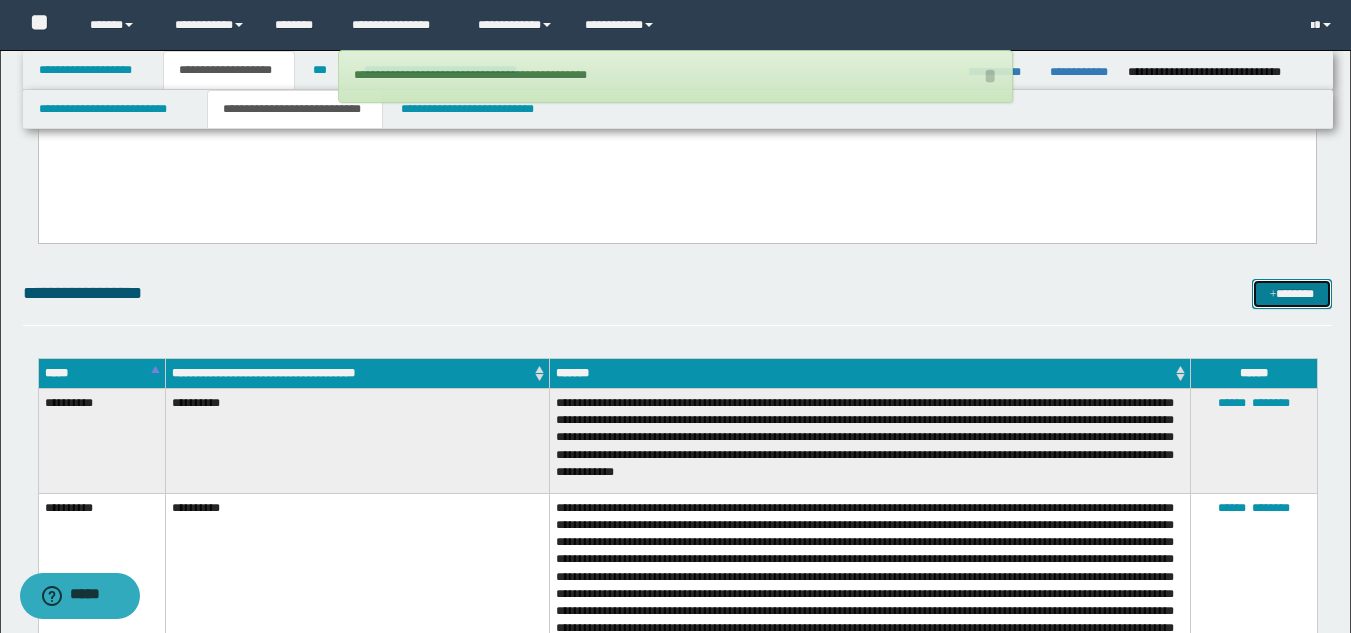 click on "*******" at bounding box center [1292, 294] 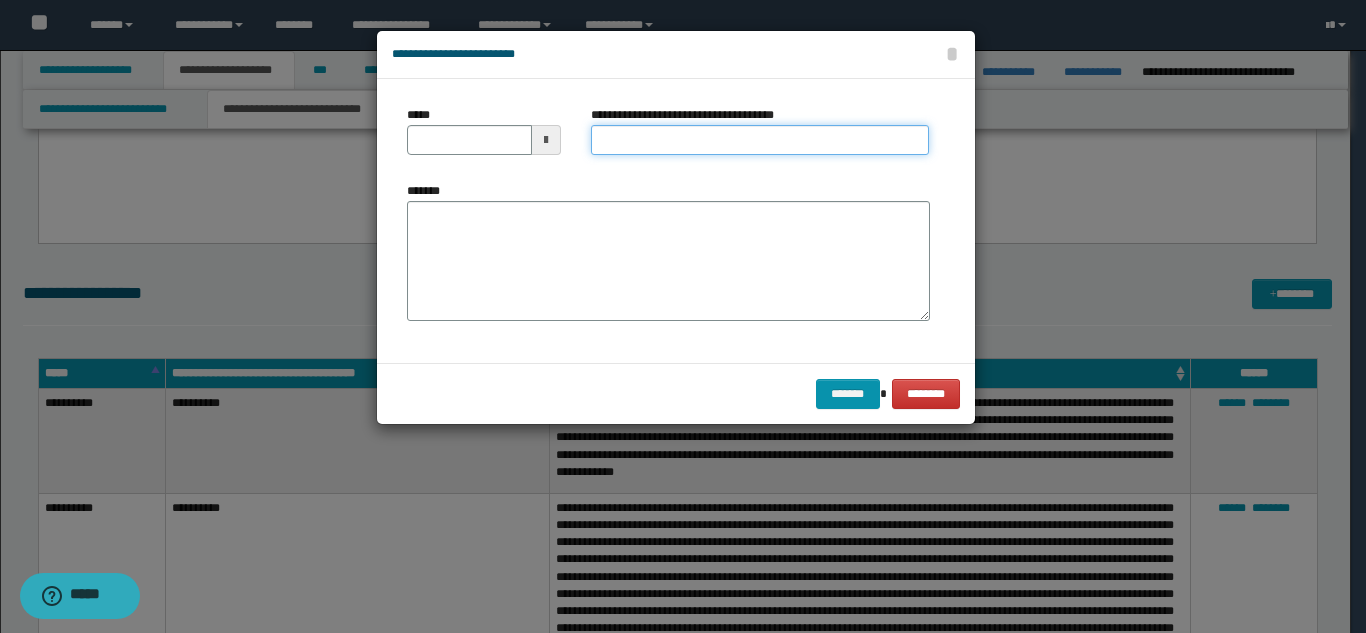 click on "**********" at bounding box center (760, 140) 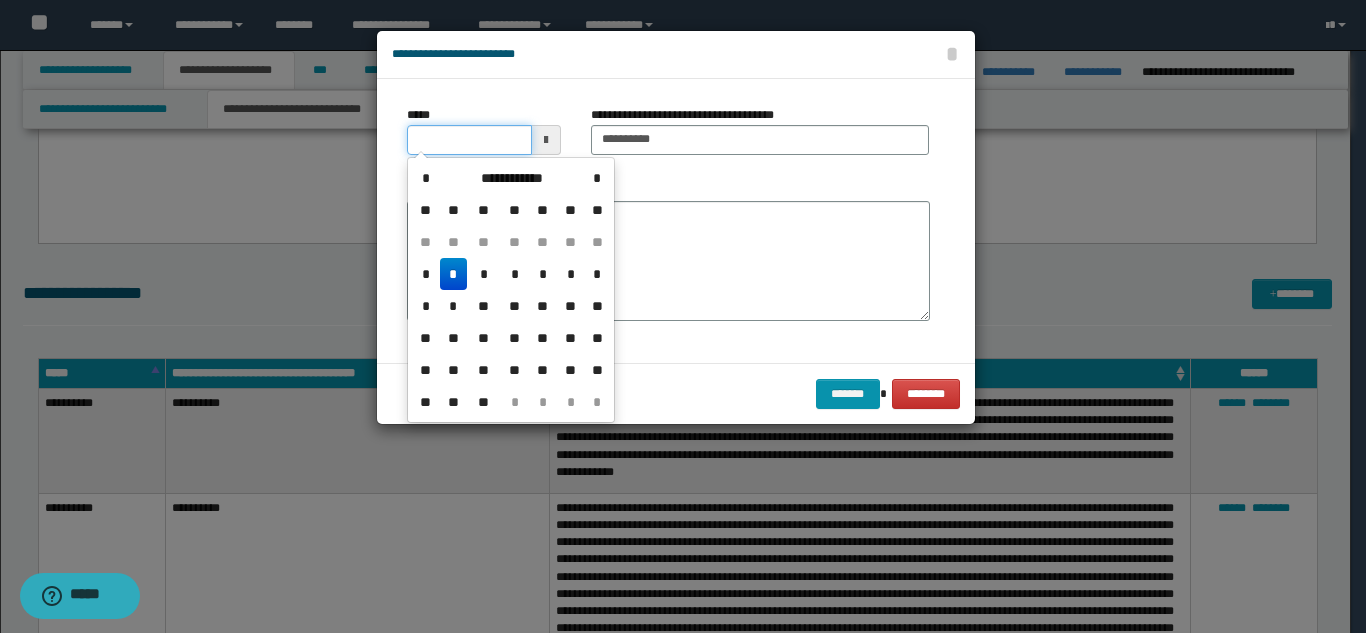 drag, startPoint x: 419, startPoint y: 137, endPoint x: 428, endPoint y: 131, distance: 10.816654 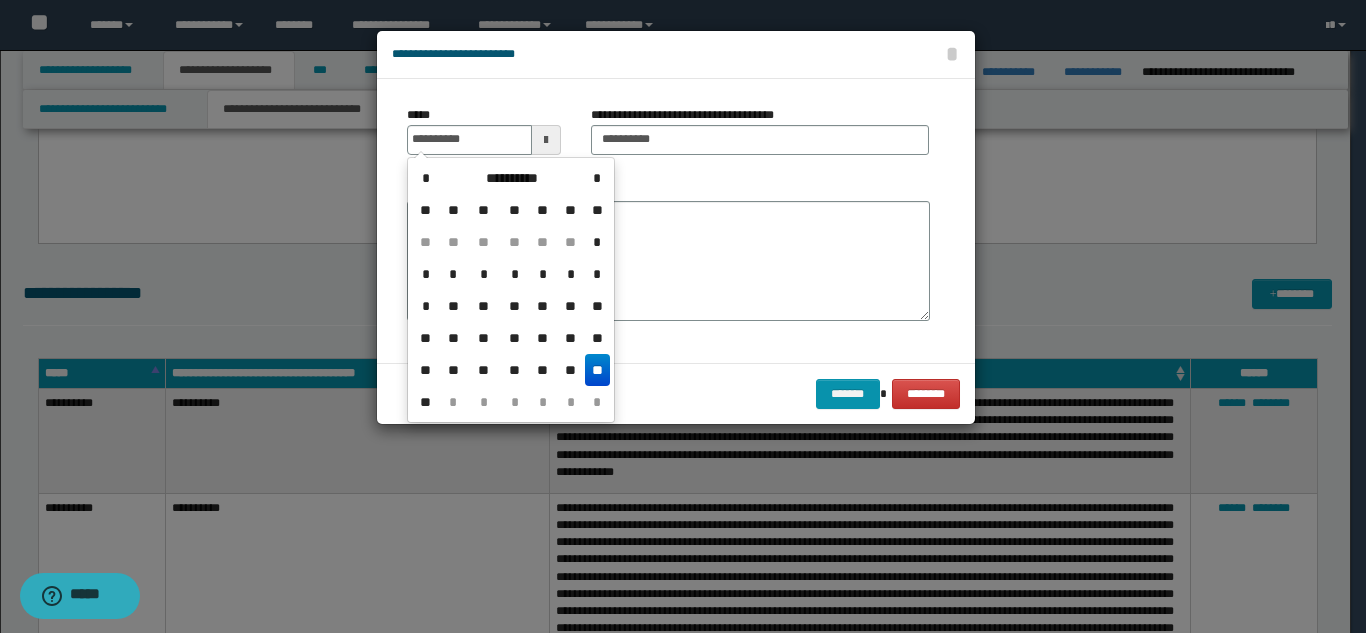 drag, startPoint x: 599, startPoint y: 362, endPoint x: 615, endPoint y: 338, distance: 28.84441 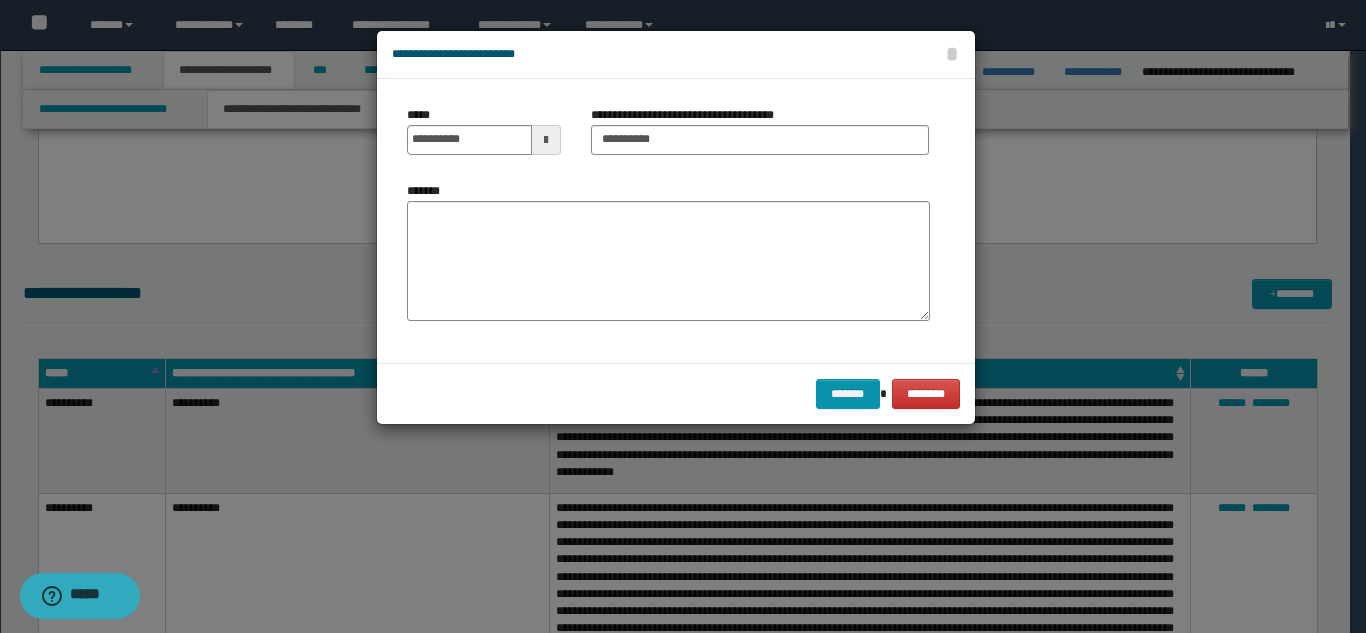 click on "*******" at bounding box center [668, 261] 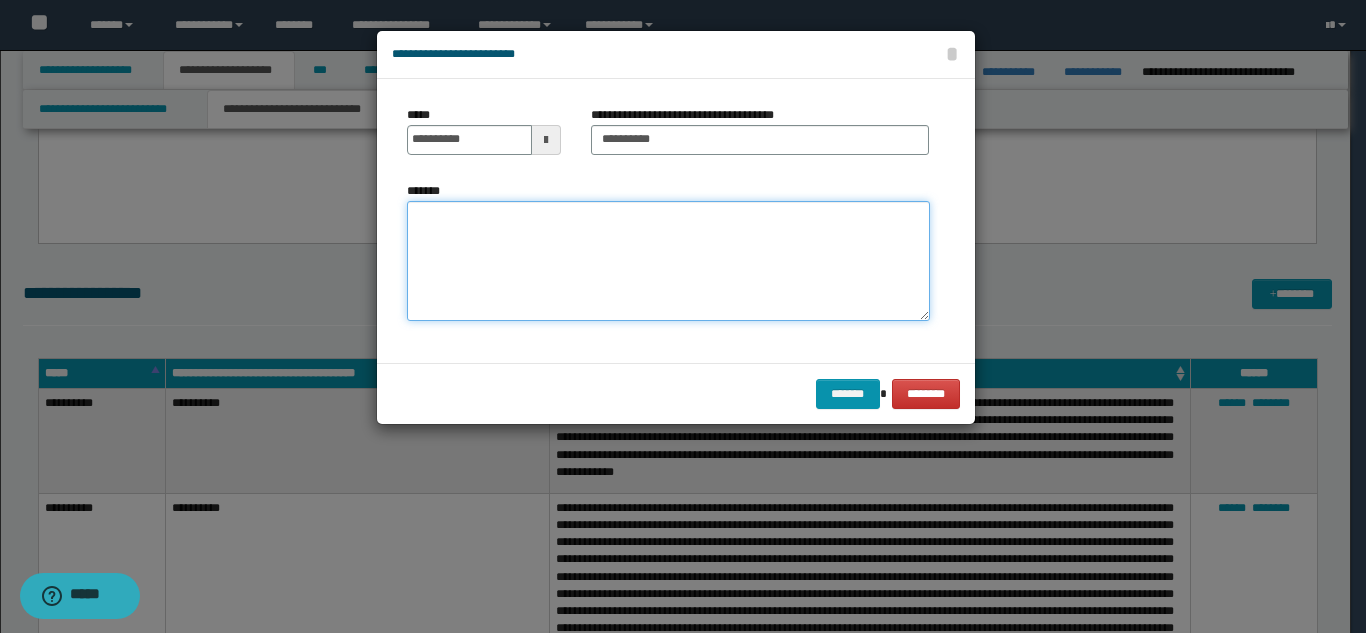 paste on "**********" 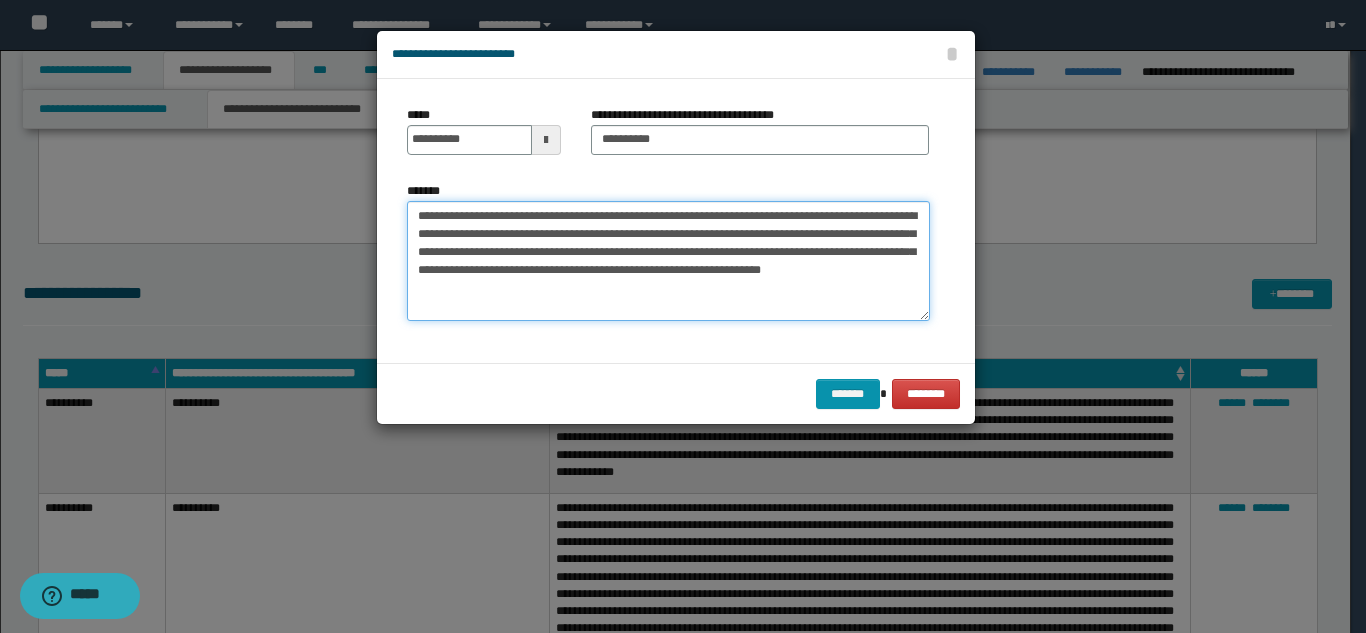 click on "**********" at bounding box center (668, 261) 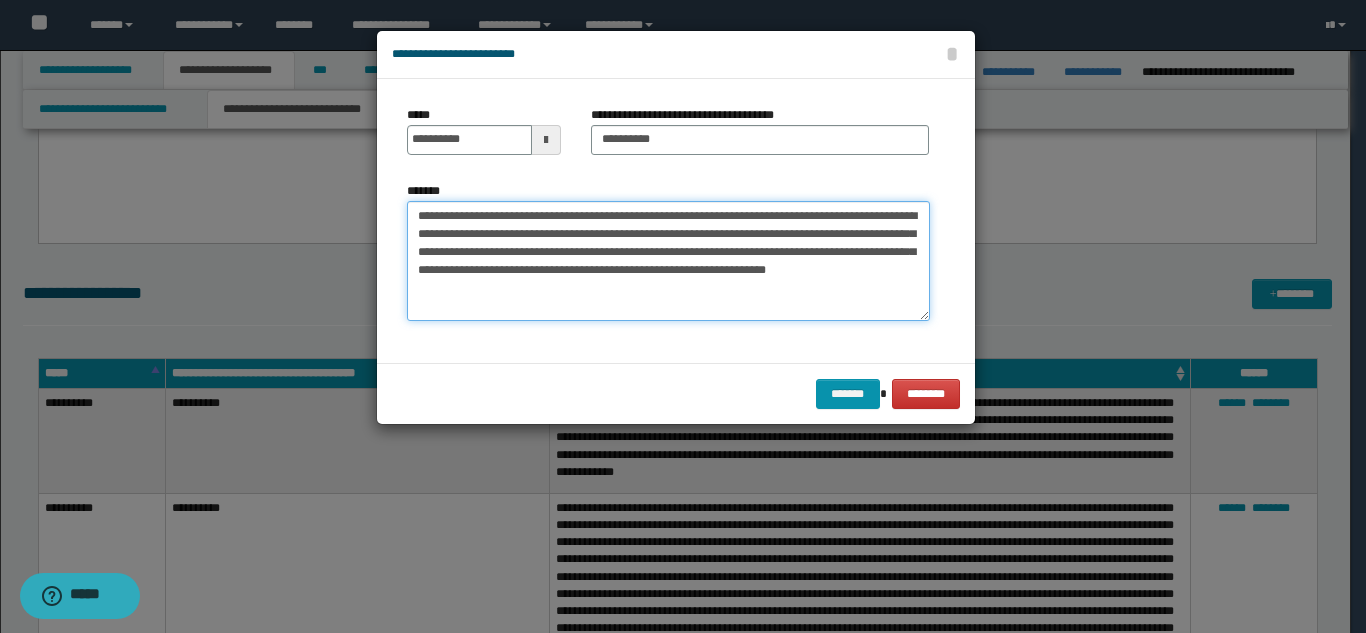 click on "**********" at bounding box center [668, 261] 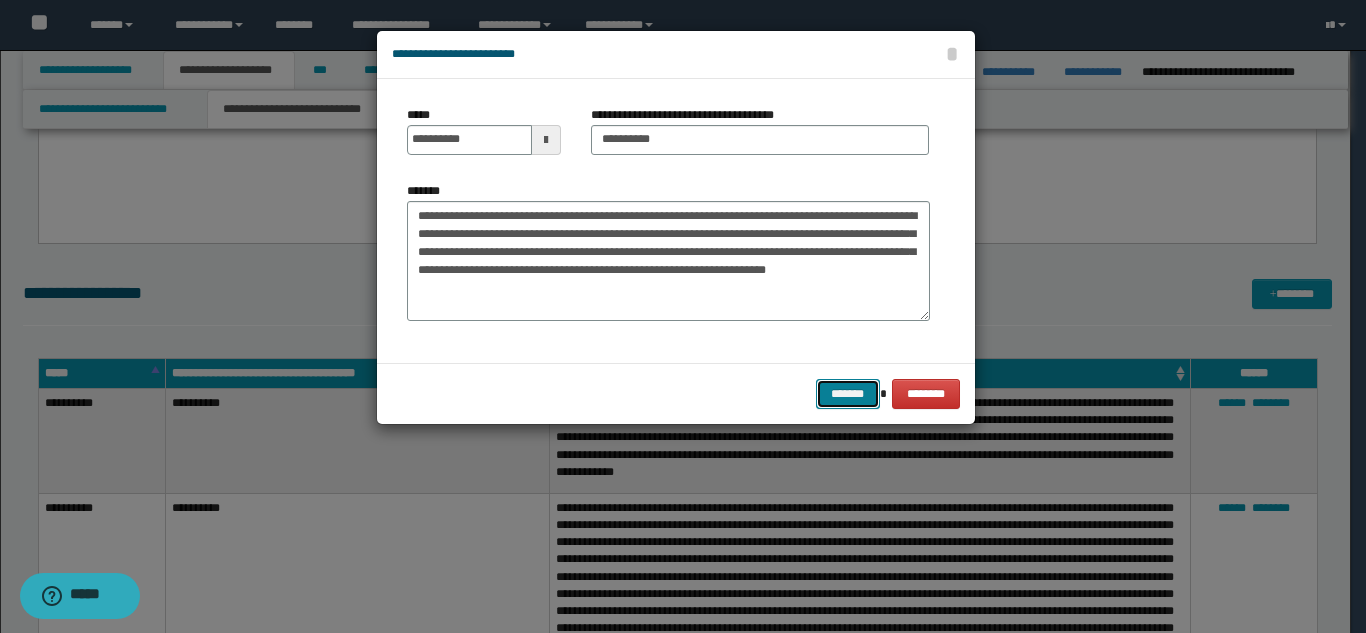click on "*******" at bounding box center [848, 394] 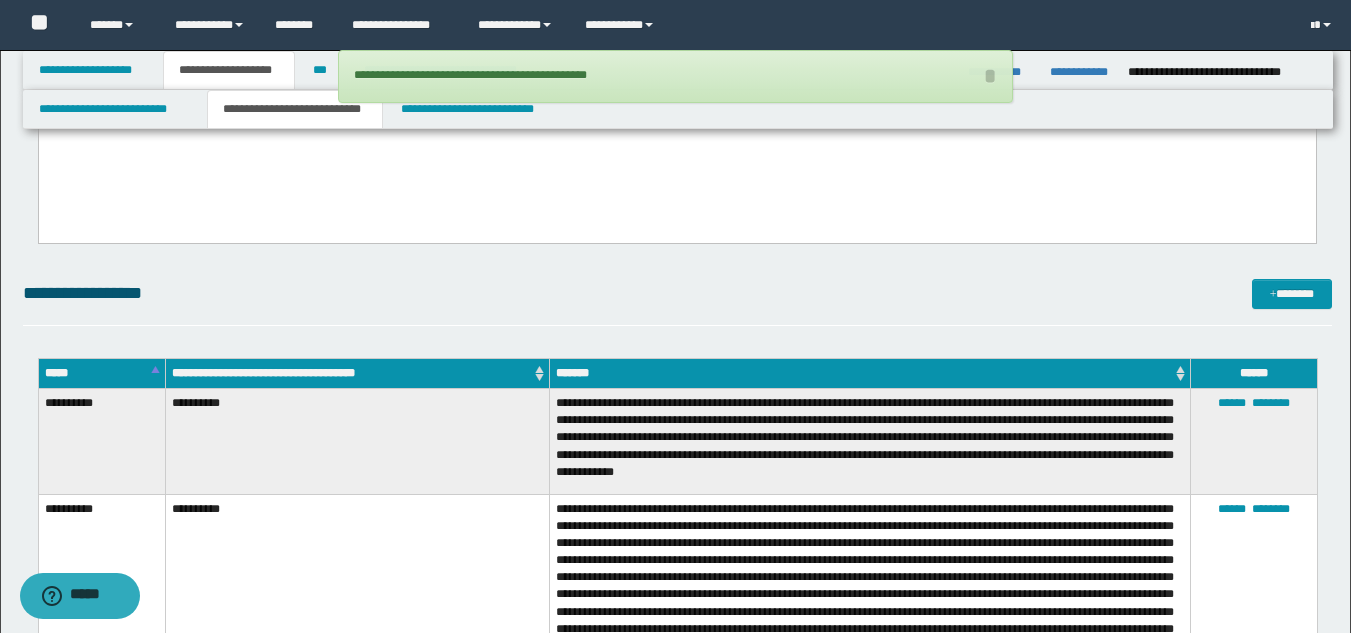 click on "**********" at bounding box center [677, 293] 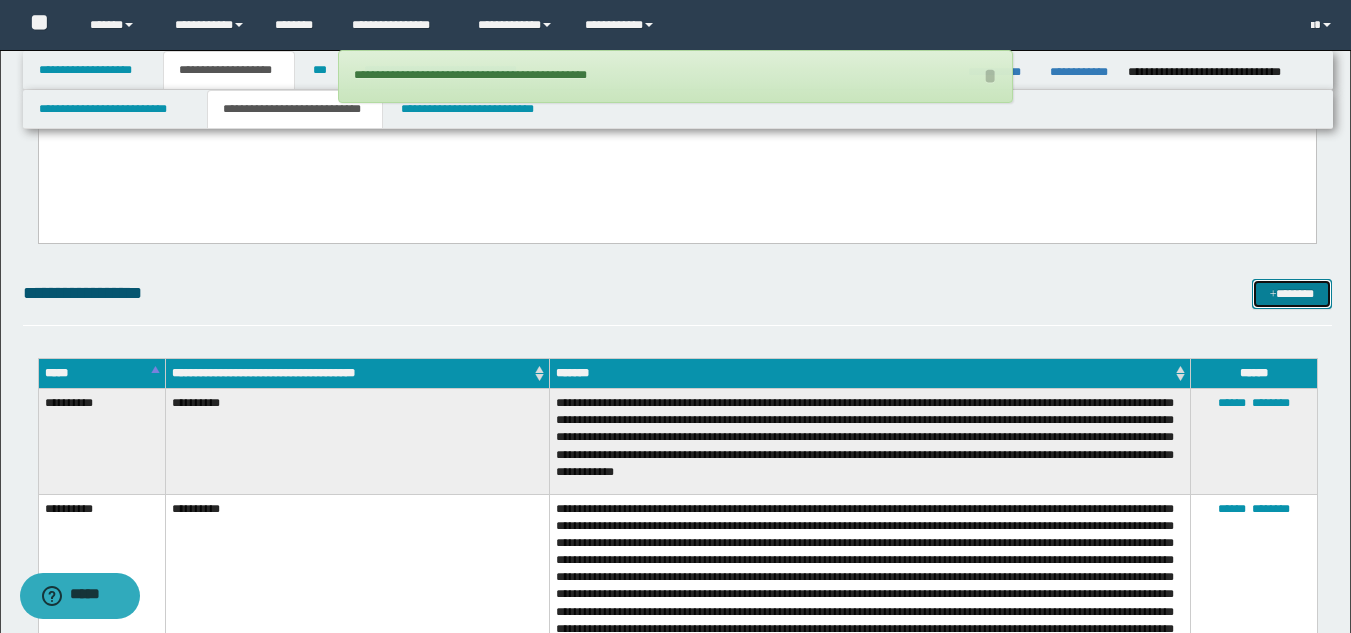 click on "*******" at bounding box center (1292, 294) 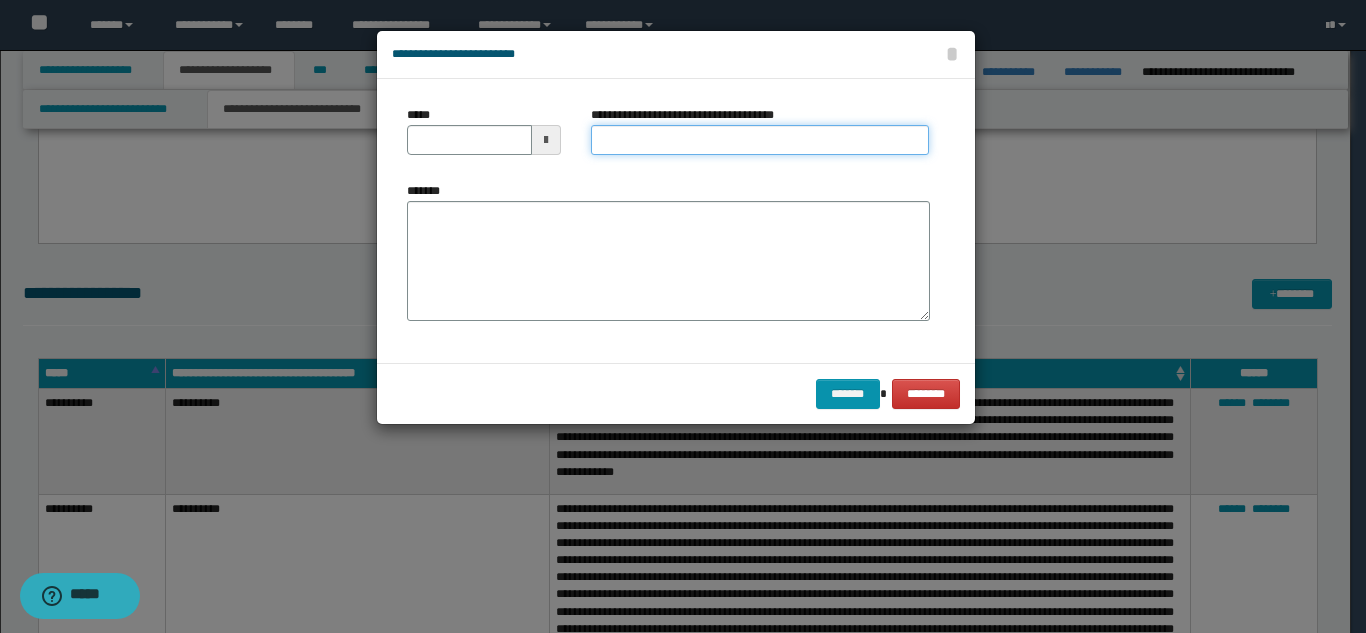 click on "**********" at bounding box center [760, 140] 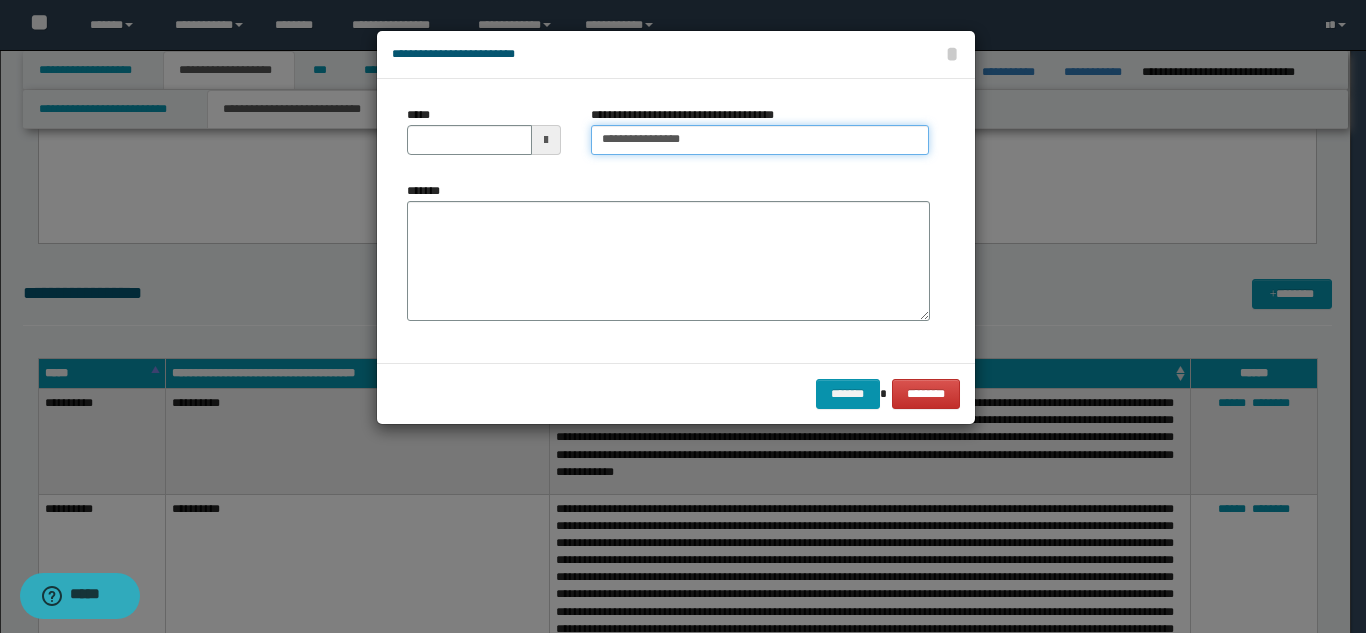drag, startPoint x: 719, startPoint y: 143, endPoint x: 663, endPoint y: 142, distance: 56.008926 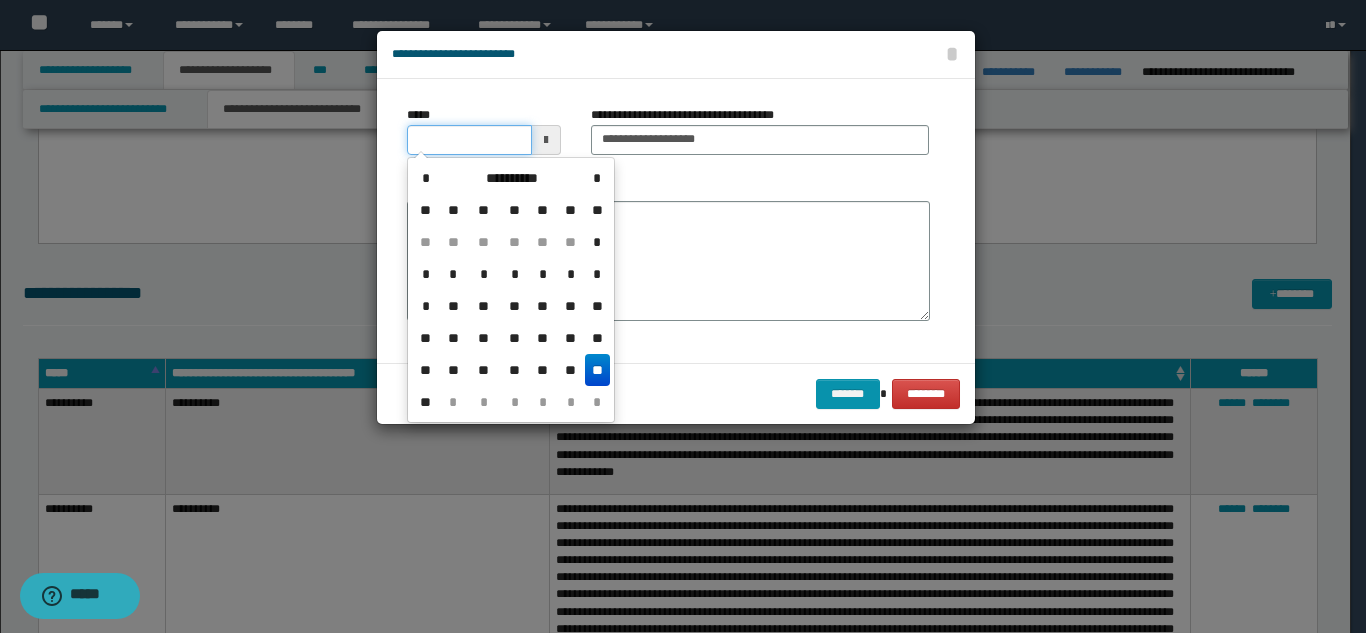 click on "*****" at bounding box center [469, 140] 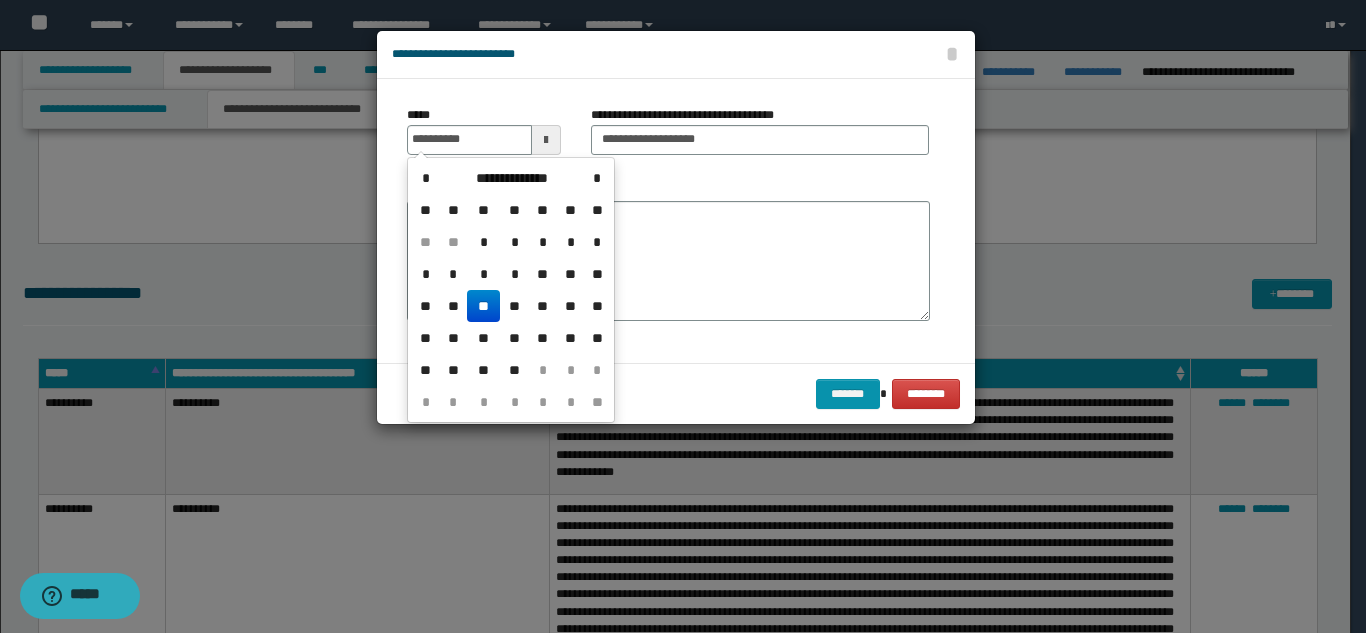 click on "**" at bounding box center (483, 306) 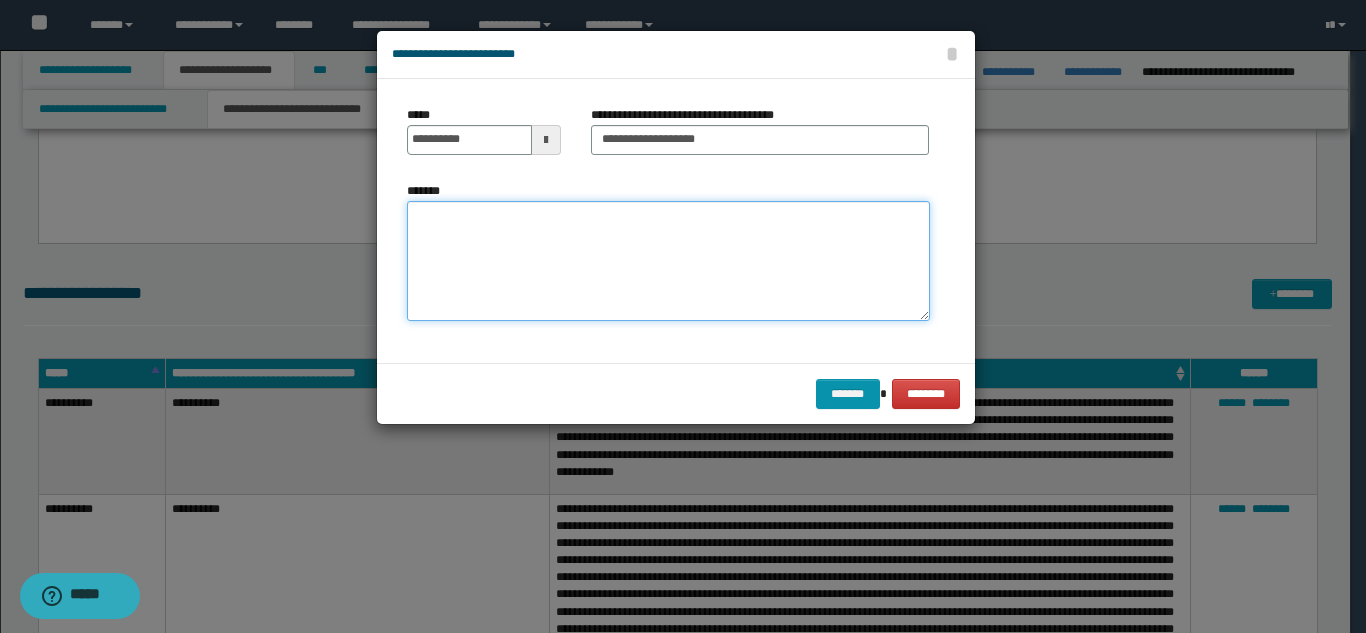 drag, startPoint x: 510, startPoint y: 283, endPoint x: 547, endPoint y: 288, distance: 37.336308 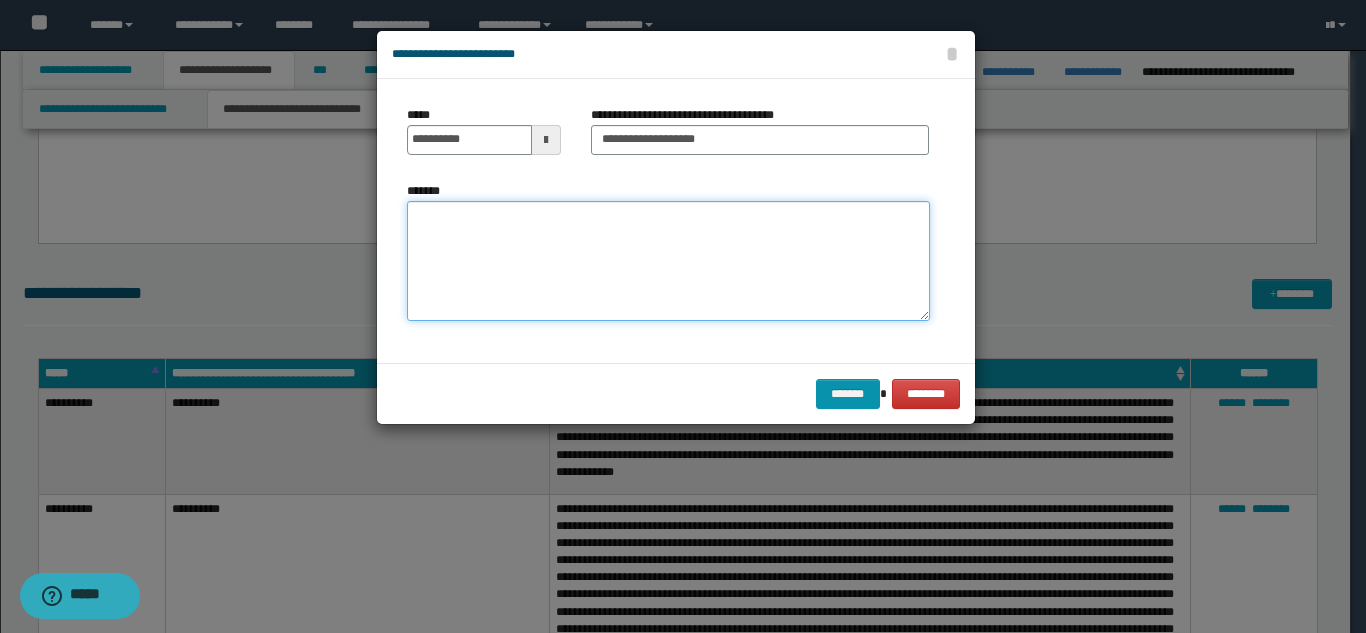 paste on "**********" 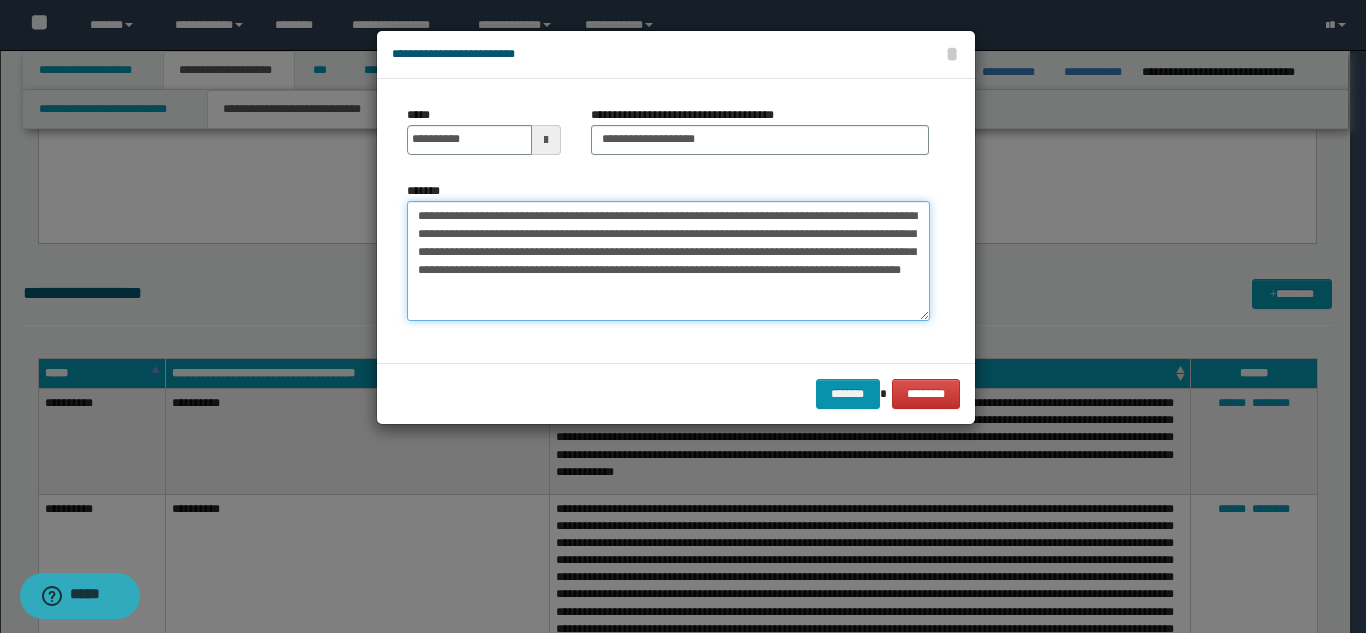 click on "**********" at bounding box center [668, 261] 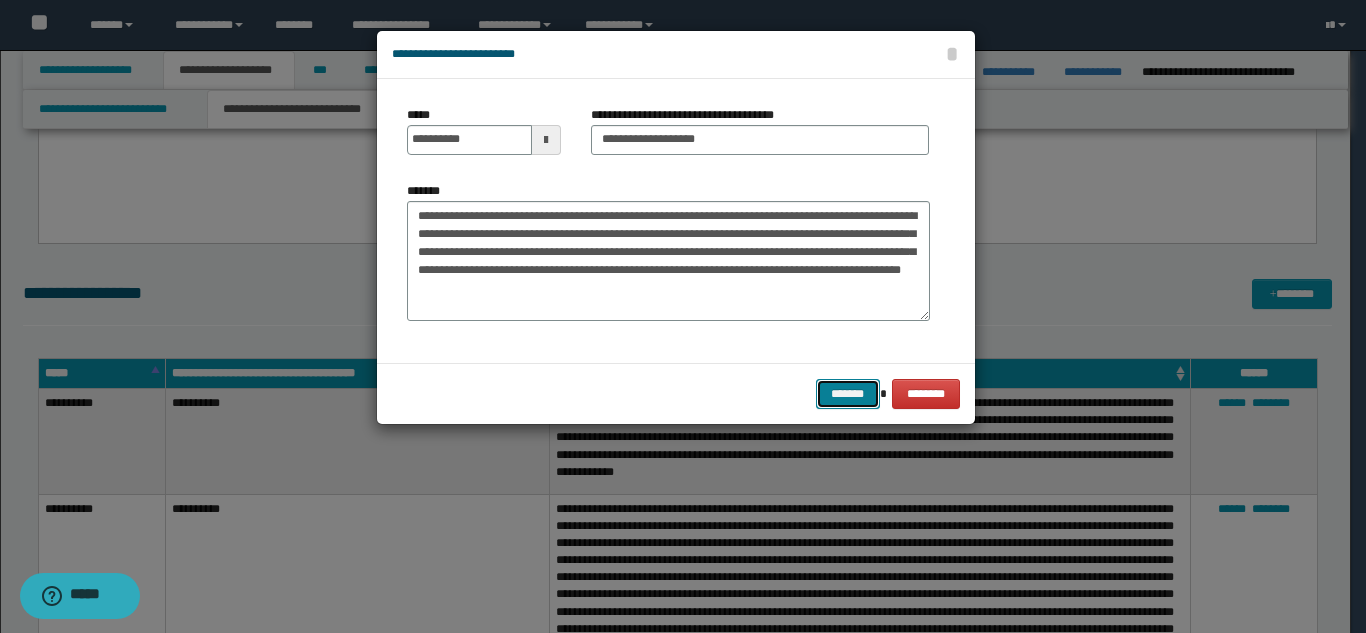 click on "*******" at bounding box center (848, 394) 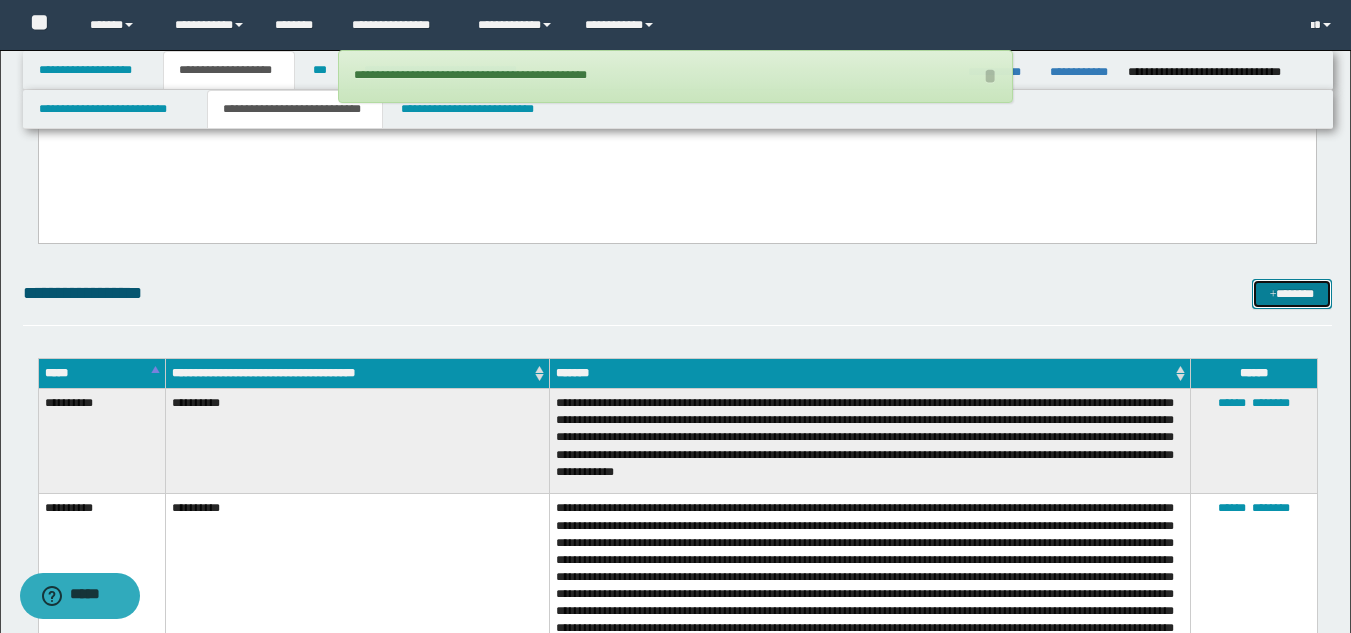 click on "*******" at bounding box center [1292, 294] 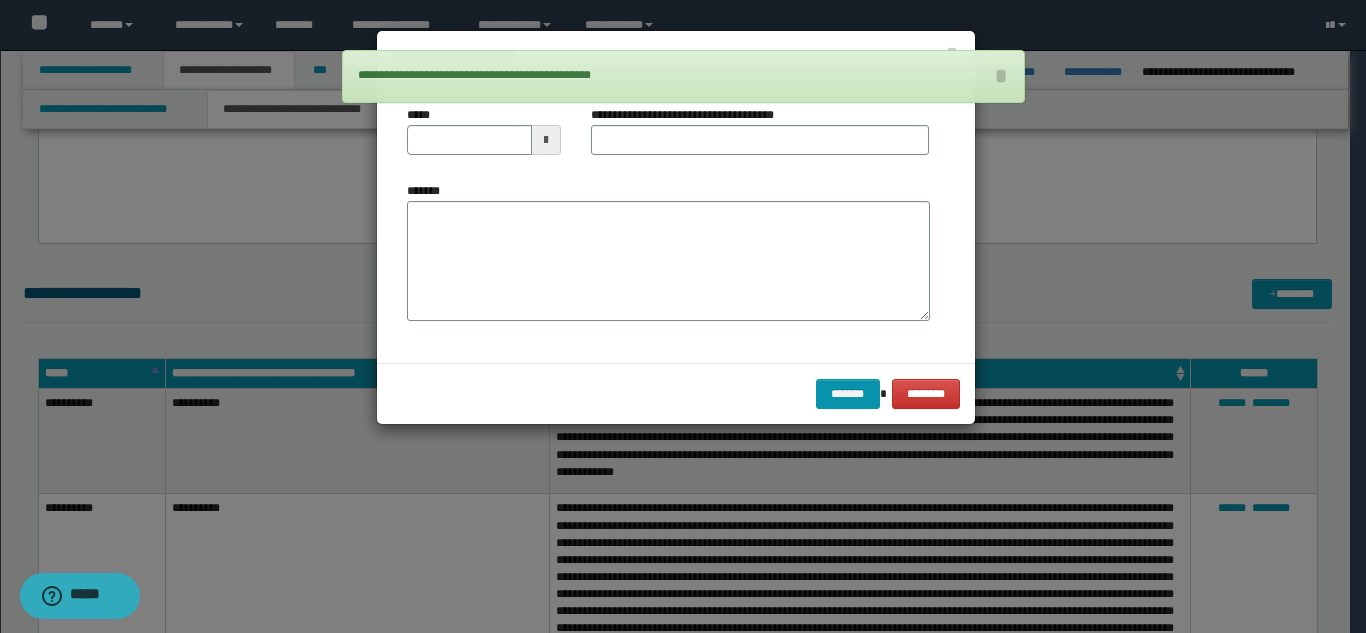 click on "**********" at bounding box center (690, 115) 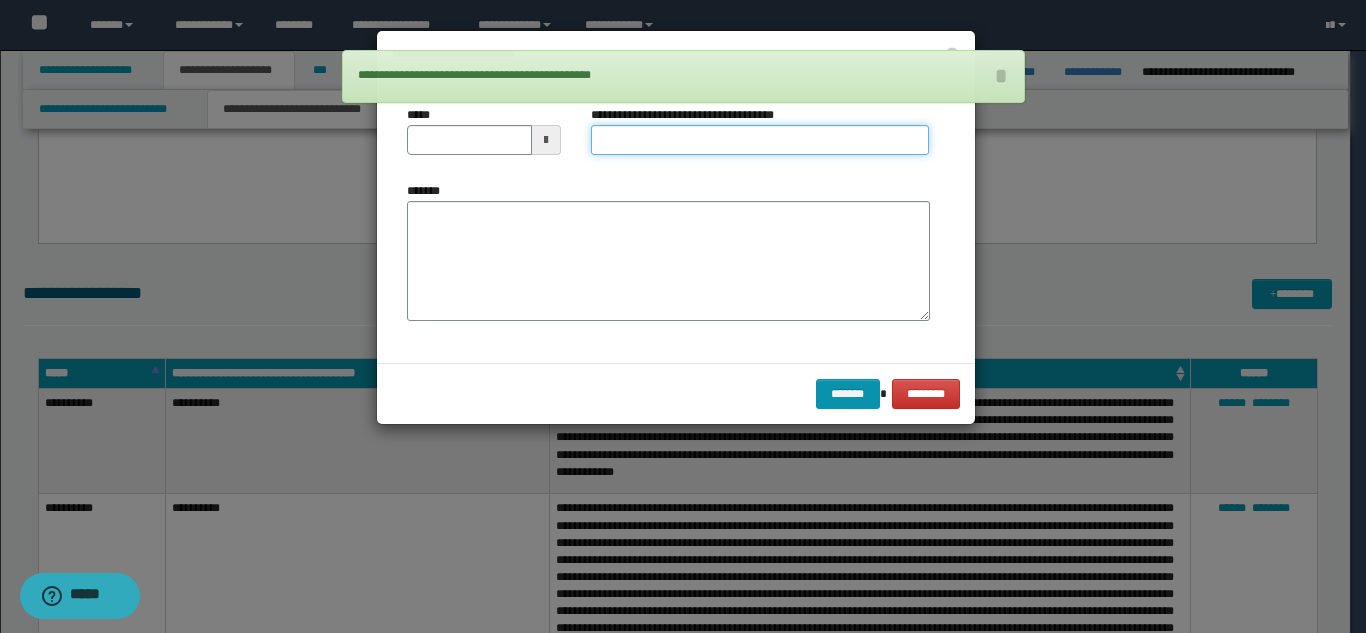 click on "**********" at bounding box center (760, 140) 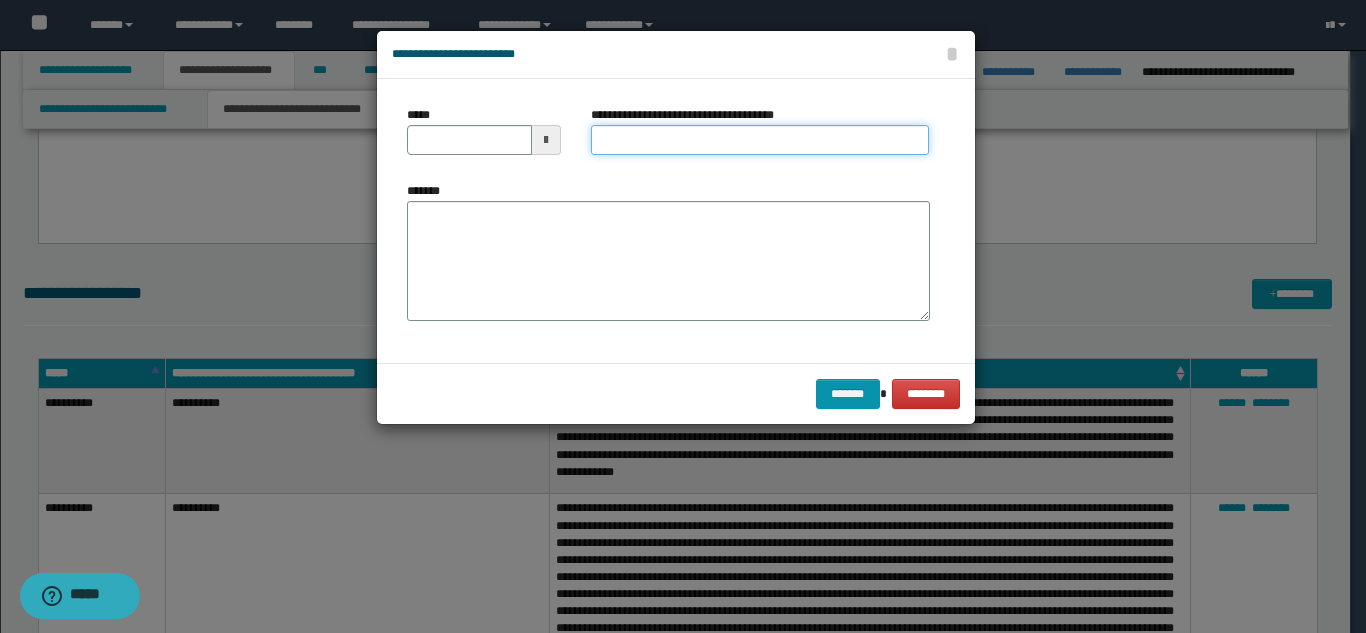 click on "**********" at bounding box center (760, 140) 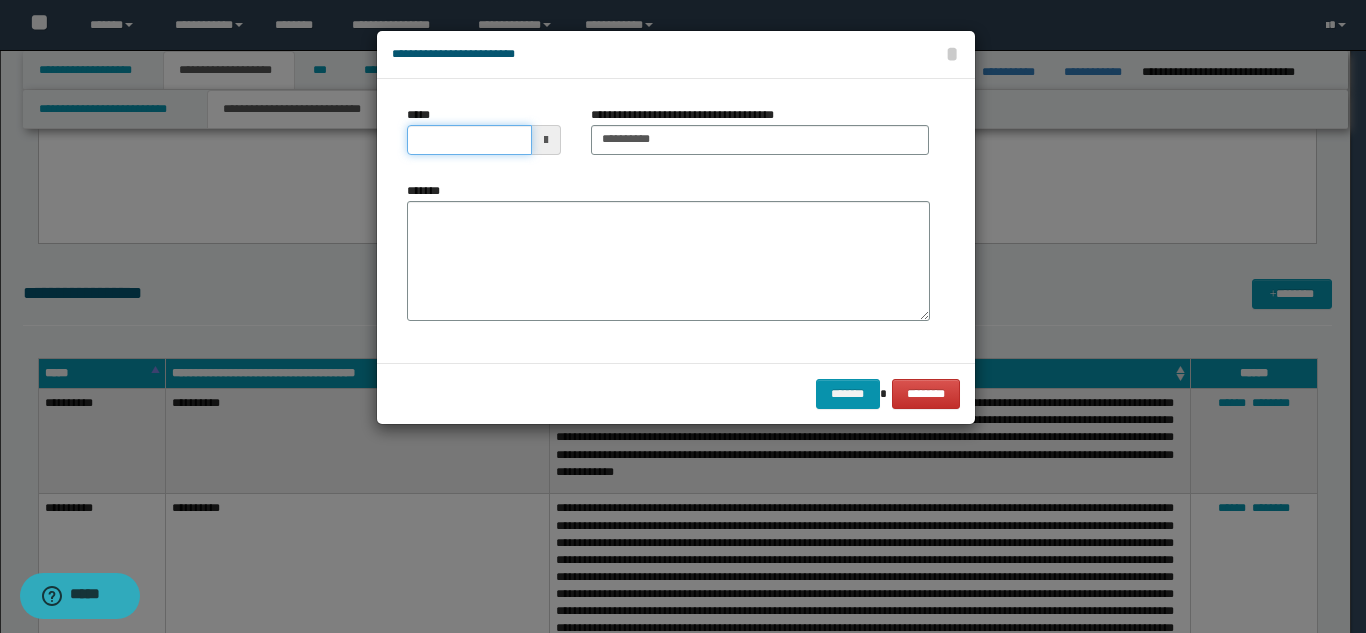 click on "*****" at bounding box center (469, 140) 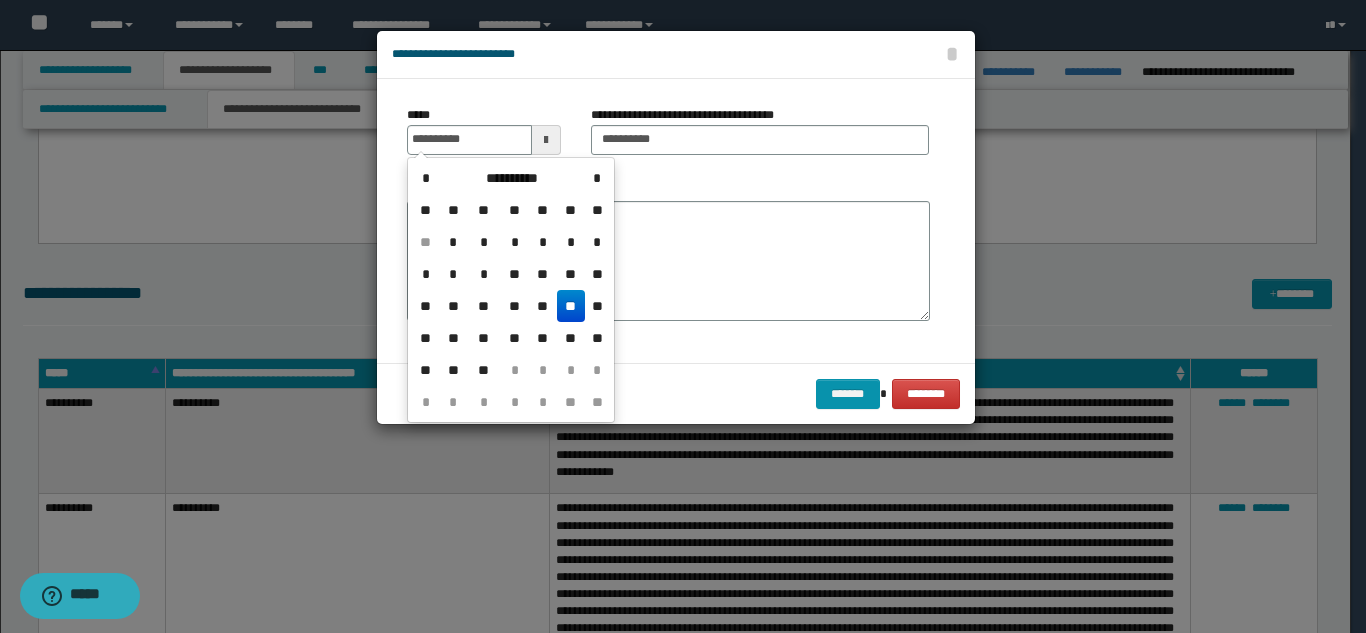 click on "**" at bounding box center [571, 306] 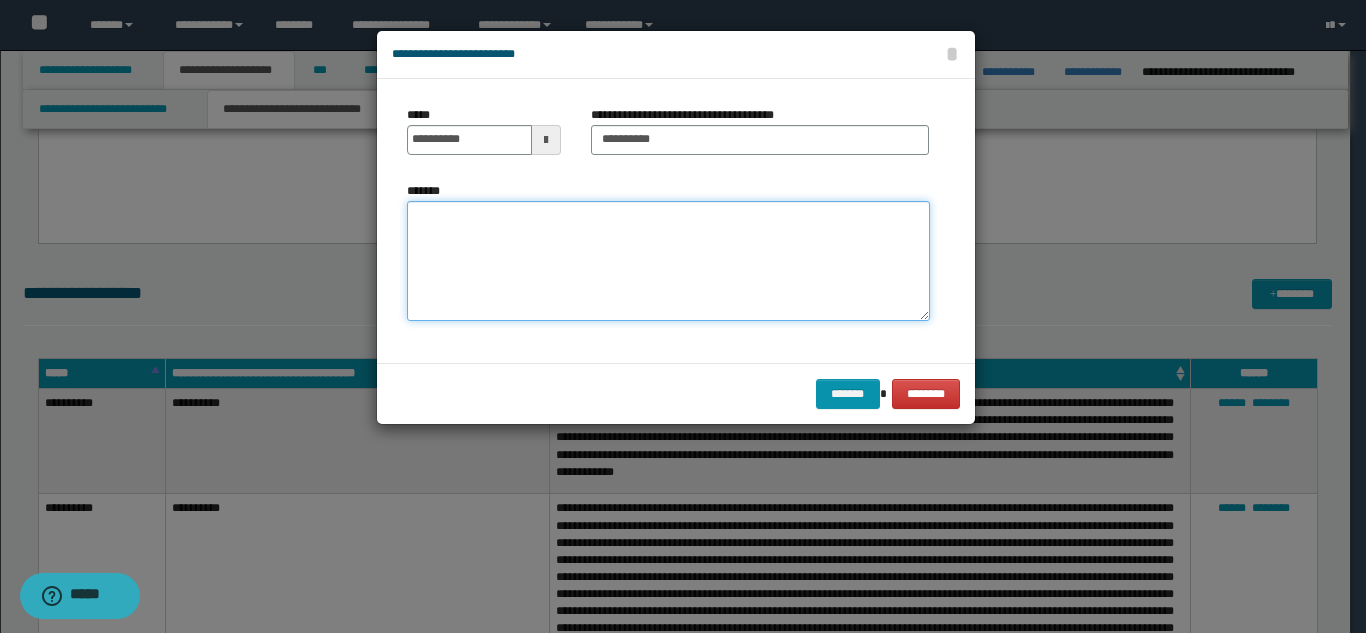 click on "*******" at bounding box center [668, 261] 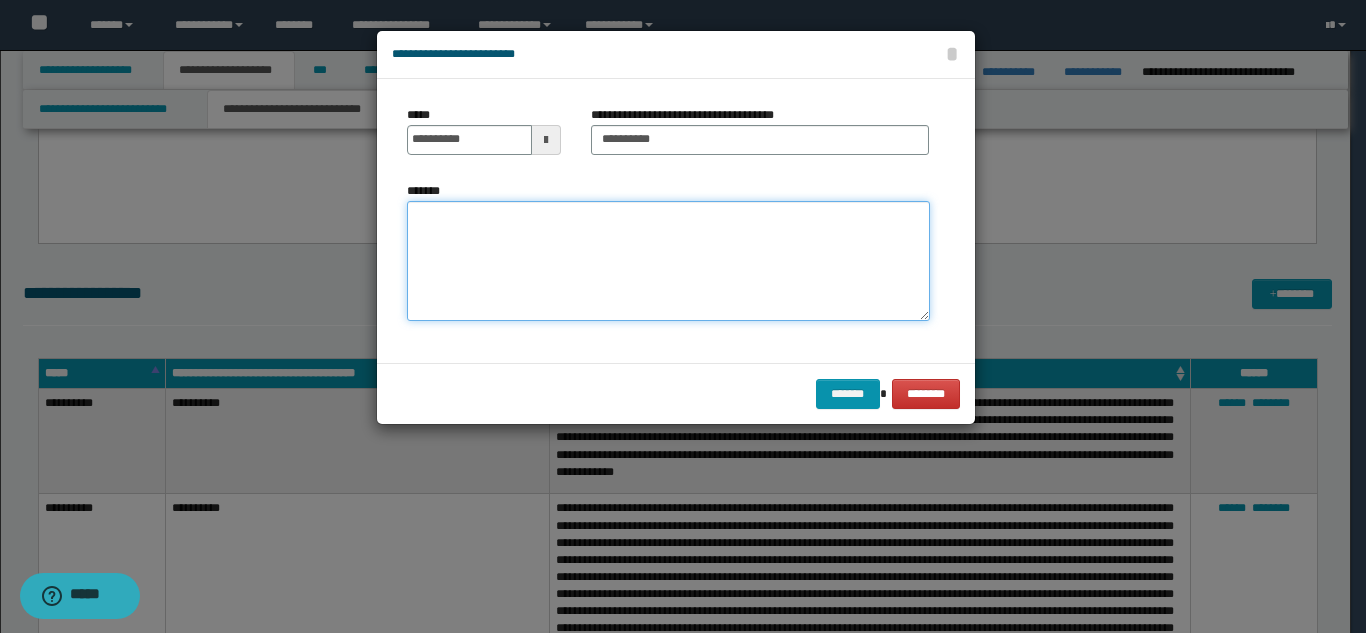 paste on "**********" 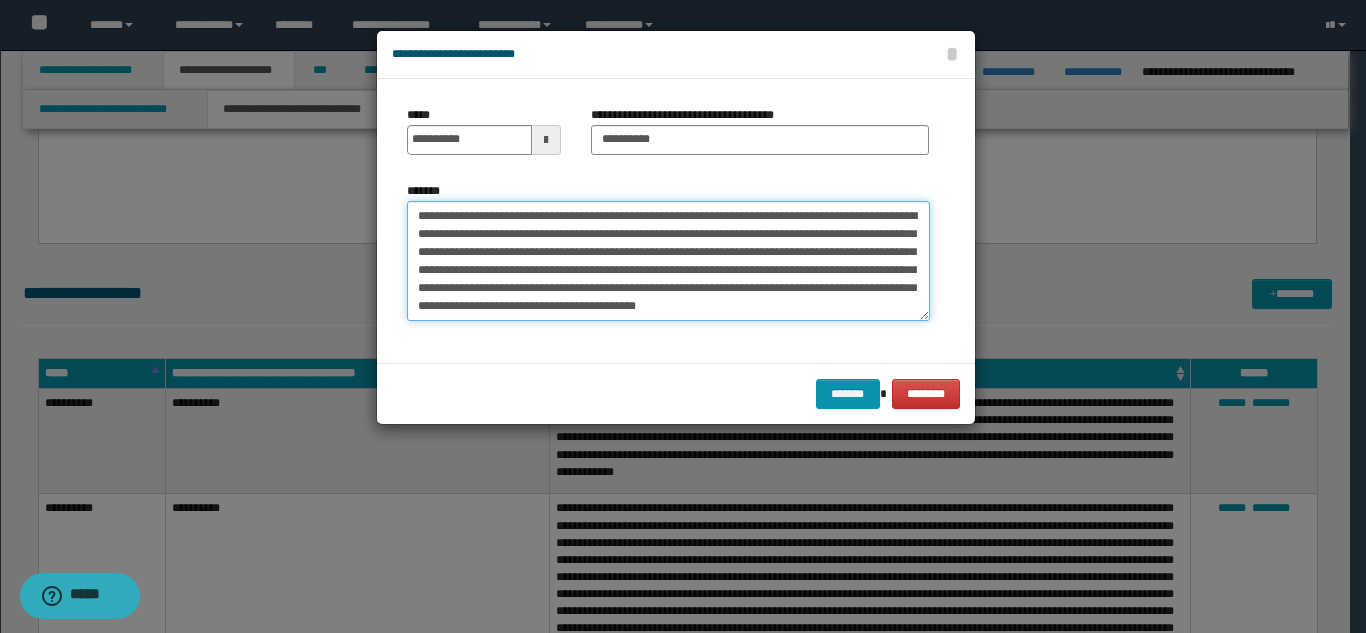 drag, startPoint x: 519, startPoint y: 237, endPoint x: 614, endPoint y: 262, distance: 98.23441 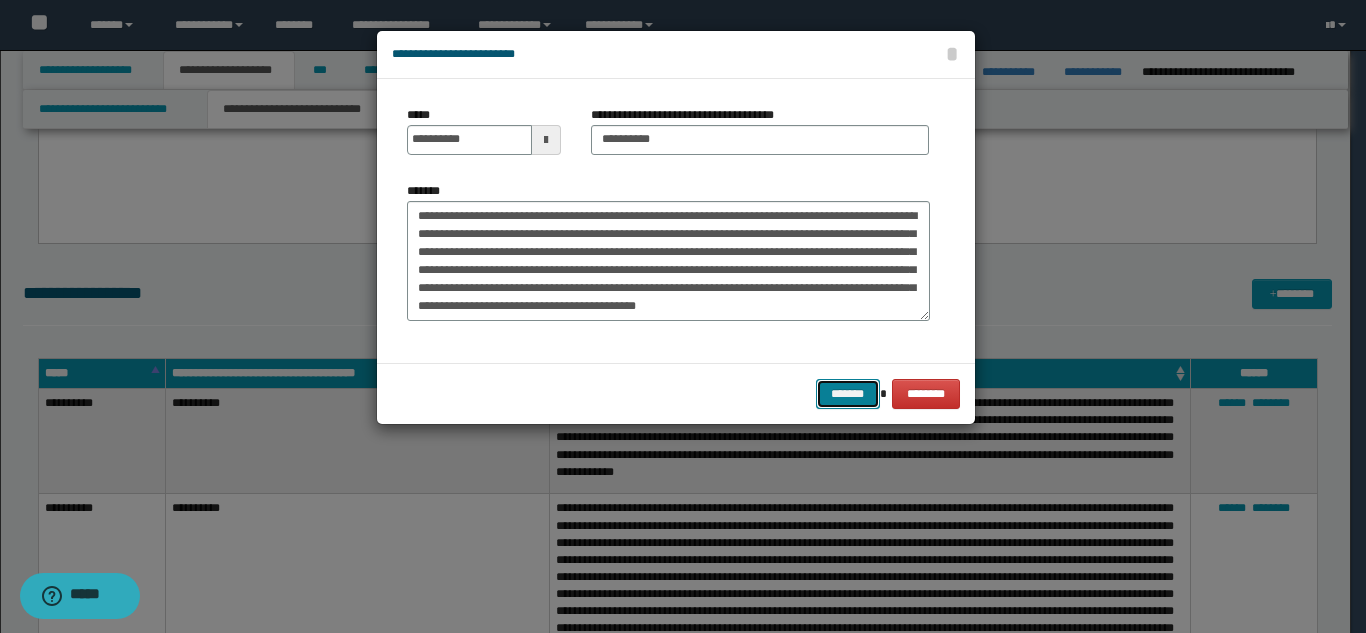 click on "*******" at bounding box center [848, 394] 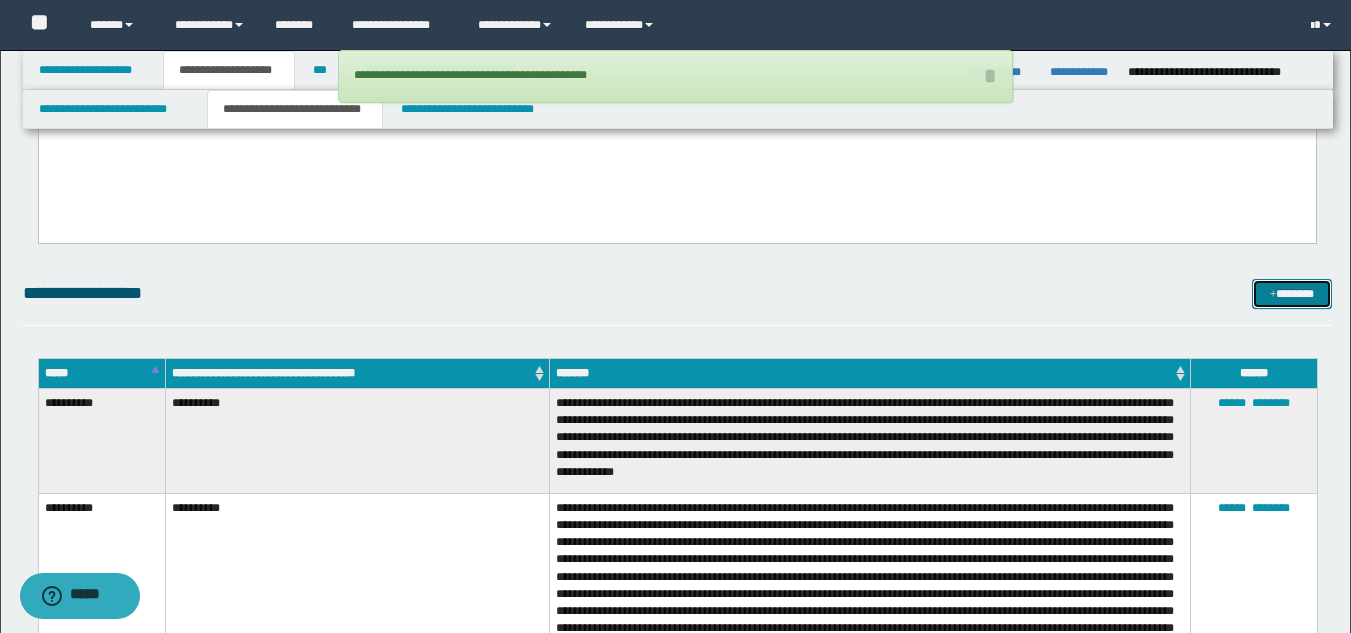 drag, startPoint x: 1262, startPoint y: 297, endPoint x: 1244, endPoint y: 290, distance: 19.313208 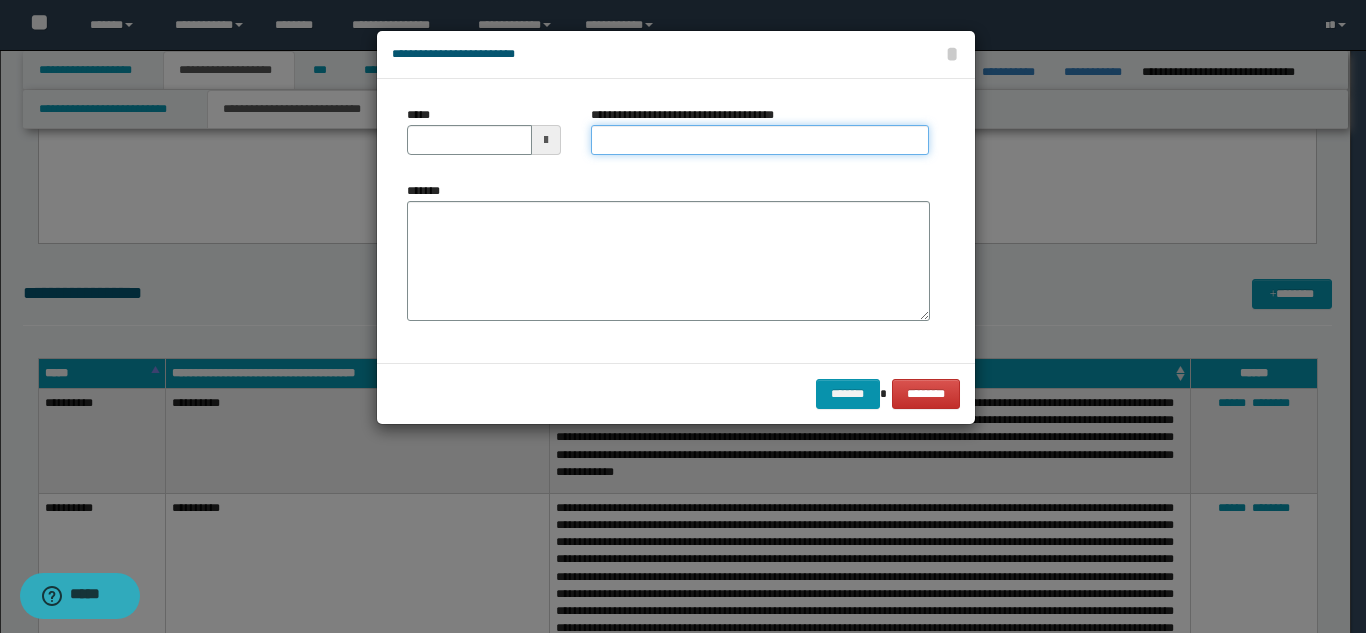 click on "**********" at bounding box center (760, 140) 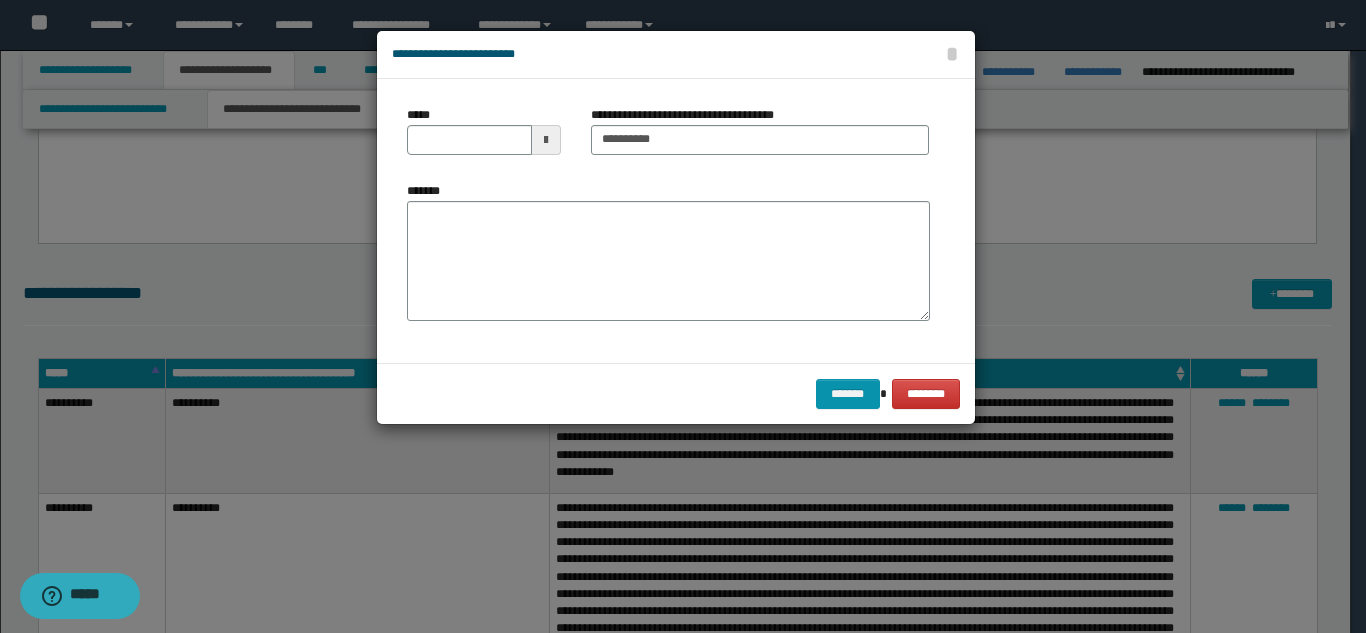 click on "*****" at bounding box center (484, 138) 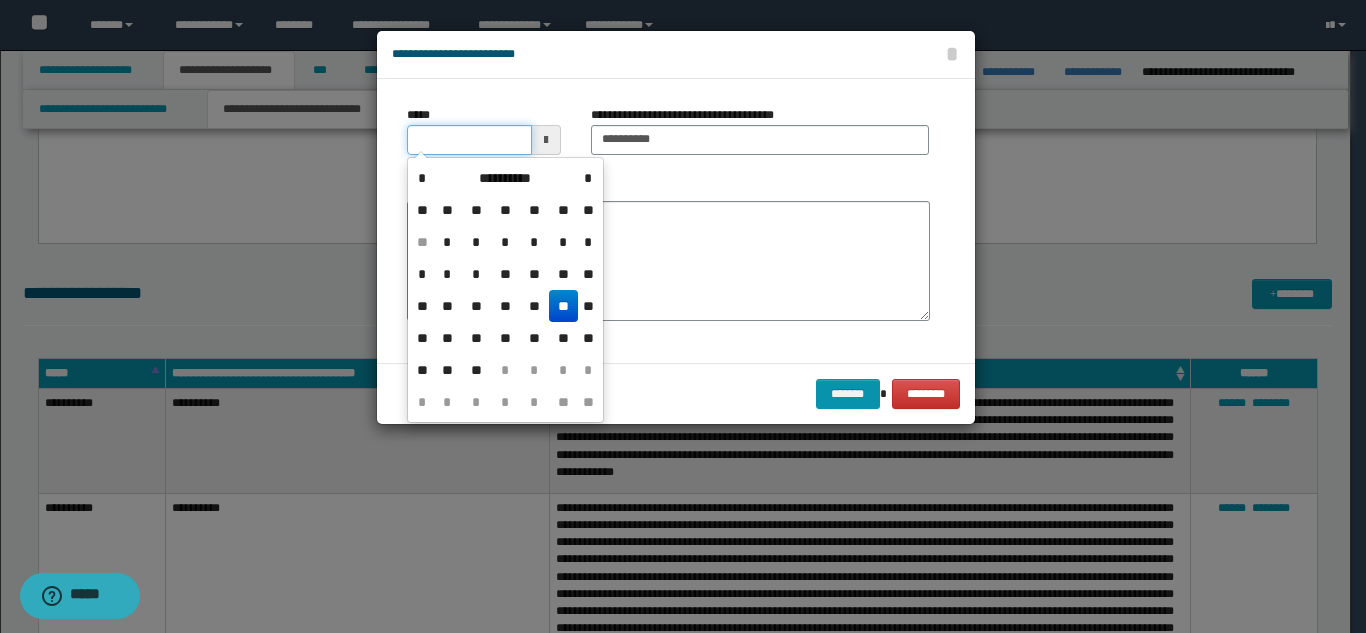 click on "*****" at bounding box center (469, 140) 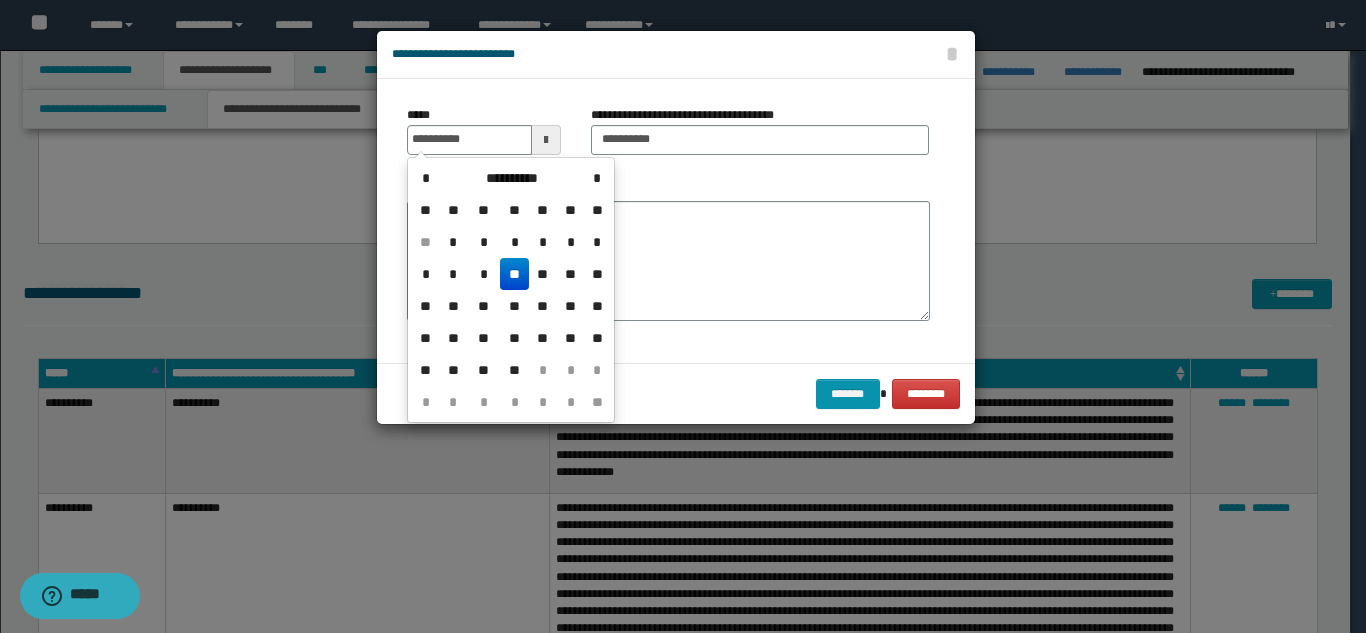 click on "**" at bounding box center [514, 274] 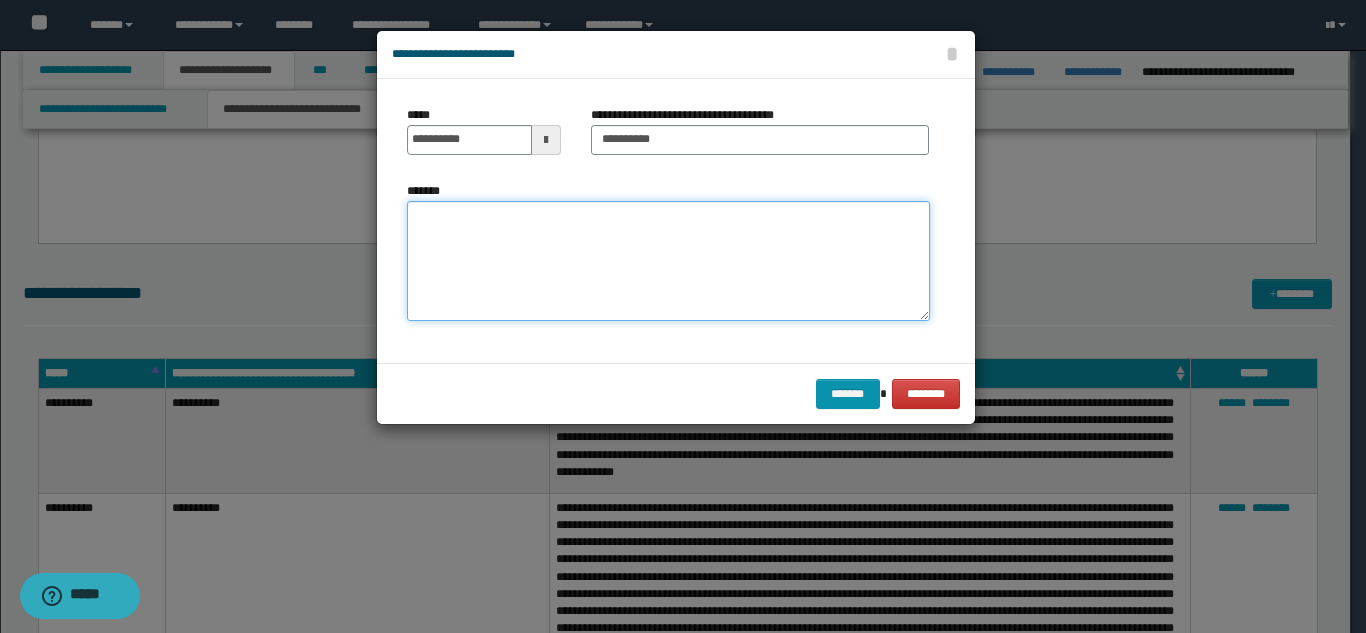 click on "*******" at bounding box center [668, 261] 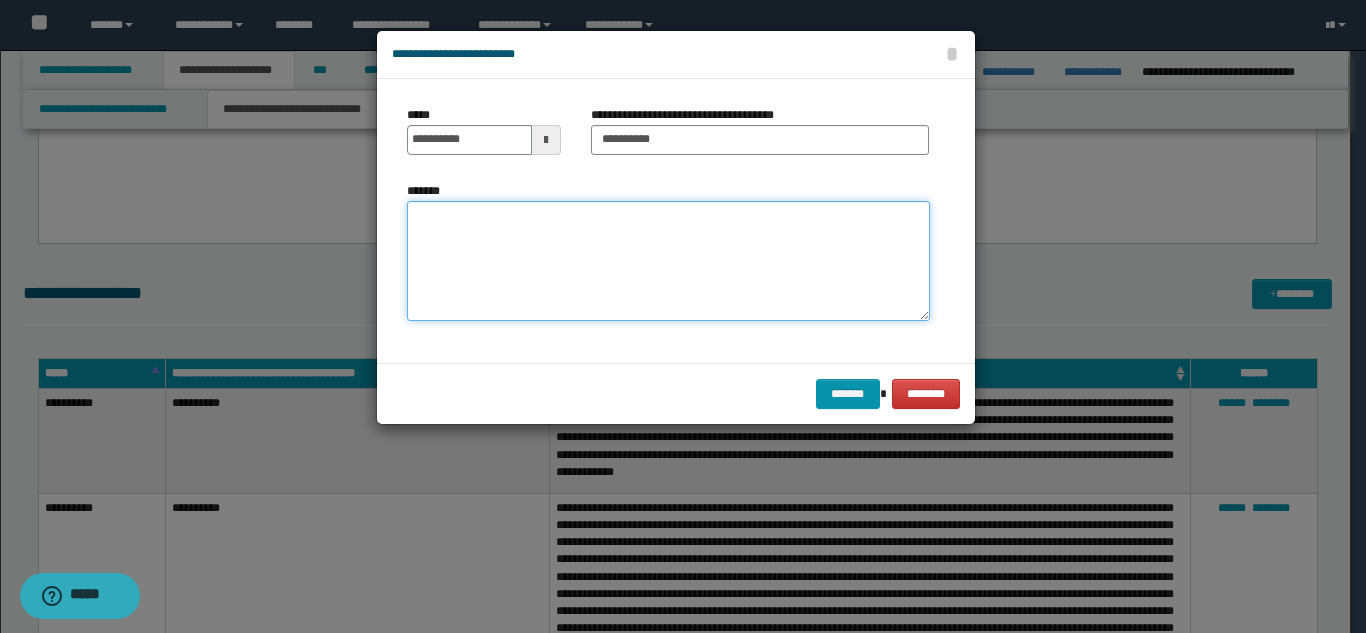 paste on "**********" 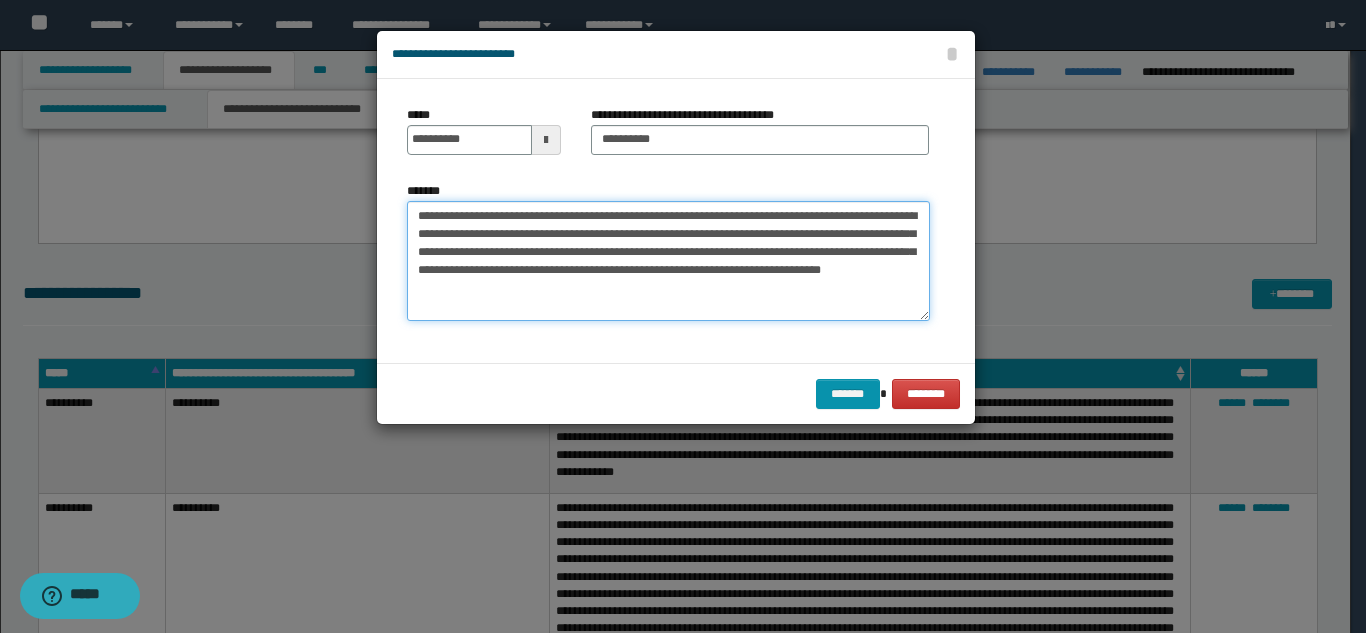 click on "**********" at bounding box center (668, 261) 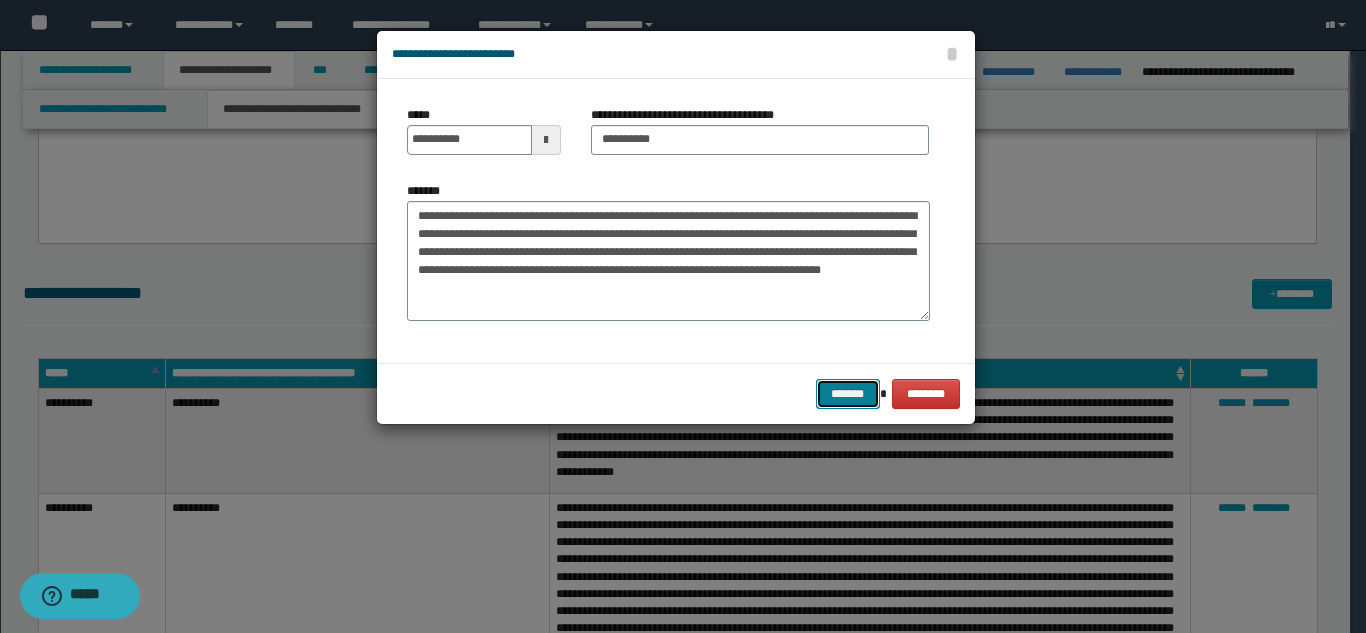 click on "*******" at bounding box center (848, 394) 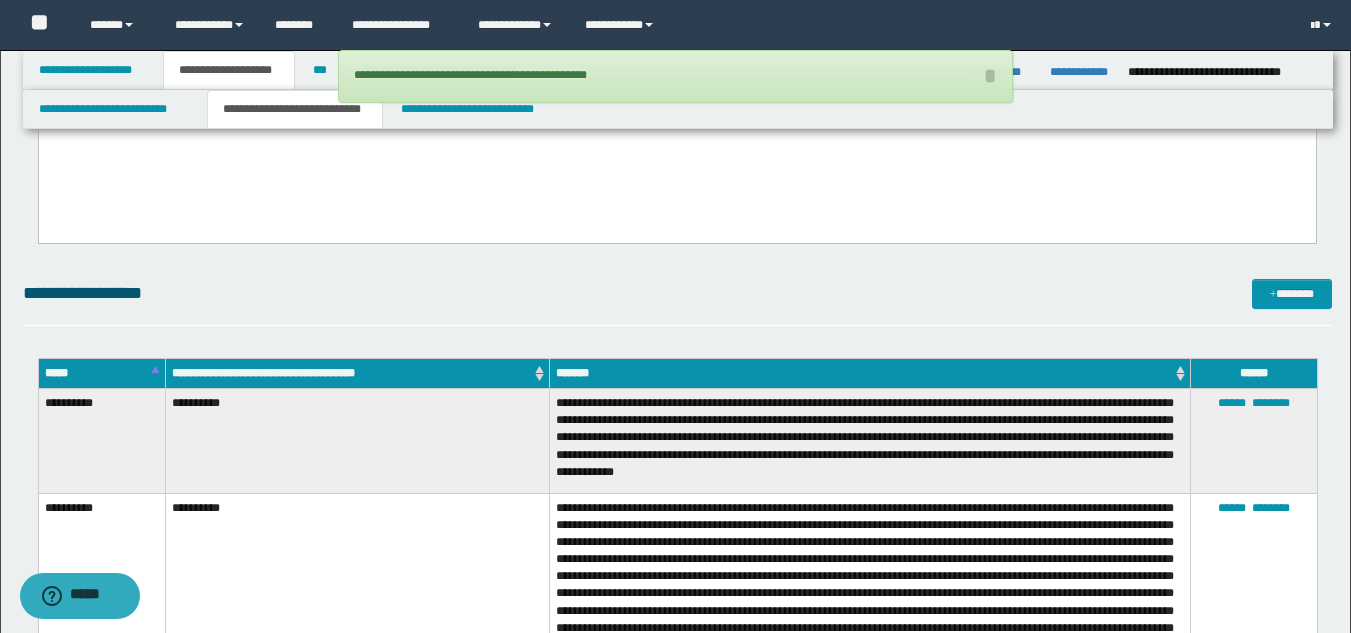click on "**********" at bounding box center (677, 293) 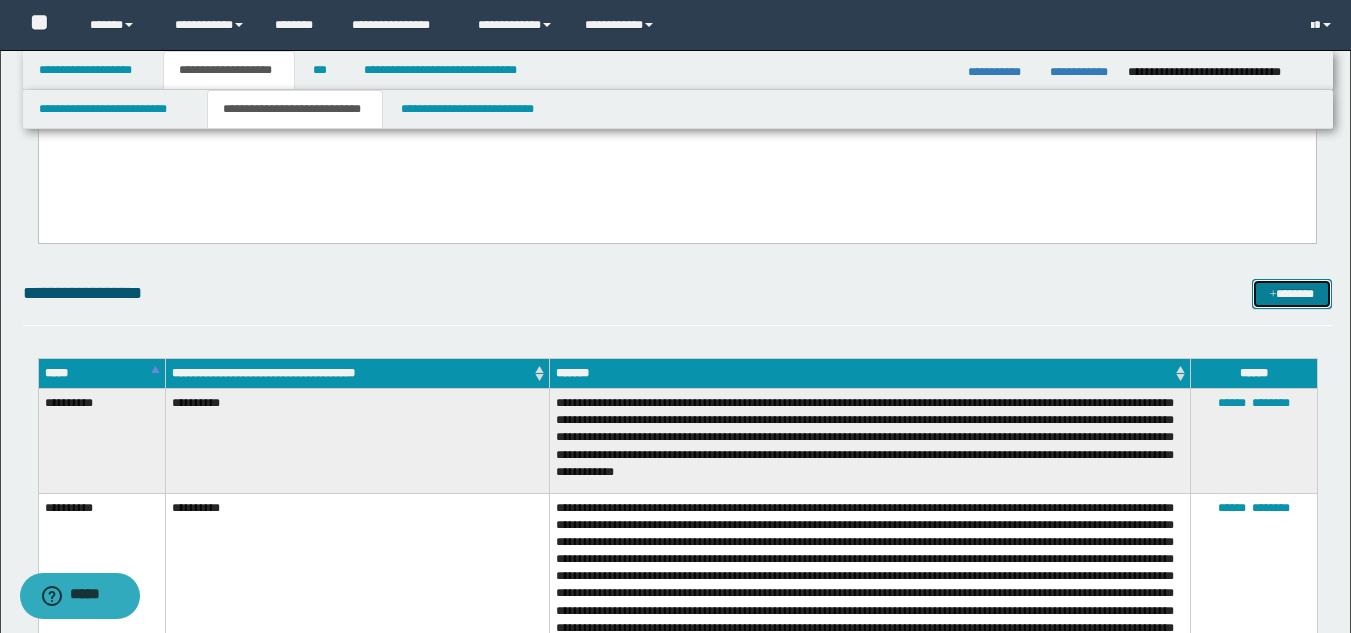 drag, startPoint x: 1304, startPoint y: 289, endPoint x: 1224, endPoint y: 264, distance: 83.81527 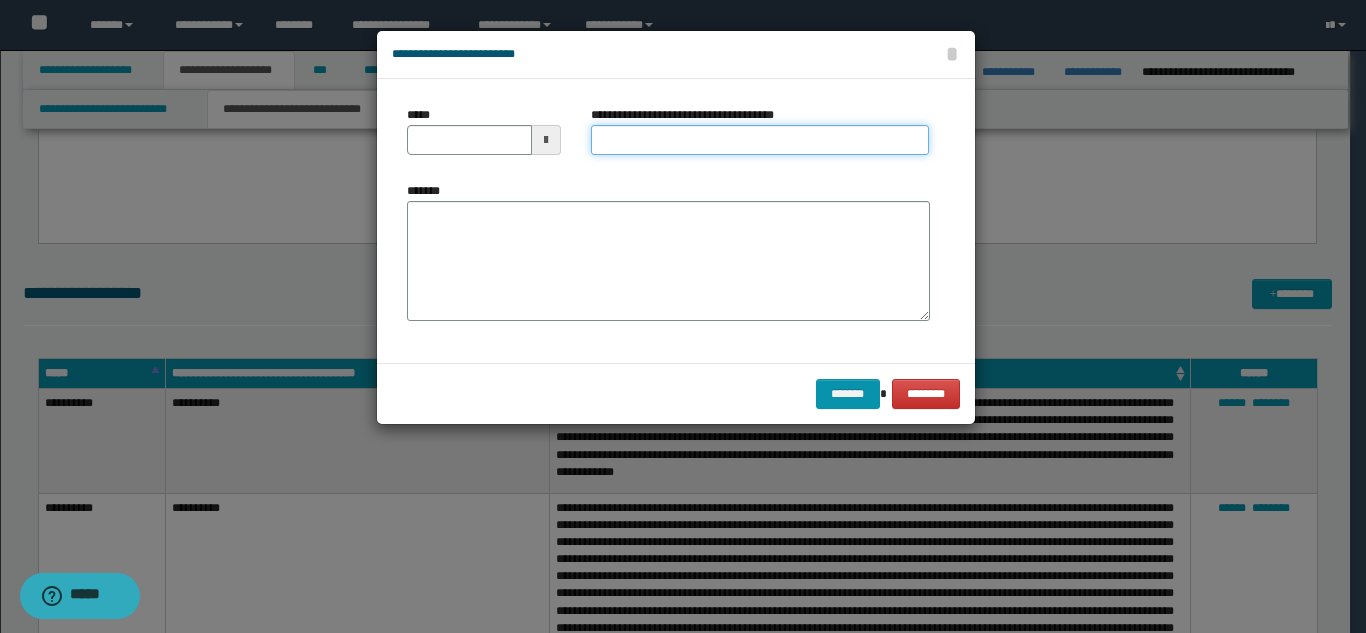 click on "**********" at bounding box center [760, 140] 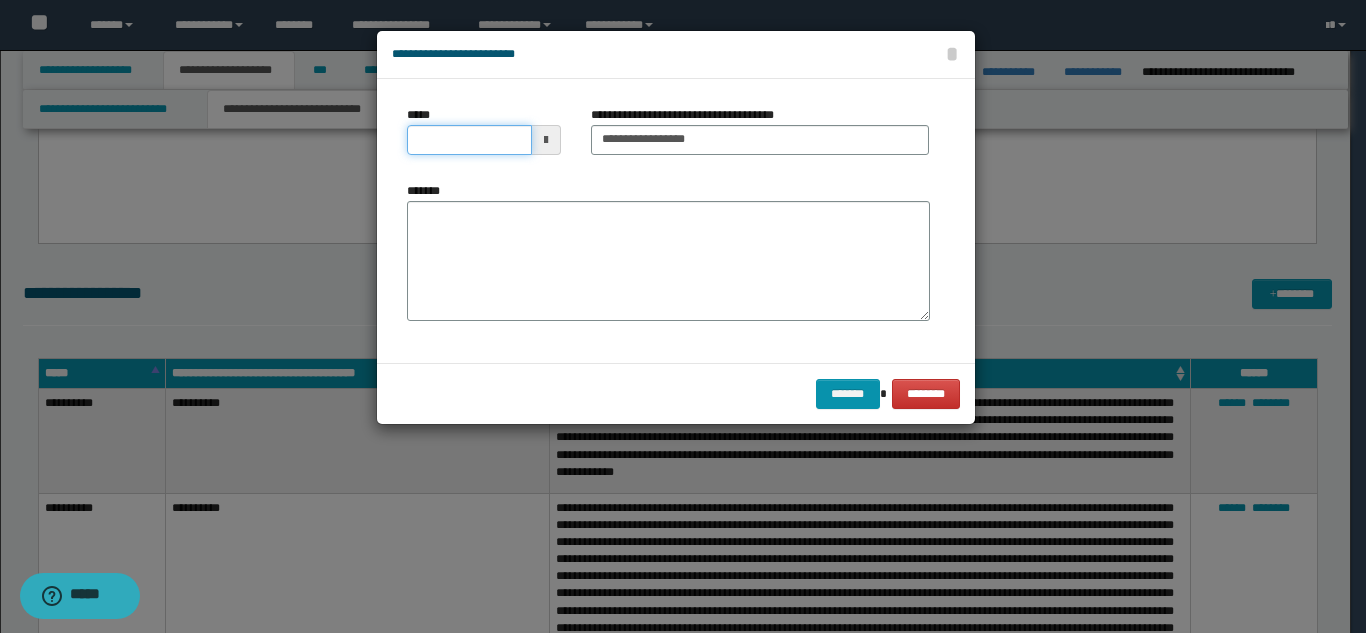 click on "*****" at bounding box center (469, 140) 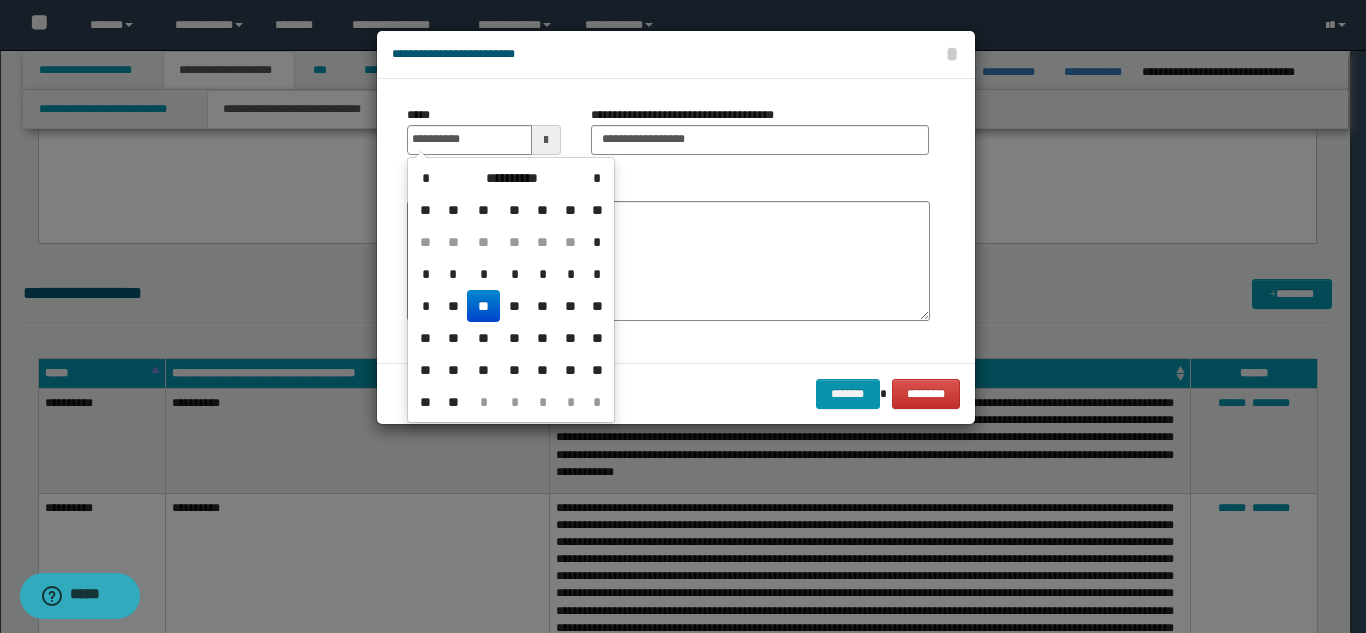 click on "**" at bounding box center [483, 306] 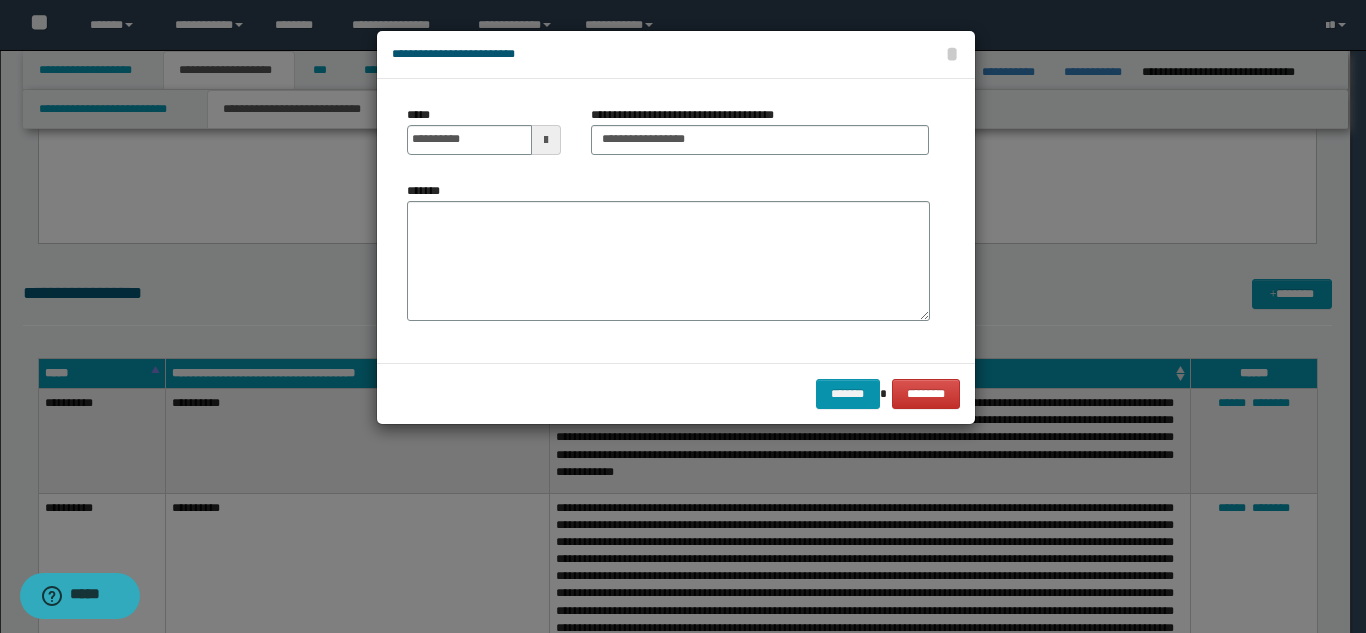 click on "*******" at bounding box center (668, 261) 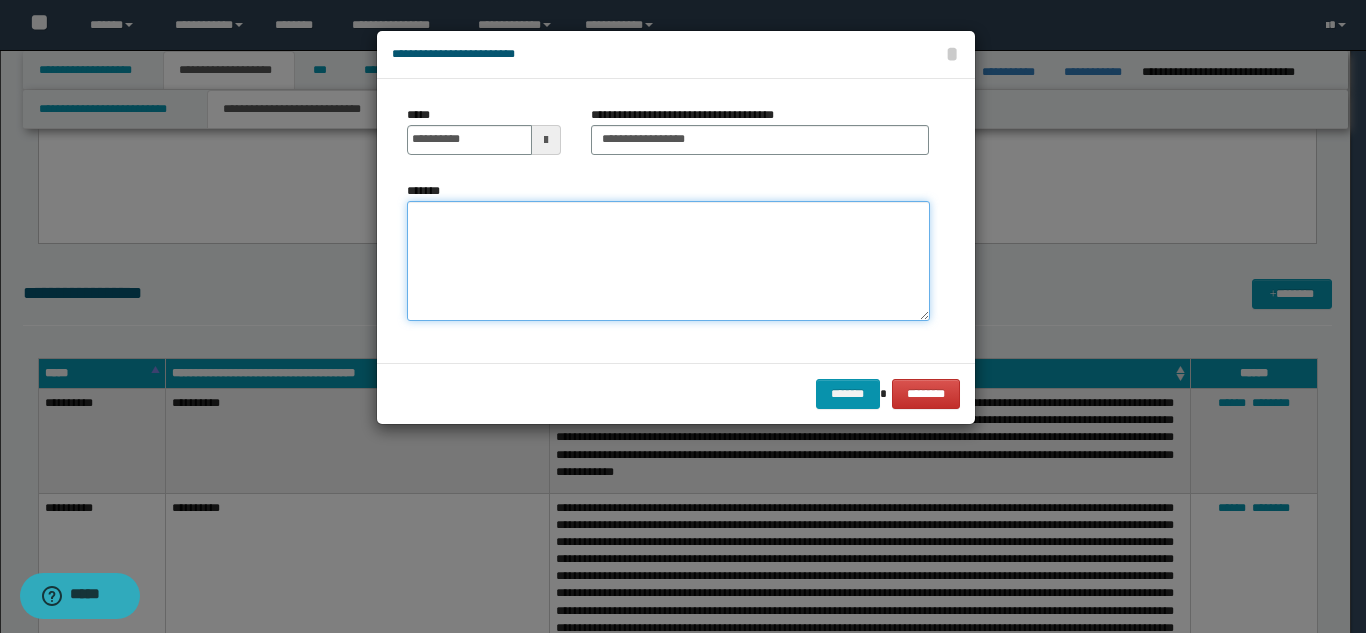 paste on "**********" 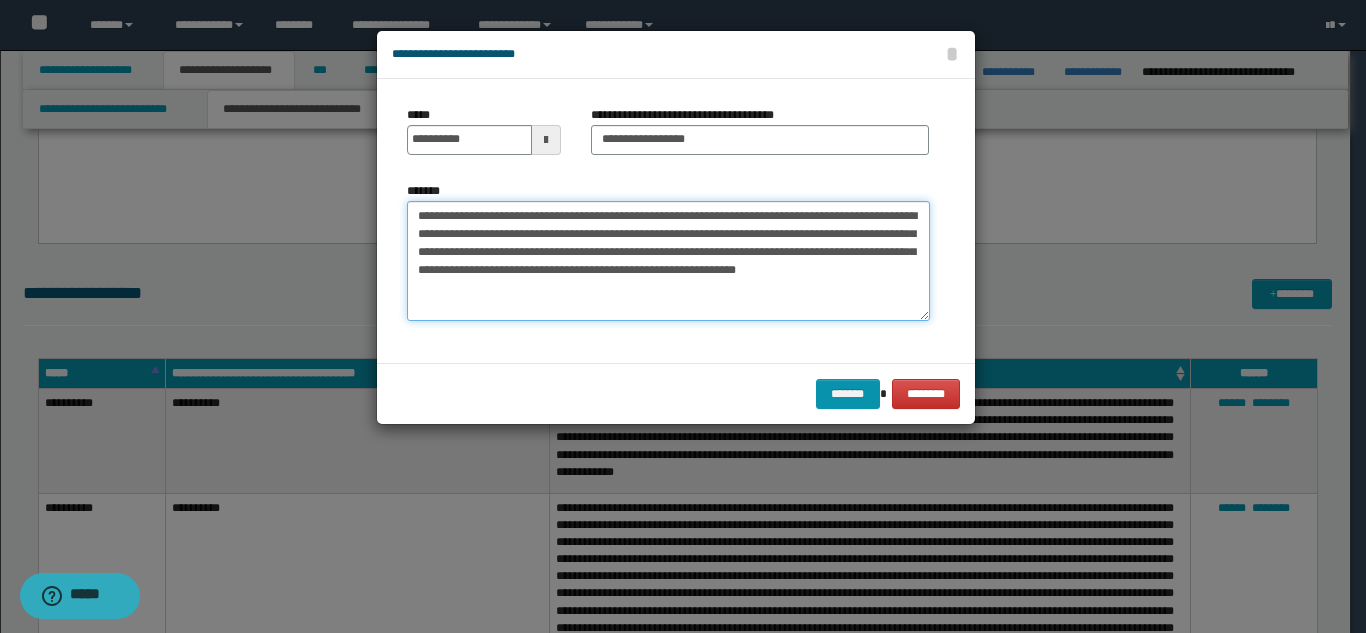 click on "**********" at bounding box center (668, 261) 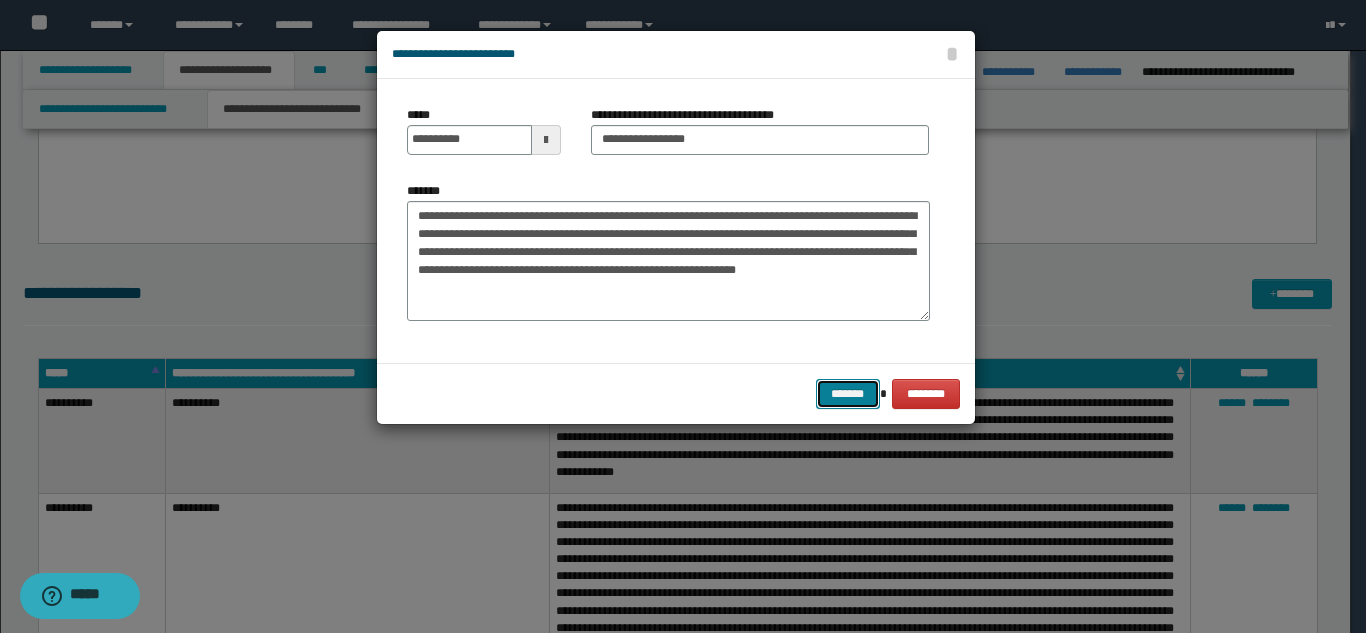 click on "*******" at bounding box center (848, 394) 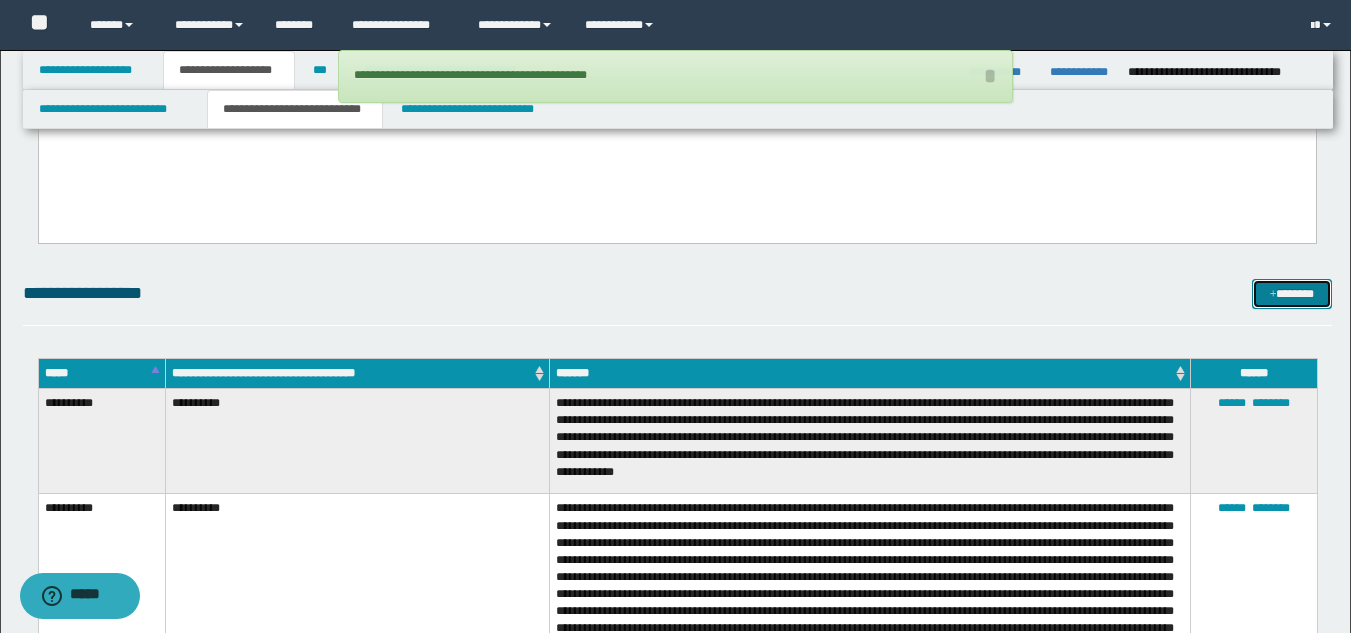 click on "*******" at bounding box center [1292, 294] 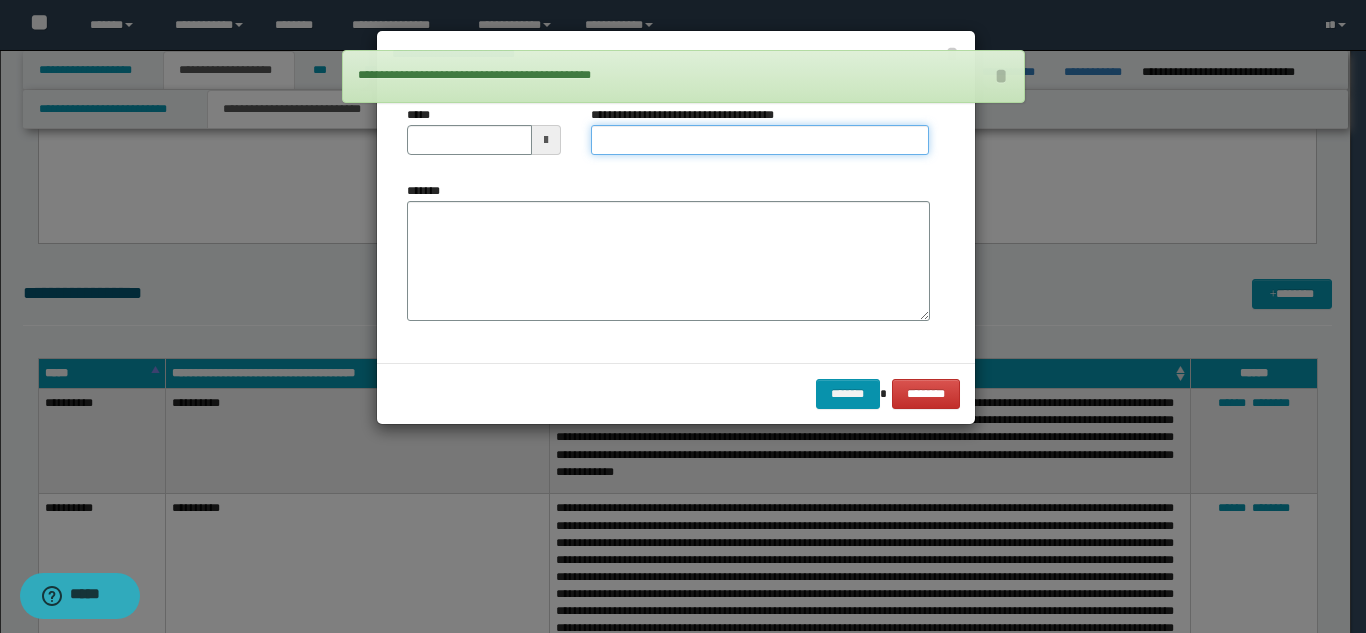 click on "**********" at bounding box center (760, 140) 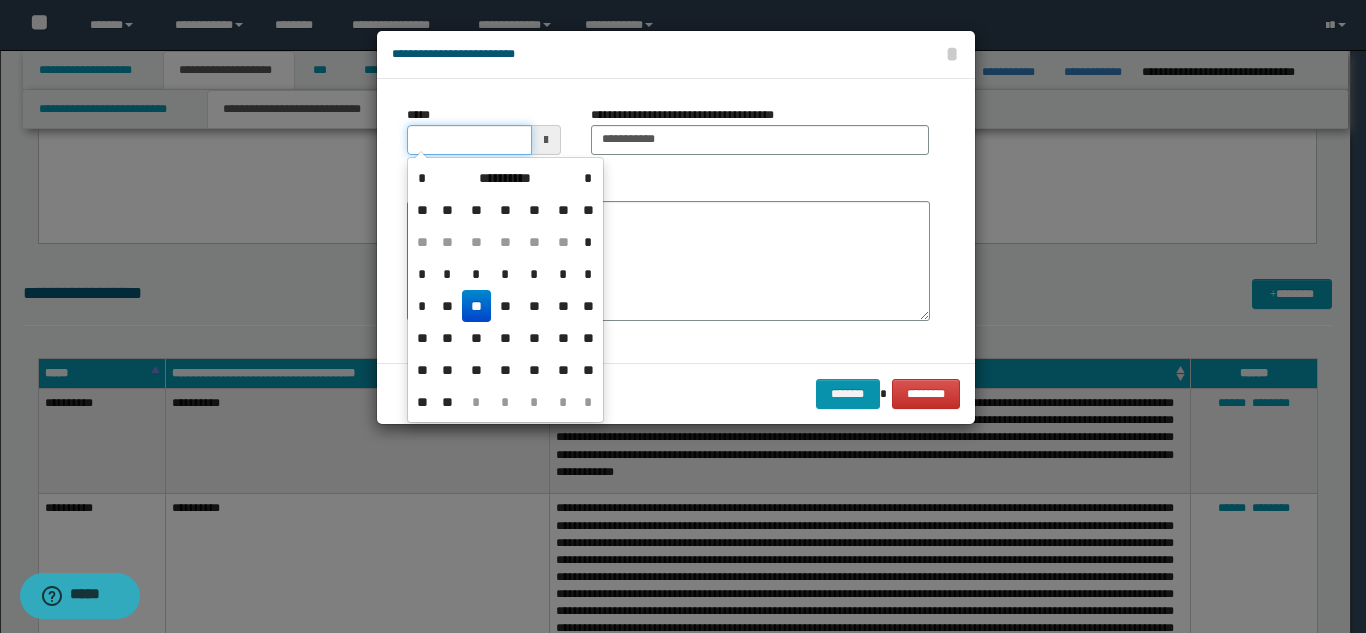 click on "*****" at bounding box center [469, 140] 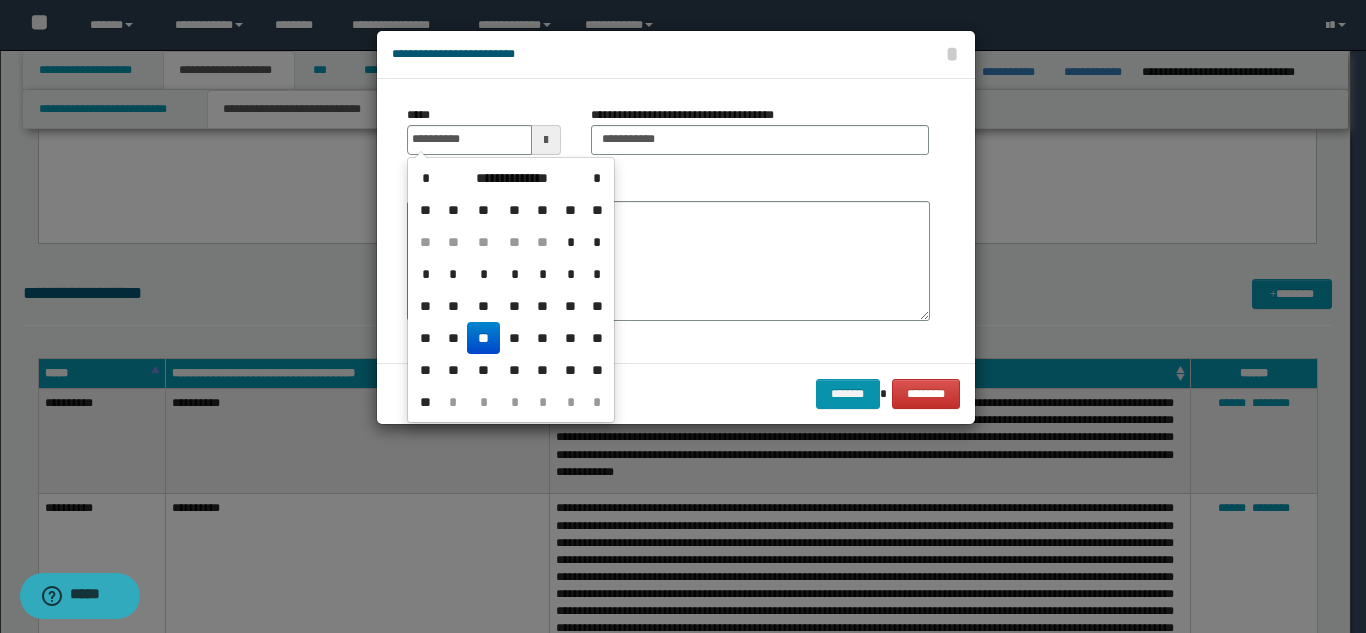 drag, startPoint x: 481, startPoint y: 332, endPoint x: 490, endPoint y: 318, distance: 16.643316 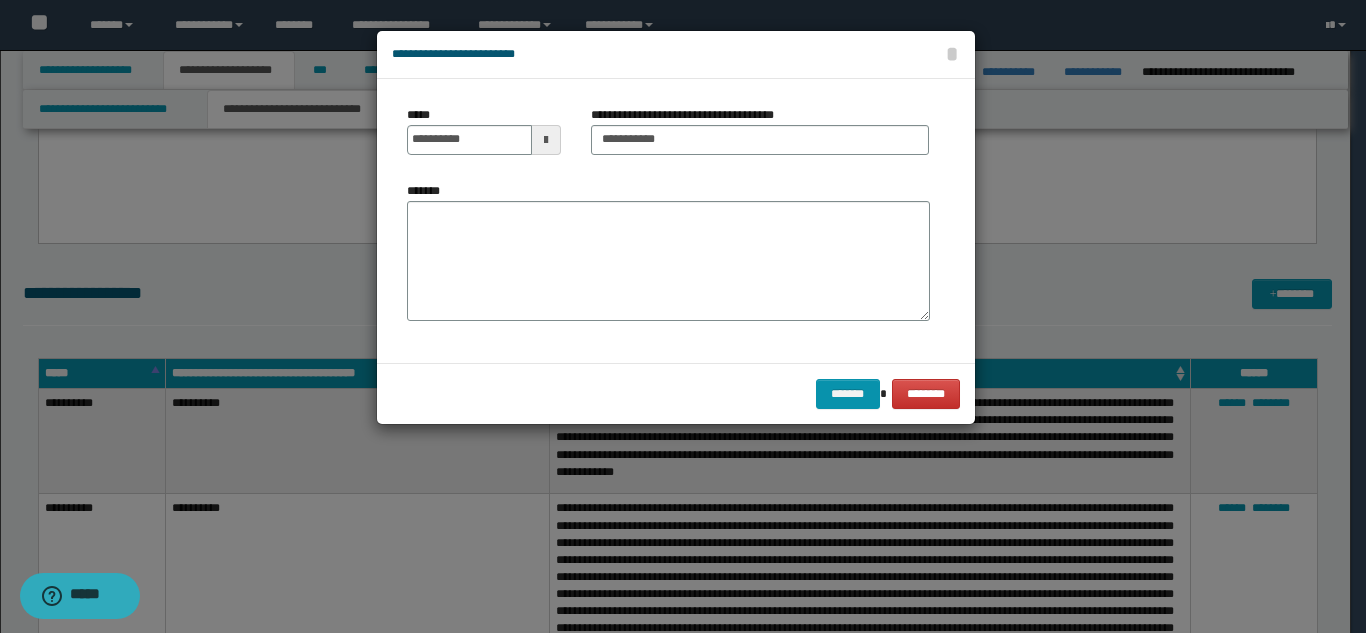 click on "*******" at bounding box center (668, 261) 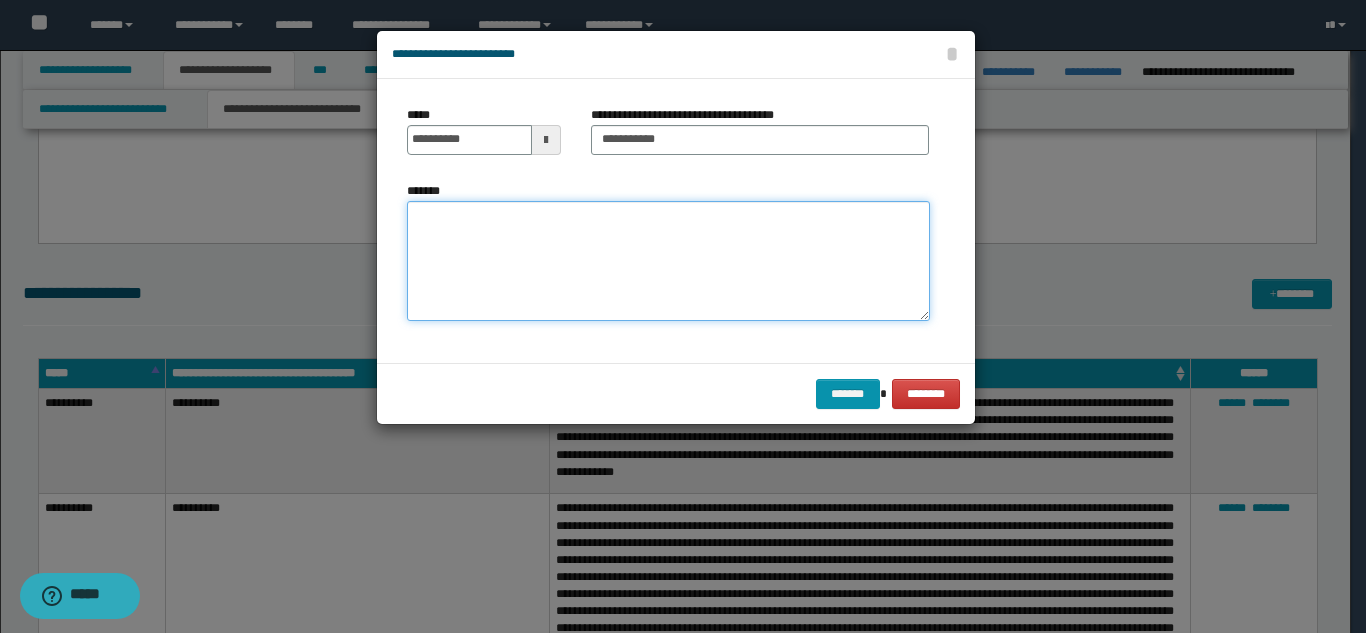 paste on "**********" 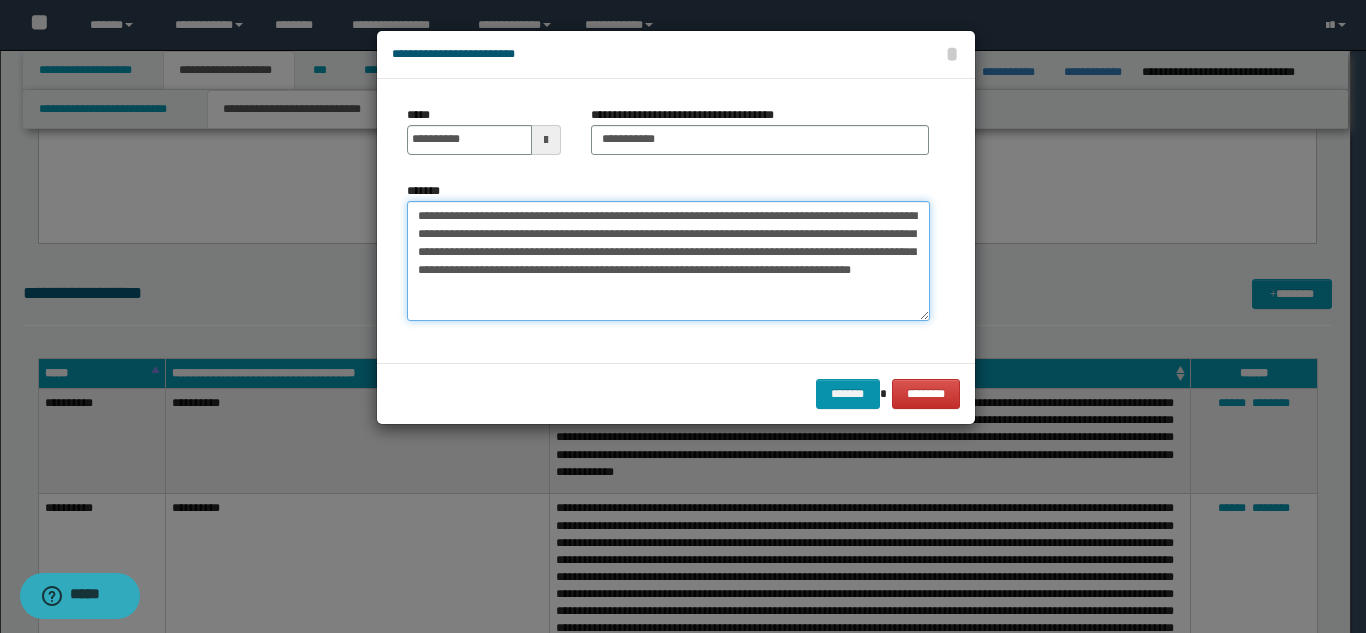 click on "**********" at bounding box center (668, 261) 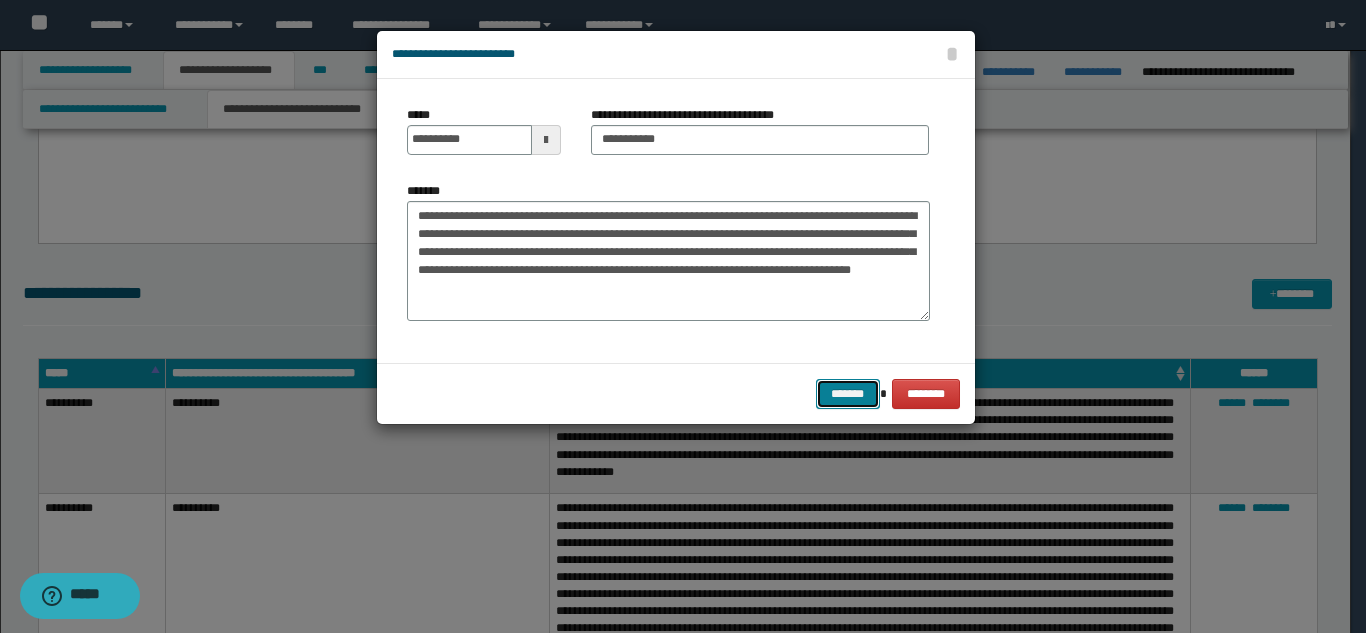 click on "*******" at bounding box center [848, 394] 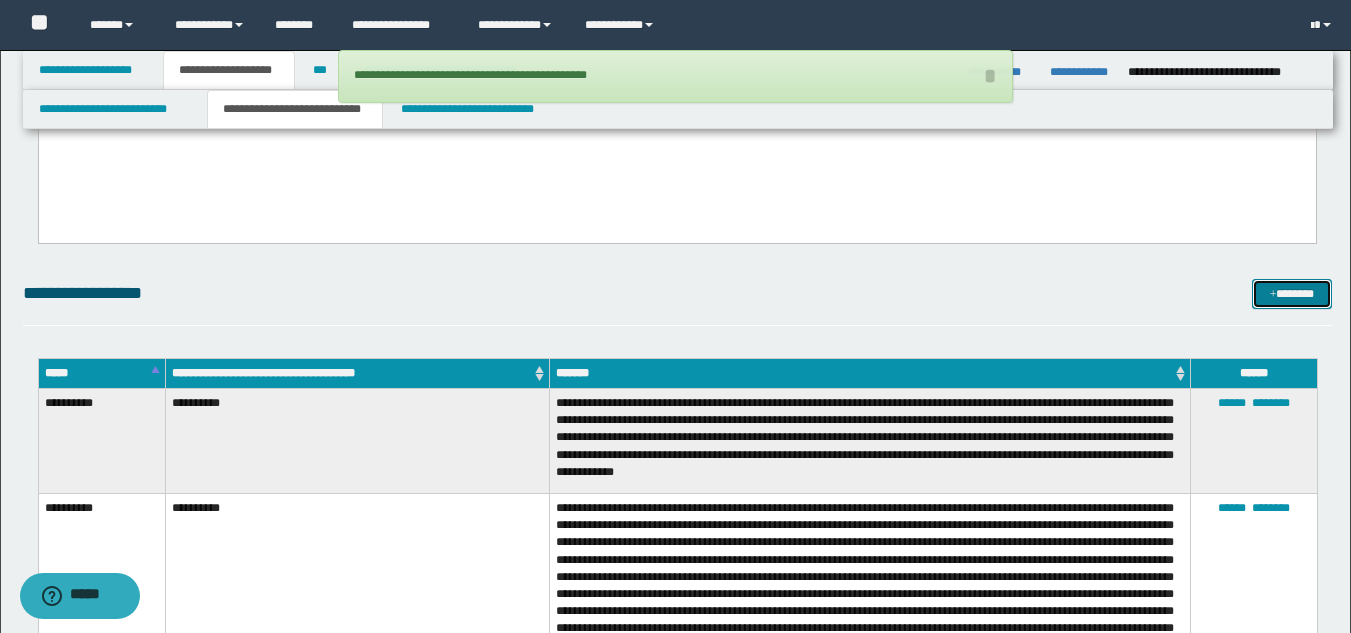 click on "*******" at bounding box center (1292, 294) 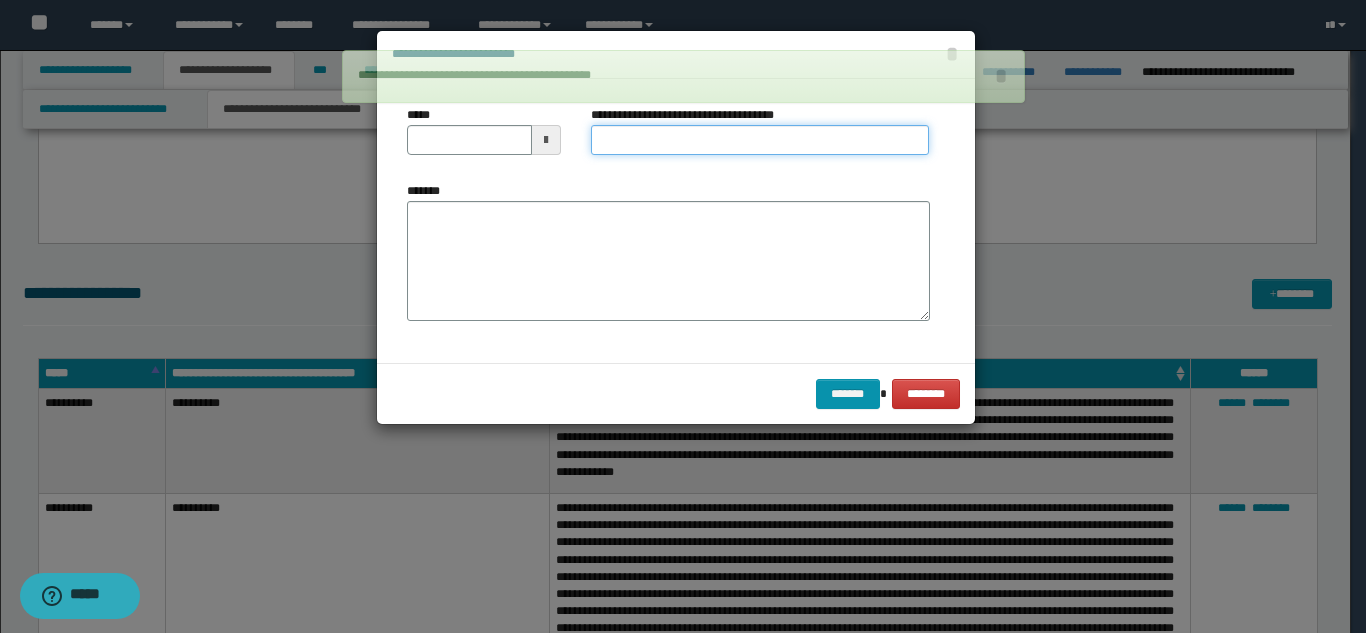 click on "**********" at bounding box center [760, 140] 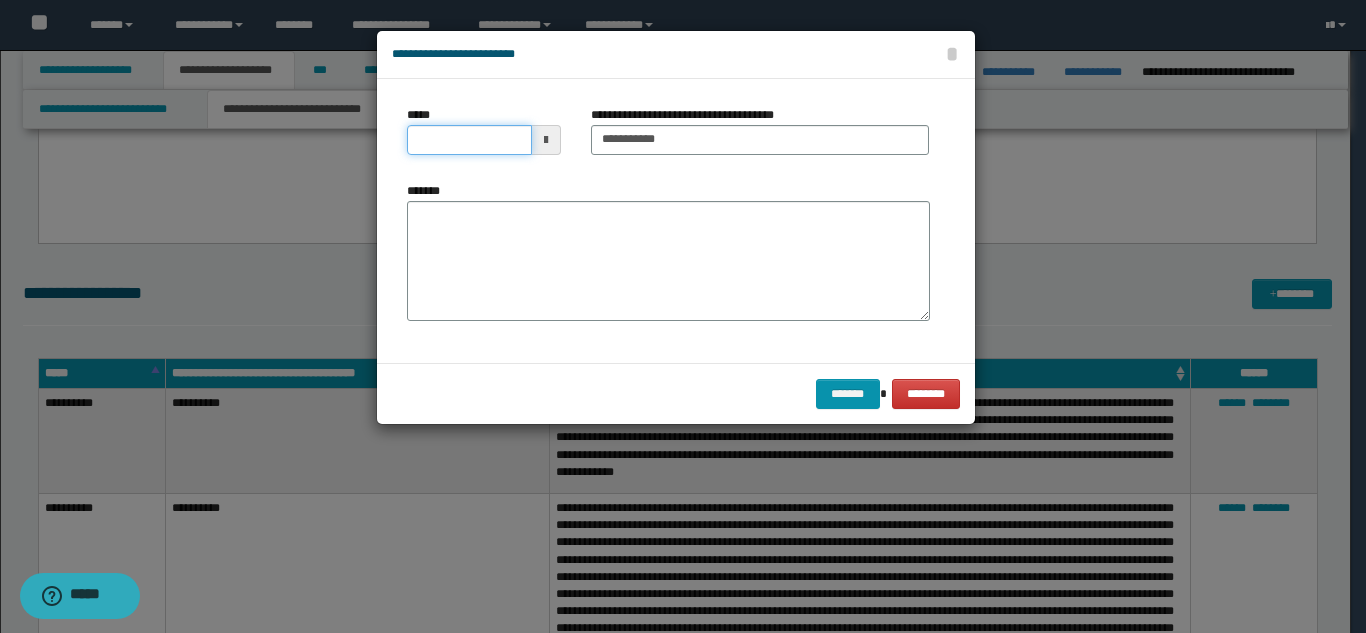 click on "*****" at bounding box center [469, 140] 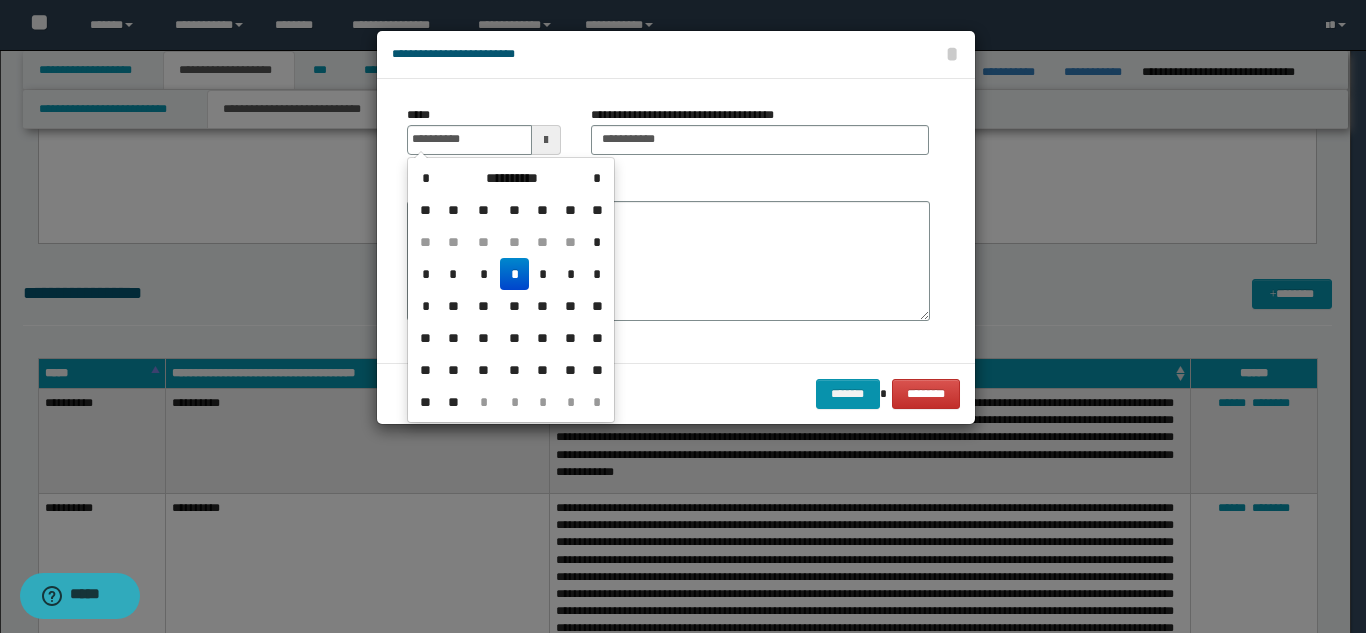 click on "*" at bounding box center (514, 274) 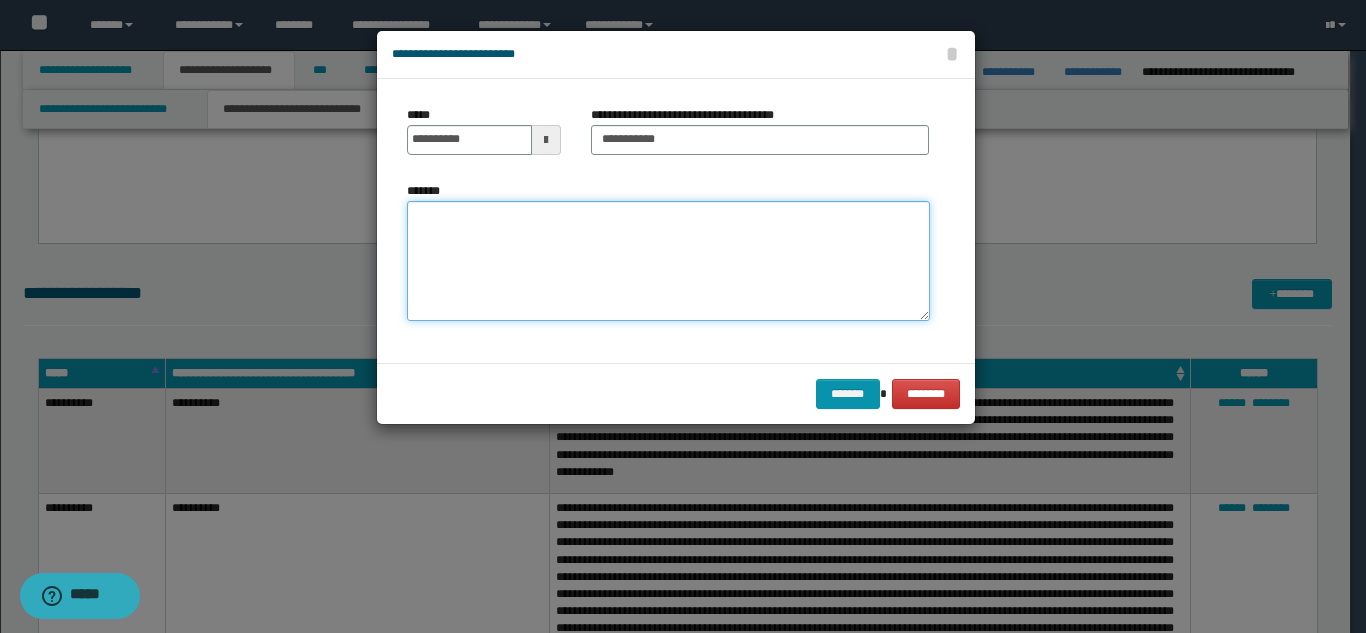 drag, startPoint x: 524, startPoint y: 260, endPoint x: 587, endPoint y: 270, distance: 63.788715 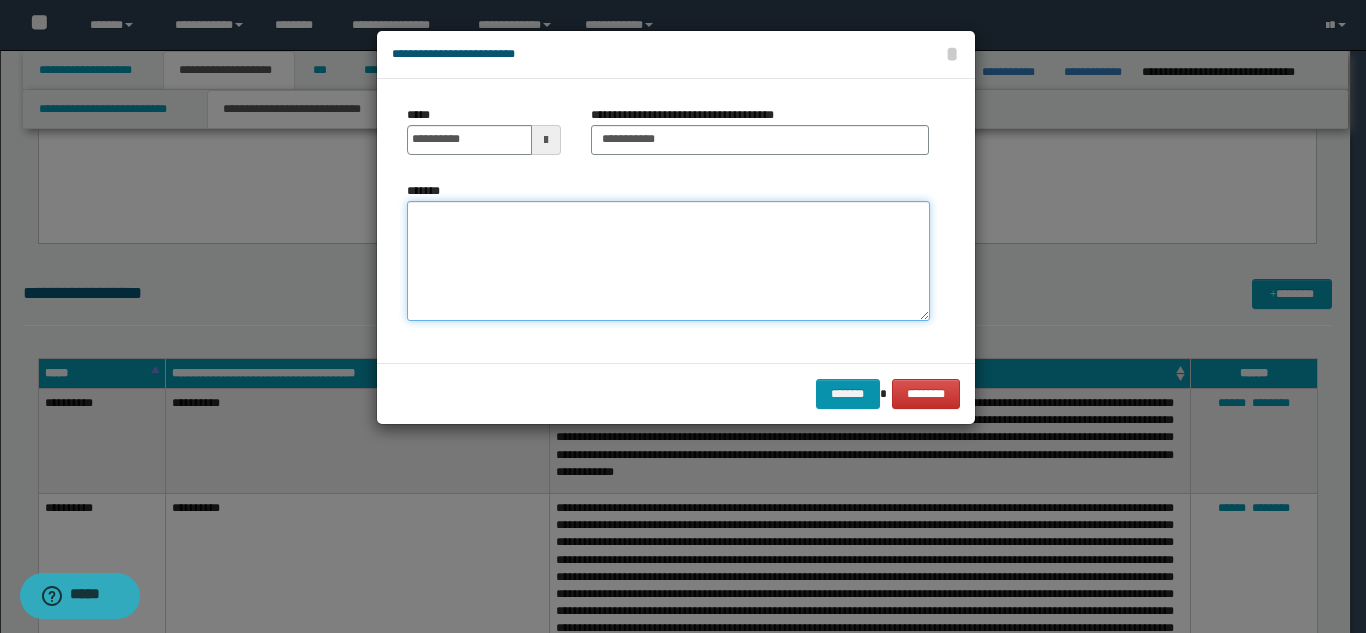 paste on "**********" 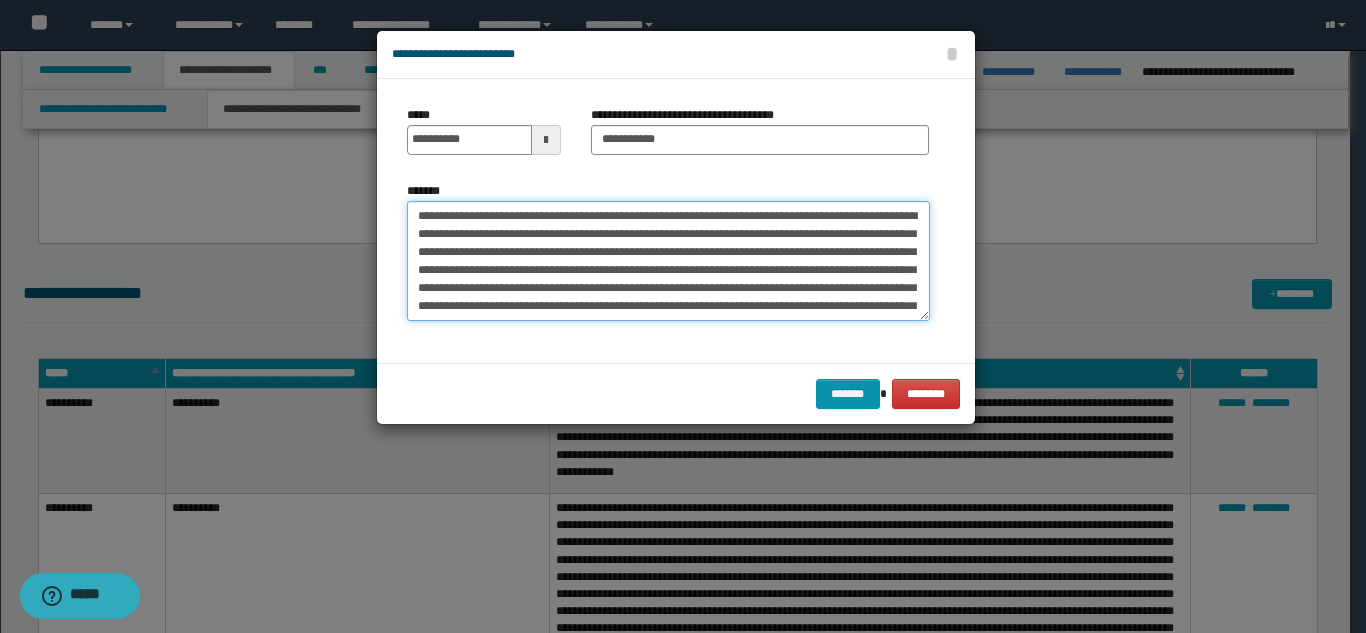 scroll, scrollTop: 48, scrollLeft: 0, axis: vertical 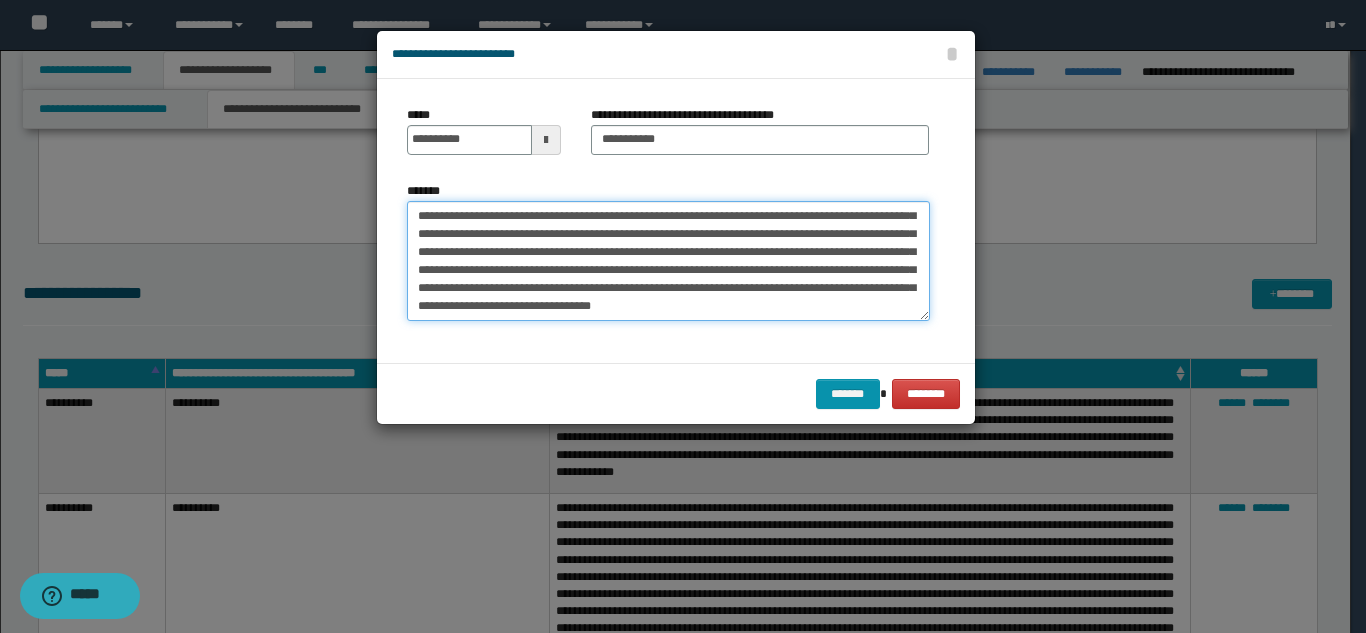click on "**********" at bounding box center [668, 261] 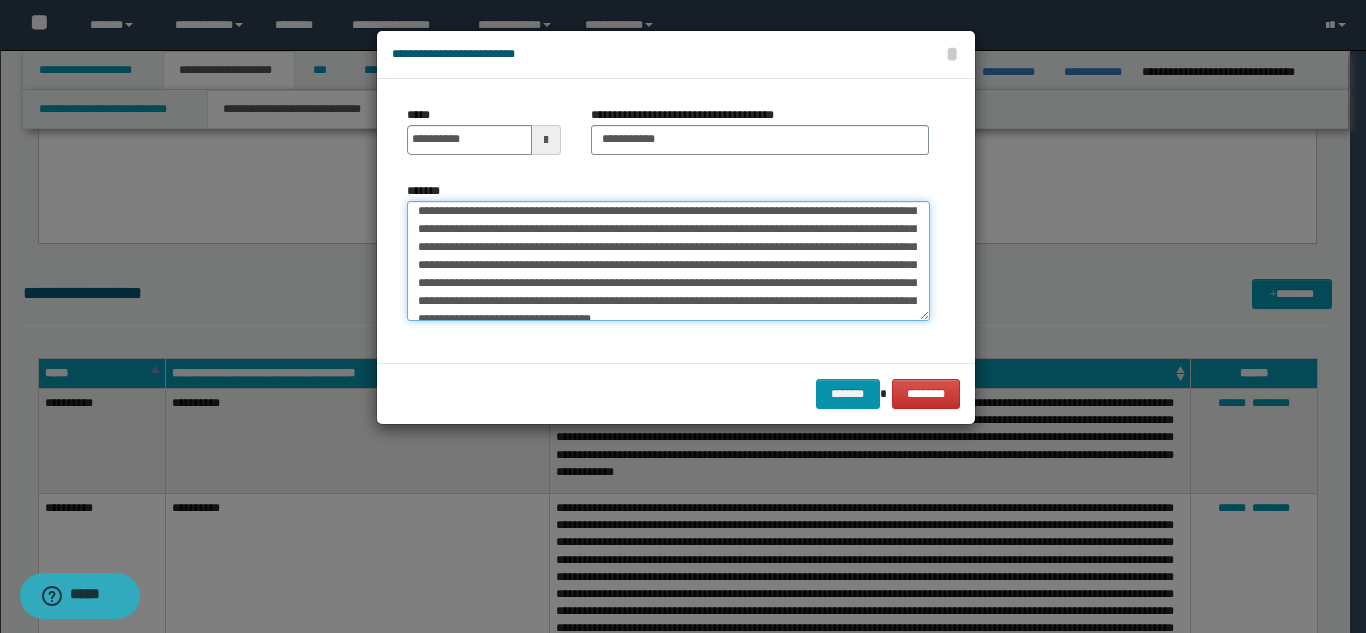 scroll, scrollTop: 0, scrollLeft: 0, axis: both 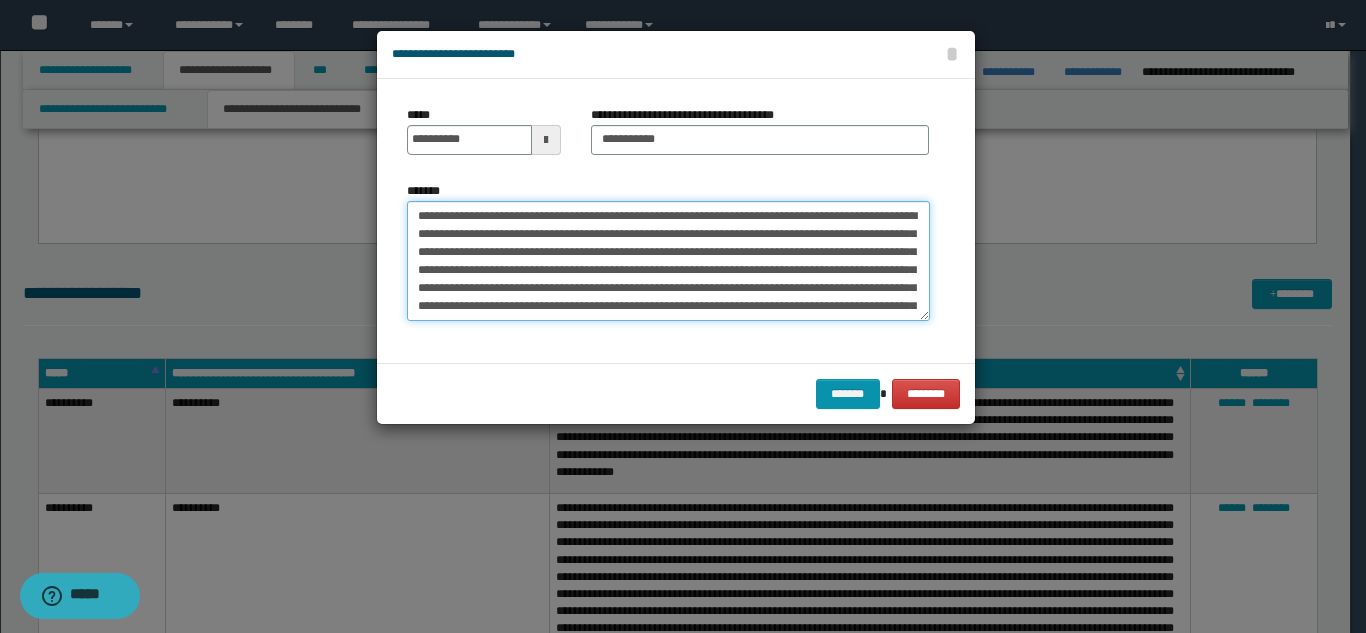 click on "**********" at bounding box center (668, 261) 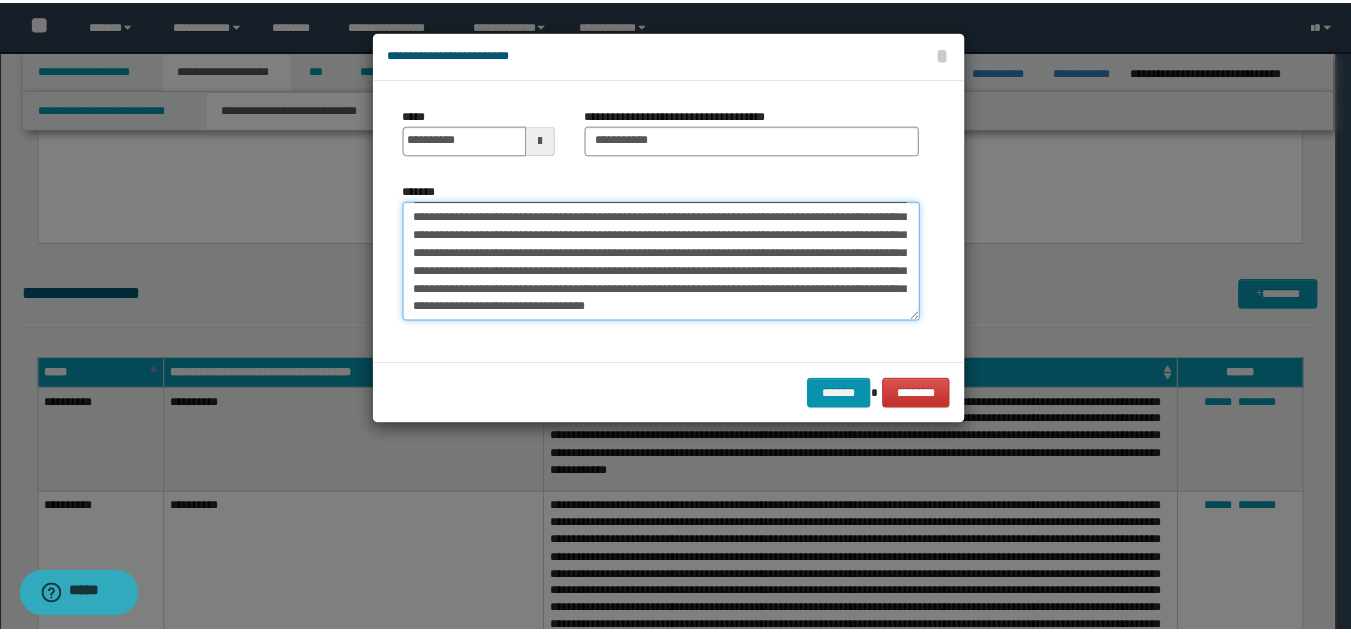scroll, scrollTop: 54, scrollLeft: 0, axis: vertical 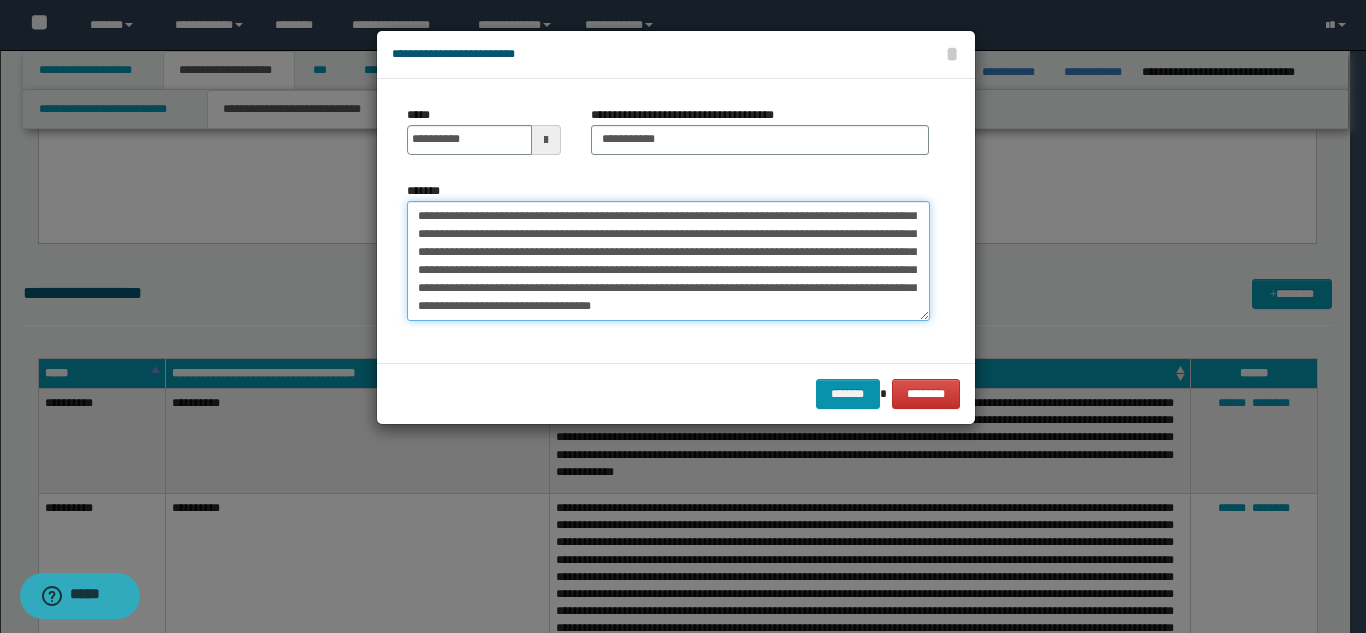 click on "**********" at bounding box center (668, 261) 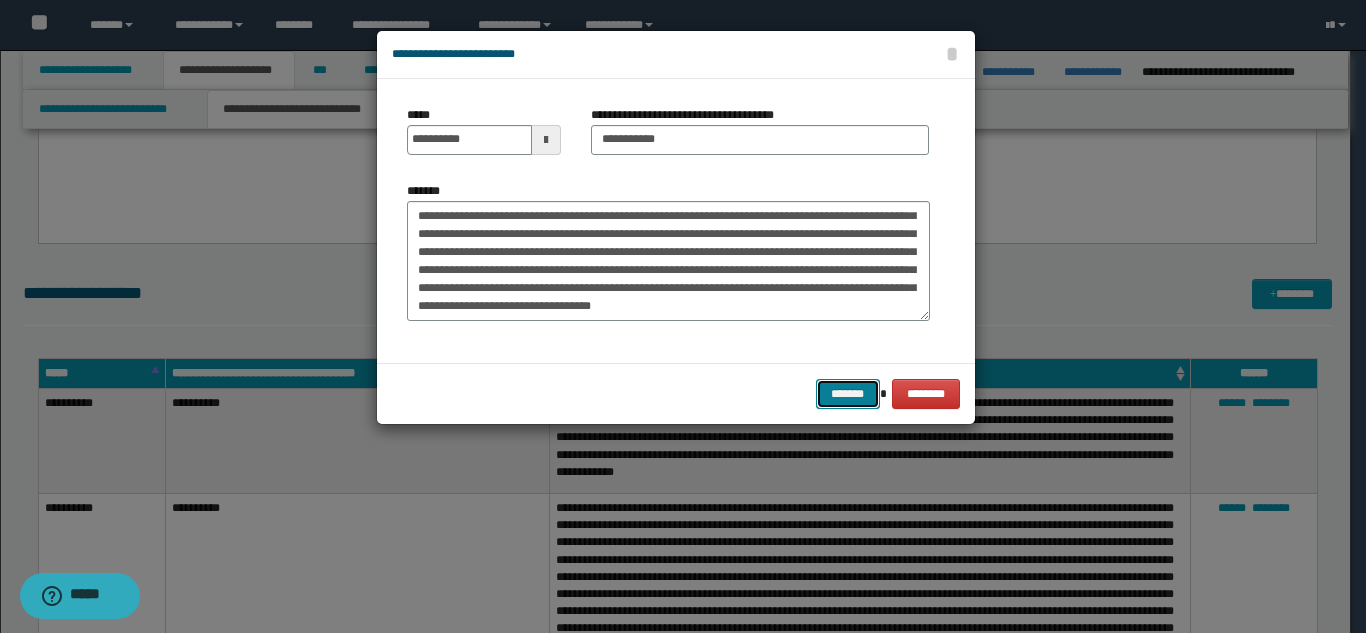 click on "*******" at bounding box center (848, 394) 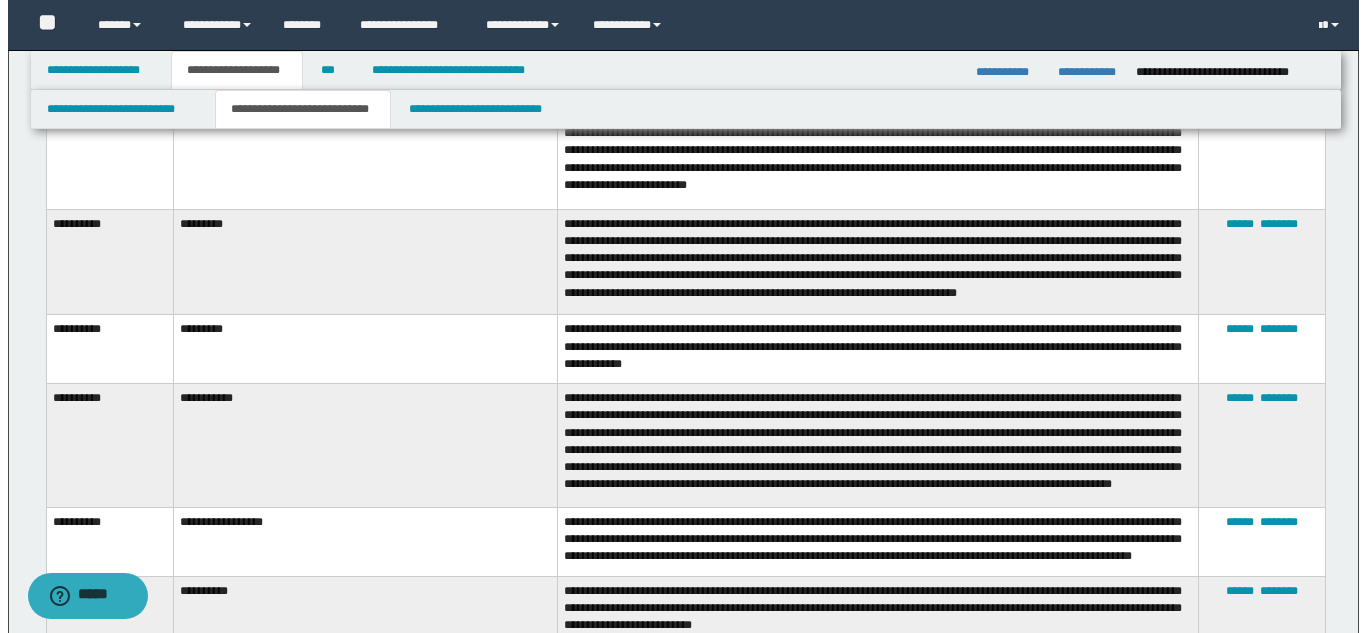 scroll, scrollTop: 4300, scrollLeft: 0, axis: vertical 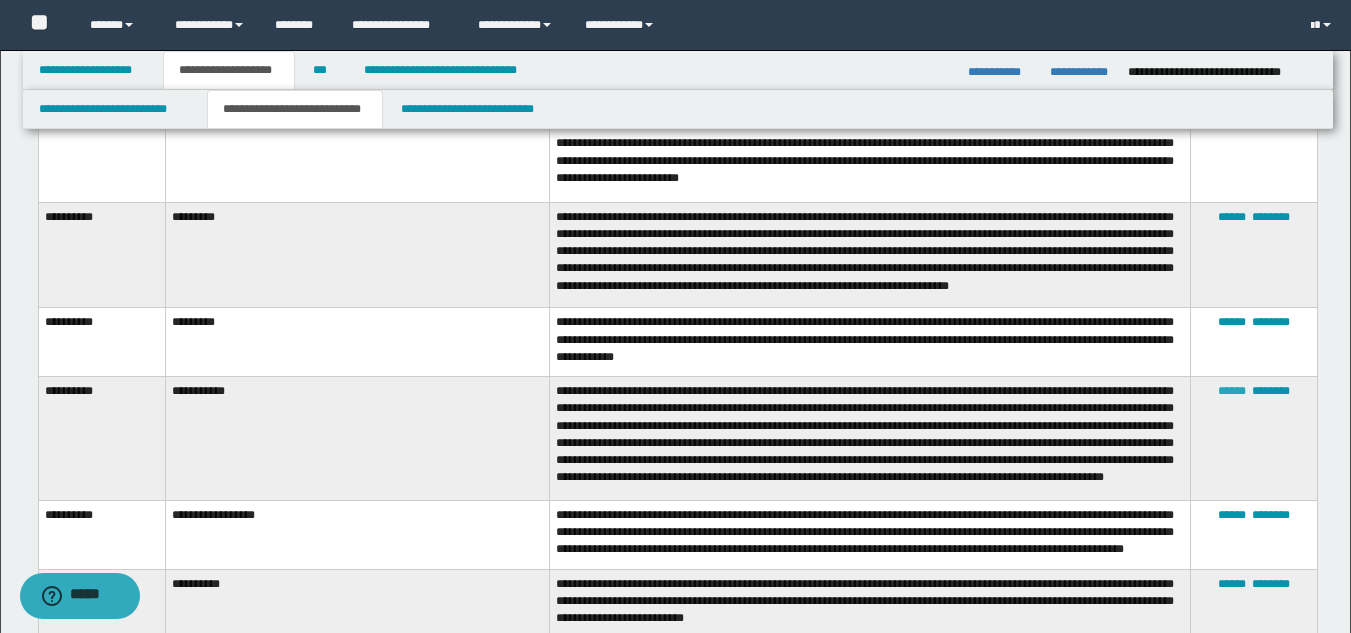 click on "******" at bounding box center (1232, 391) 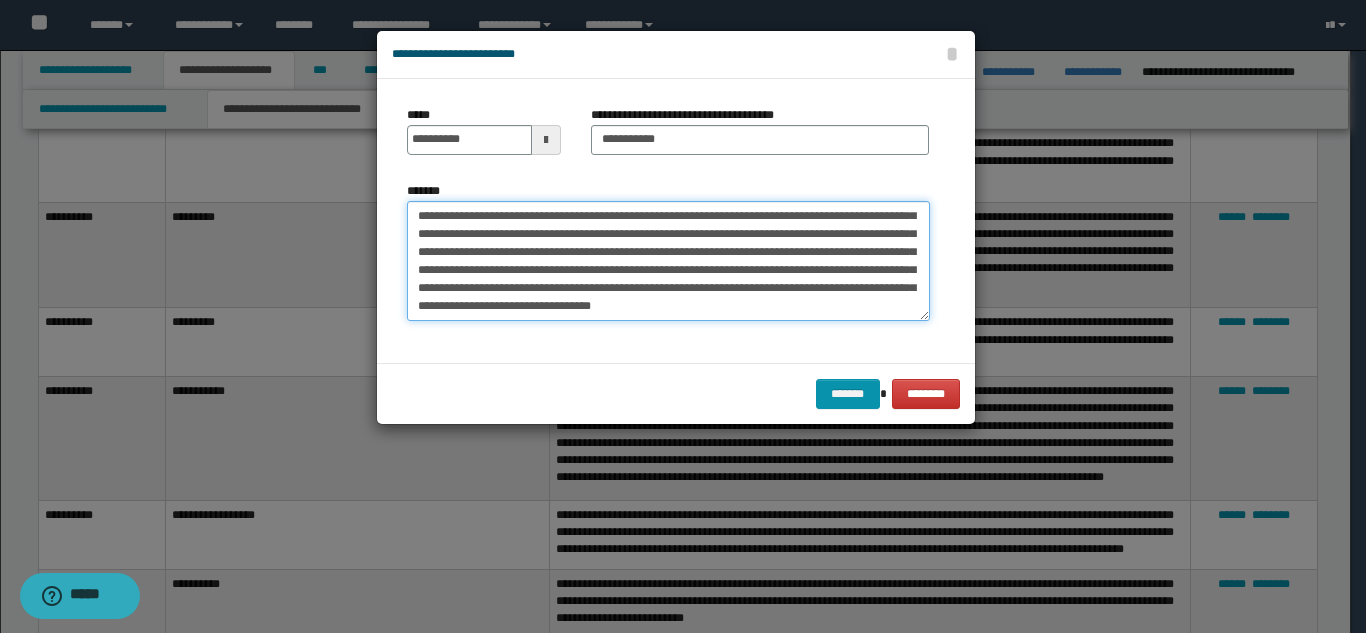 click on "**********" at bounding box center (668, 261) 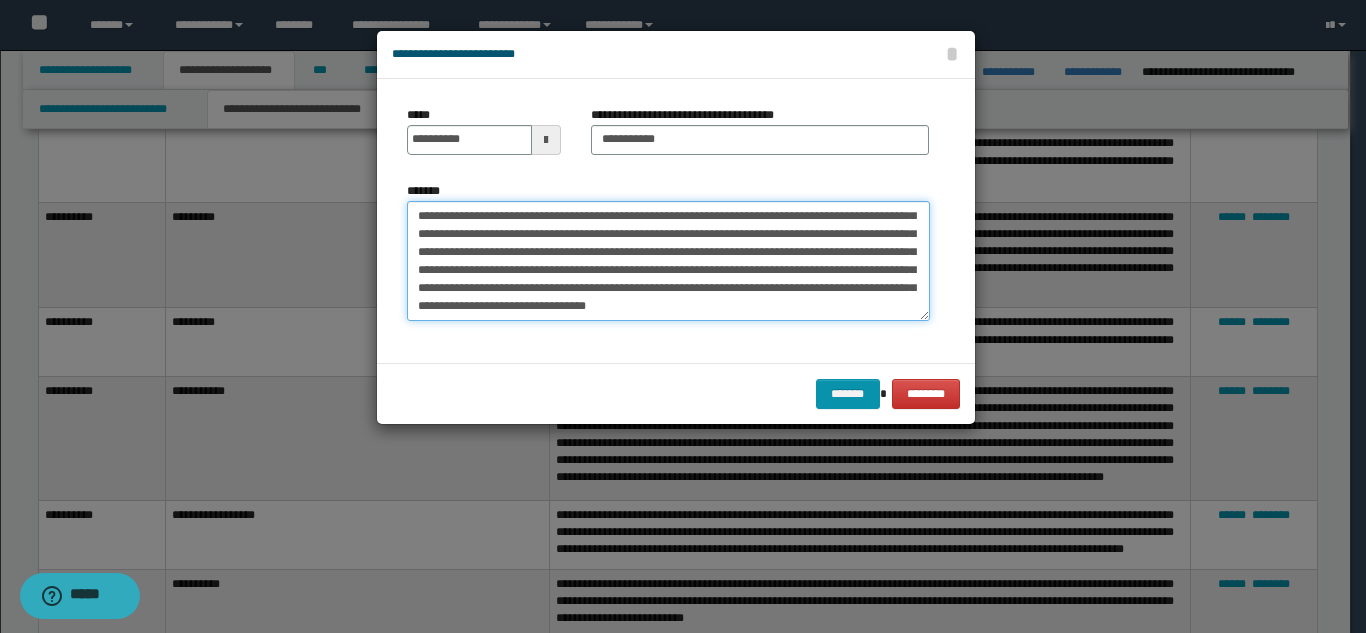 click on "**********" at bounding box center (668, 261) 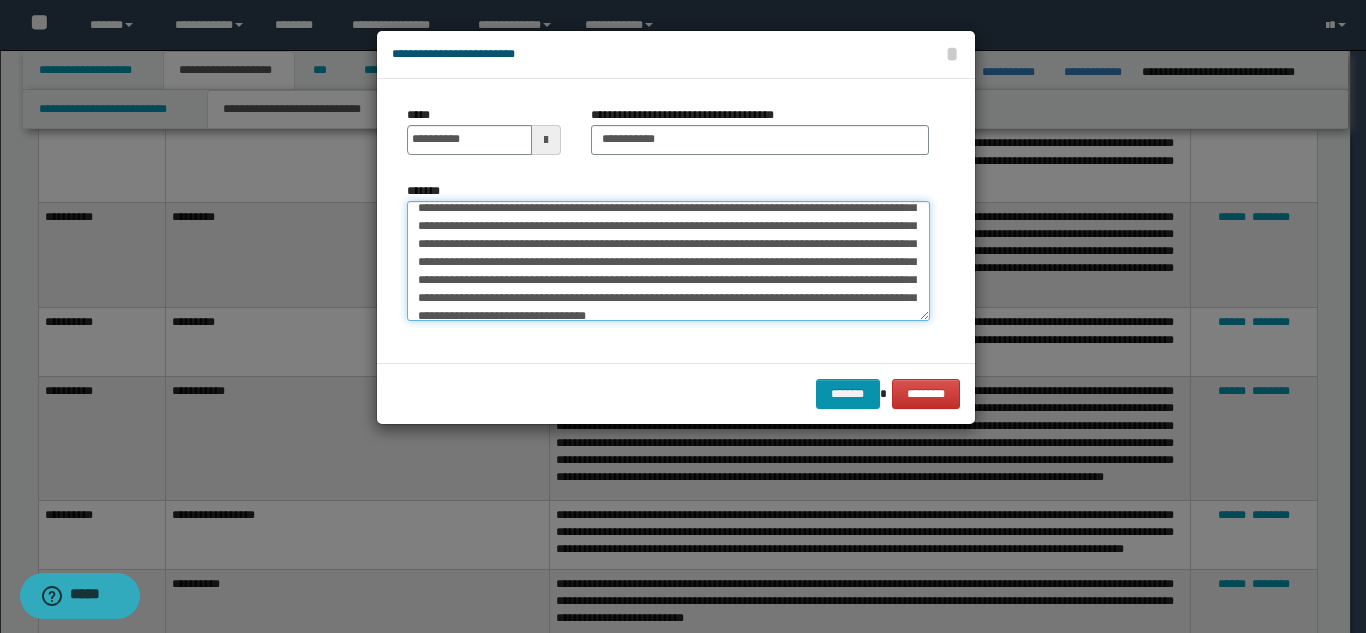 scroll, scrollTop: 0, scrollLeft: 0, axis: both 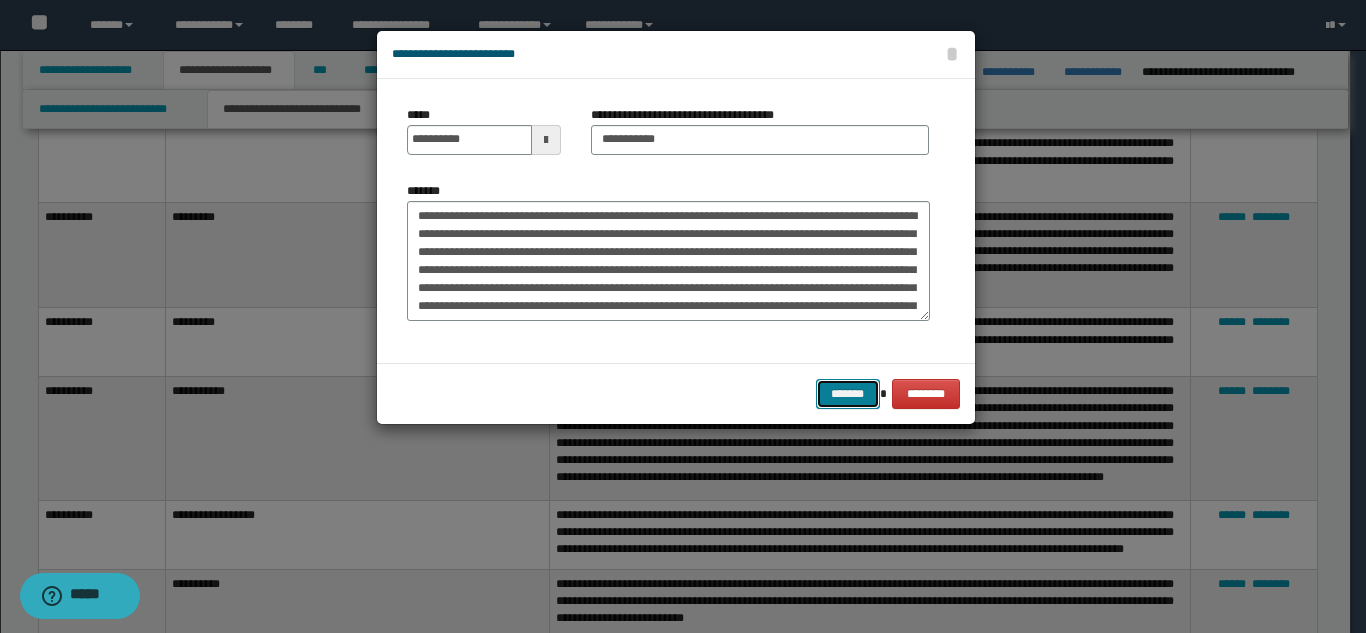 click on "*******" at bounding box center [848, 394] 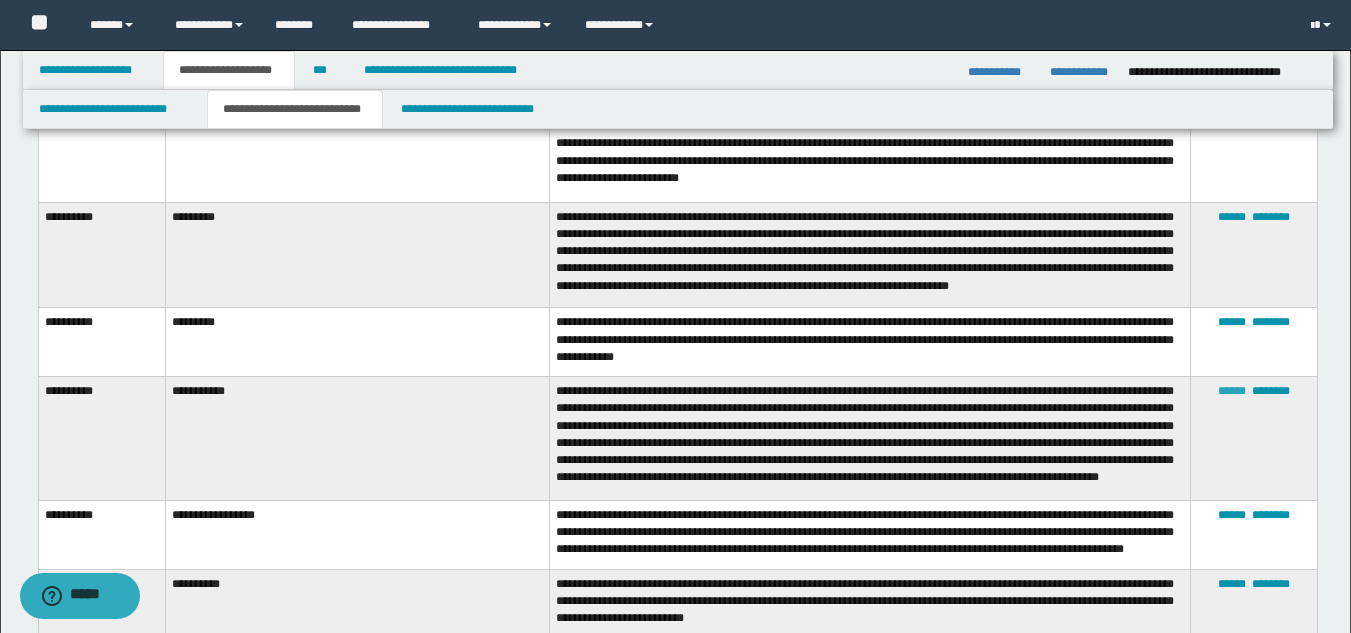 click on "******" at bounding box center [1232, 391] 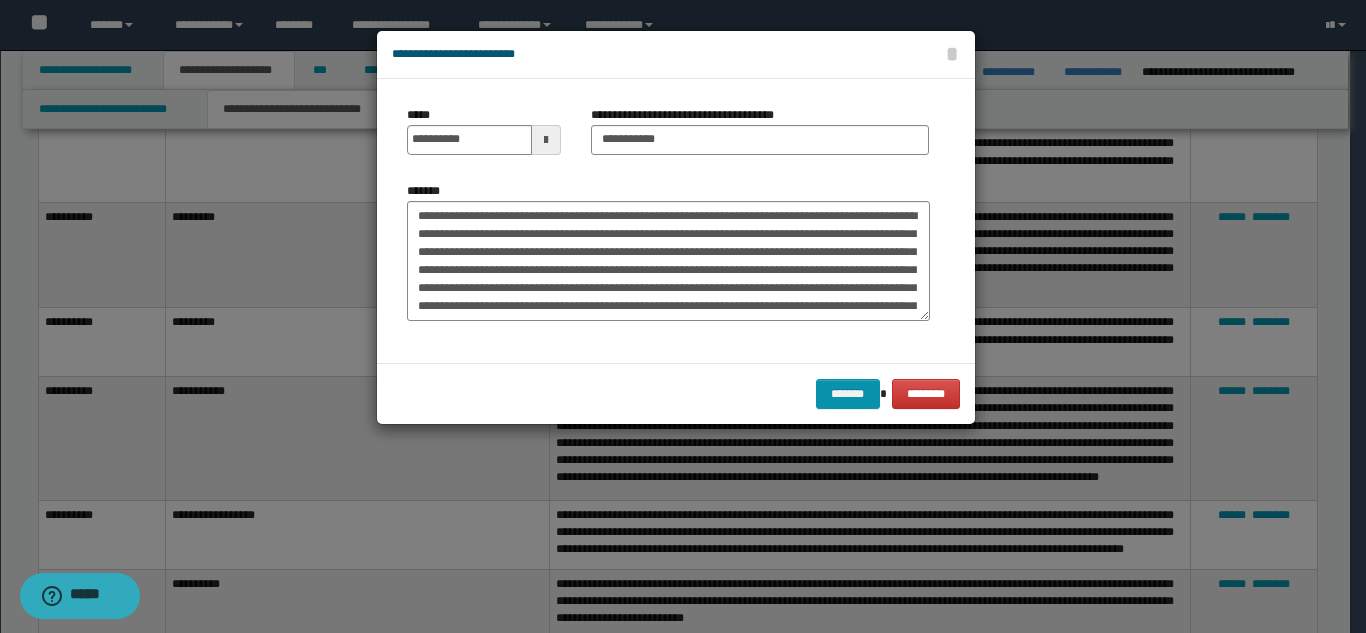 scroll, scrollTop: 54, scrollLeft: 0, axis: vertical 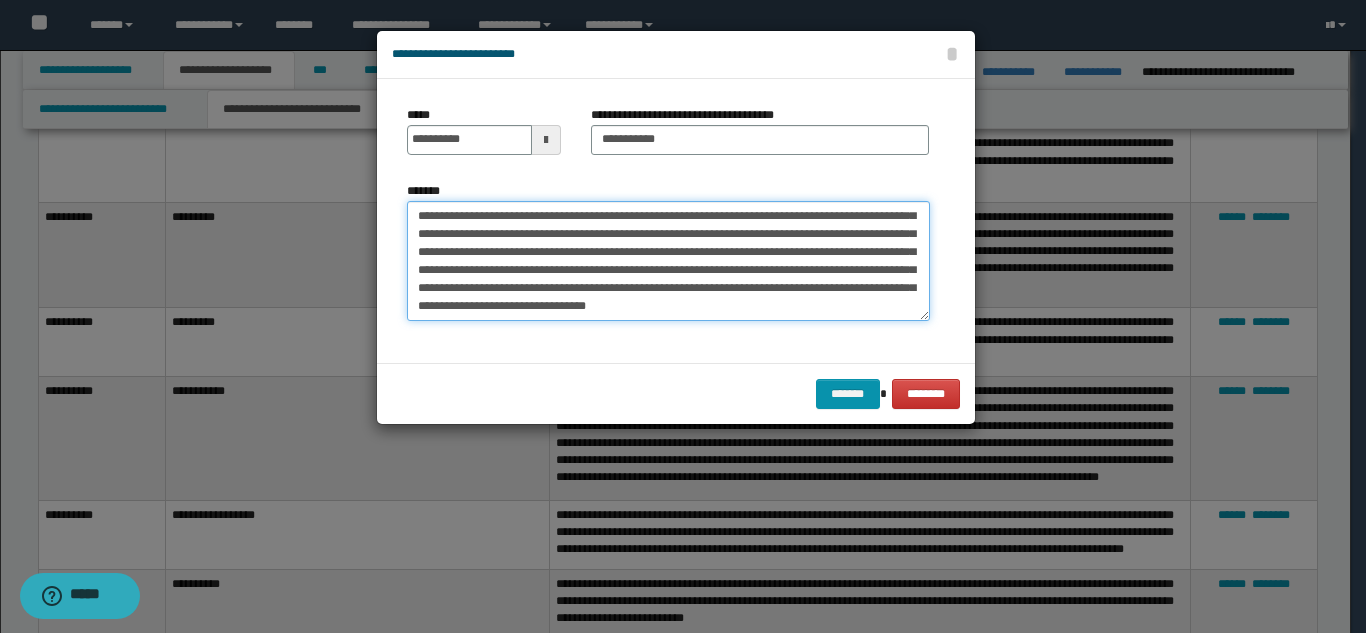 click on "**********" at bounding box center (668, 261) 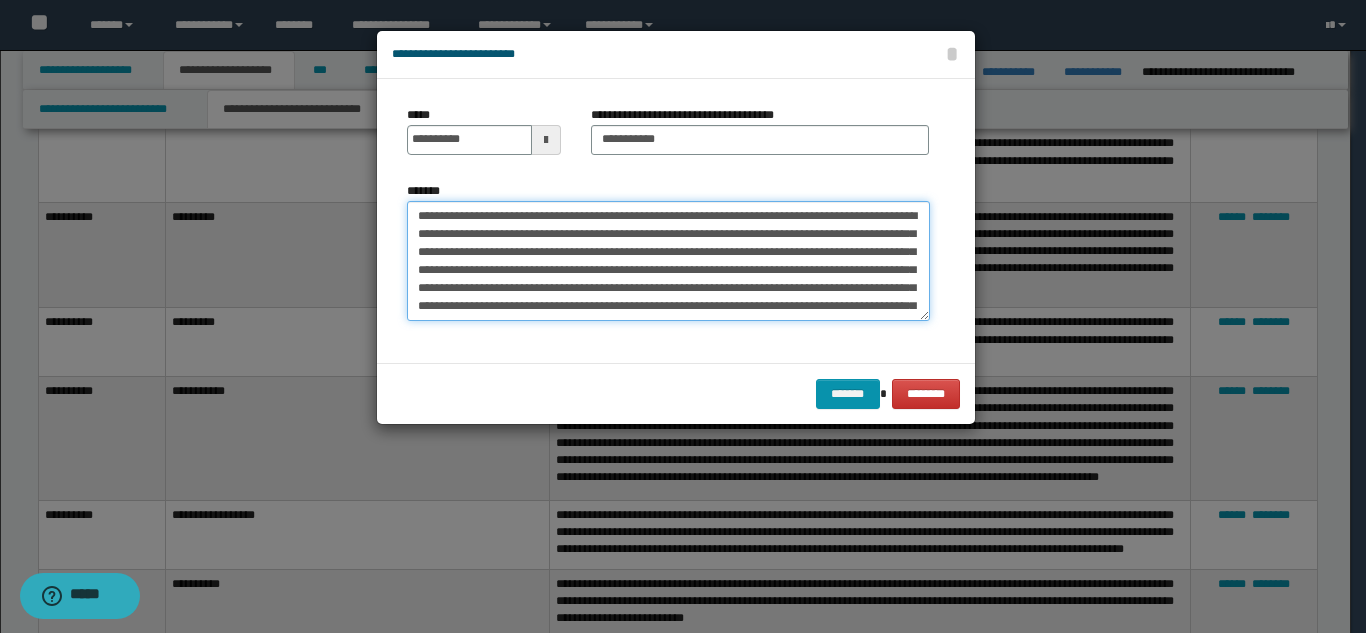 scroll, scrollTop: 54, scrollLeft: 0, axis: vertical 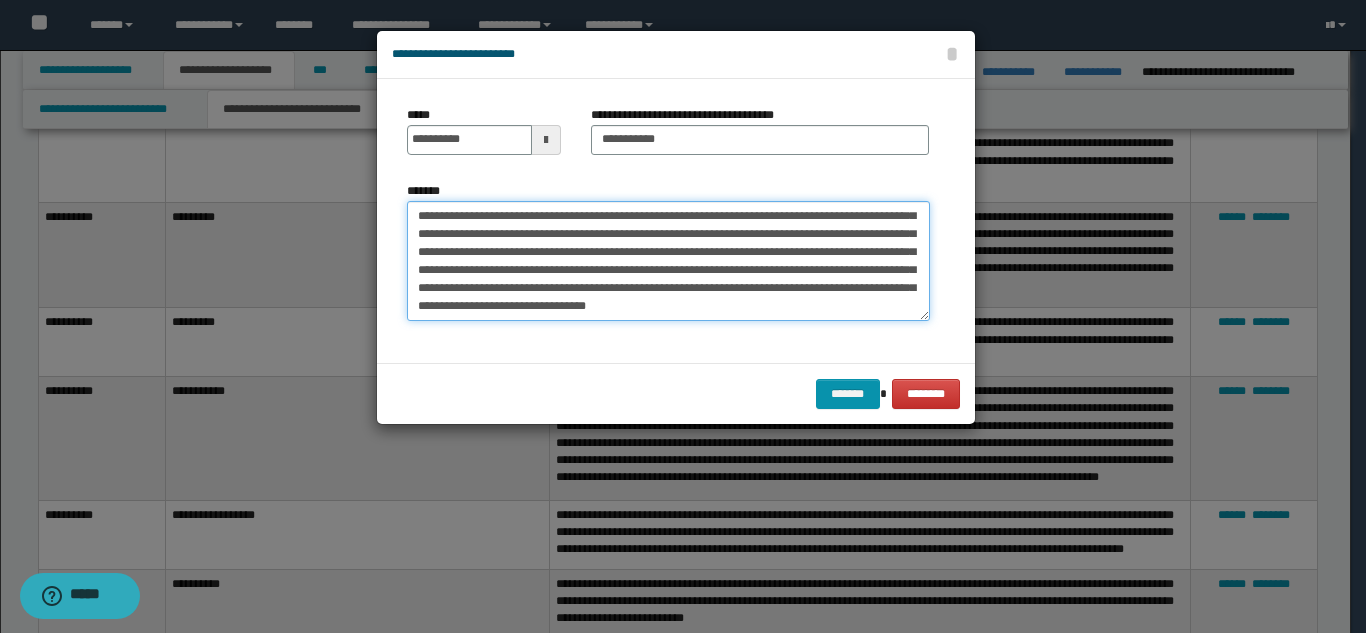click on "**********" at bounding box center [668, 261] 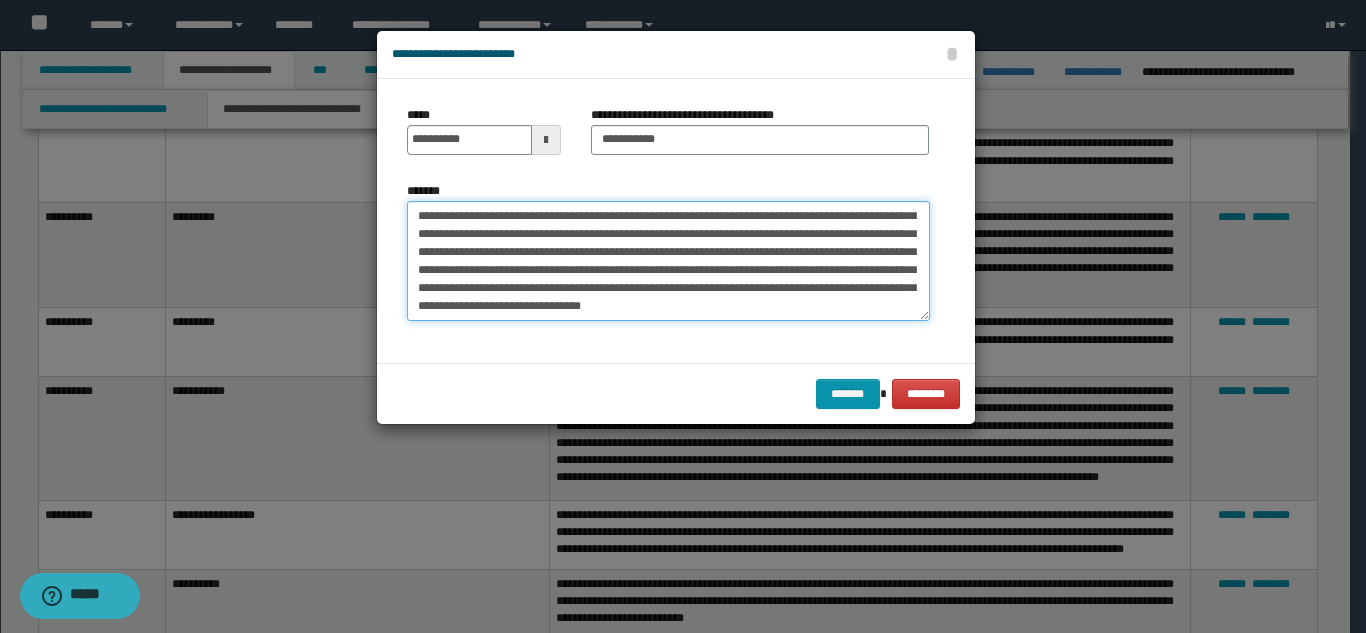click on "**********" at bounding box center (668, 261) 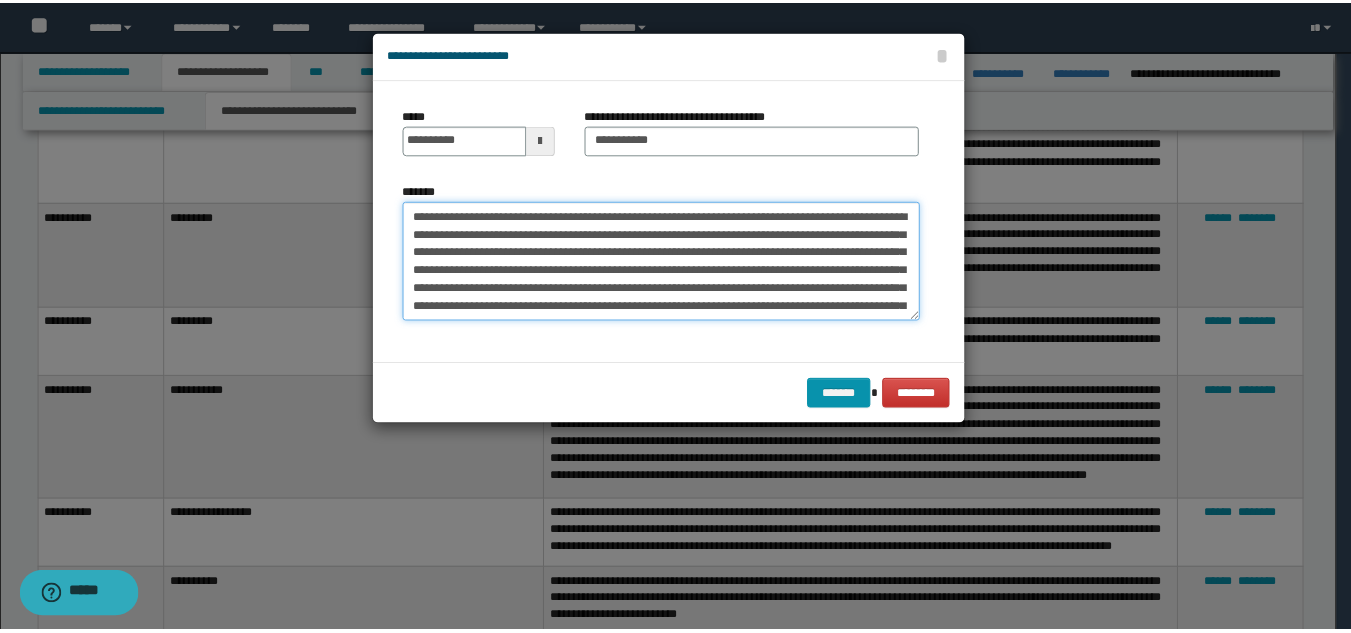 scroll, scrollTop: 54, scrollLeft: 0, axis: vertical 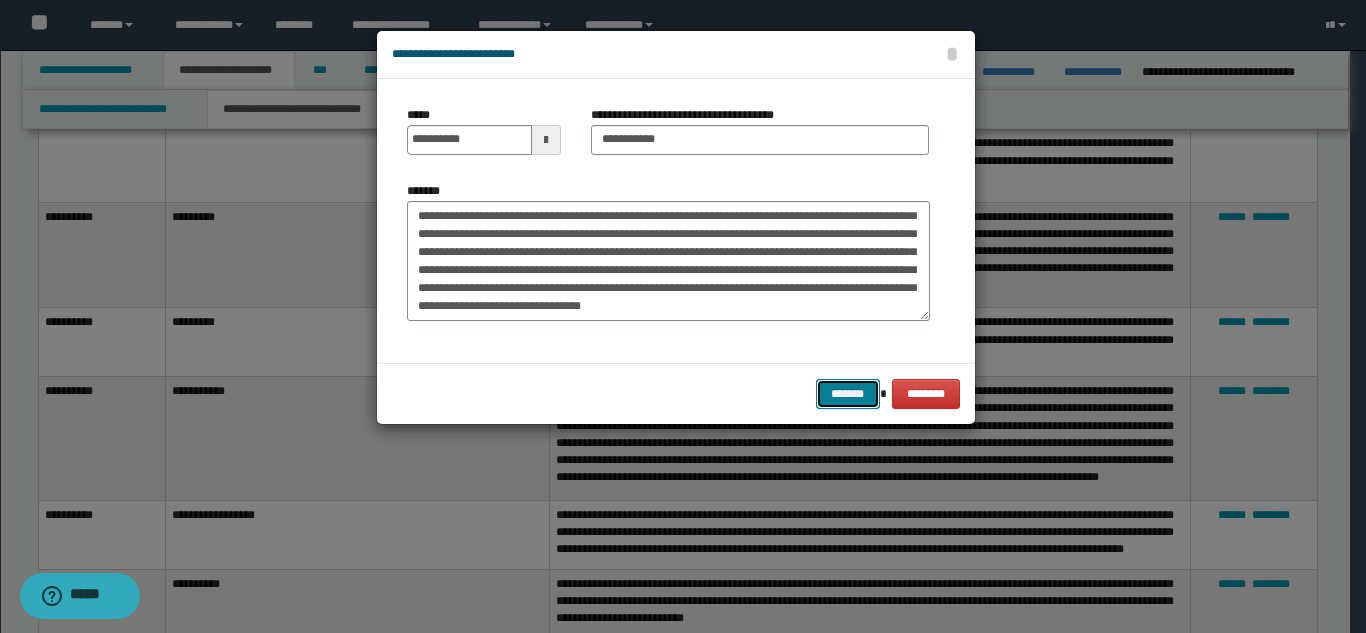click on "*******" at bounding box center [848, 394] 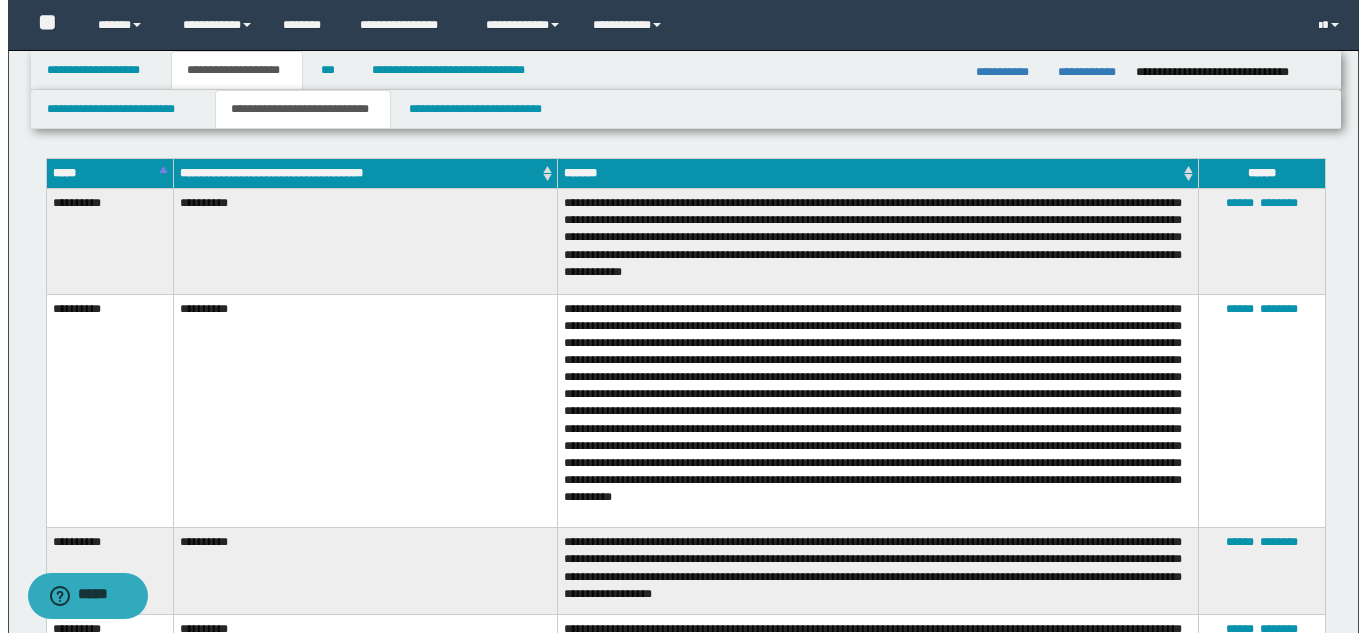 scroll, scrollTop: 2500, scrollLeft: 0, axis: vertical 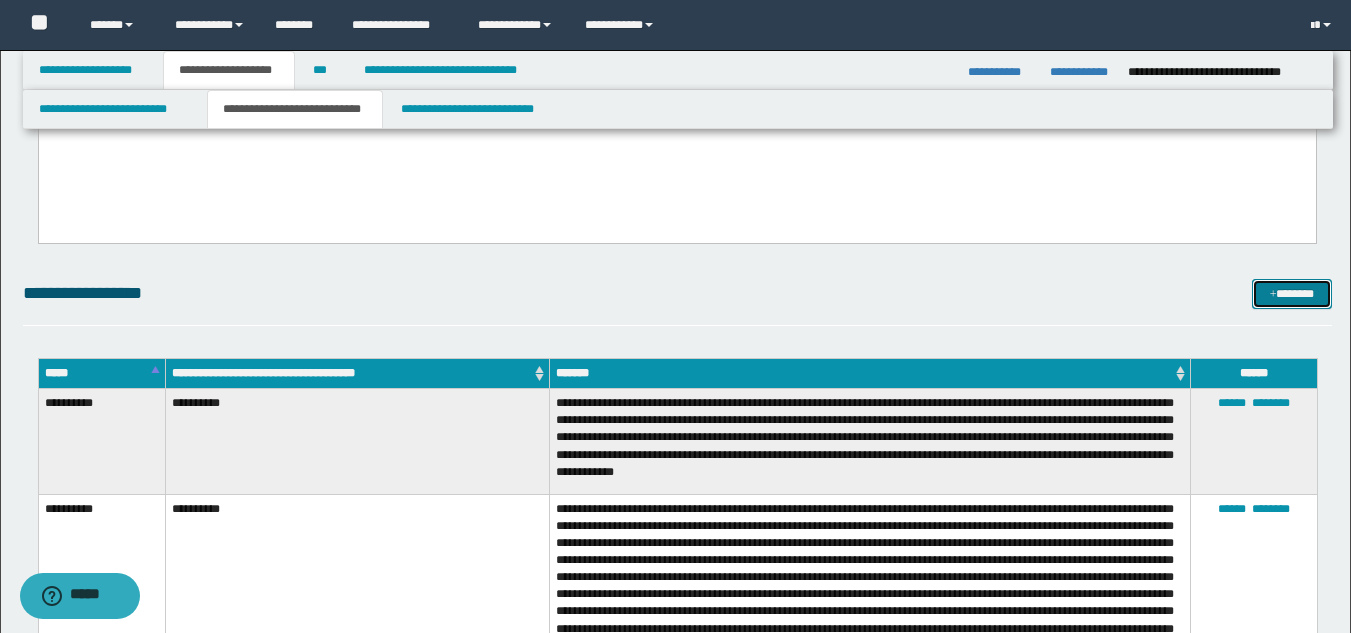 click on "*******" at bounding box center [1292, 294] 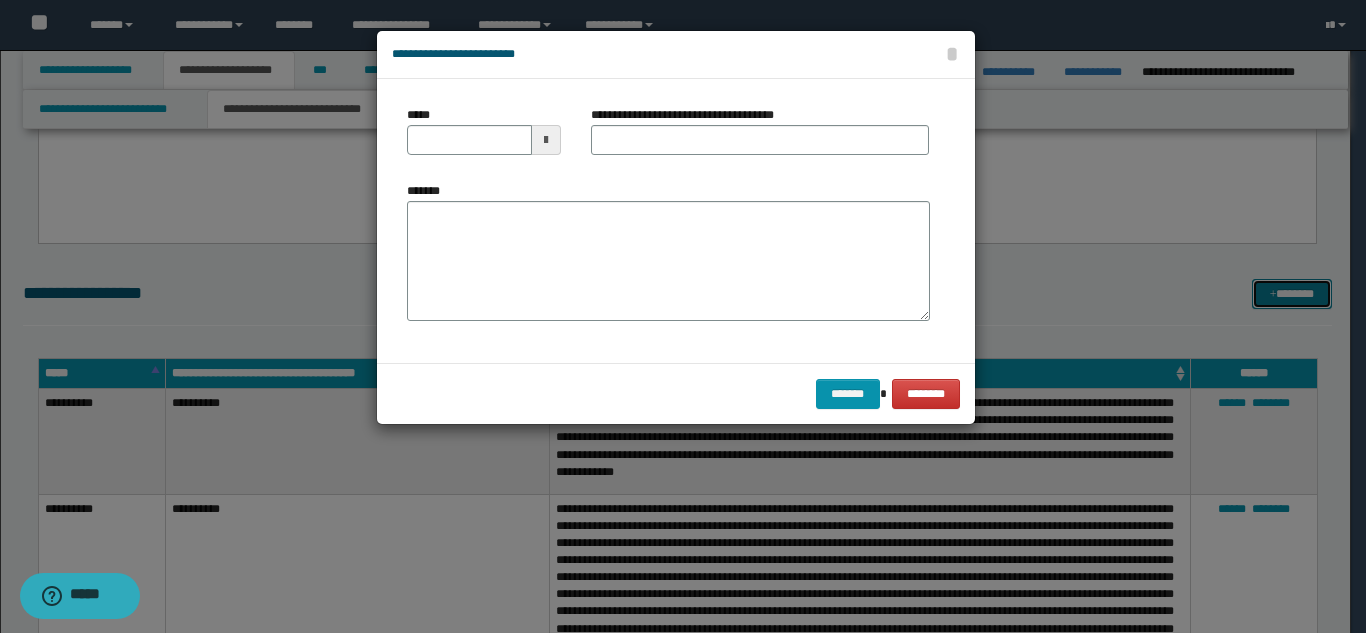 scroll, scrollTop: 0, scrollLeft: 0, axis: both 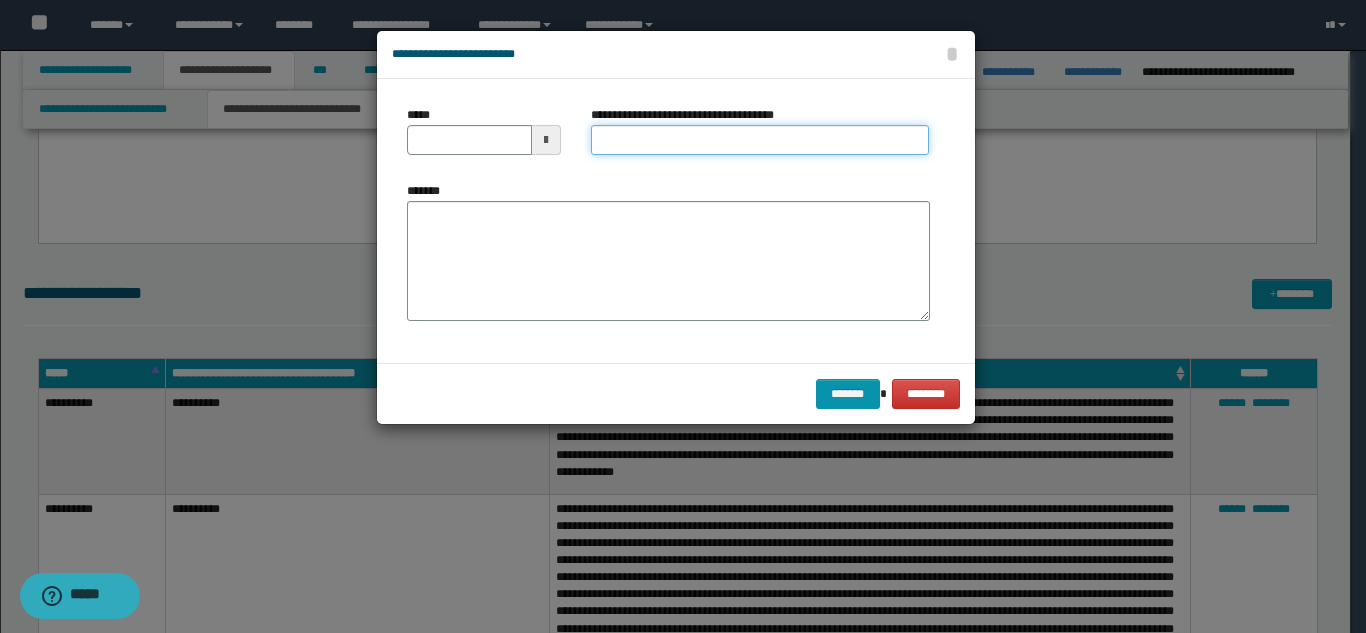 click on "**********" at bounding box center [760, 140] 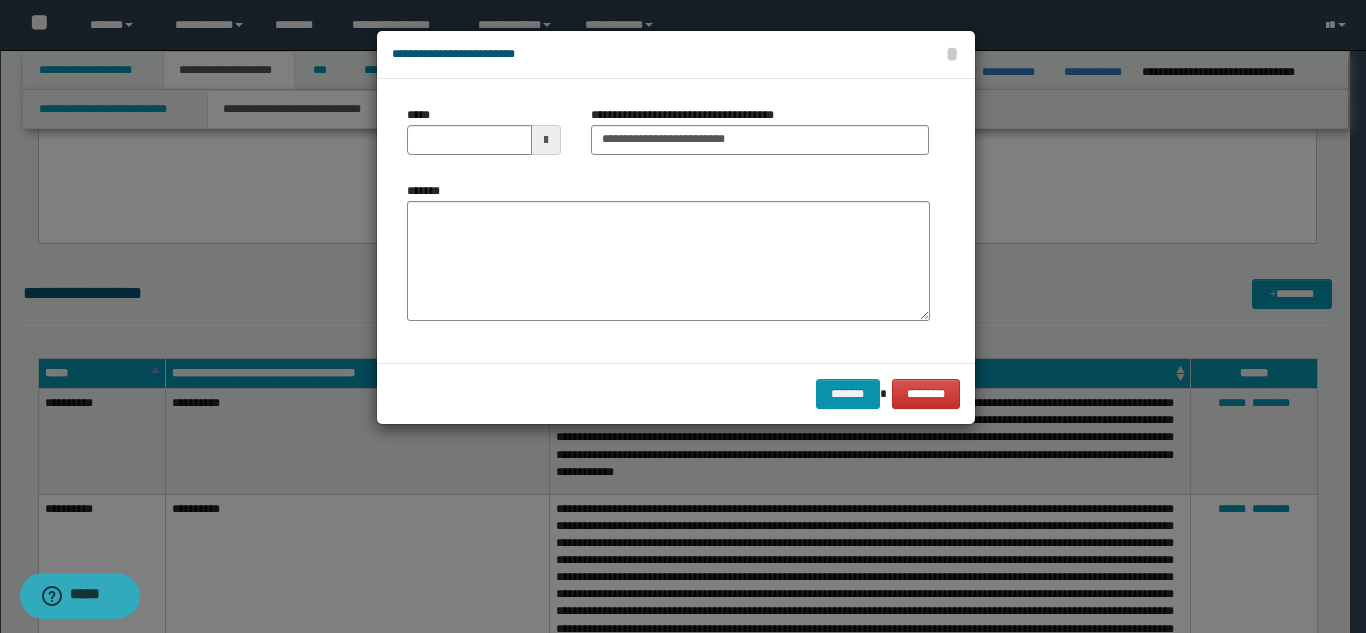 drag, startPoint x: 400, startPoint y: 138, endPoint x: 415, endPoint y: 144, distance: 16.155495 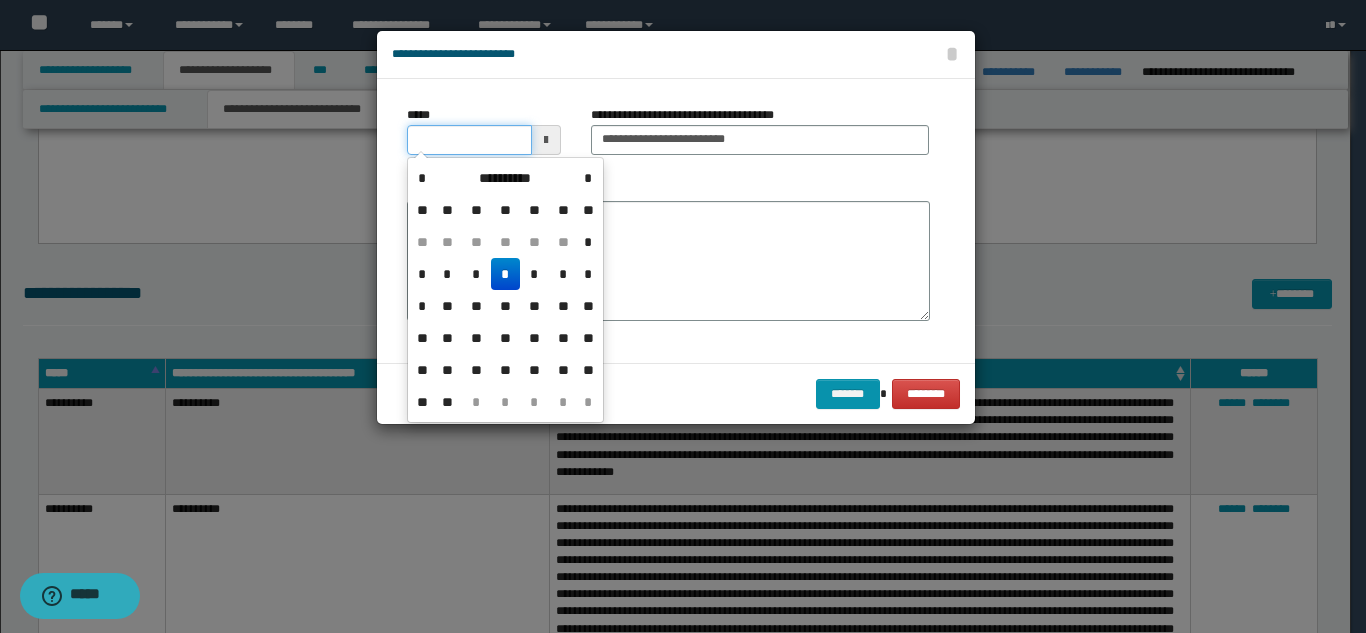 click on "*****" at bounding box center [469, 140] 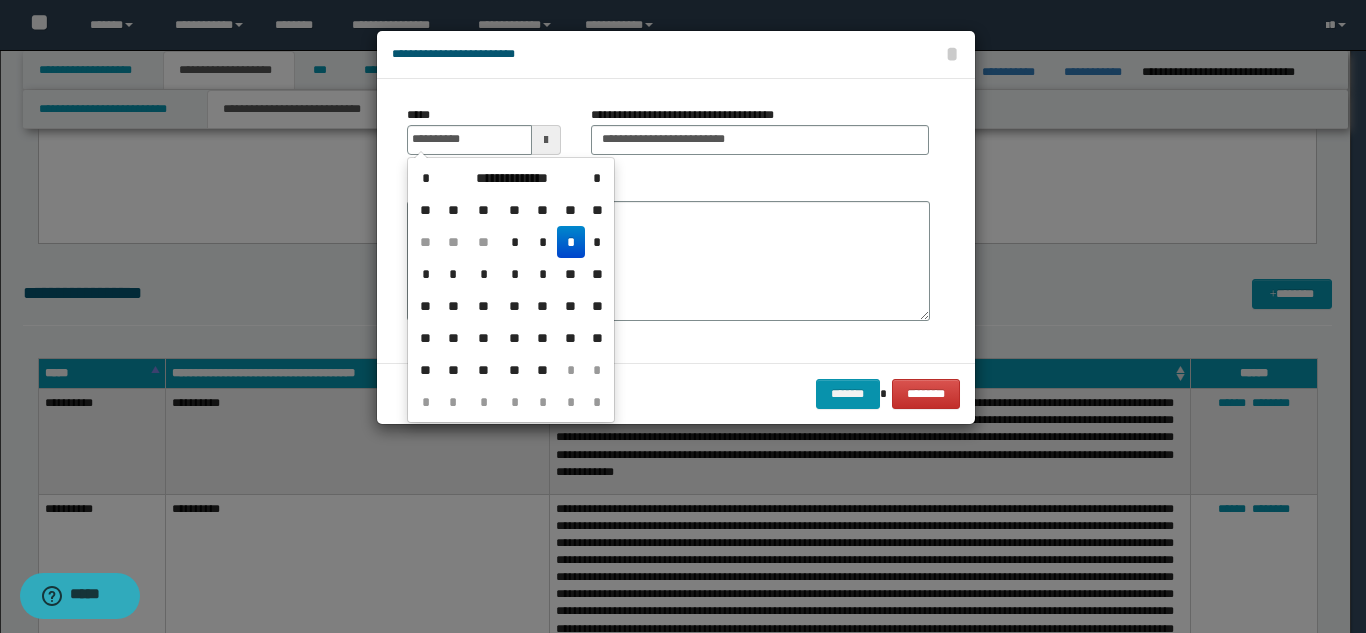 click on "*" at bounding box center (571, 242) 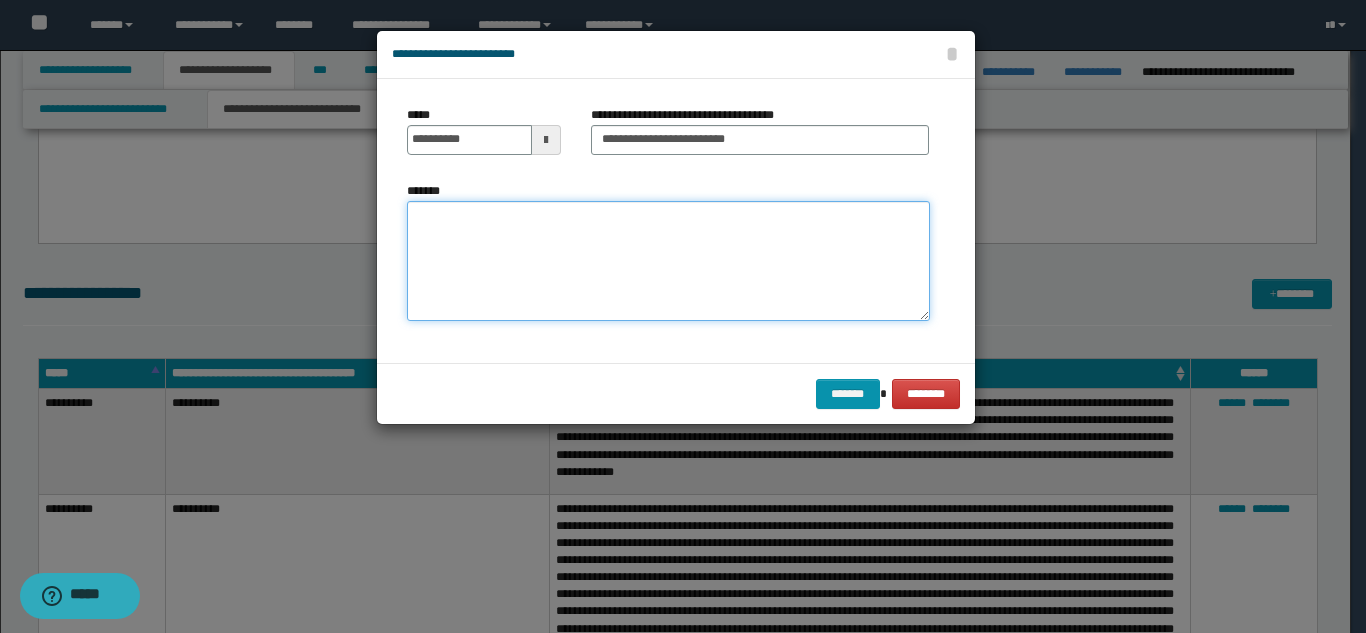 drag, startPoint x: 577, startPoint y: 238, endPoint x: 659, endPoint y: 254, distance: 83.546394 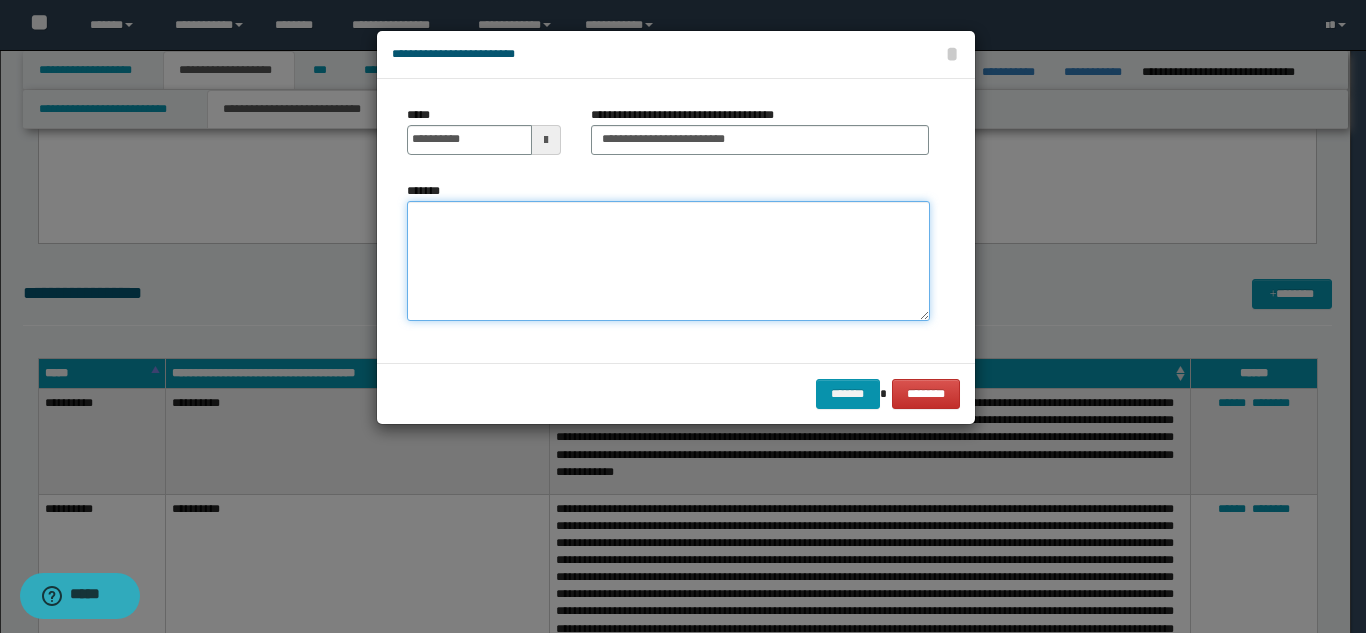 paste on "**********" 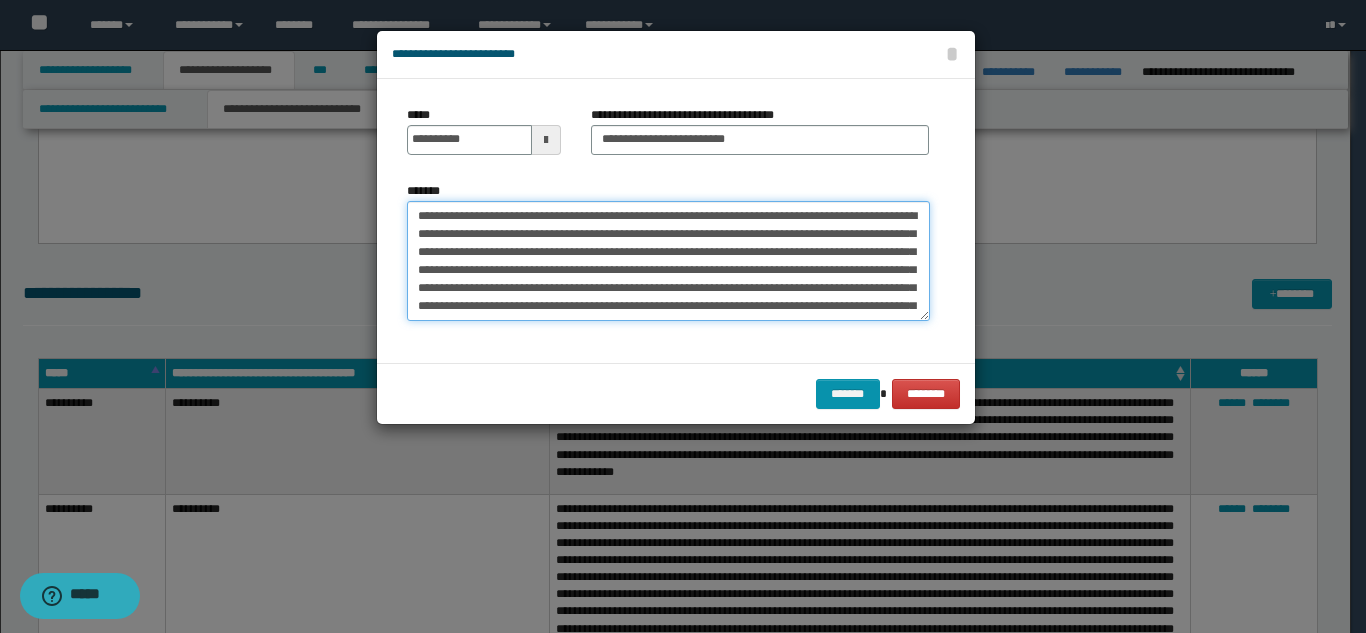 scroll, scrollTop: 48, scrollLeft: 0, axis: vertical 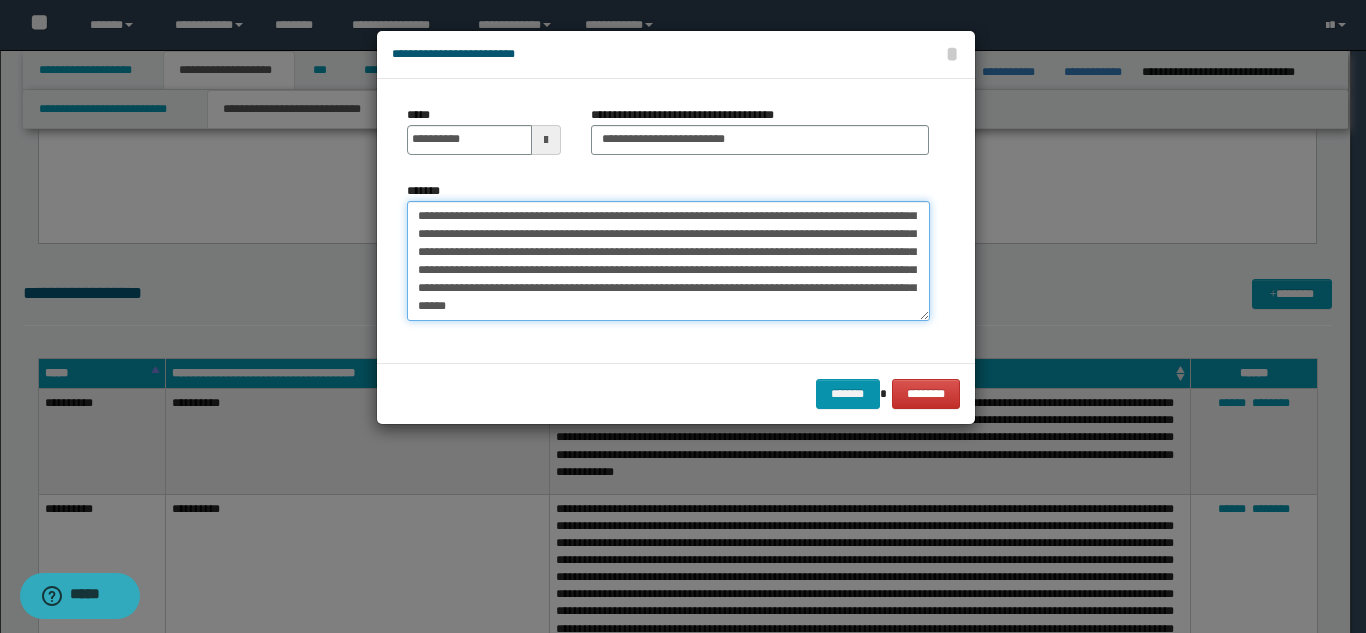 click on "**********" at bounding box center [668, 261] 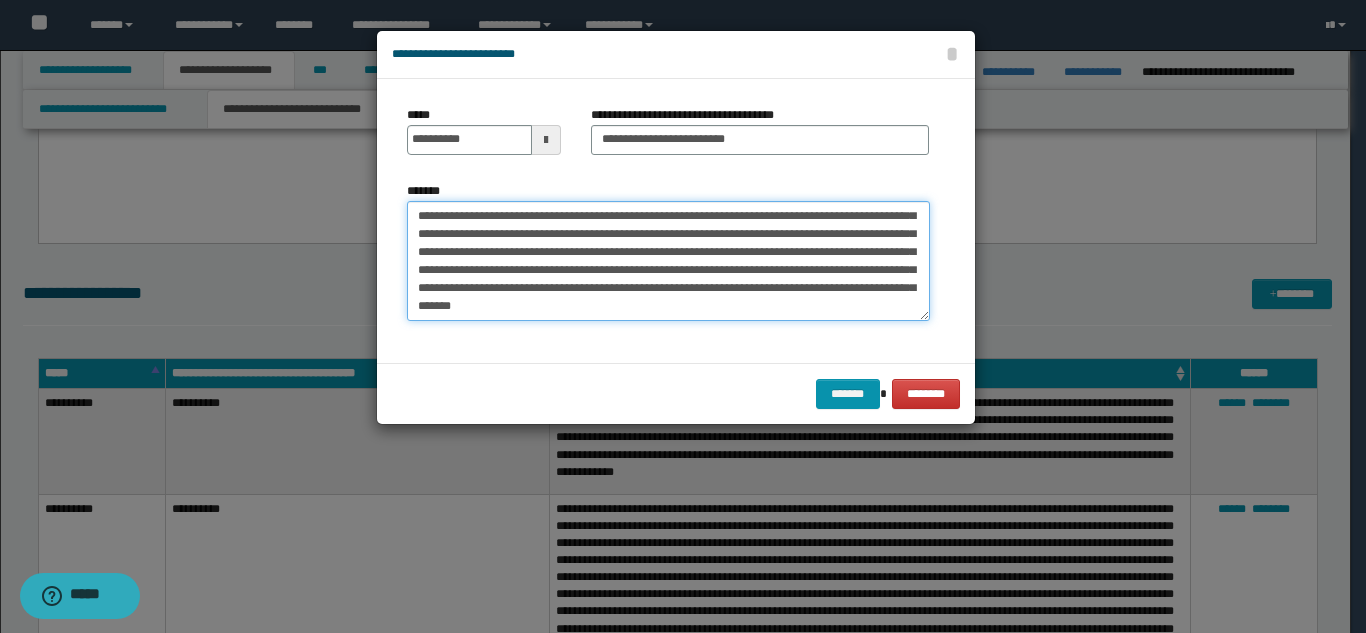 click on "**********" at bounding box center (668, 261) 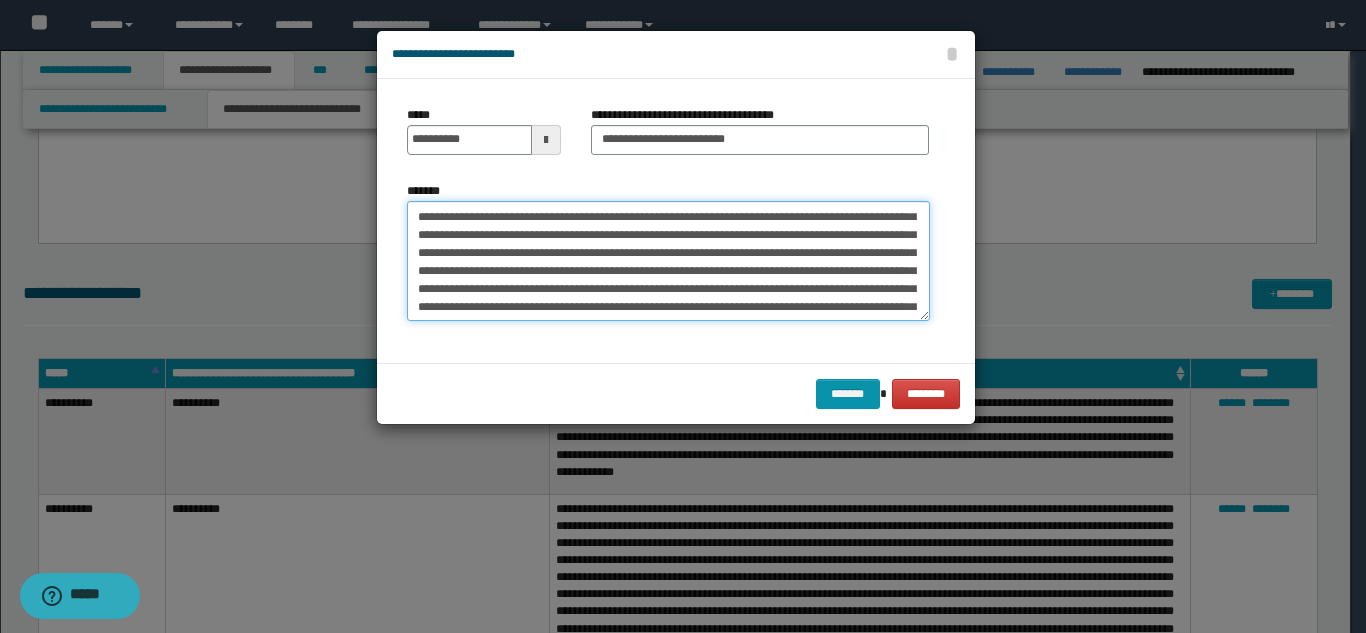 scroll, scrollTop: 0, scrollLeft: 0, axis: both 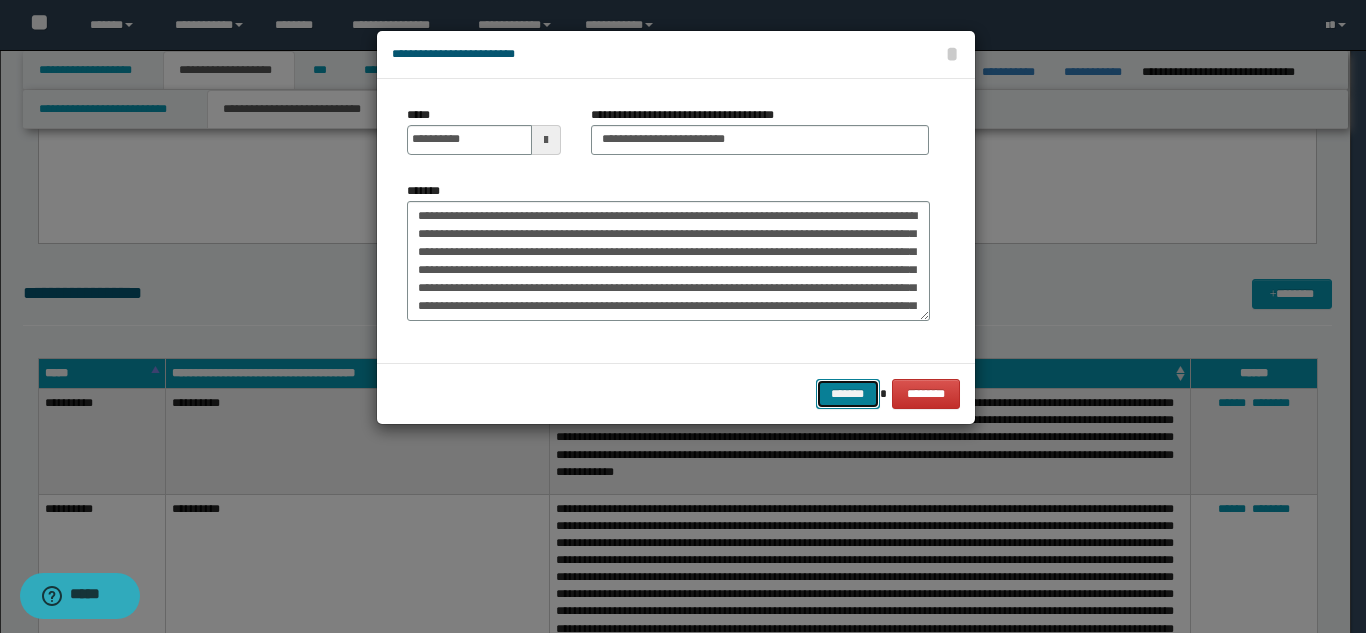 click on "*******" at bounding box center (848, 394) 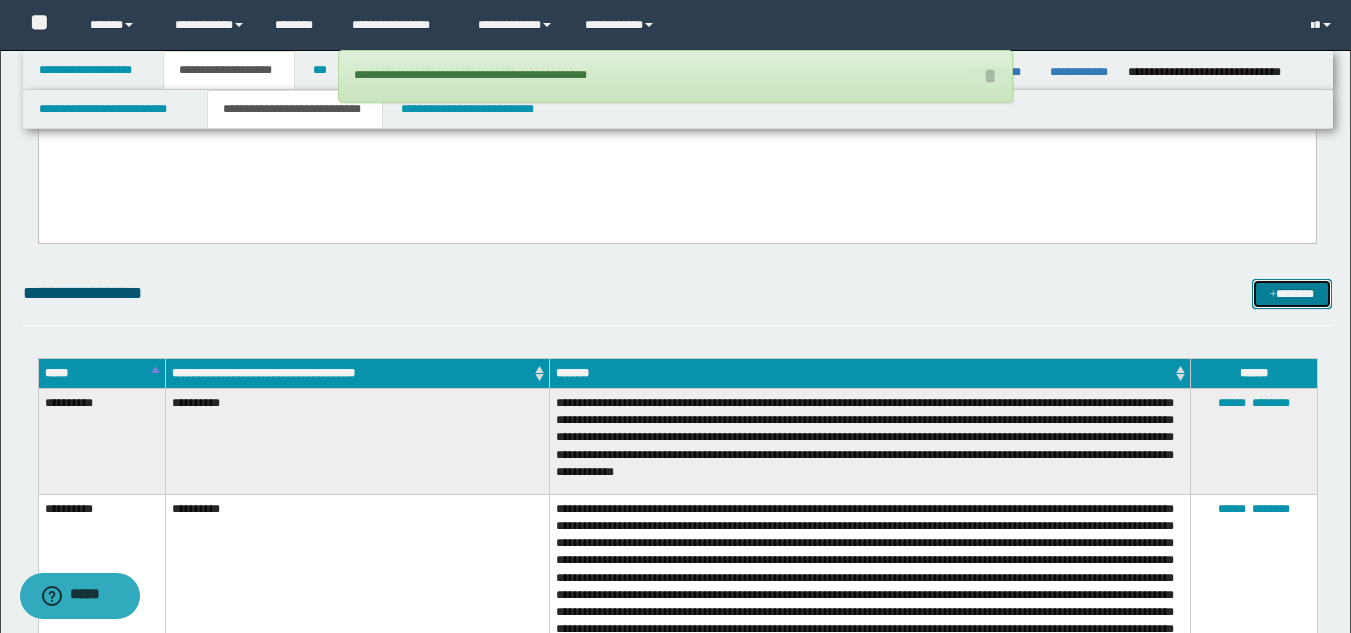 click at bounding box center [1273, 295] 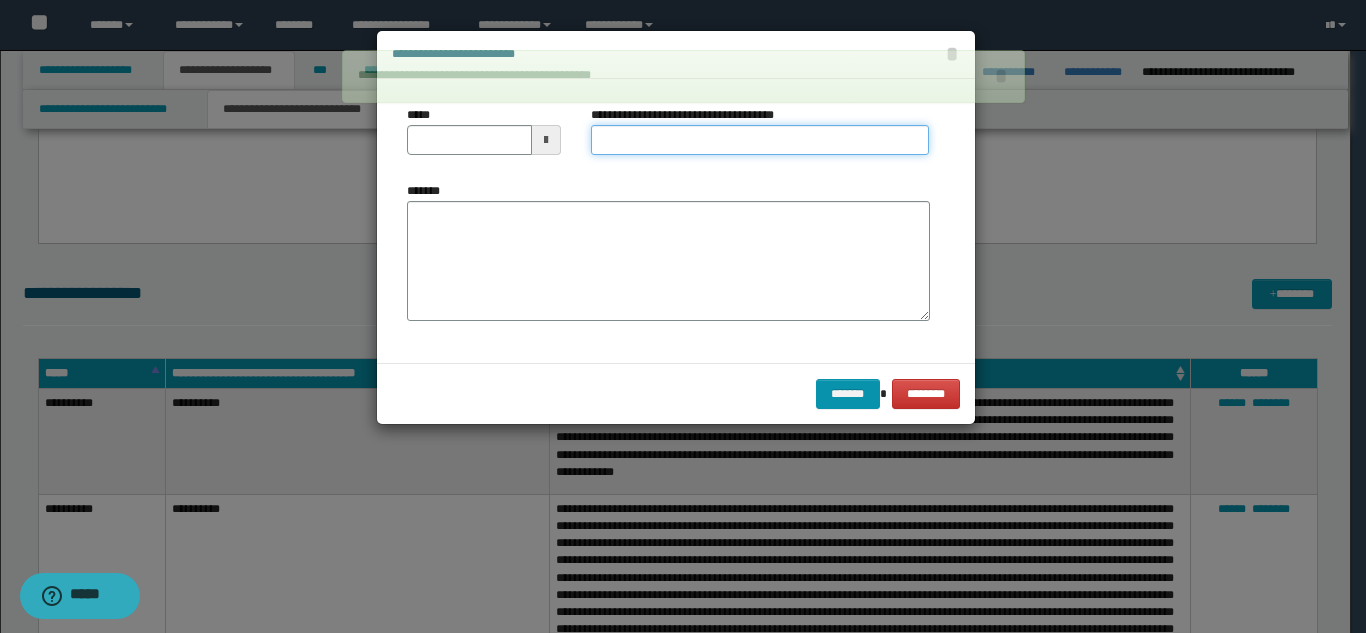 click on "**********" at bounding box center (760, 140) 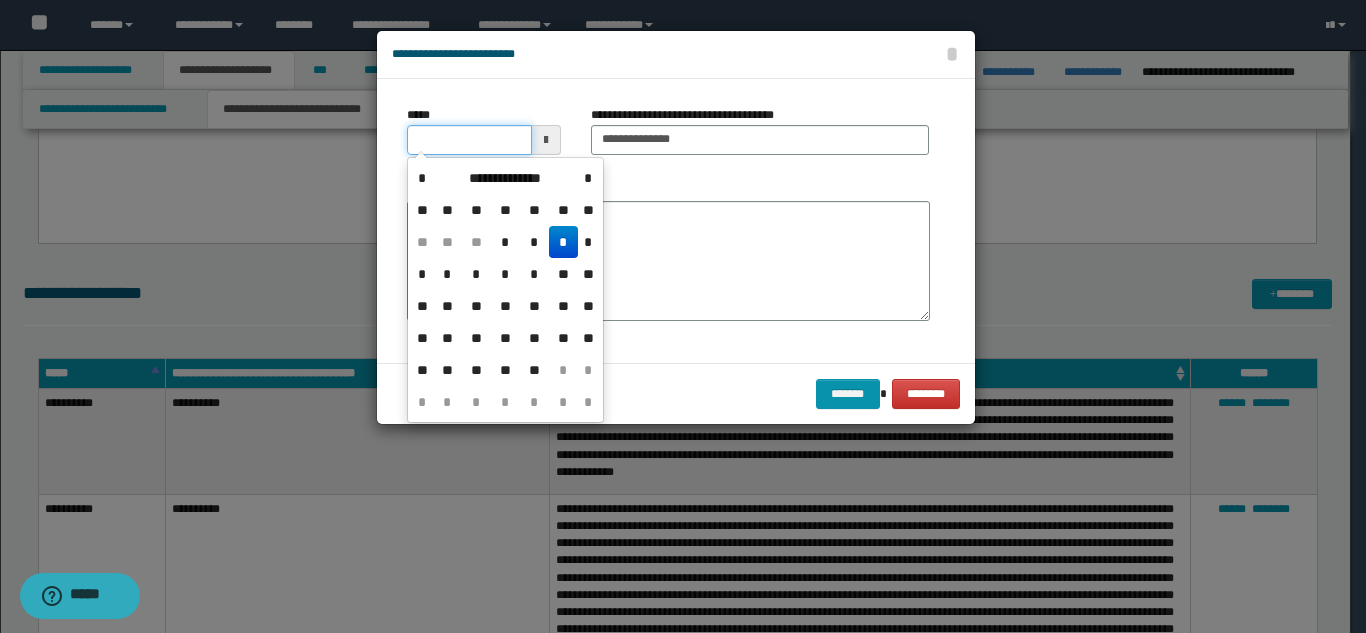 click on "*****" at bounding box center (469, 140) 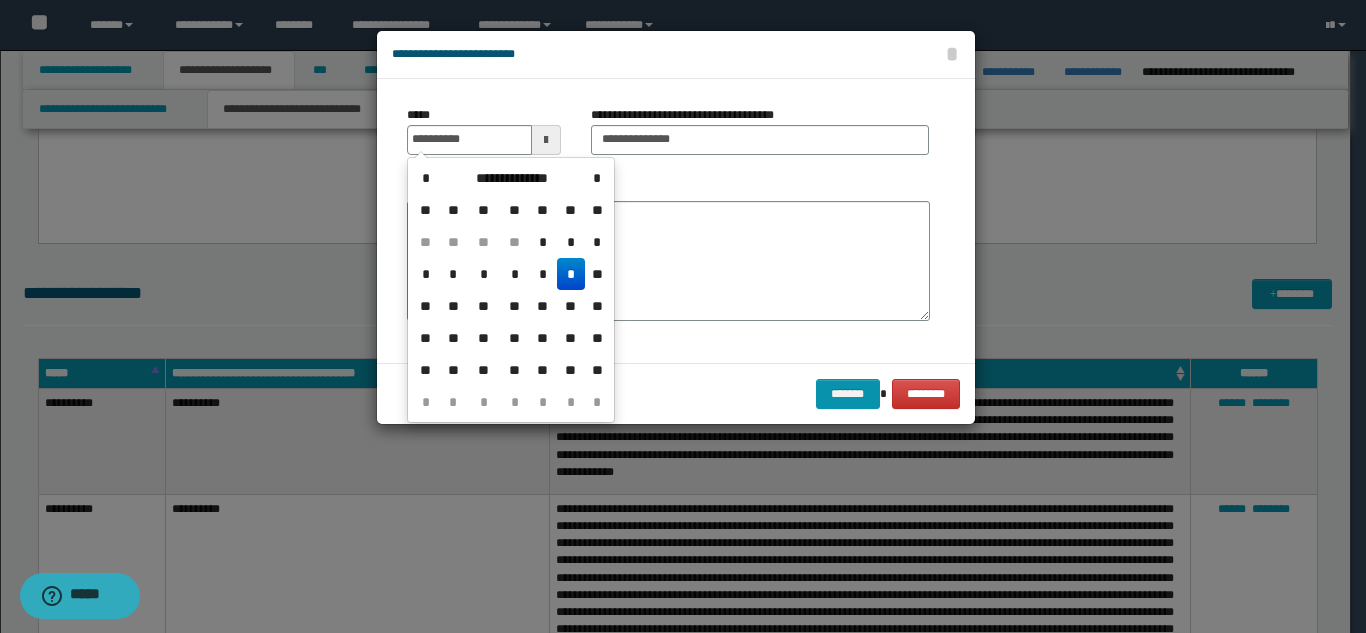 click on "*" at bounding box center [571, 274] 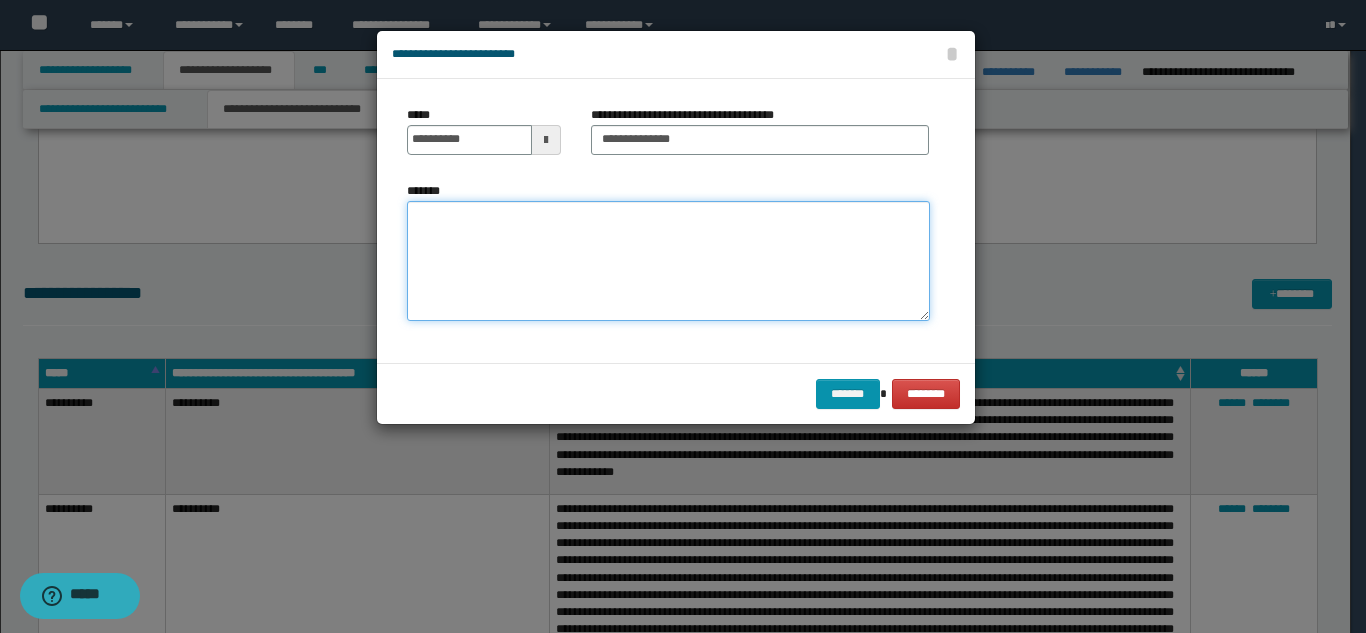 click on "*******" at bounding box center [668, 261] 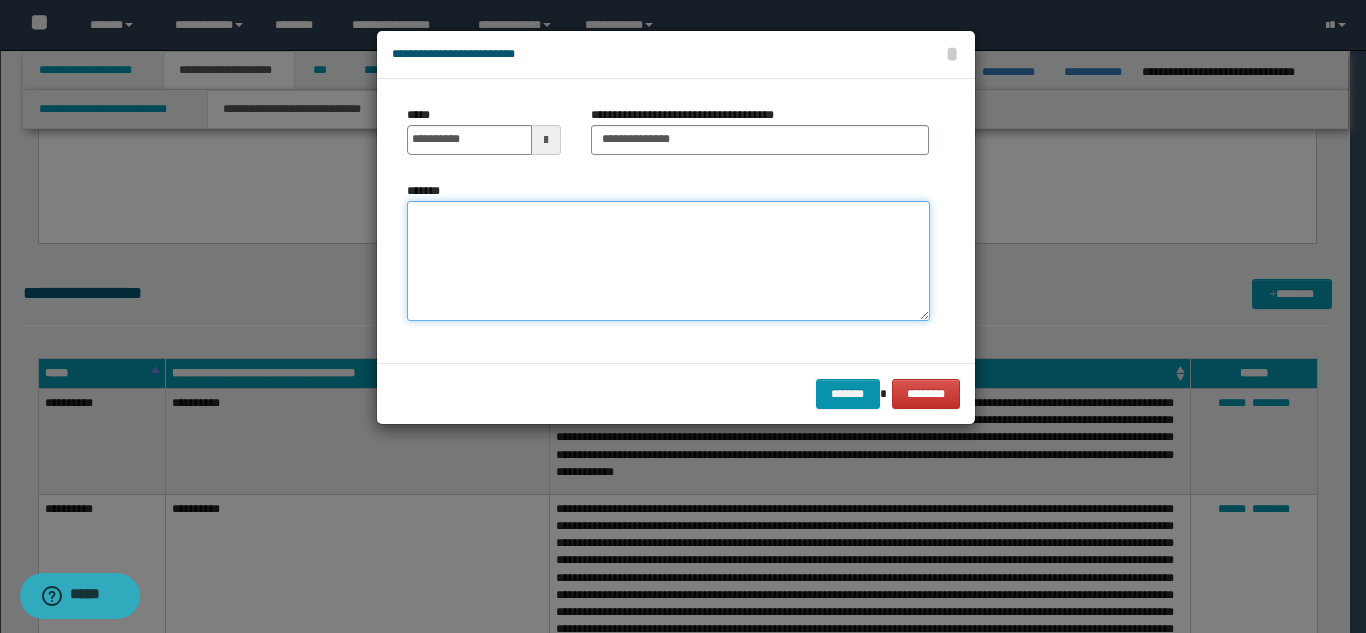 paste on "**********" 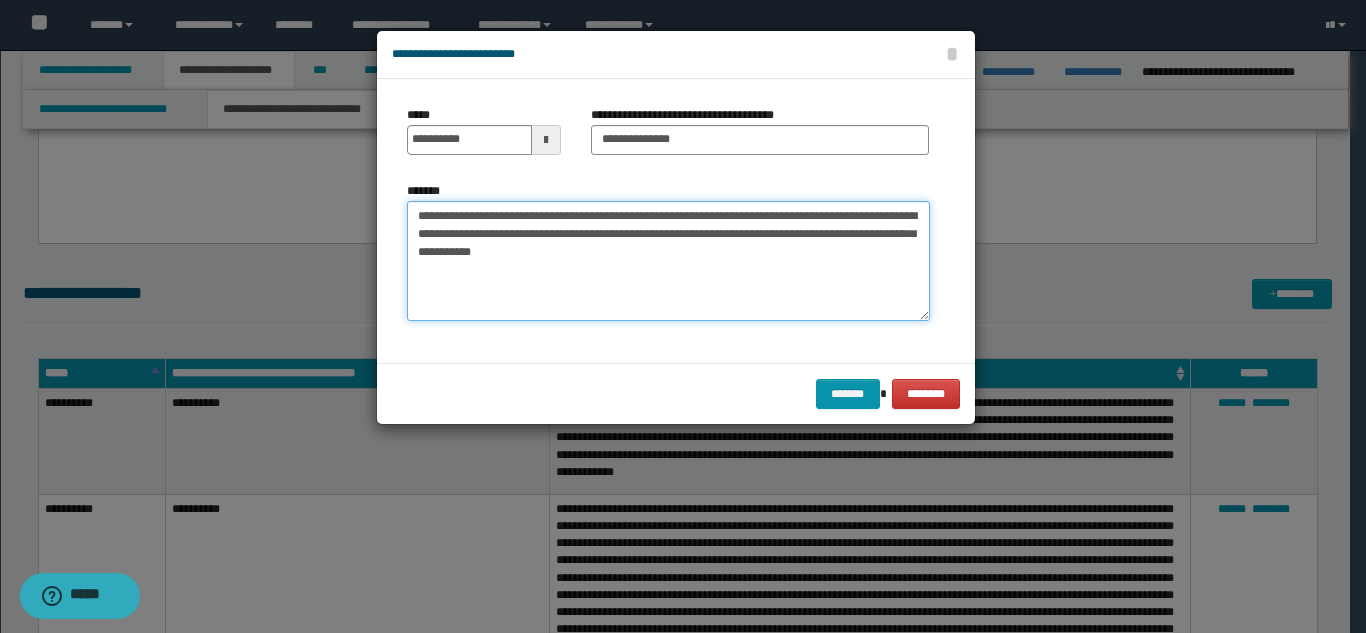 click on "**********" at bounding box center (668, 261) 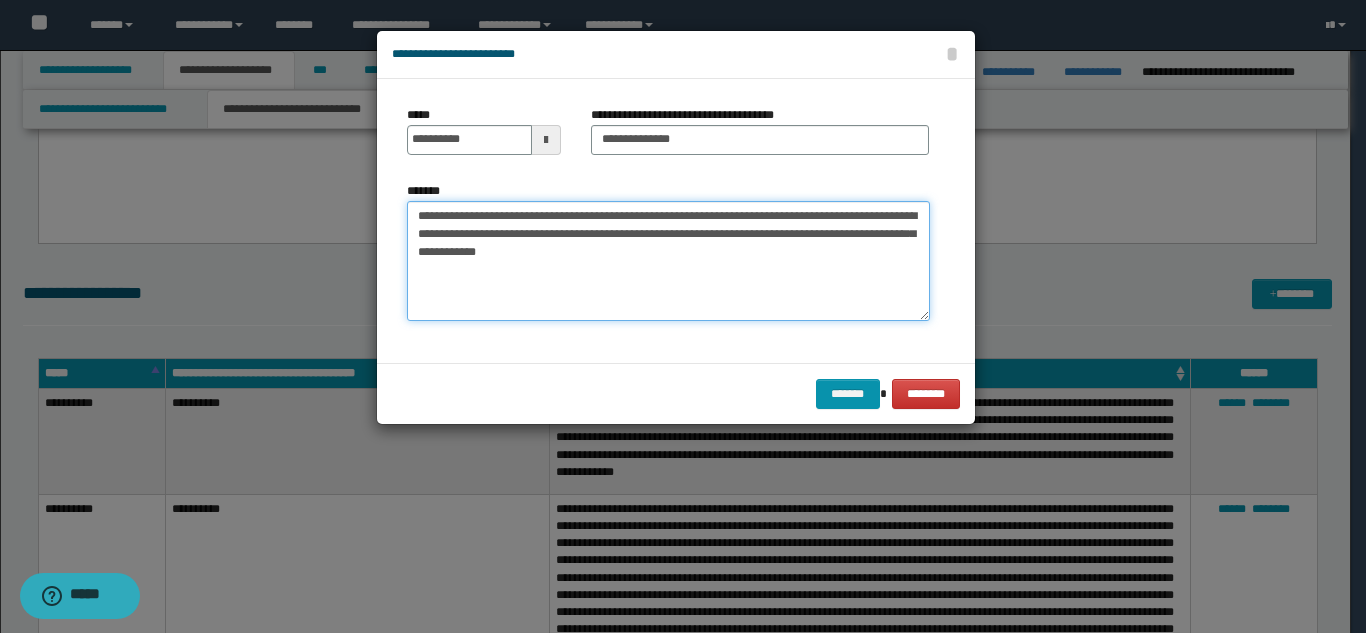 click on "**********" at bounding box center (668, 261) 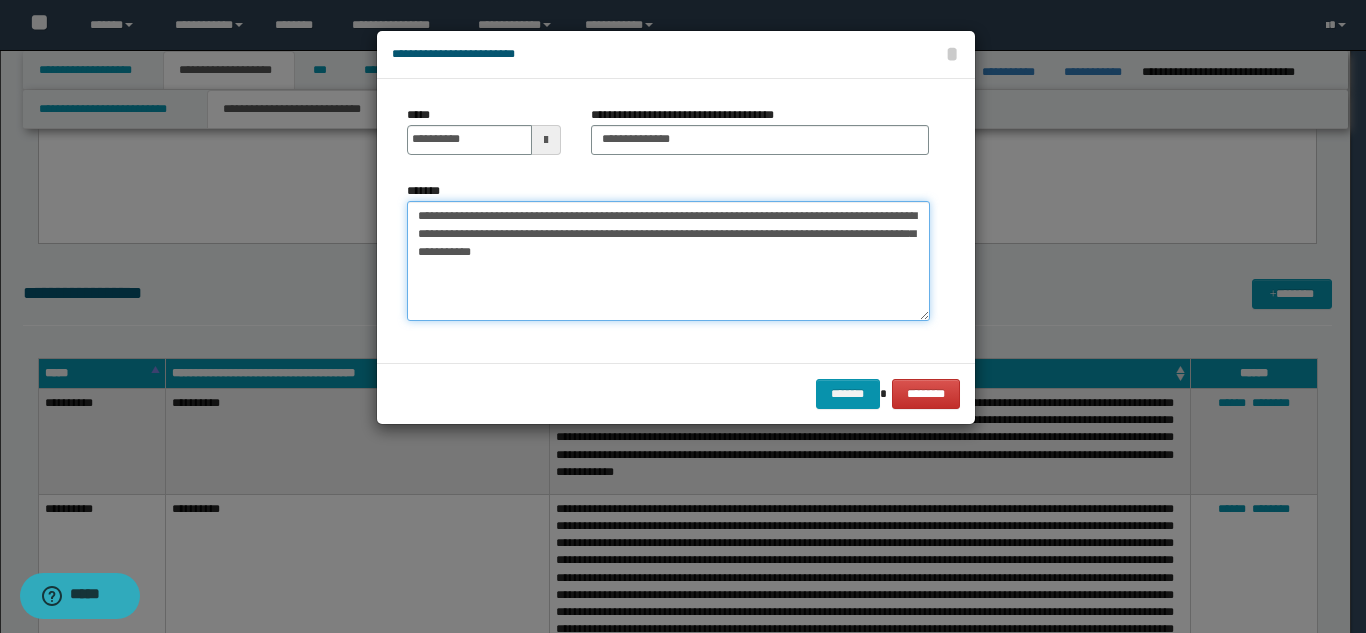 click on "**********" at bounding box center [668, 261] 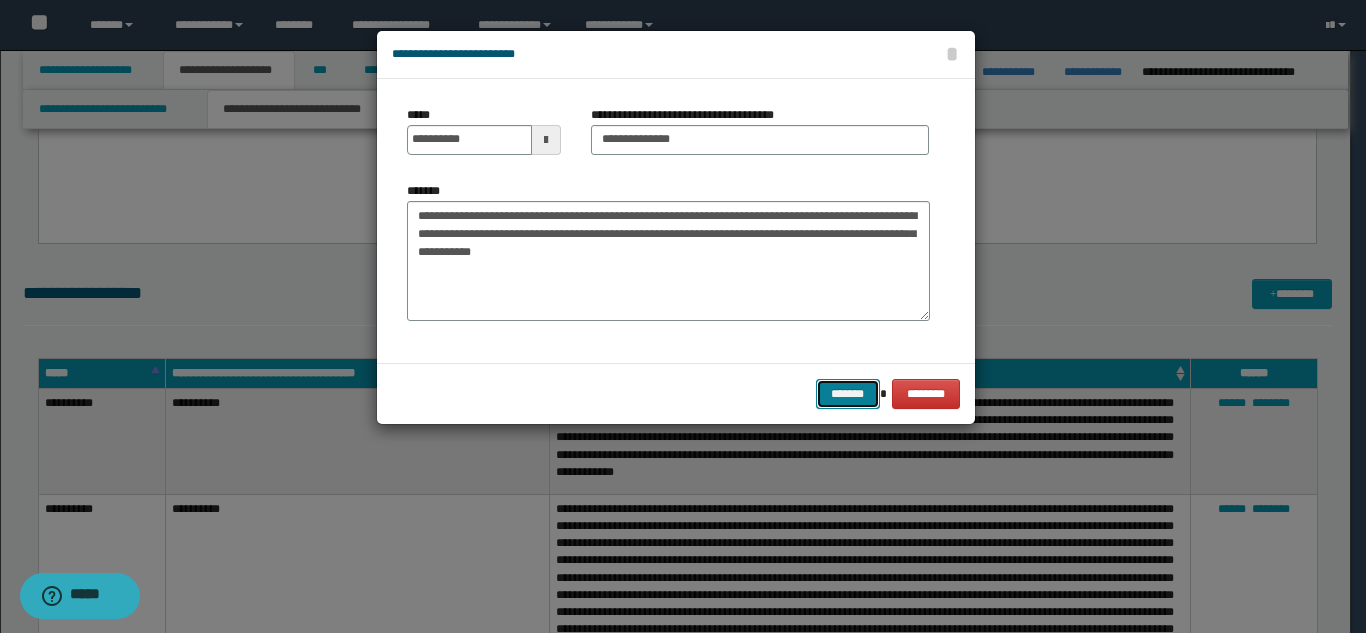 click on "*******" at bounding box center [848, 394] 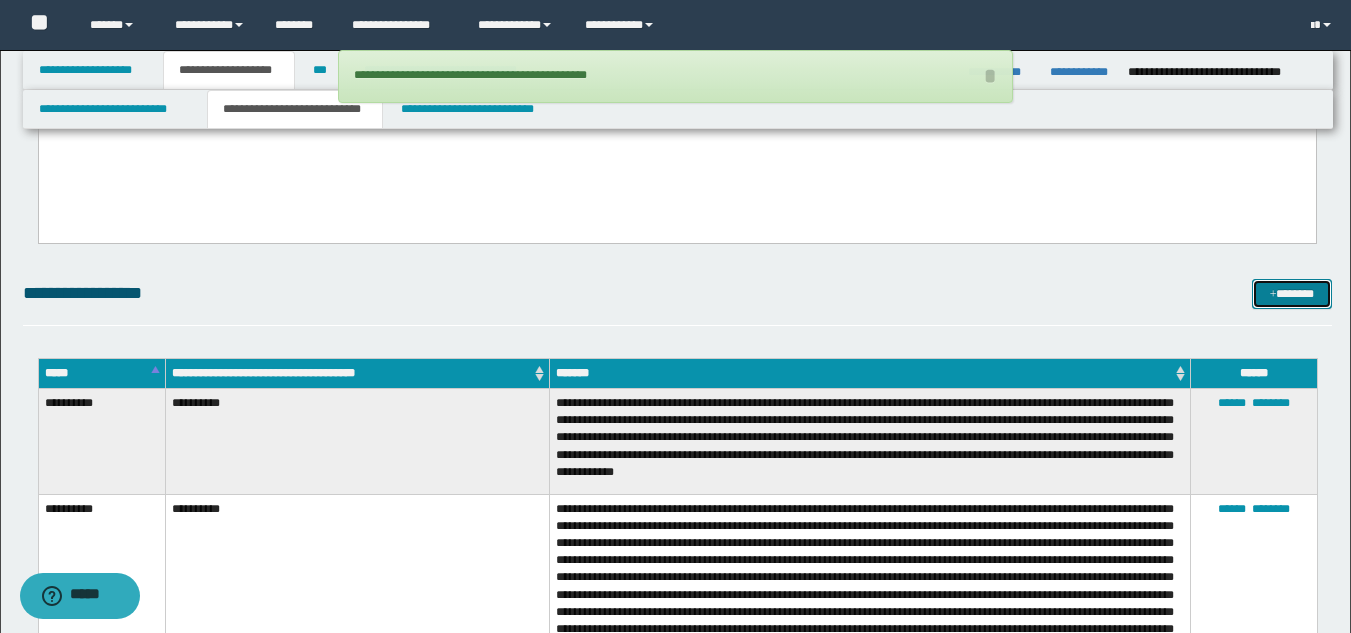 click on "*******" at bounding box center [1292, 294] 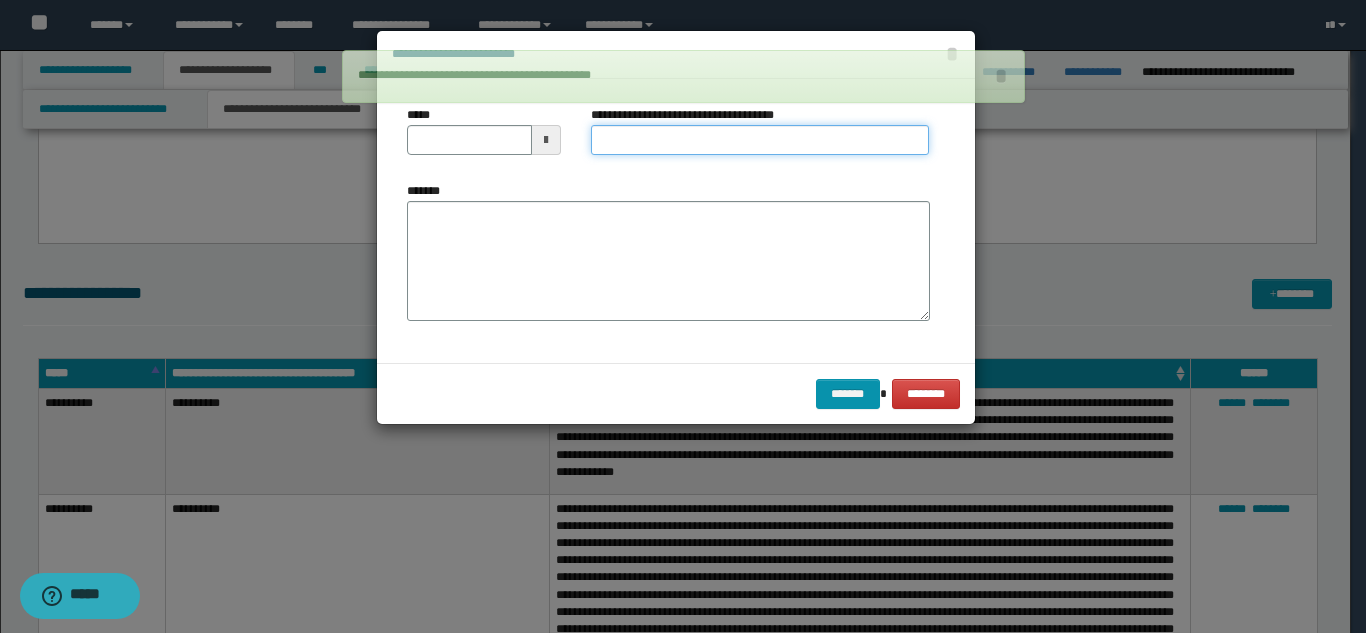 click on "**********" at bounding box center [760, 140] 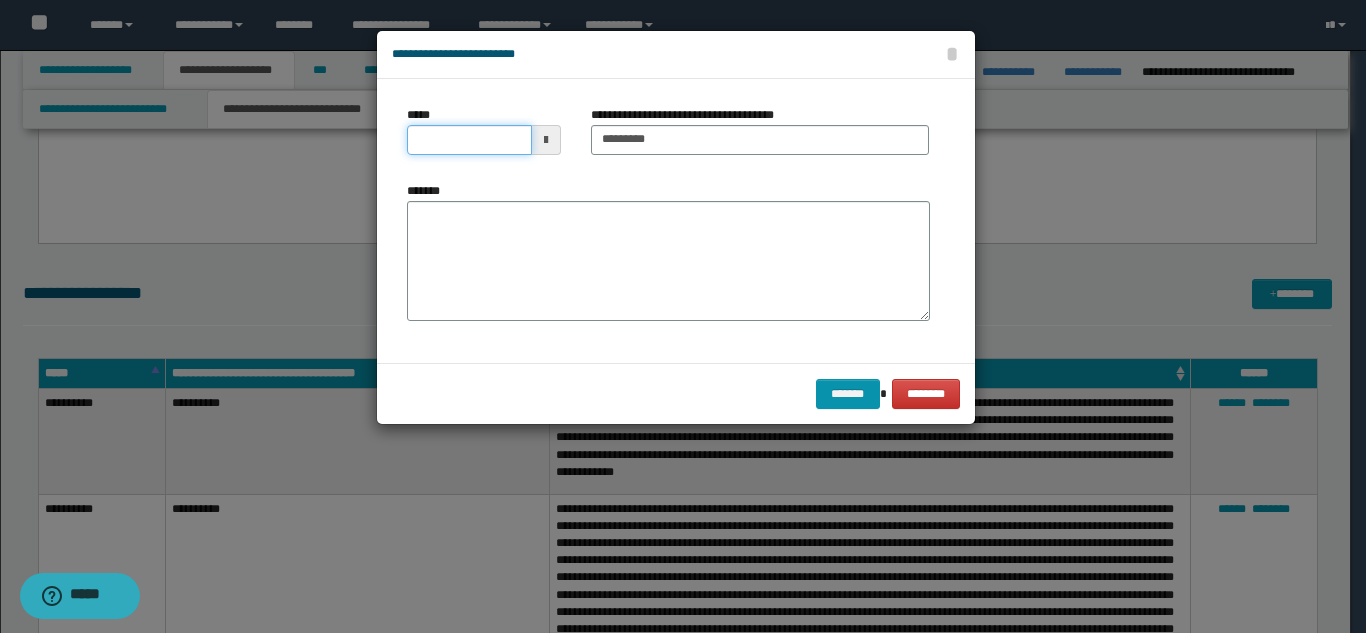 click on "*****" at bounding box center [469, 140] 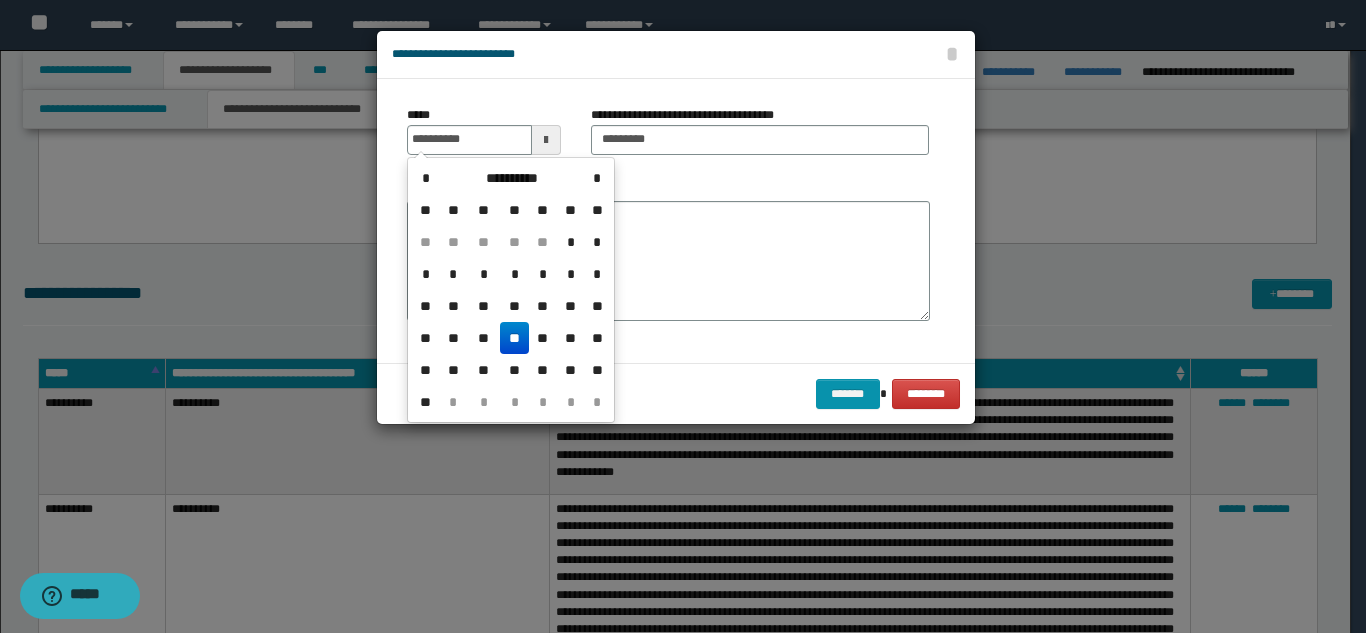 click on "**" at bounding box center (514, 338) 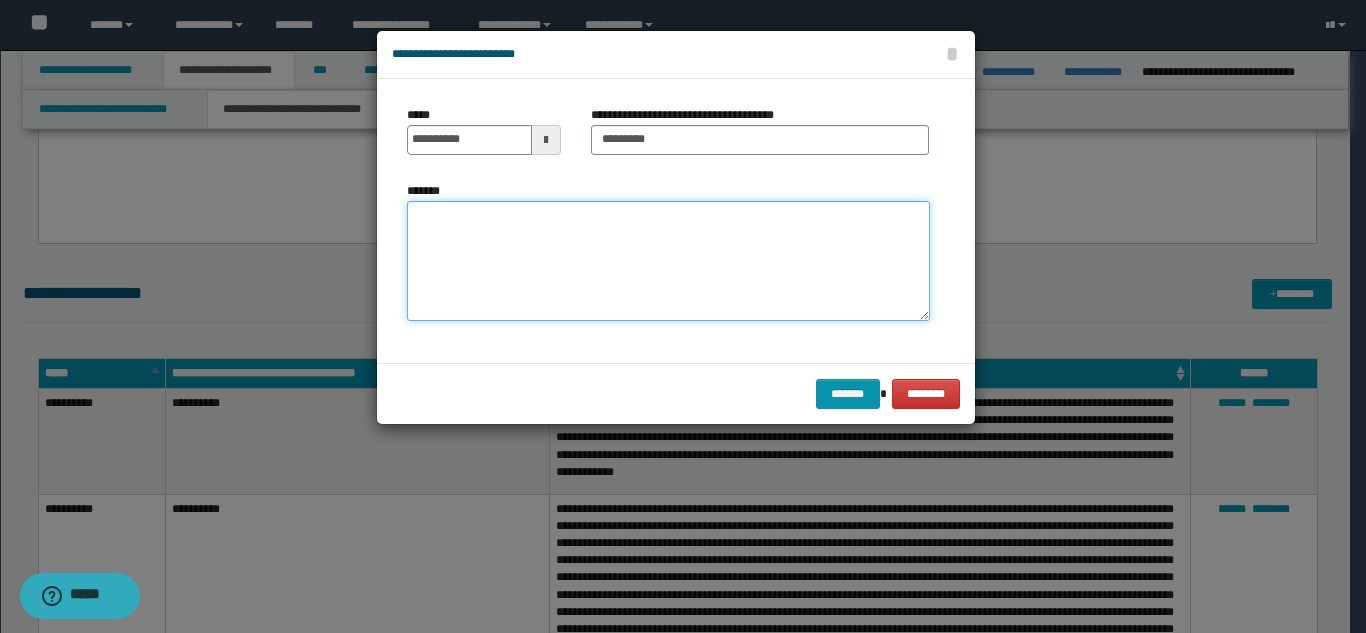 click on "*******" at bounding box center (668, 261) 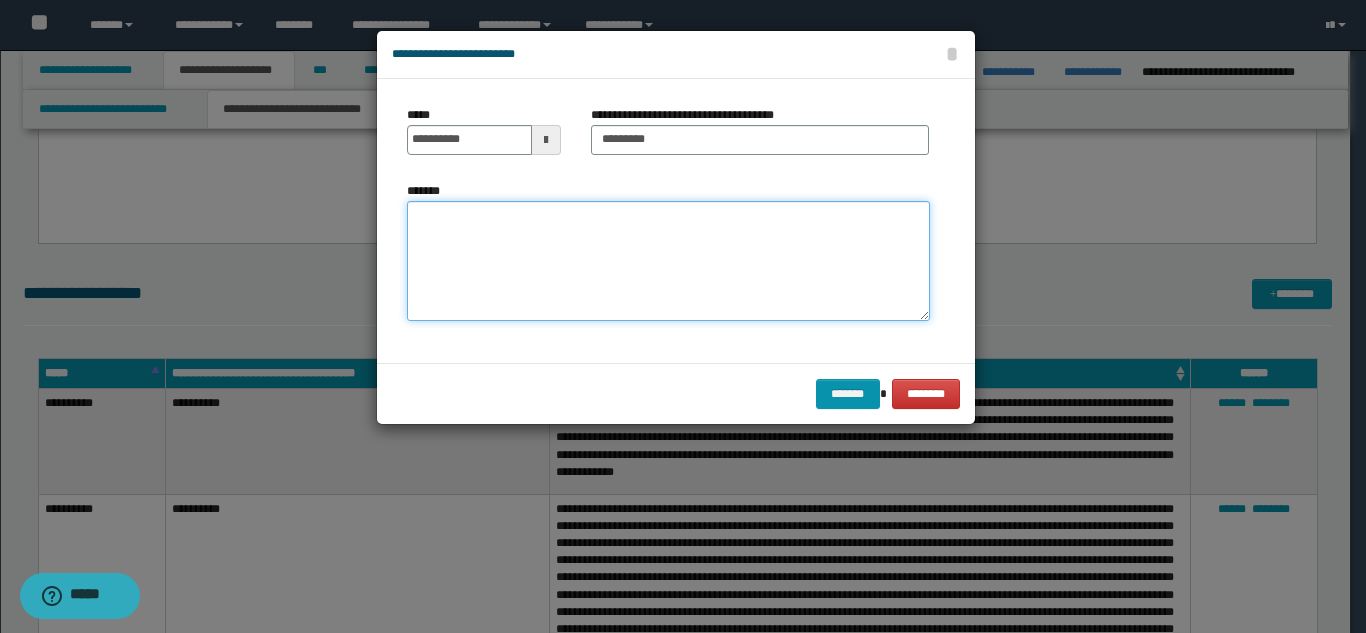 paste on "**********" 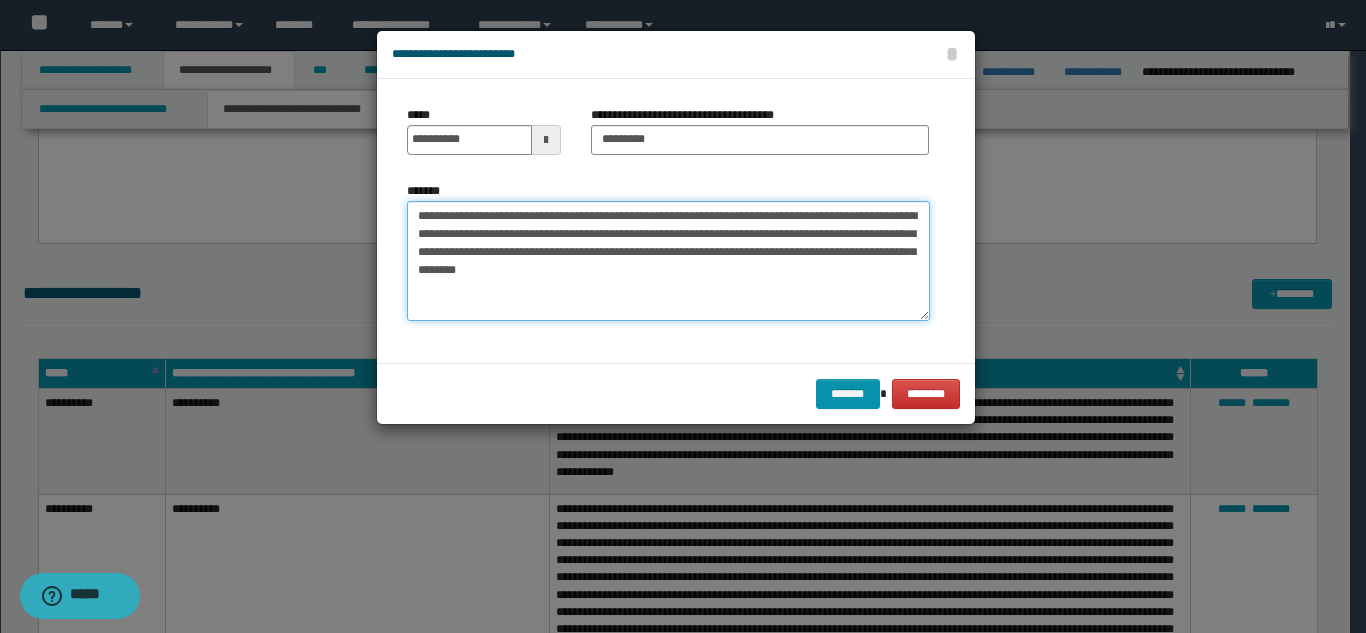 click on "**********" at bounding box center [668, 261] 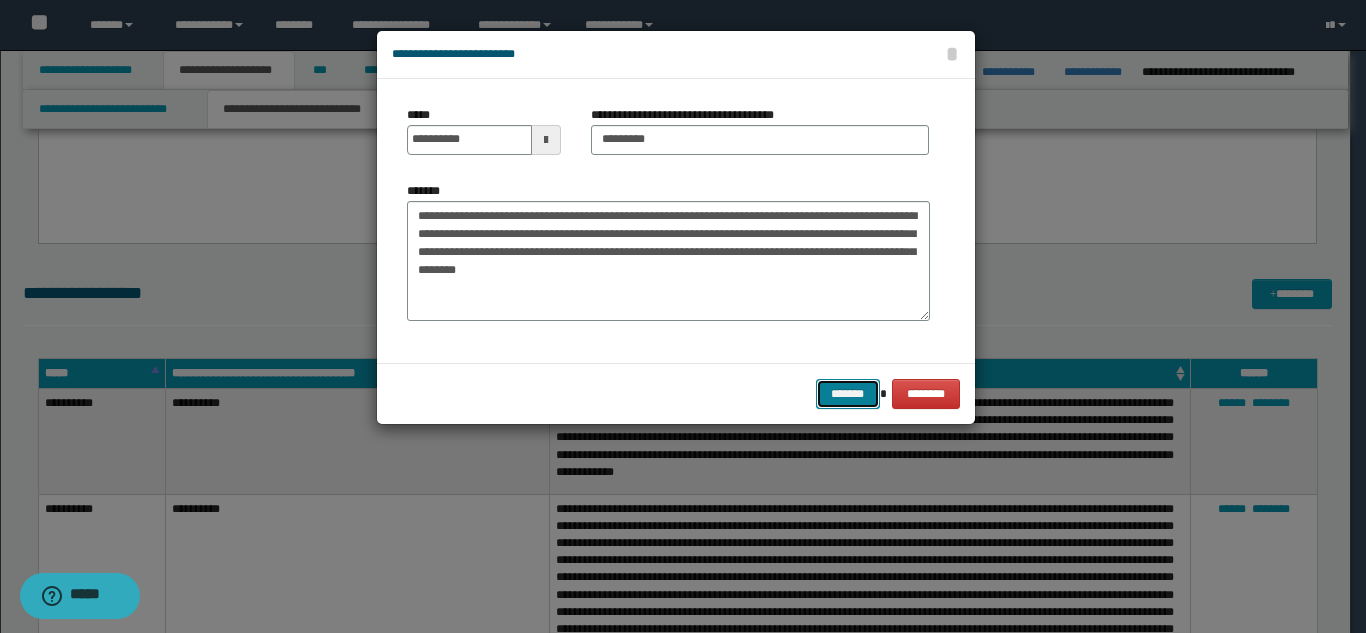 click on "*******" at bounding box center (848, 394) 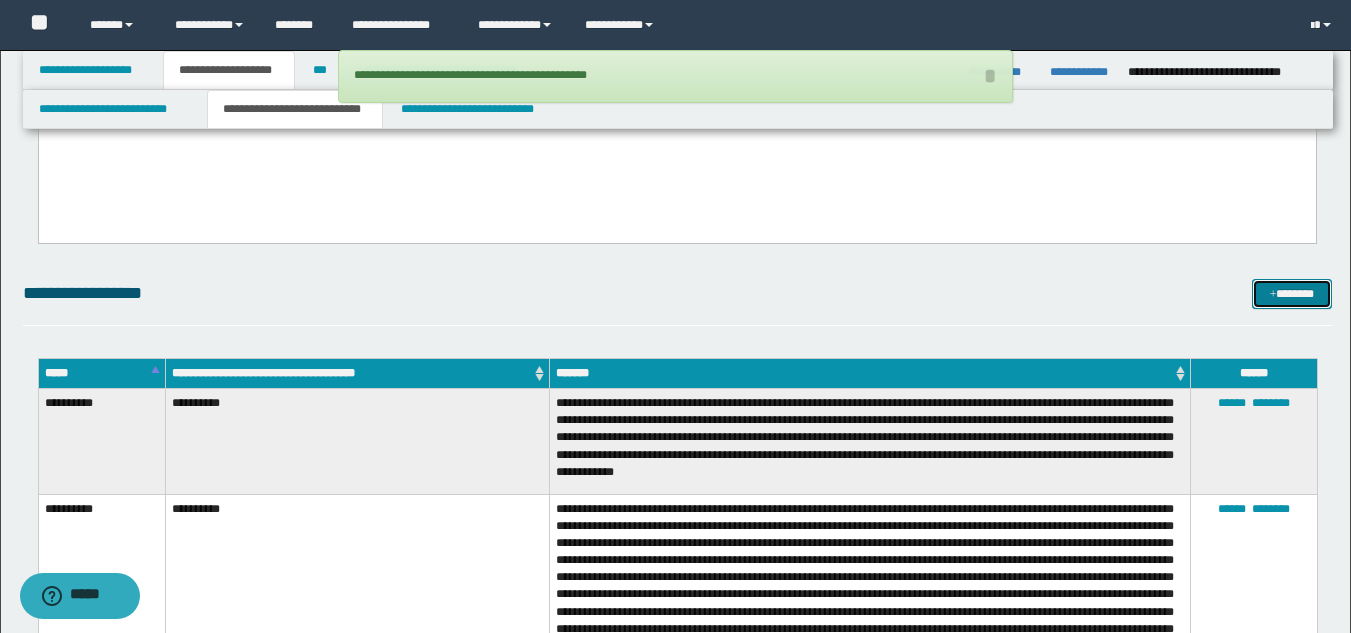 drag, startPoint x: 1308, startPoint y: 286, endPoint x: 1187, endPoint y: 283, distance: 121.037186 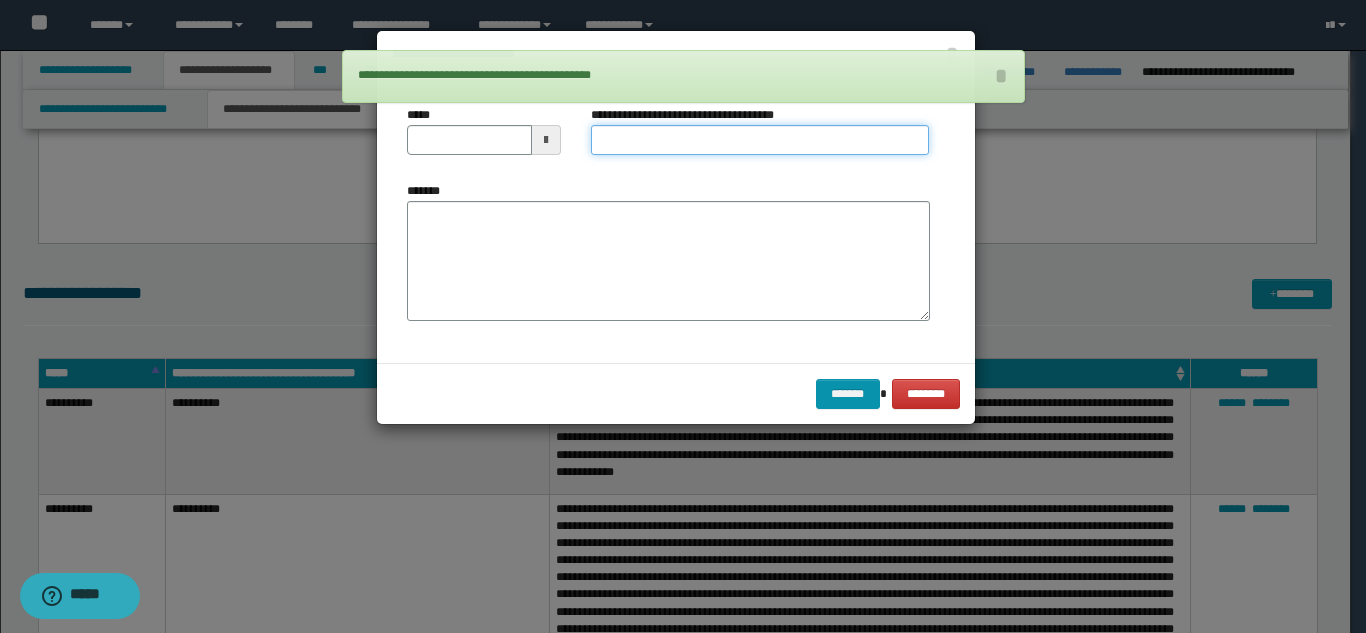 click on "**********" at bounding box center [760, 140] 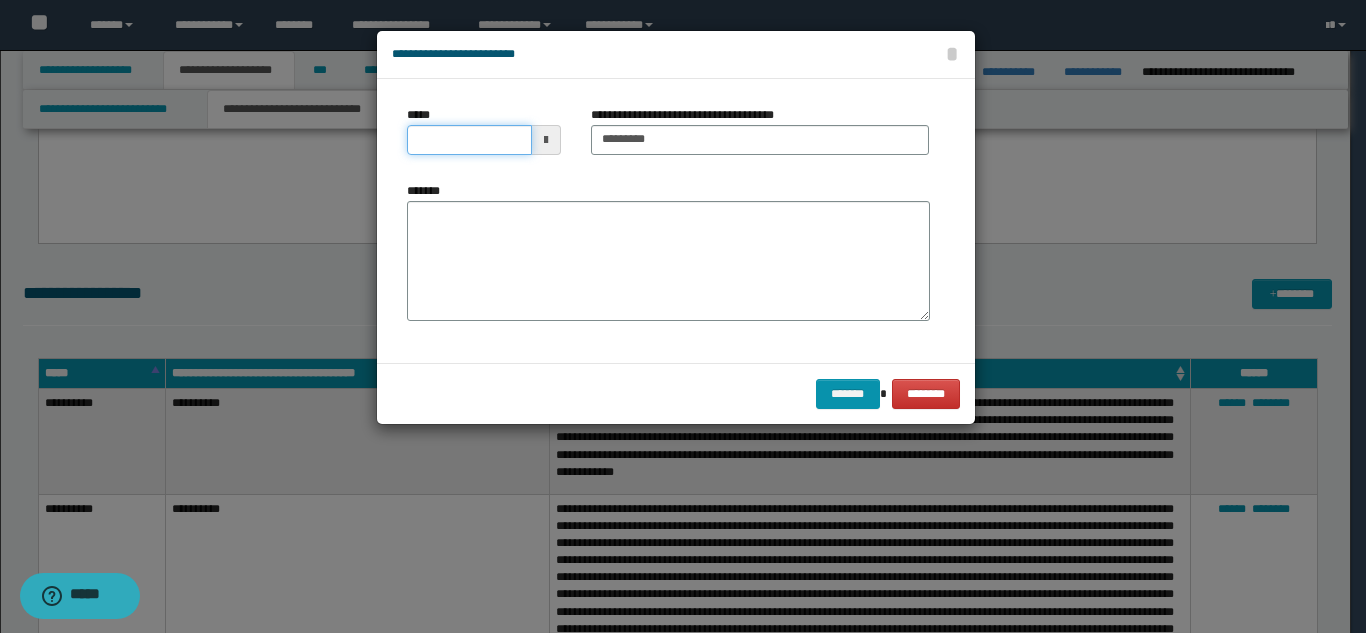 click on "*****" at bounding box center [469, 140] 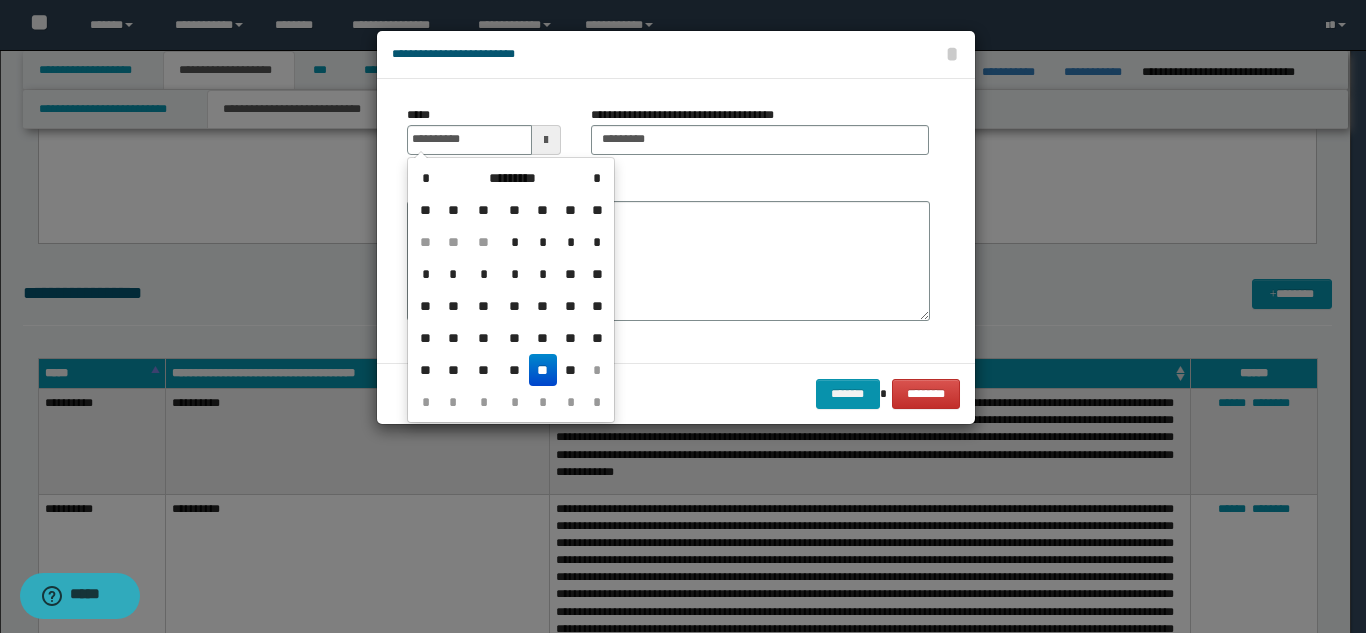 drag, startPoint x: 538, startPoint y: 363, endPoint x: 537, endPoint y: 291, distance: 72.00694 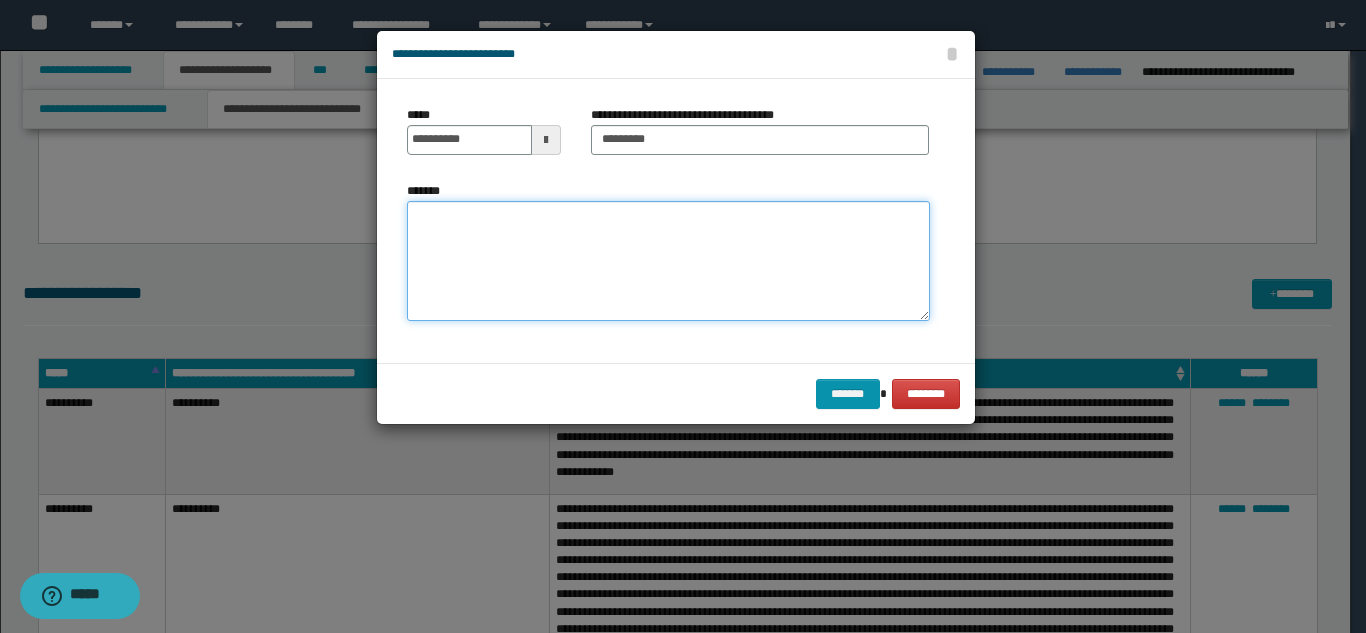 click on "*******" at bounding box center (668, 261) 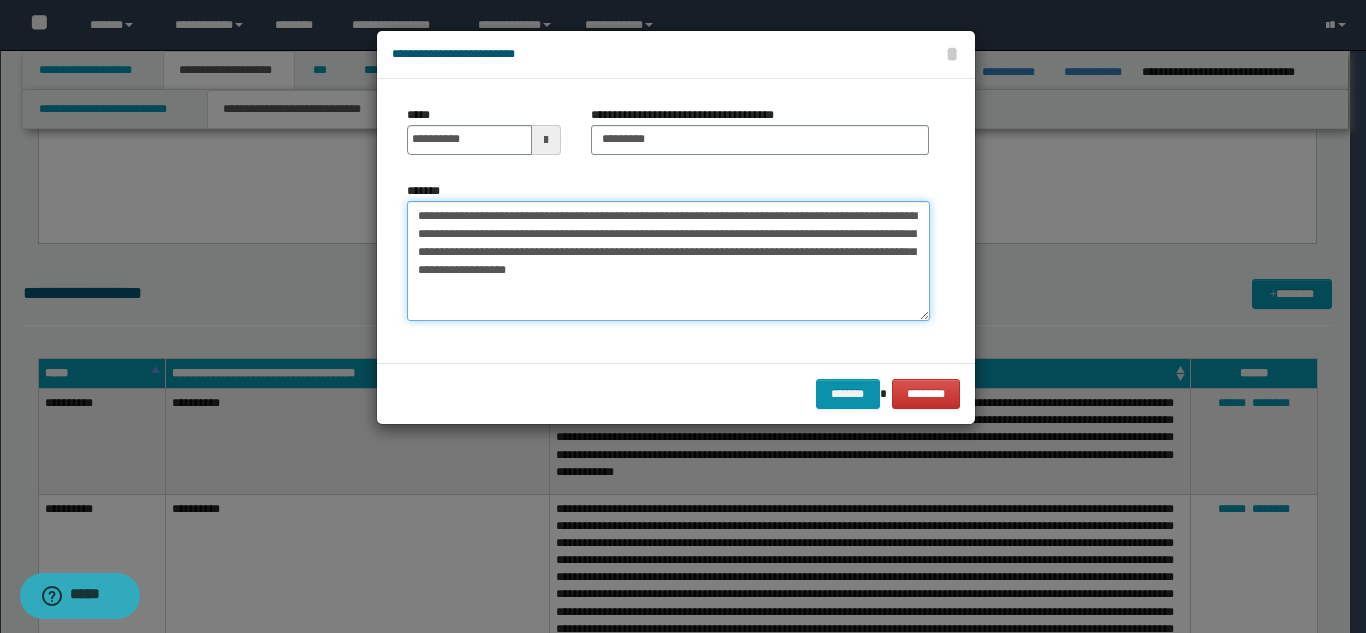 click on "**********" at bounding box center (668, 261) 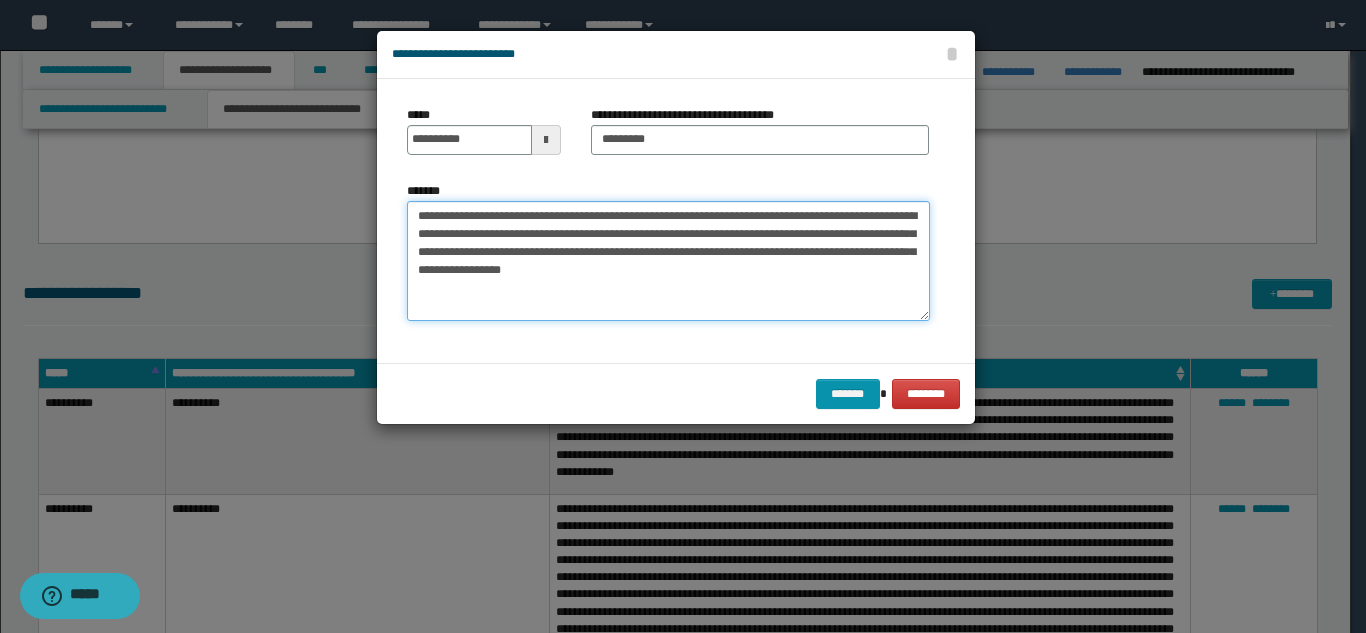 drag, startPoint x: 733, startPoint y: 255, endPoint x: 653, endPoint y: 258, distance: 80.05623 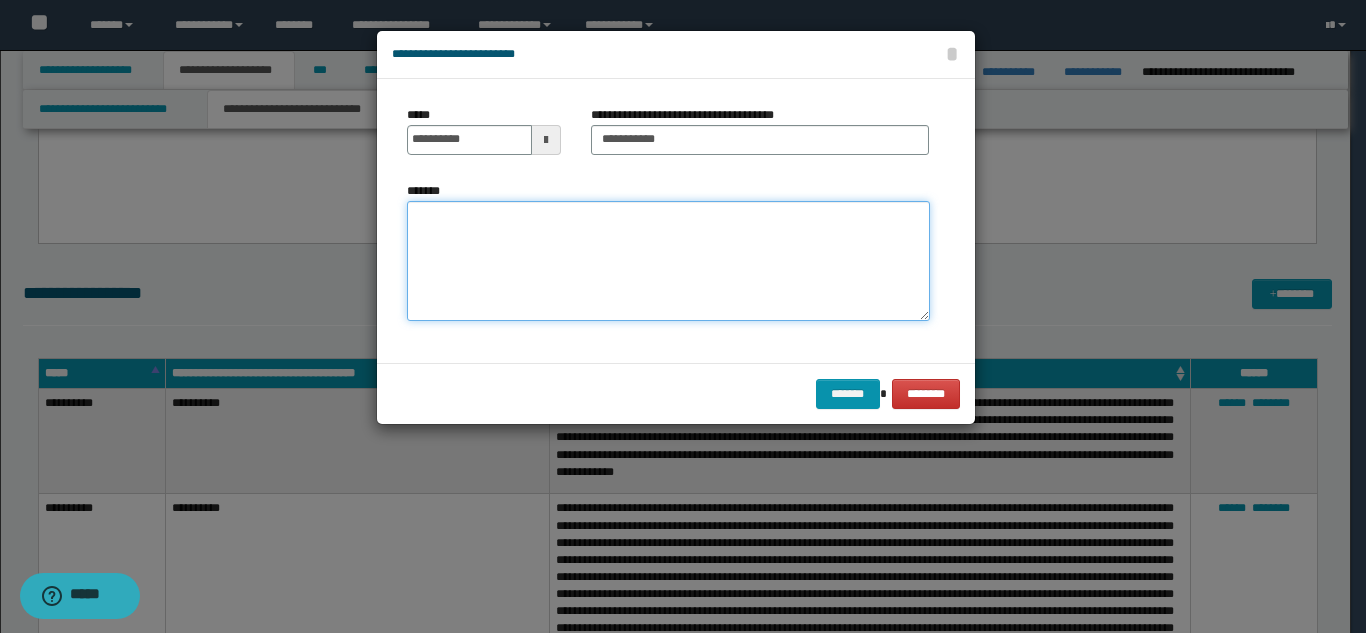 paste on "**********" 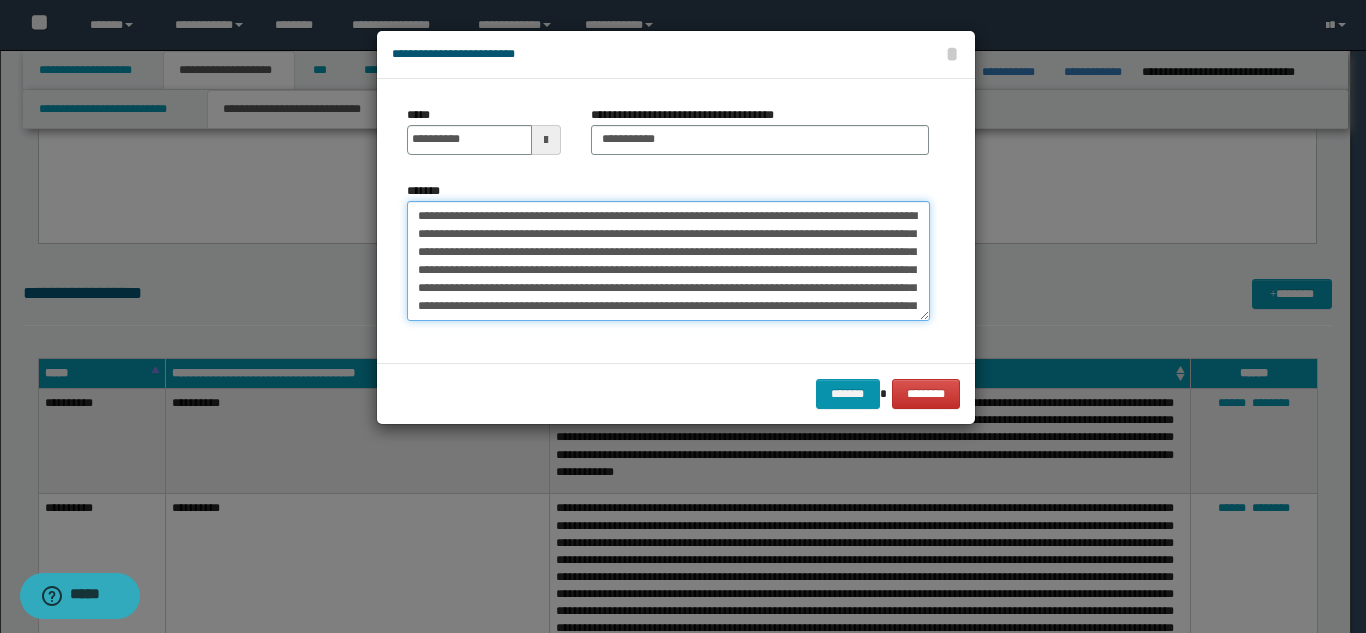 scroll, scrollTop: 48, scrollLeft: 0, axis: vertical 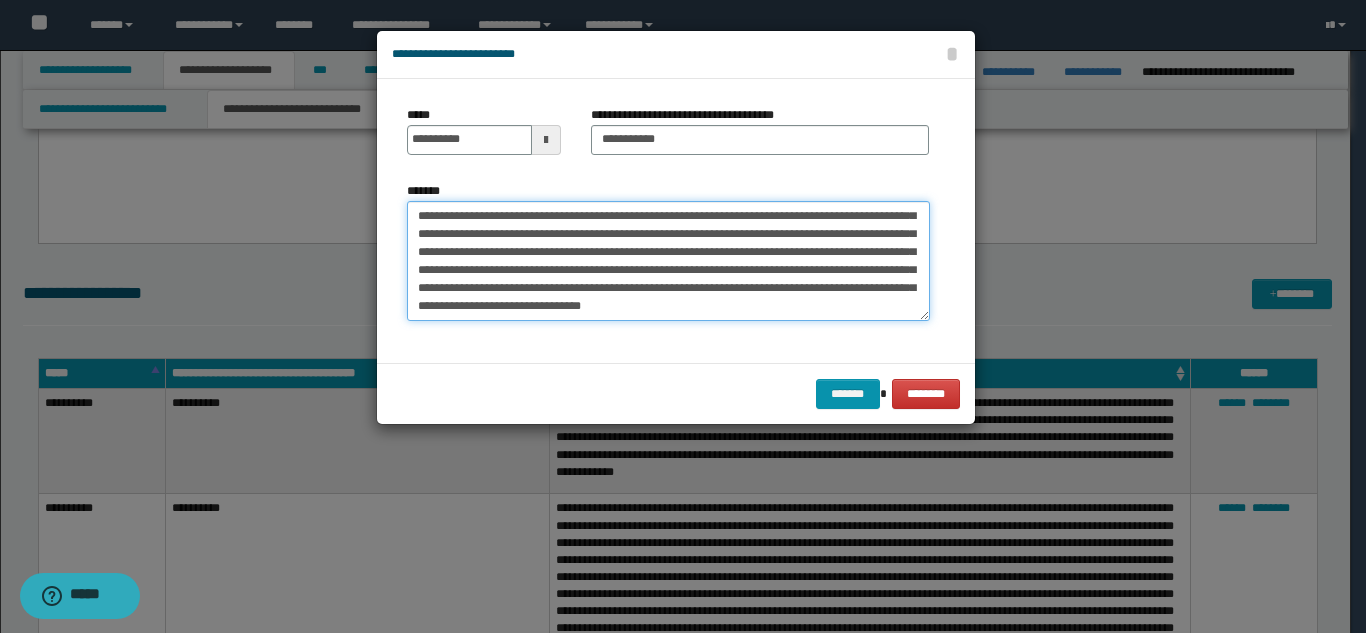 drag, startPoint x: 600, startPoint y: 263, endPoint x: 601, endPoint y: 287, distance: 24.020824 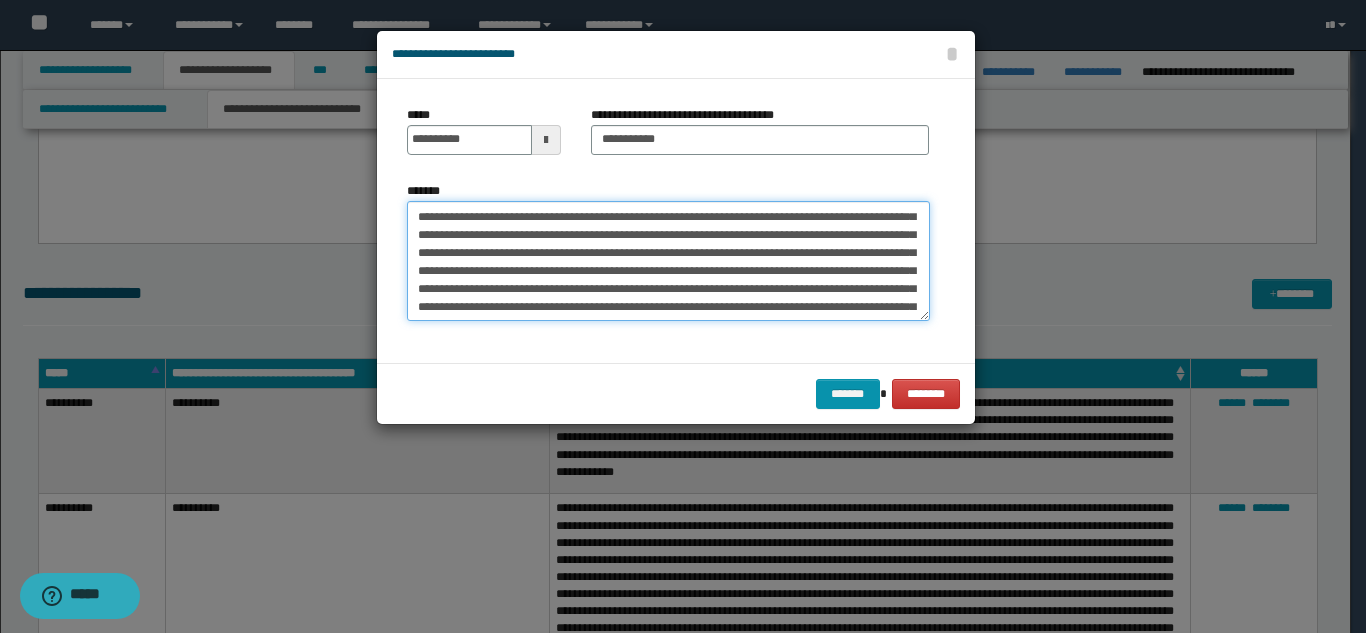 scroll, scrollTop: 0, scrollLeft: 0, axis: both 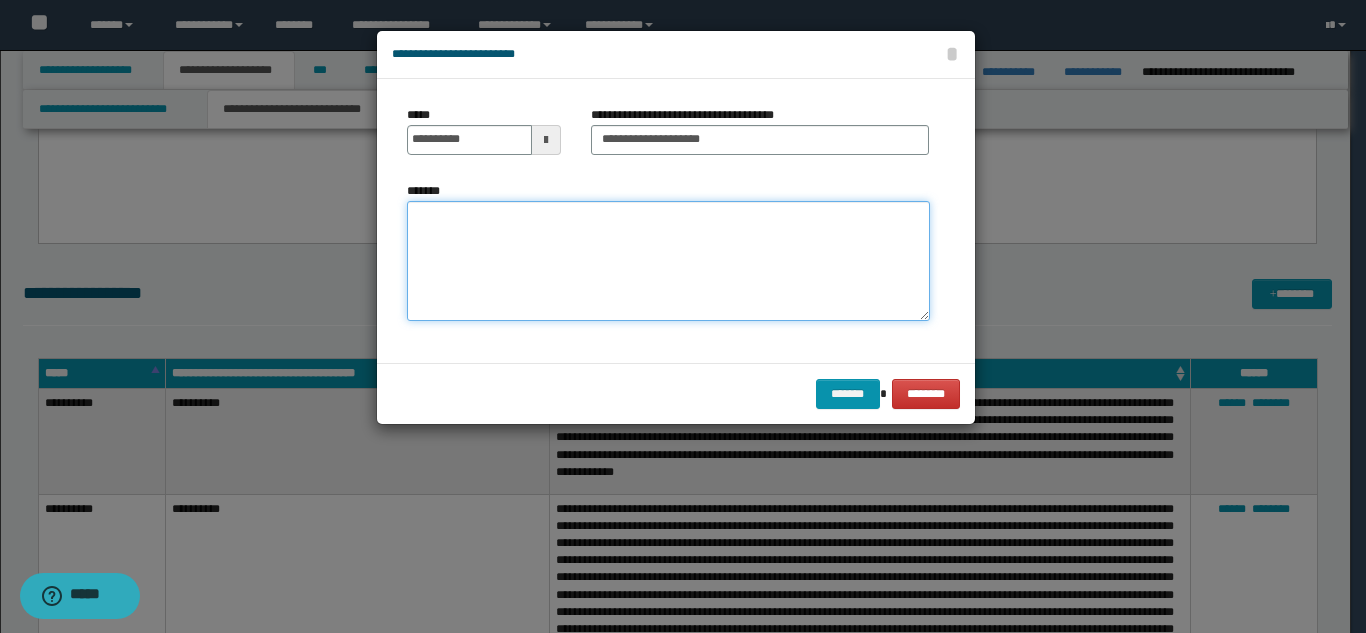 drag, startPoint x: 545, startPoint y: 238, endPoint x: 622, endPoint y: 251, distance: 78.08969 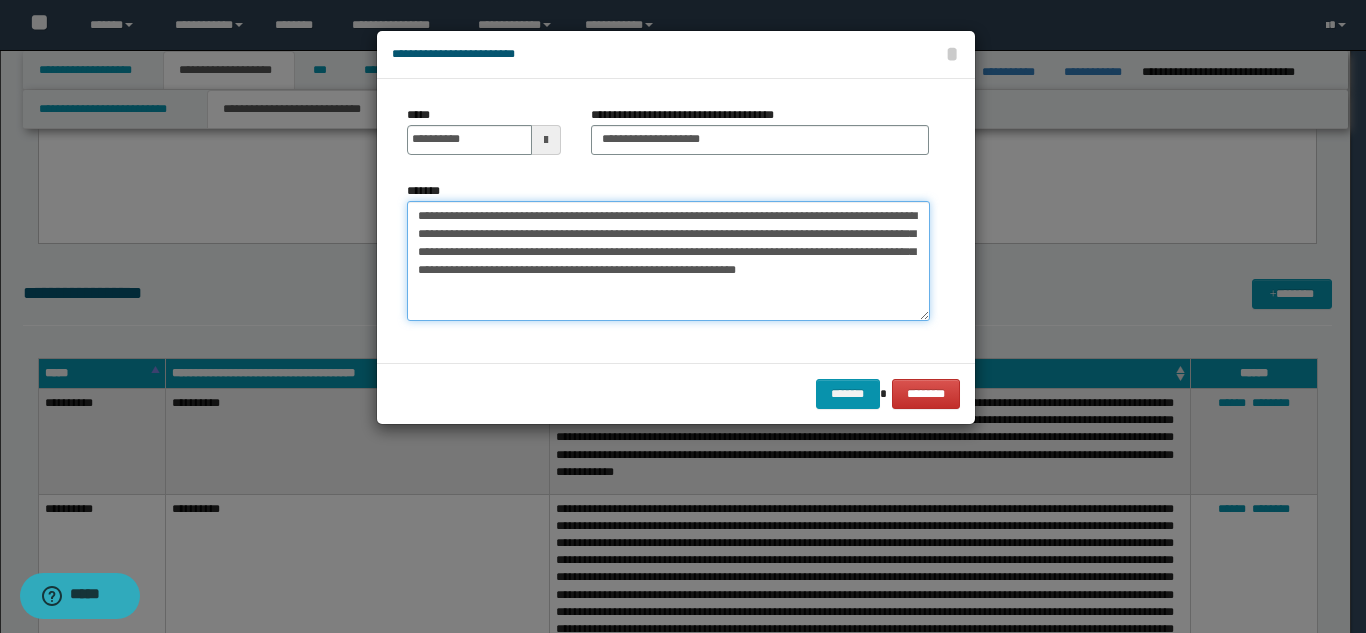 drag, startPoint x: 722, startPoint y: 297, endPoint x: 744, endPoint y: 302, distance: 22.561028 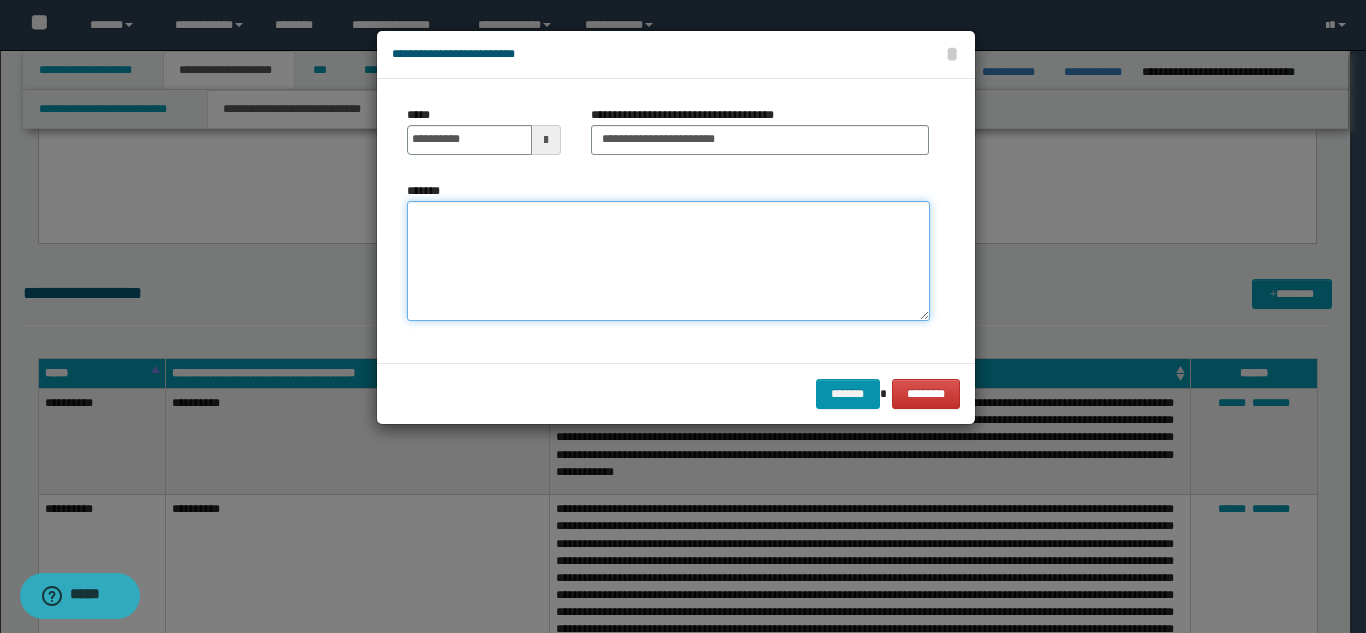 paste on "**********" 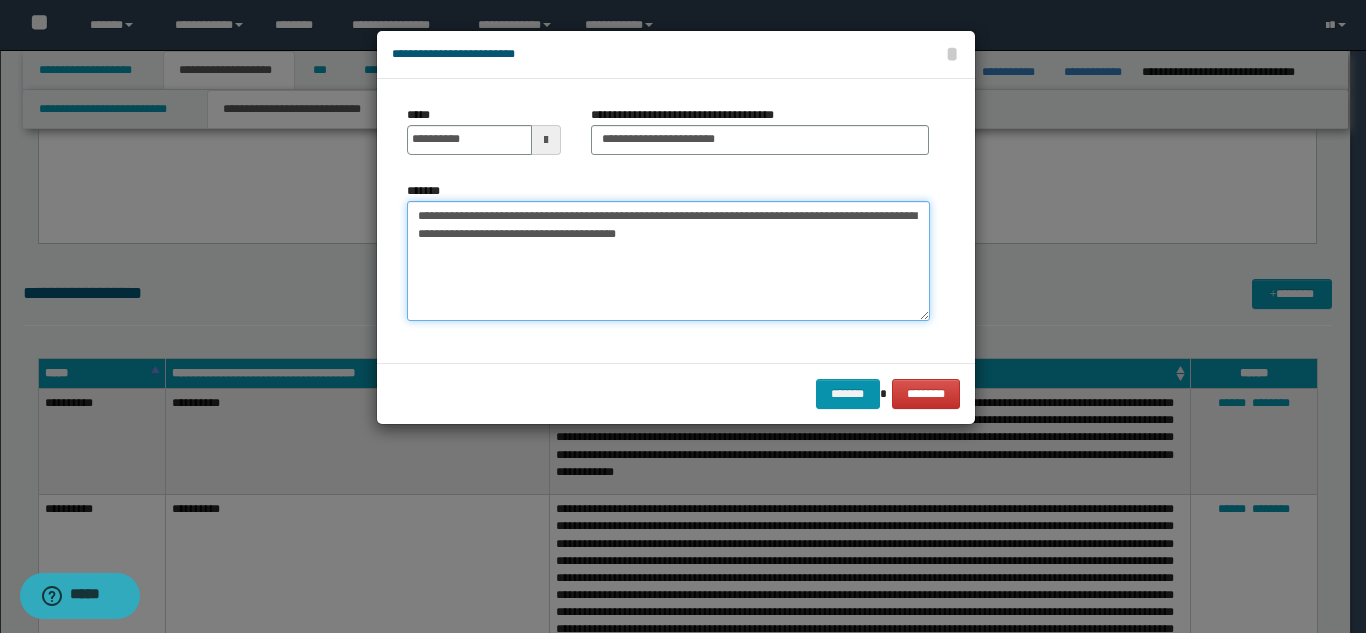 drag, startPoint x: 441, startPoint y: 223, endPoint x: 814, endPoint y: 319, distance: 385.15582 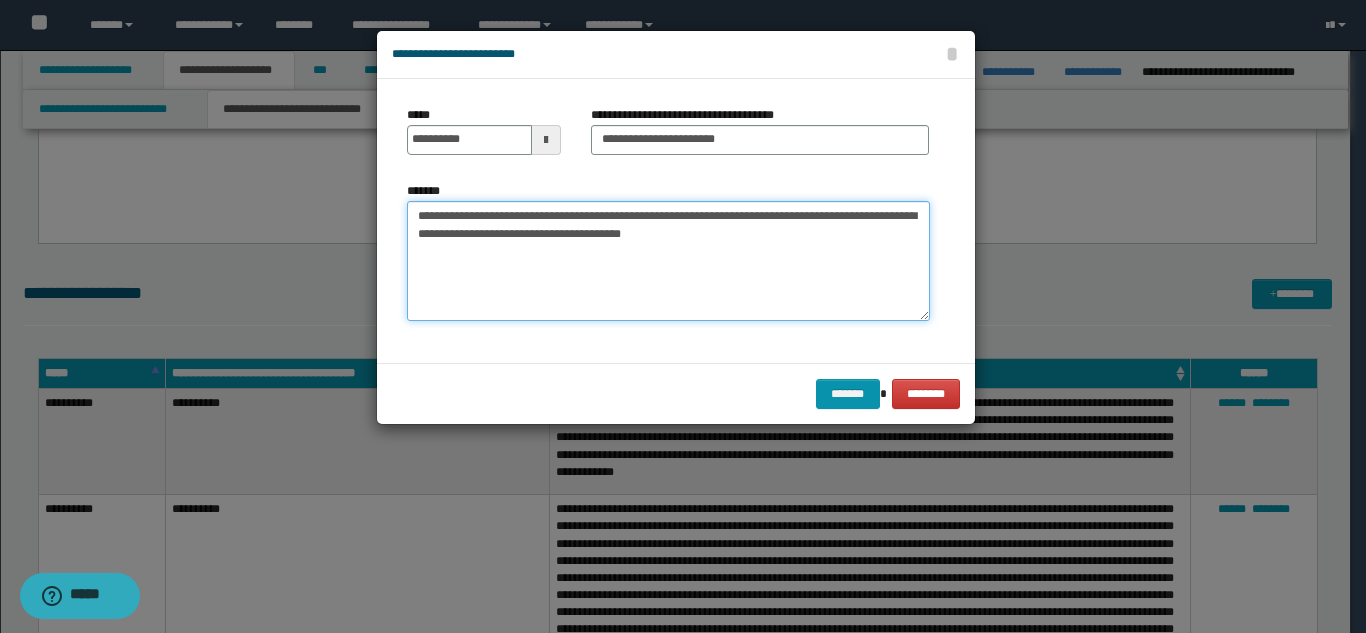 drag, startPoint x: 496, startPoint y: 219, endPoint x: 478, endPoint y: 233, distance: 22.803509 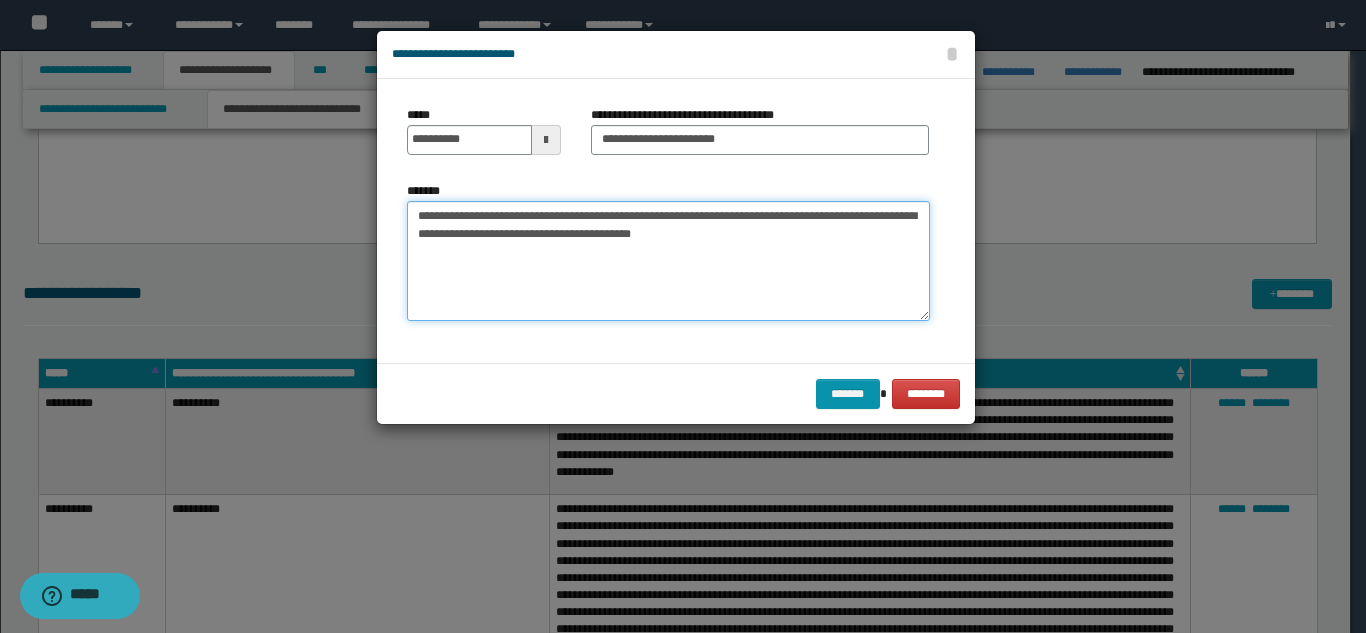 drag, startPoint x: 778, startPoint y: 278, endPoint x: 761, endPoint y: 279, distance: 17.029387 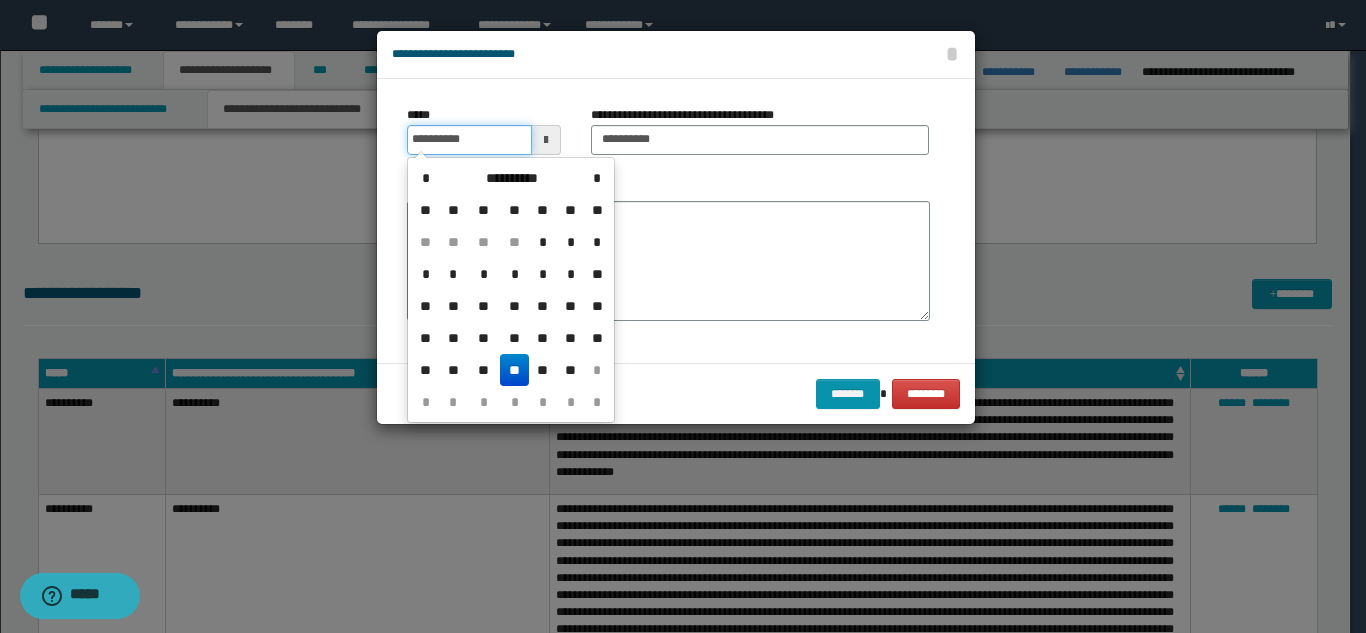 drag, startPoint x: 504, startPoint y: 147, endPoint x: 272, endPoint y: 151, distance: 232.03448 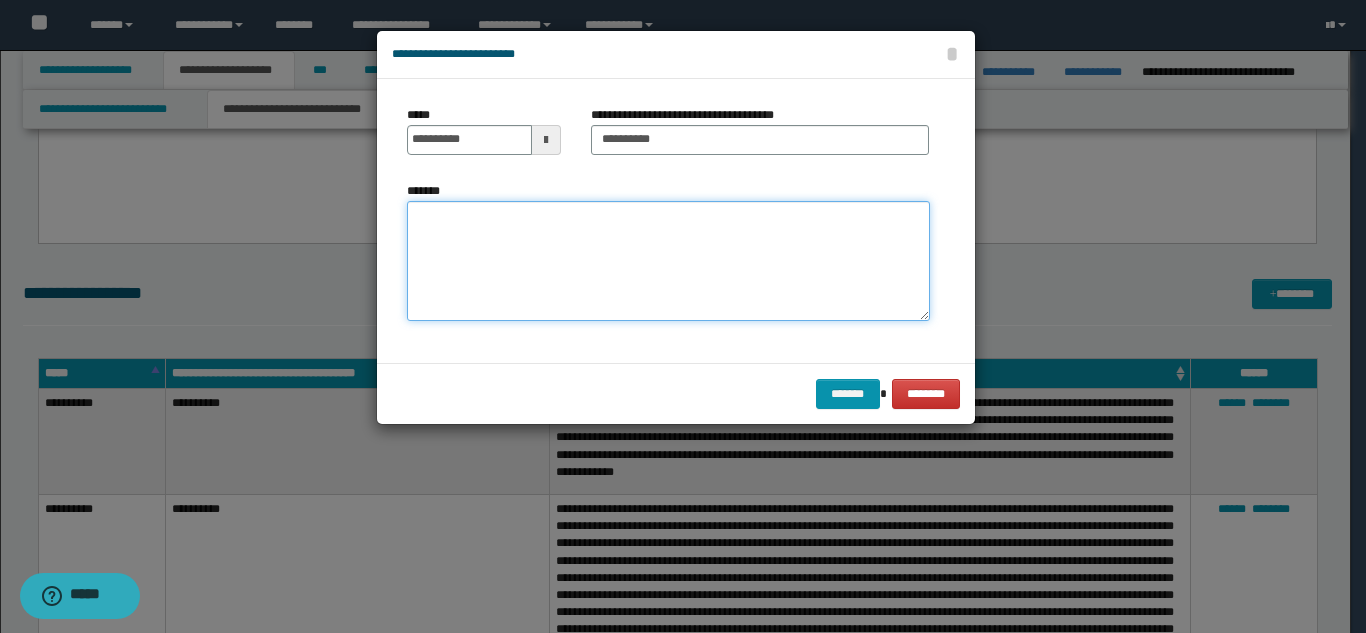 paste on "**********" 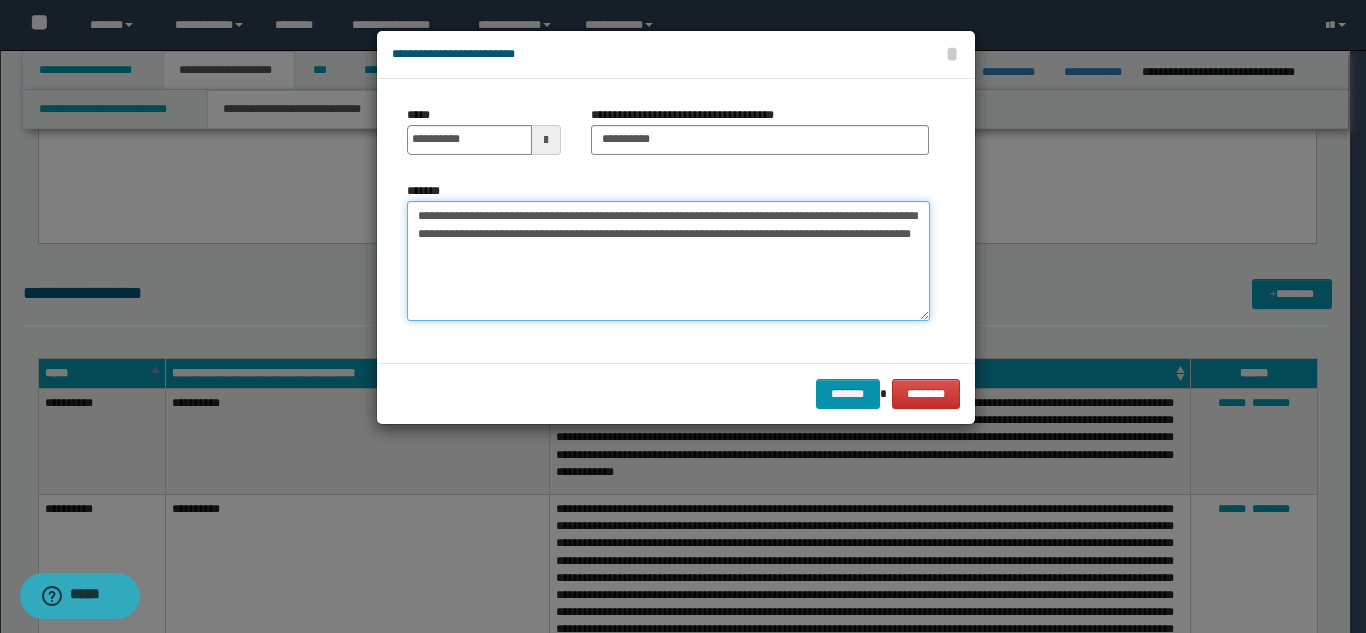 drag, startPoint x: 761, startPoint y: 234, endPoint x: 867, endPoint y: 251, distance: 107.35455 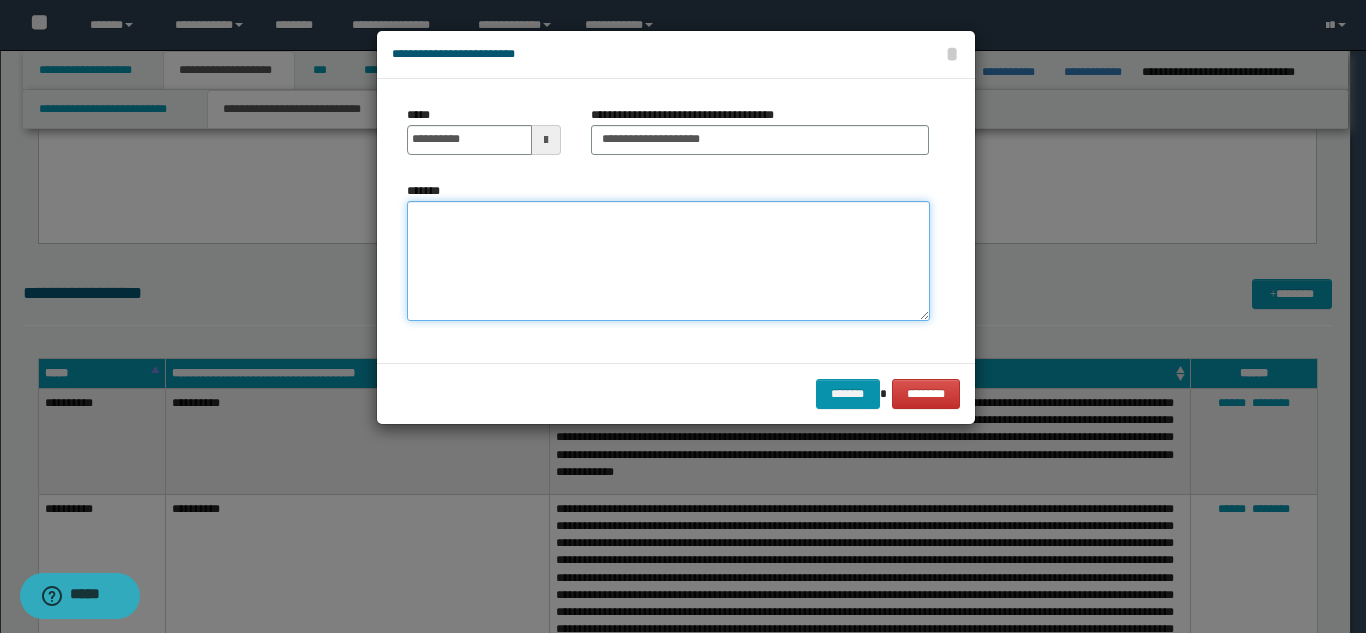 paste on "**********" 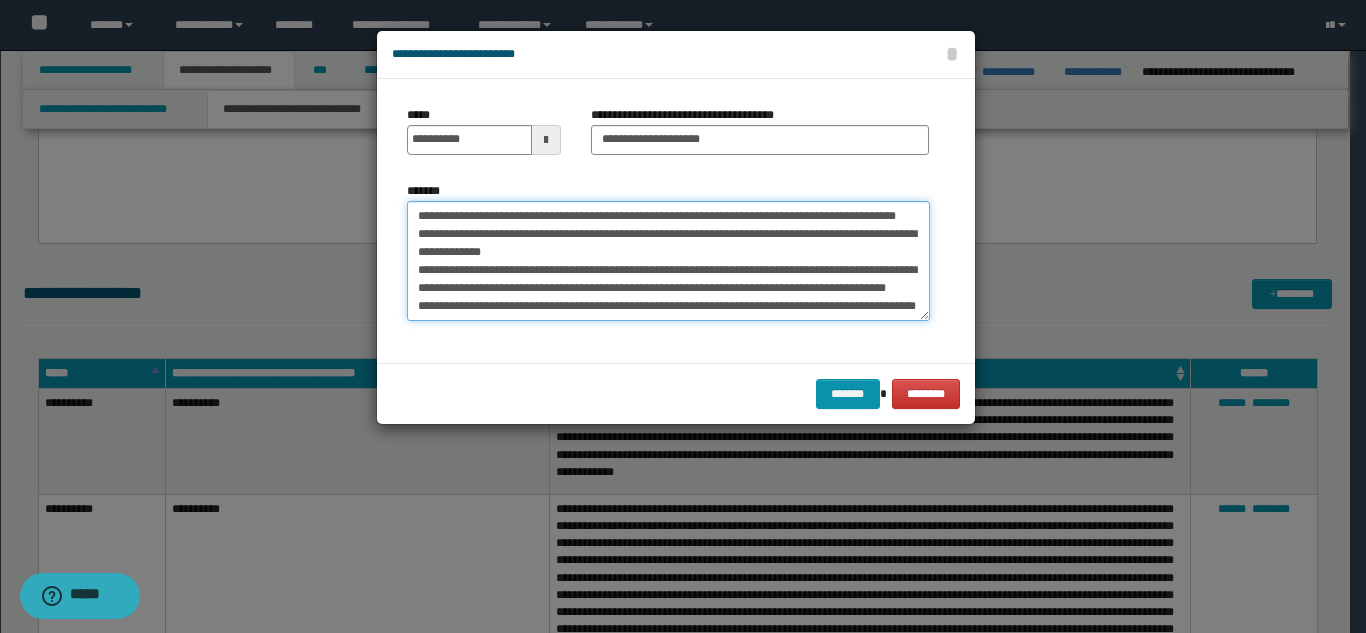 scroll, scrollTop: 66, scrollLeft: 0, axis: vertical 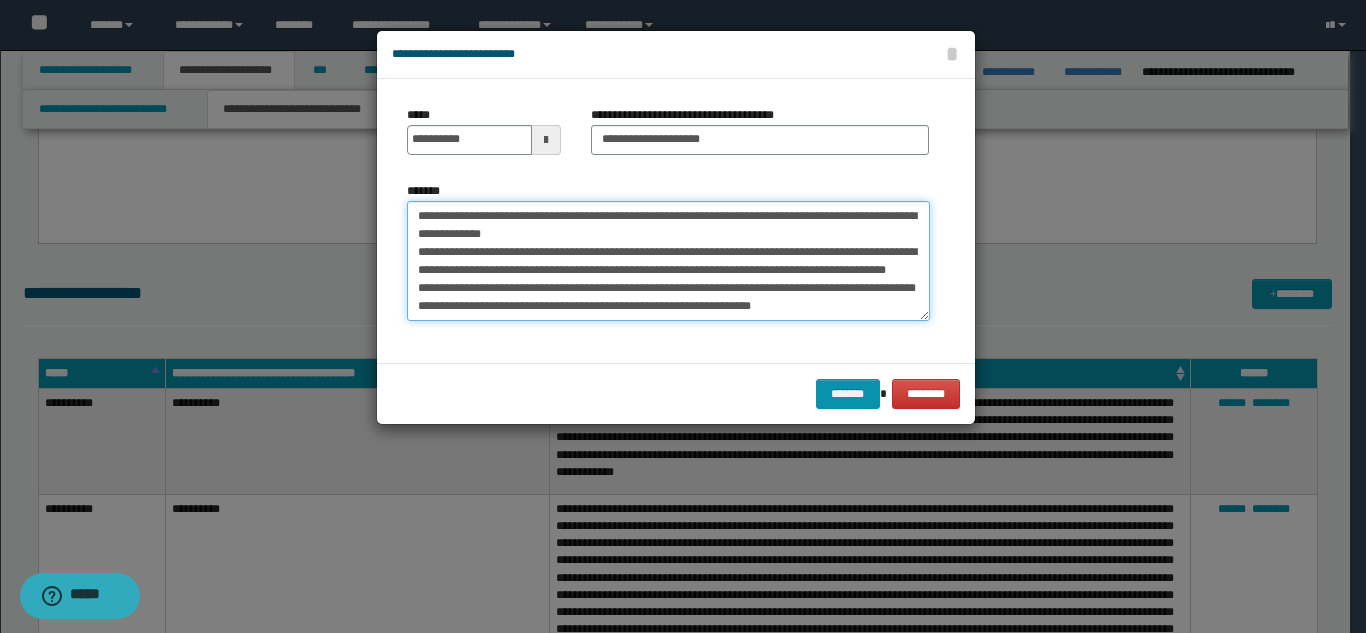 drag, startPoint x: 514, startPoint y: 255, endPoint x: 528, endPoint y: 262, distance: 15.652476 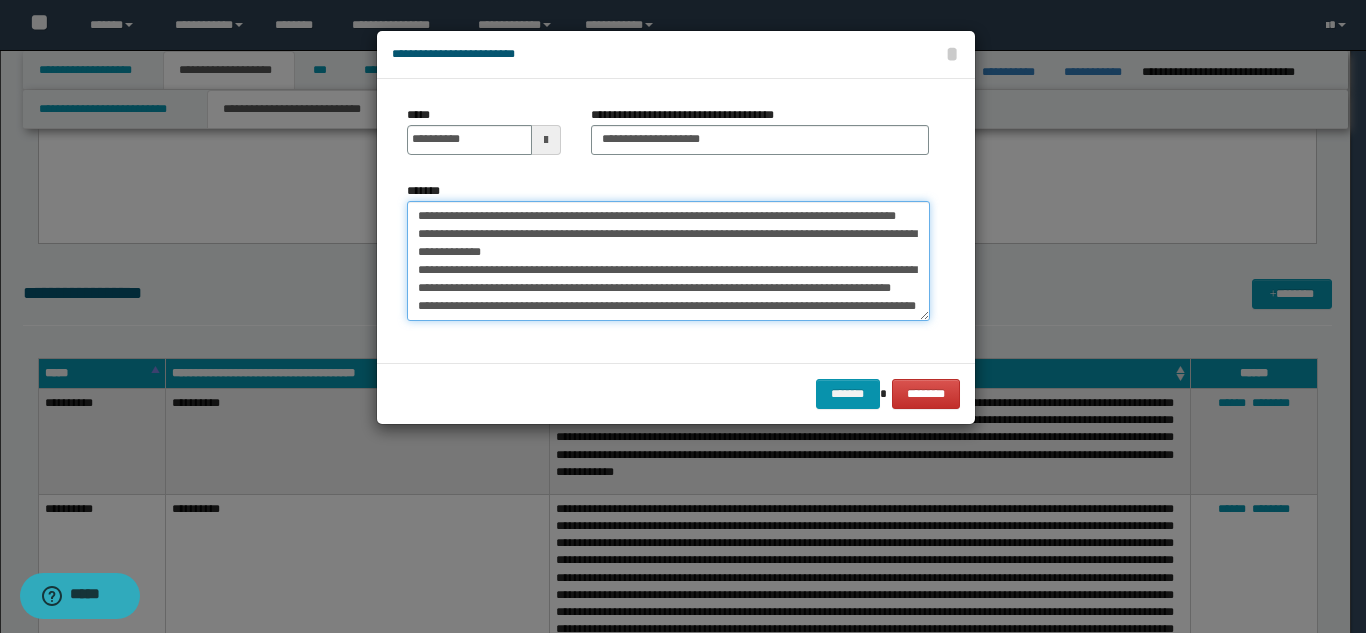 drag, startPoint x: 723, startPoint y: 283, endPoint x: 821, endPoint y: 284, distance: 98.005104 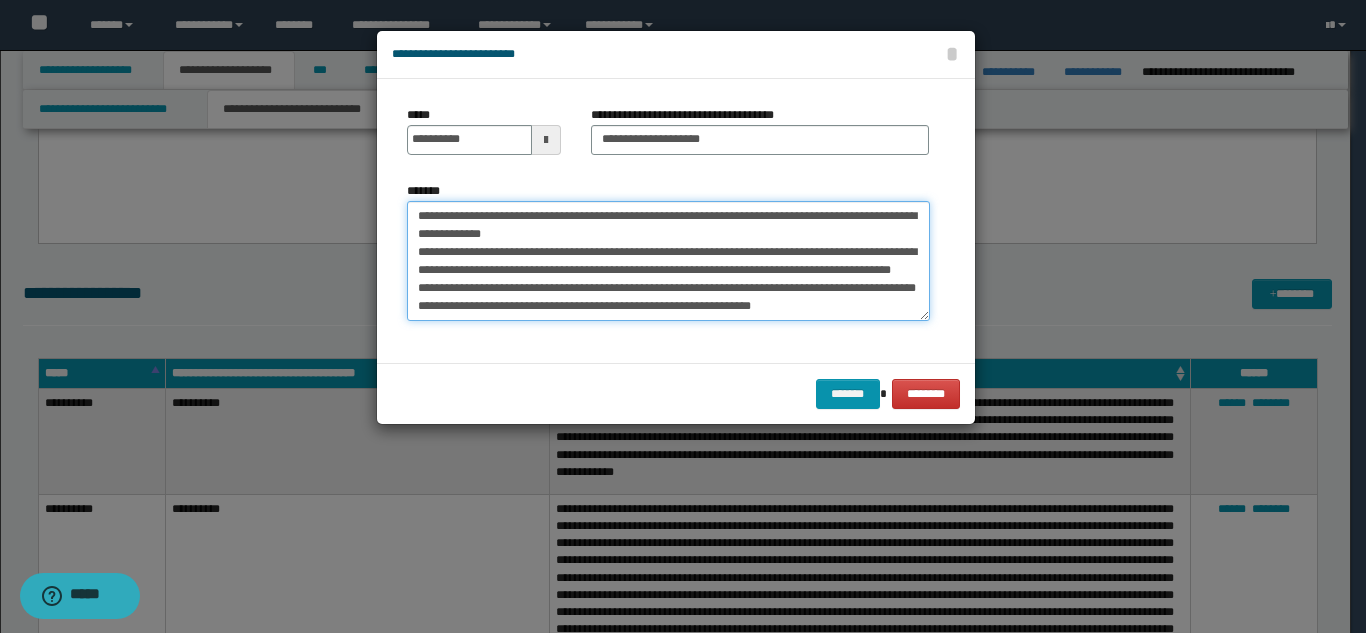 drag, startPoint x: 417, startPoint y: 271, endPoint x: 829, endPoint y: 316, distance: 414.45023 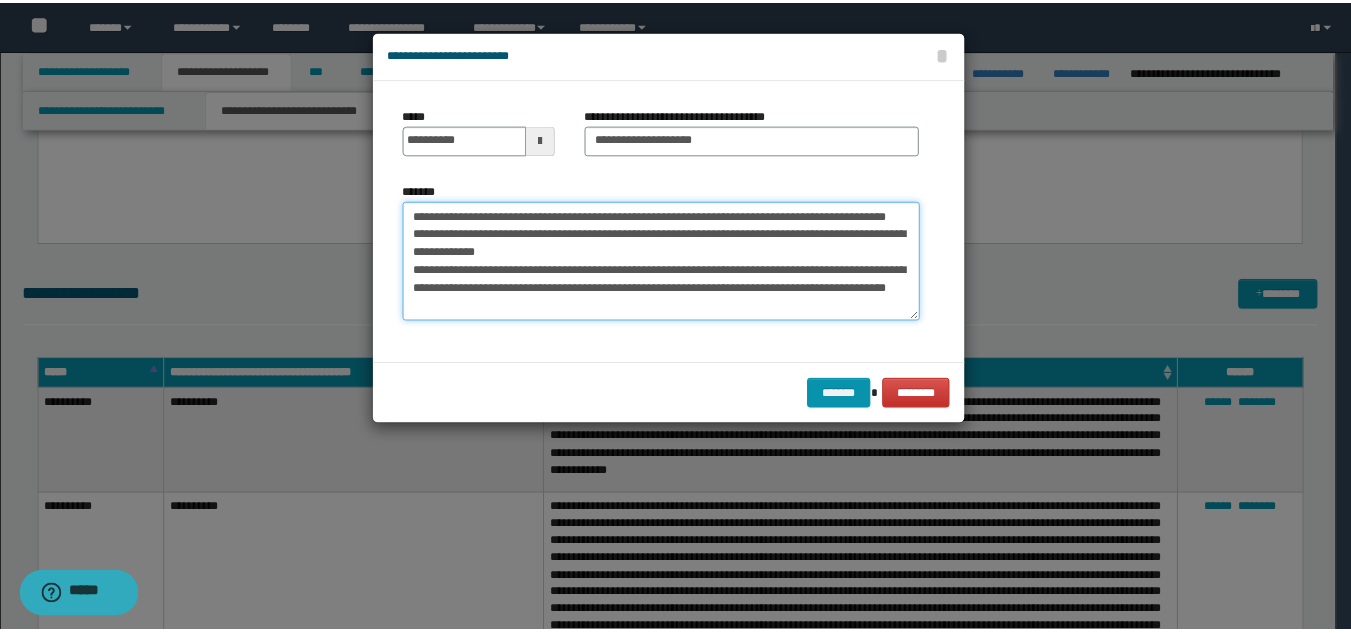 scroll, scrollTop: 0, scrollLeft: 0, axis: both 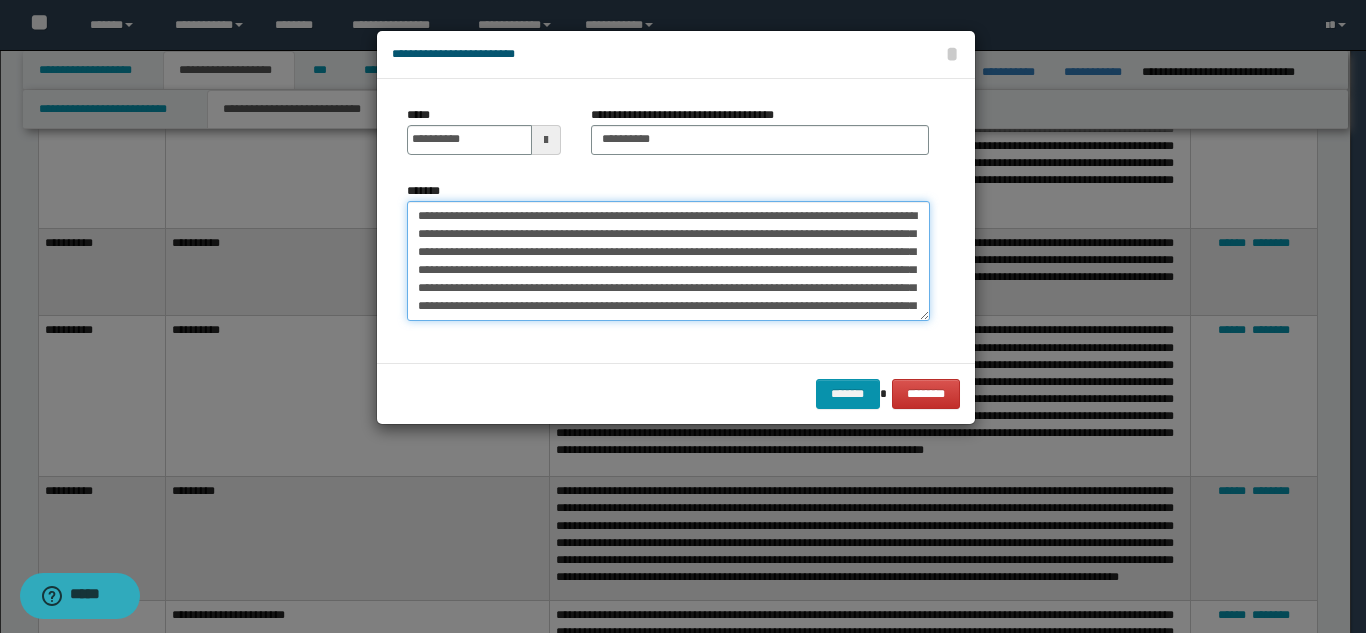 drag, startPoint x: 584, startPoint y: 269, endPoint x: 535, endPoint y: 279, distance: 50.01 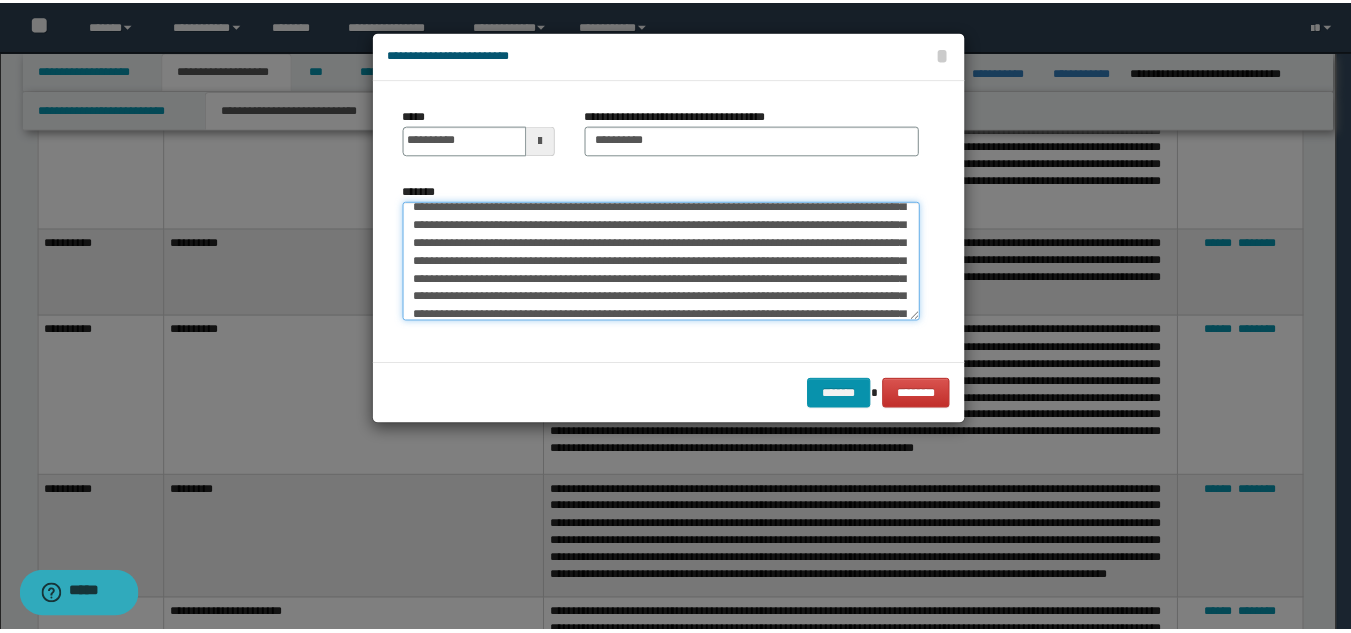 scroll, scrollTop: 90, scrollLeft: 0, axis: vertical 